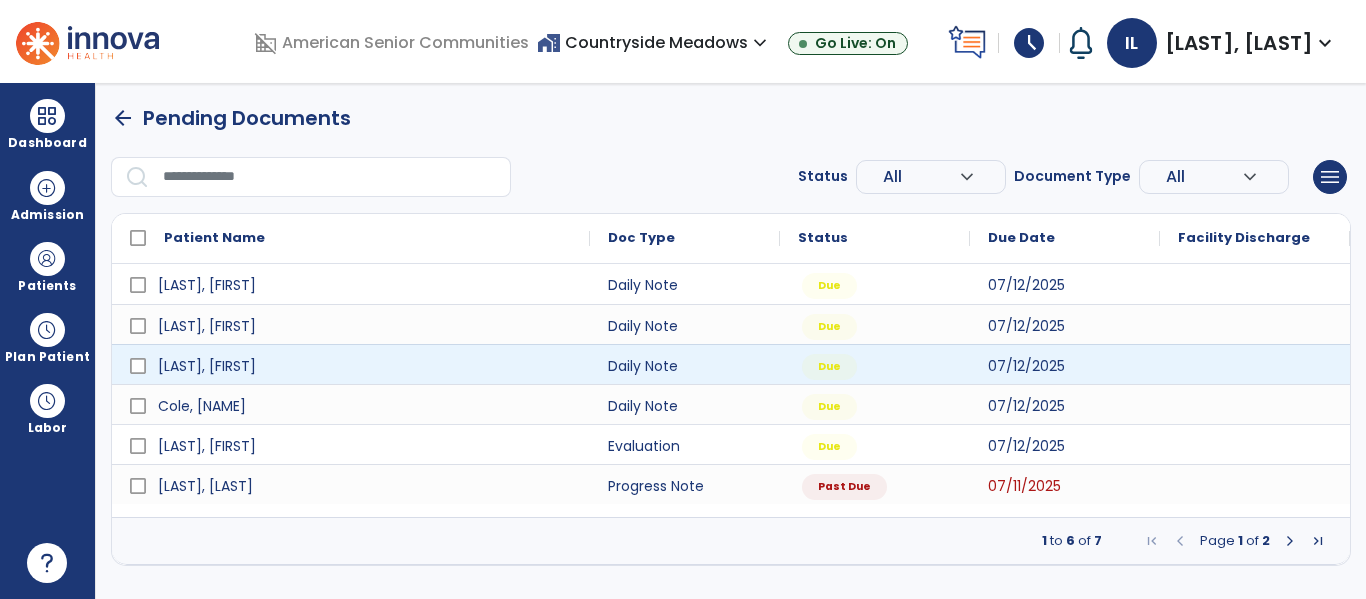 scroll, scrollTop: 0, scrollLeft: 0, axis: both 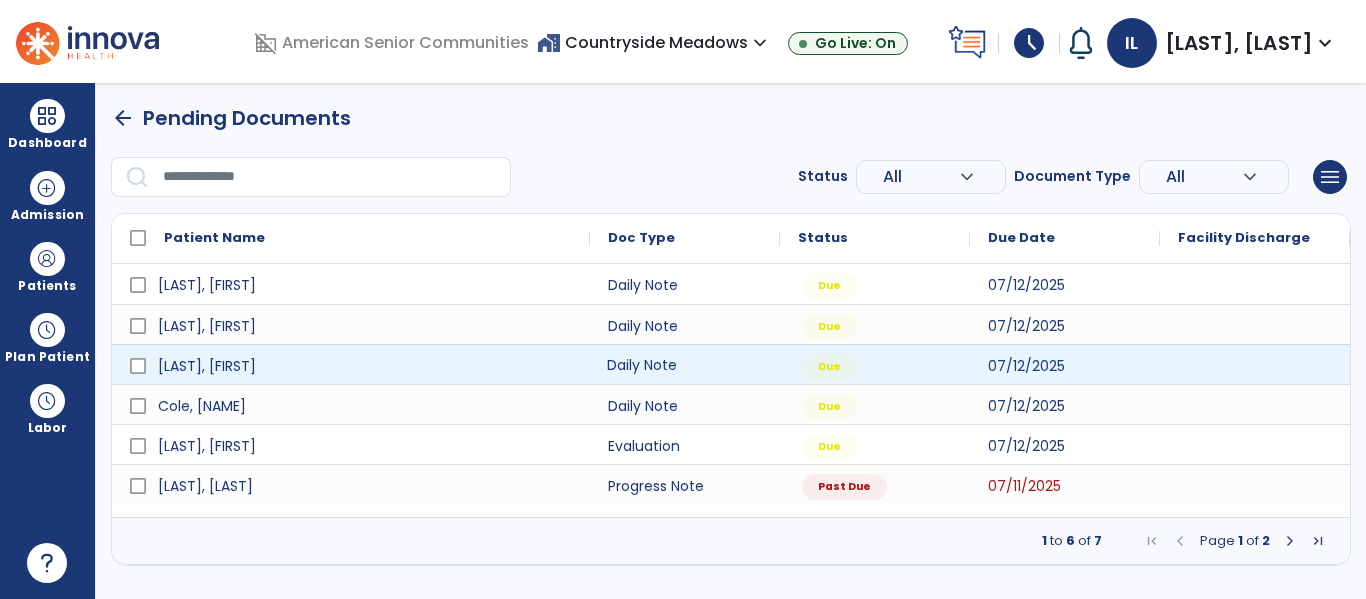 click on "Daily Note" at bounding box center [685, 364] 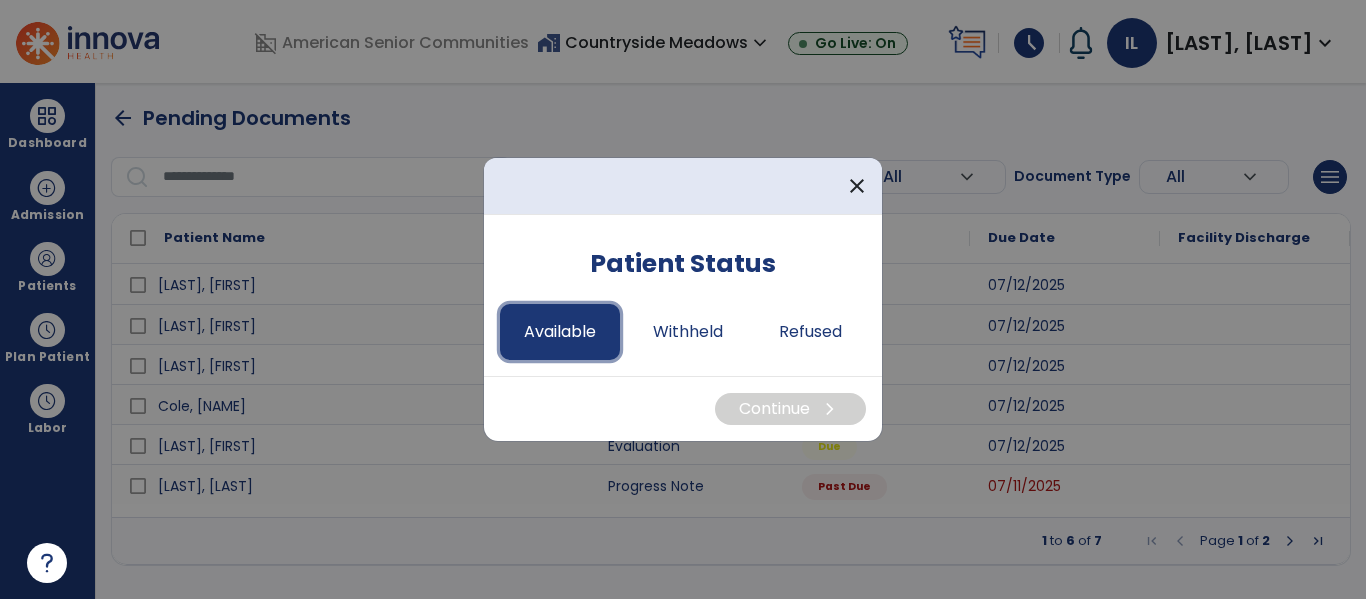 click on "Available" at bounding box center (560, 332) 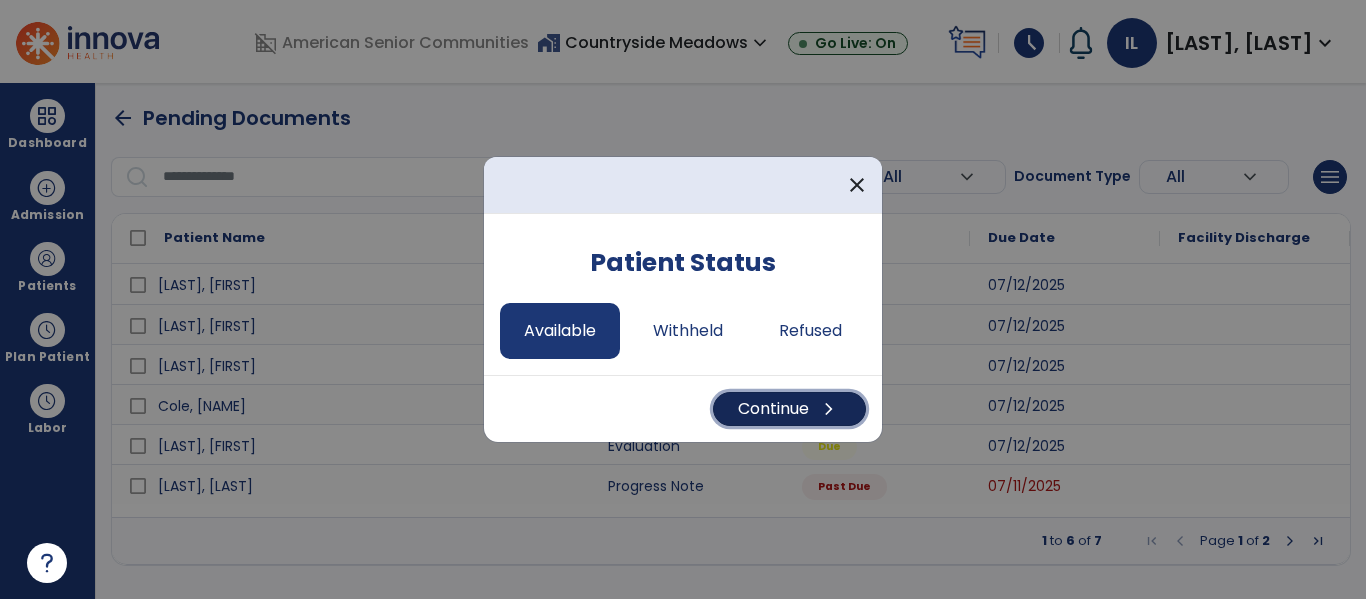 click on "Continue   chevron_right" at bounding box center (789, 409) 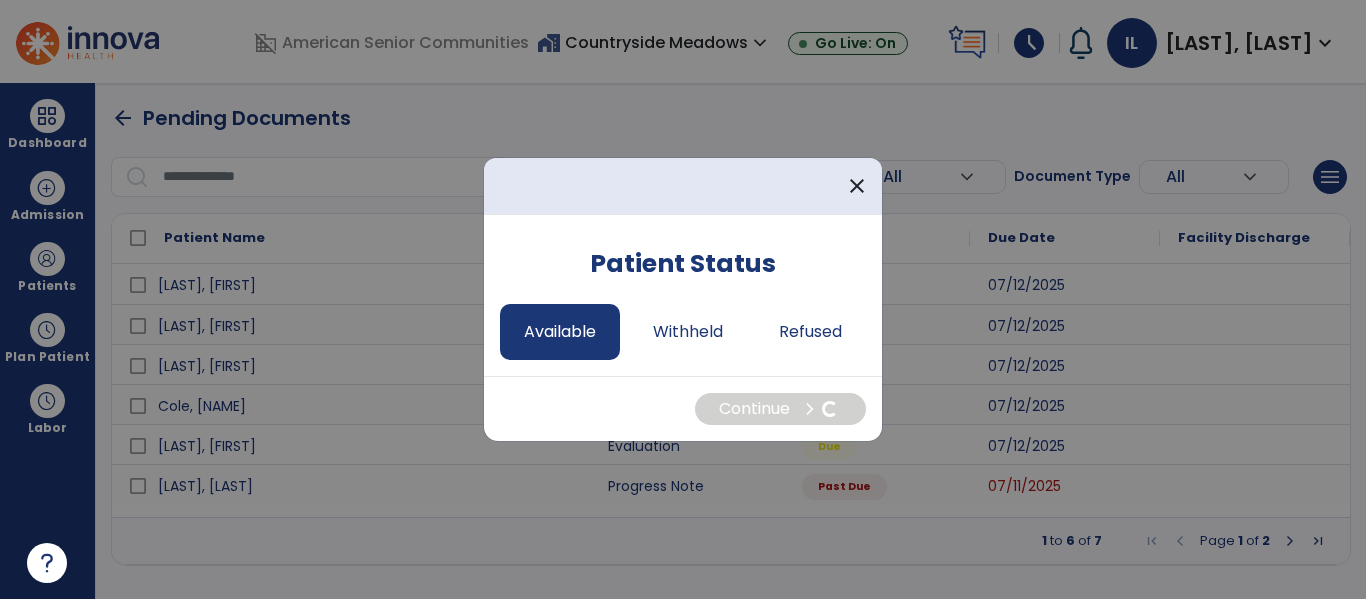 select on "*" 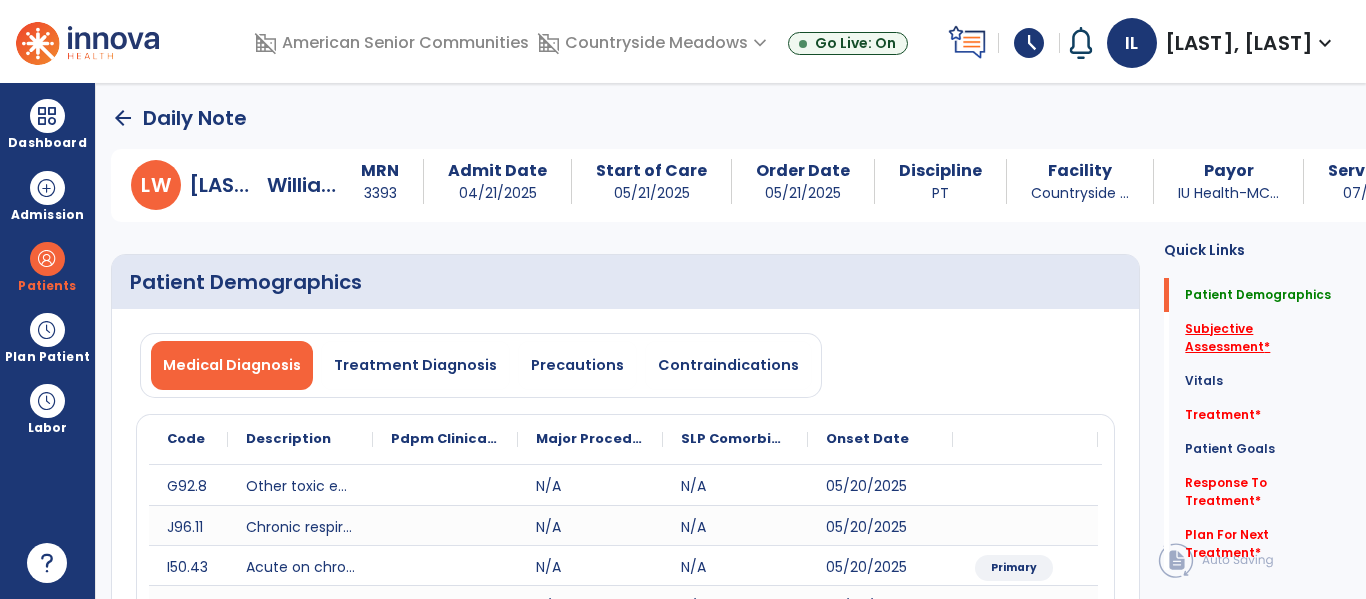 click on "Subjective Assessment   *" 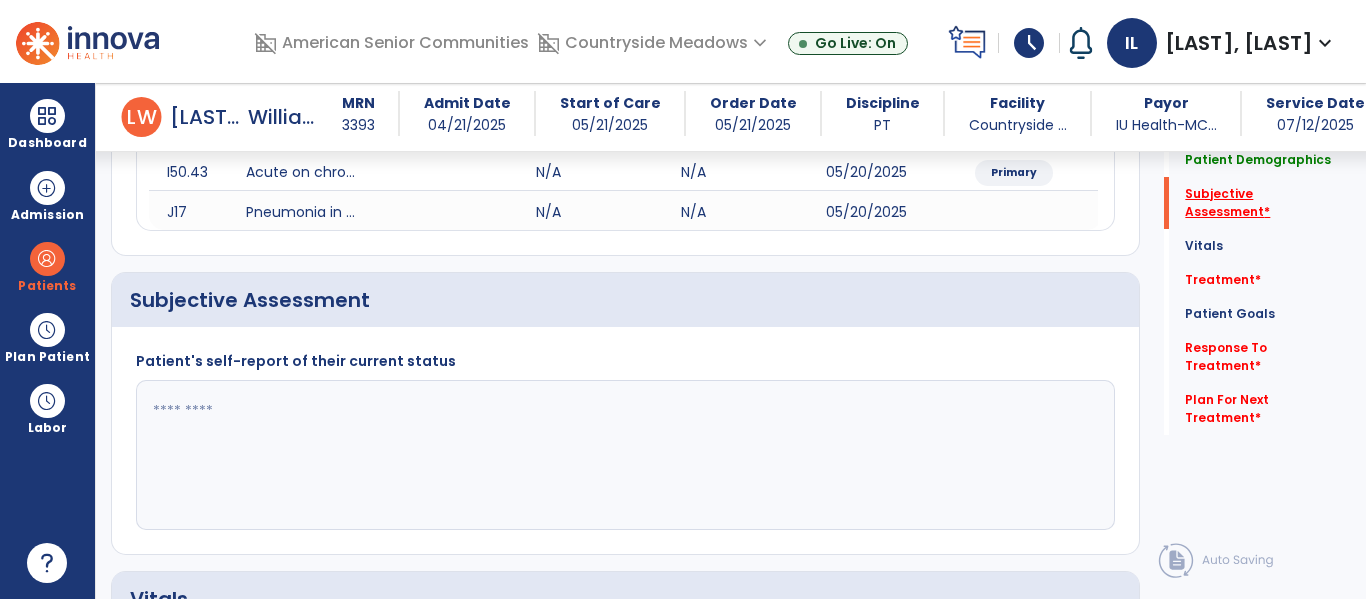 scroll, scrollTop: 467, scrollLeft: 0, axis: vertical 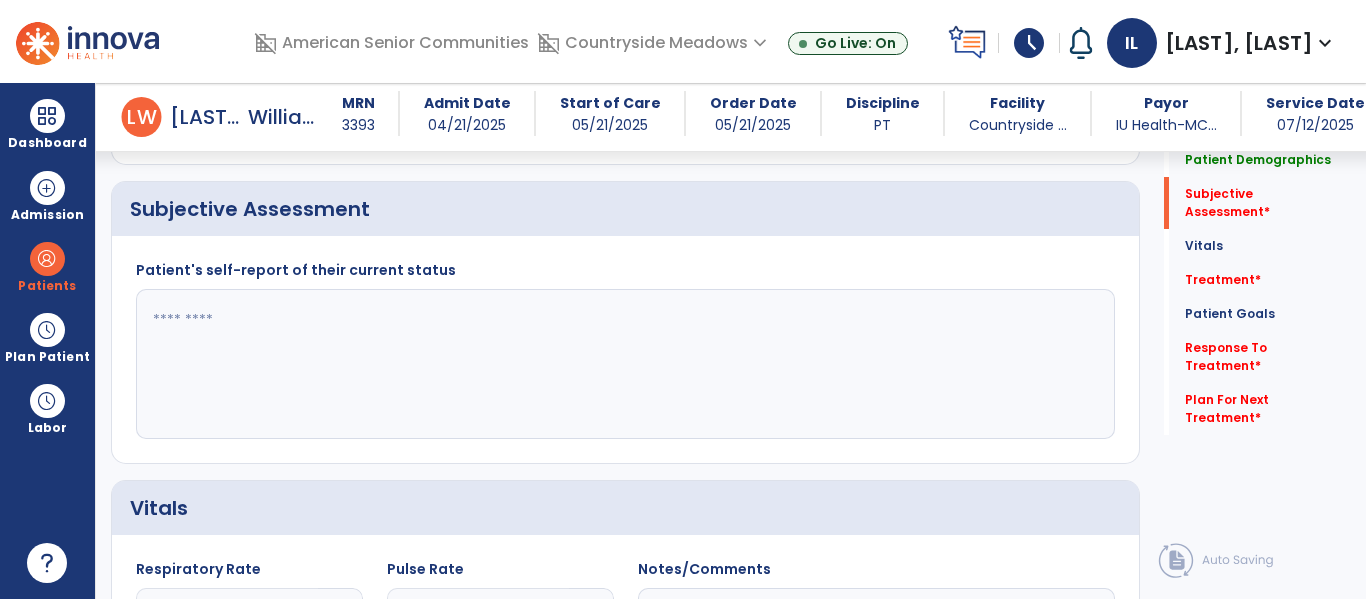 click 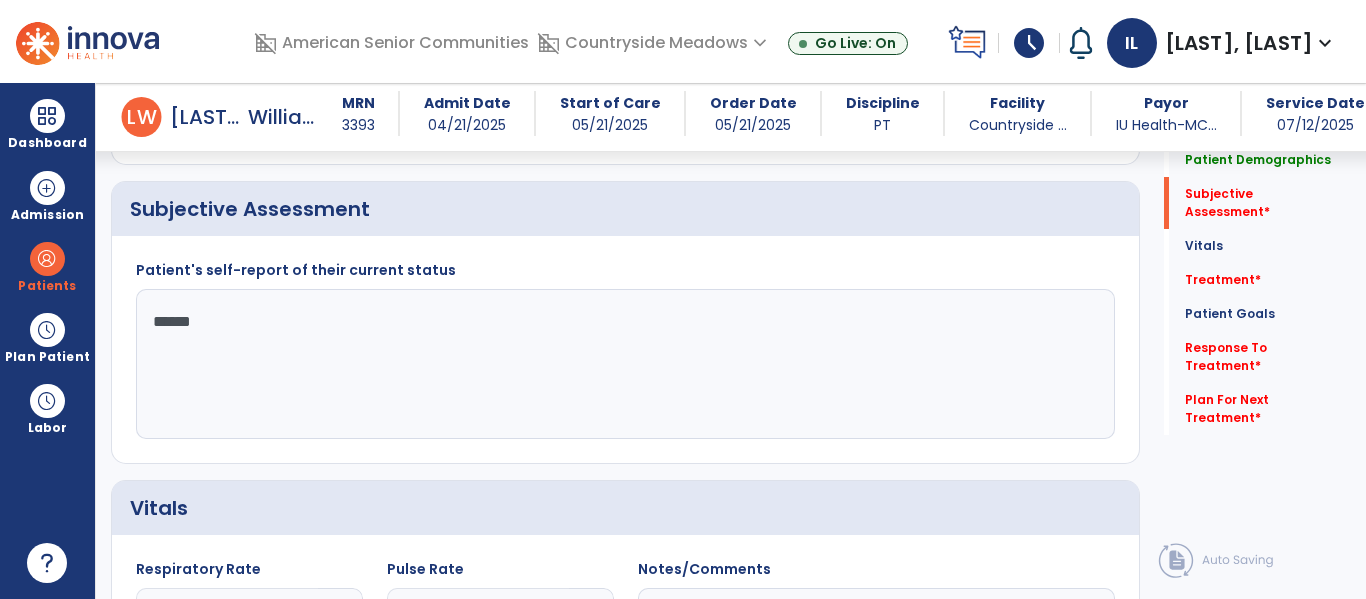 type on "*******" 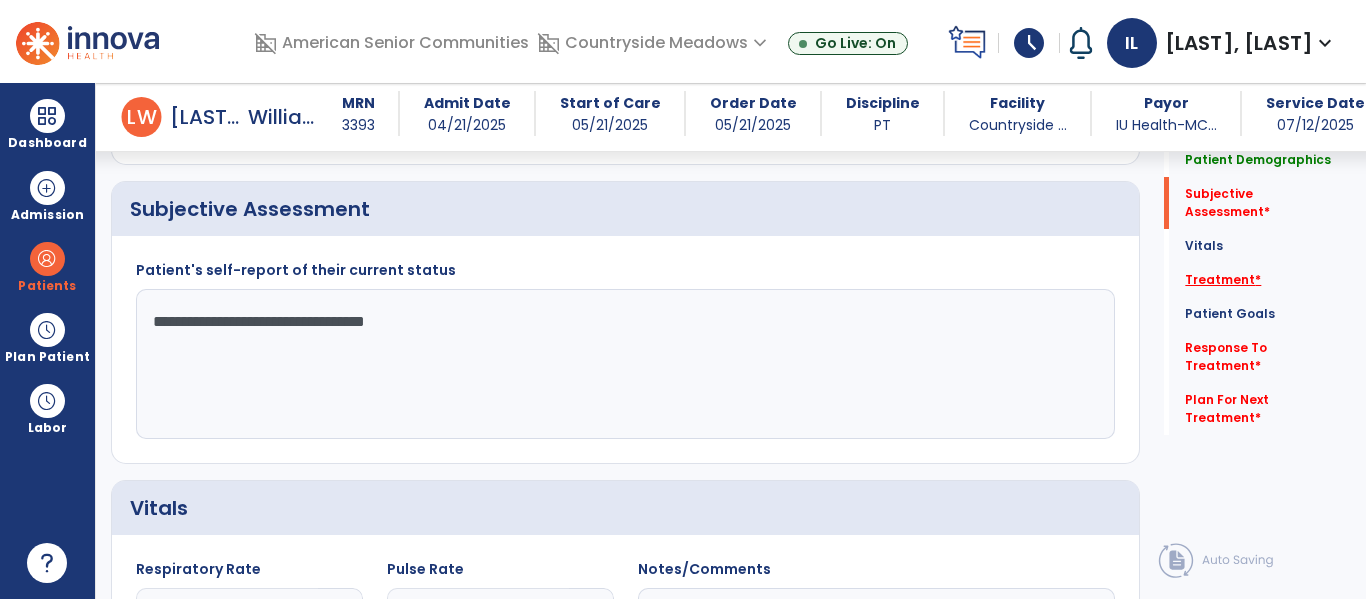 type on "**********" 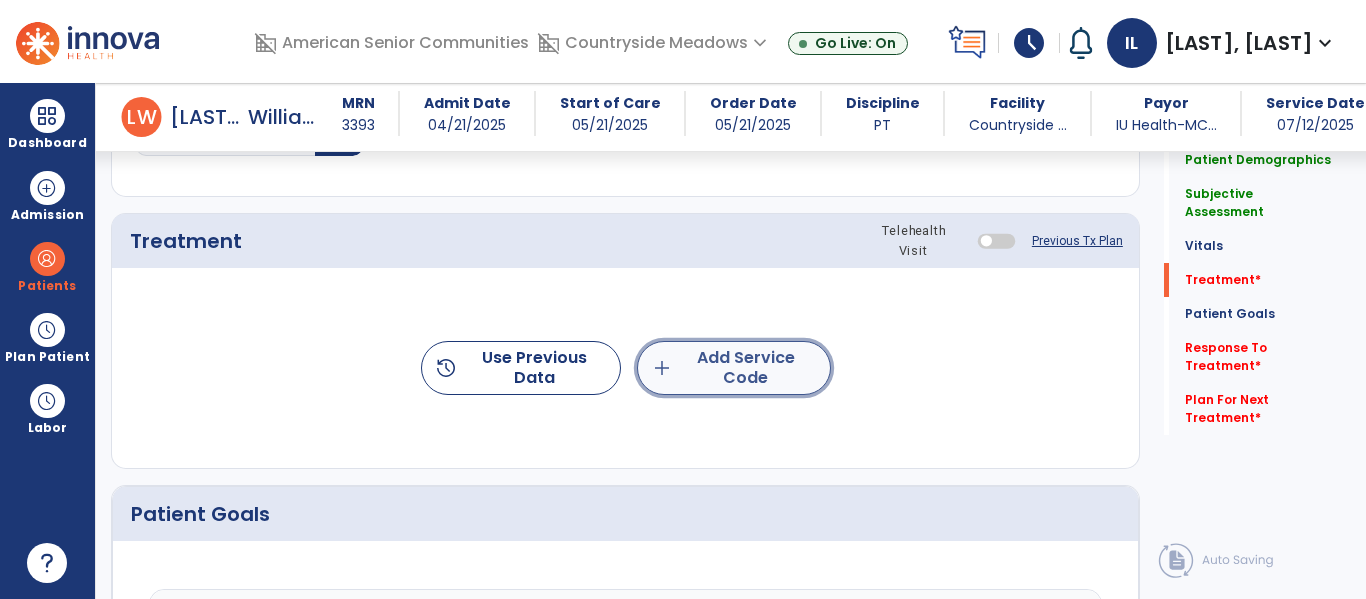 click on "add  Add Service Code" 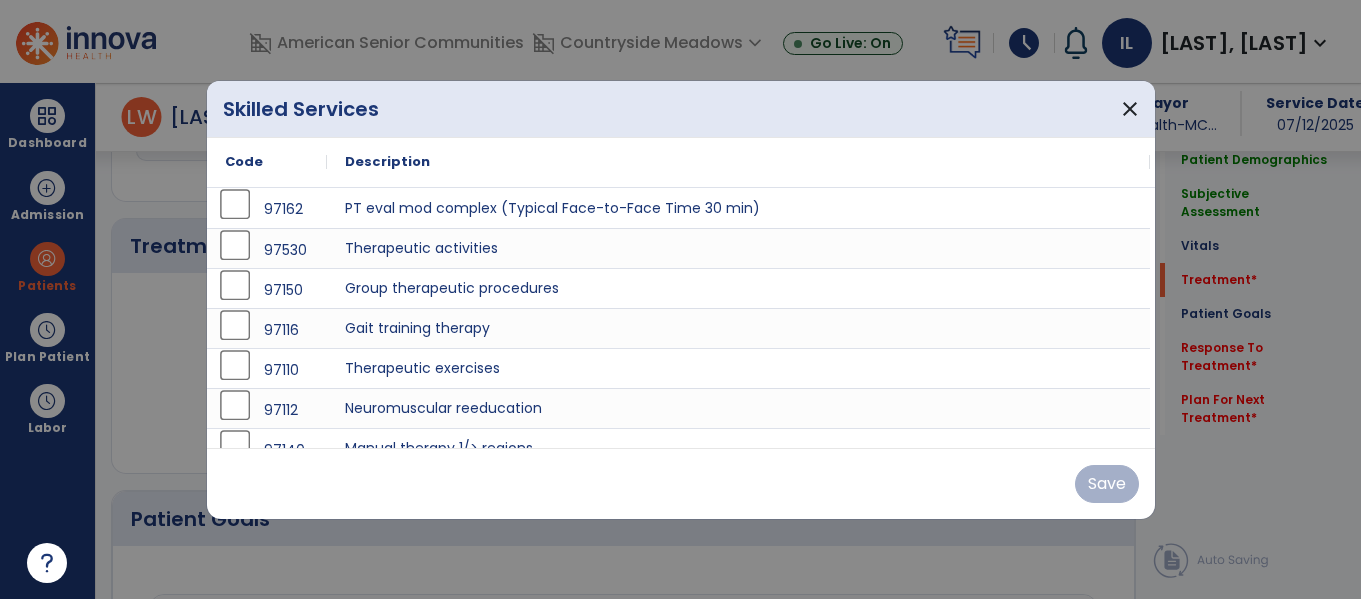 scroll, scrollTop: 1156, scrollLeft: 0, axis: vertical 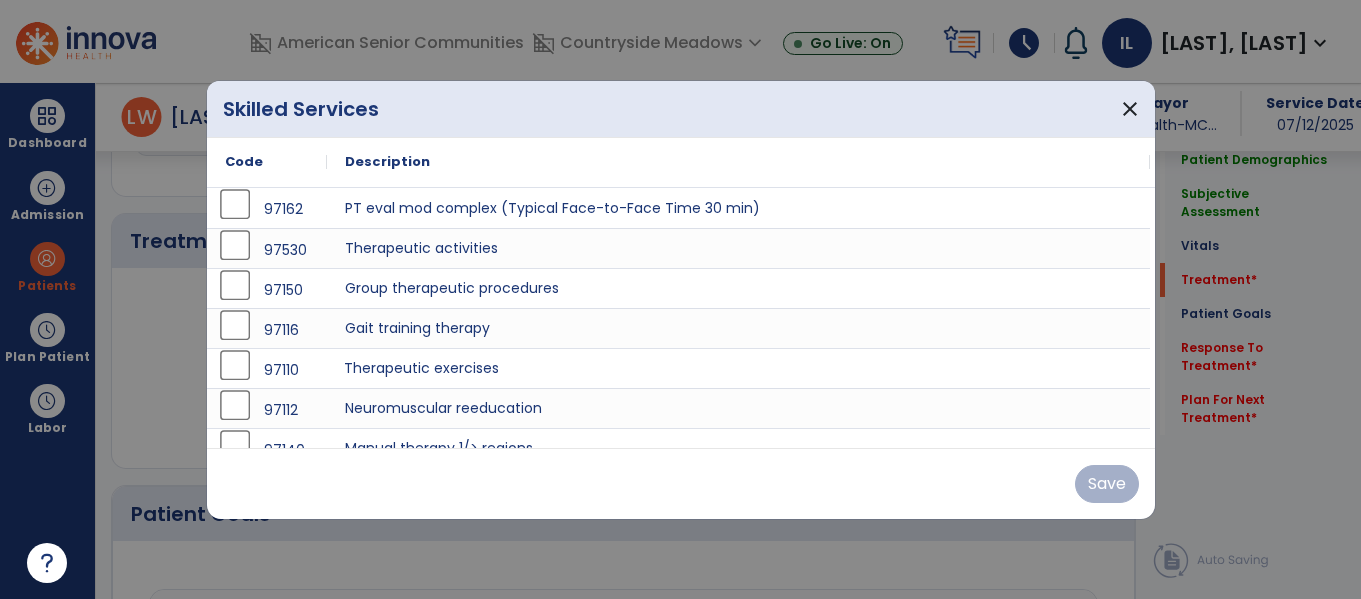click on "Therapeutic exercises" at bounding box center [738, 368] 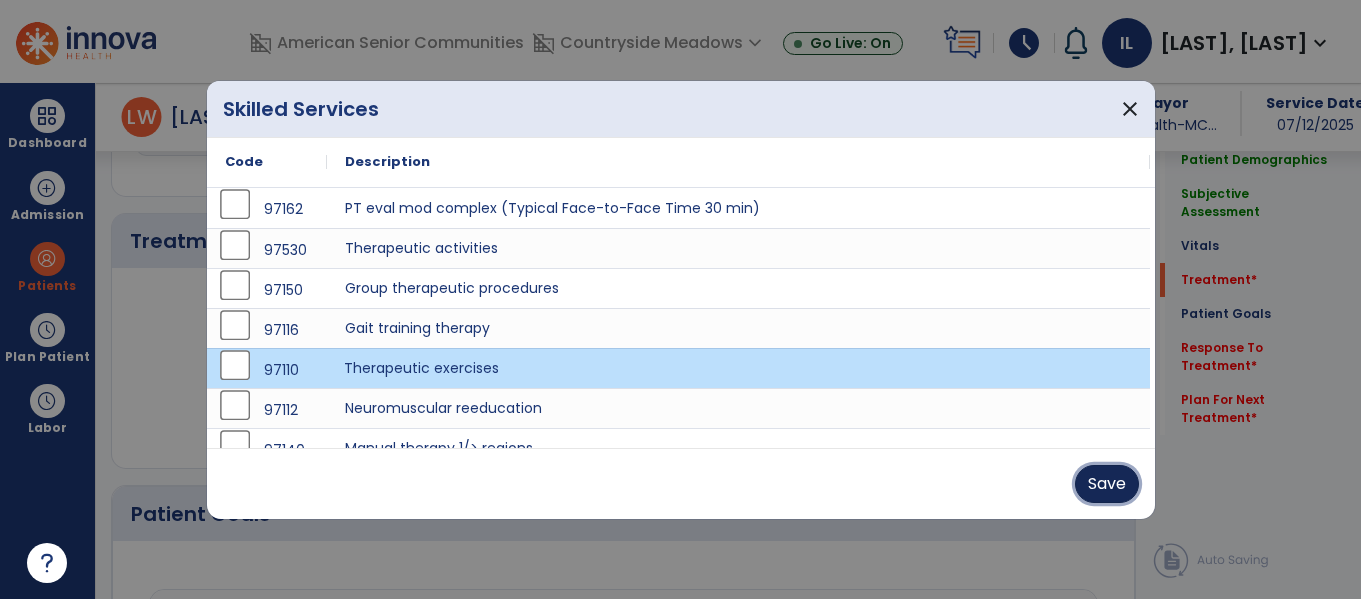click on "Save" at bounding box center [1107, 484] 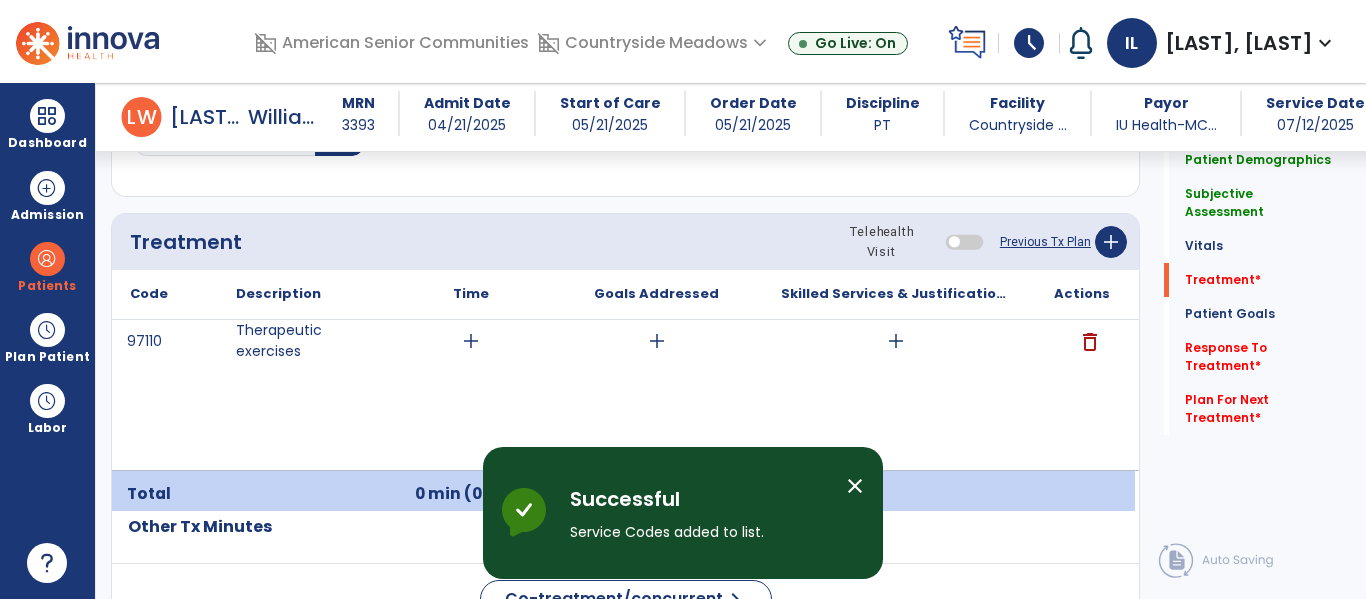 click on "add" at bounding box center [471, 341] 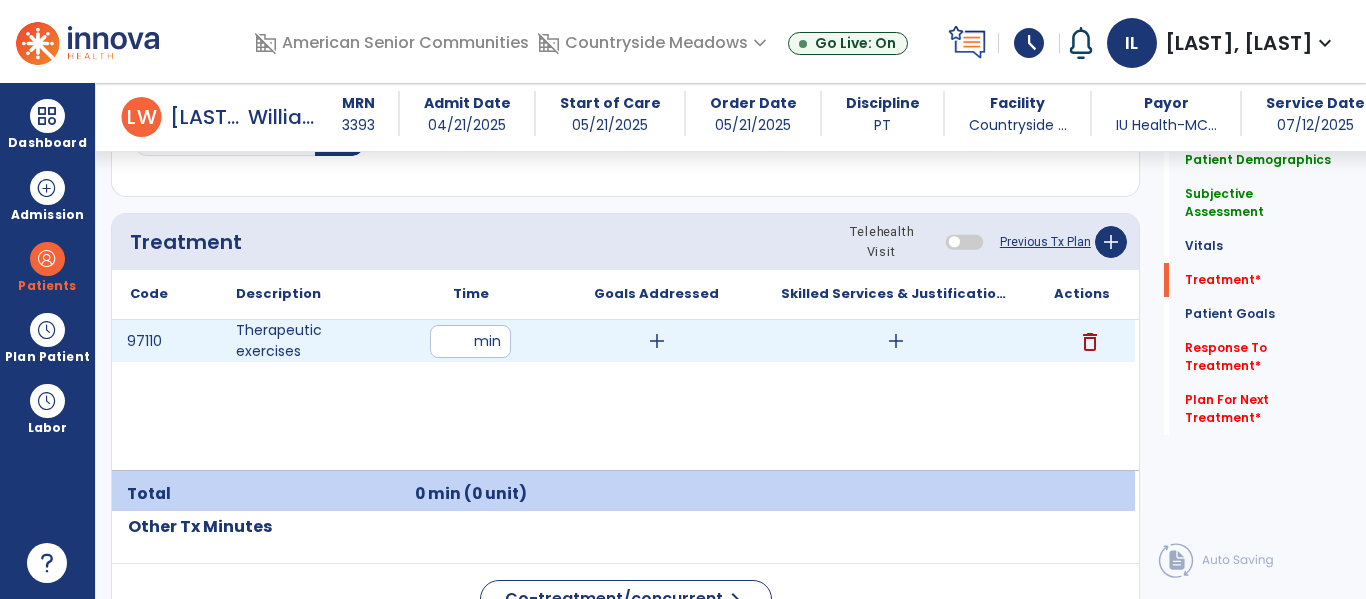 type on "**" 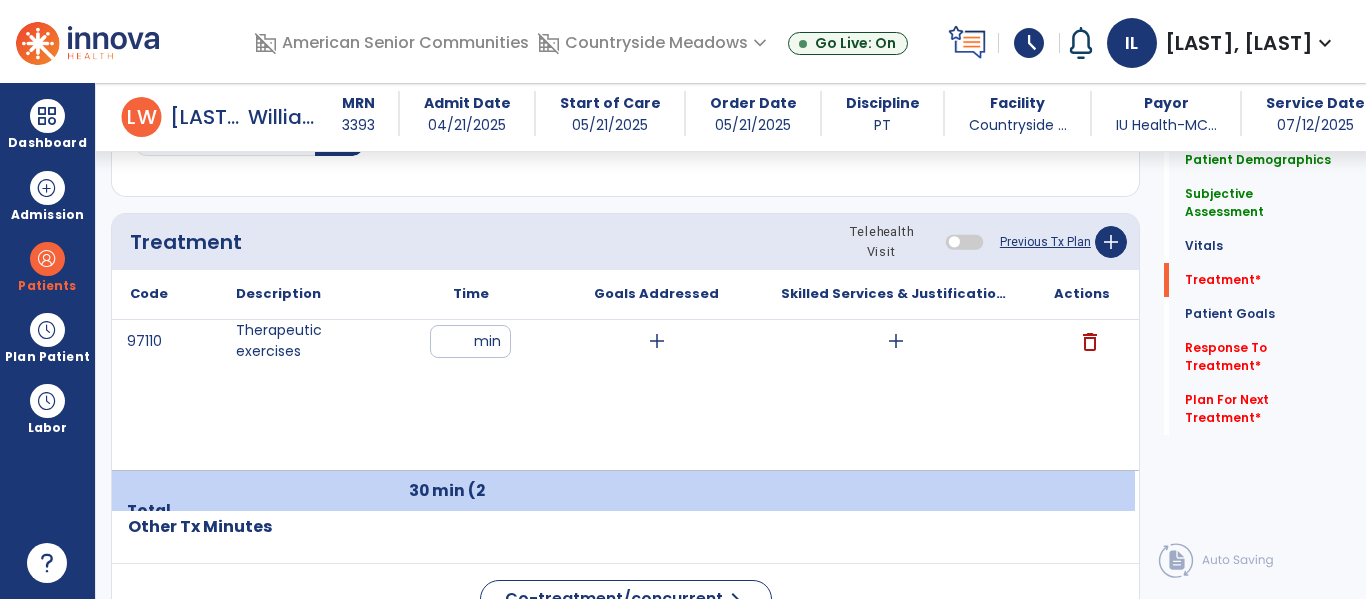 click on "add" at bounding box center [896, 341] 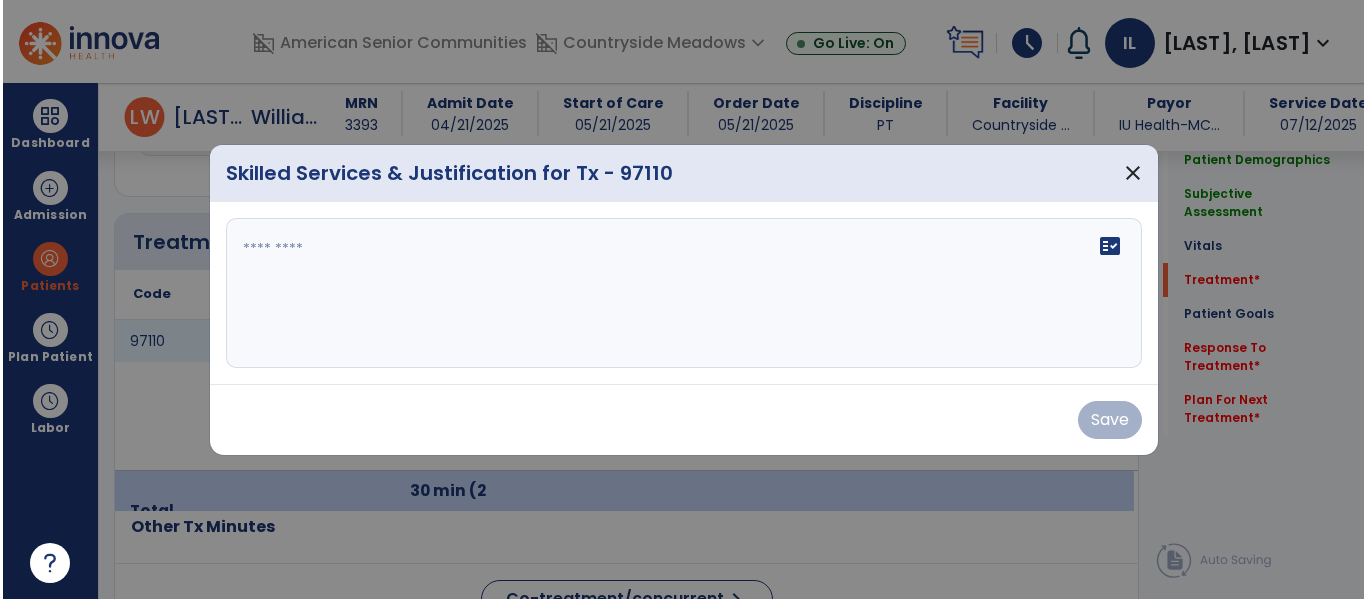 scroll, scrollTop: 1156, scrollLeft: 0, axis: vertical 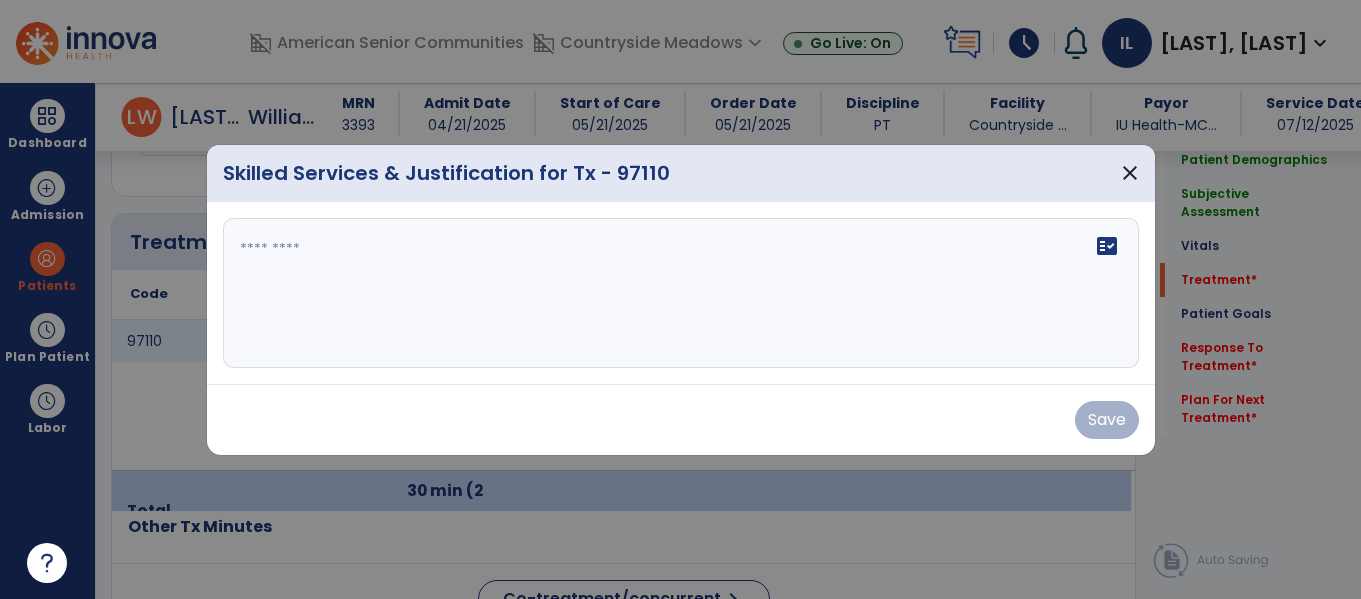 click on "fact_check" at bounding box center [681, 293] 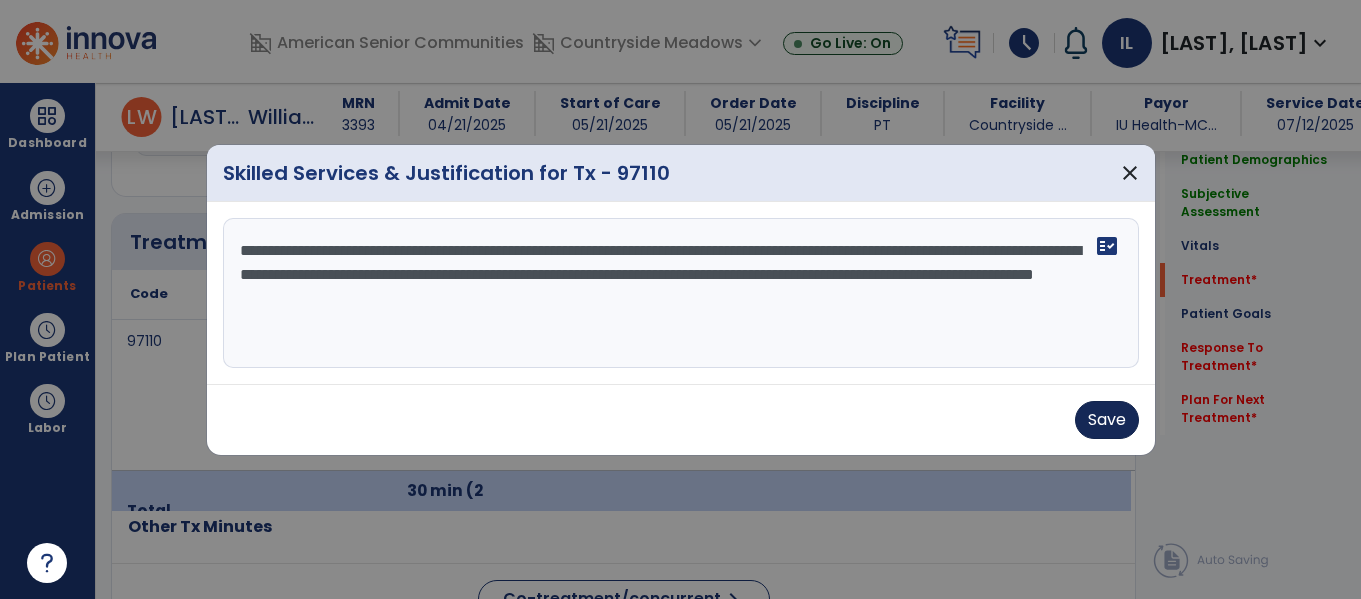 type on "**********" 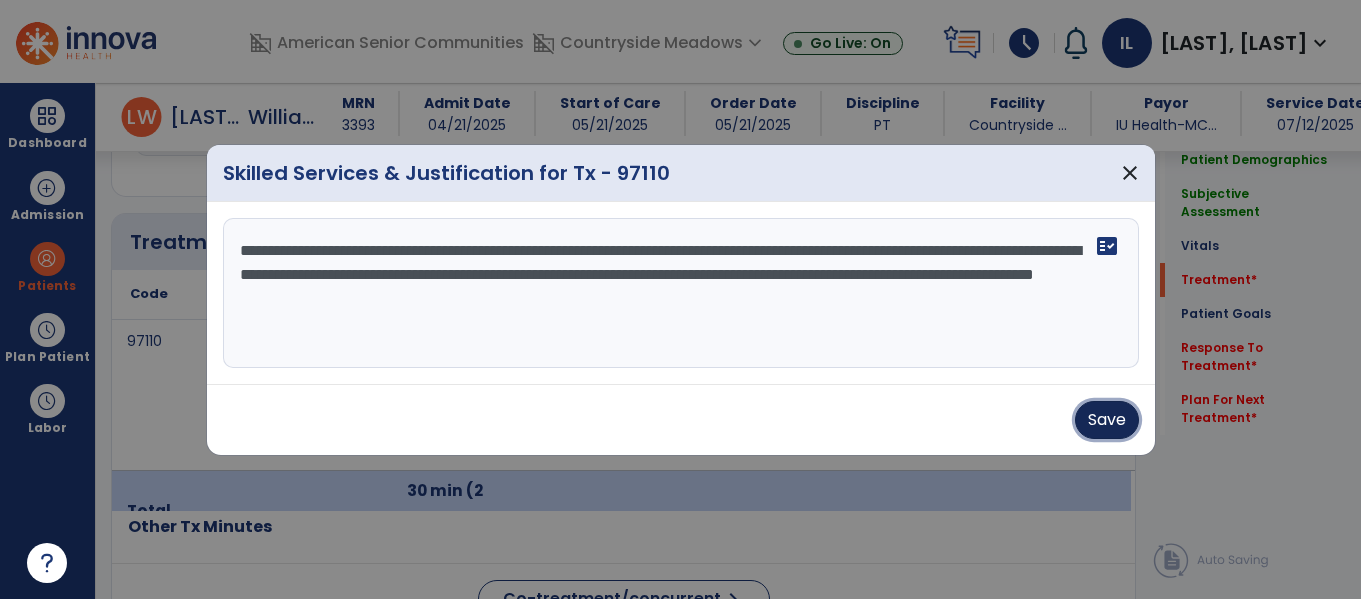click on "Save" at bounding box center (1107, 420) 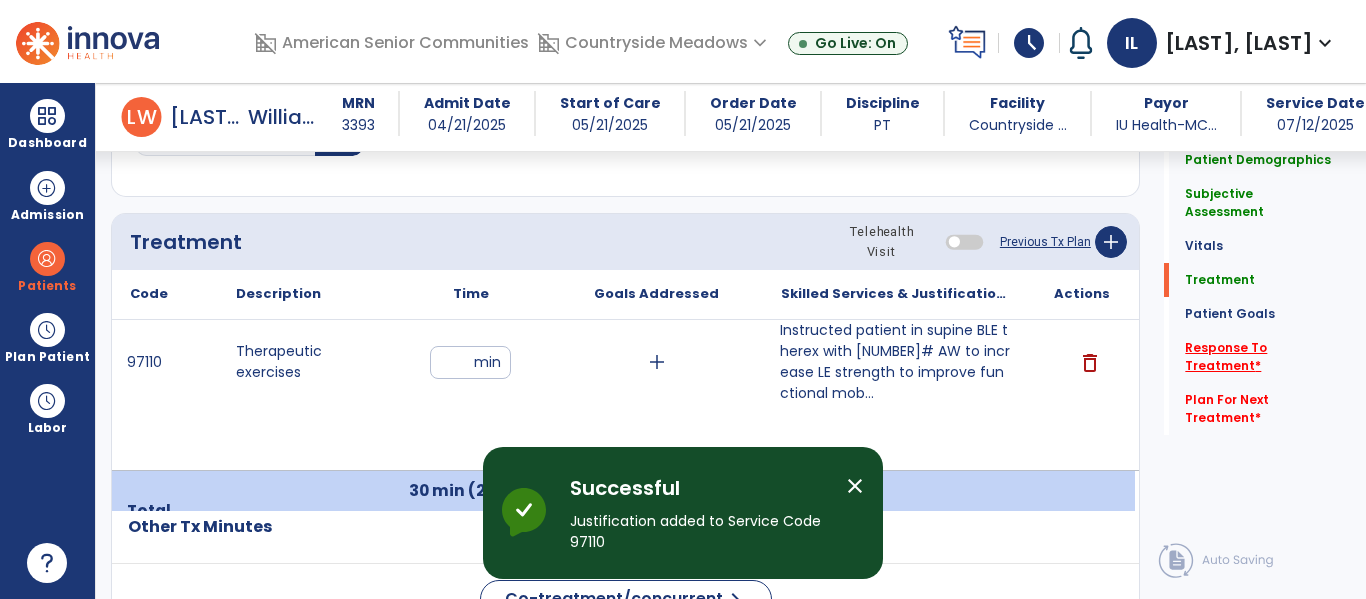click on "Response To Treatment   *" 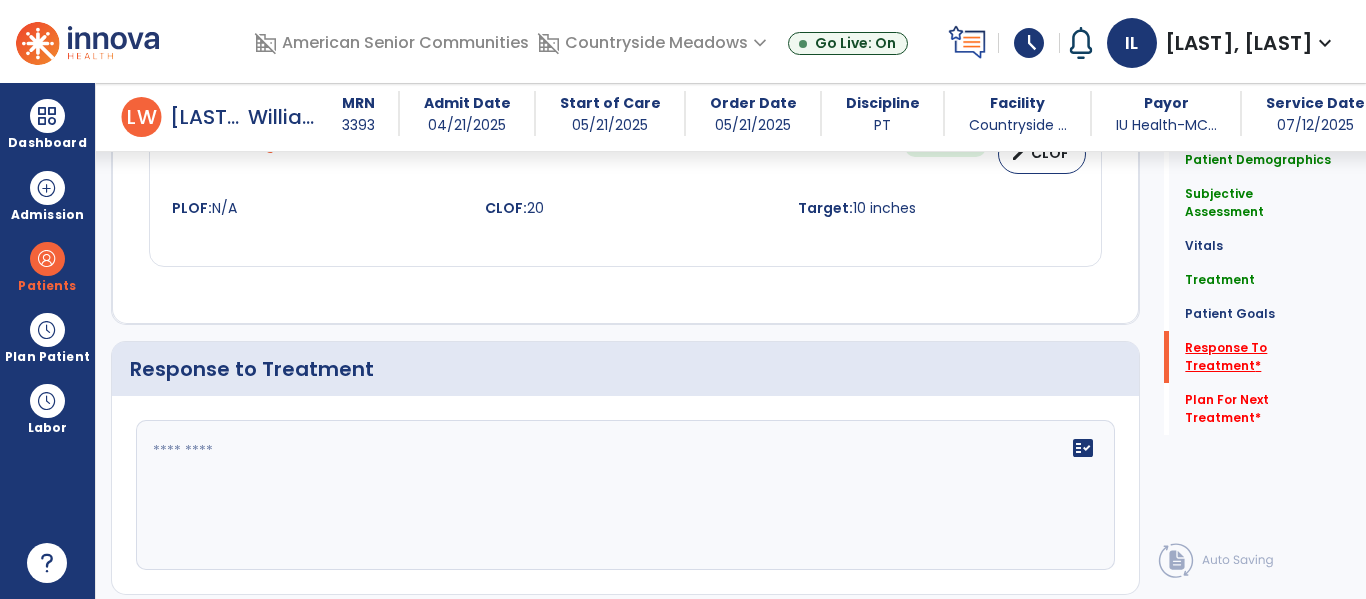 scroll, scrollTop: 4260, scrollLeft: 0, axis: vertical 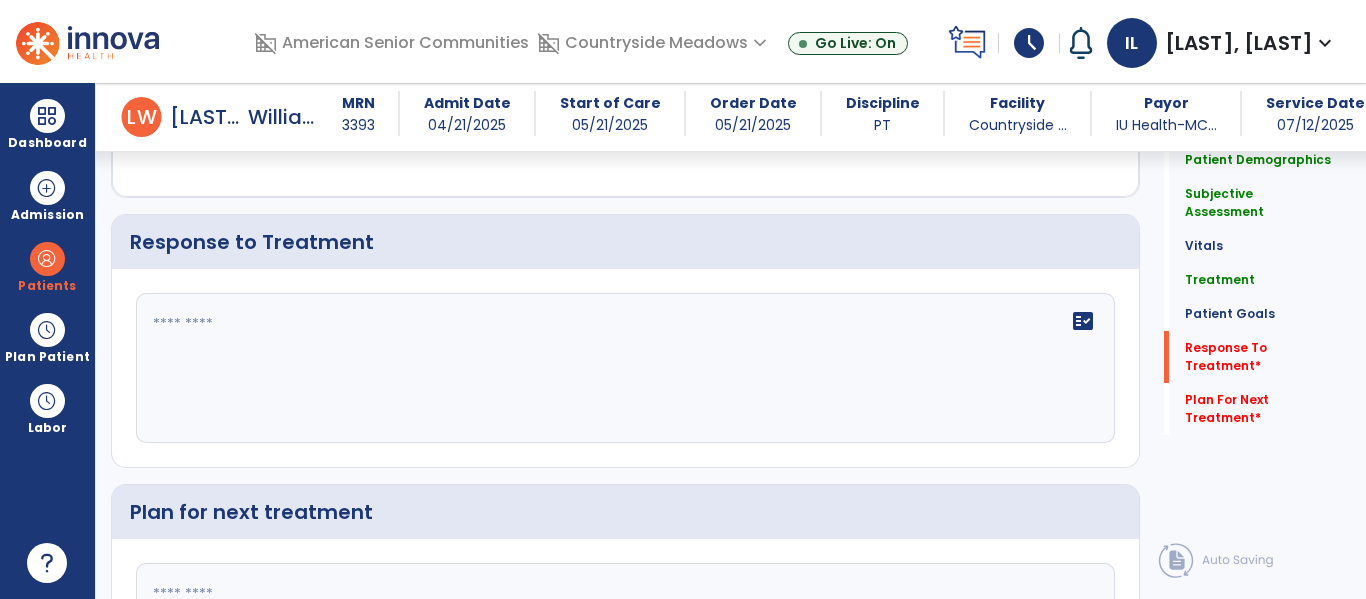 click on "fact_check" 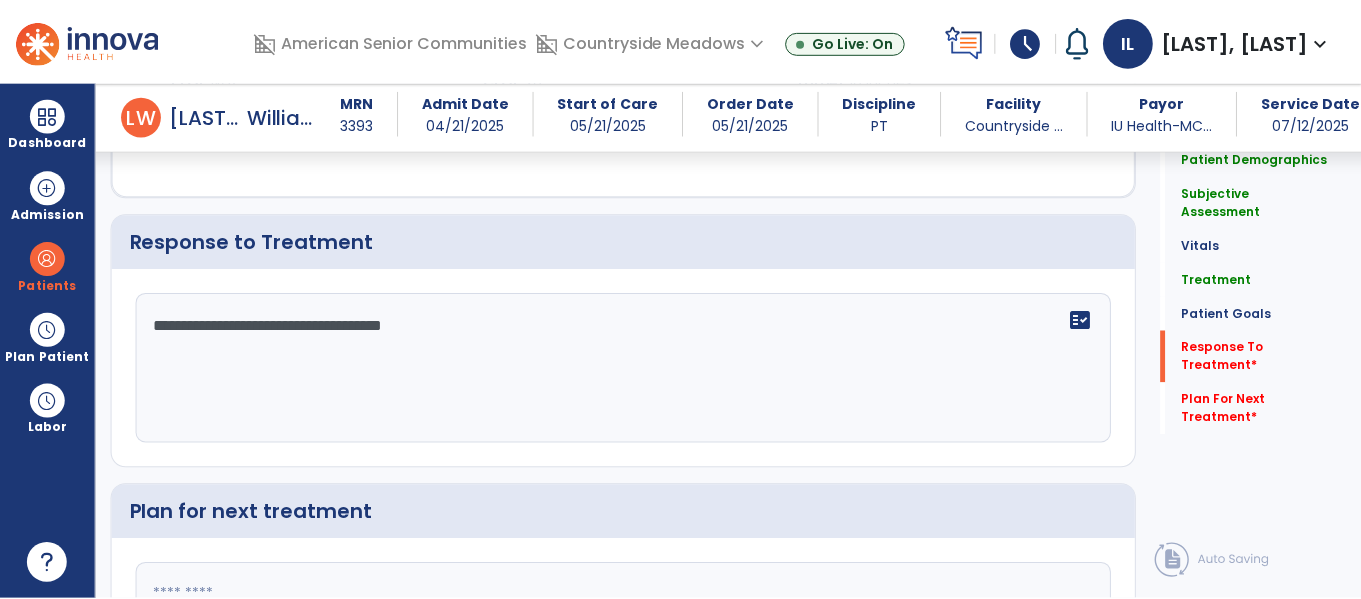 scroll, scrollTop: 4465, scrollLeft: 0, axis: vertical 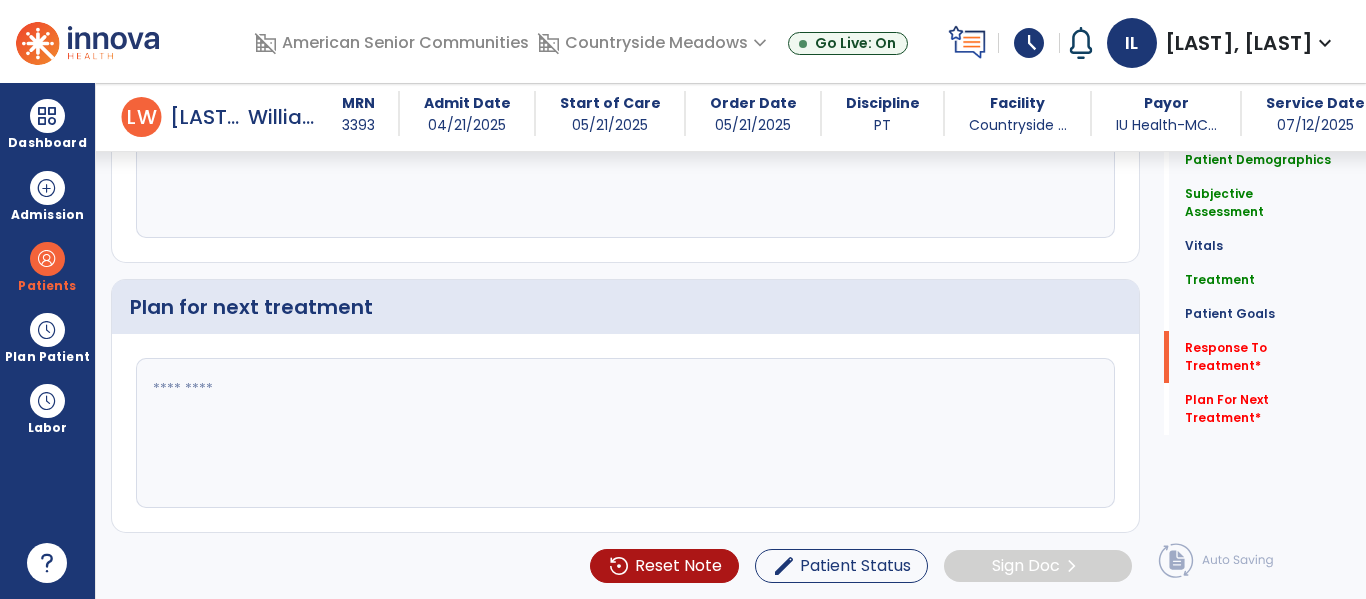type on "**********" 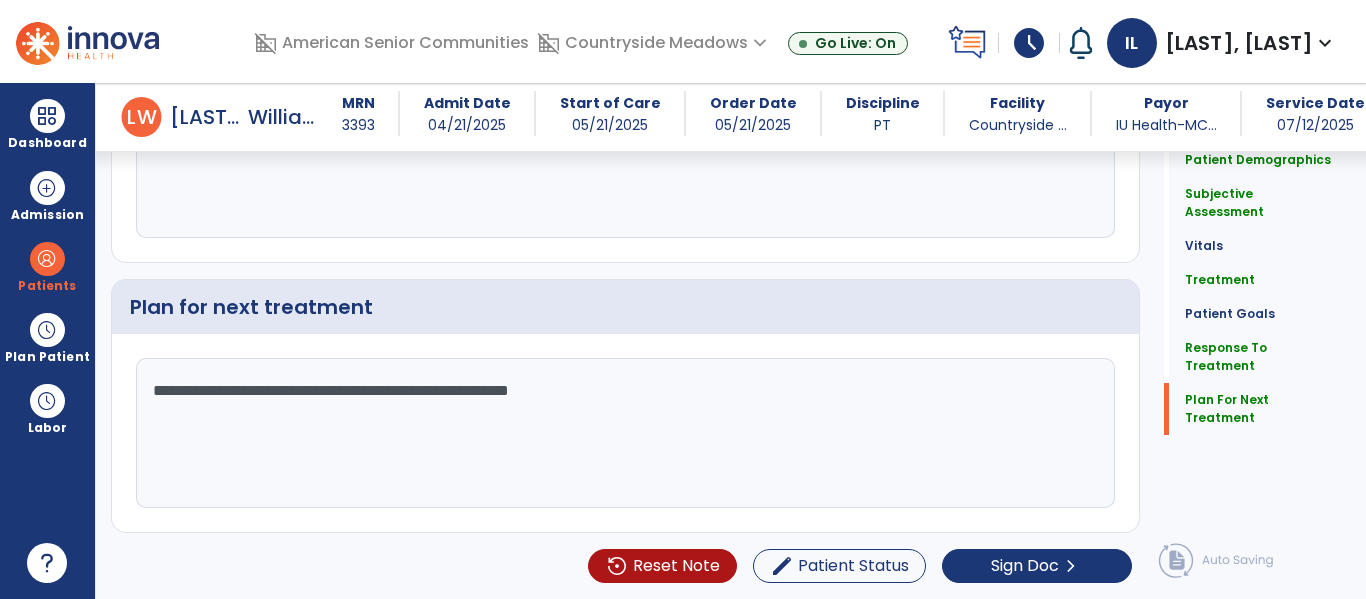 type on "**********" 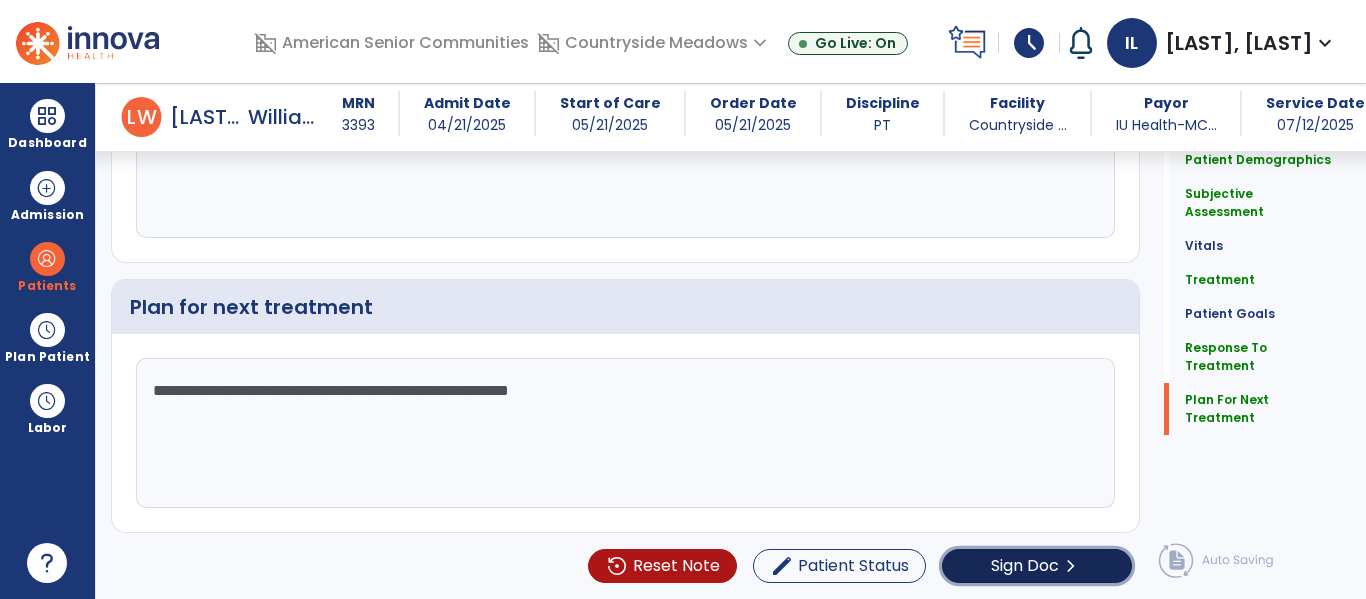 click on "chevron_right" 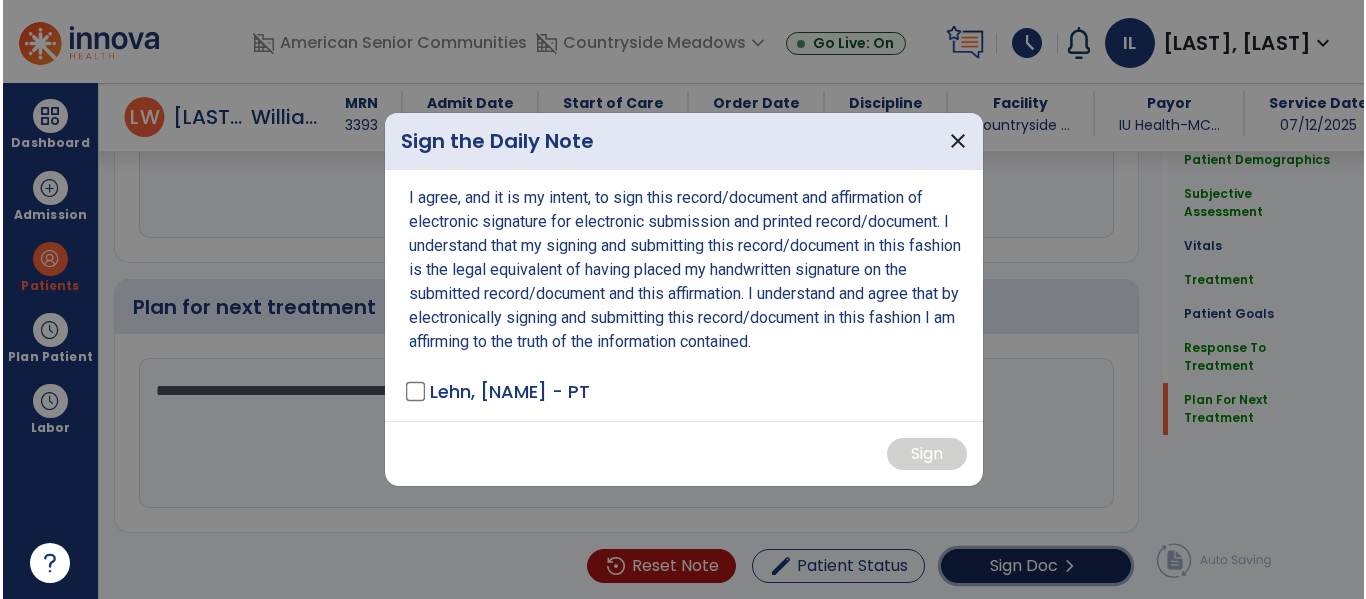 scroll, scrollTop: 4465, scrollLeft: 0, axis: vertical 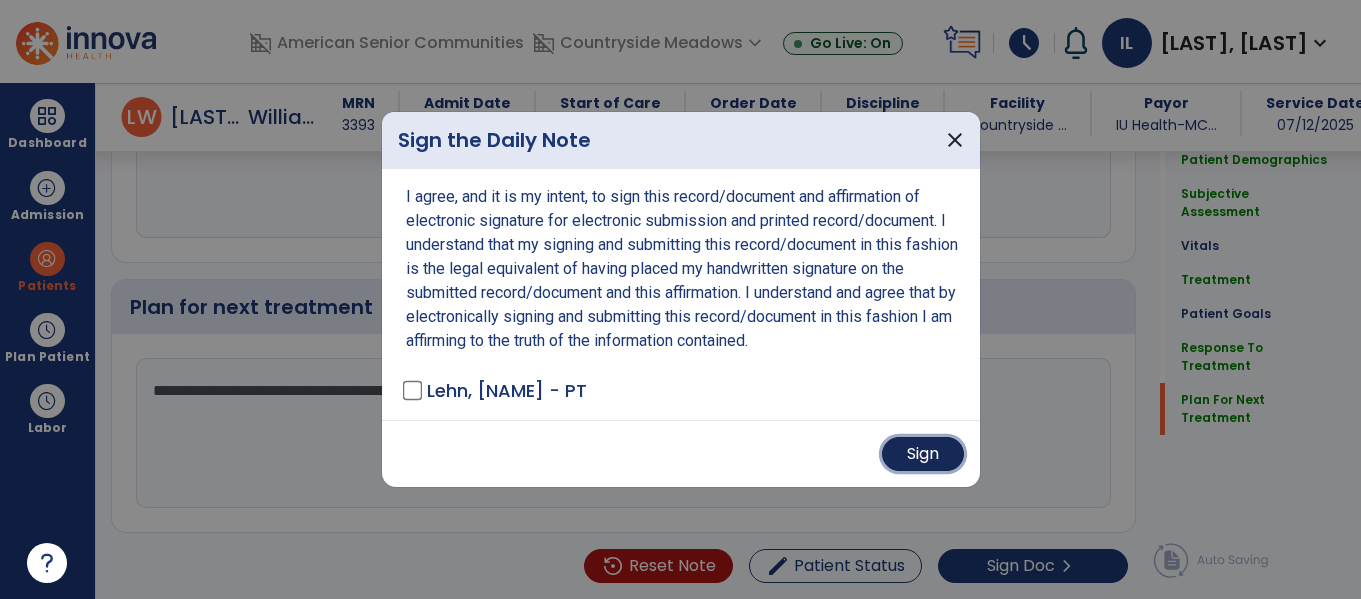 click on "Sign" at bounding box center [923, 454] 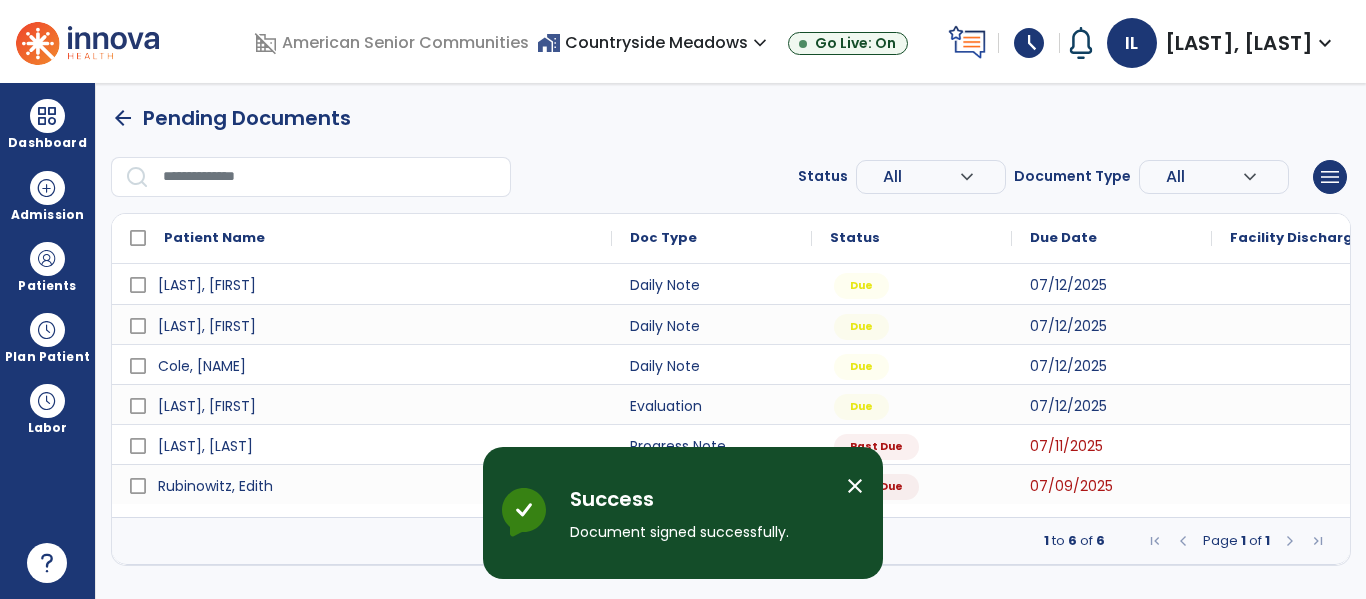 scroll, scrollTop: 0, scrollLeft: 0, axis: both 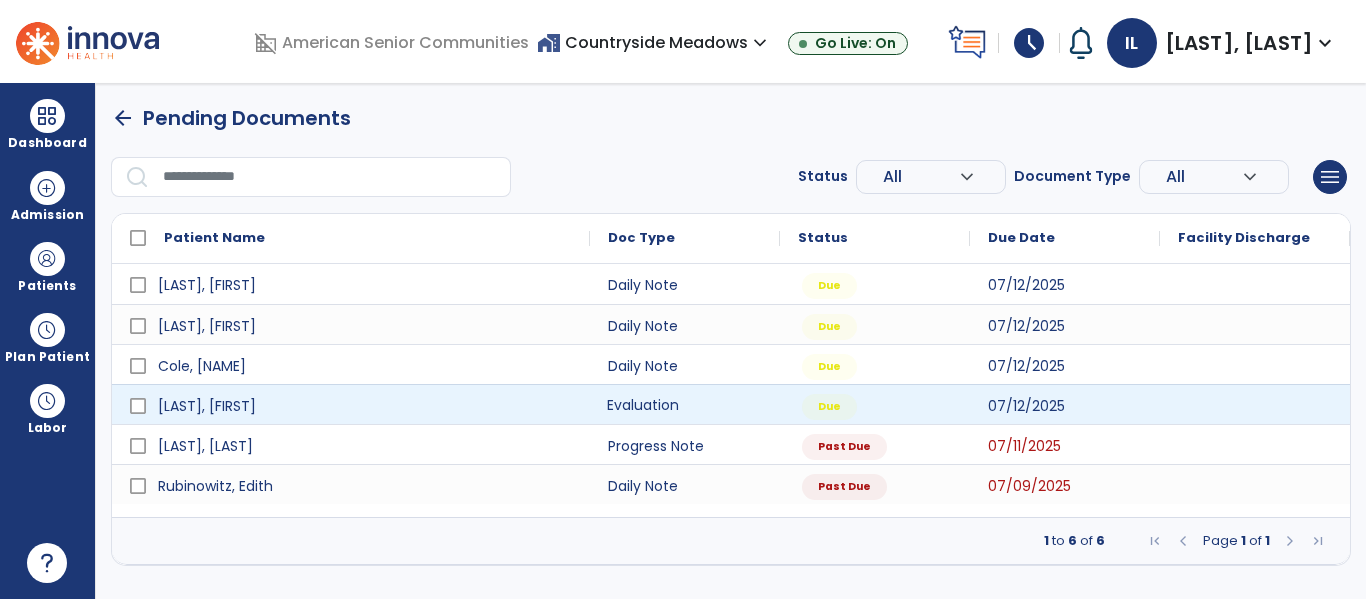 click on "Evaluation" at bounding box center [685, 404] 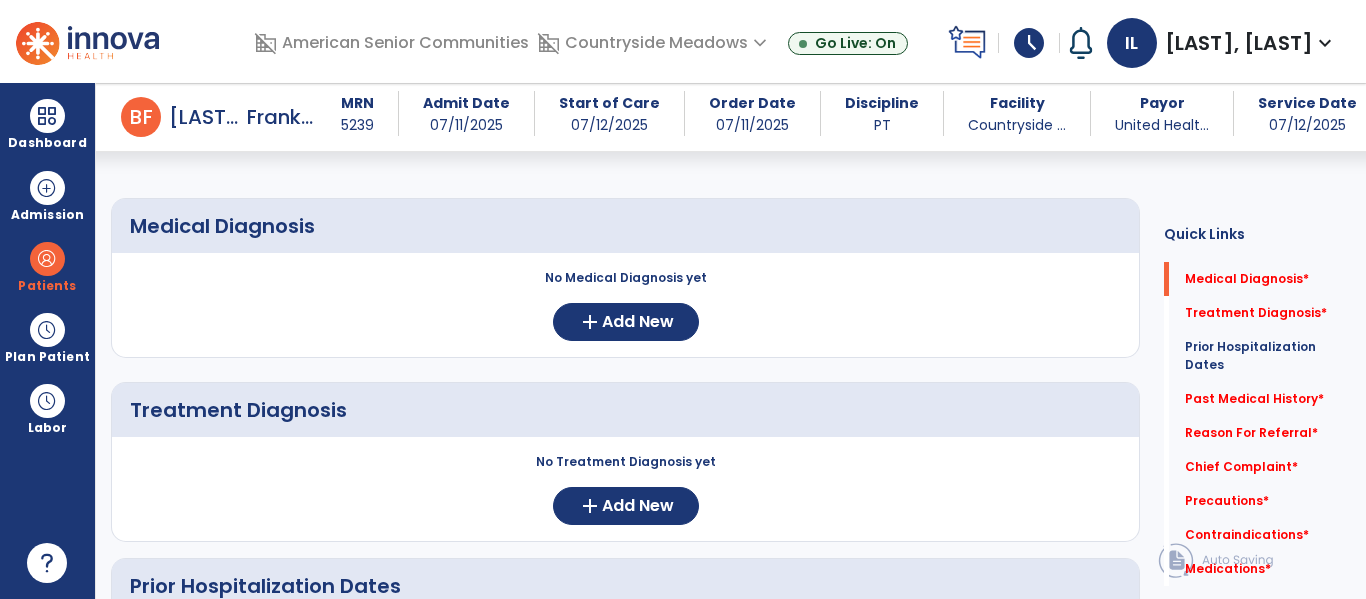 scroll, scrollTop: 131, scrollLeft: 0, axis: vertical 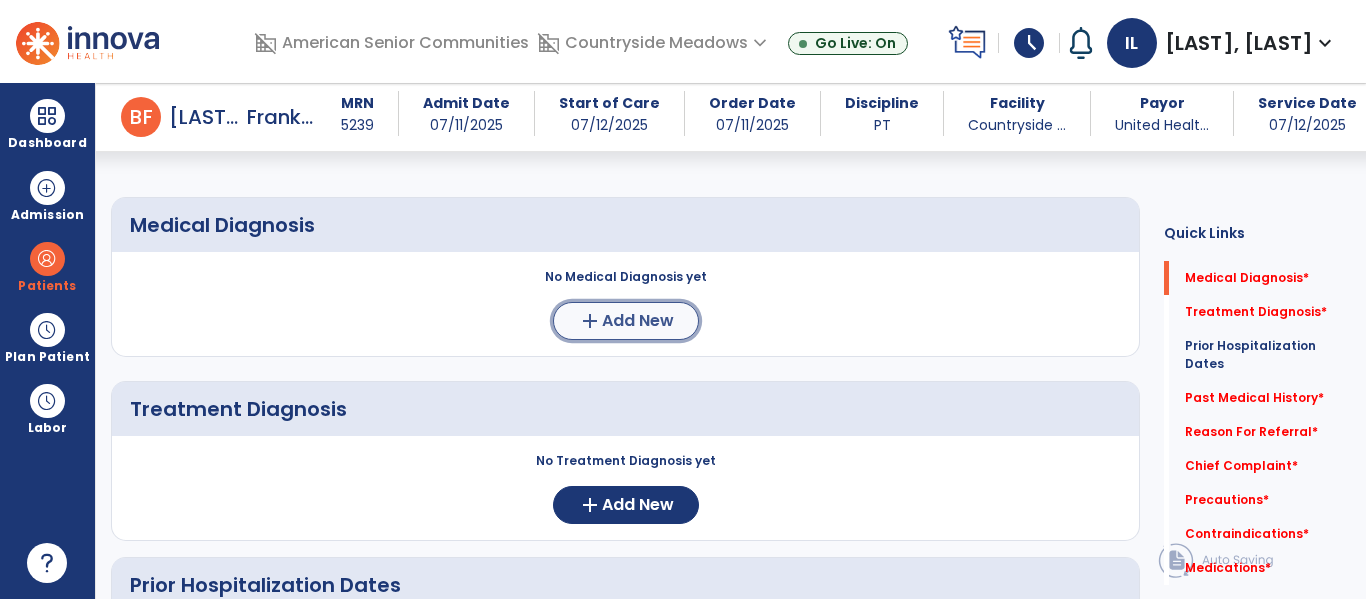click on "Add New" 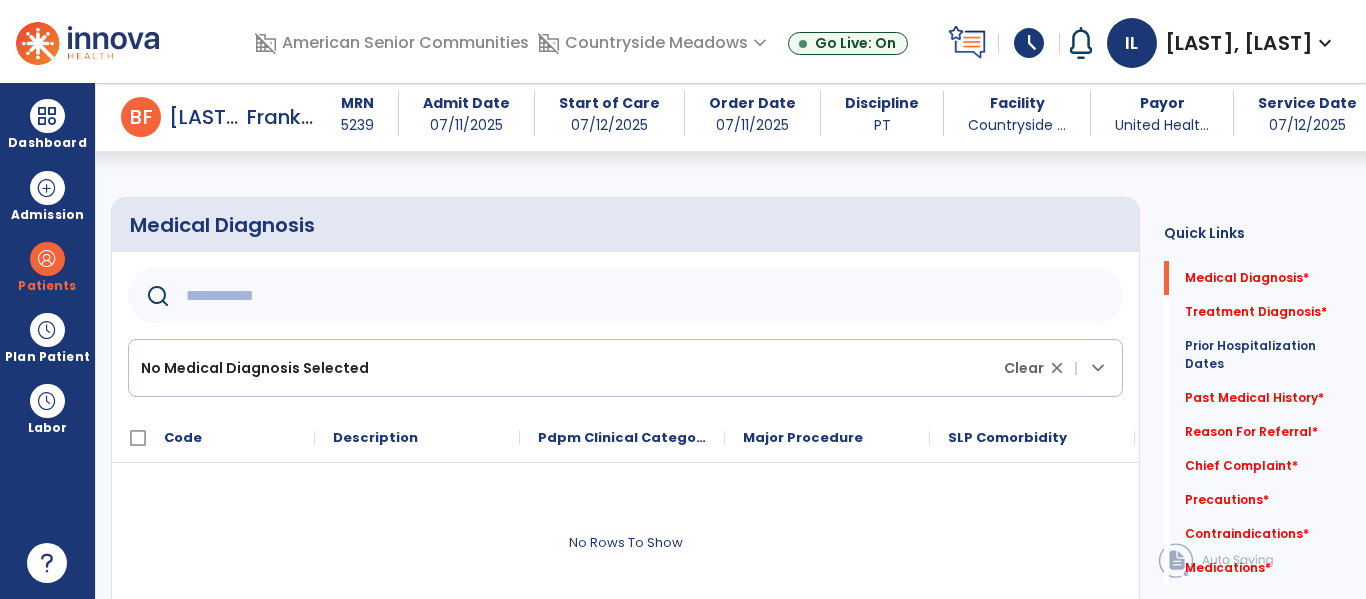 click 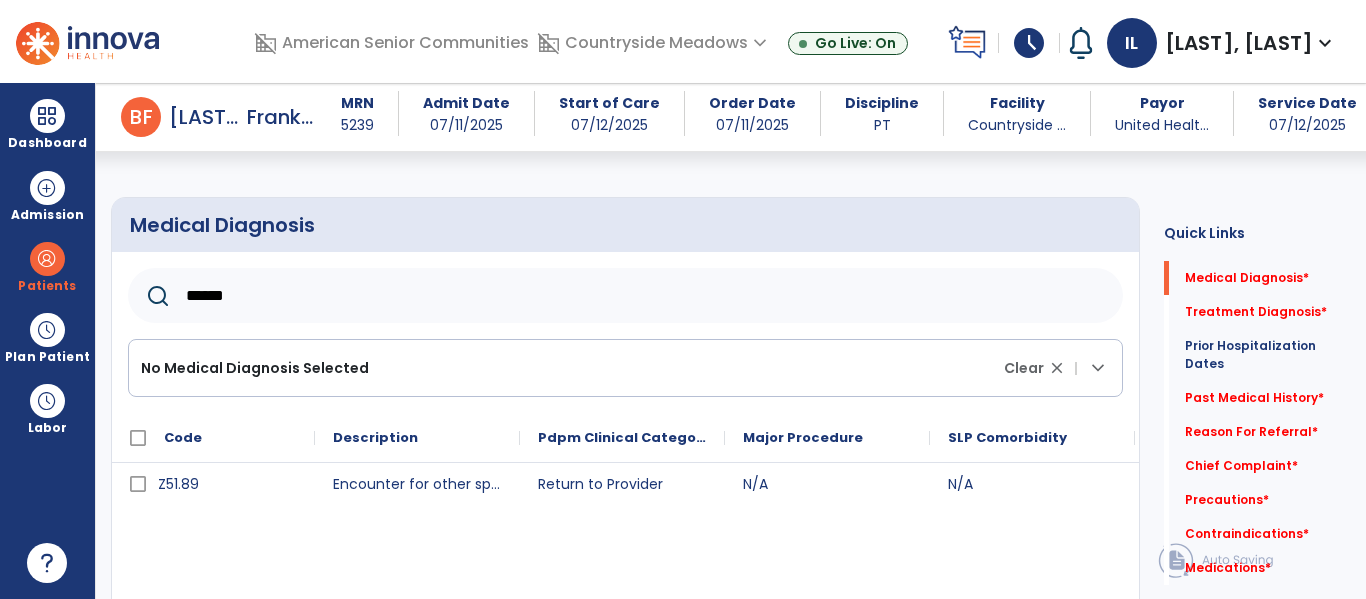 type on "******" 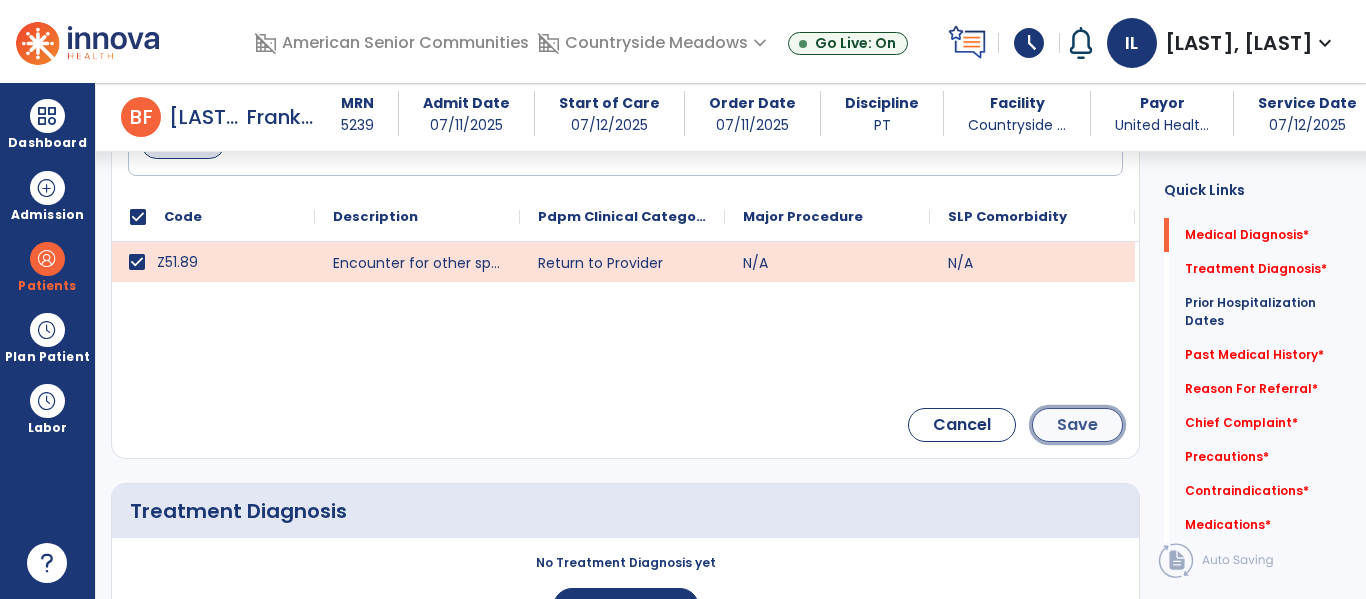 click on "Save" 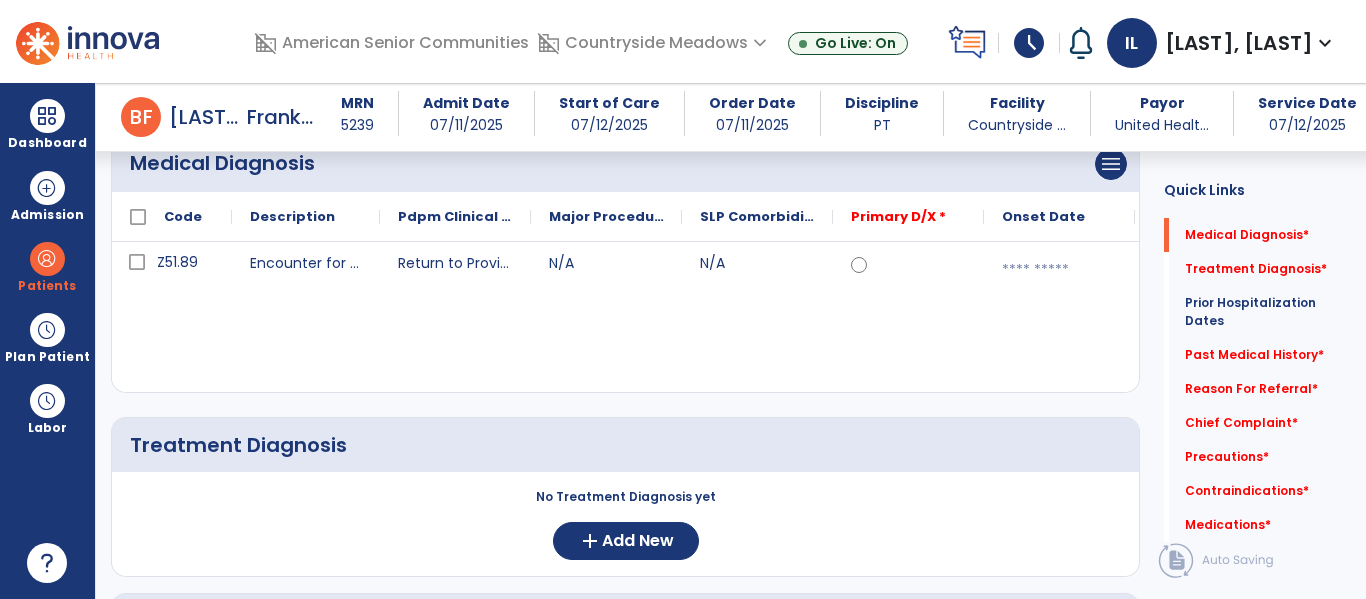 scroll, scrollTop: 125, scrollLeft: 0, axis: vertical 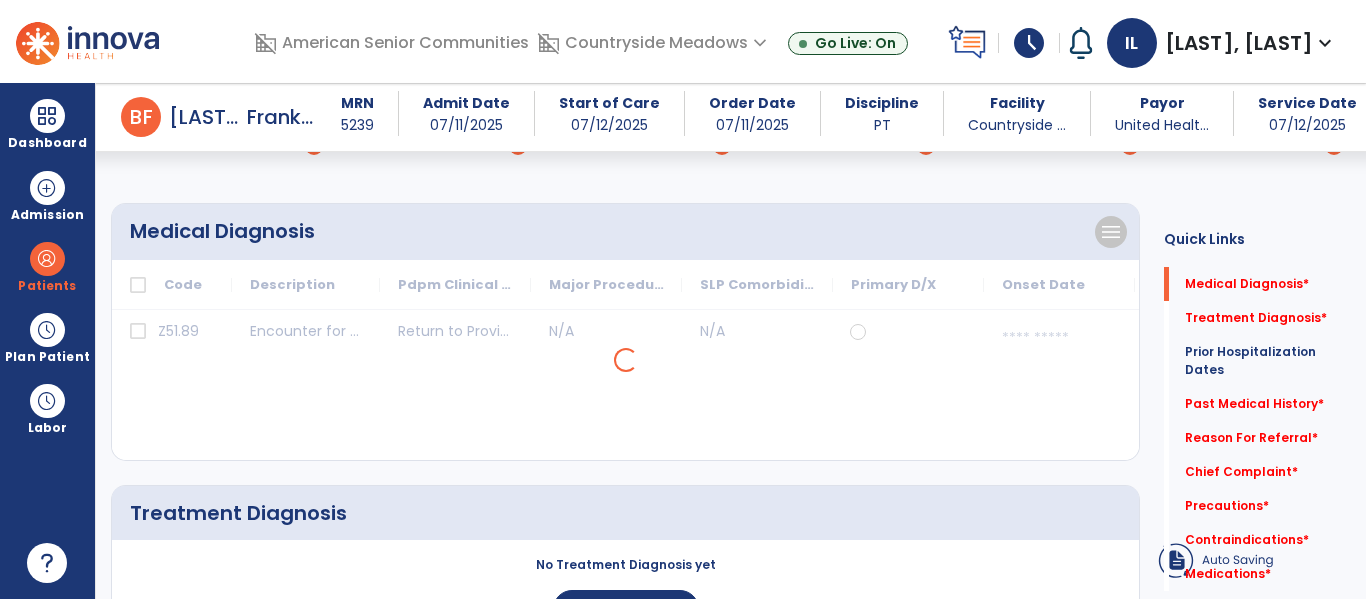 click 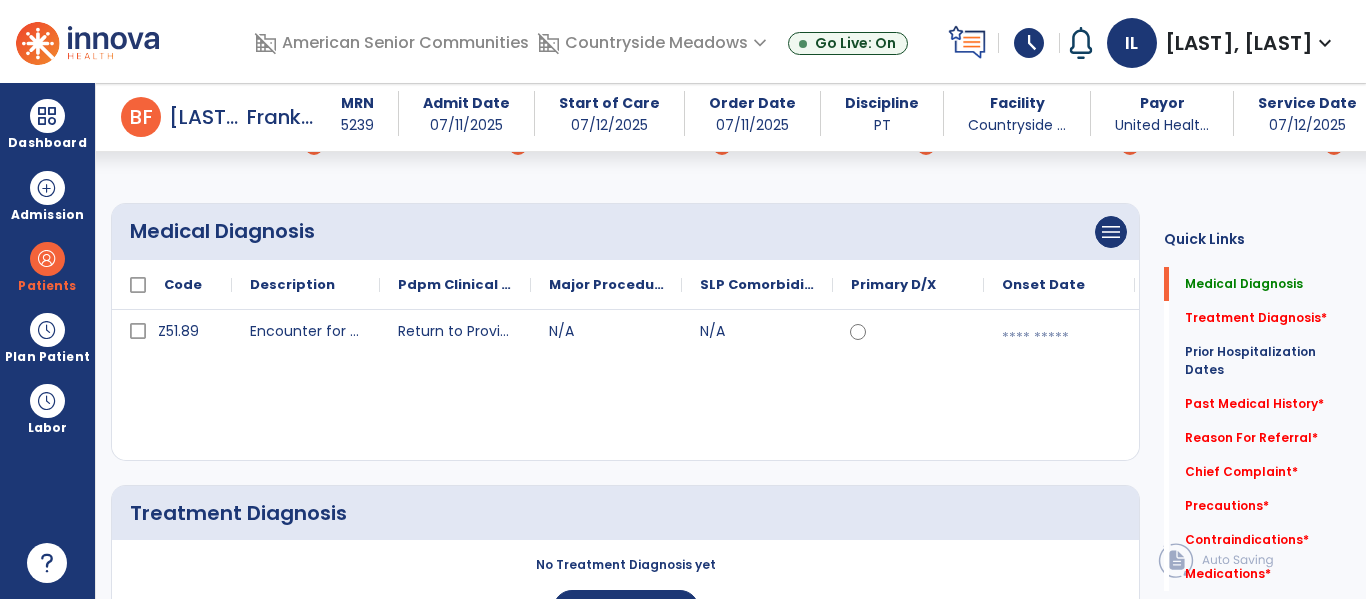 click on "Z51.89 Encounter for other specified aftercare Return to Provider N/A N/A calendar_today" 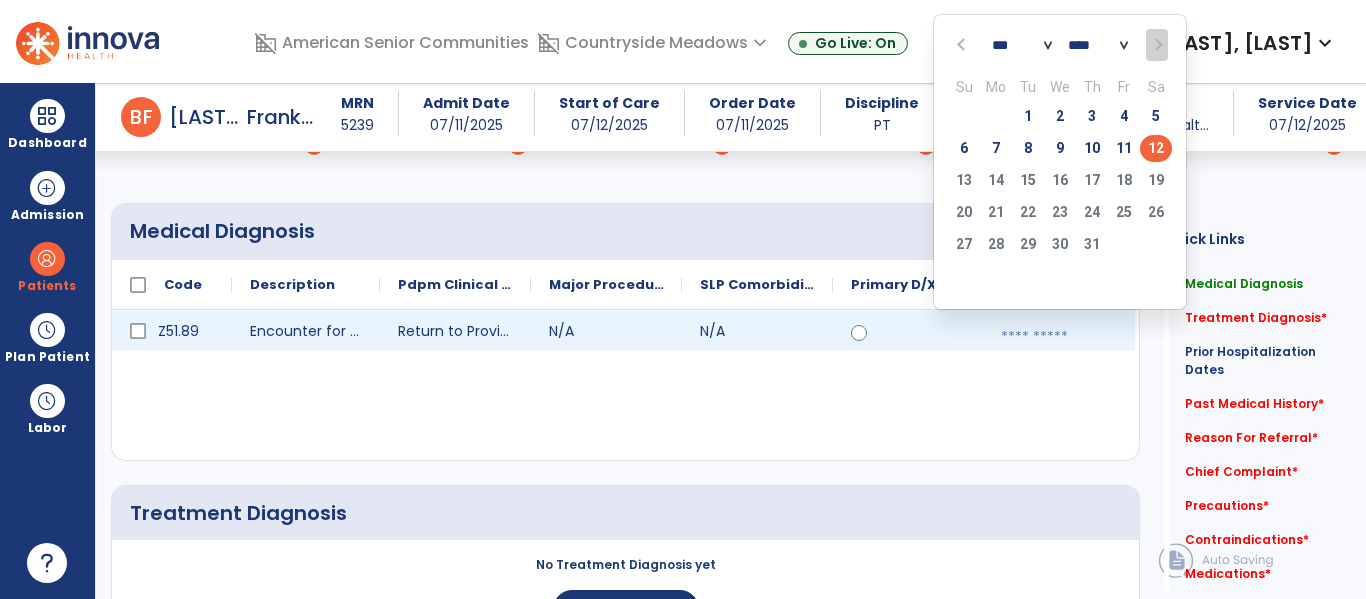 click at bounding box center (1059, 337) 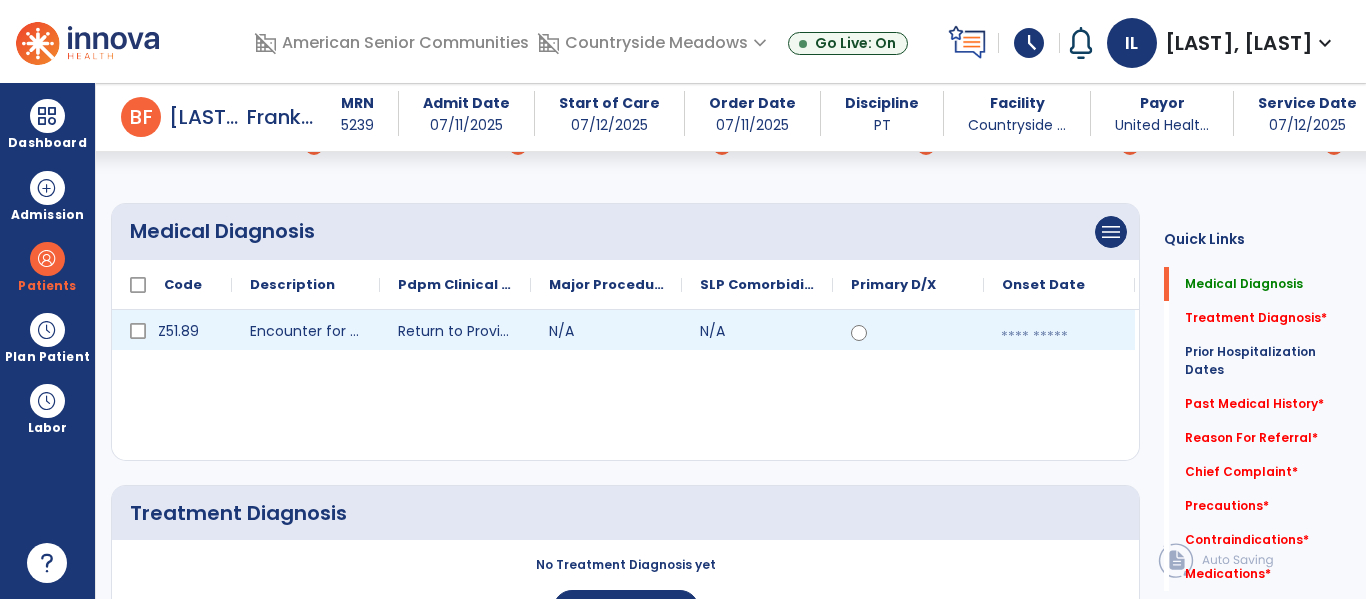 click at bounding box center [1059, 337] 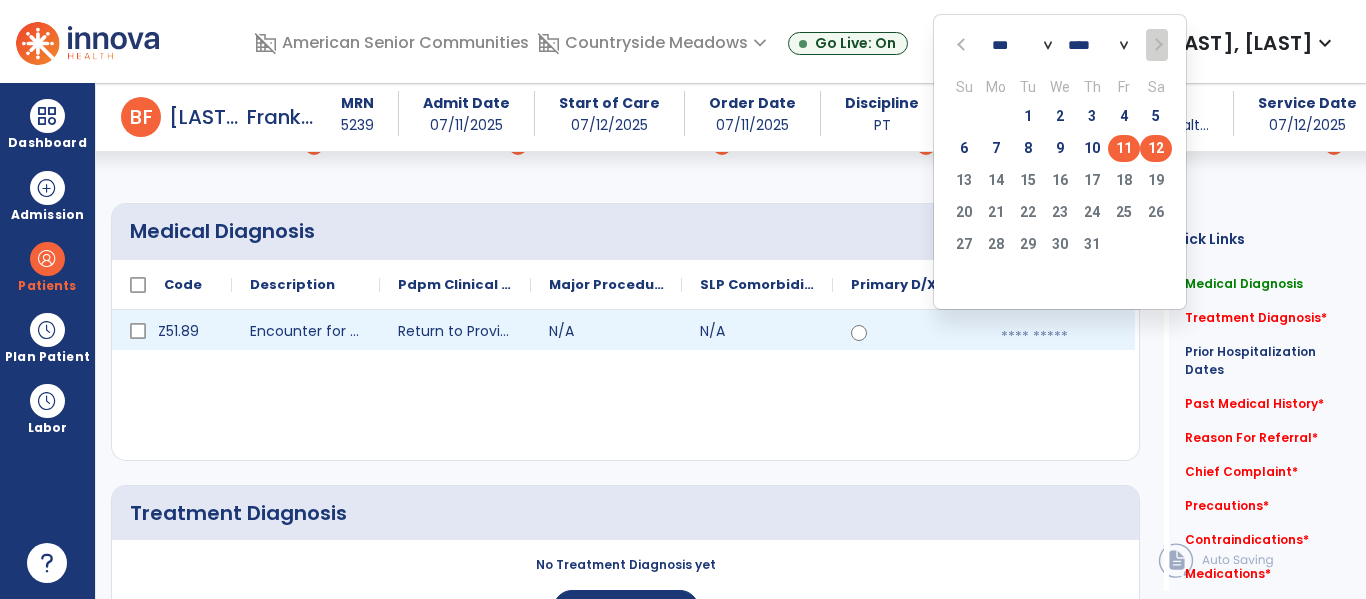 click on "11" 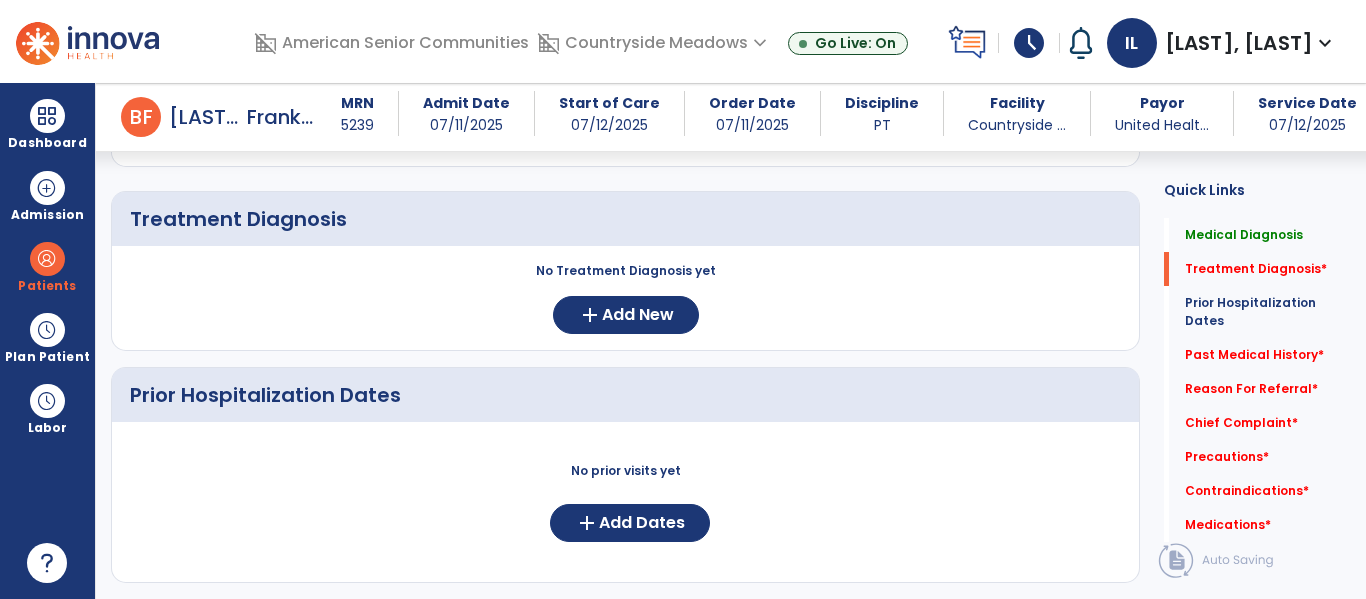 scroll, scrollTop: 421, scrollLeft: 0, axis: vertical 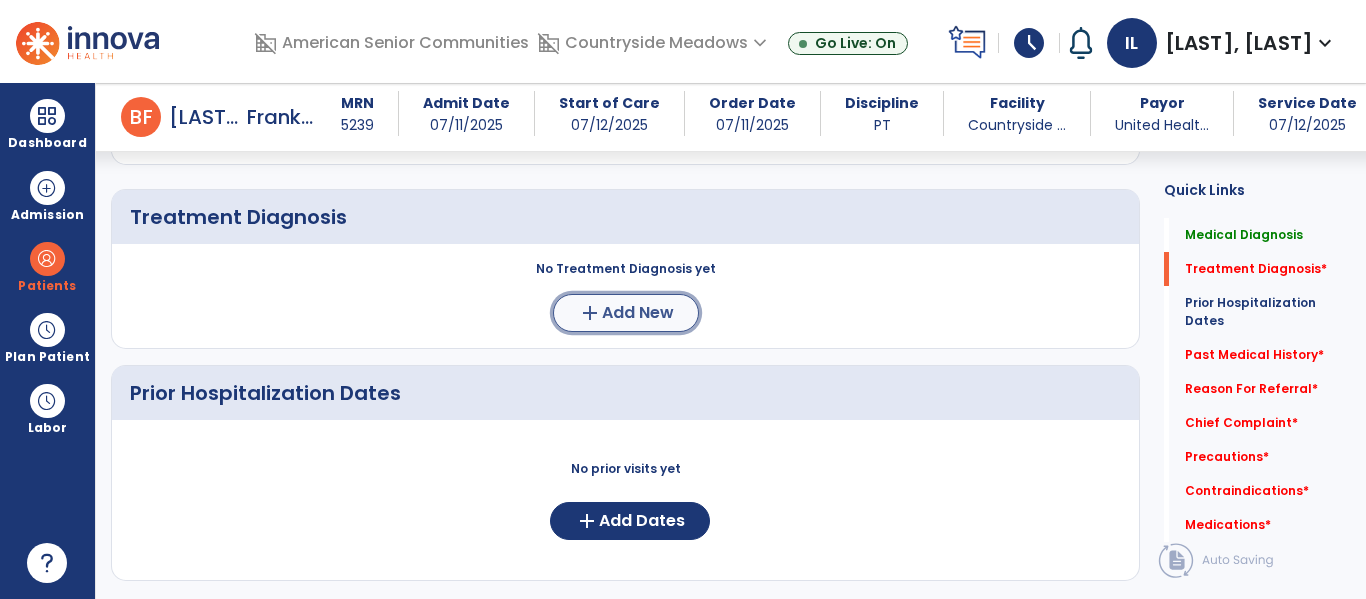 click on "Add New" 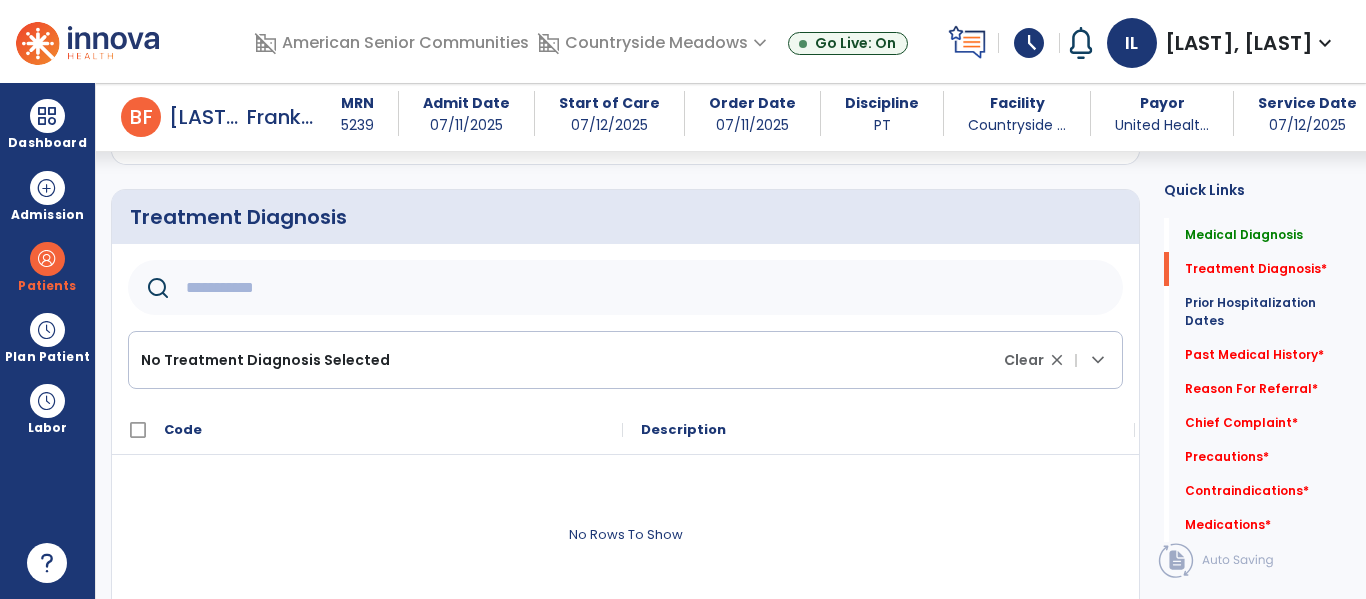 click 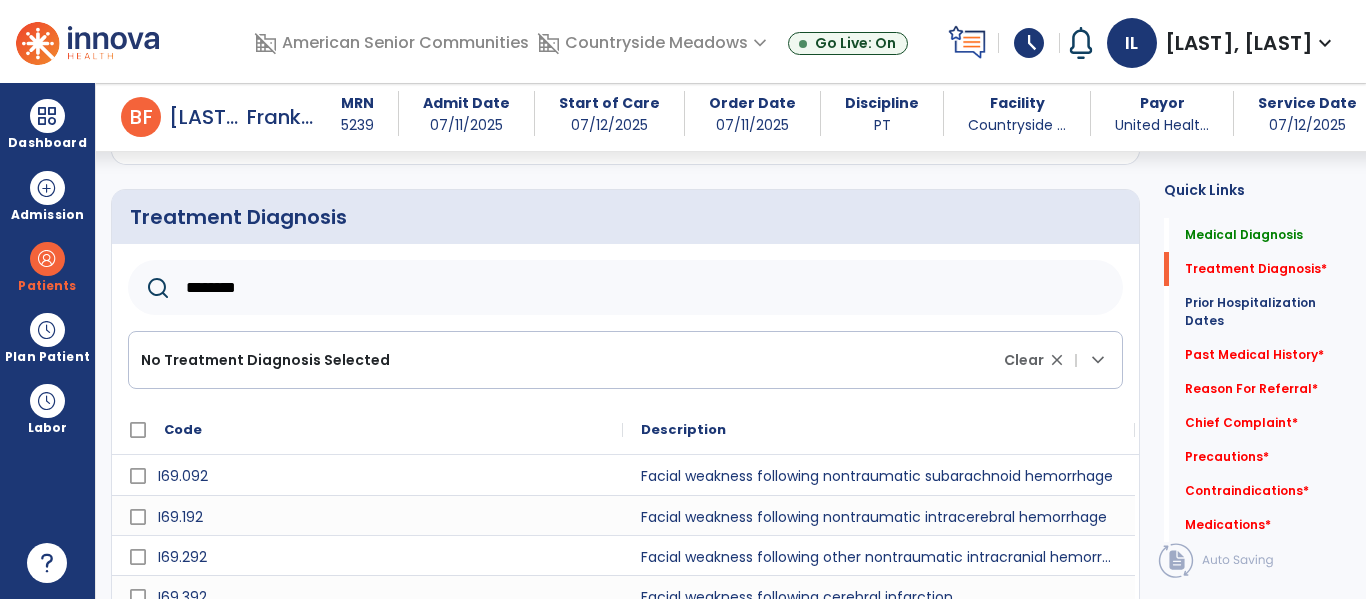 scroll, scrollTop: 693, scrollLeft: 0, axis: vertical 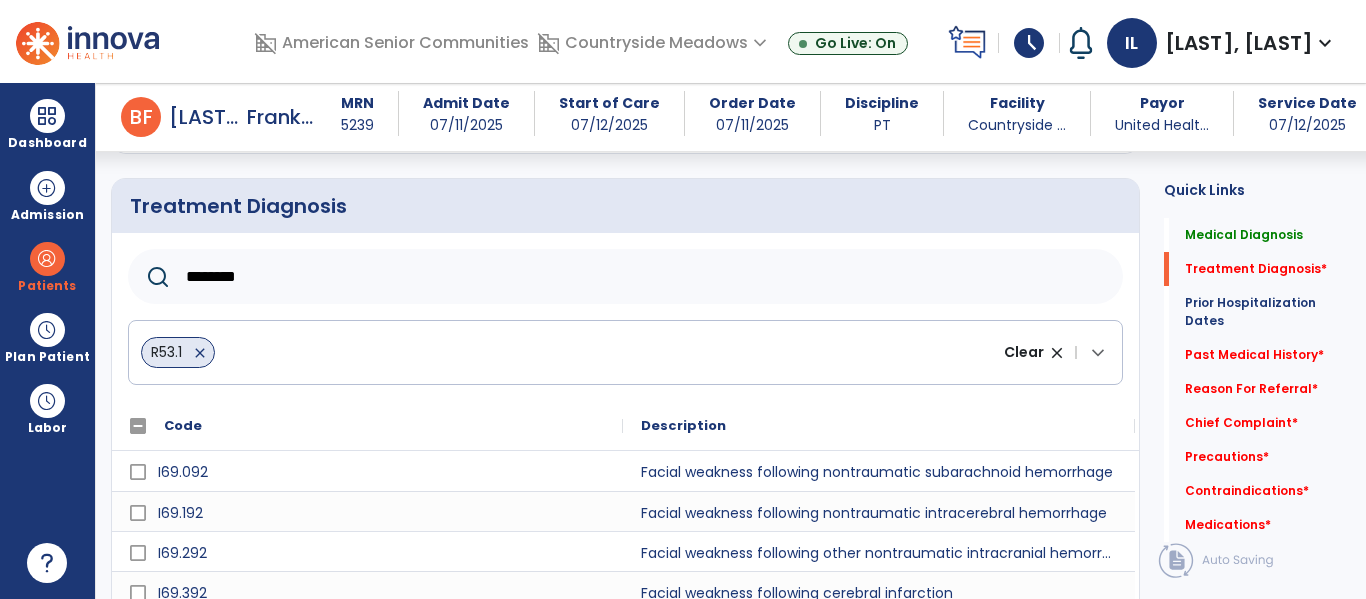 click on "********" 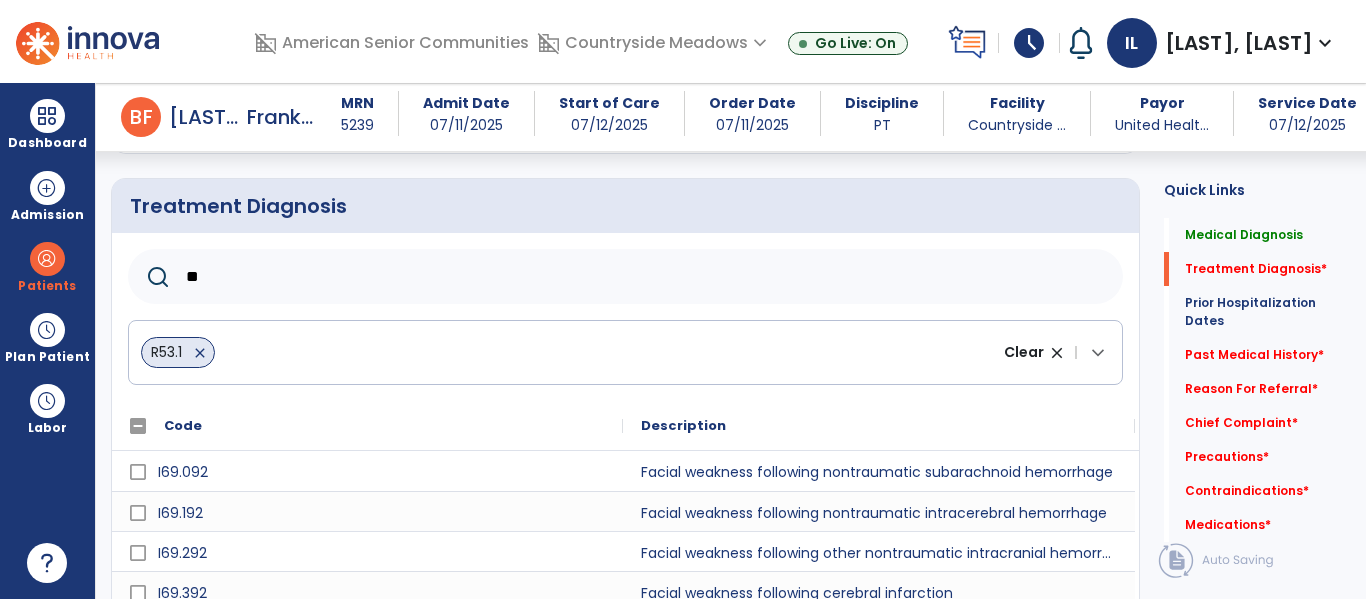 type on "*" 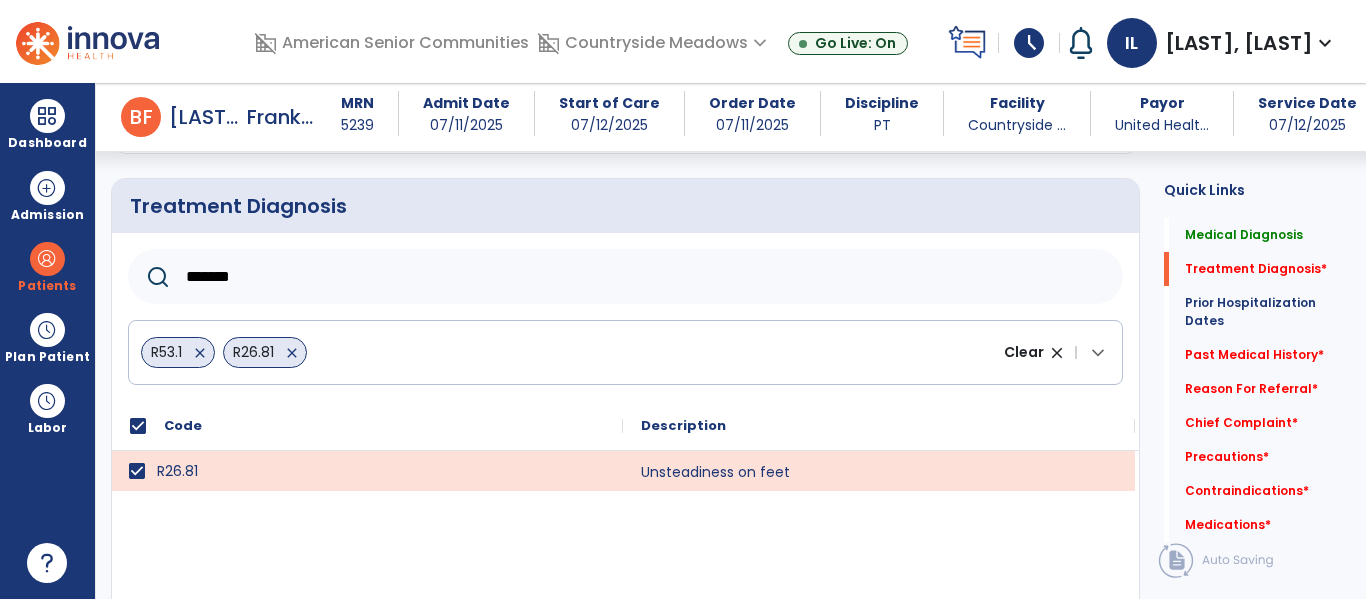 click on "*******" 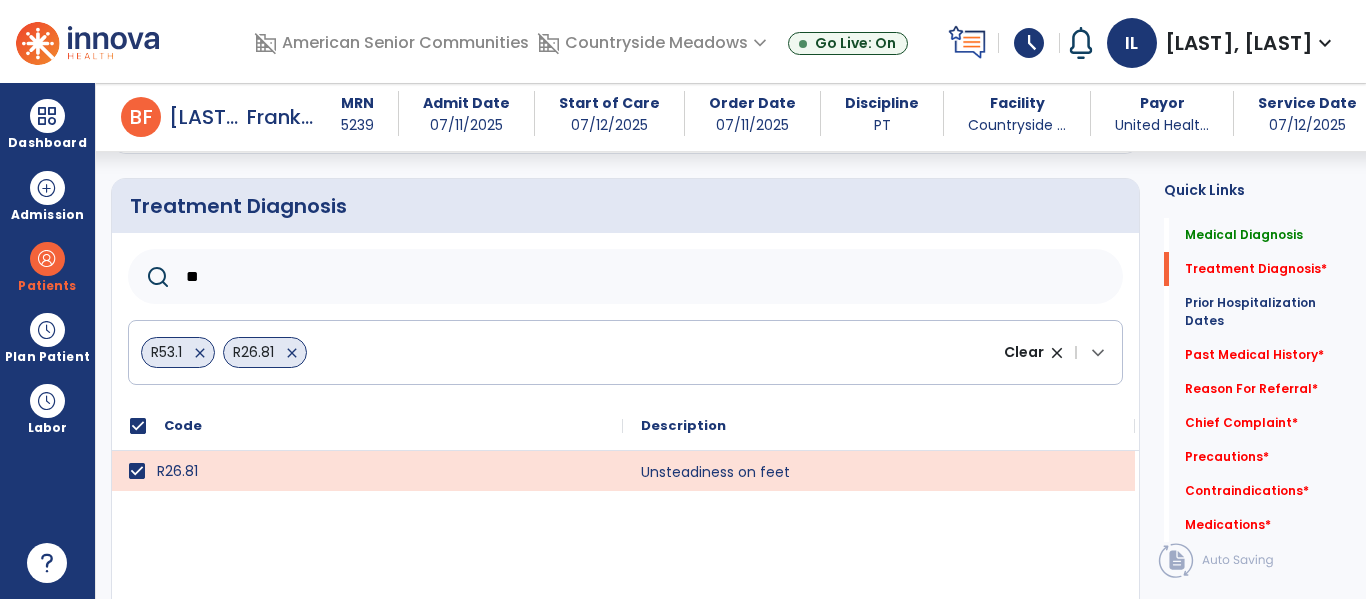 type on "*" 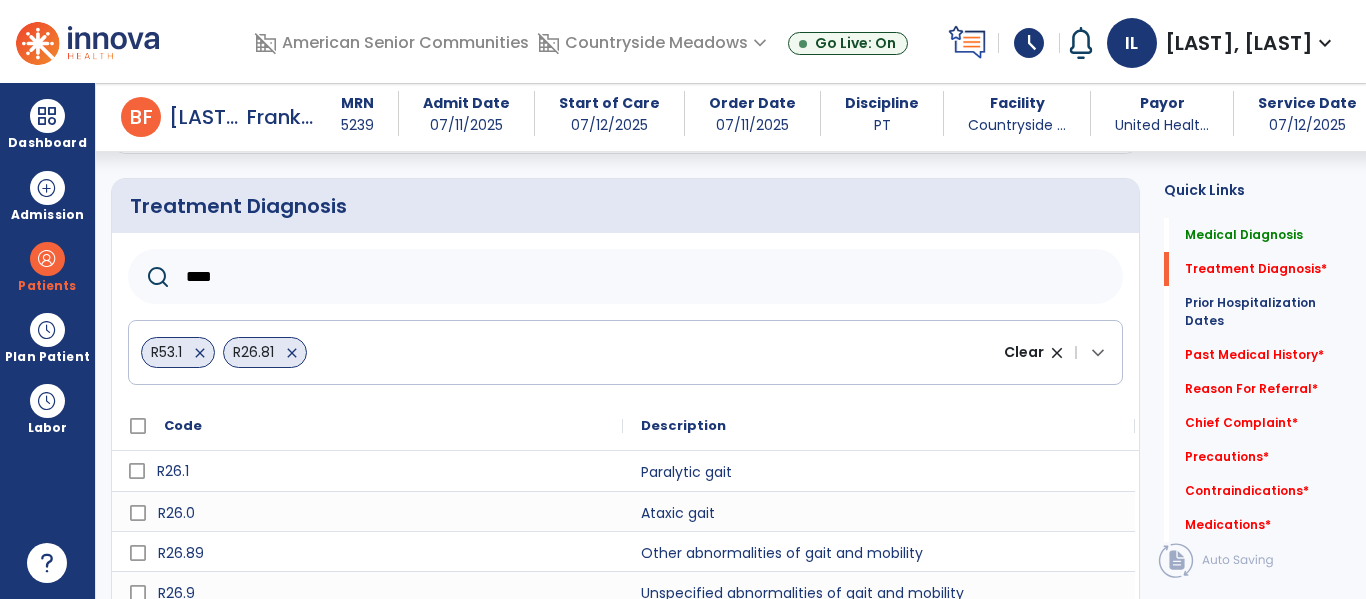 type on "****" 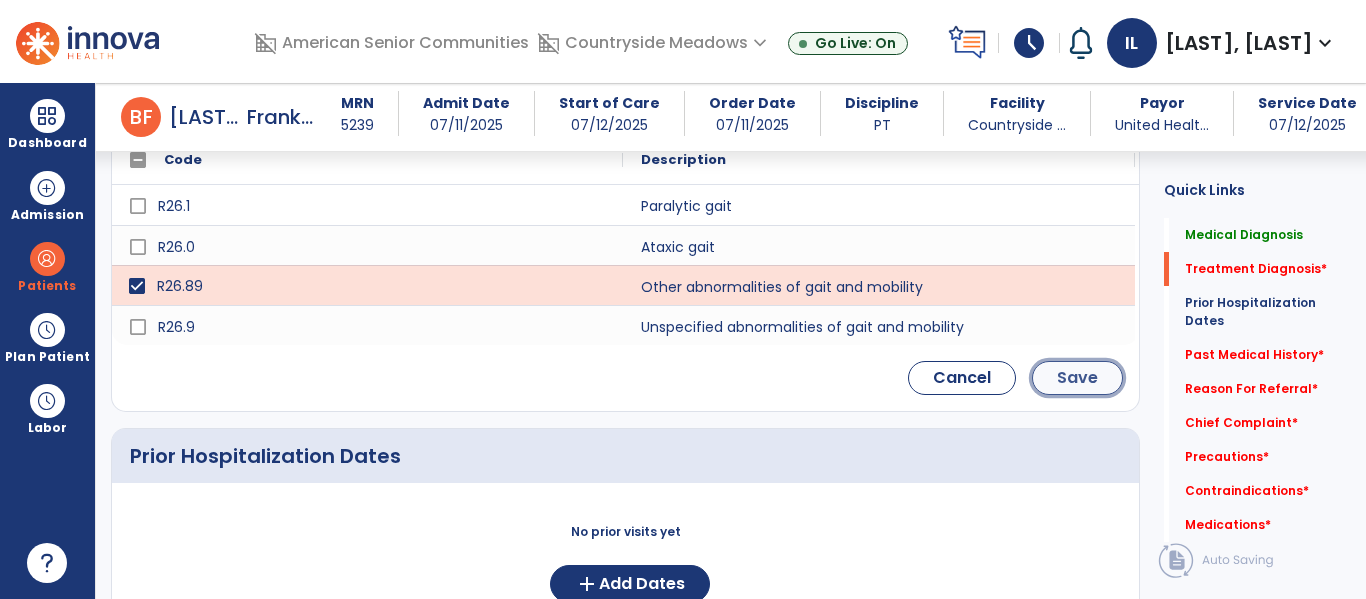 click on "Save" 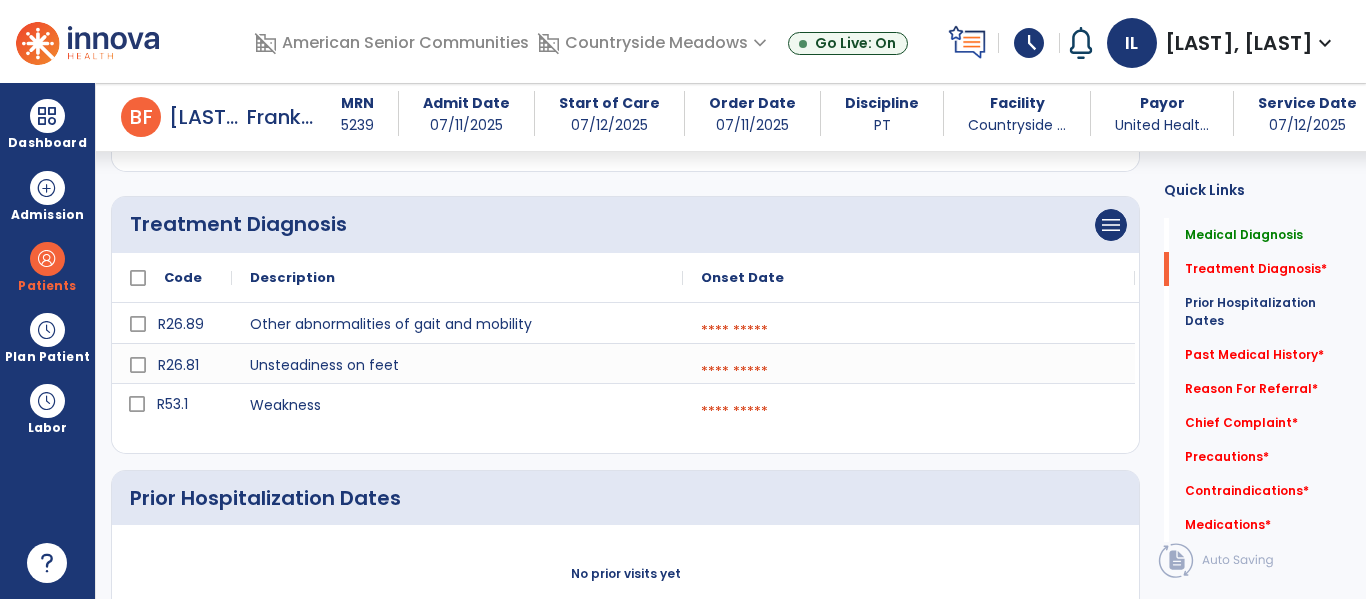 scroll, scrollTop: 365, scrollLeft: 0, axis: vertical 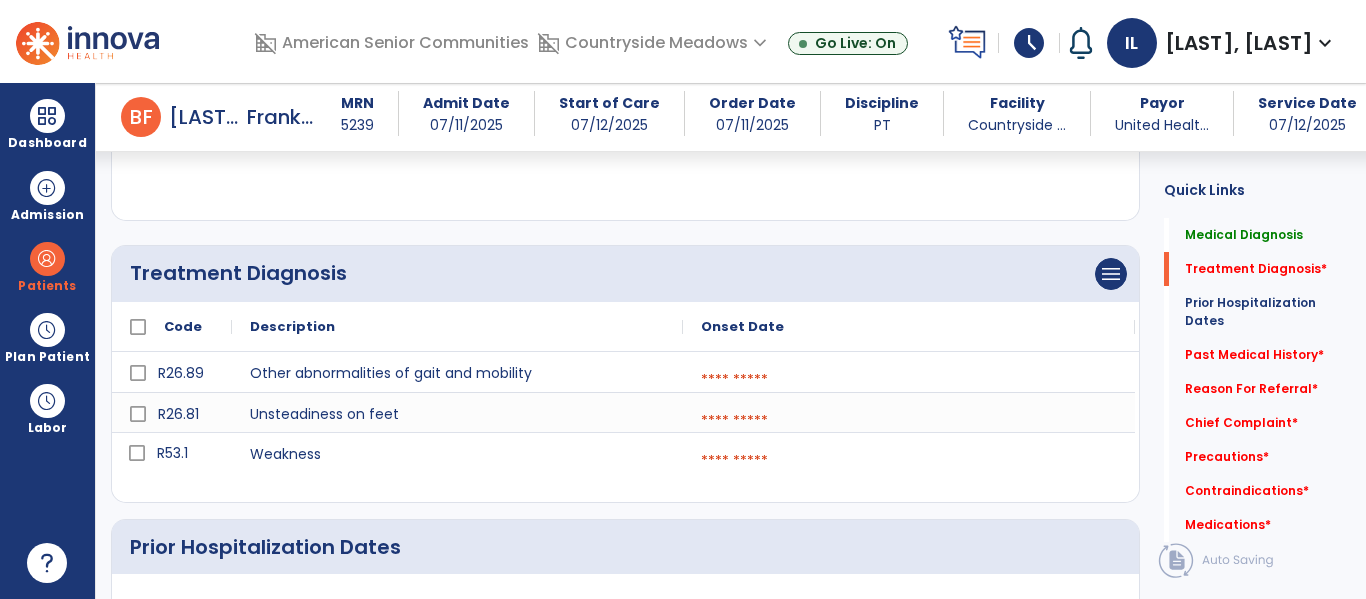 click at bounding box center [909, 461] 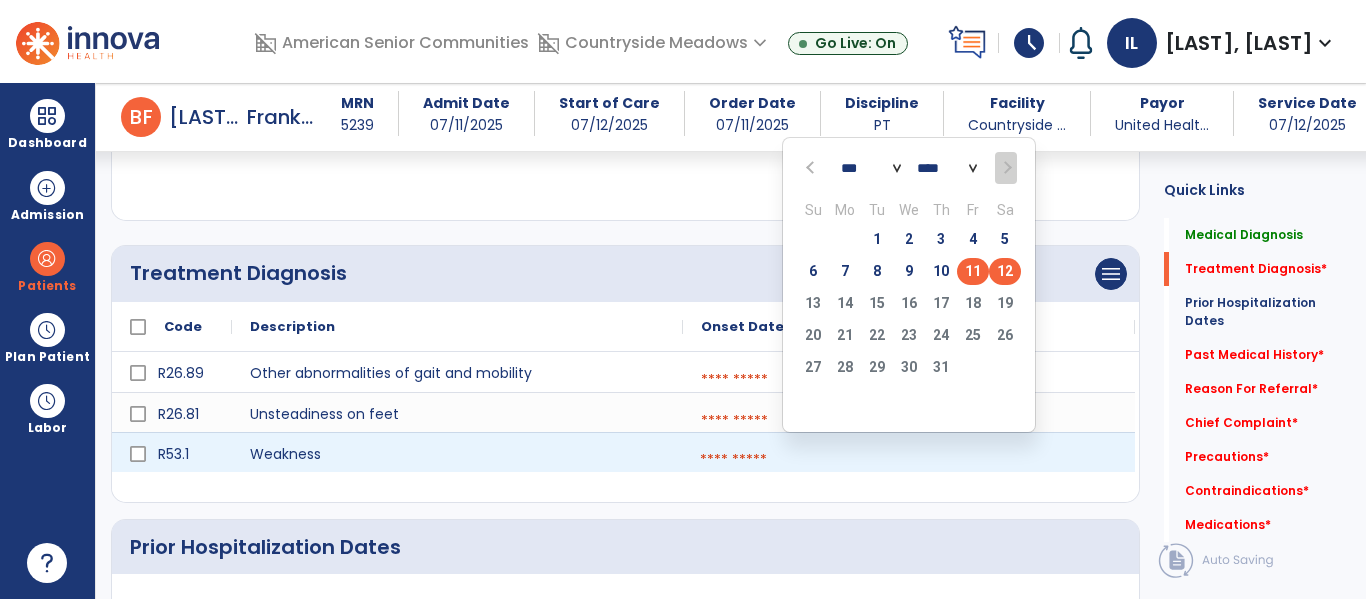 click on "11" 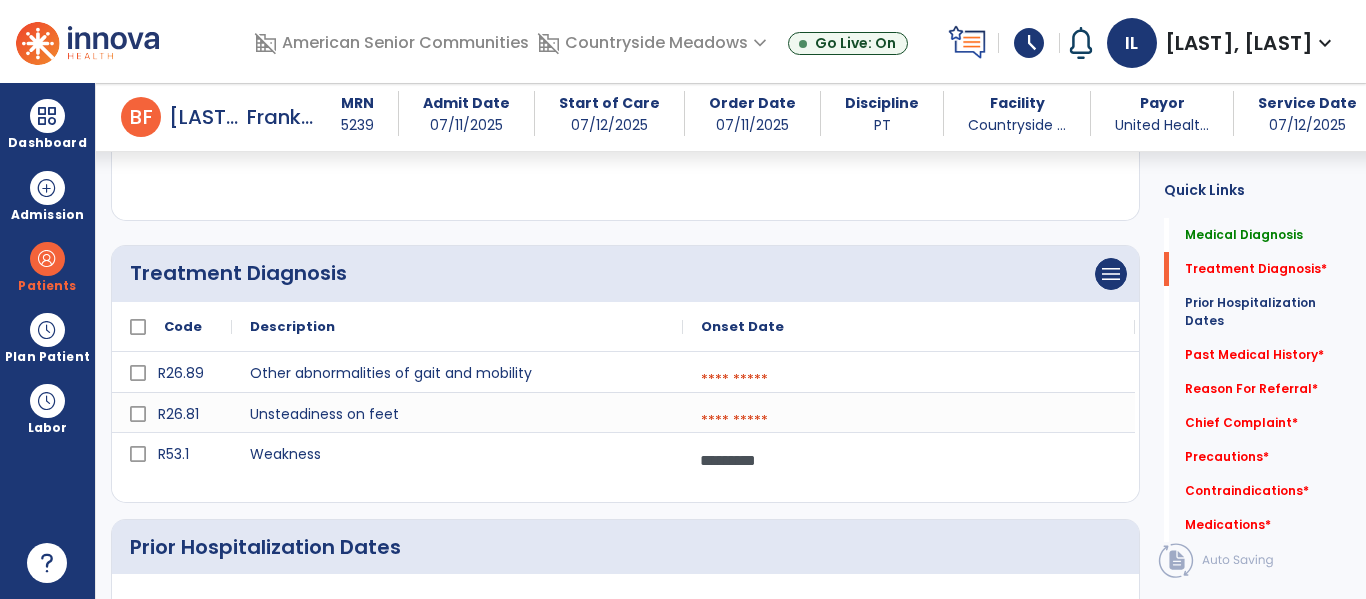 click at bounding box center [909, 421] 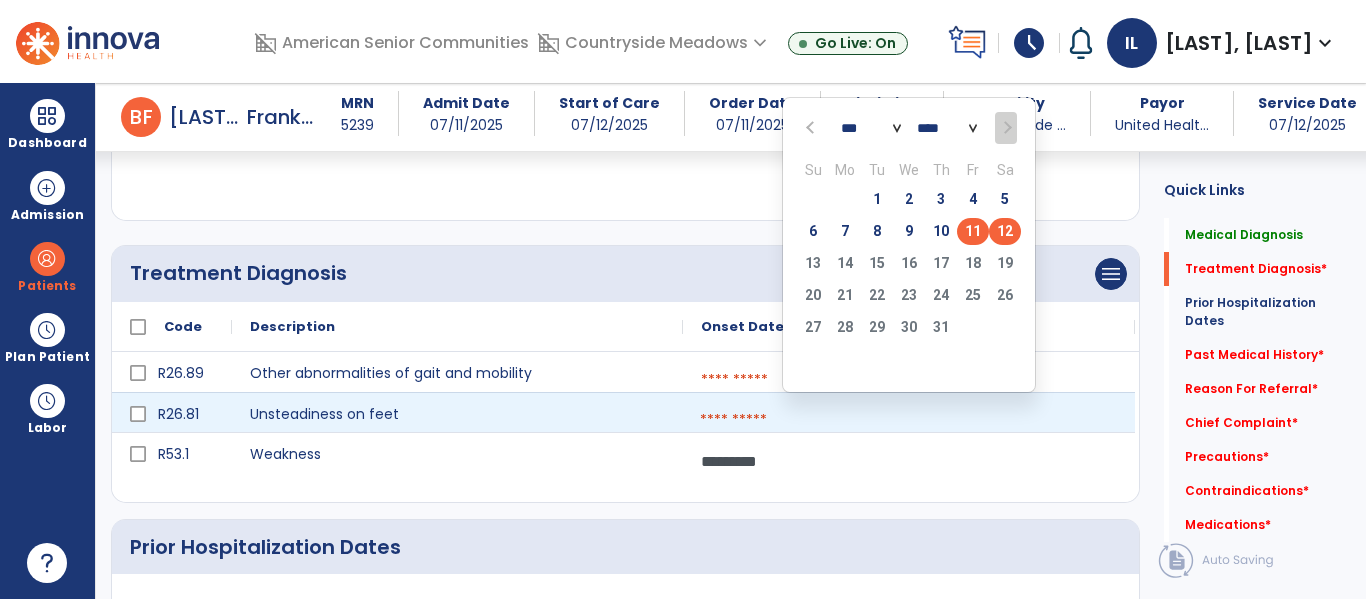 click on "11" 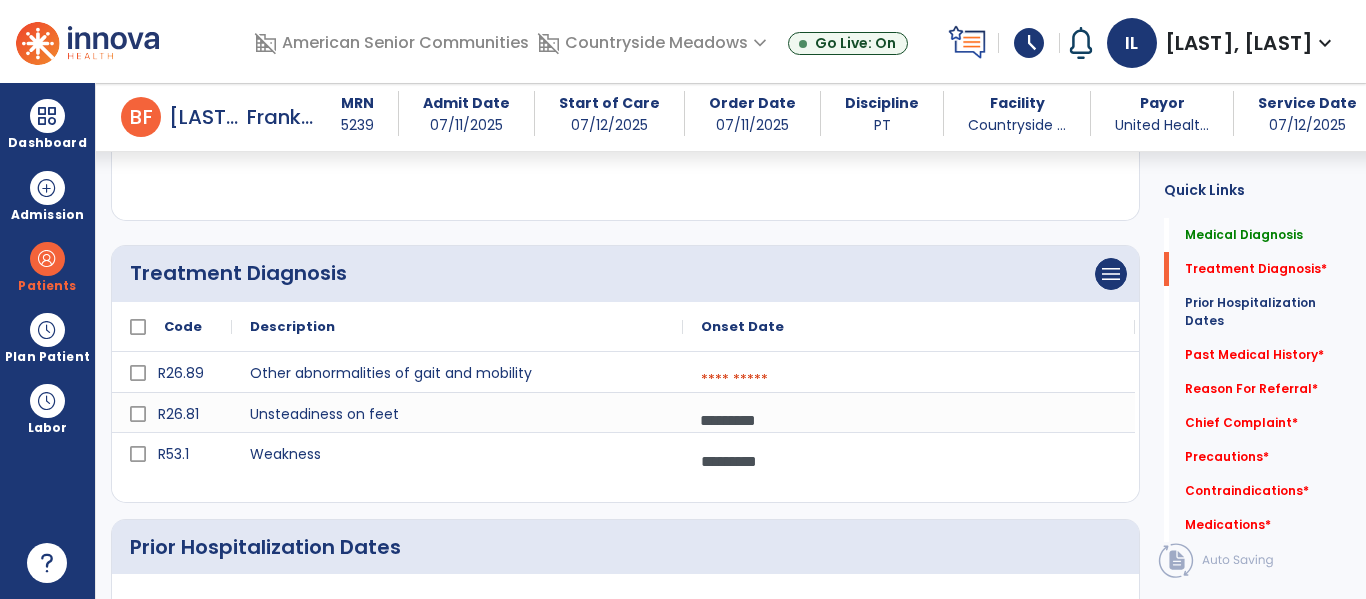 click at bounding box center [909, 380] 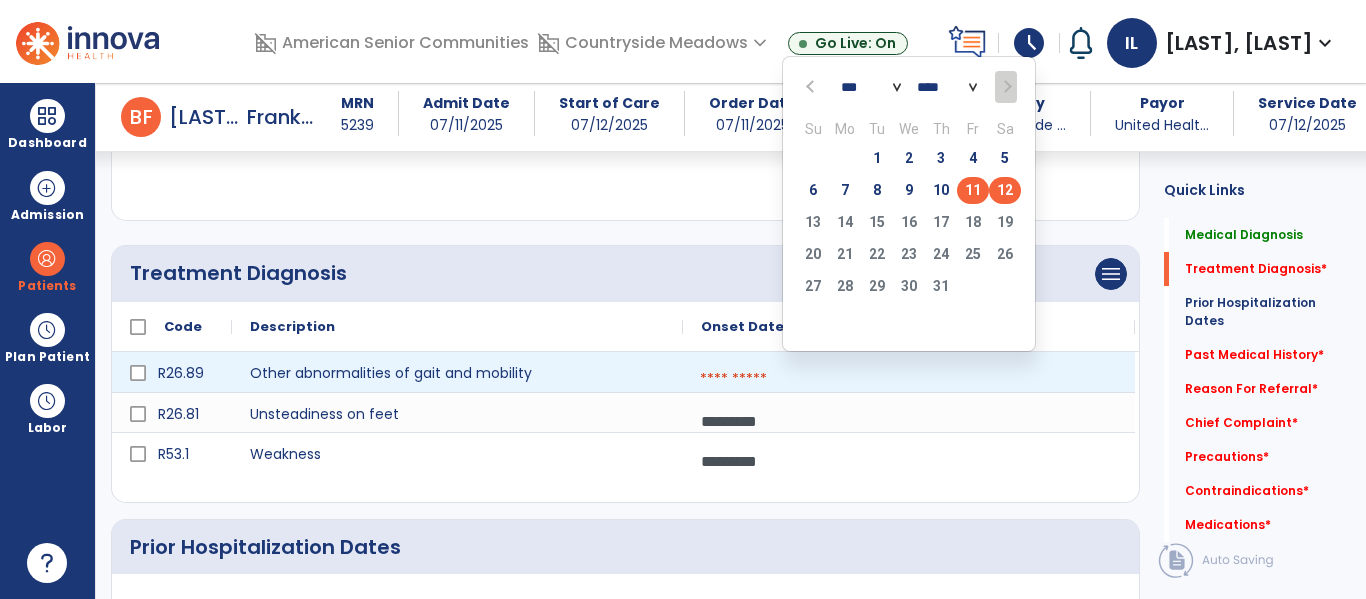 click on "11" 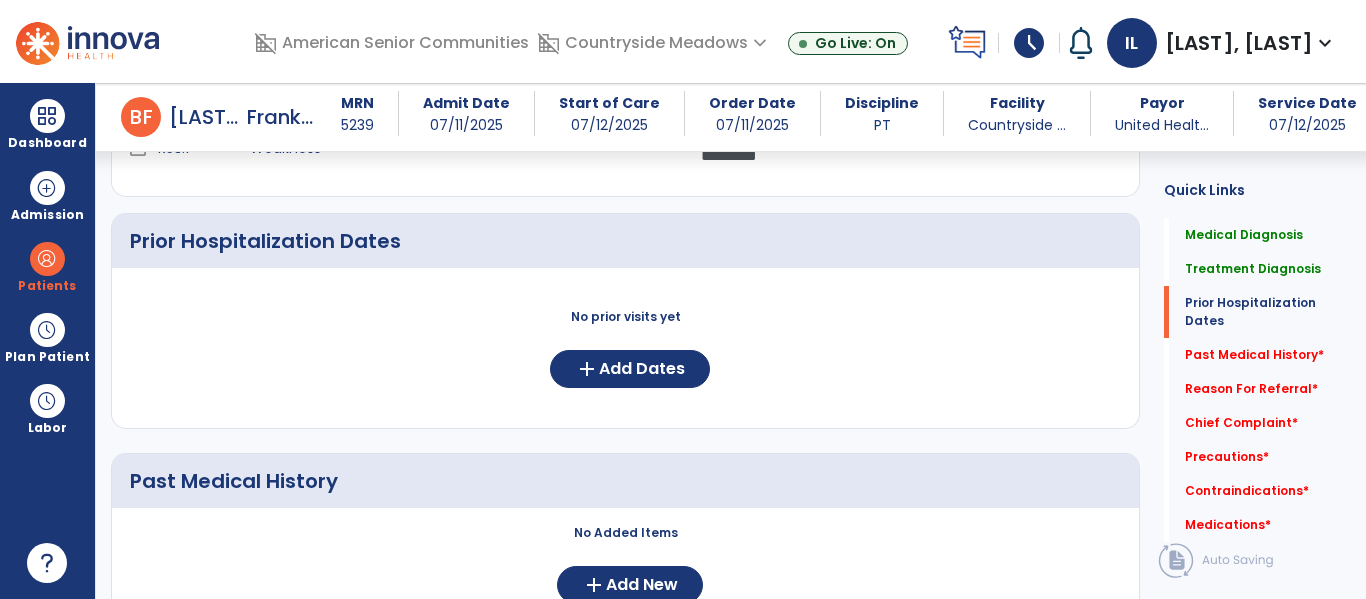 scroll, scrollTop: 691, scrollLeft: 0, axis: vertical 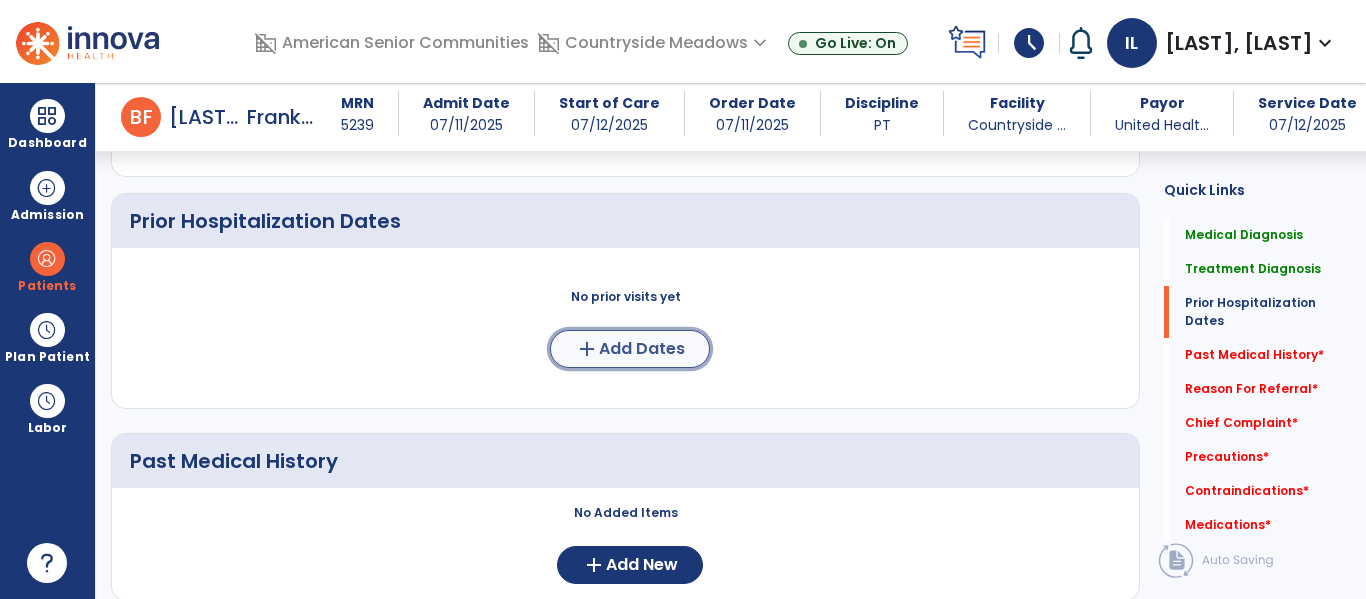 click on "add  Add Dates" 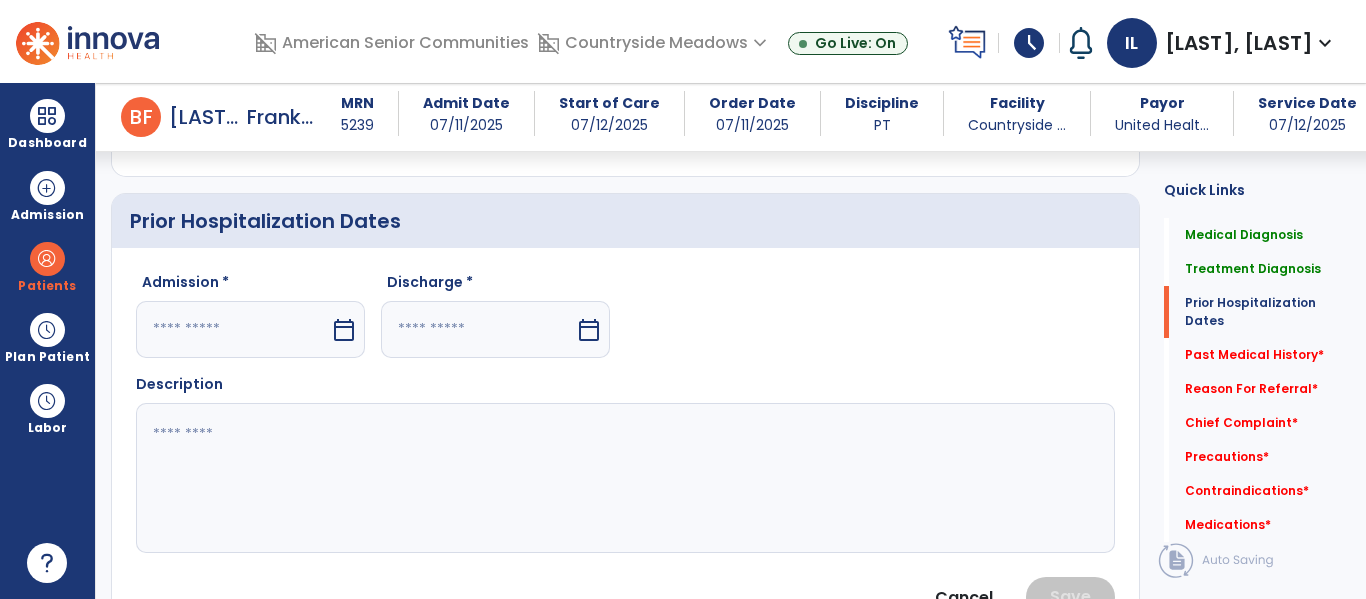 click on "calendar_today" at bounding box center (346, 329) 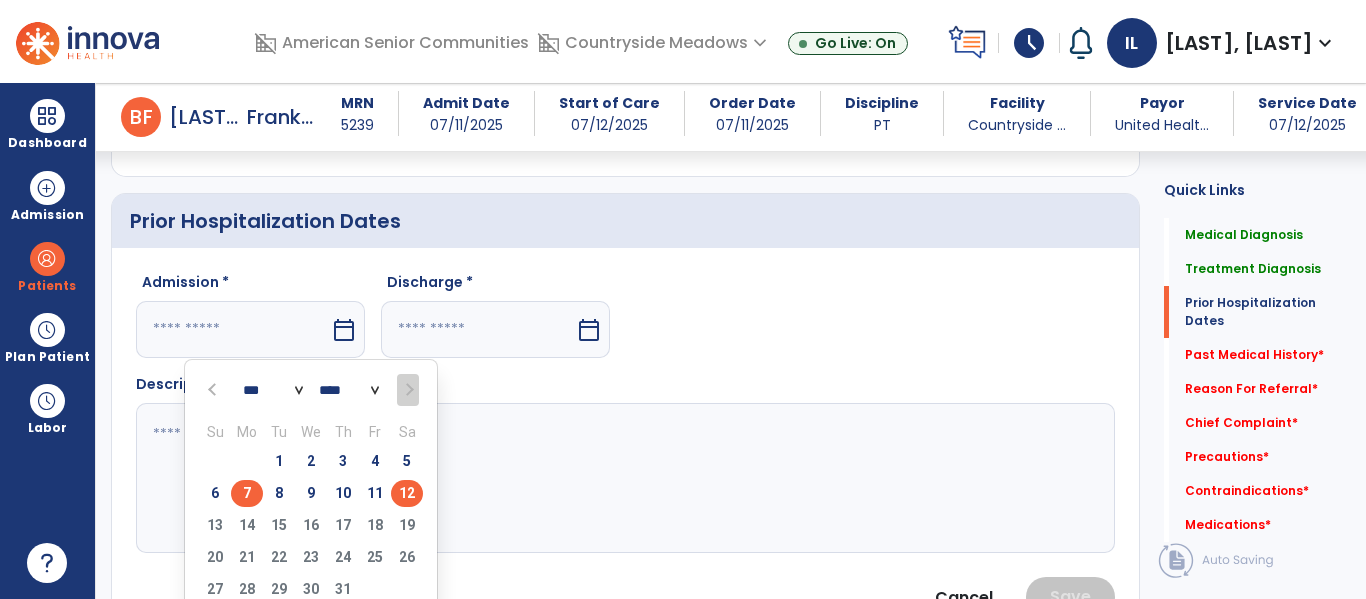 click on "7" at bounding box center (247, 493) 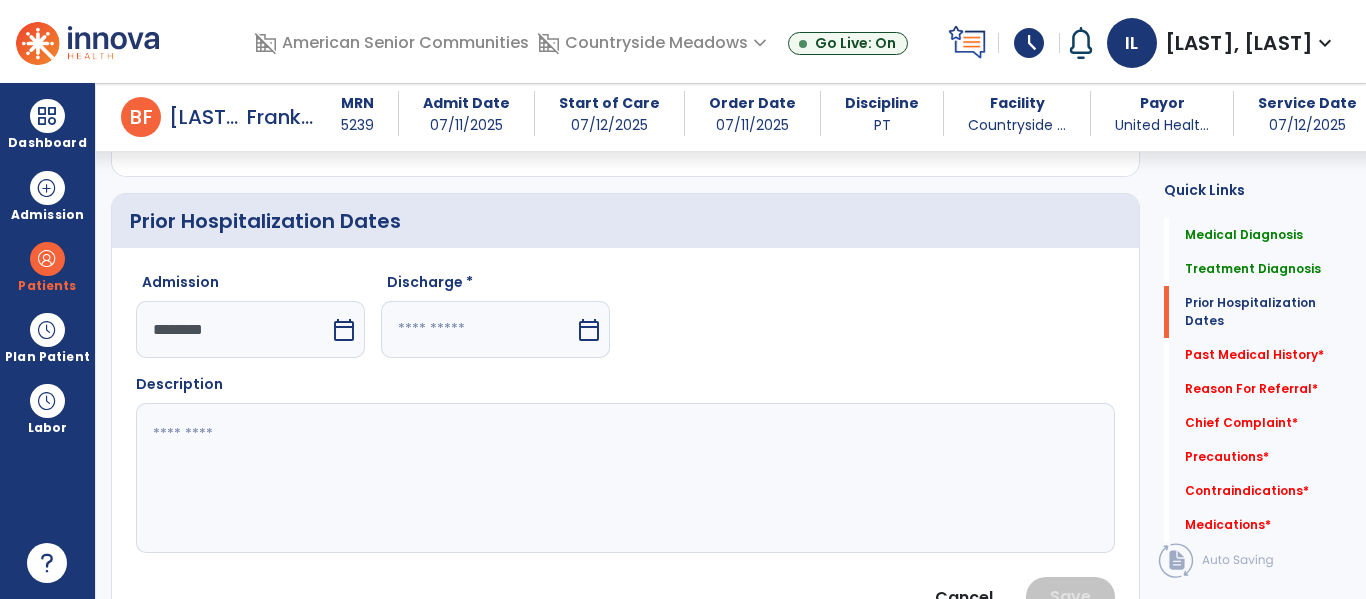 click on "calendar_today" at bounding box center (591, 329) 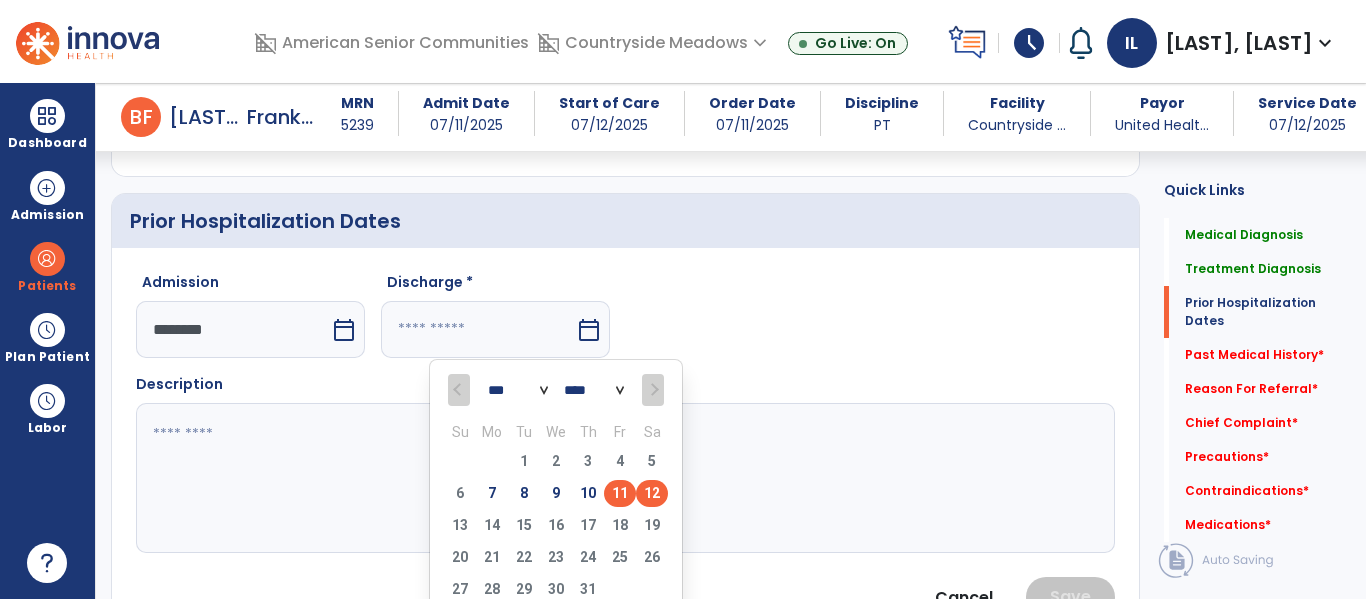 click on "11" at bounding box center [620, 493] 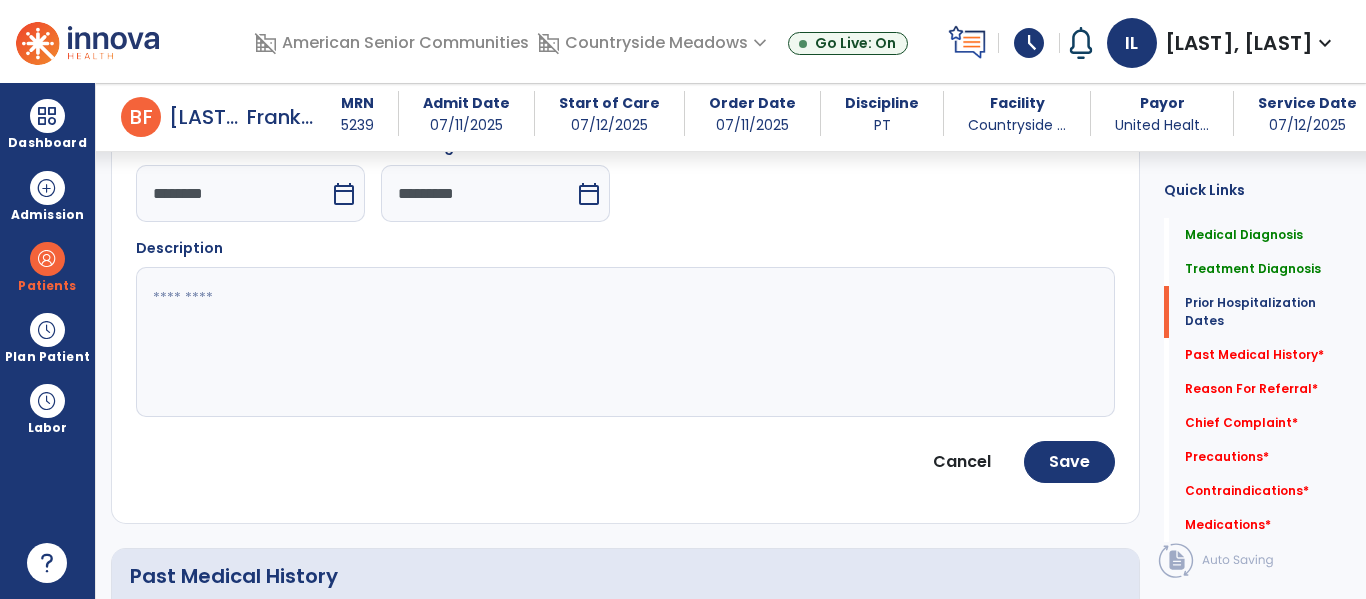 scroll, scrollTop: 835, scrollLeft: 0, axis: vertical 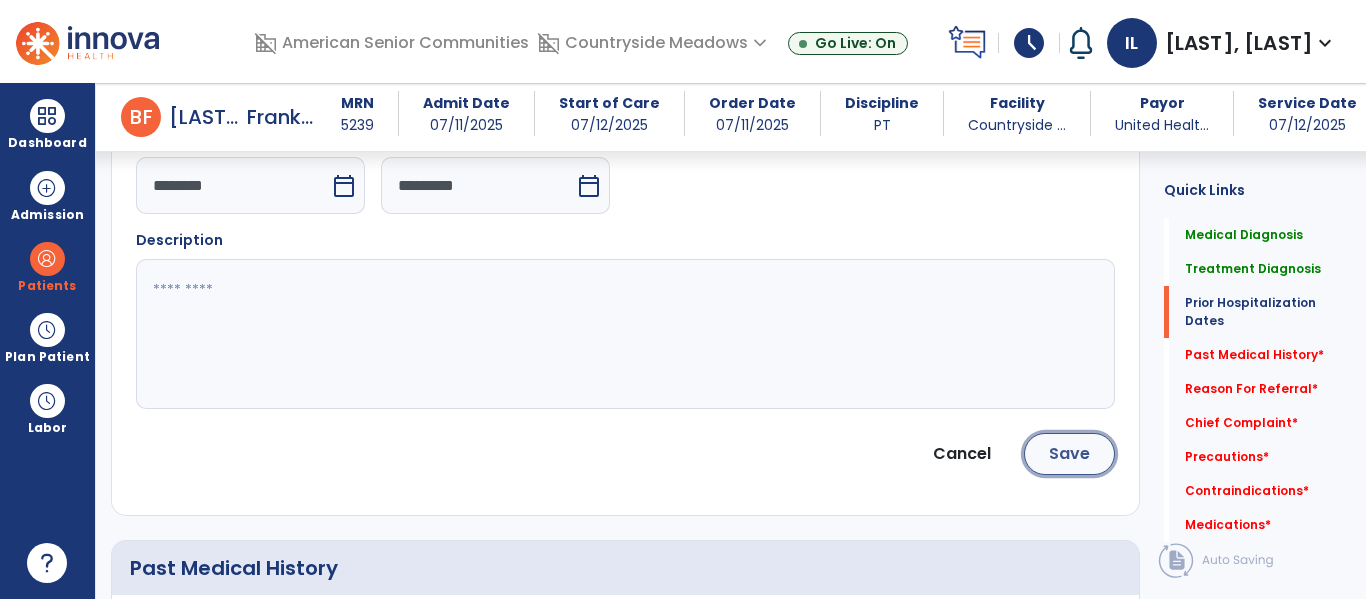 click on "Save" 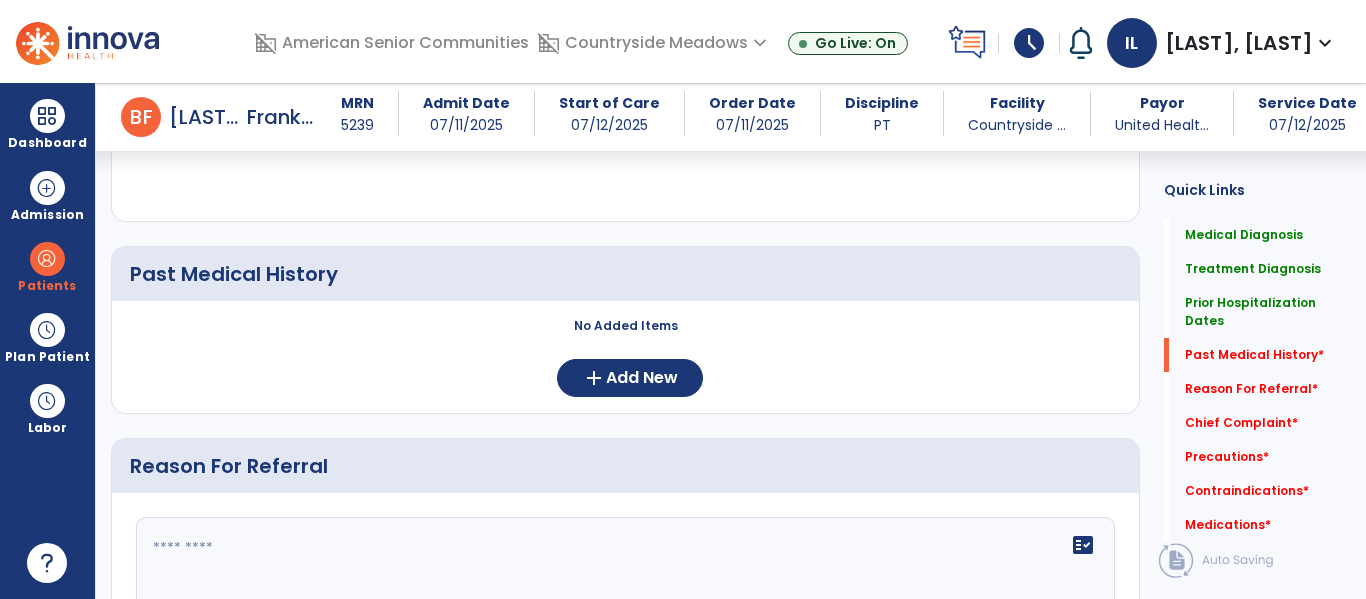 scroll, scrollTop: 1004, scrollLeft: 0, axis: vertical 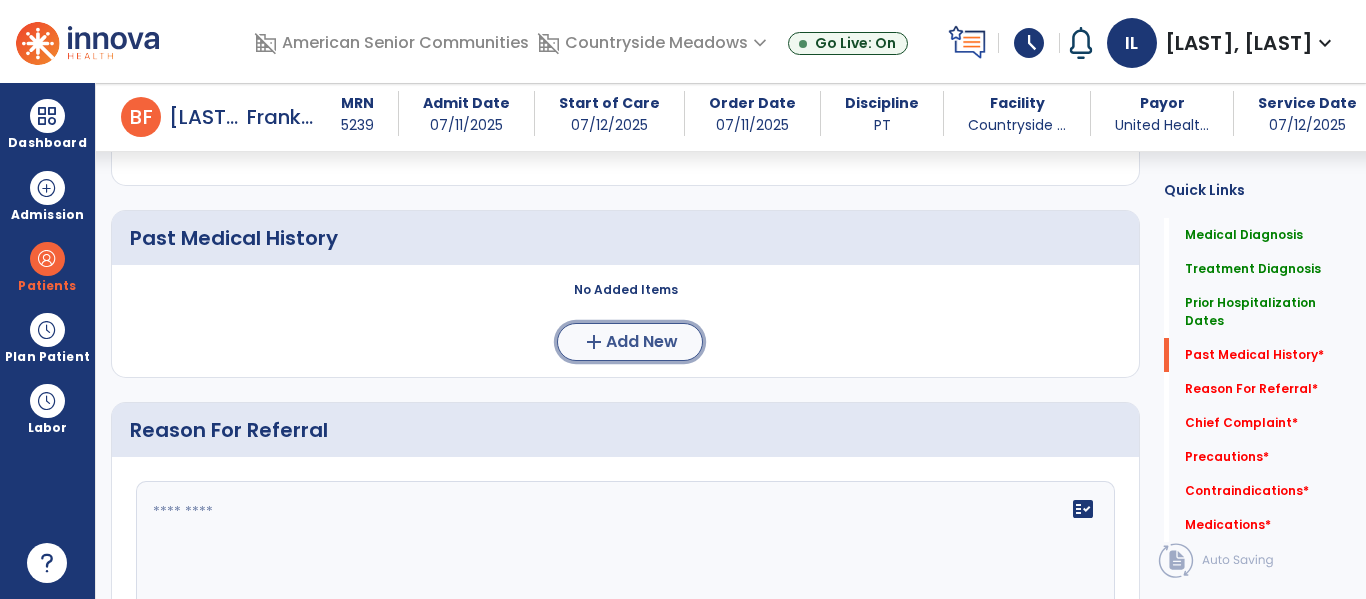 click on "add  Add New" 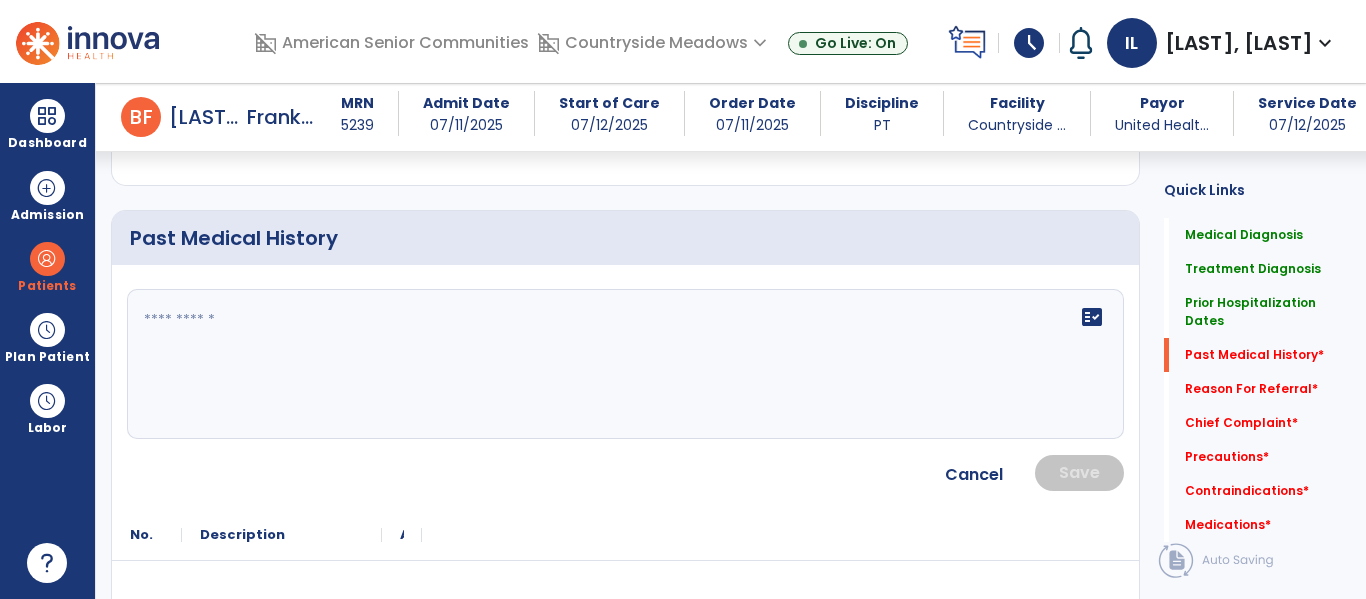 click on "fact_check" 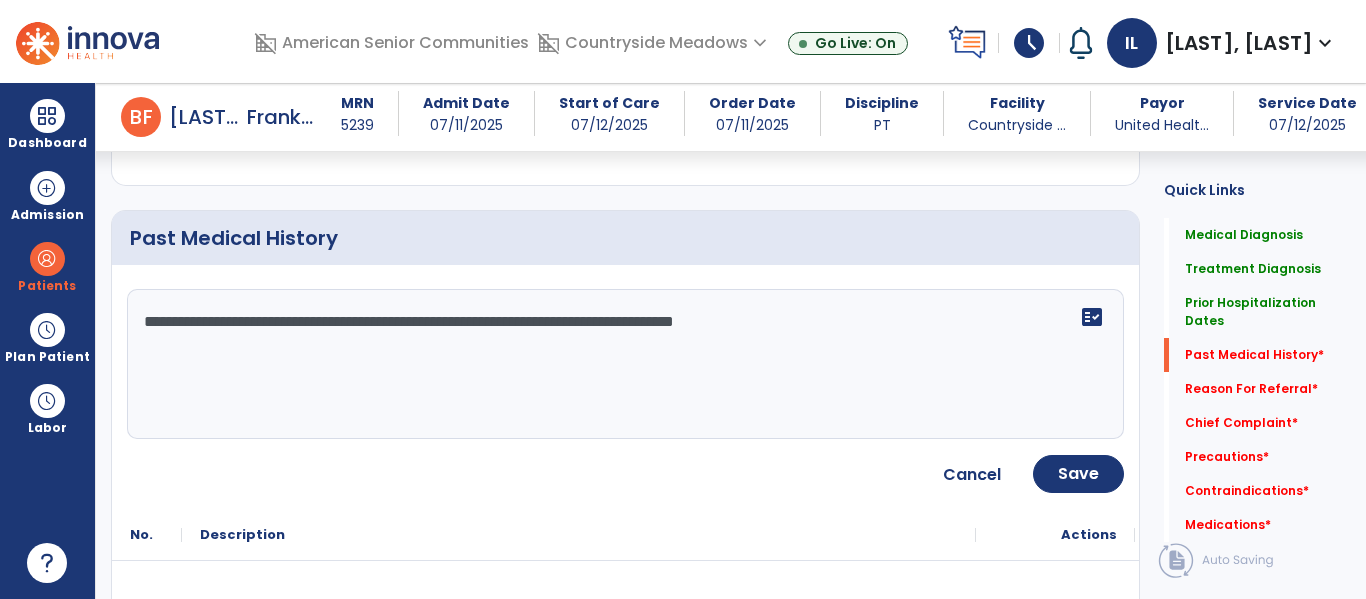 type on "**********" 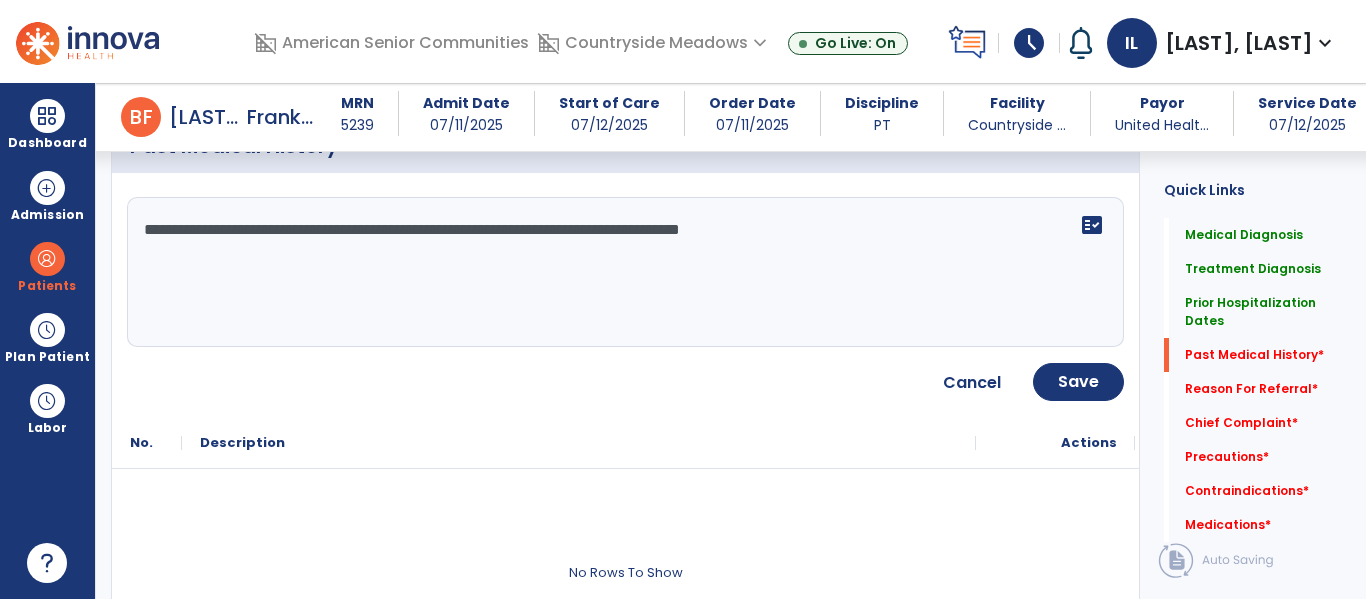 scroll, scrollTop: 1102, scrollLeft: 0, axis: vertical 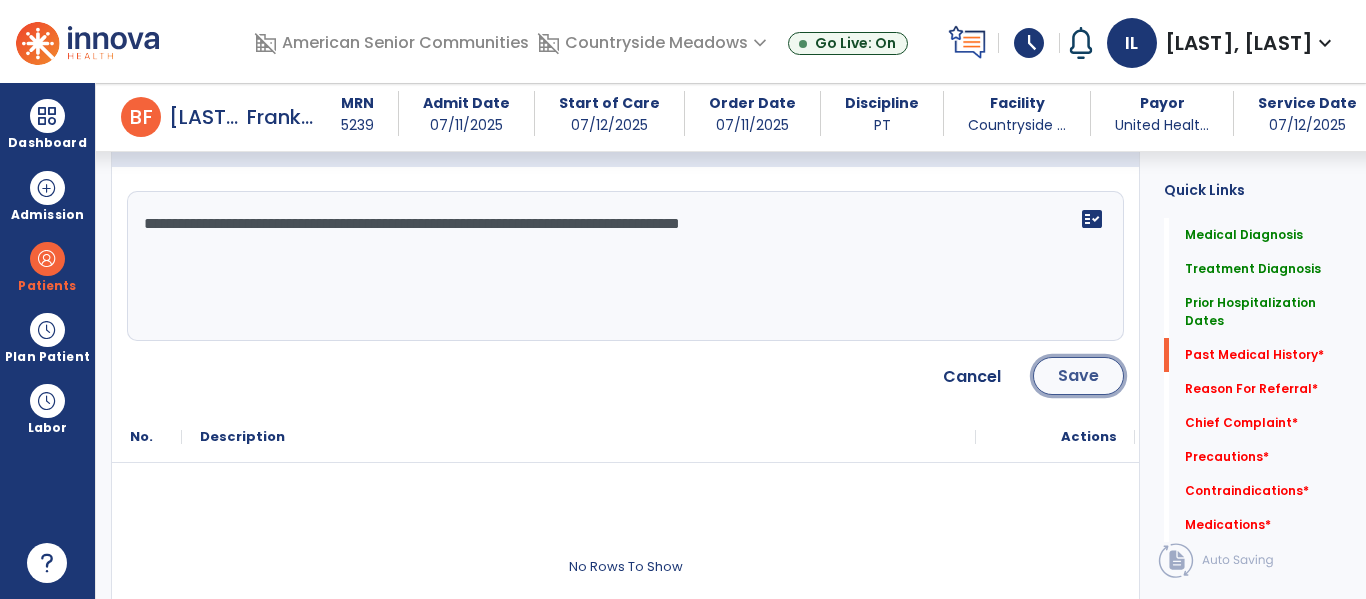click on "Save" 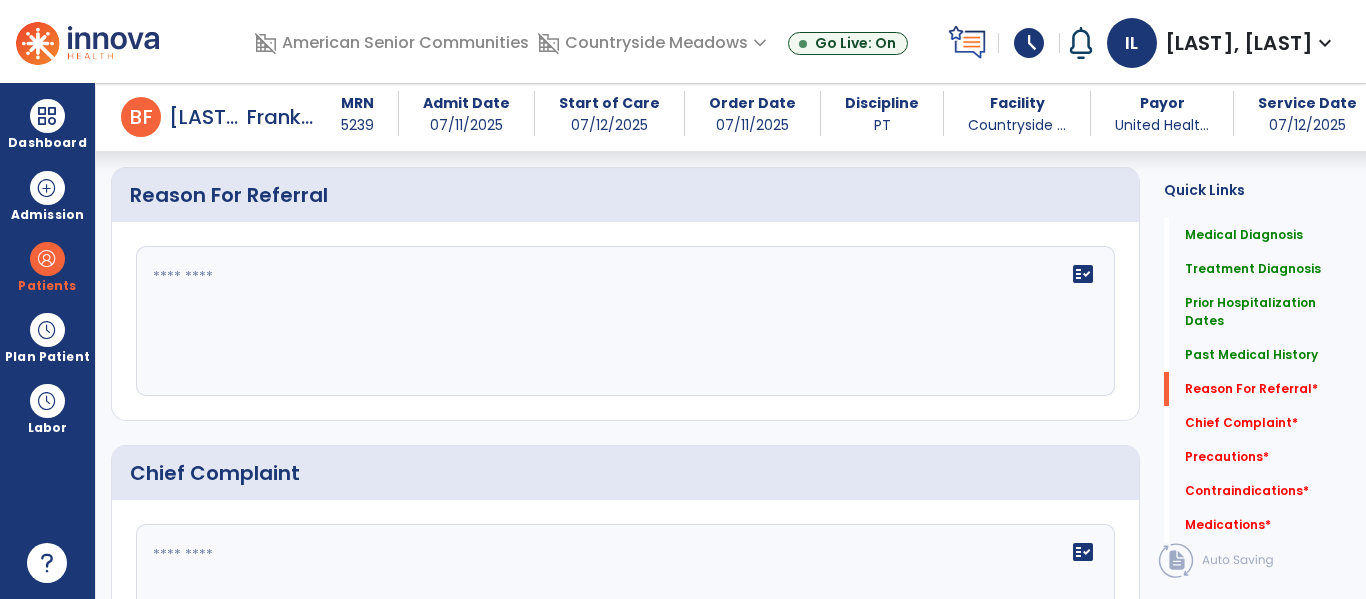scroll, scrollTop: 1349, scrollLeft: 0, axis: vertical 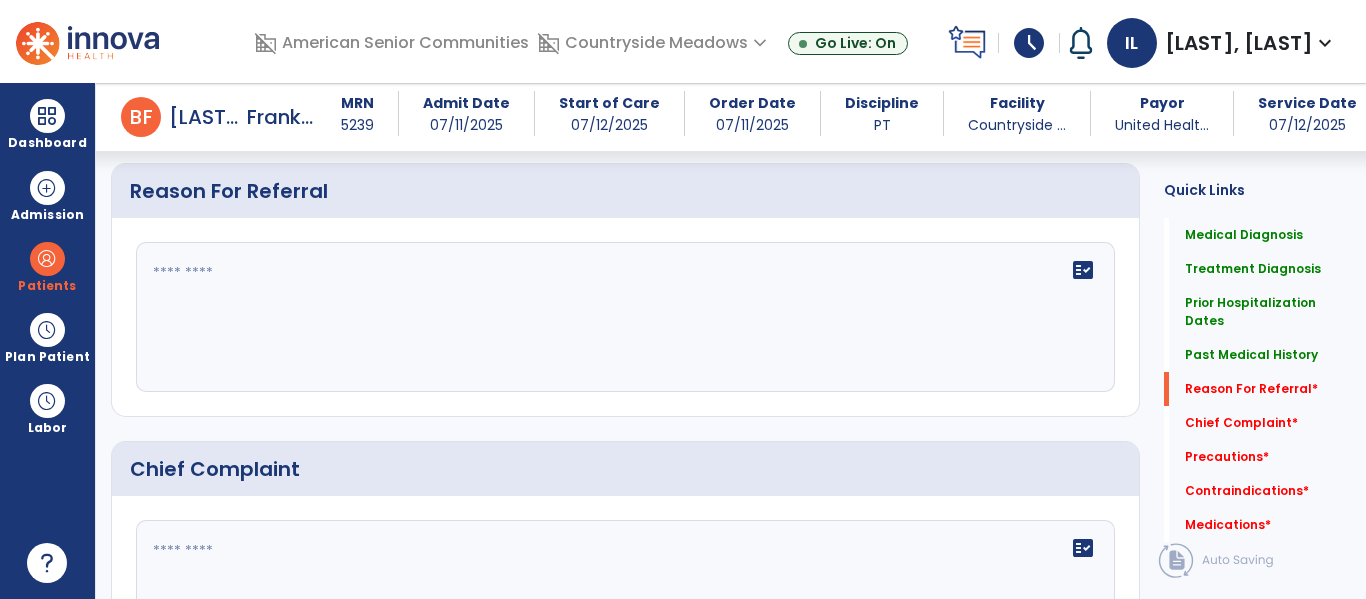 click on "fact_check" 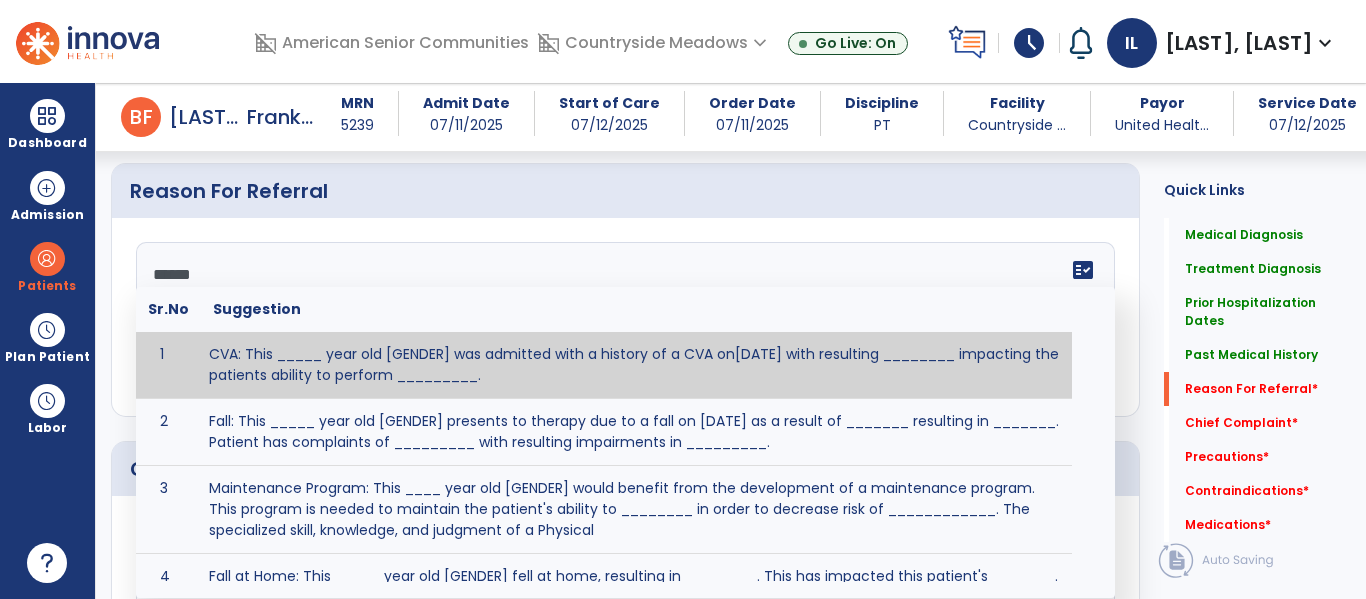 type on "*******" 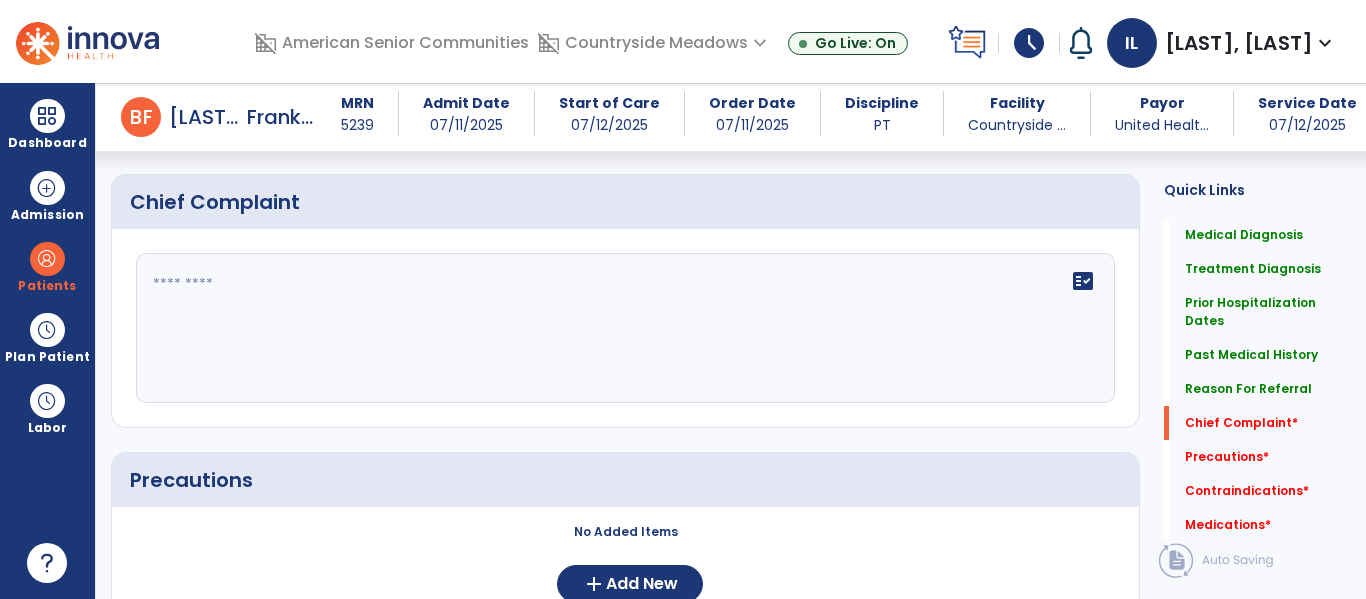 scroll, scrollTop: 1627, scrollLeft: 0, axis: vertical 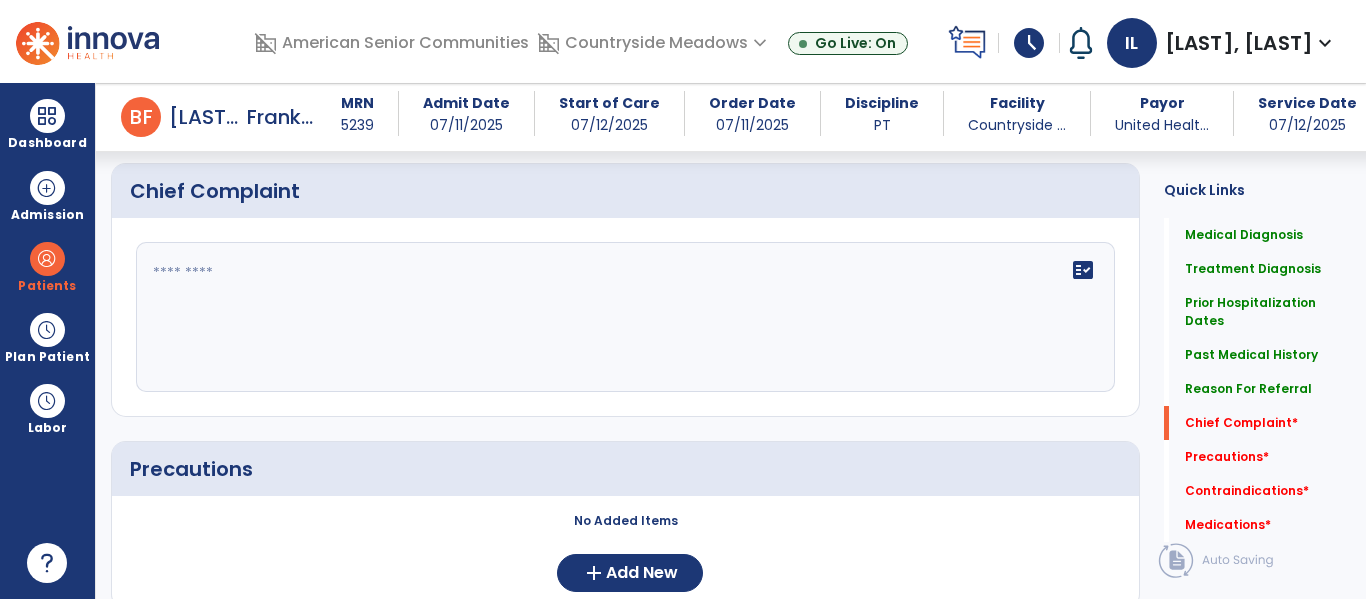type on "**********" 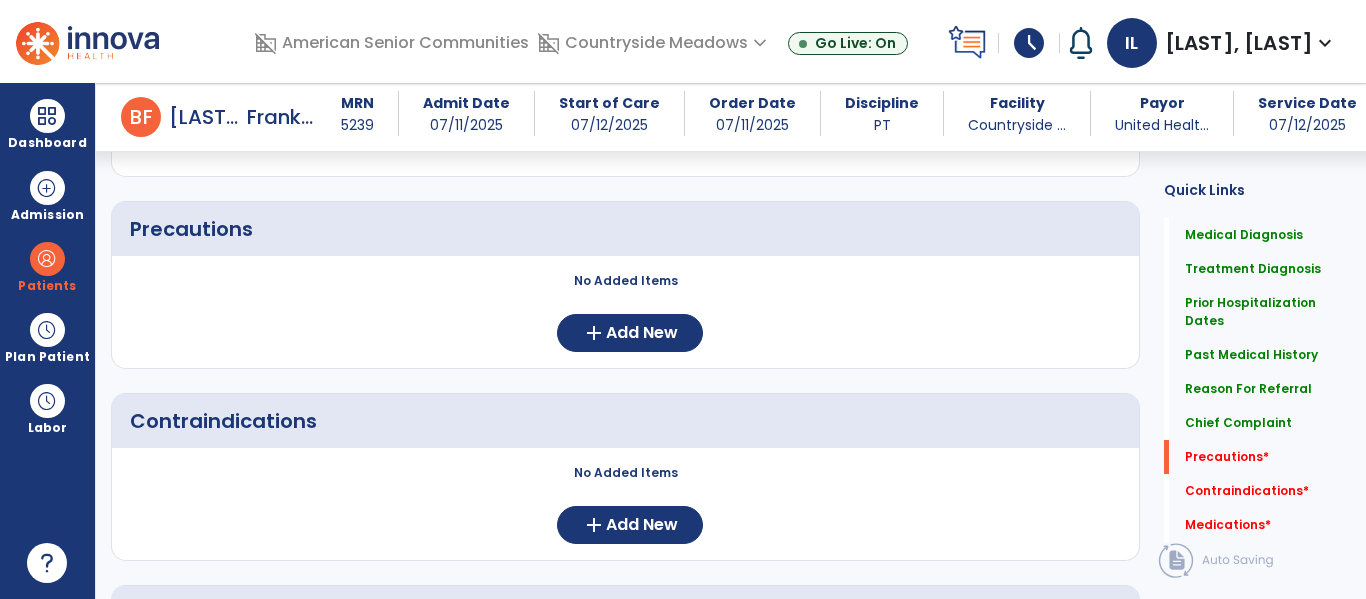 scroll, scrollTop: 1869, scrollLeft: 0, axis: vertical 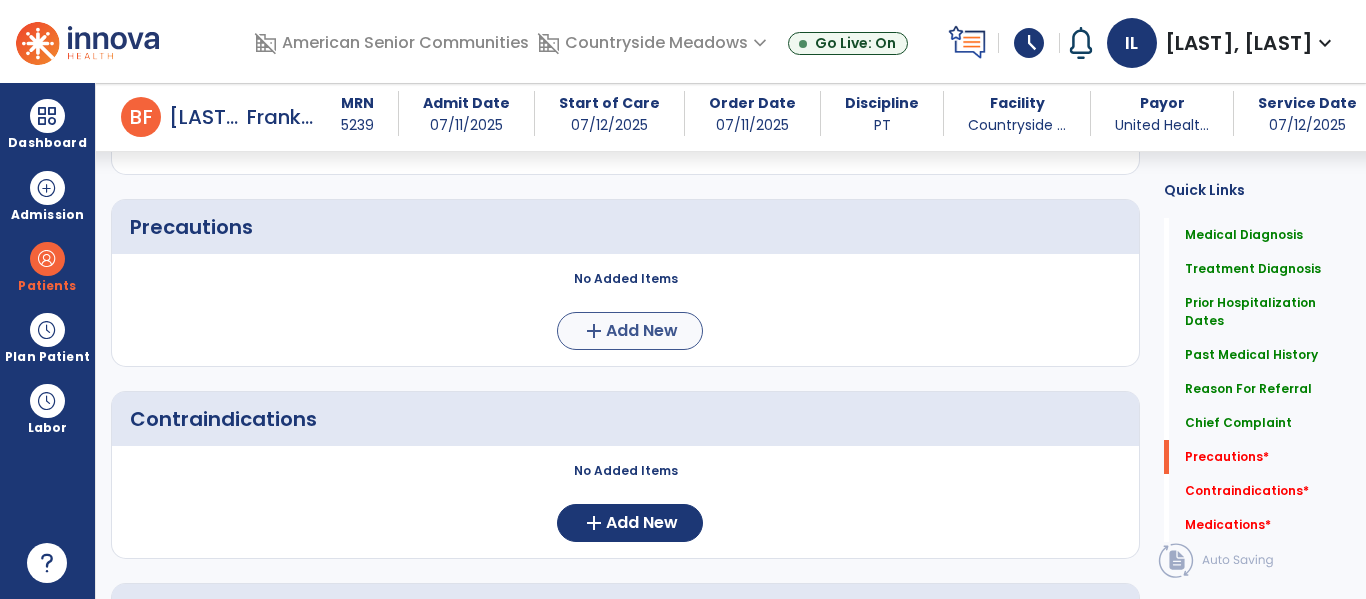 type on "**********" 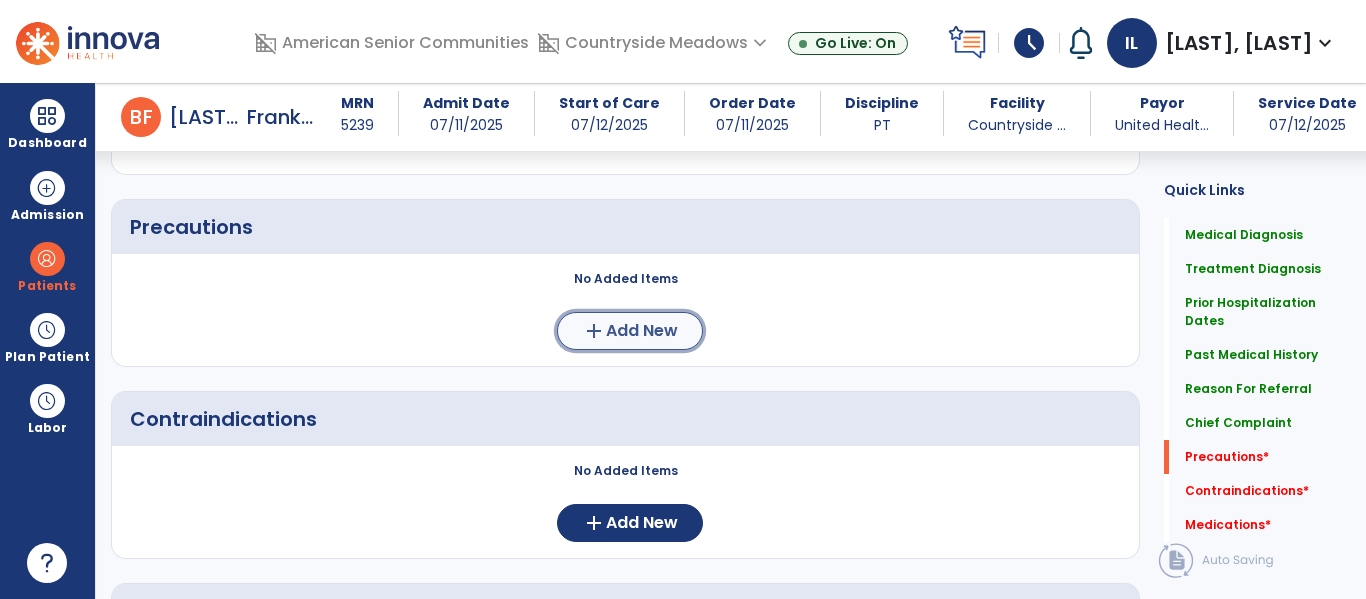 click on "Add New" 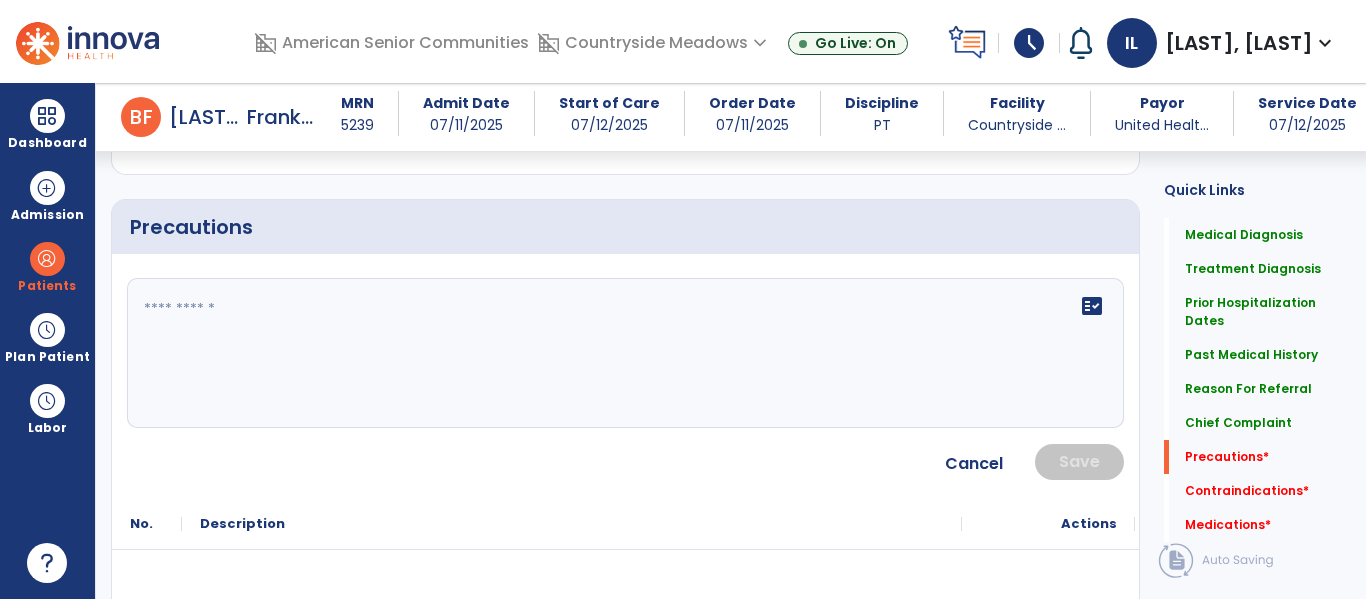 scroll, scrollTop: 1920, scrollLeft: 0, axis: vertical 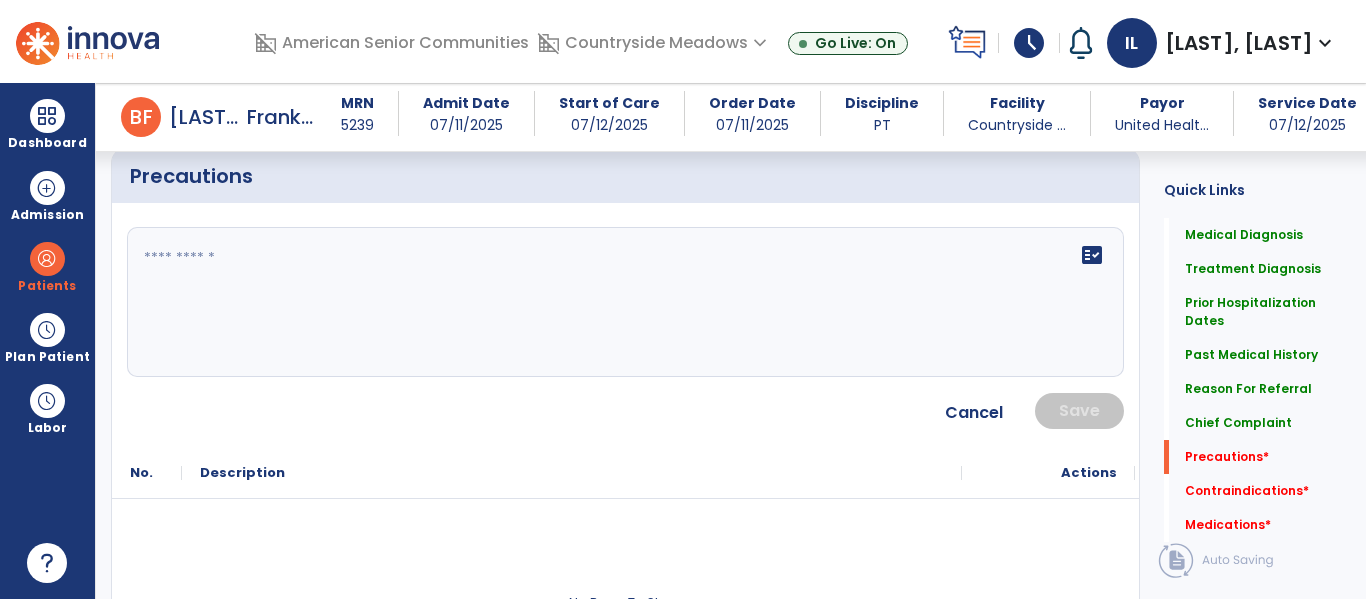 click on "fact_check" 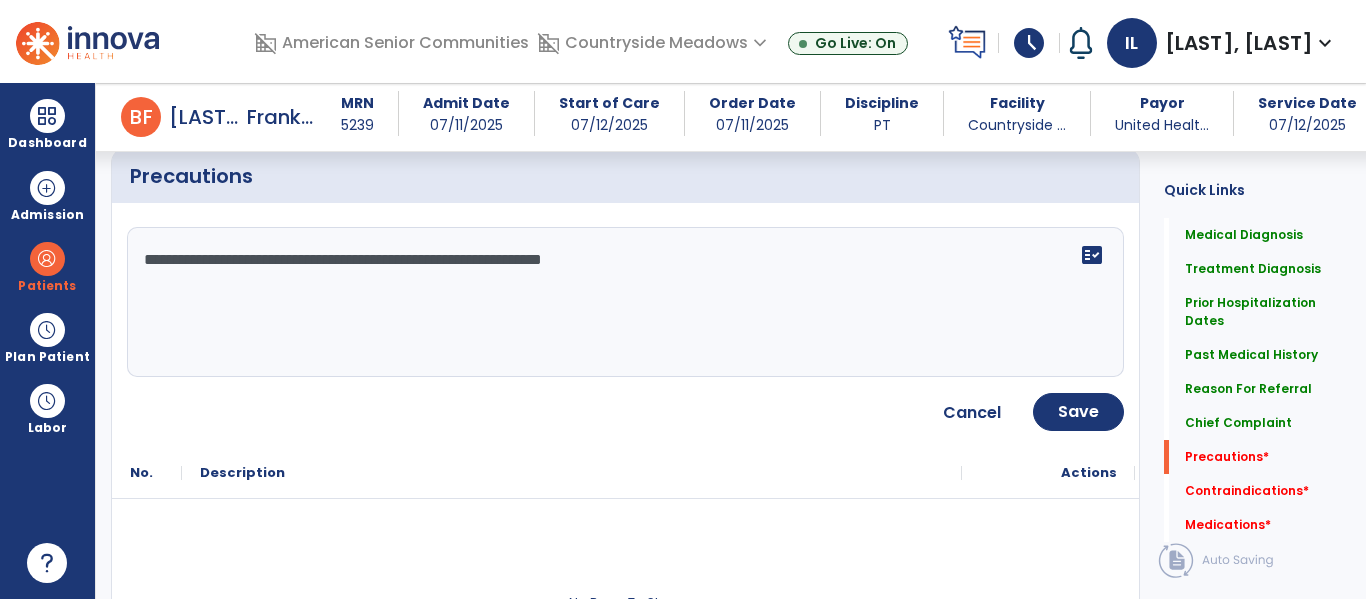click on "**********" 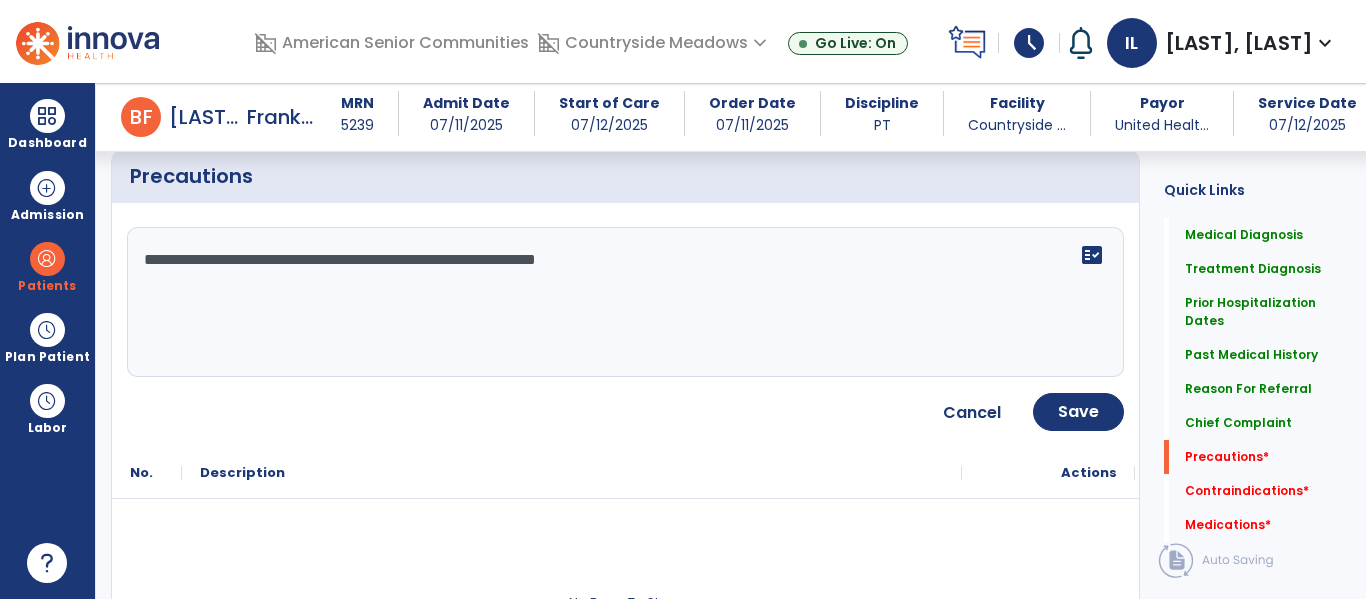 type on "**********" 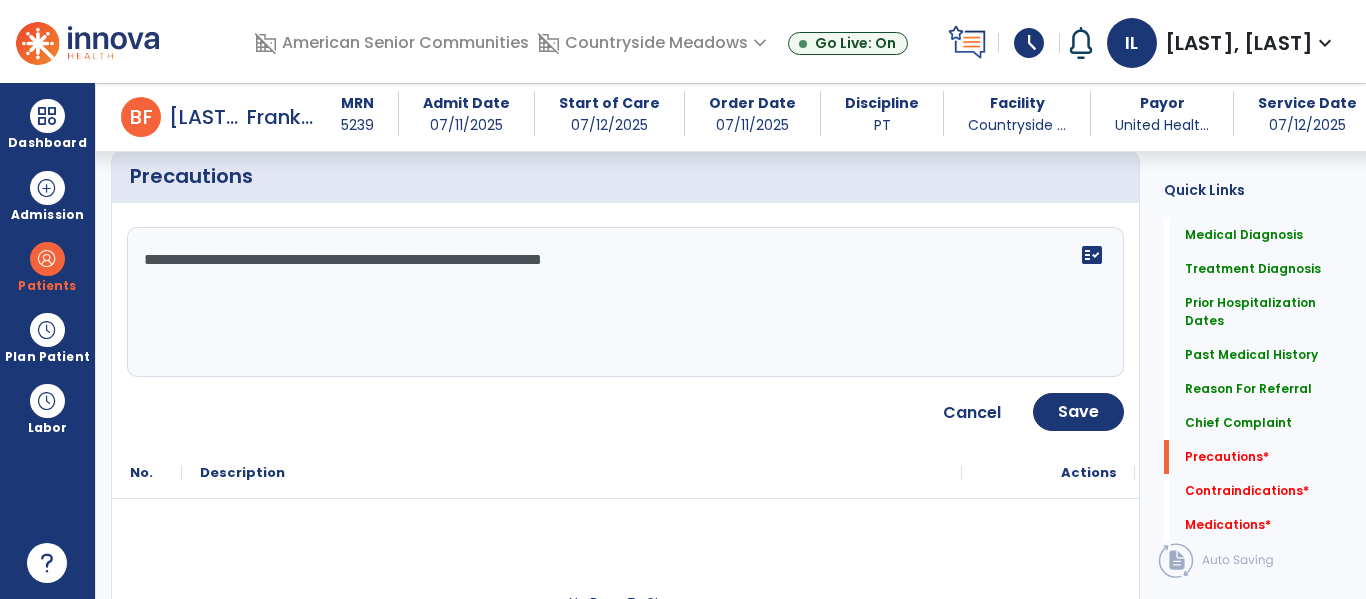 click on "**********" 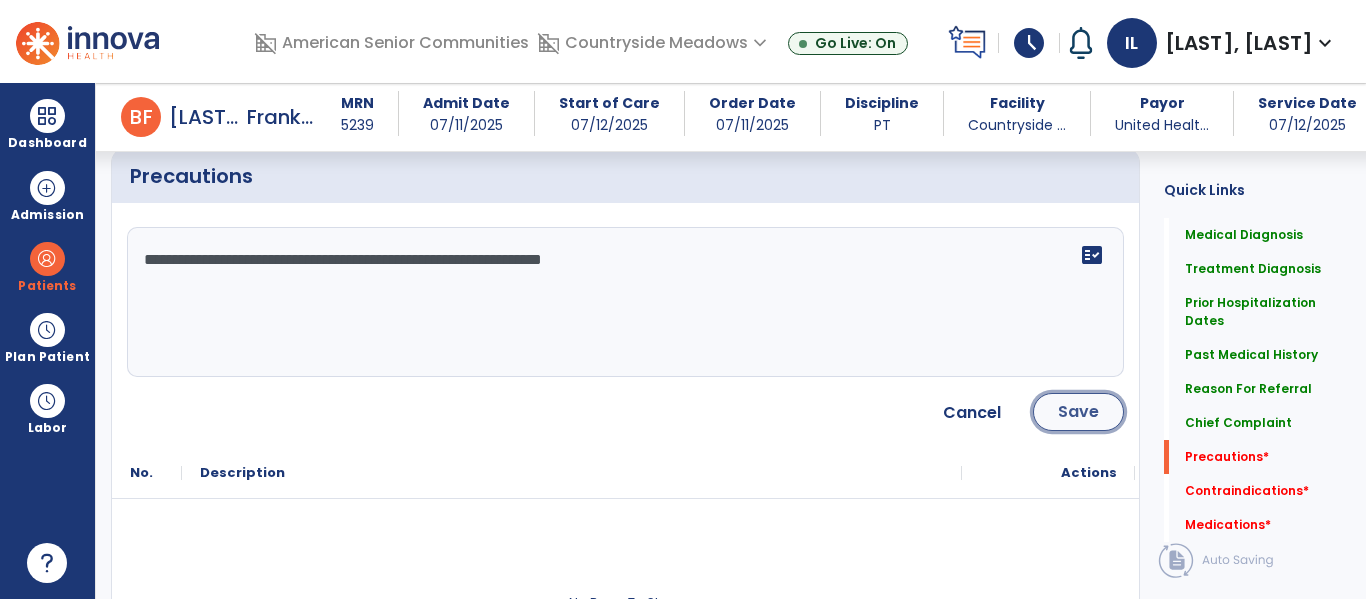 click on "Save" 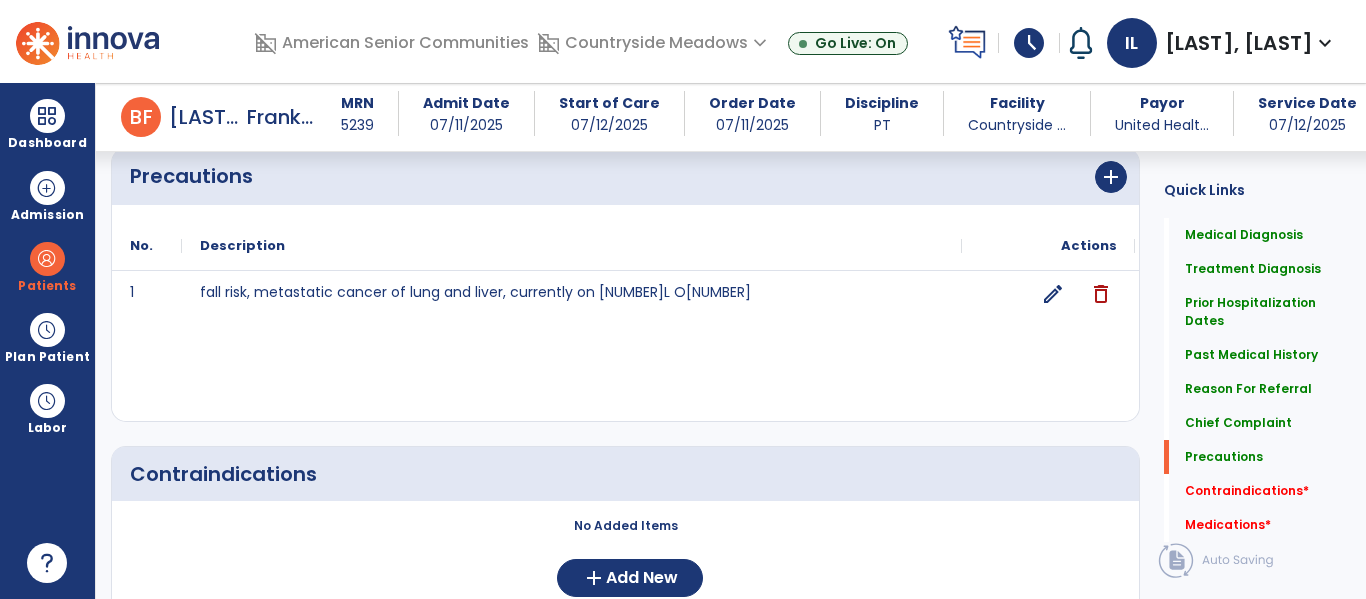 scroll, scrollTop: 2016, scrollLeft: 0, axis: vertical 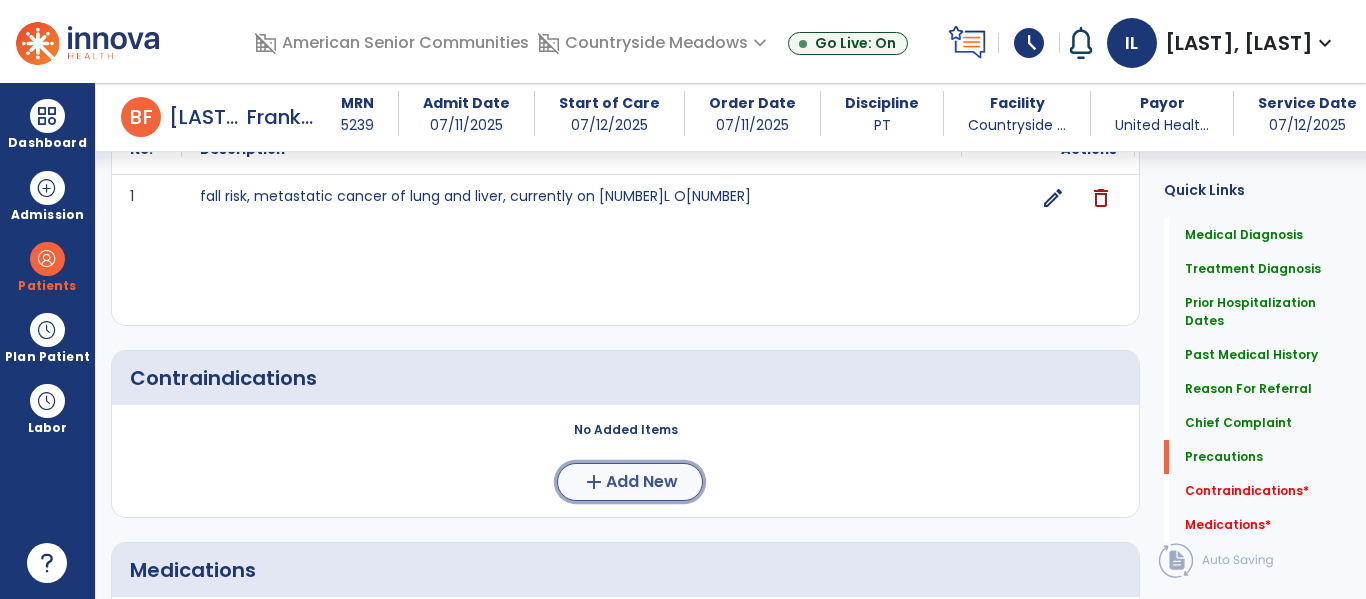 click on "add  Add New" 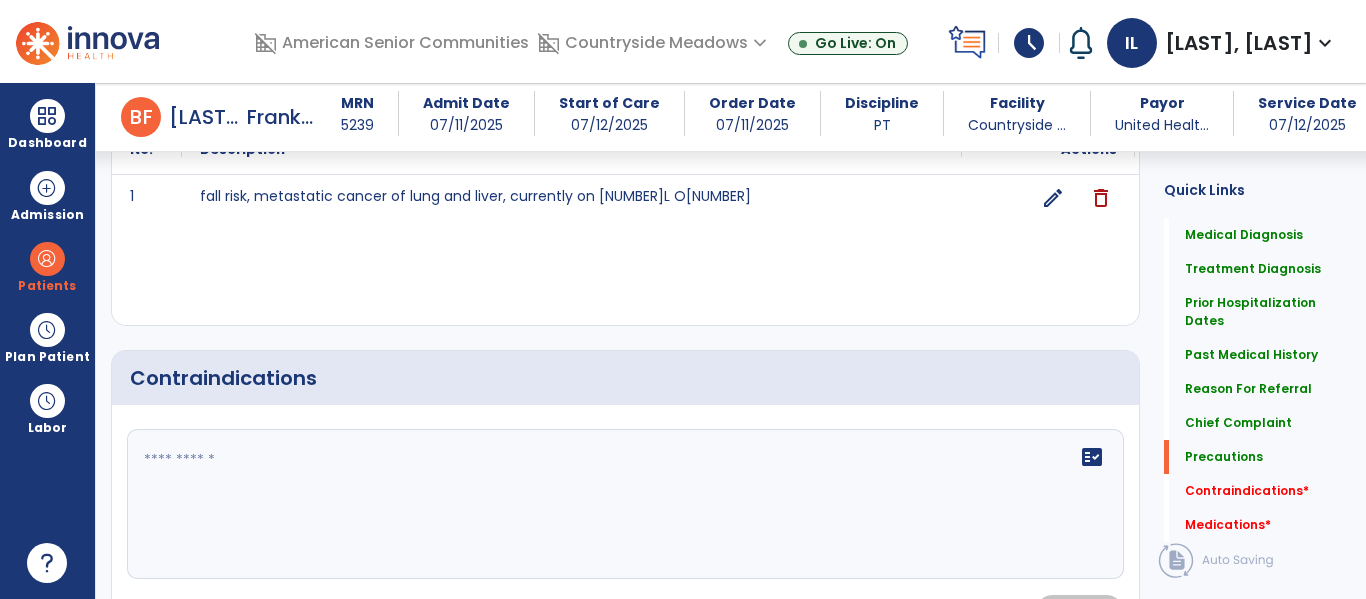 click 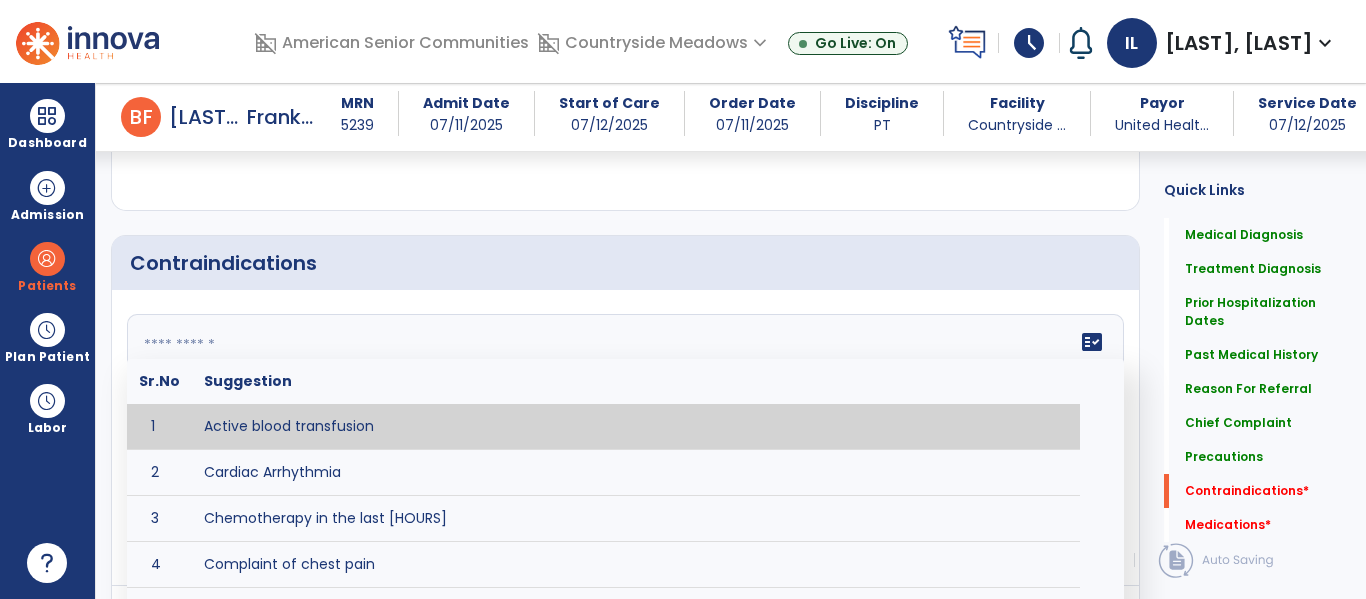 scroll, scrollTop: 2134, scrollLeft: 0, axis: vertical 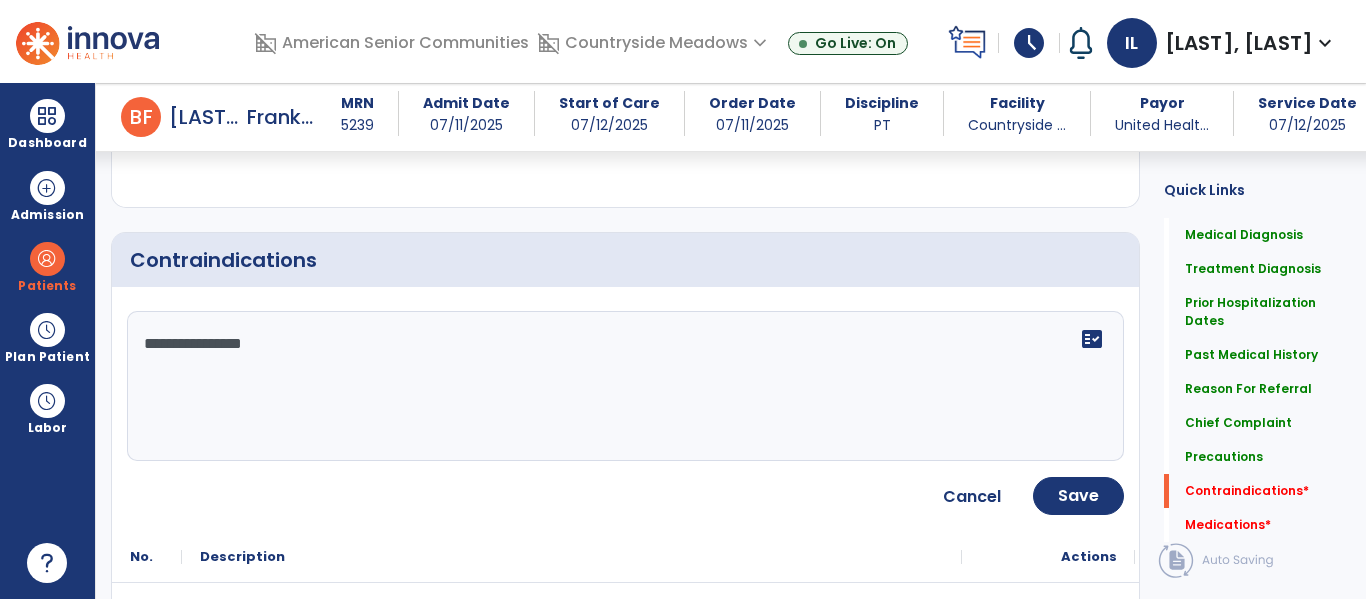 type on "**********" 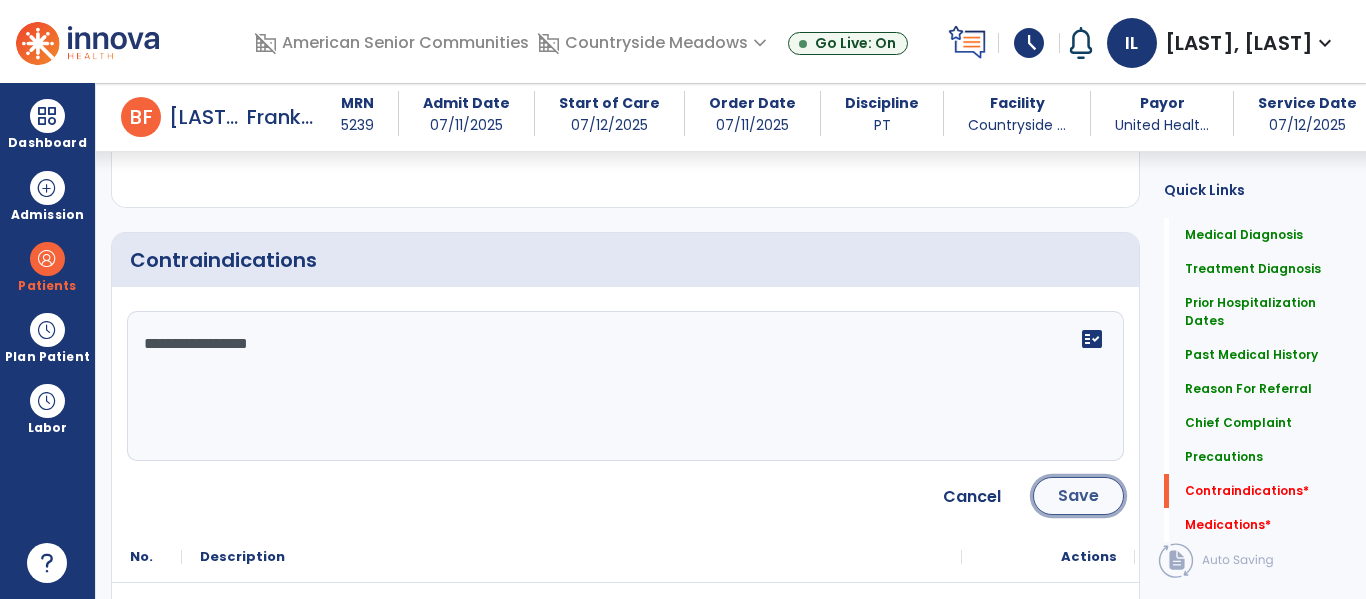 click on "Save" 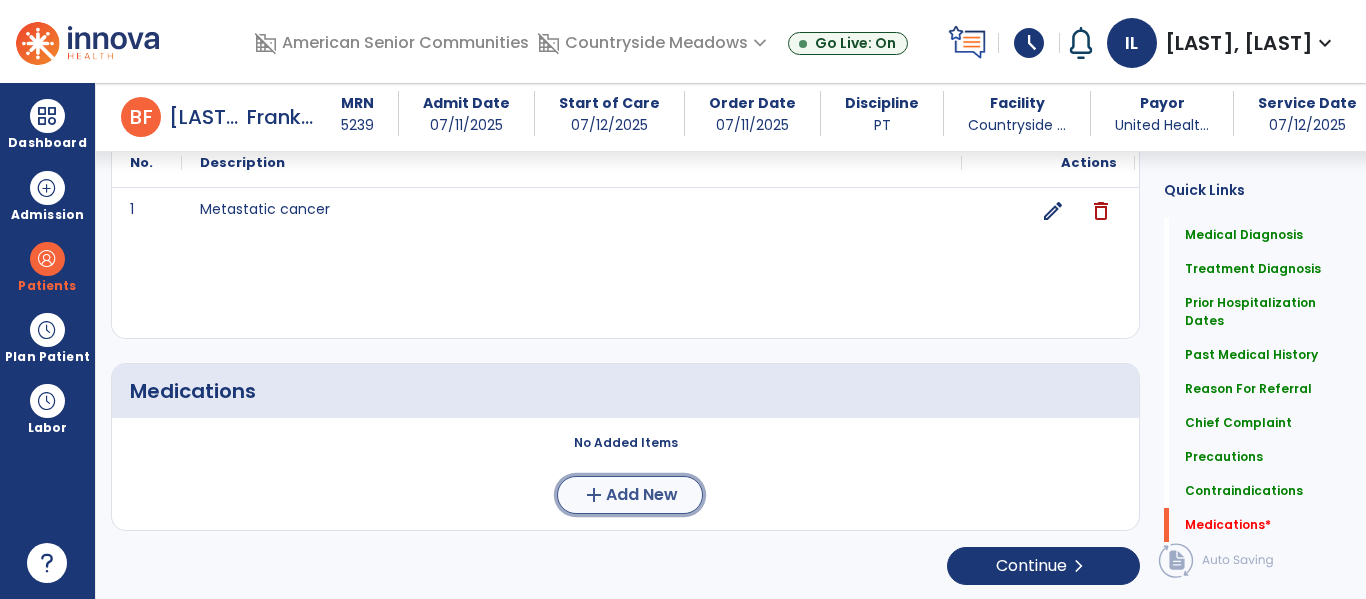 click on "Add New" 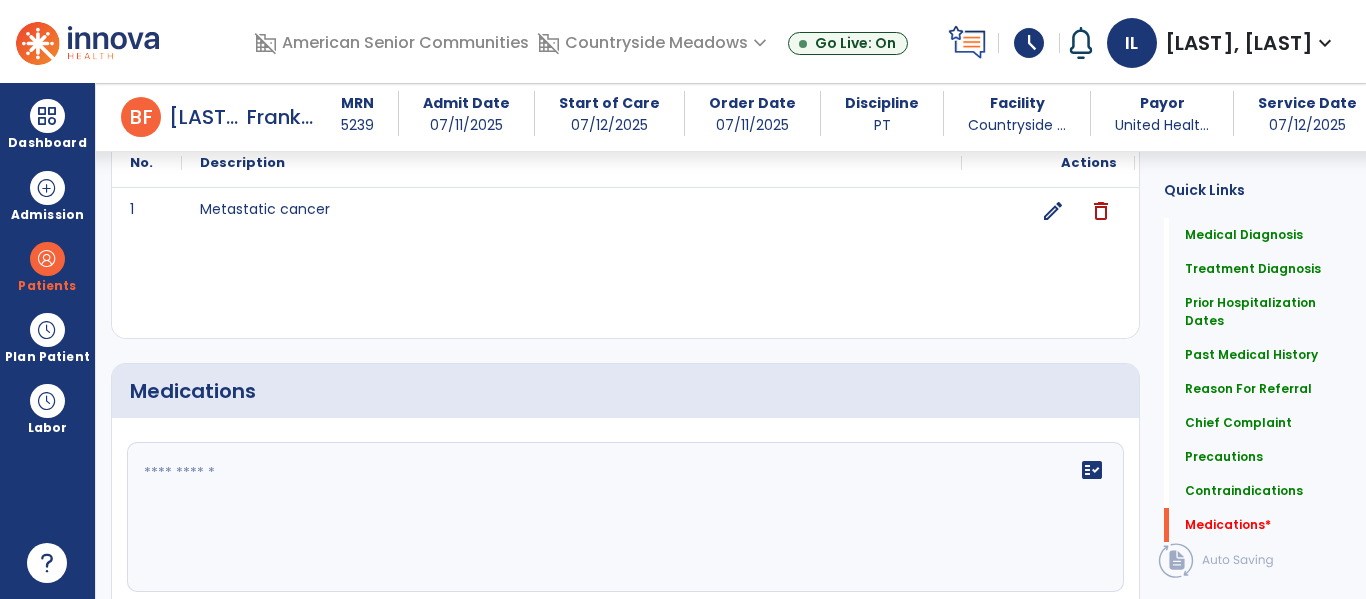 click on "fact_check" 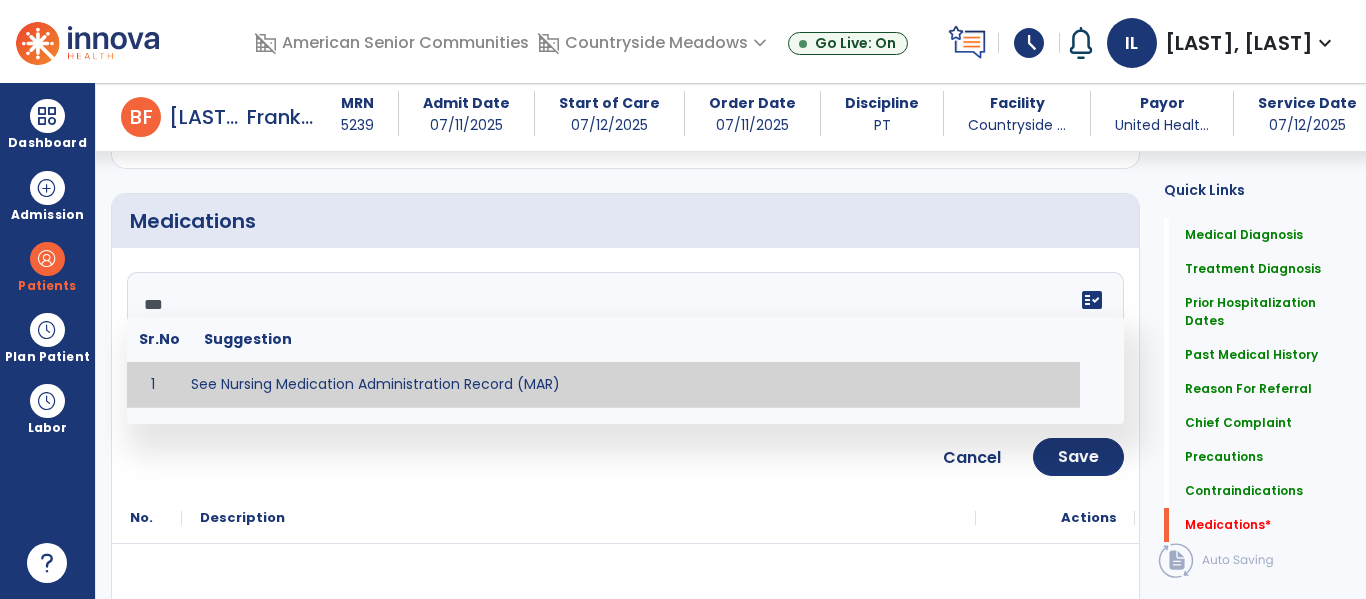 type on "**********" 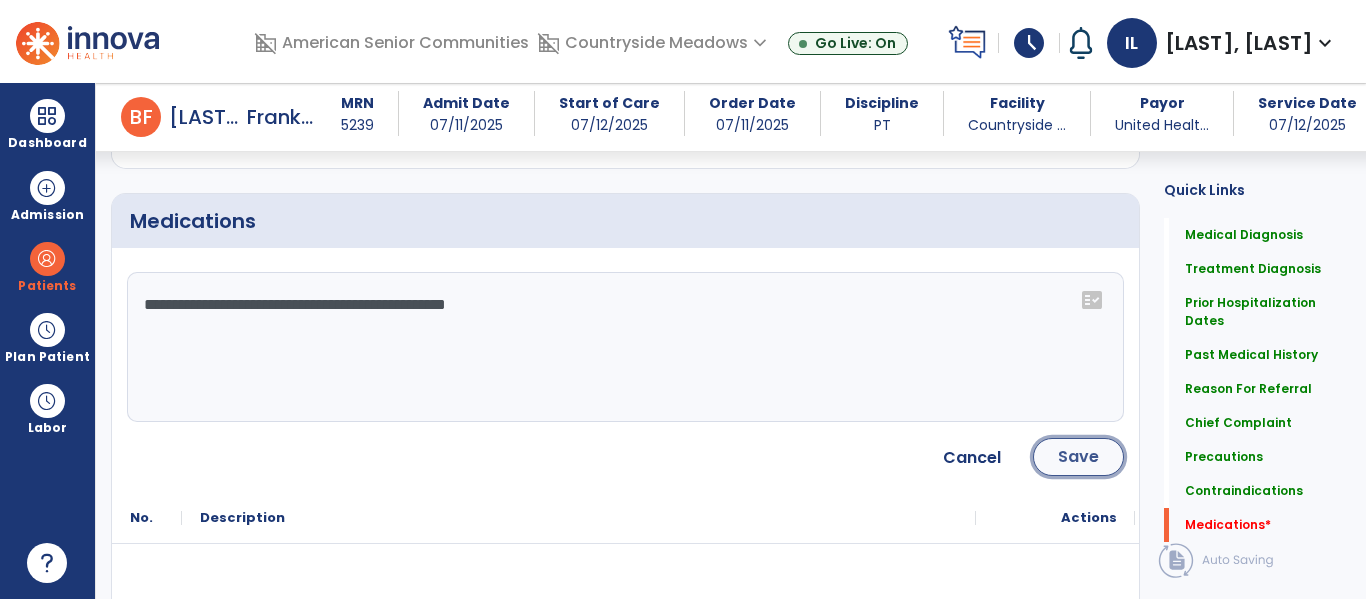 click on "Save" 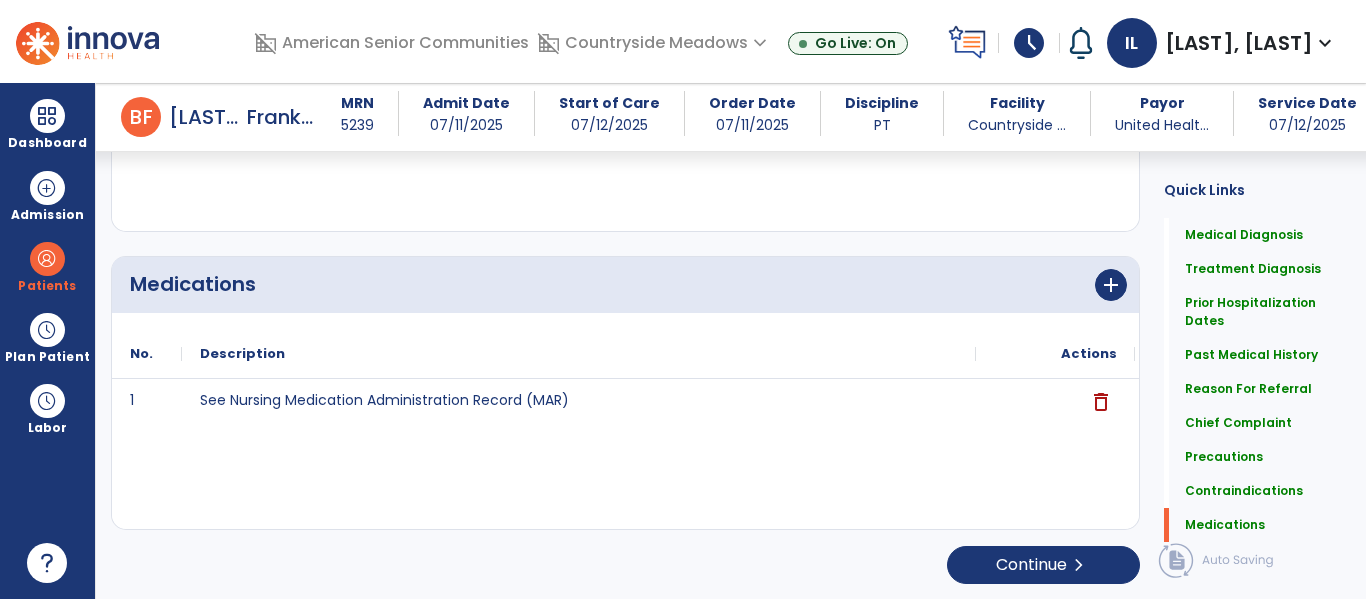 scroll, scrollTop: 2410, scrollLeft: 0, axis: vertical 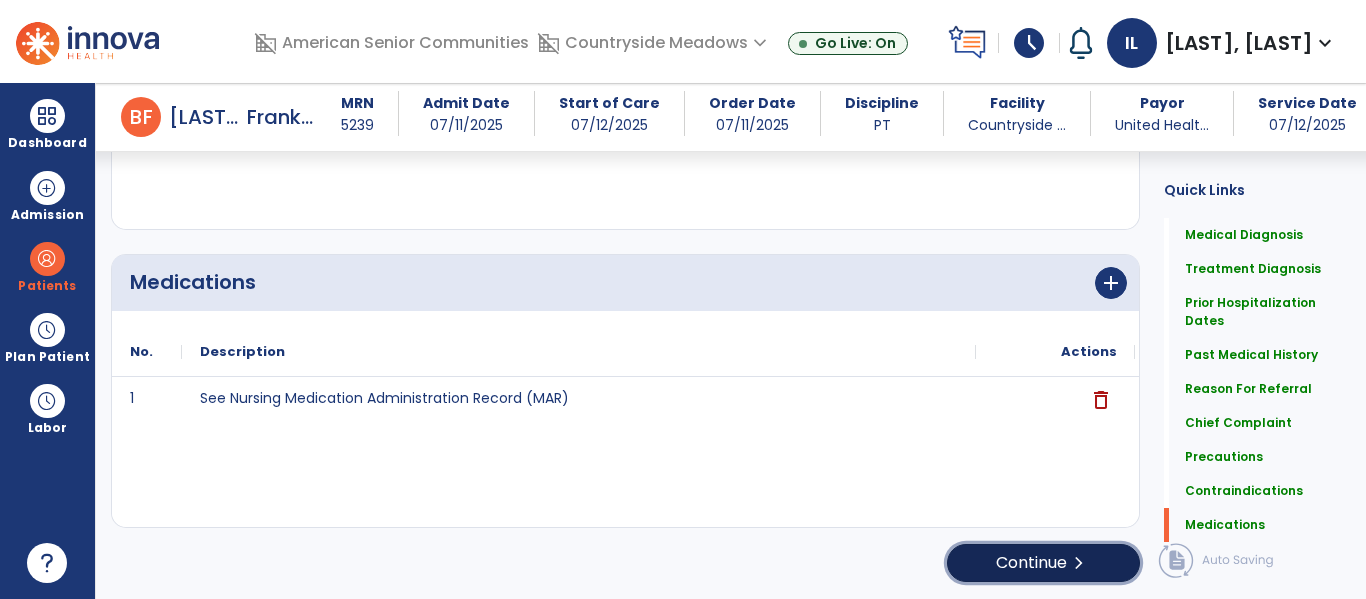 click on "Continue  chevron_right" 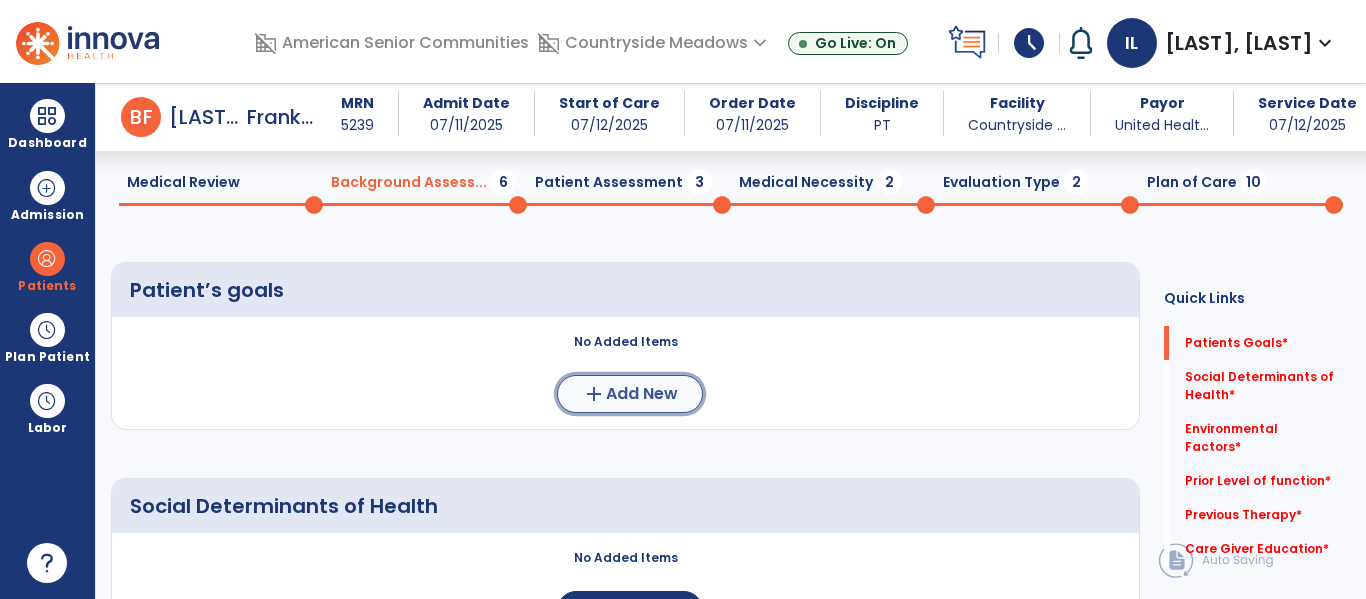 click on "add  Add New" 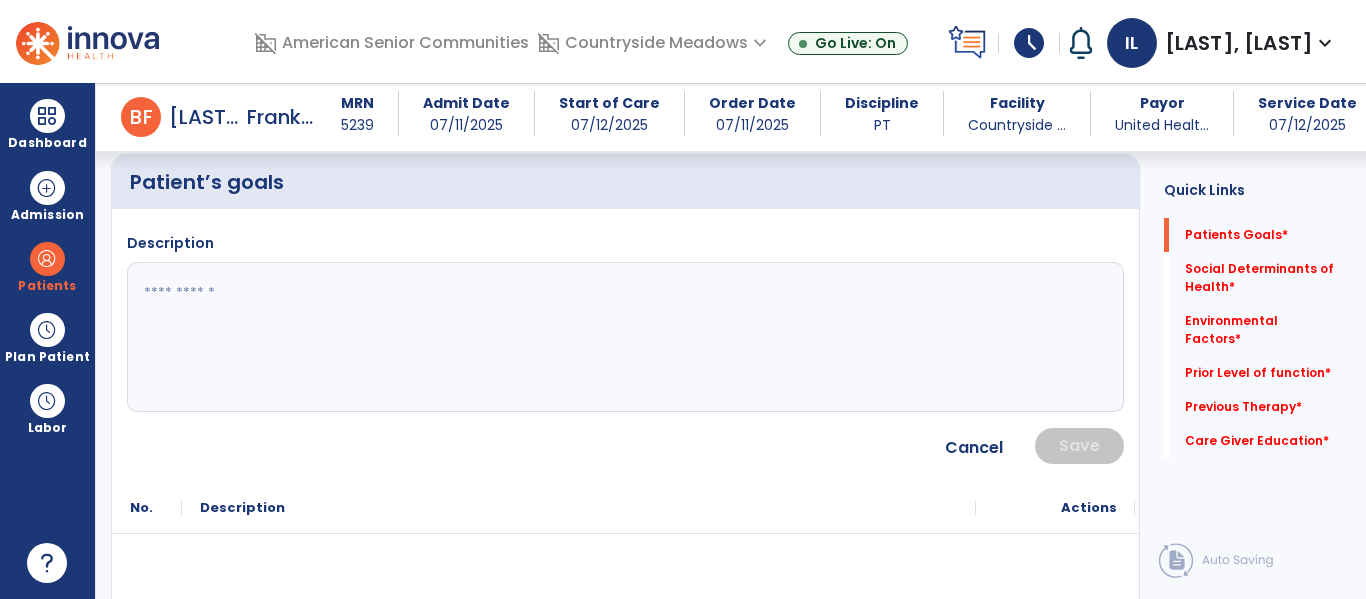 scroll, scrollTop: 183, scrollLeft: 0, axis: vertical 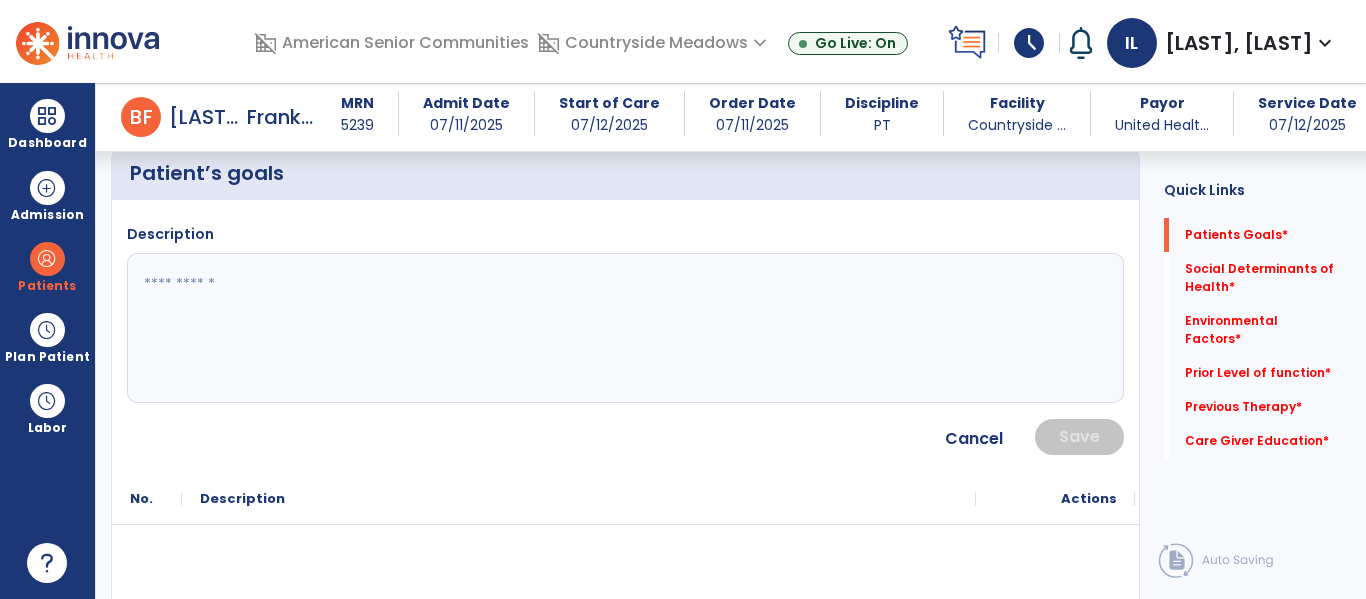 click 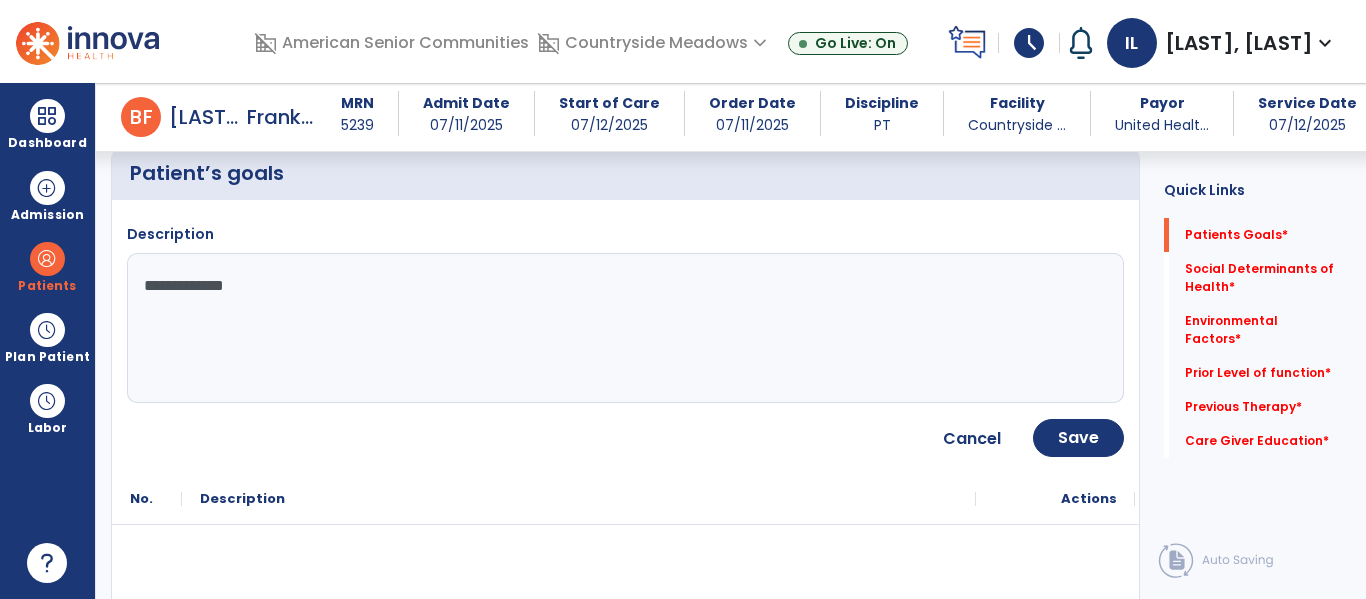 type on "**********" 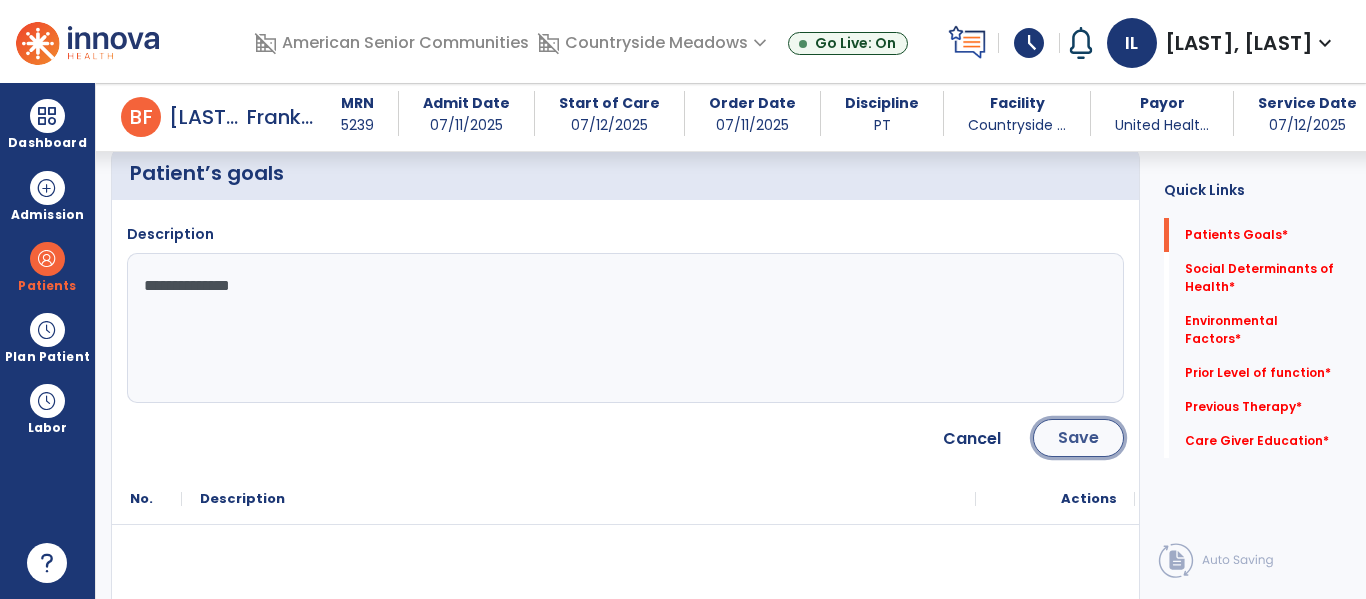 click on "Save" 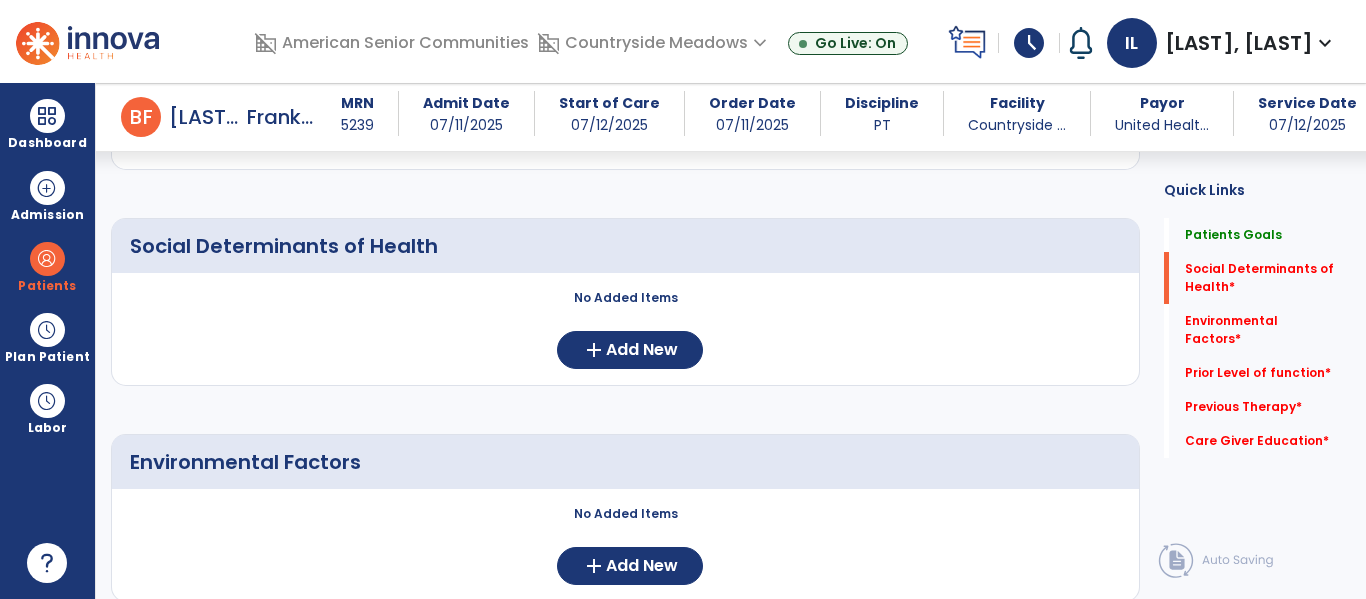 scroll, scrollTop: 448, scrollLeft: 0, axis: vertical 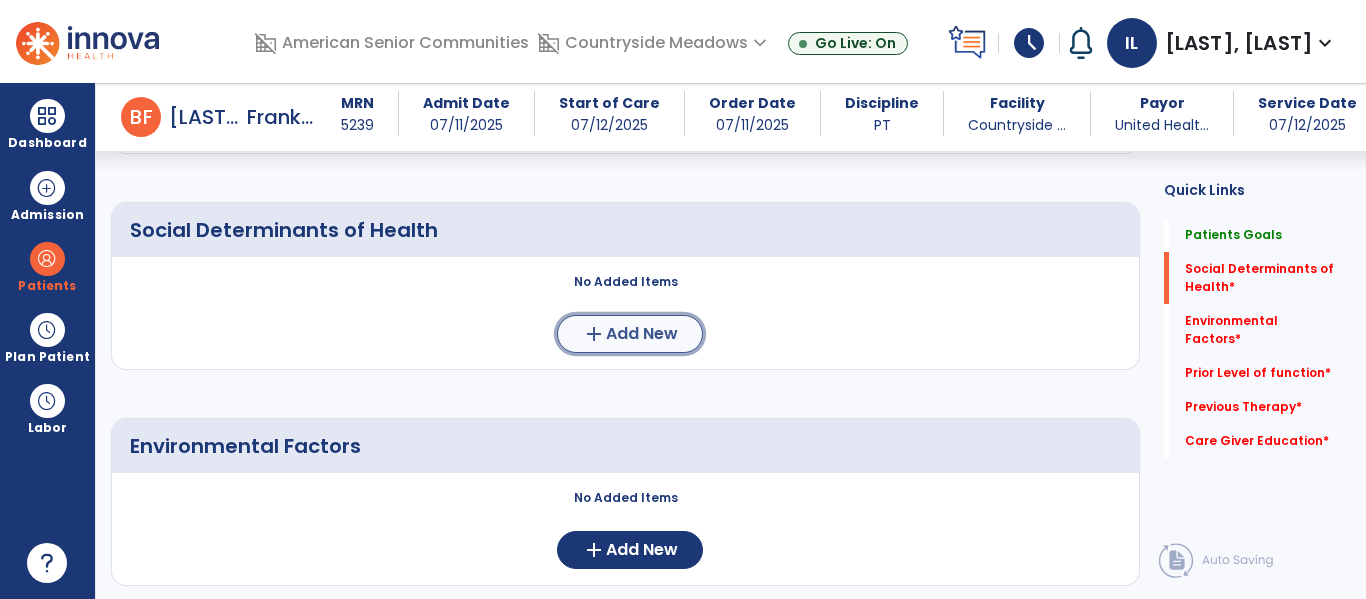 click on "Add New" 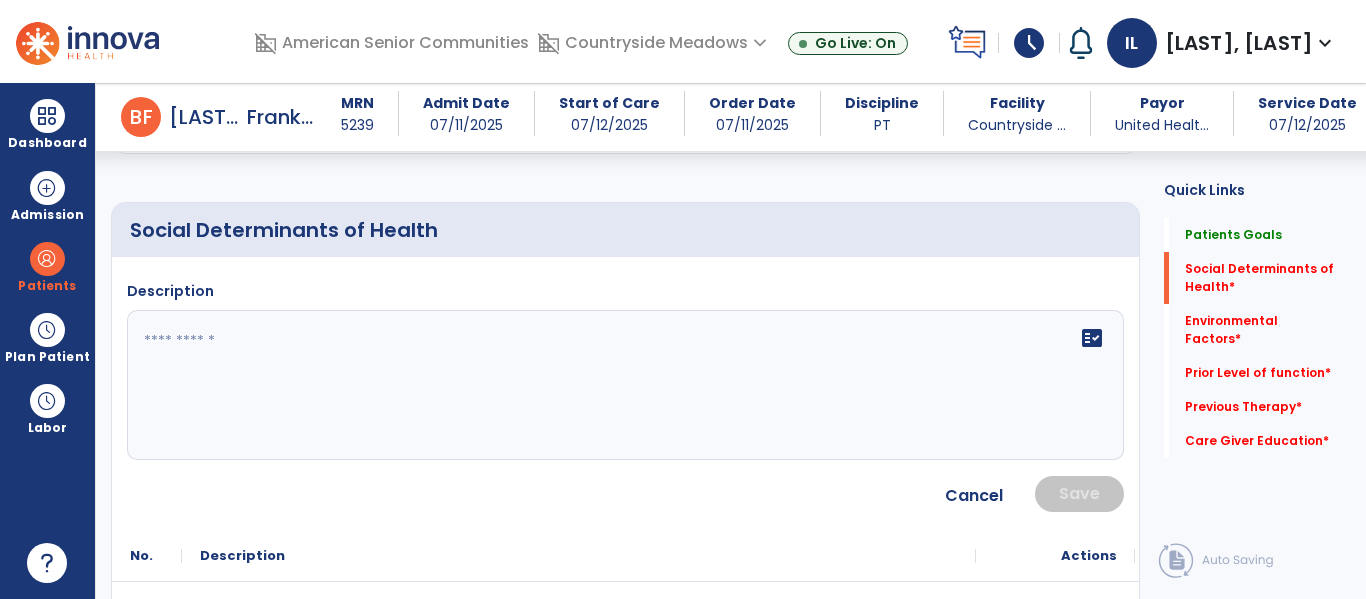 click on "fact_check" 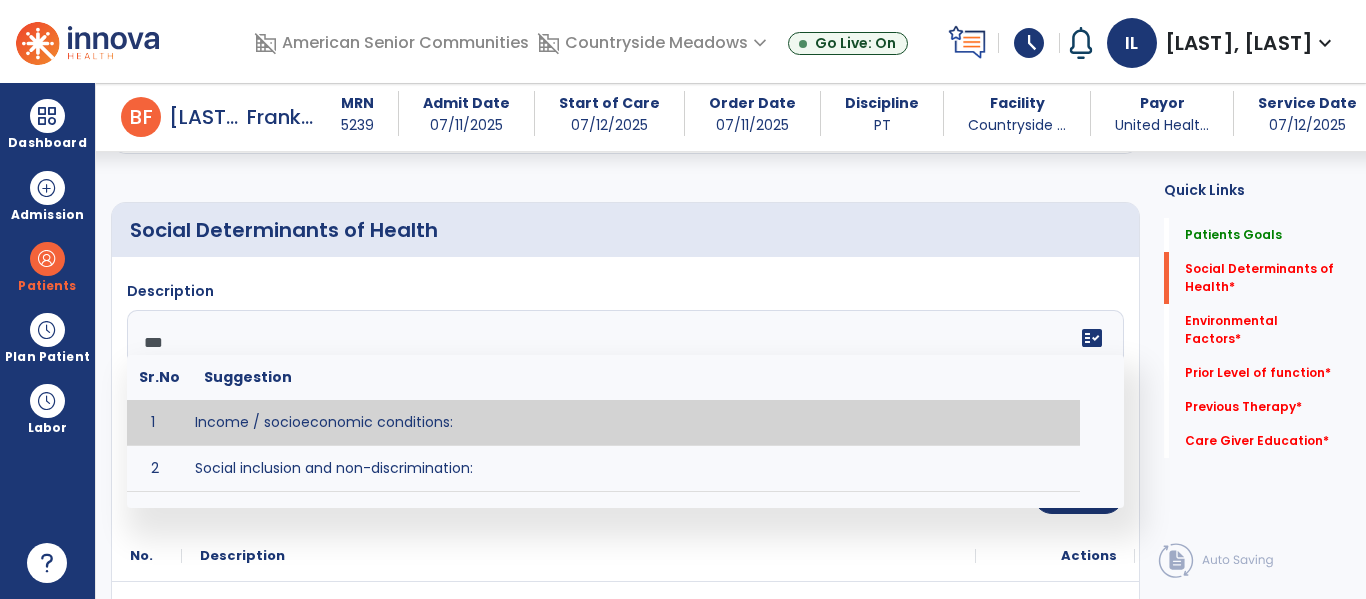 type on "****" 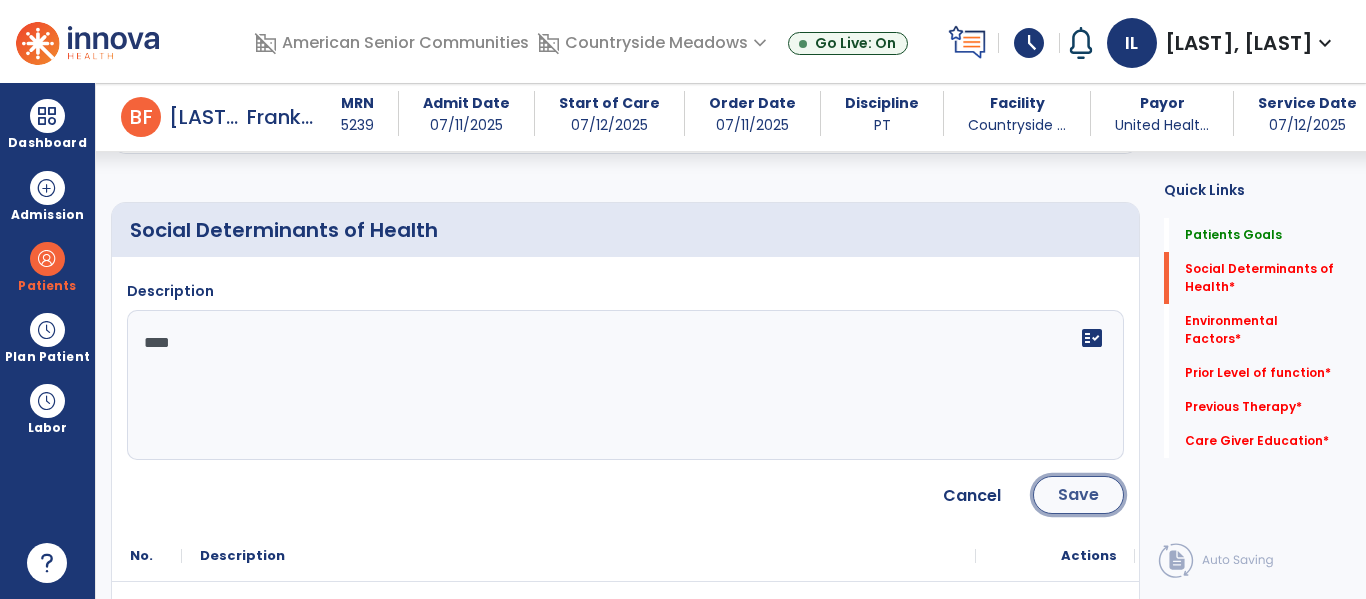 click on "Save" 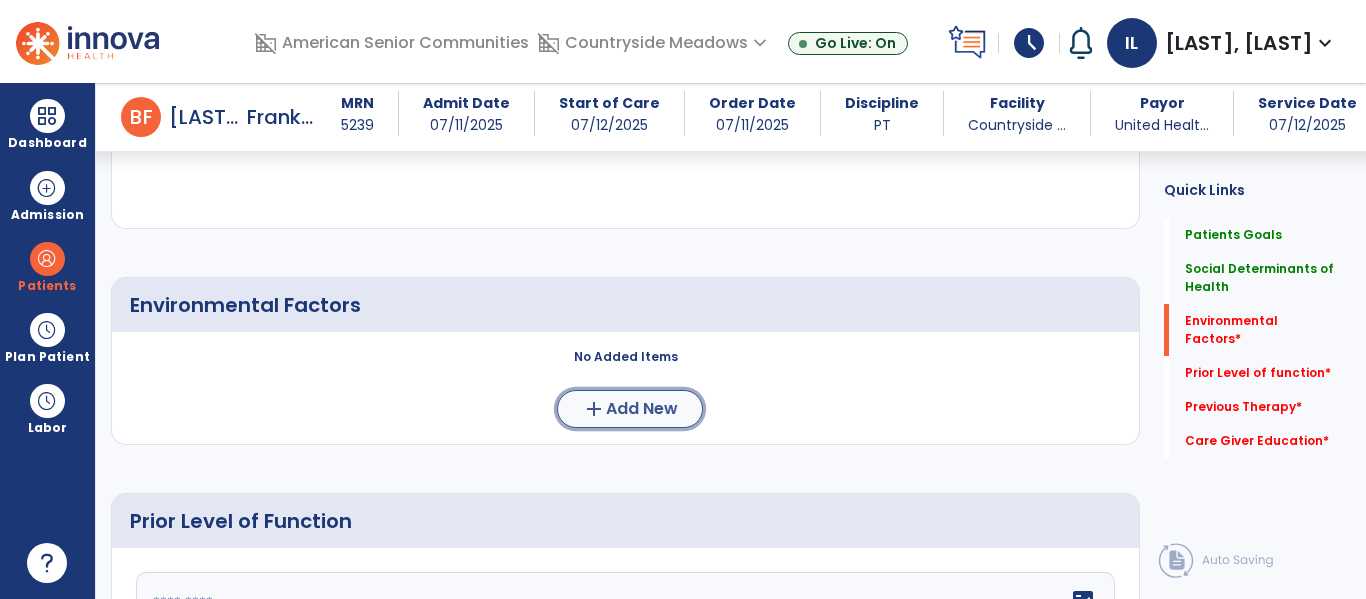 click on "add  Add New" 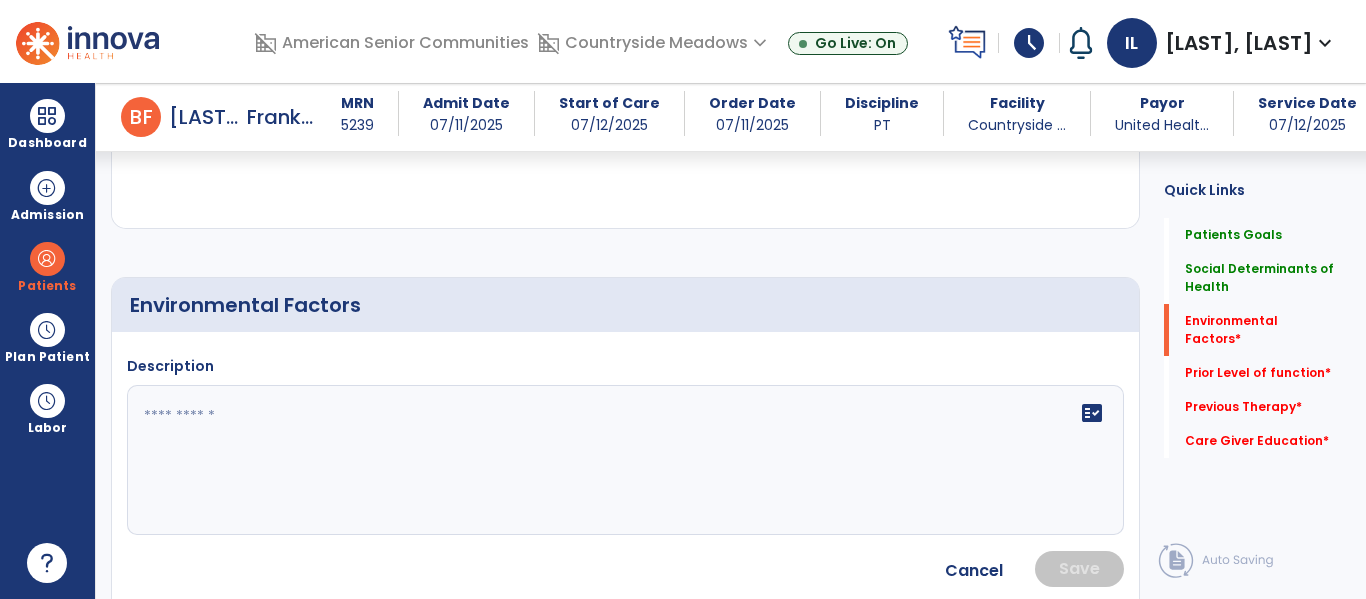 click 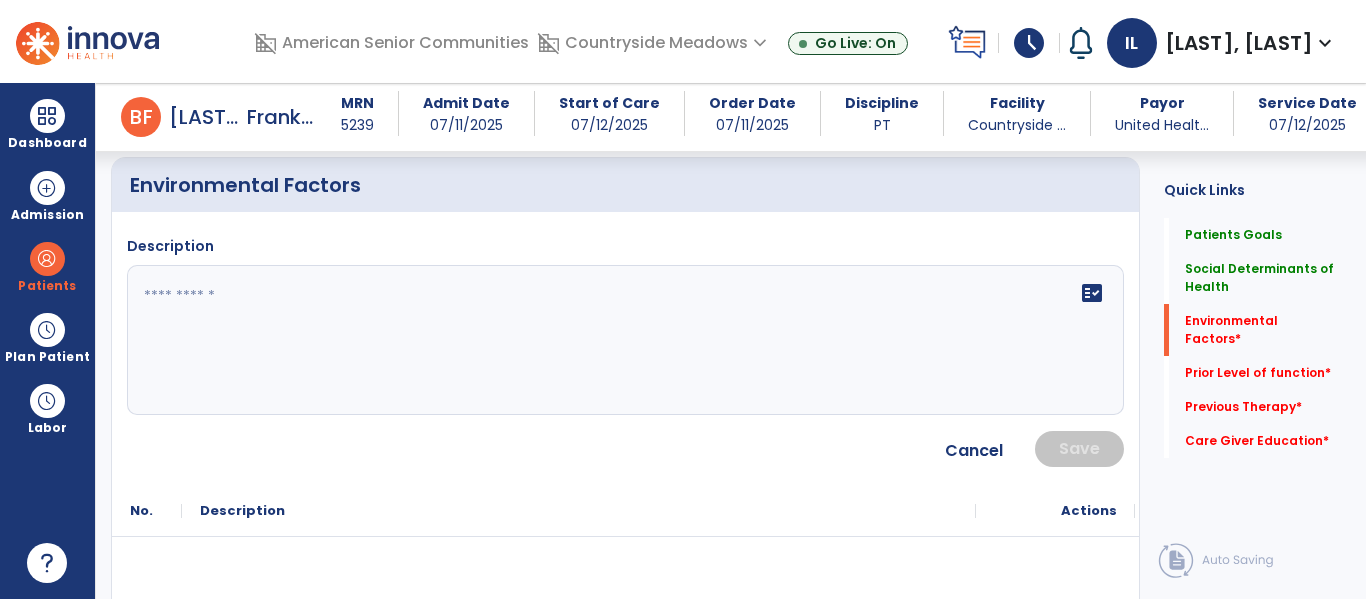 click 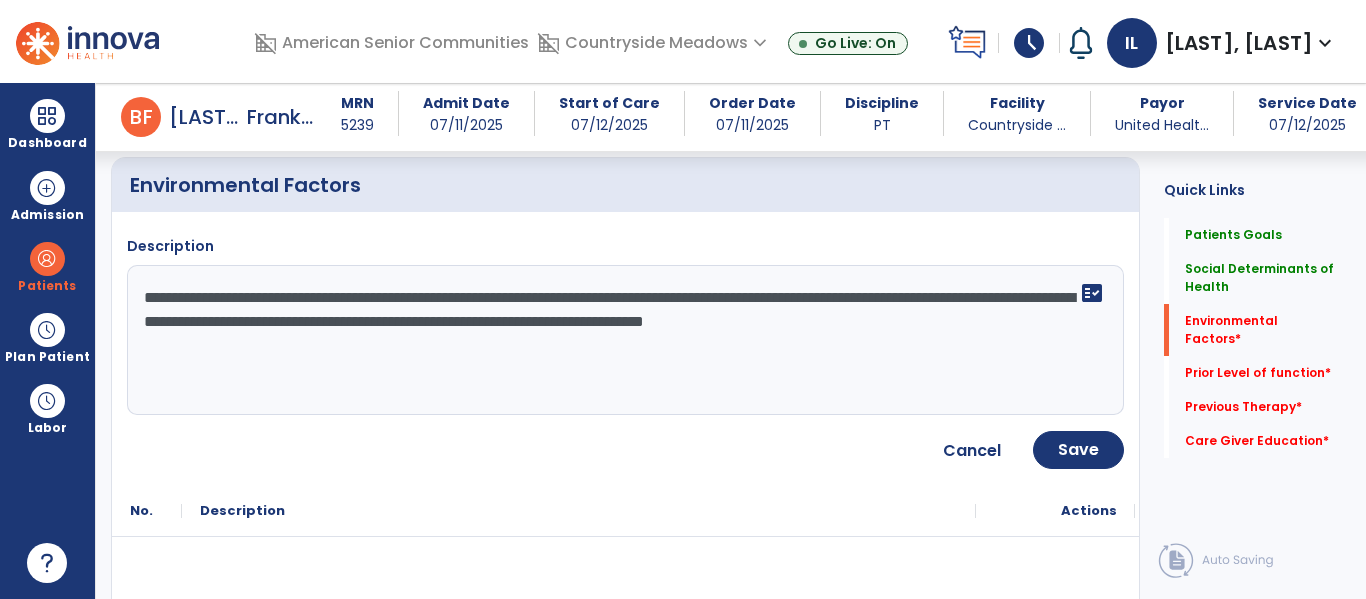 type on "**********" 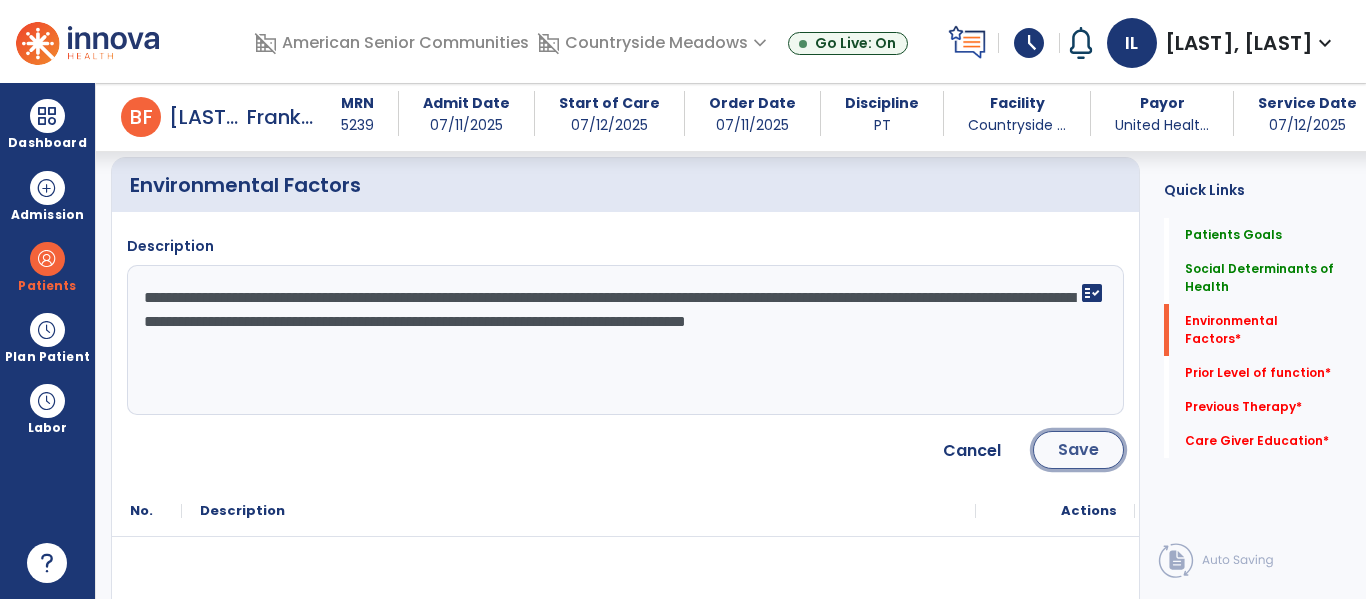 click on "Save" 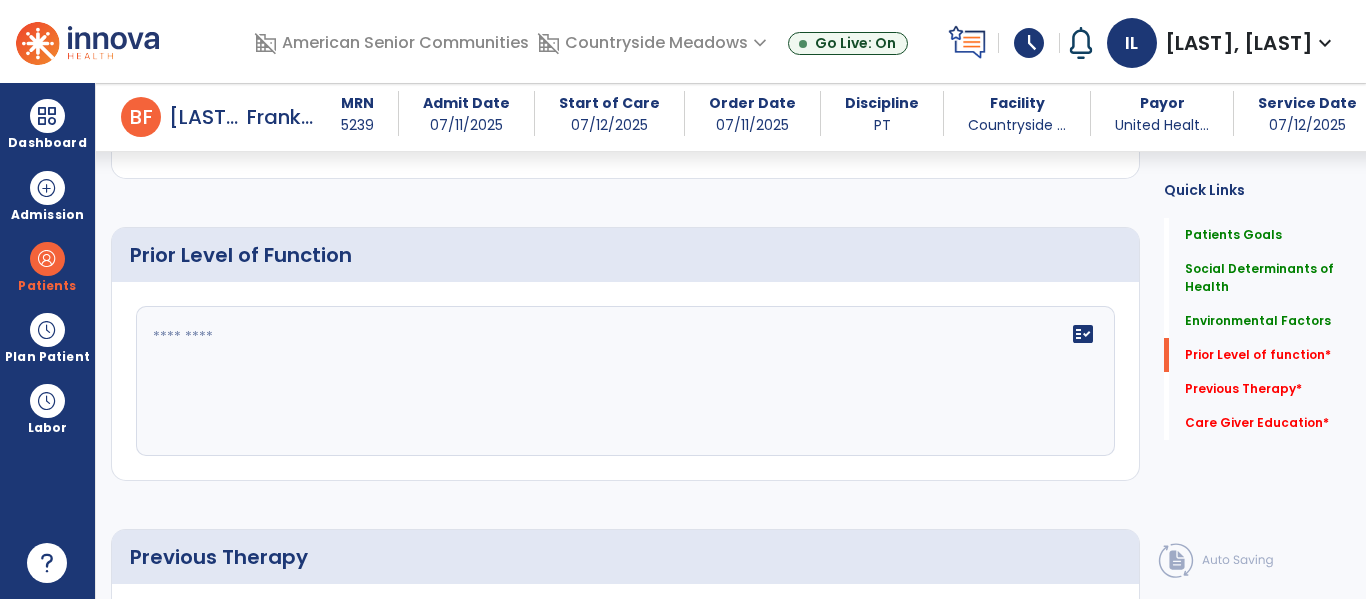 scroll, scrollTop: 1081, scrollLeft: 0, axis: vertical 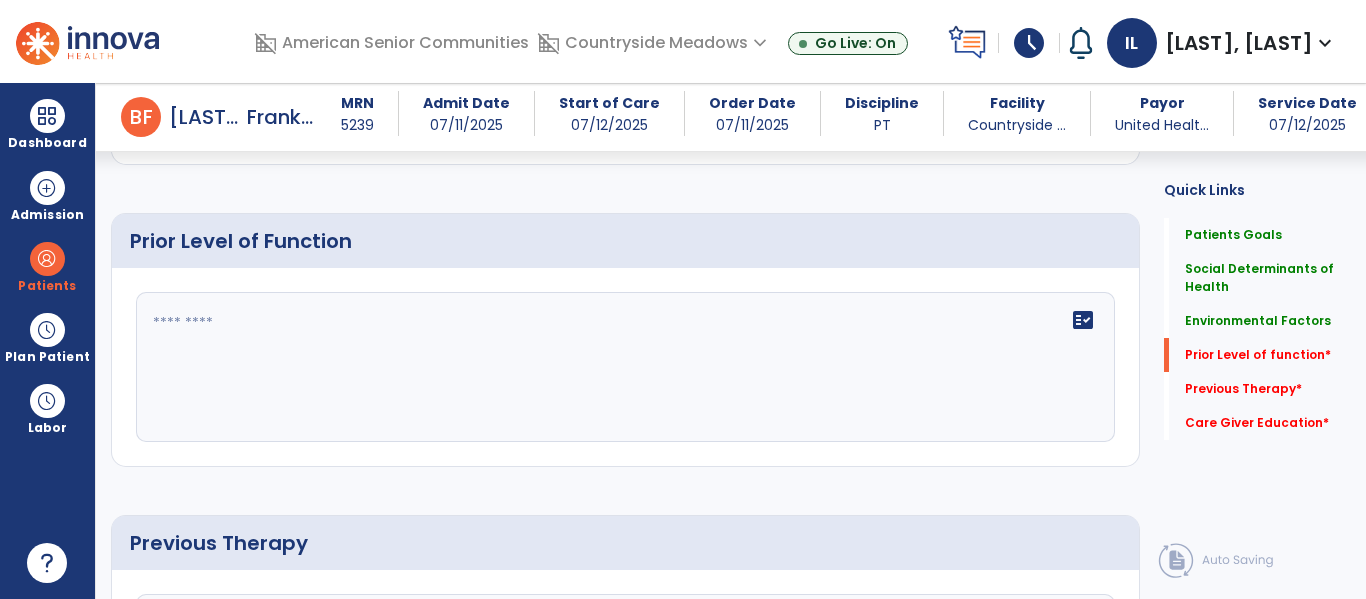 click on "fact_check" 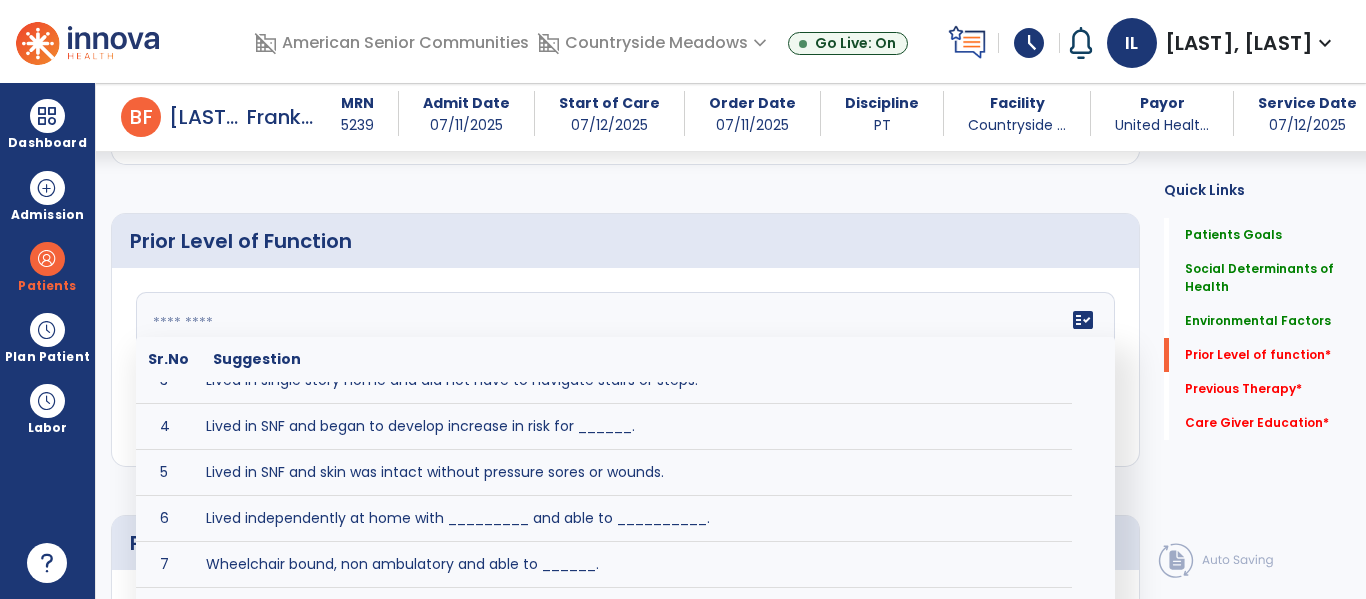 scroll, scrollTop: 118, scrollLeft: 0, axis: vertical 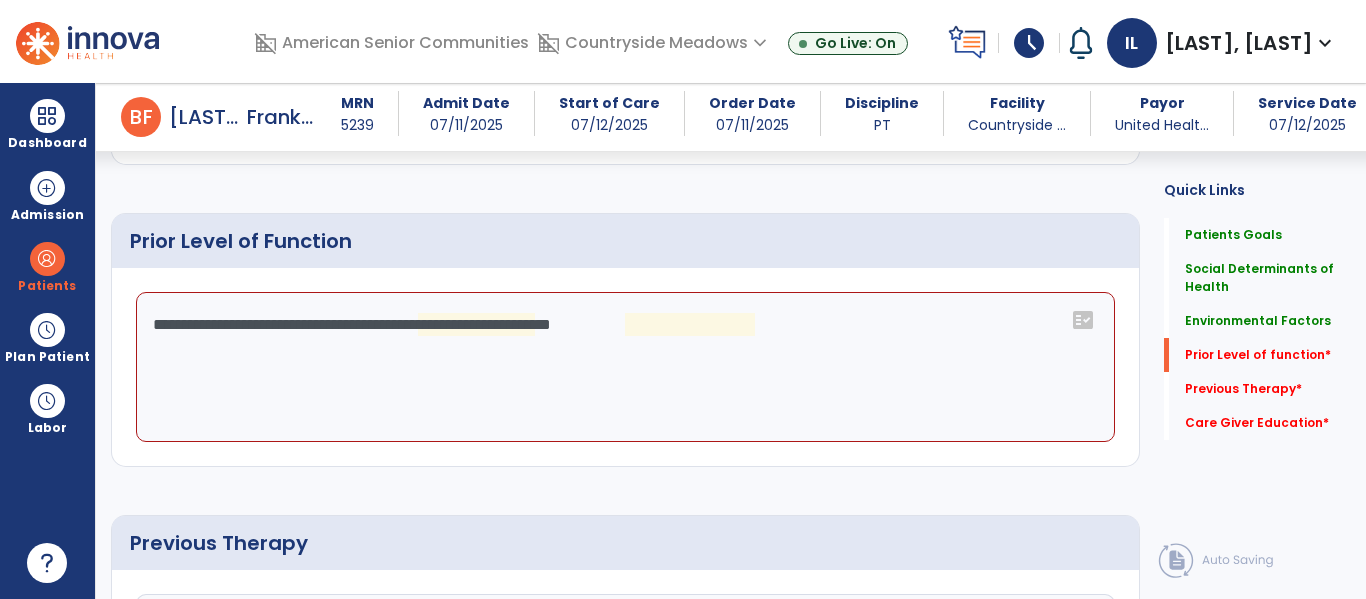 click on "**********" 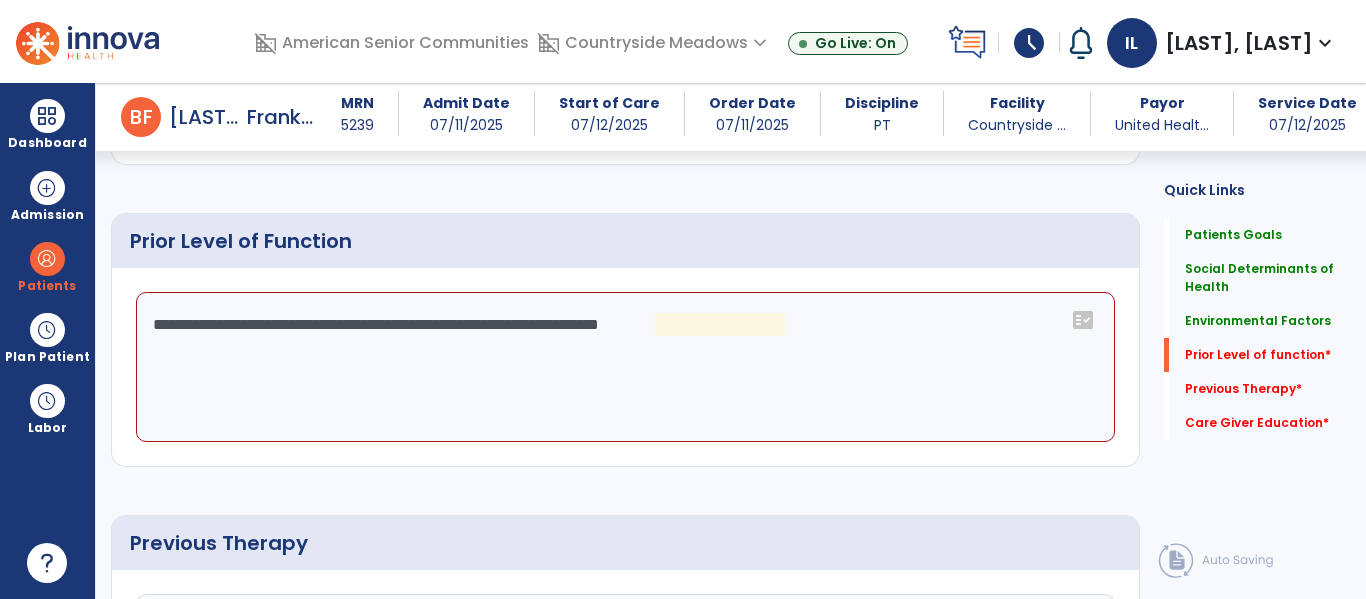 click on "**********" 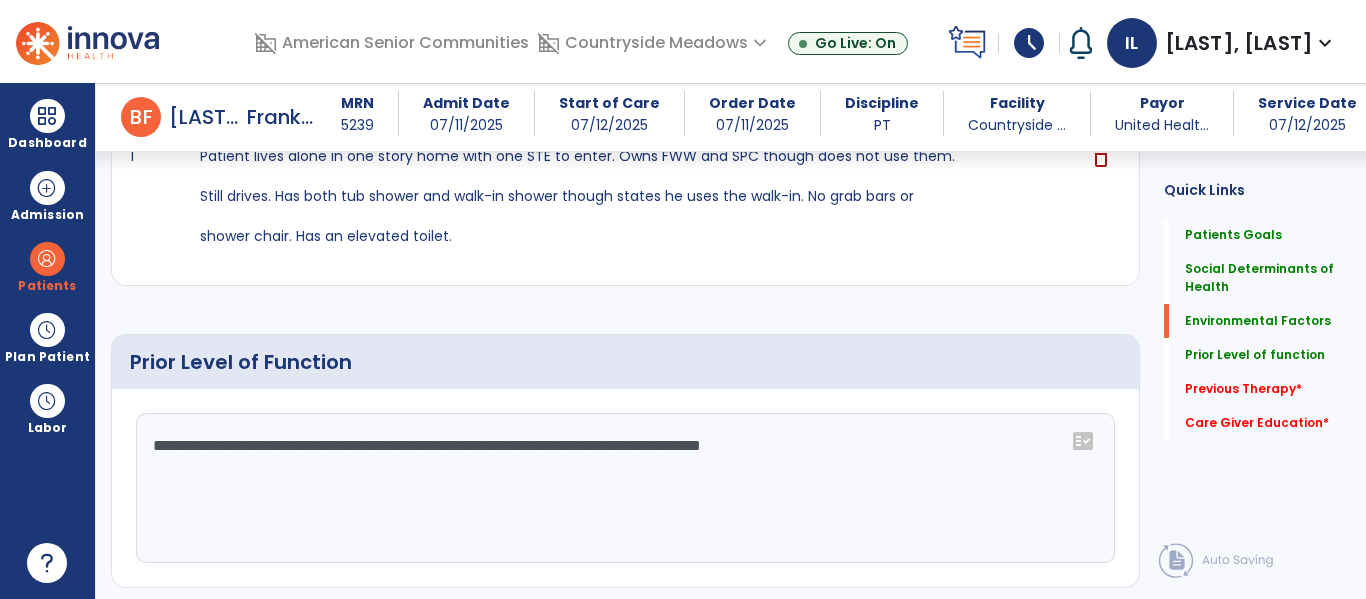 scroll, scrollTop: 1006, scrollLeft: 0, axis: vertical 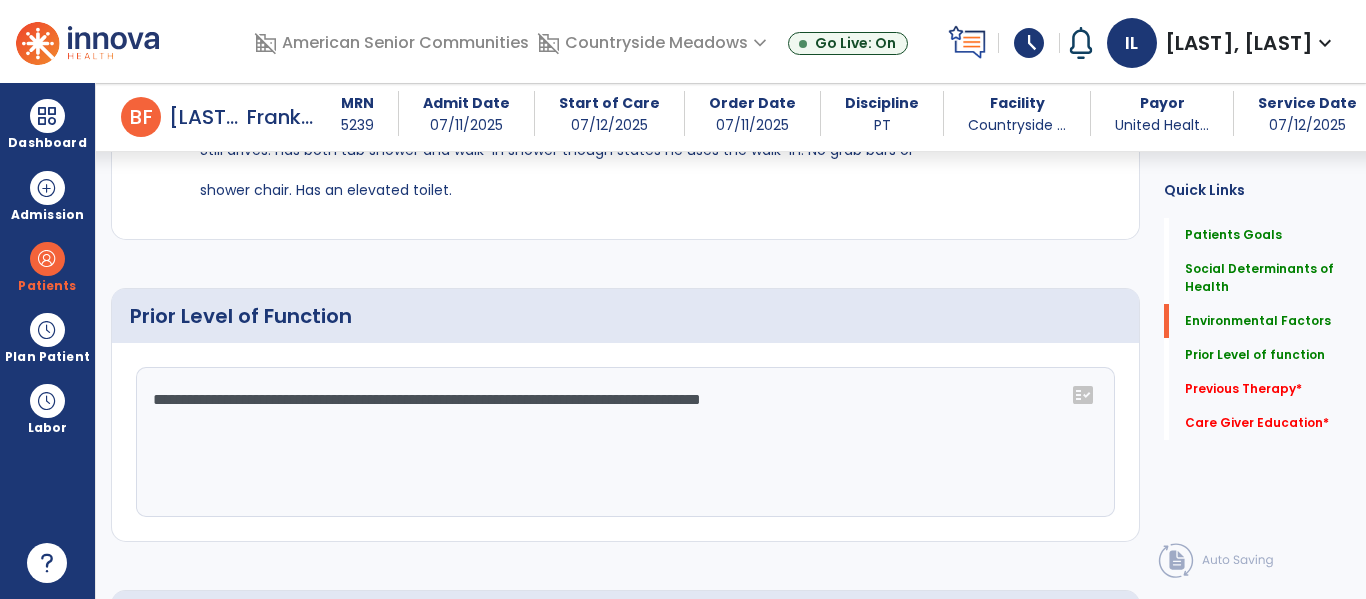 type on "**********" 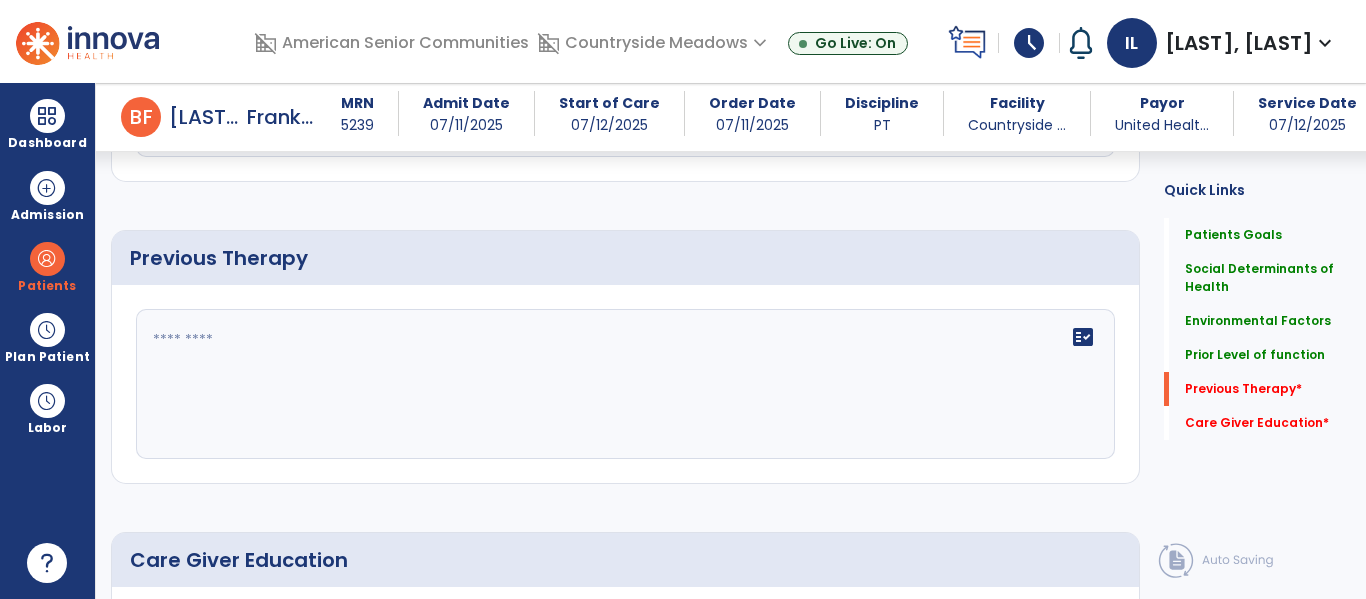scroll, scrollTop: 1369, scrollLeft: 0, axis: vertical 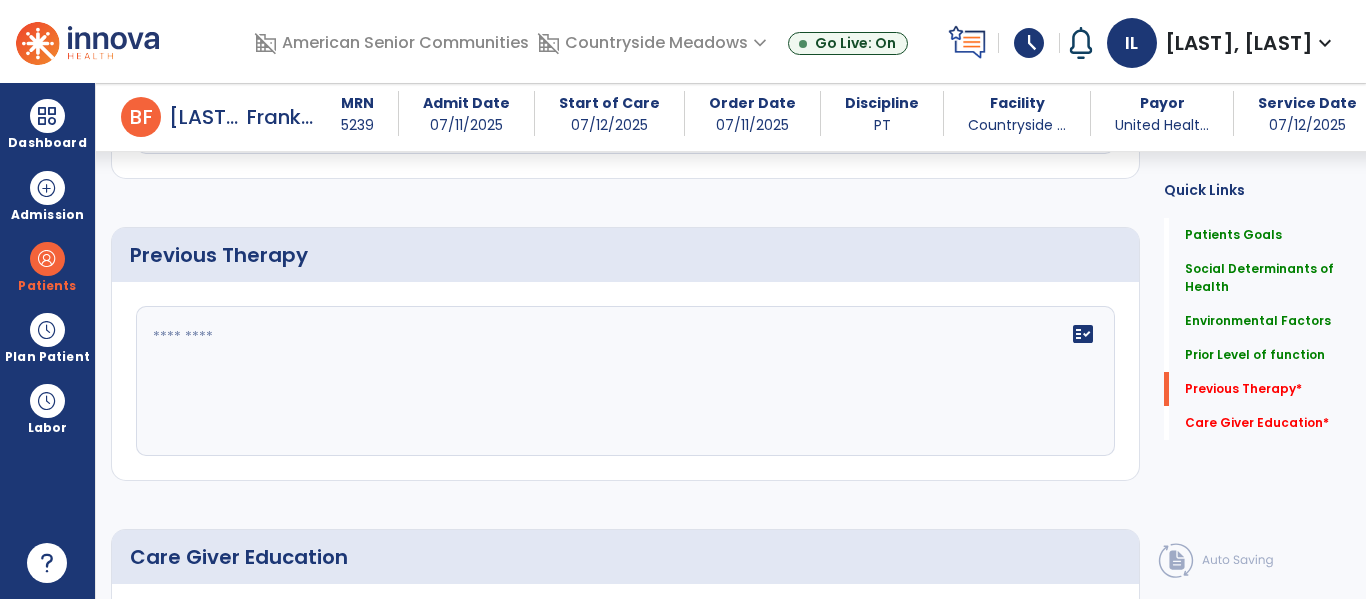click on "fact_check" 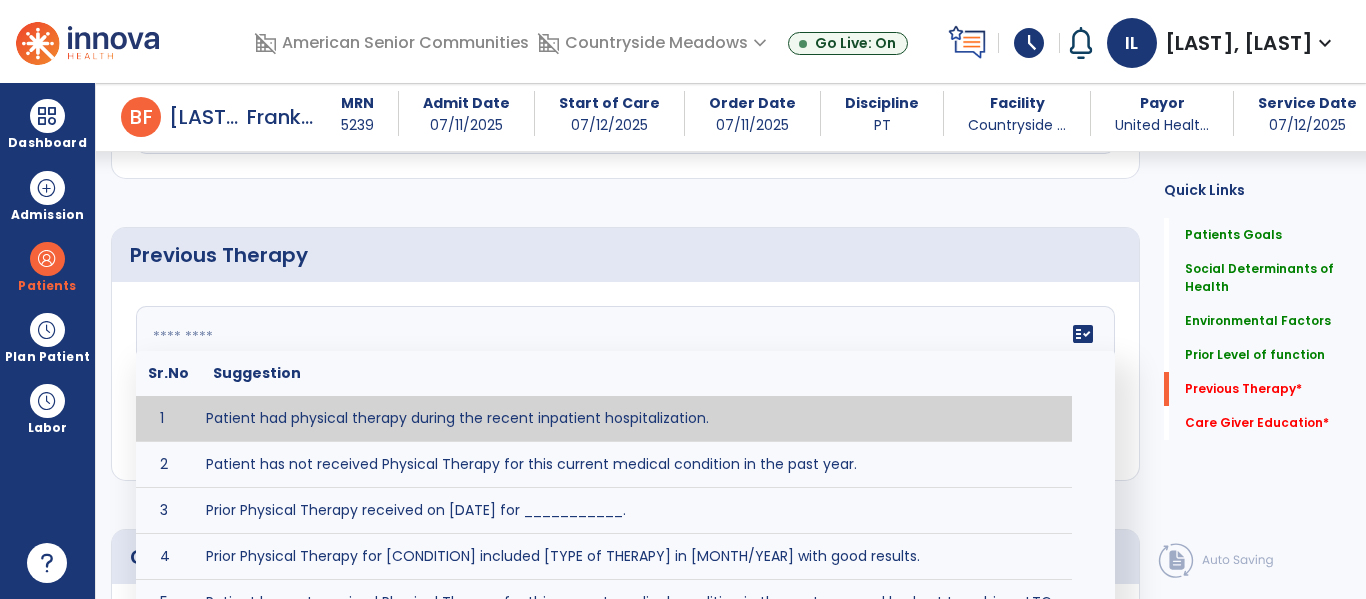 type on "**********" 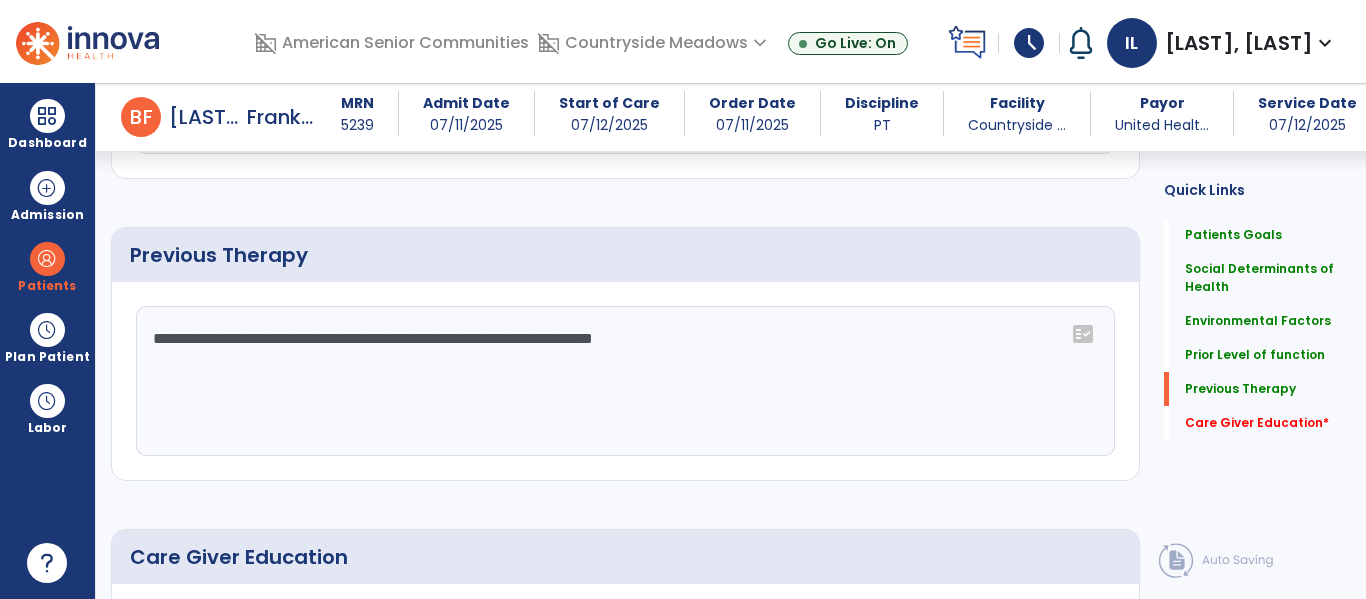 scroll, scrollTop: 1623, scrollLeft: 0, axis: vertical 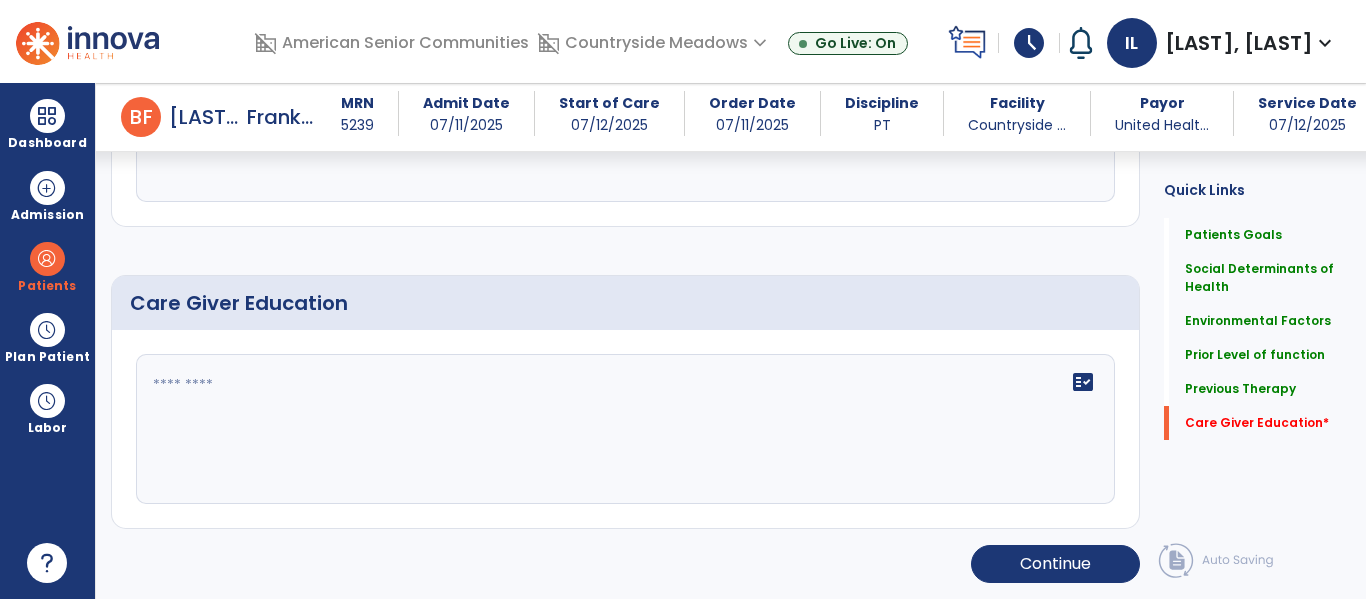 click on "fact_check" 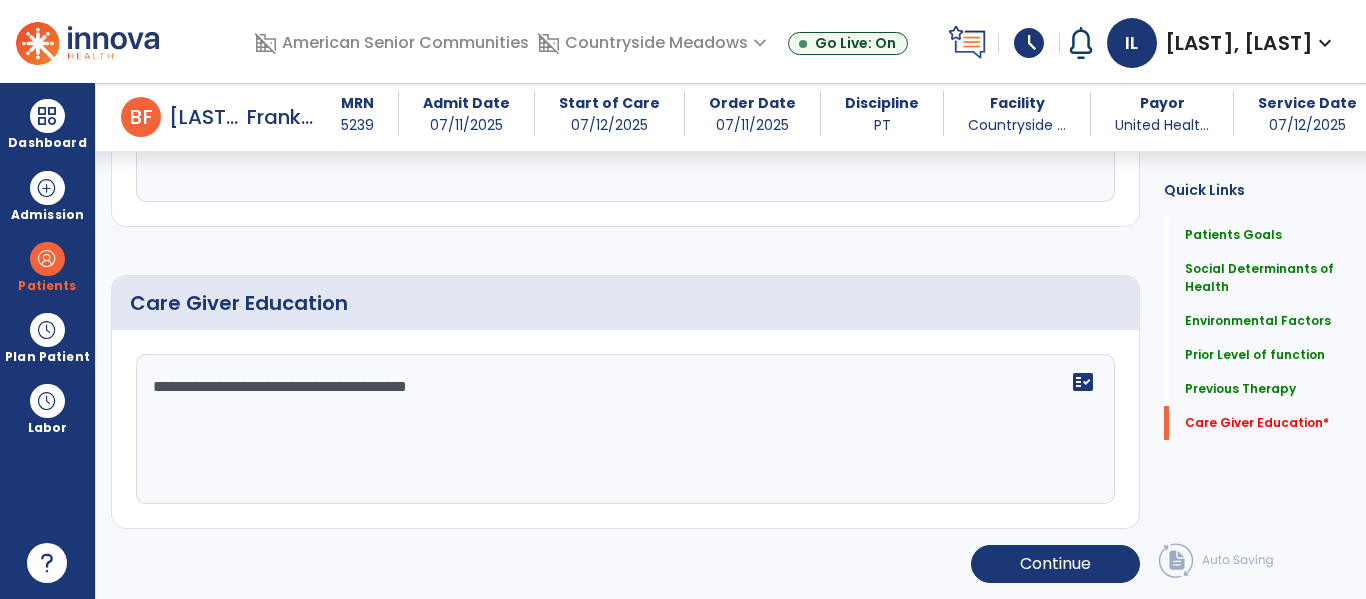 type on "**********" 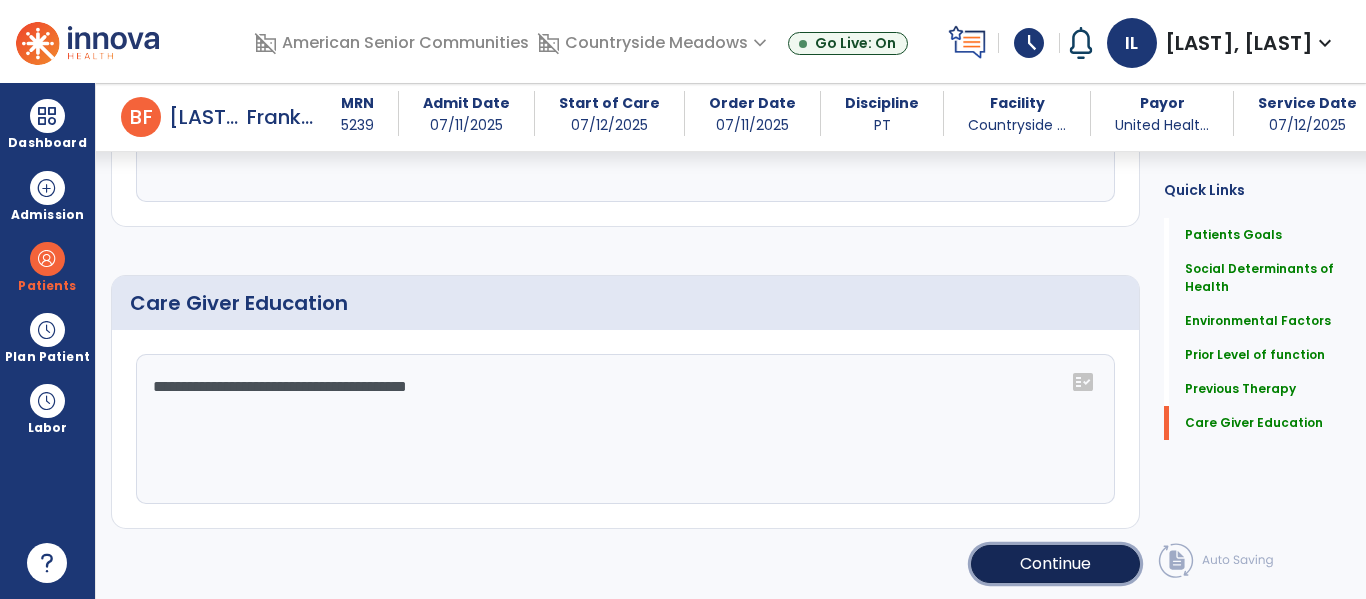 click on "Continue" 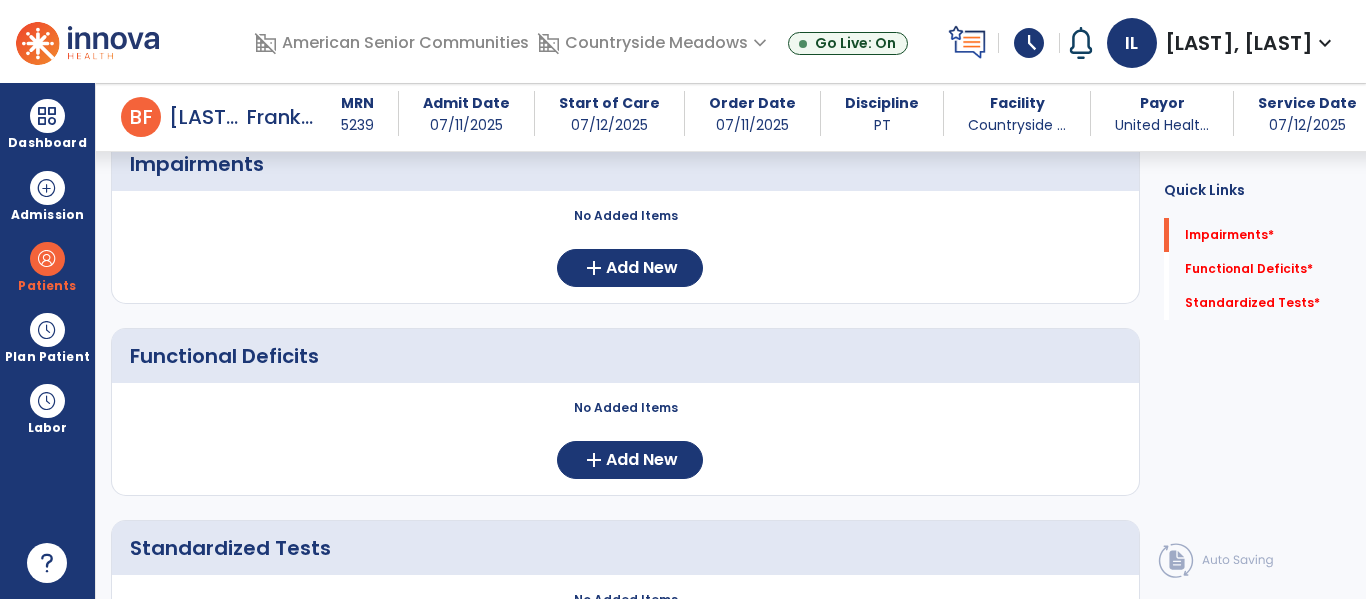 scroll, scrollTop: 85, scrollLeft: 0, axis: vertical 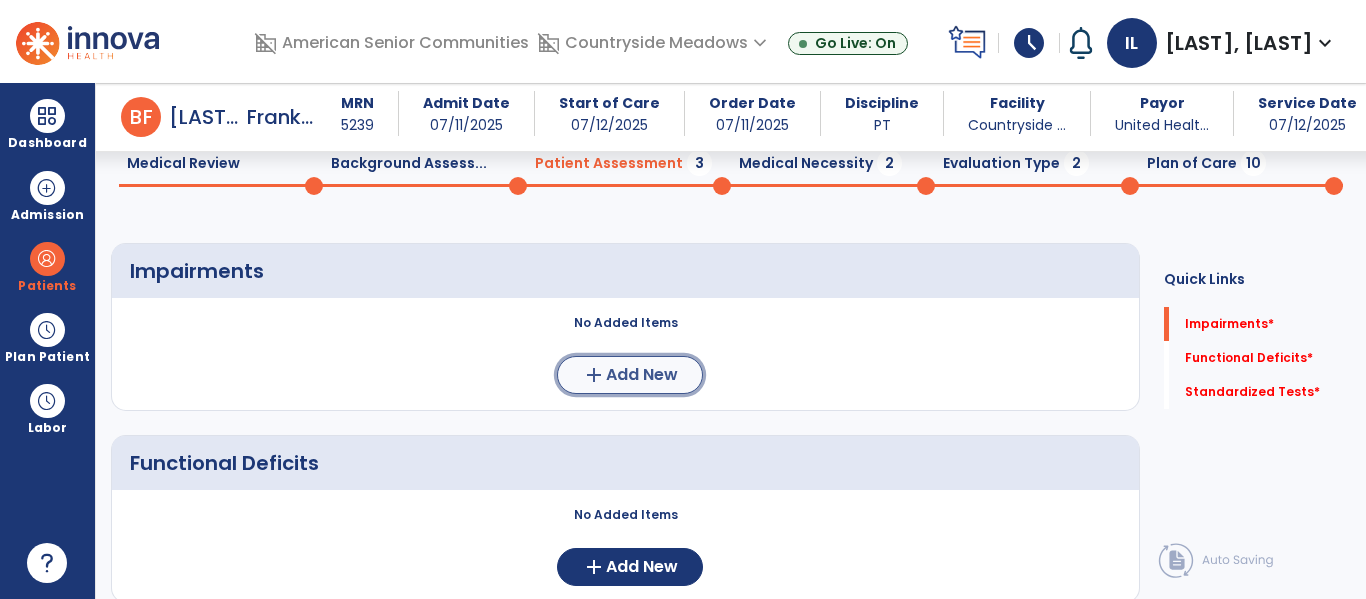 click on "Add New" 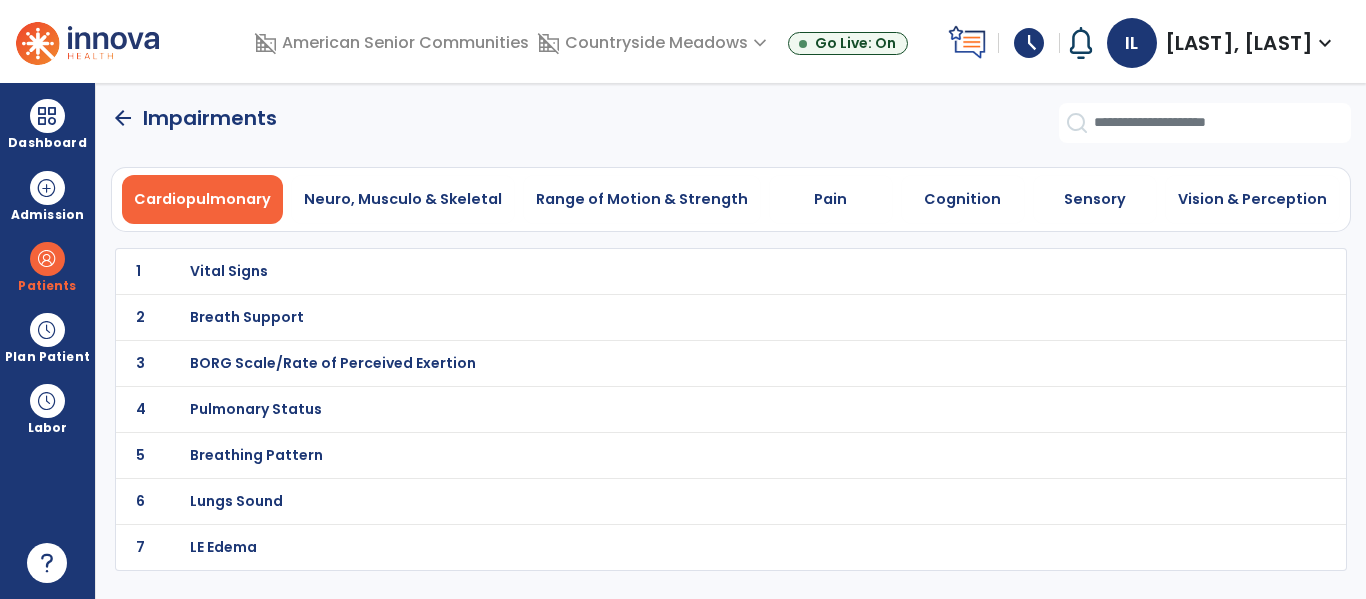 scroll, scrollTop: 0, scrollLeft: 0, axis: both 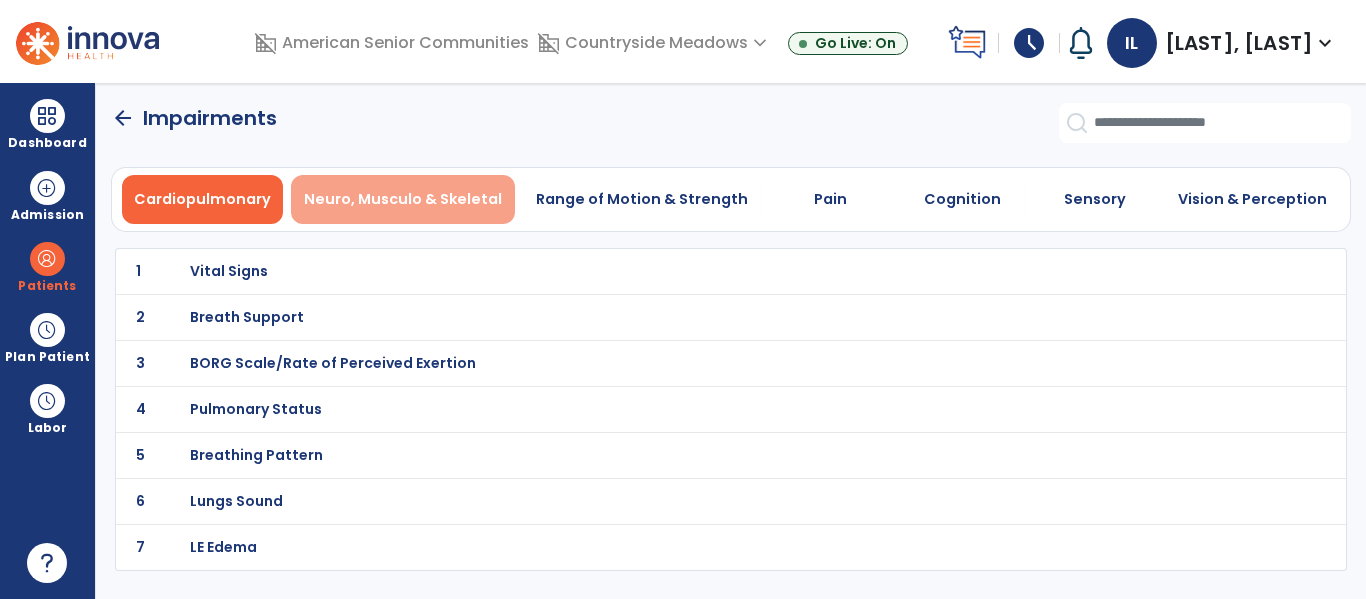 click on "Neuro, Musculo & Skeletal" at bounding box center [403, 199] 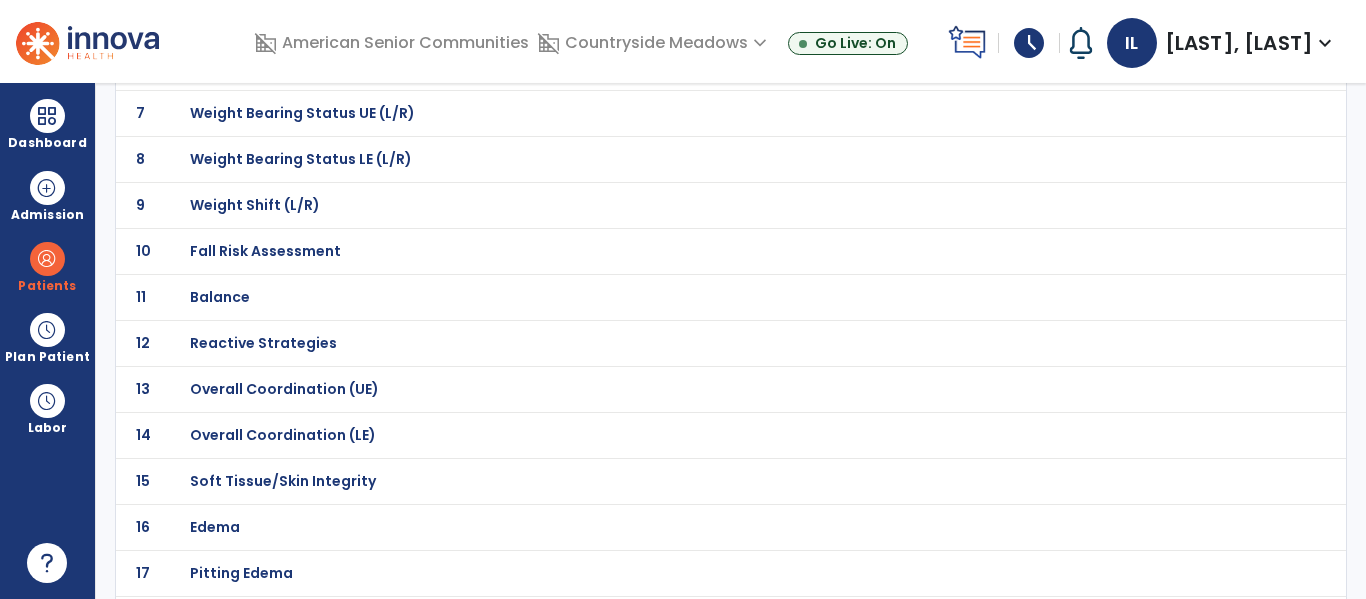 scroll, scrollTop: 436, scrollLeft: 0, axis: vertical 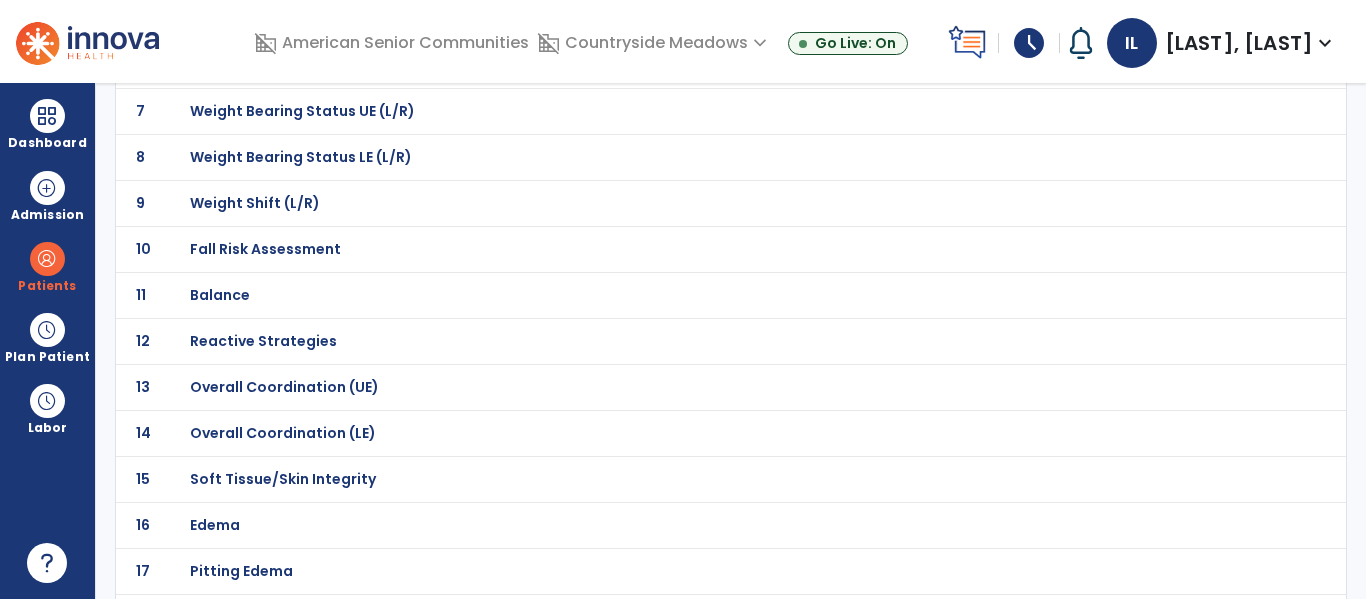 click on "Fall Risk Assessment" at bounding box center [687, -165] 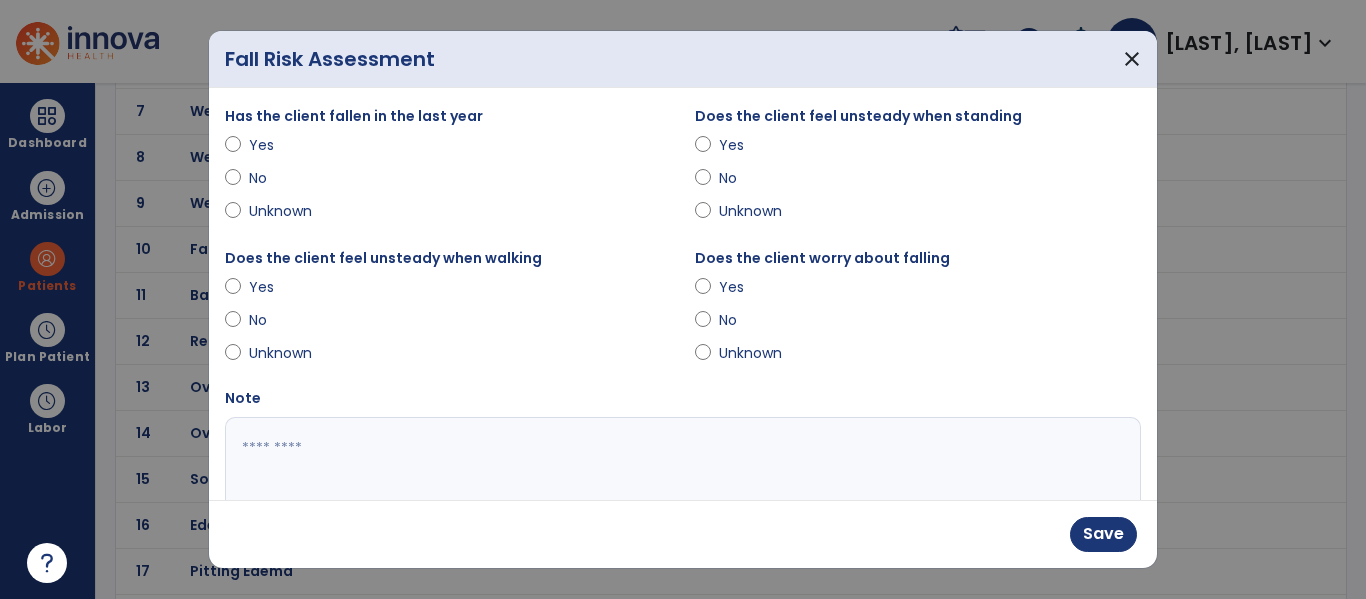 click on "No" at bounding box center (754, 178) 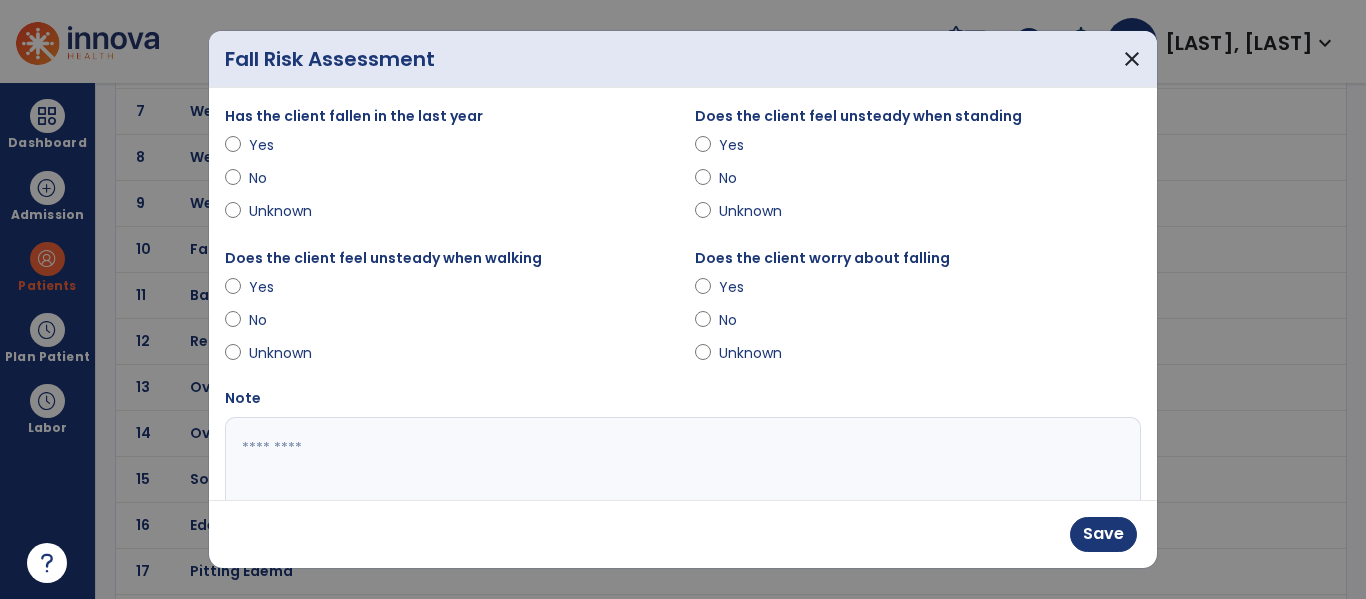 click on "Yes" at bounding box center (284, 287) 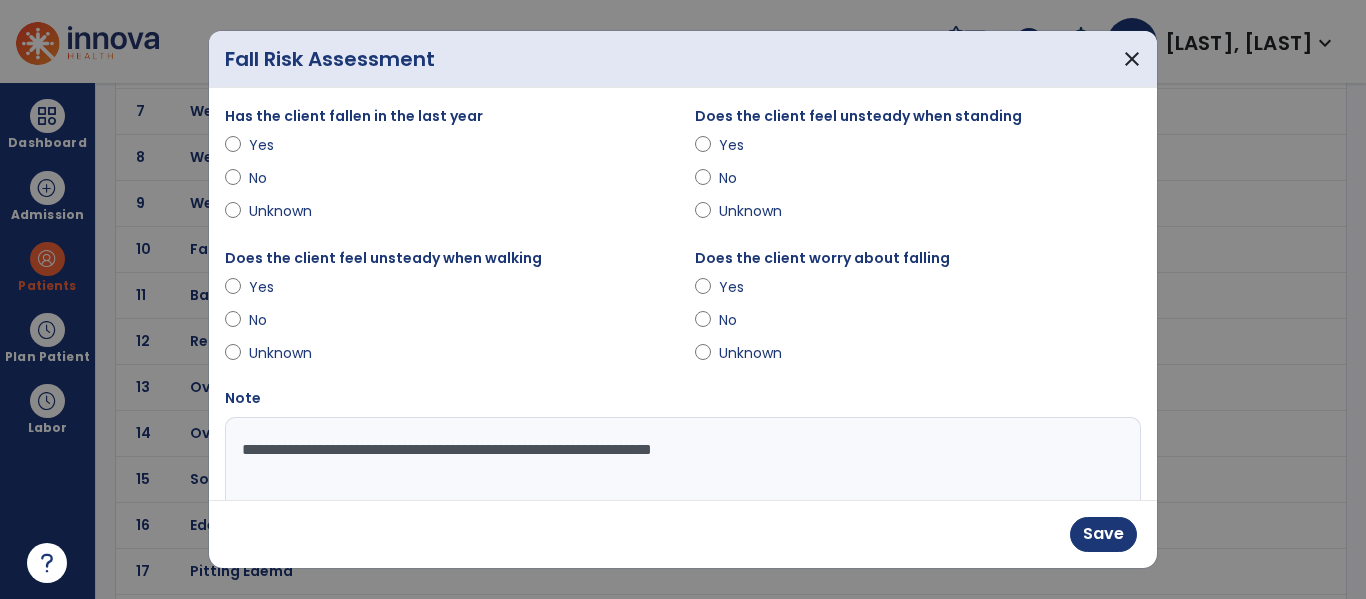 type on "**********" 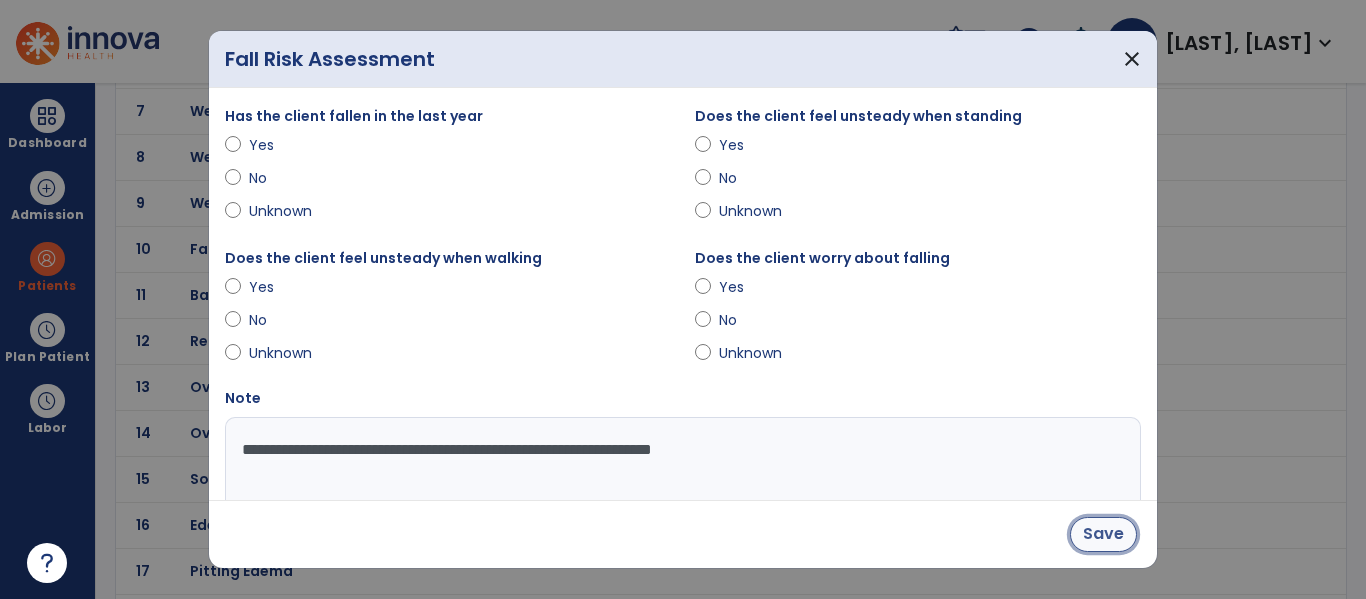 click on "Save" at bounding box center (1103, 534) 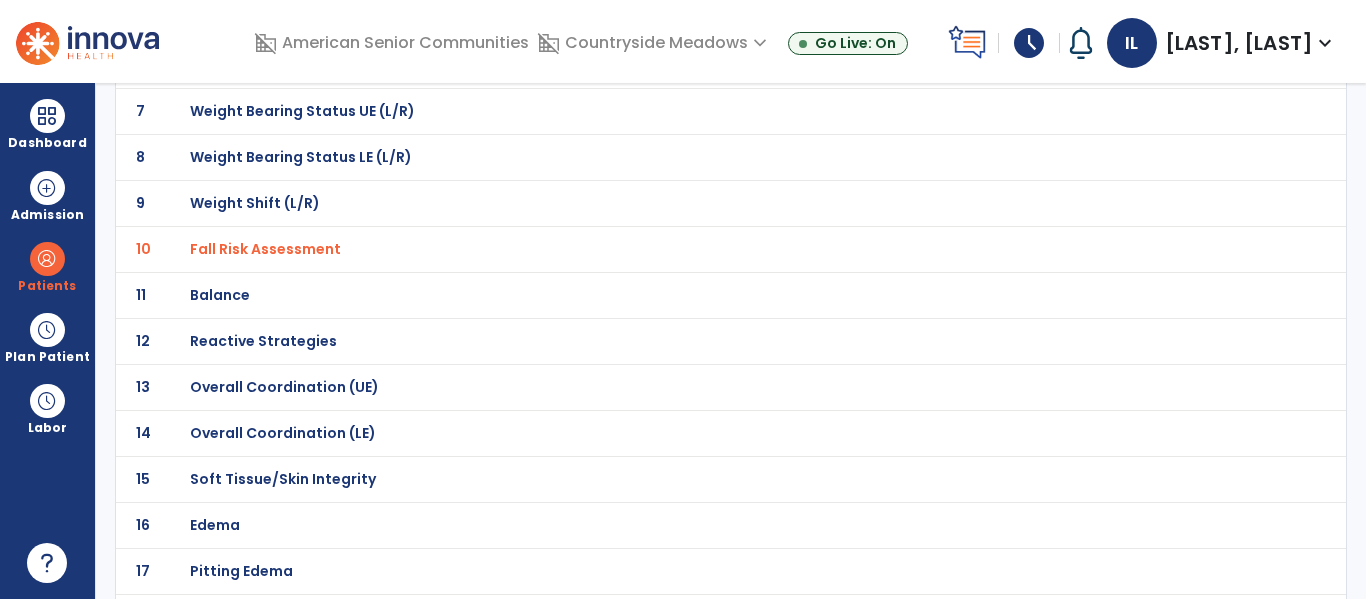 click on "Balance" at bounding box center (687, -165) 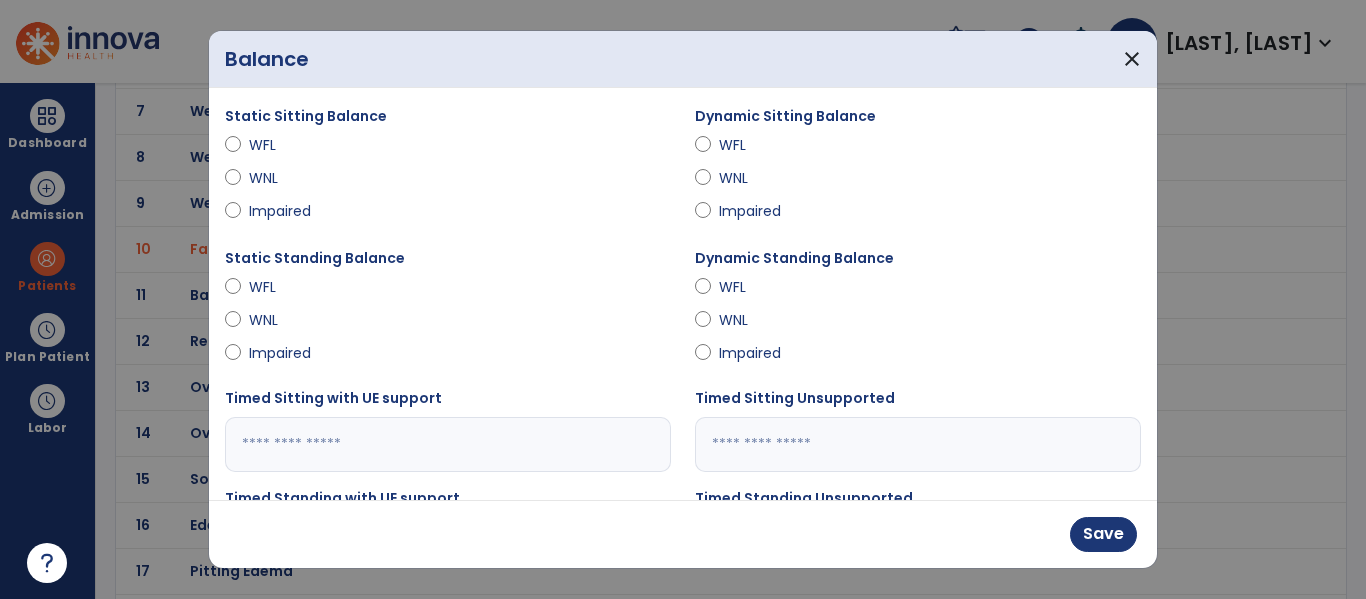 click on "WFL" at bounding box center [284, 287] 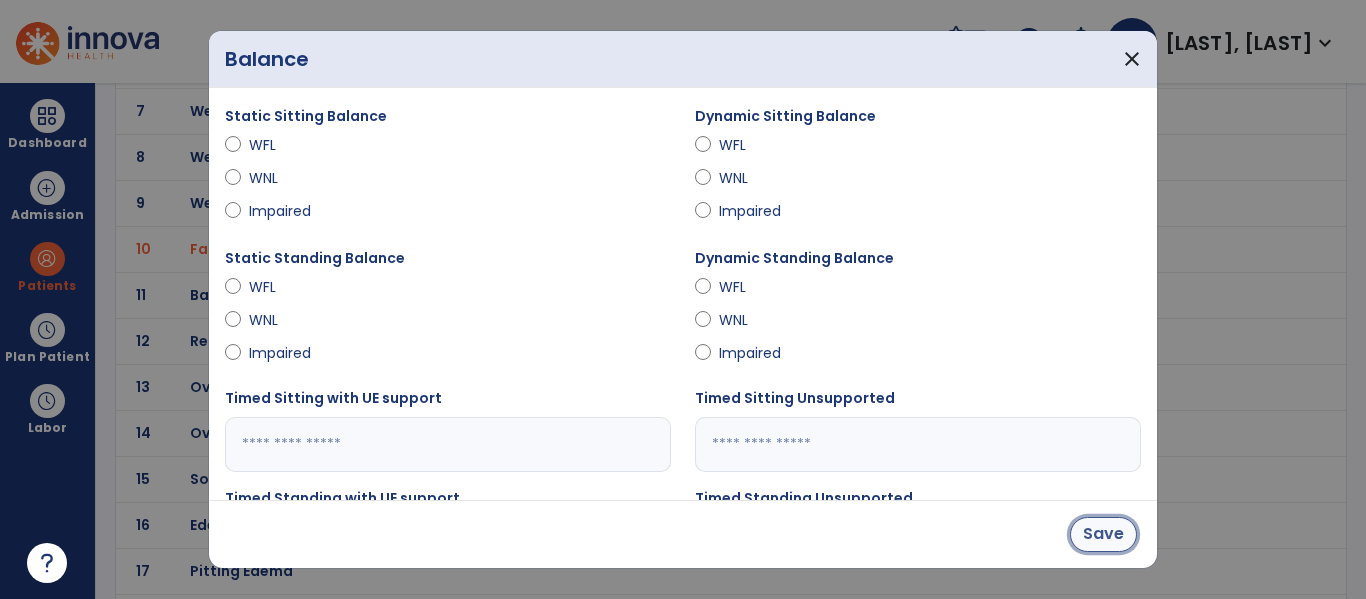click on "Save" at bounding box center (1103, 534) 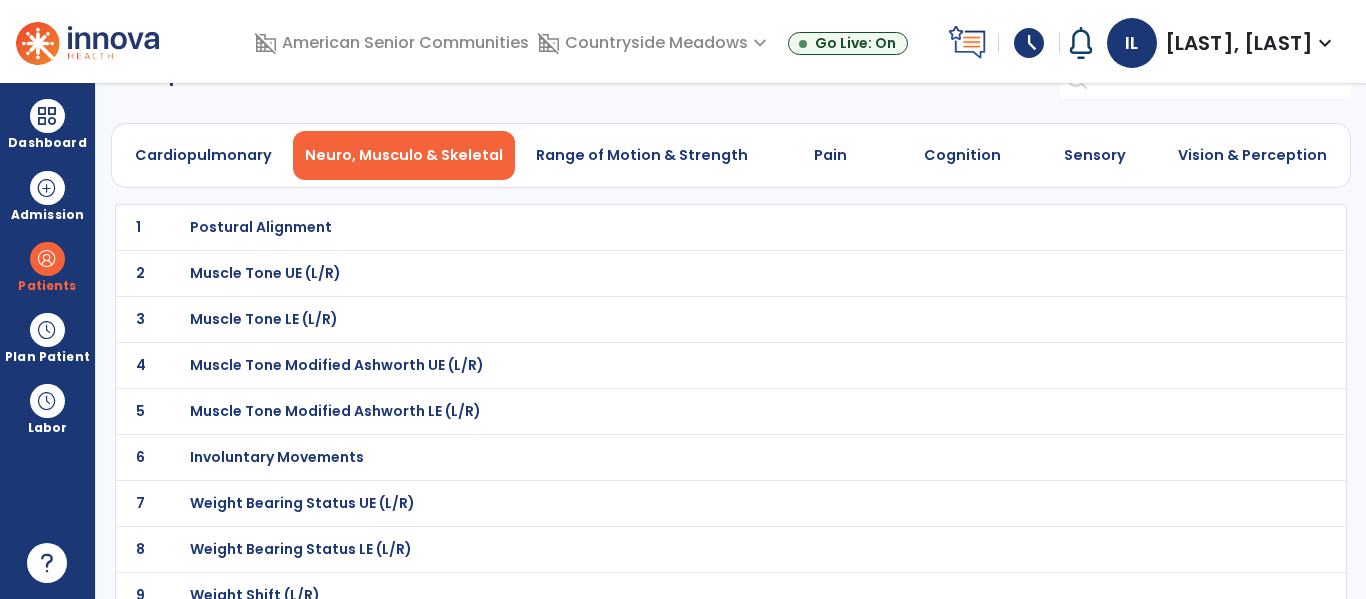 scroll, scrollTop: 0, scrollLeft: 0, axis: both 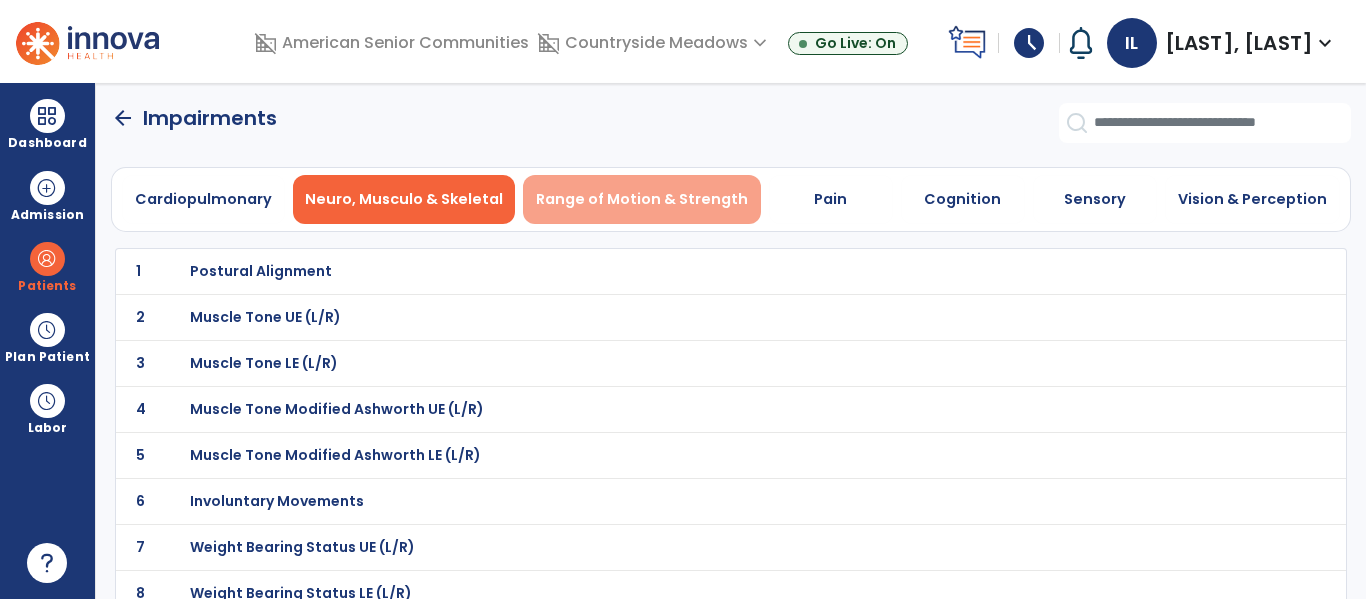 click on "Range of Motion & Strength" at bounding box center (642, 199) 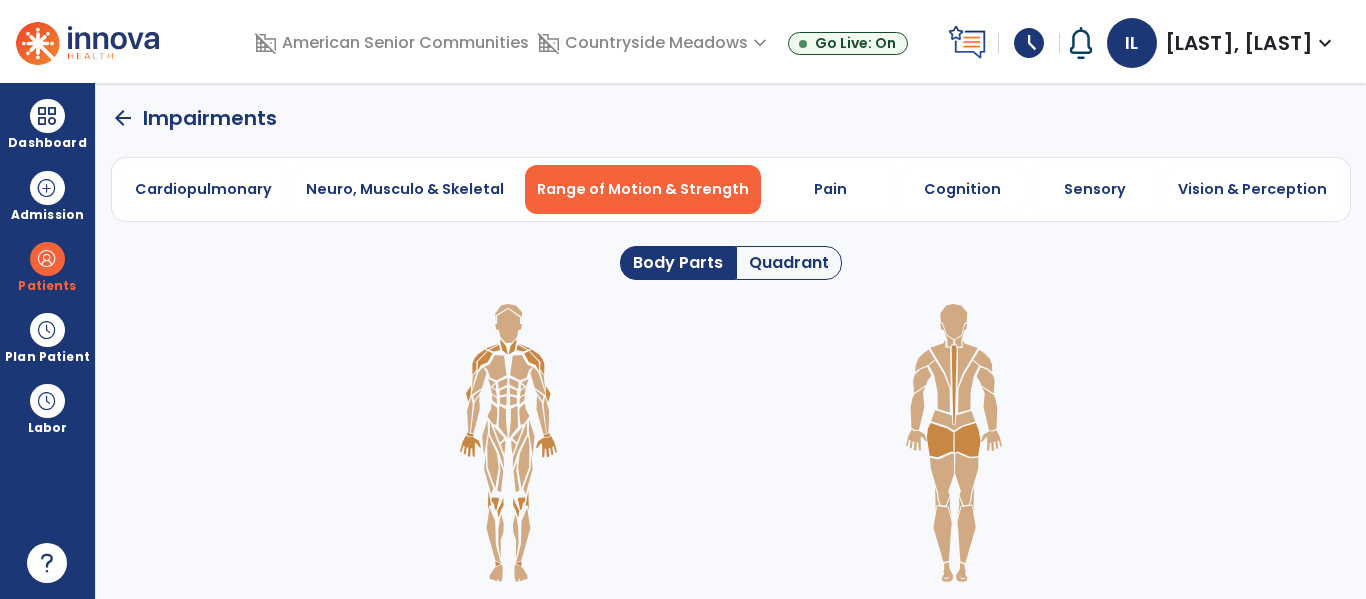 click on "Quadrant" 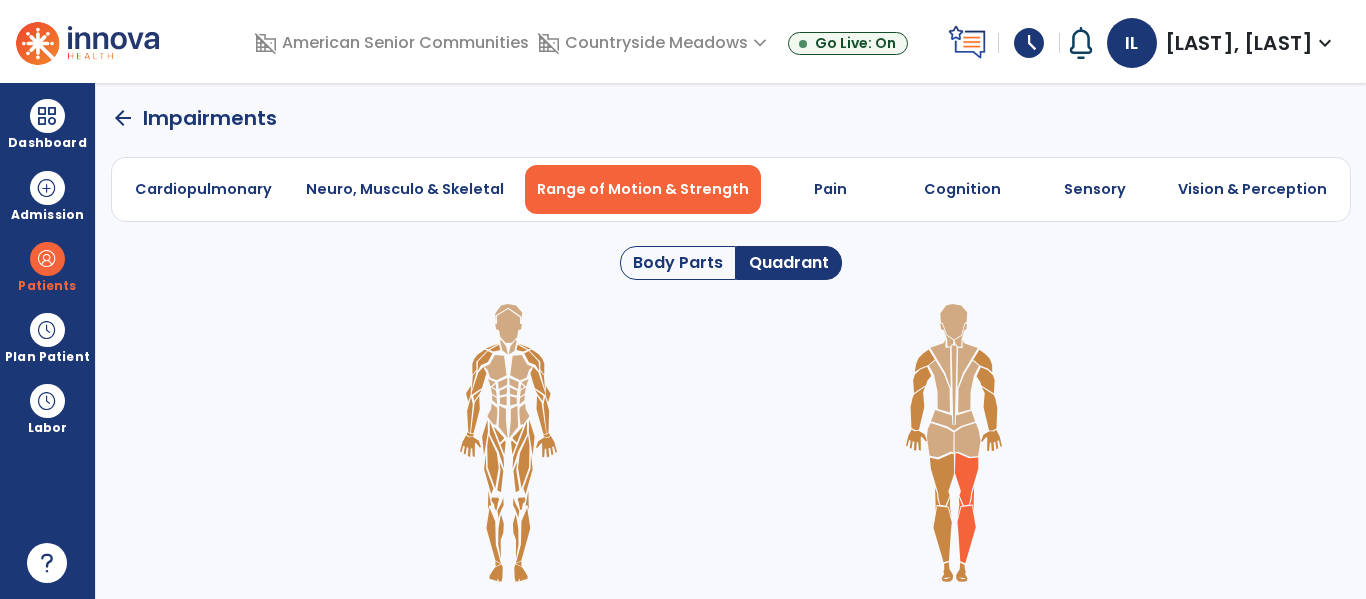 click 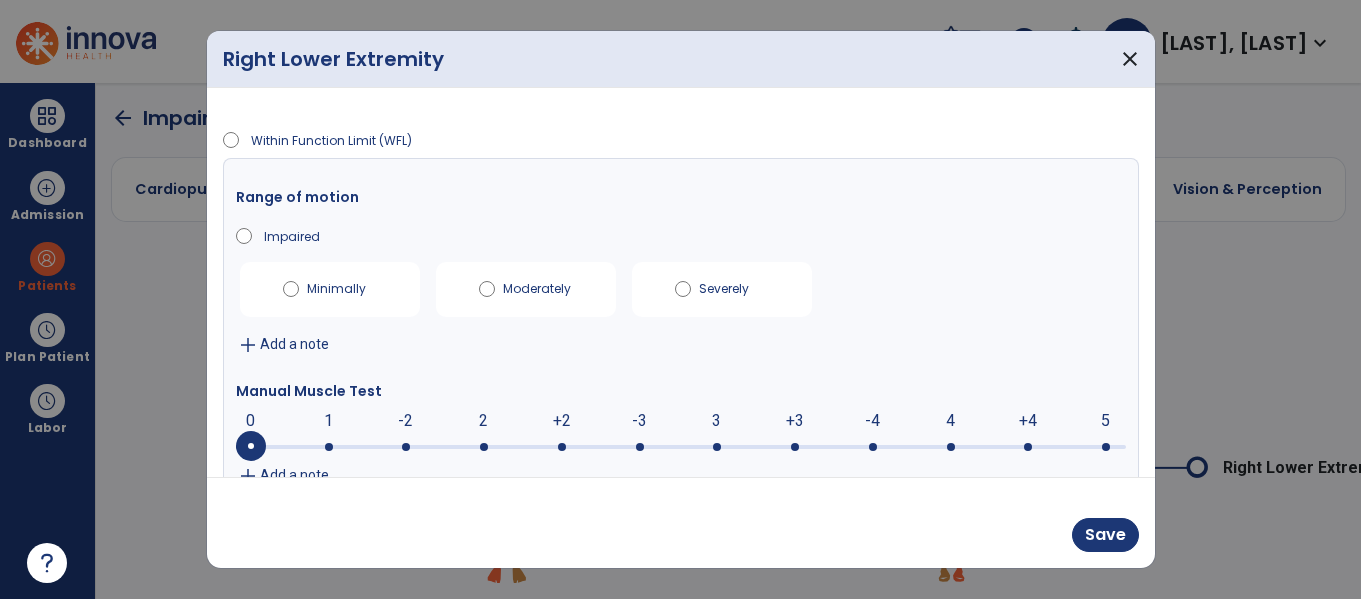 click at bounding box center [951, 447] 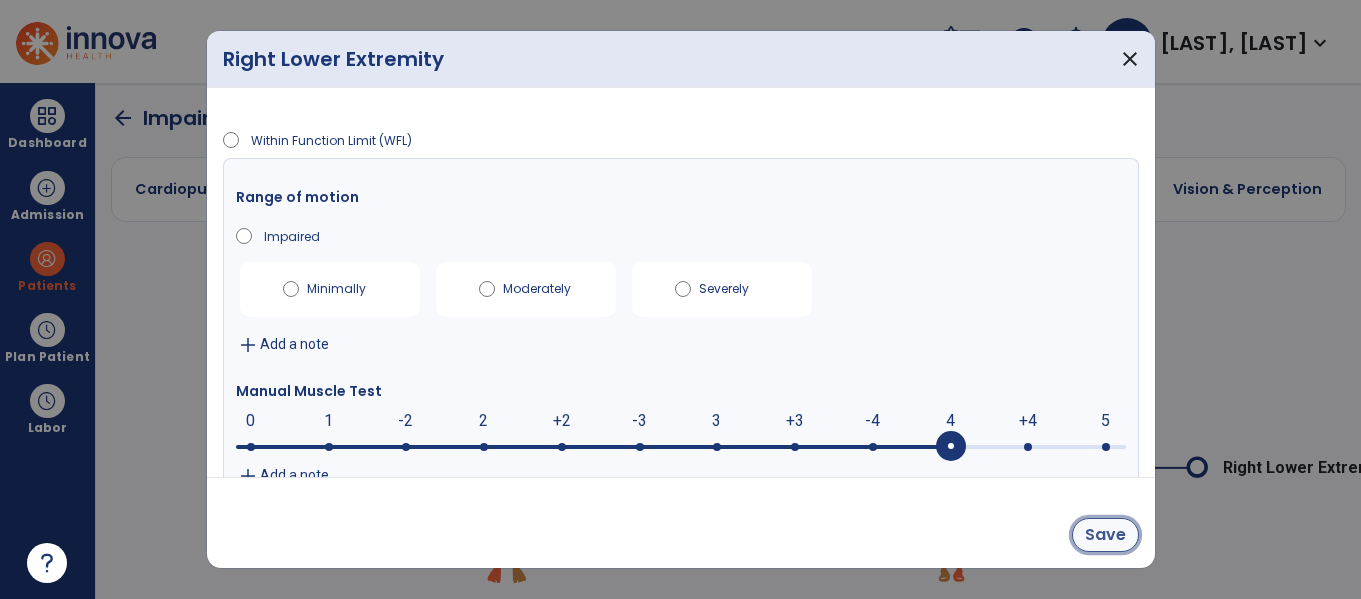 click on "Save" at bounding box center [1105, 535] 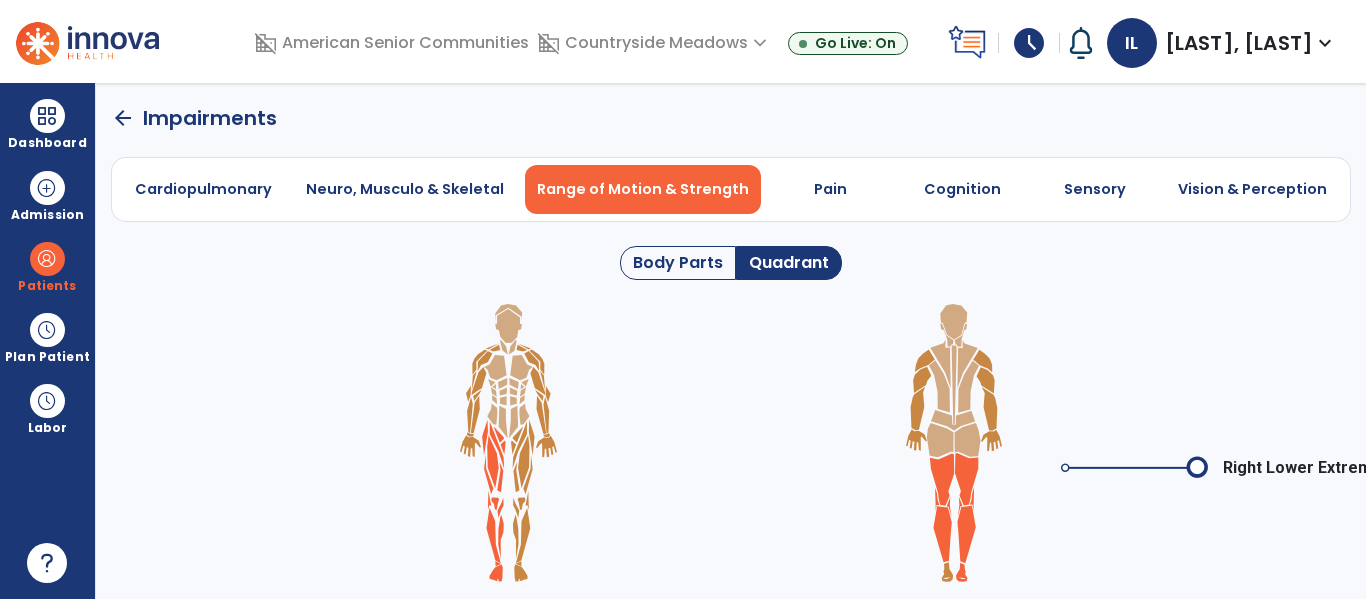 click 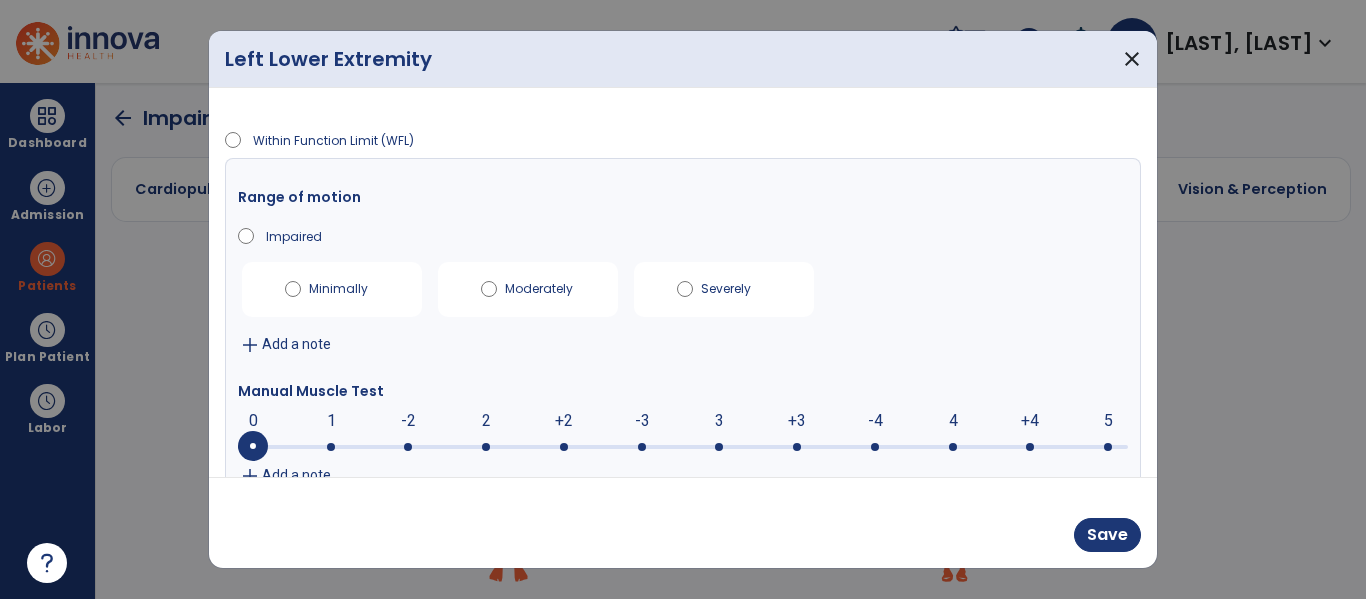 click at bounding box center [683, 447] 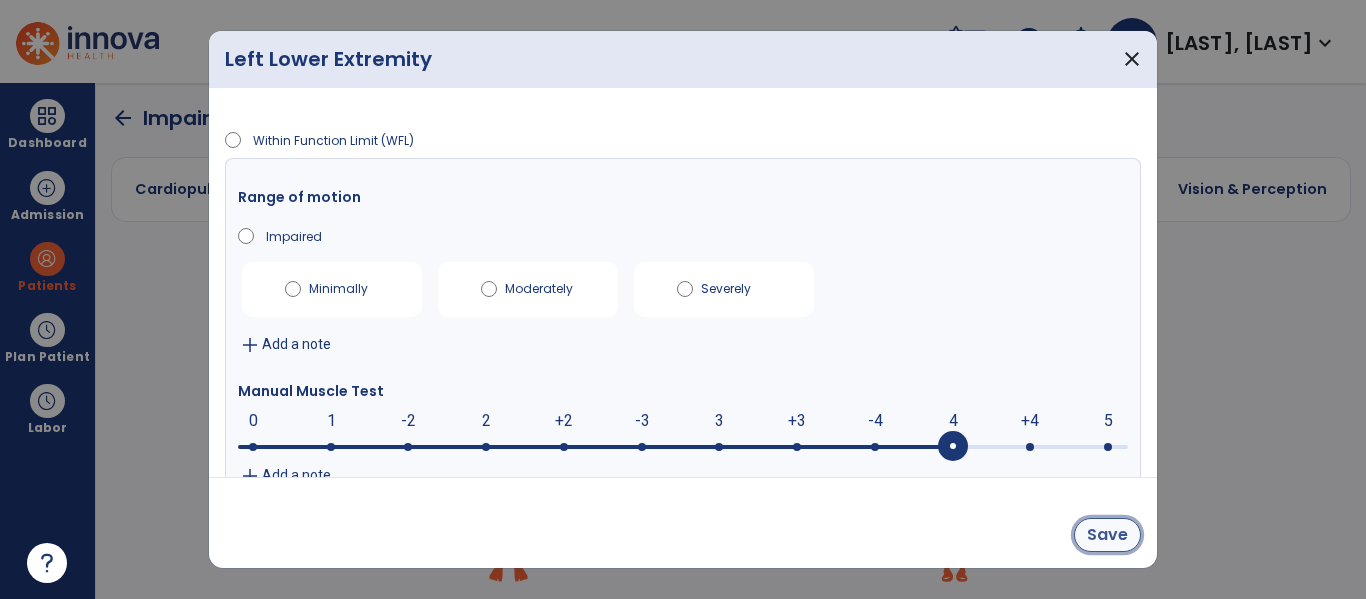 click on "Save" at bounding box center [1107, 535] 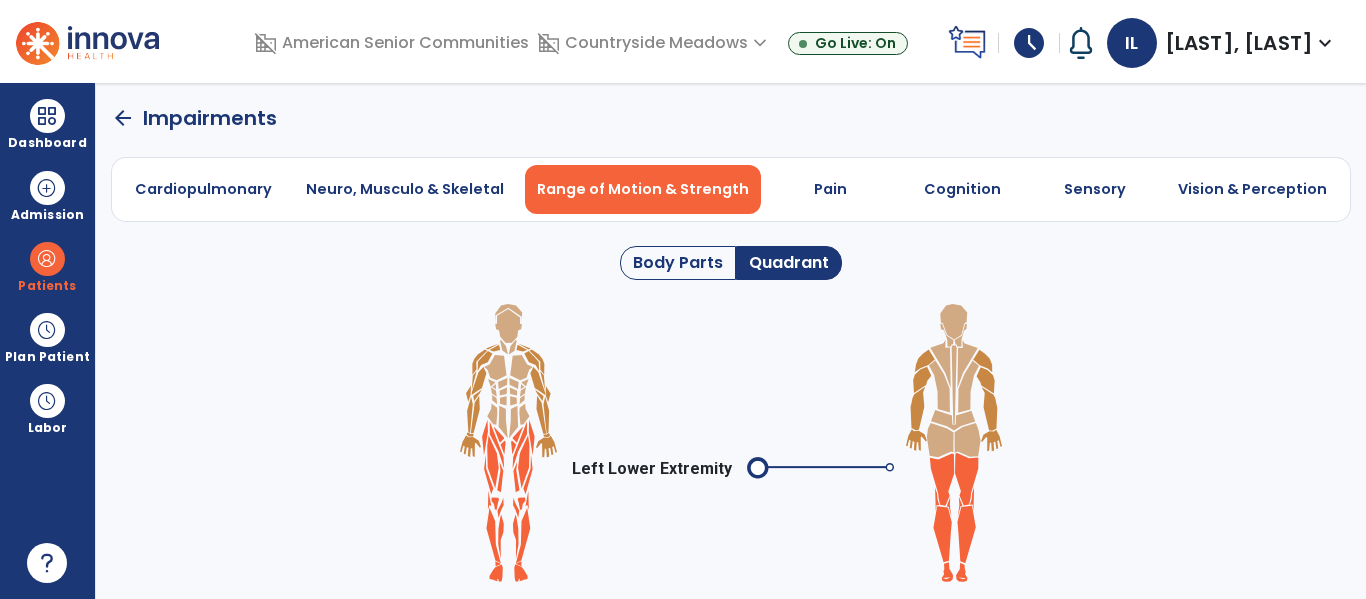click on "arrow_back" 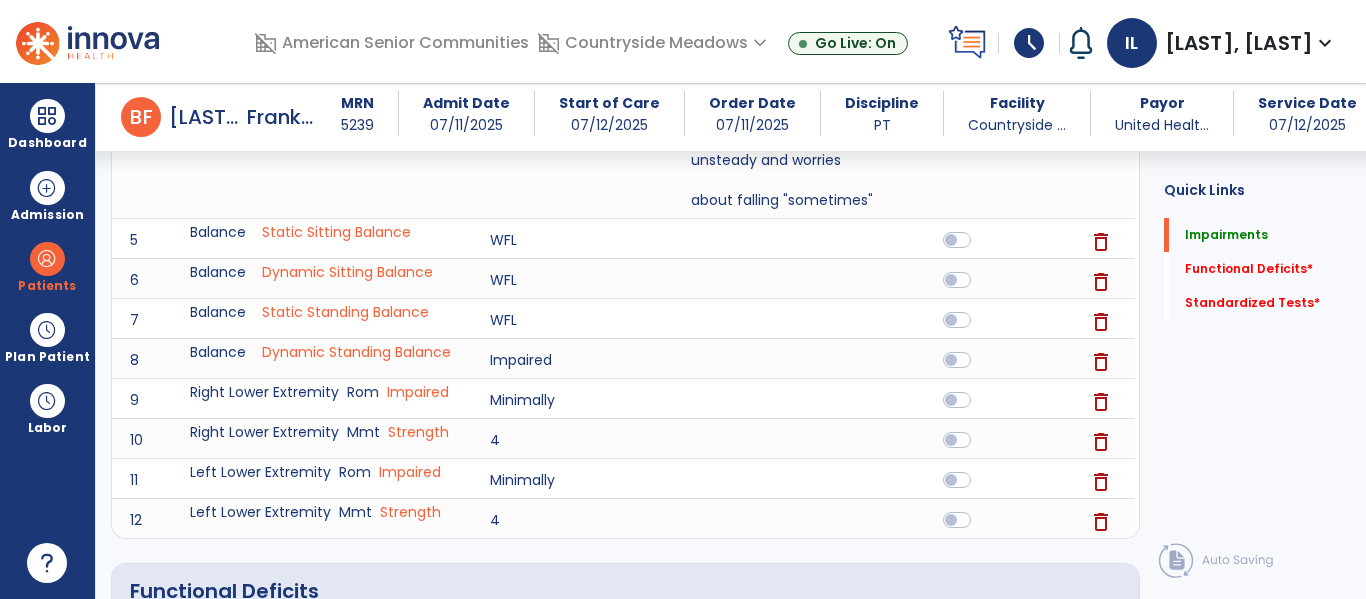 scroll, scrollTop: 770, scrollLeft: 0, axis: vertical 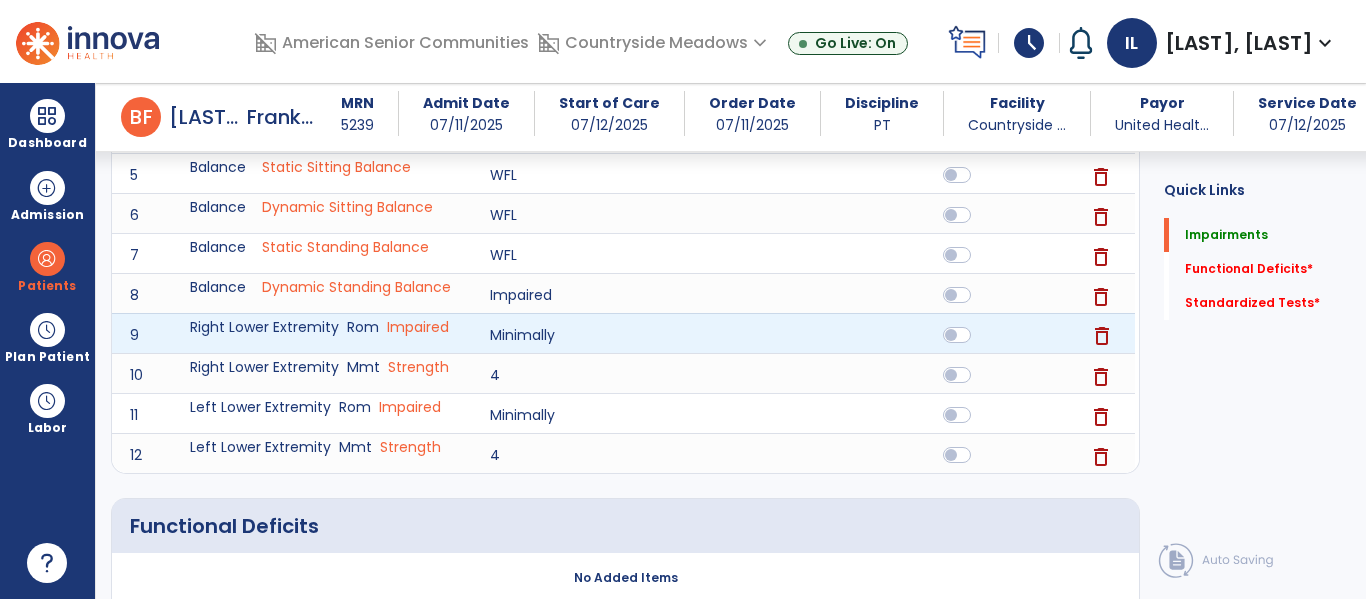 click on "delete" 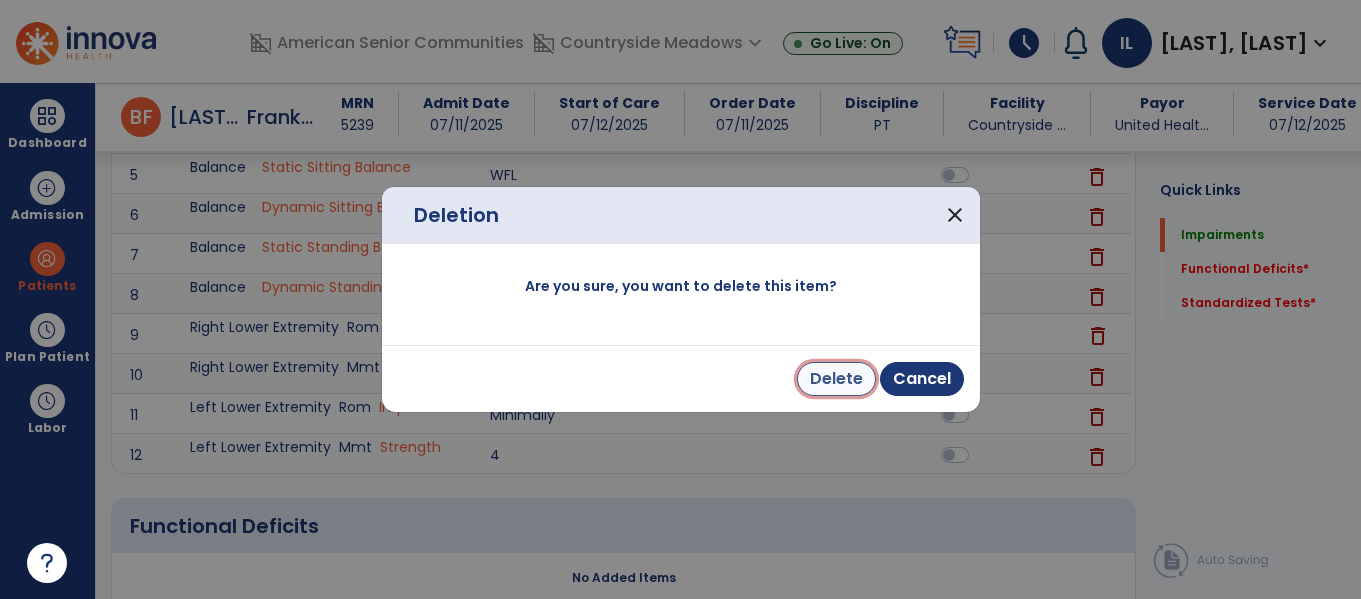 click on "Delete" at bounding box center [836, 379] 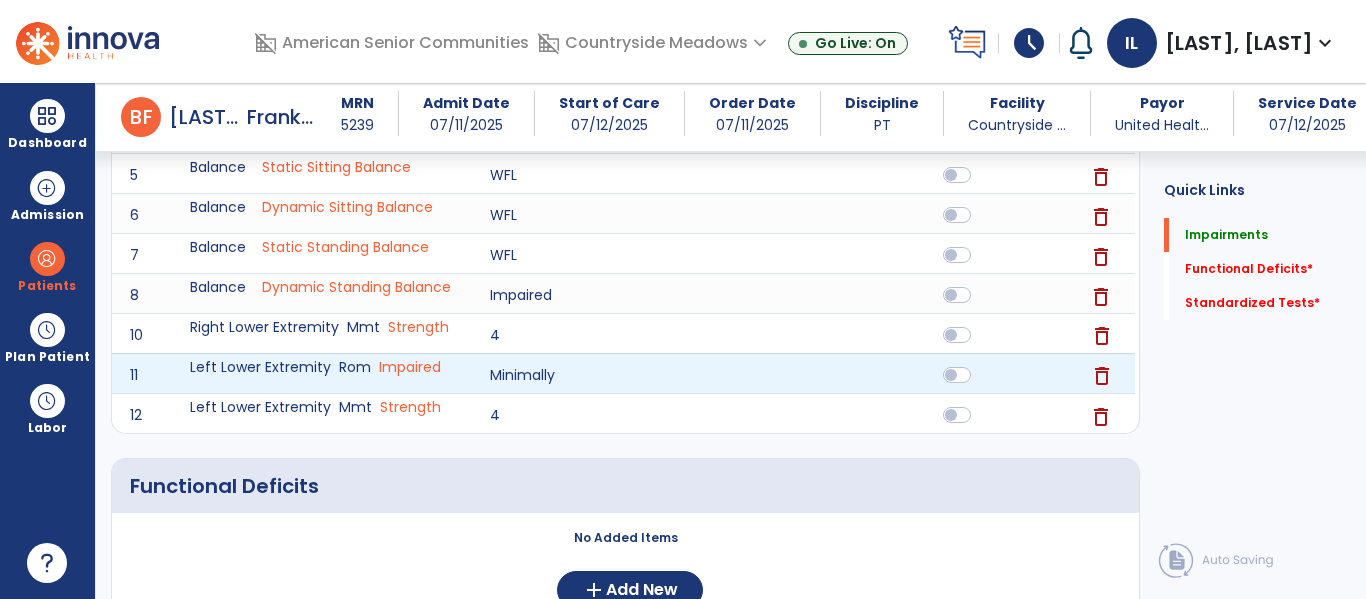 click on "delete" 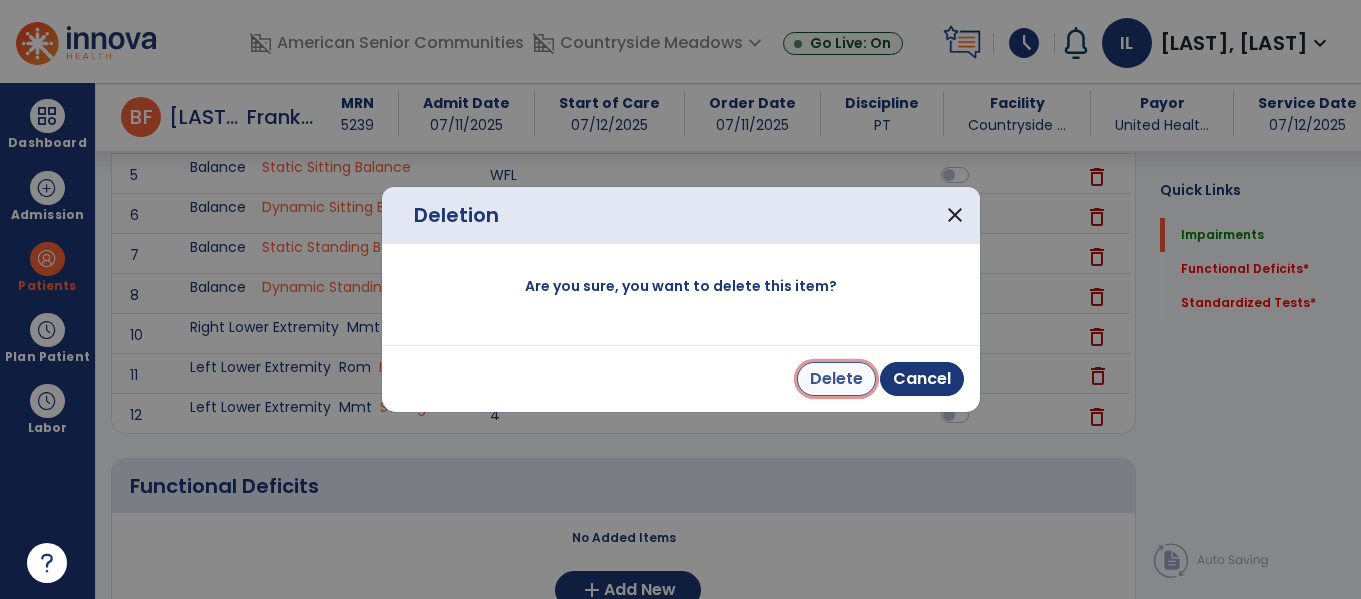 click on "Delete" at bounding box center (836, 379) 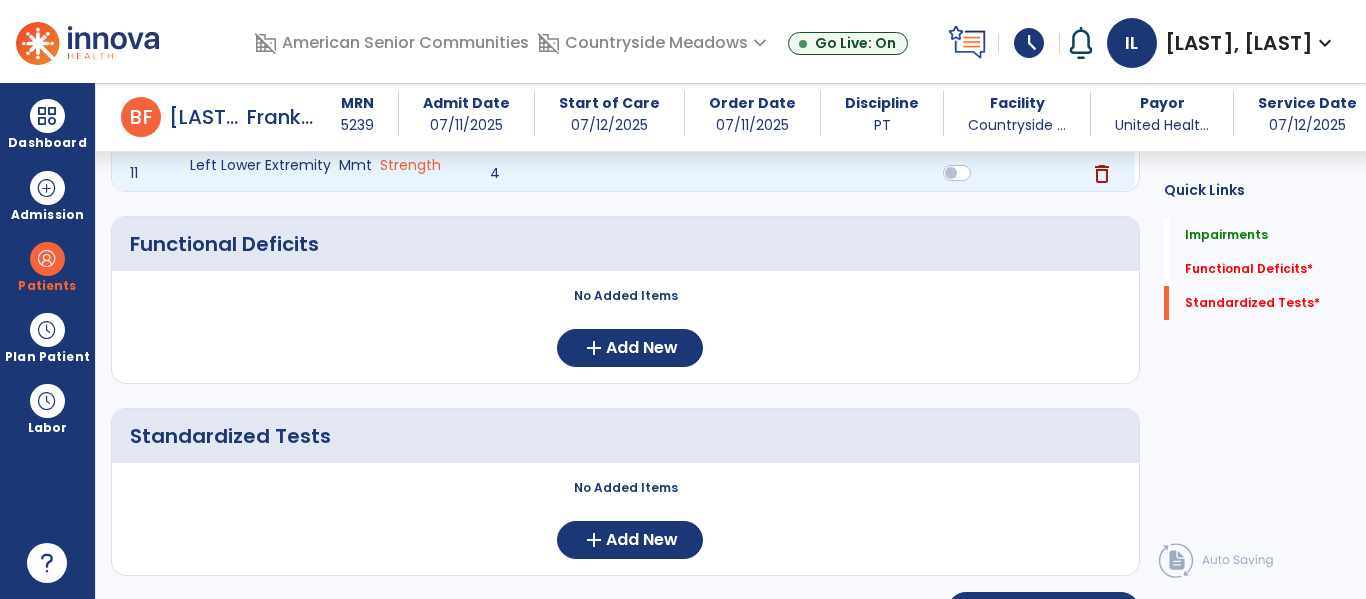 scroll, scrollTop: 1019, scrollLeft: 0, axis: vertical 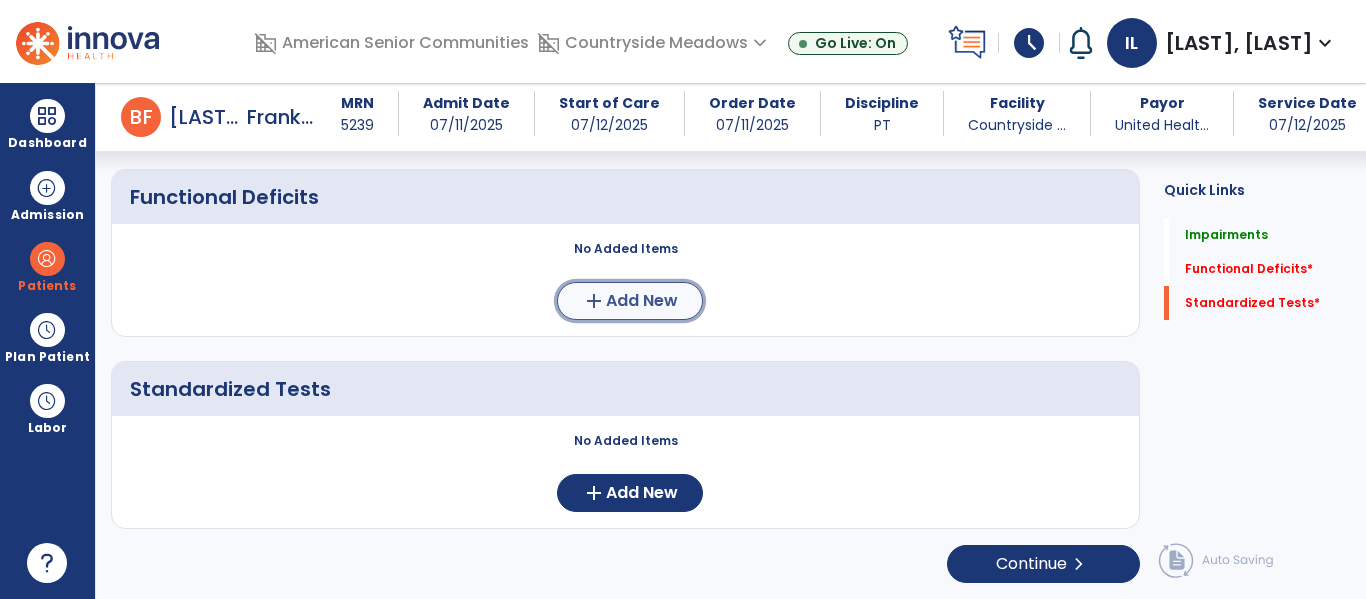 click on "add  Add New" 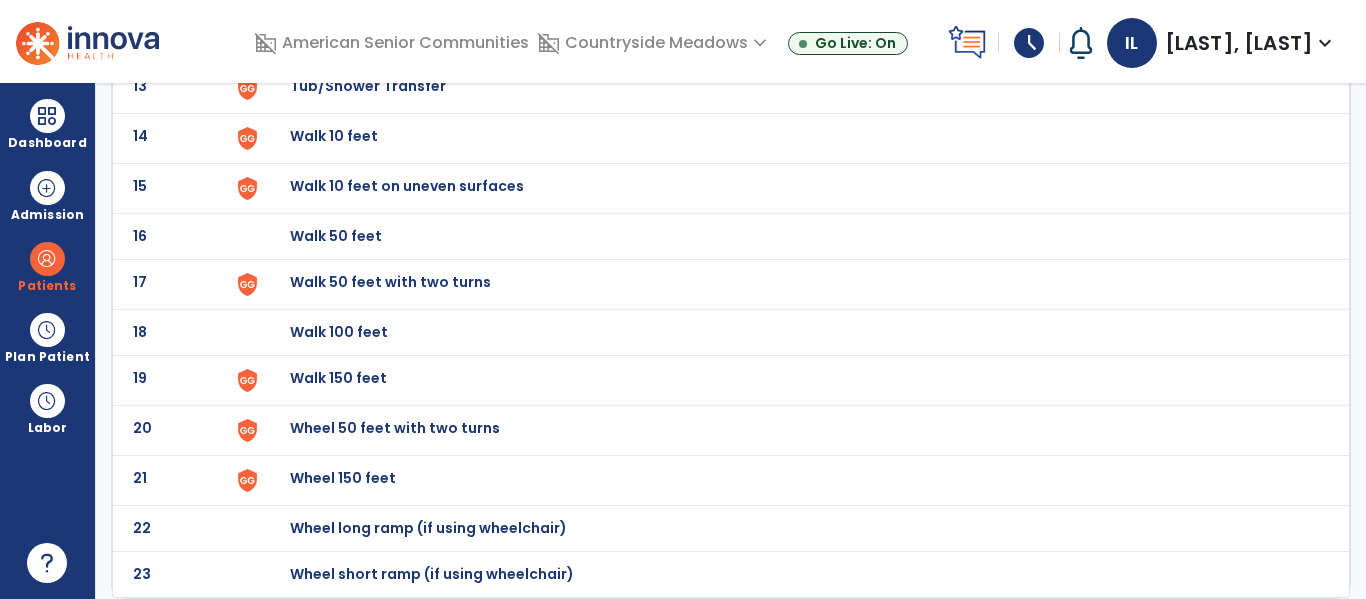 scroll, scrollTop: 0, scrollLeft: 0, axis: both 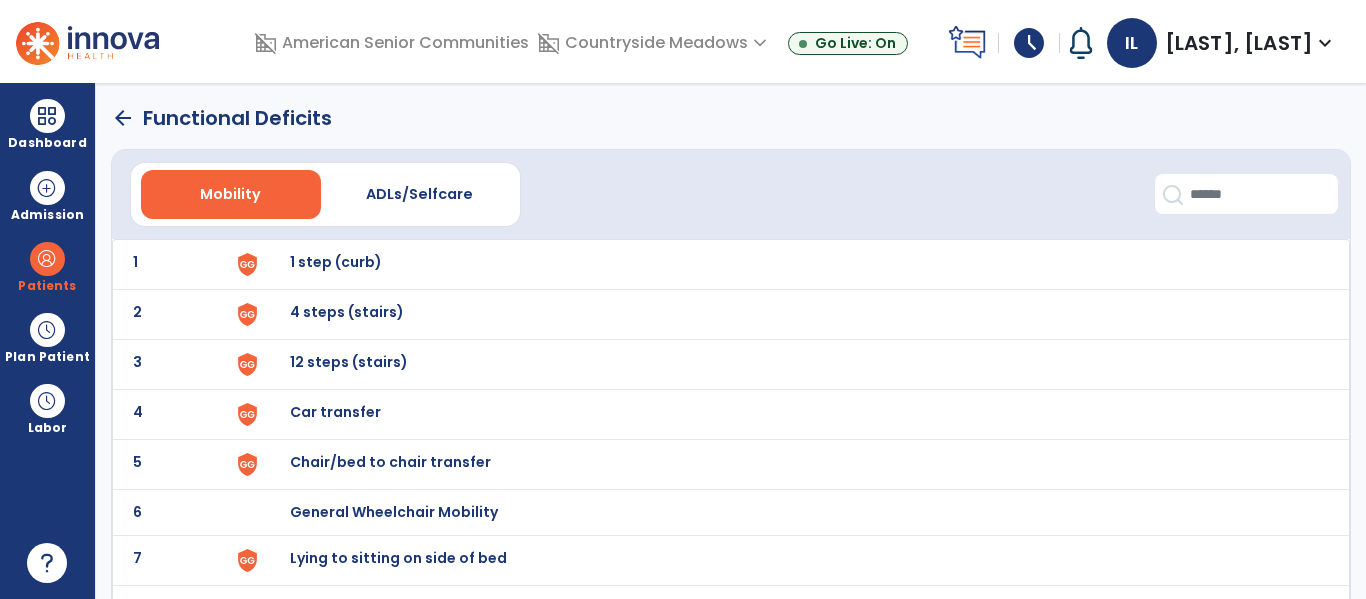 click on "1 step (curb)" at bounding box center [336, 262] 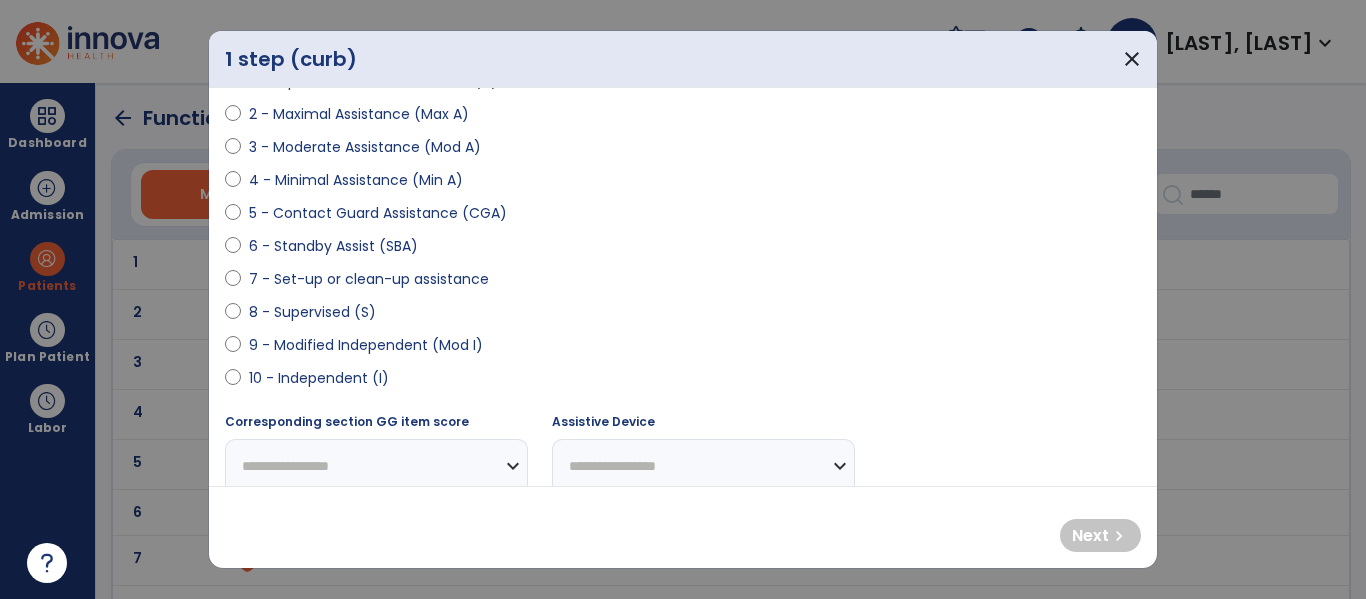 scroll, scrollTop: 260, scrollLeft: 0, axis: vertical 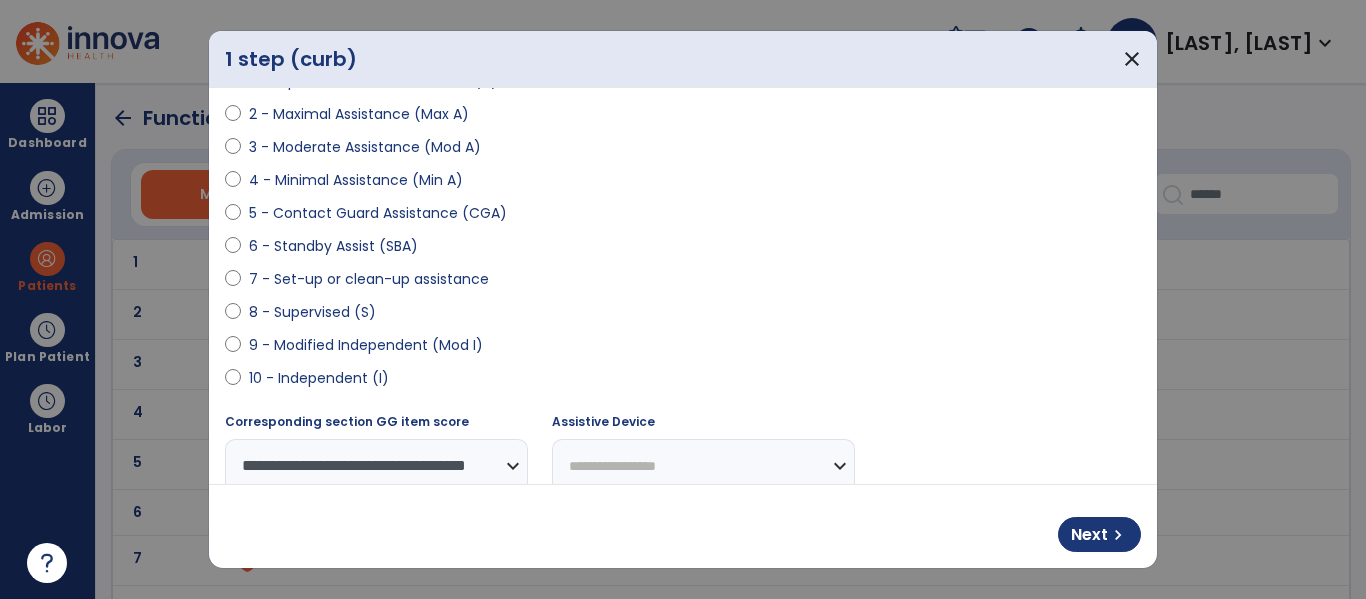 click on "**********" at bounding box center [703, 466] 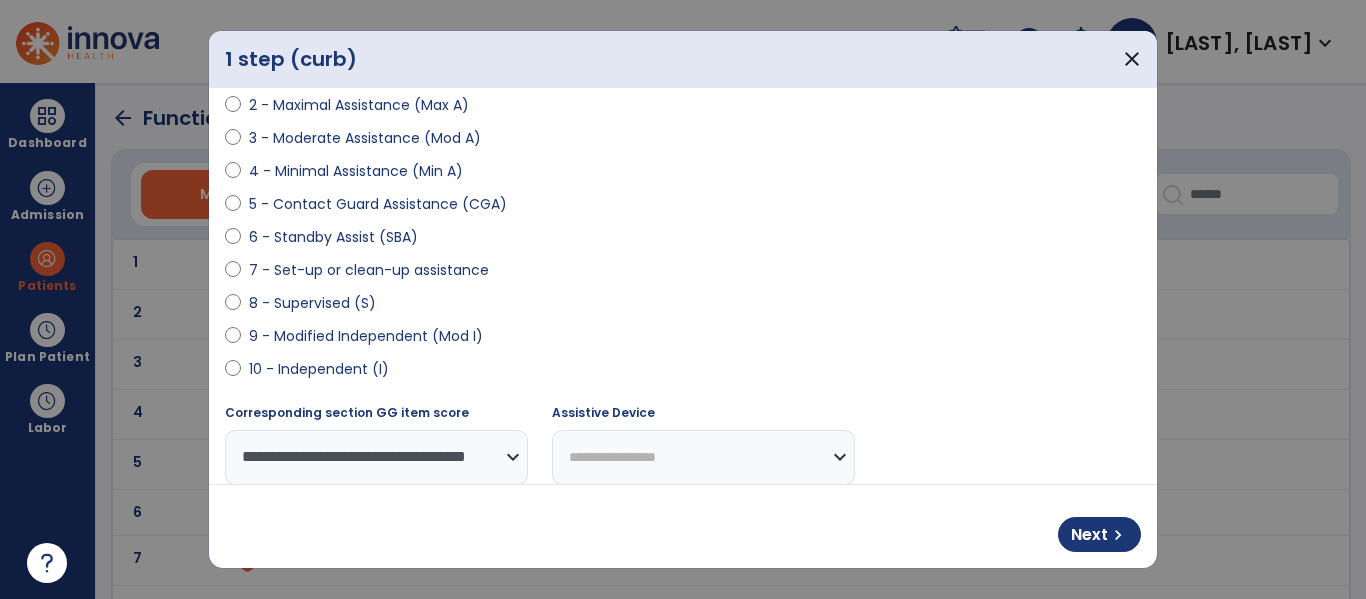 click on "8 - Supervised (S)" at bounding box center [683, 307] 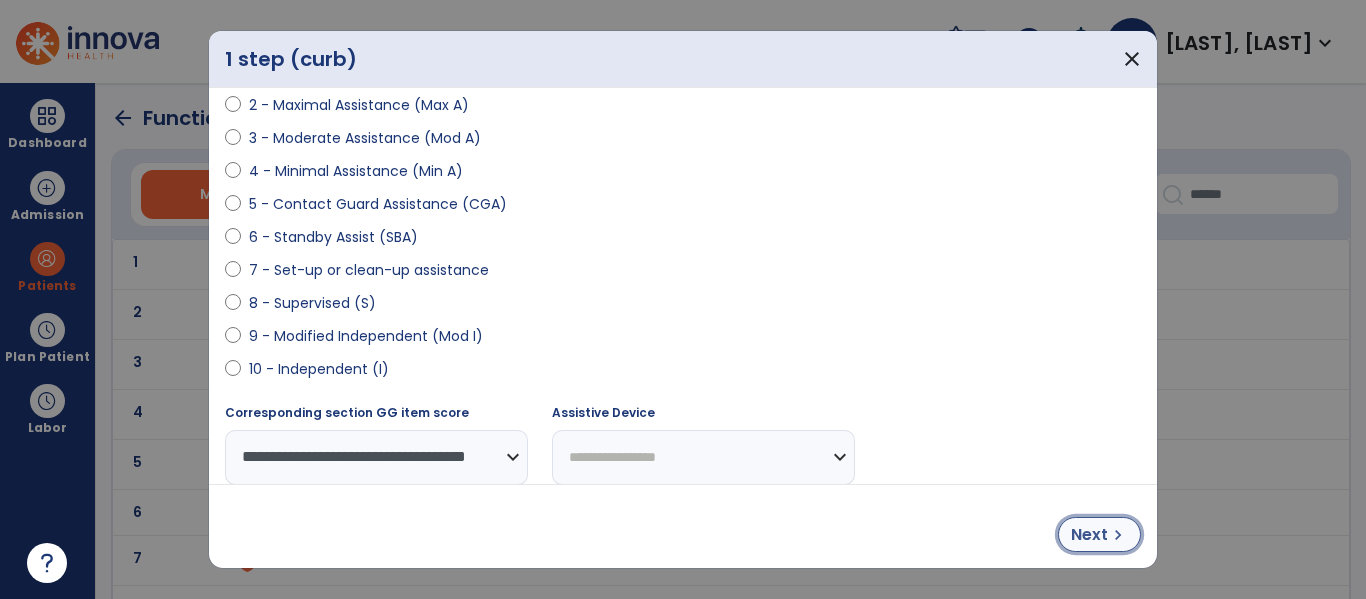 click on "chevron_right" at bounding box center (1118, 535) 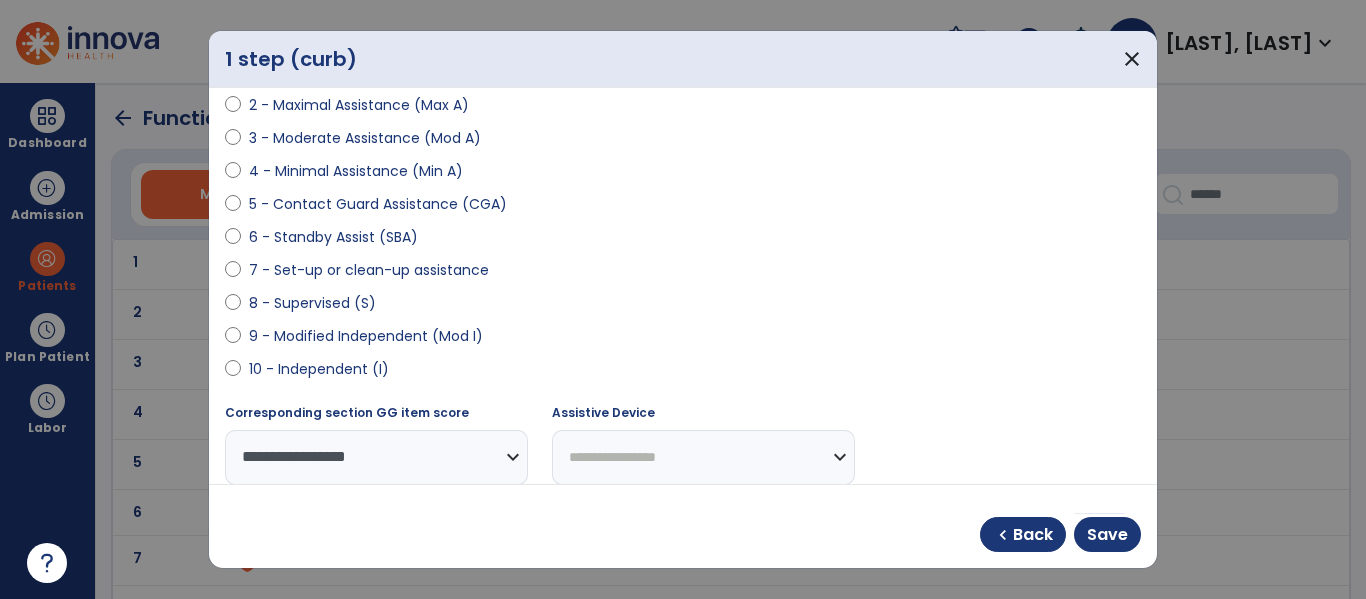 select on "**********" 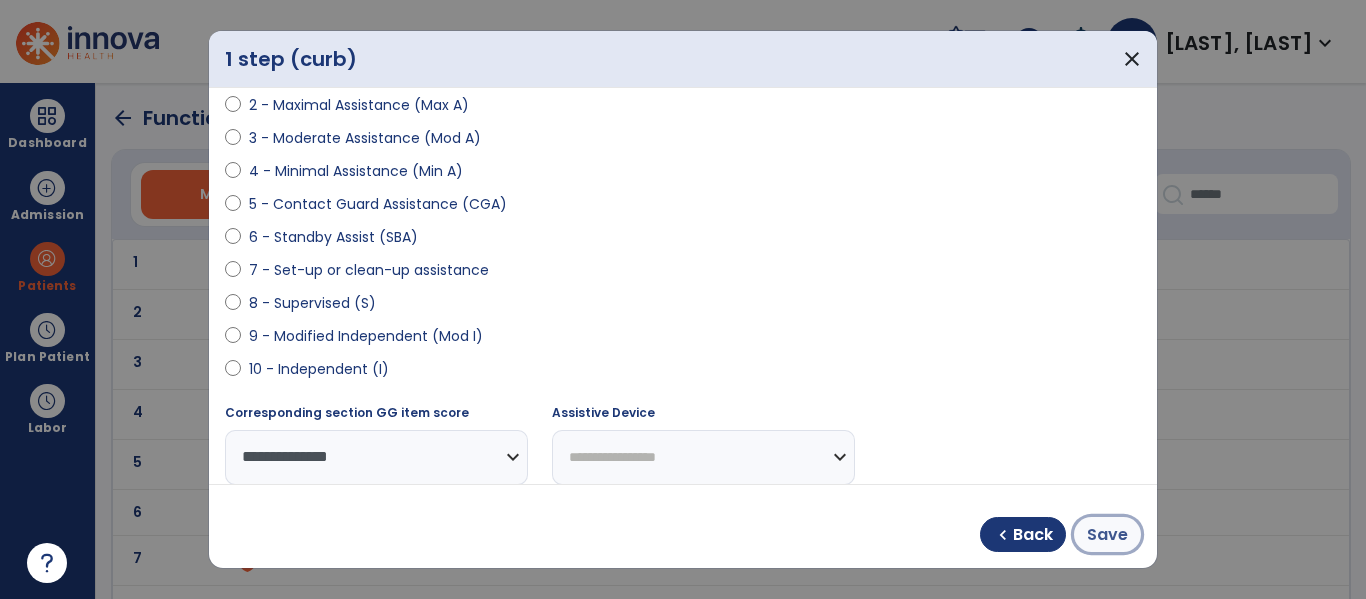 click on "Save" at bounding box center [1107, 535] 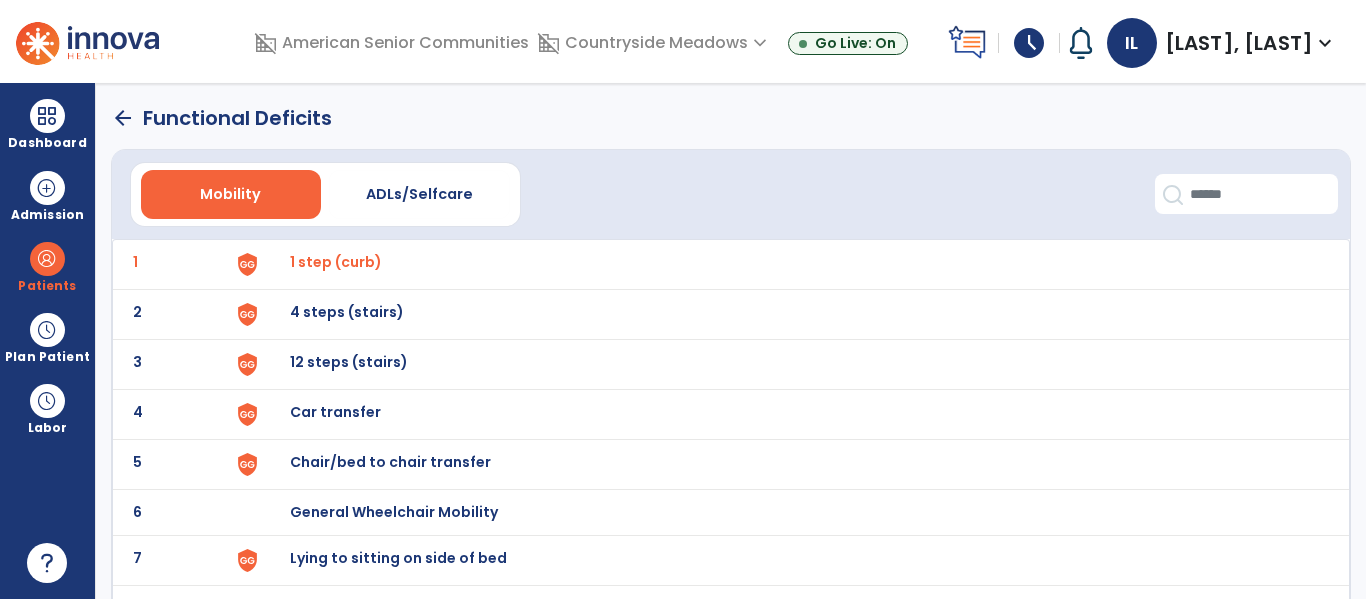 click on "4 steps (stairs)" at bounding box center [336, 262] 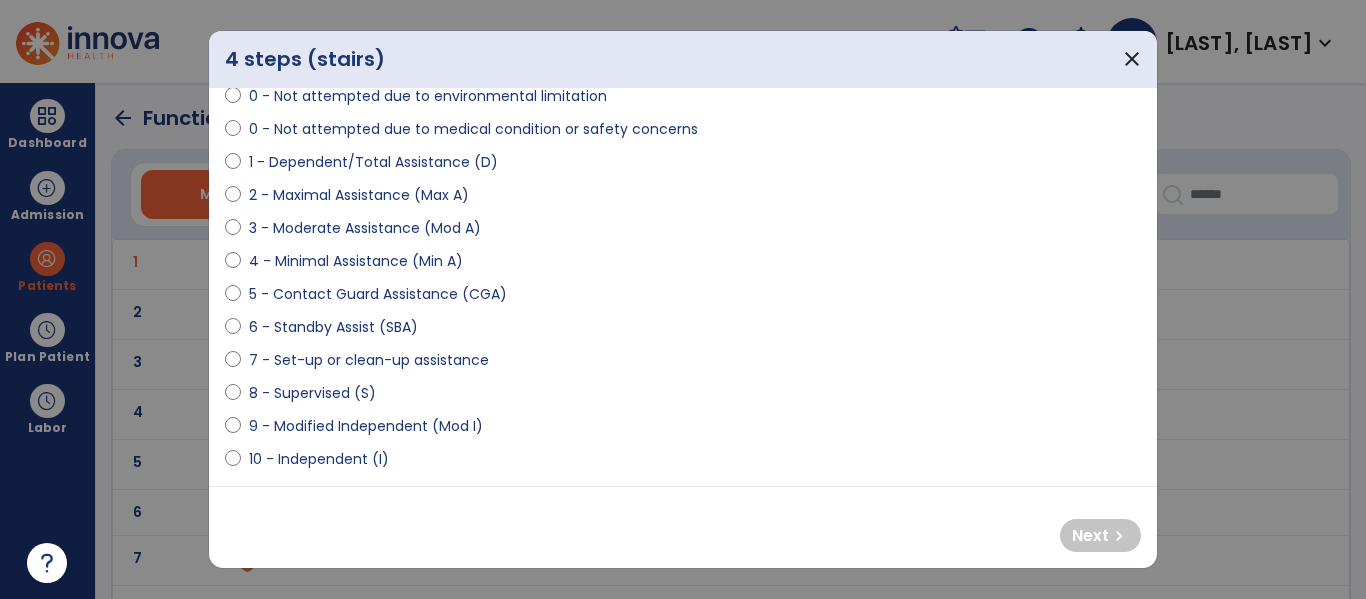 scroll, scrollTop: 178, scrollLeft: 0, axis: vertical 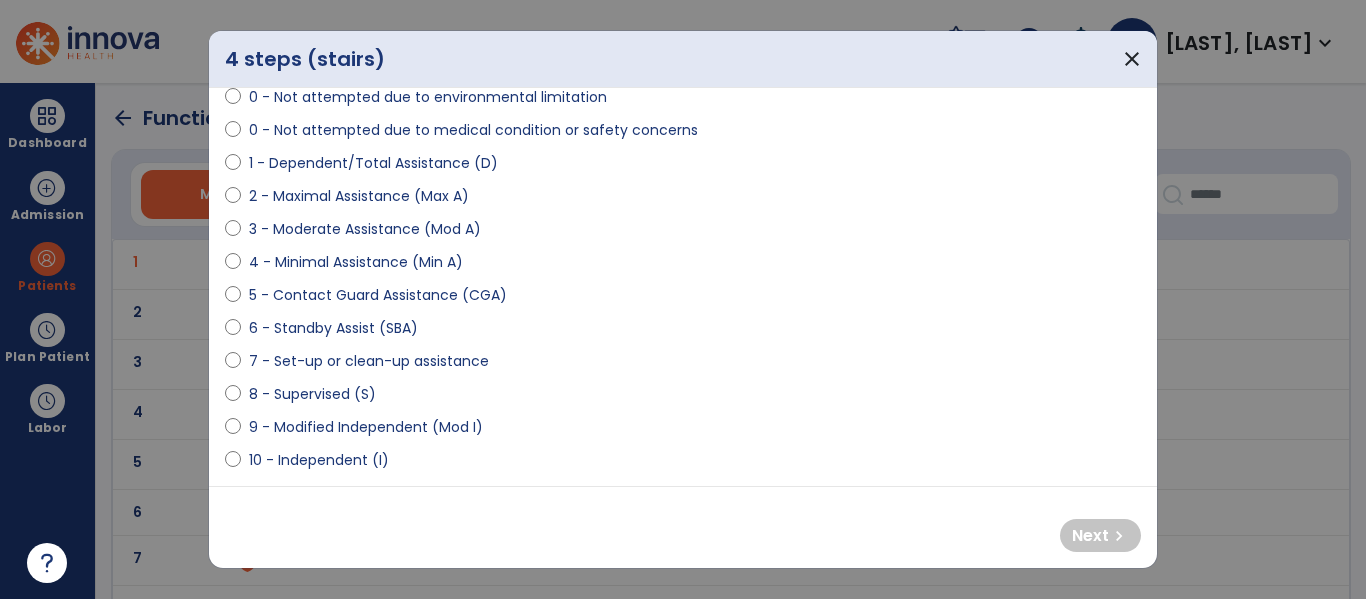 select on "**********" 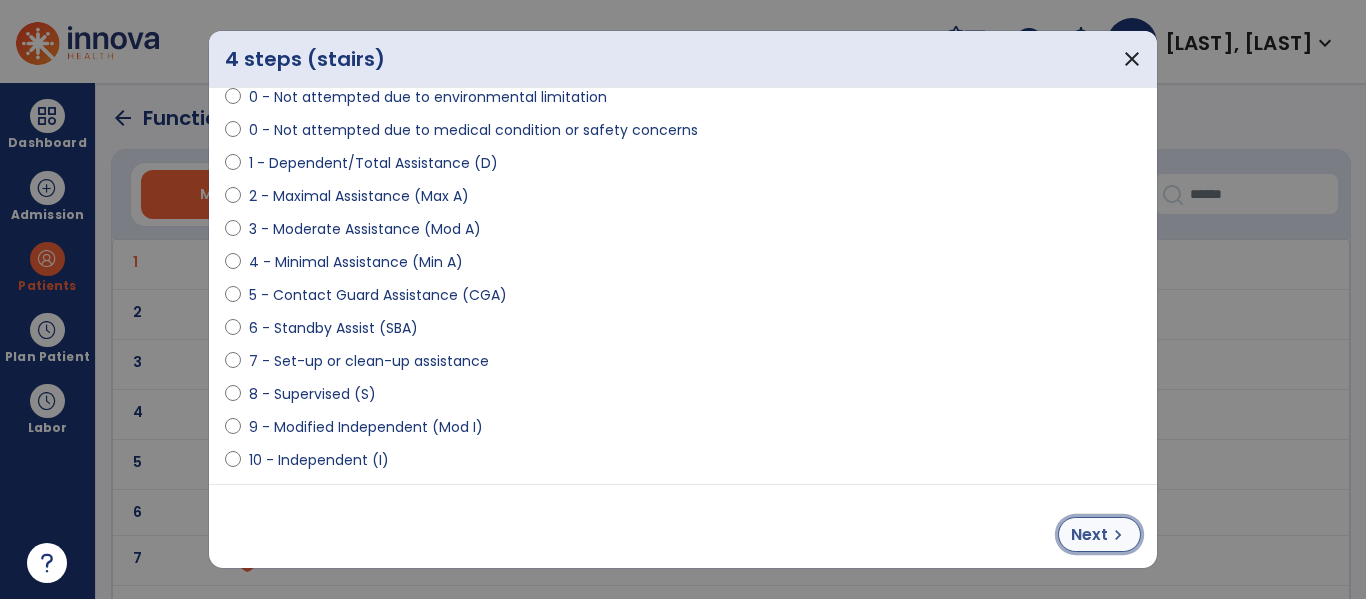 click on "Next" at bounding box center [1089, 535] 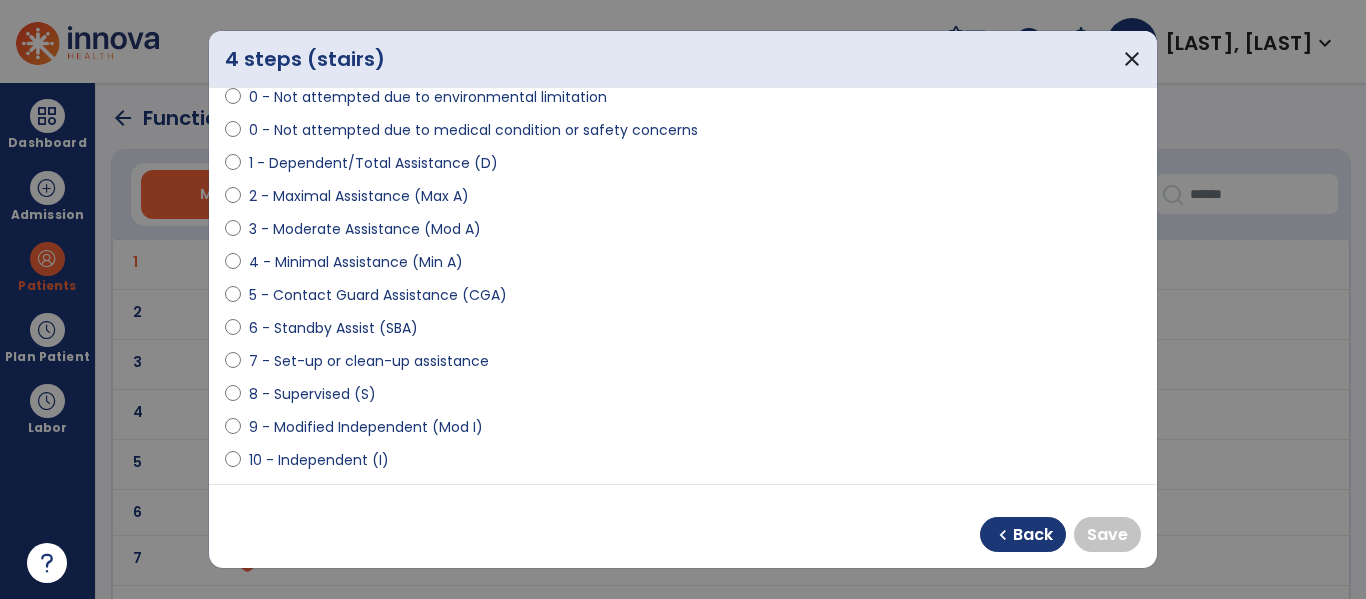 select on "**********" 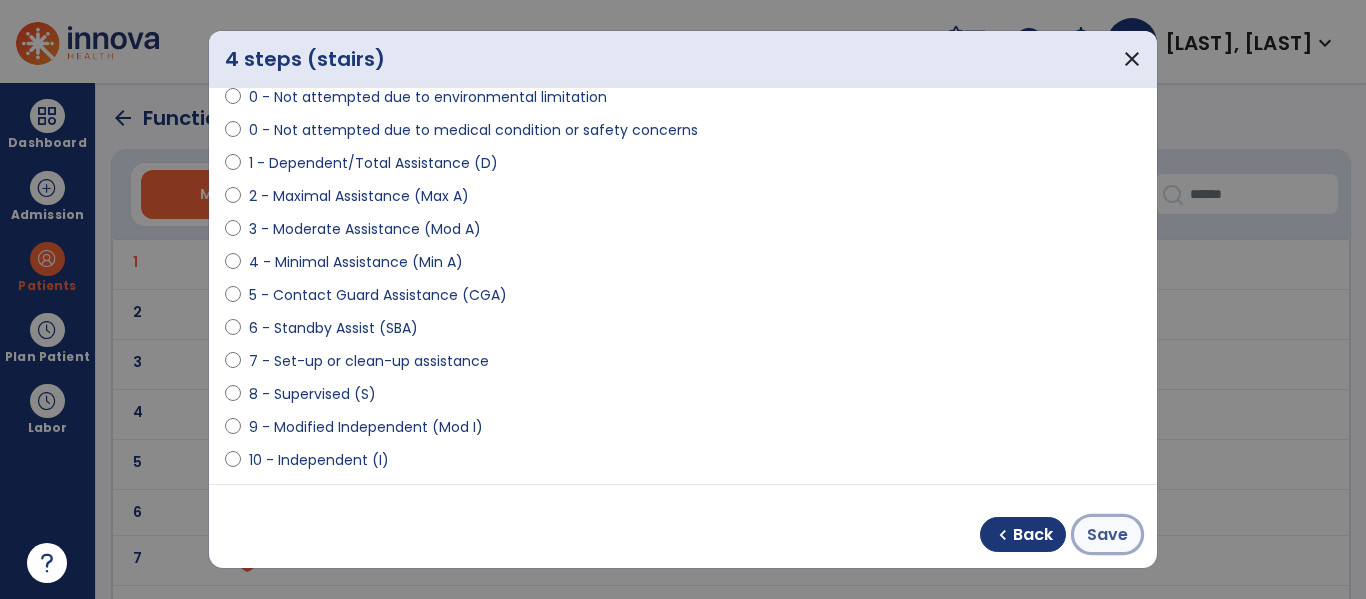 click on "Save" at bounding box center (1107, 535) 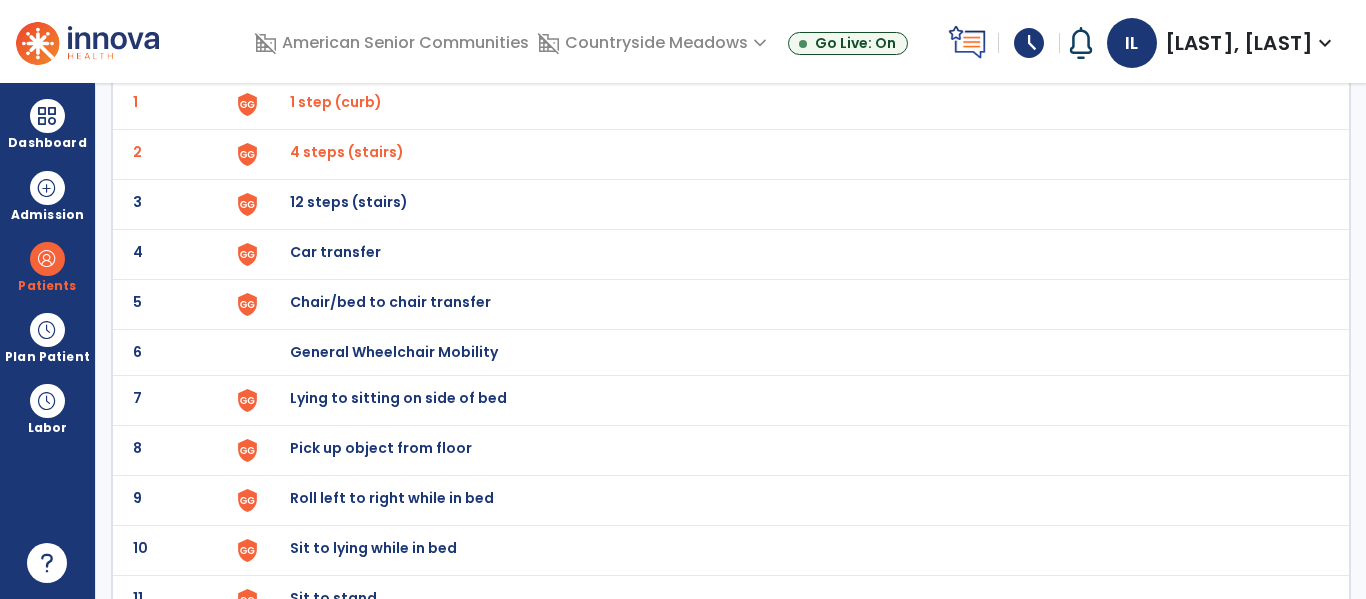scroll, scrollTop: 194, scrollLeft: 0, axis: vertical 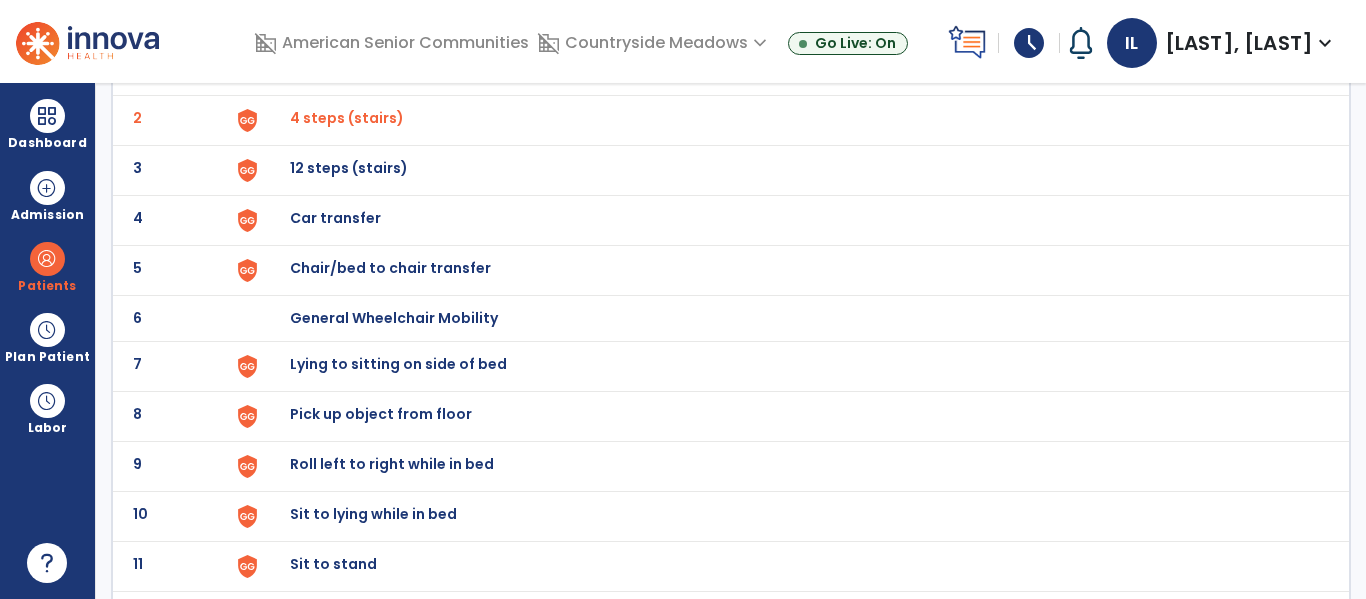 click on "Chair/bed to chair transfer" at bounding box center (336, 68) 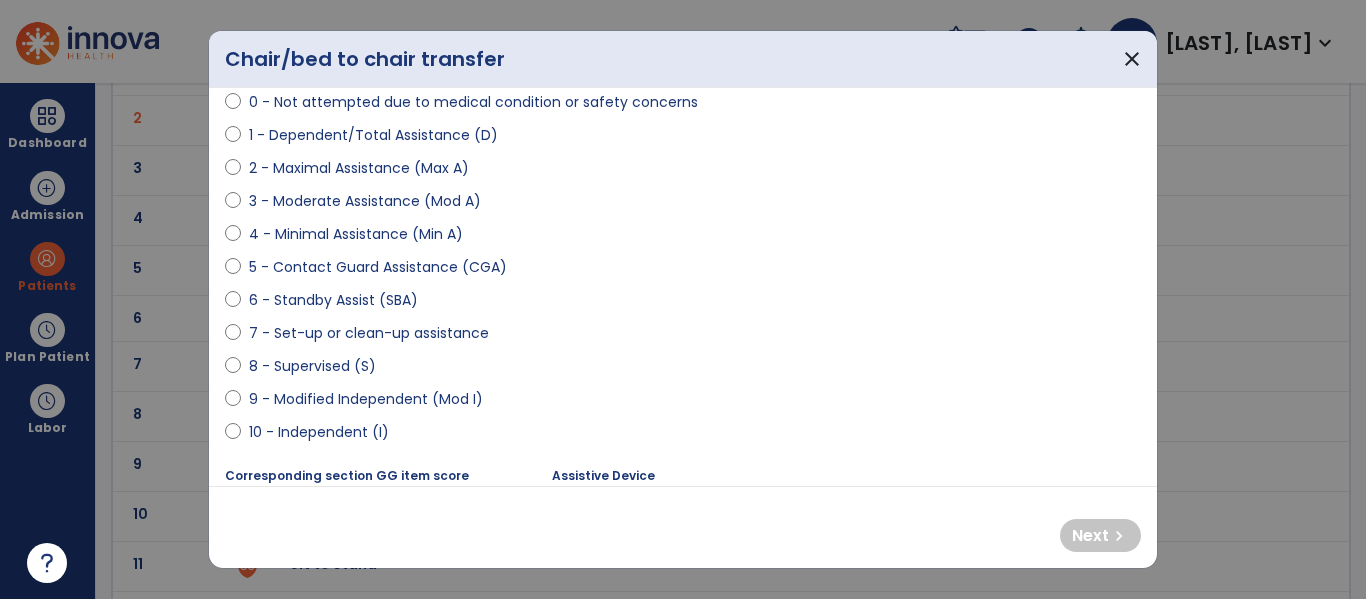 scroll, scrollTop: 213, scrollLeft: 0, axis: vertical 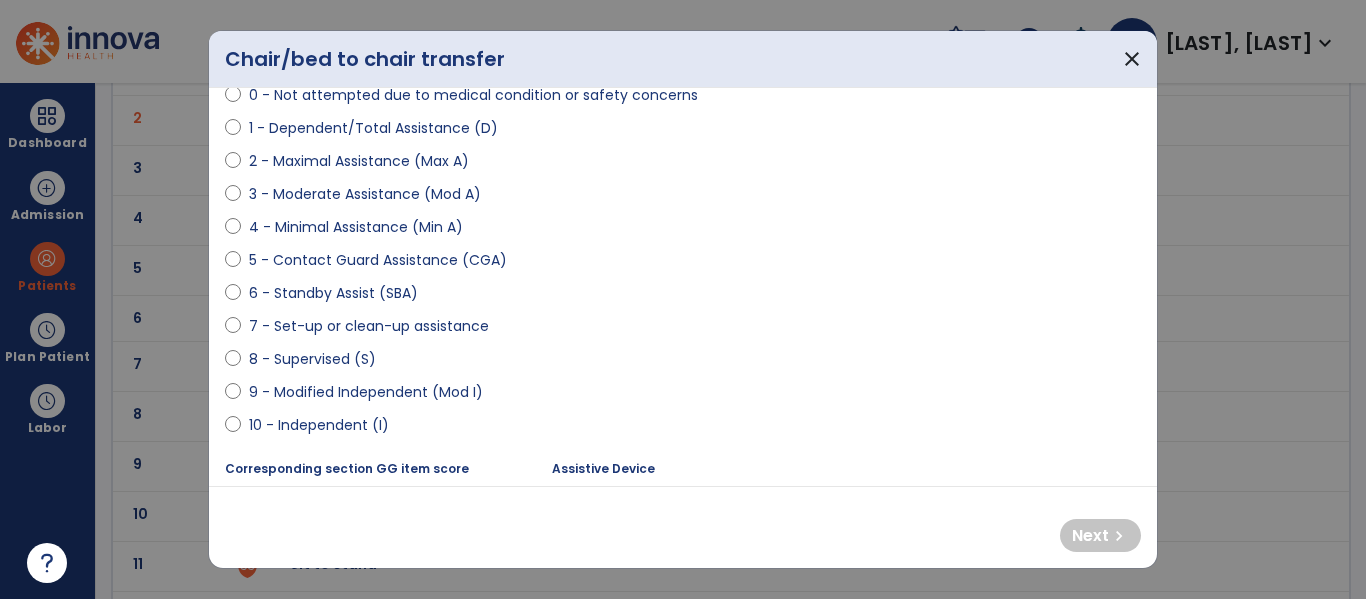 select on "**********" 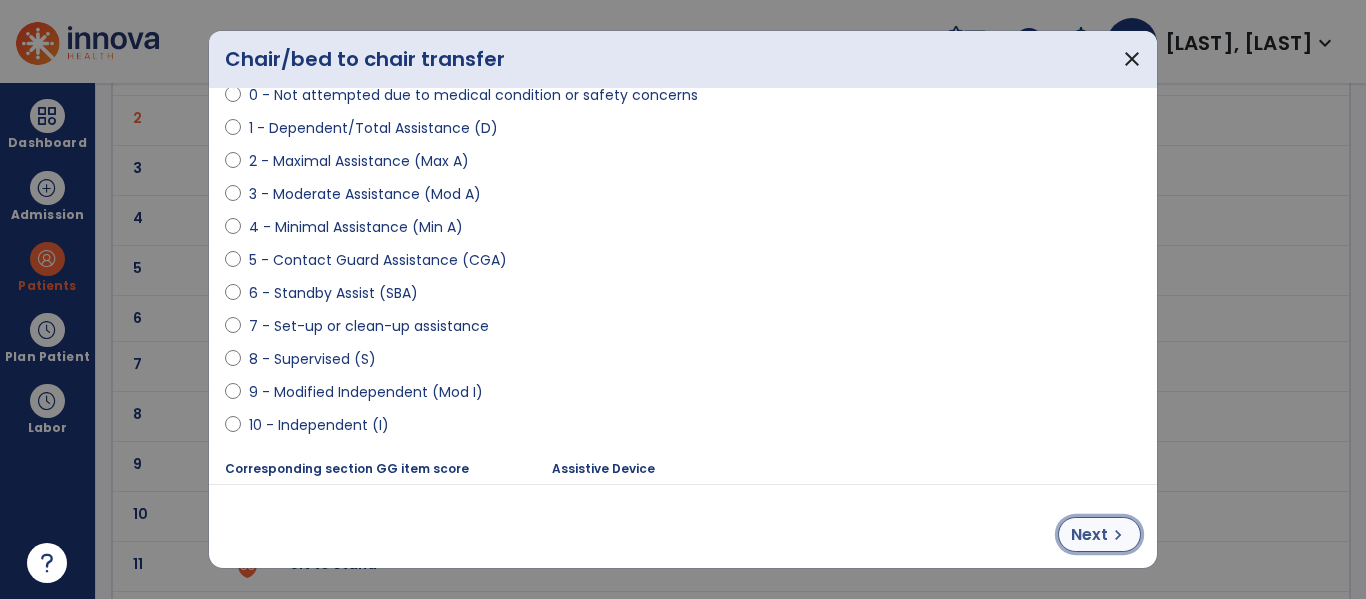 click on "Next  chevron_right" at bounding box center (1099, 534) 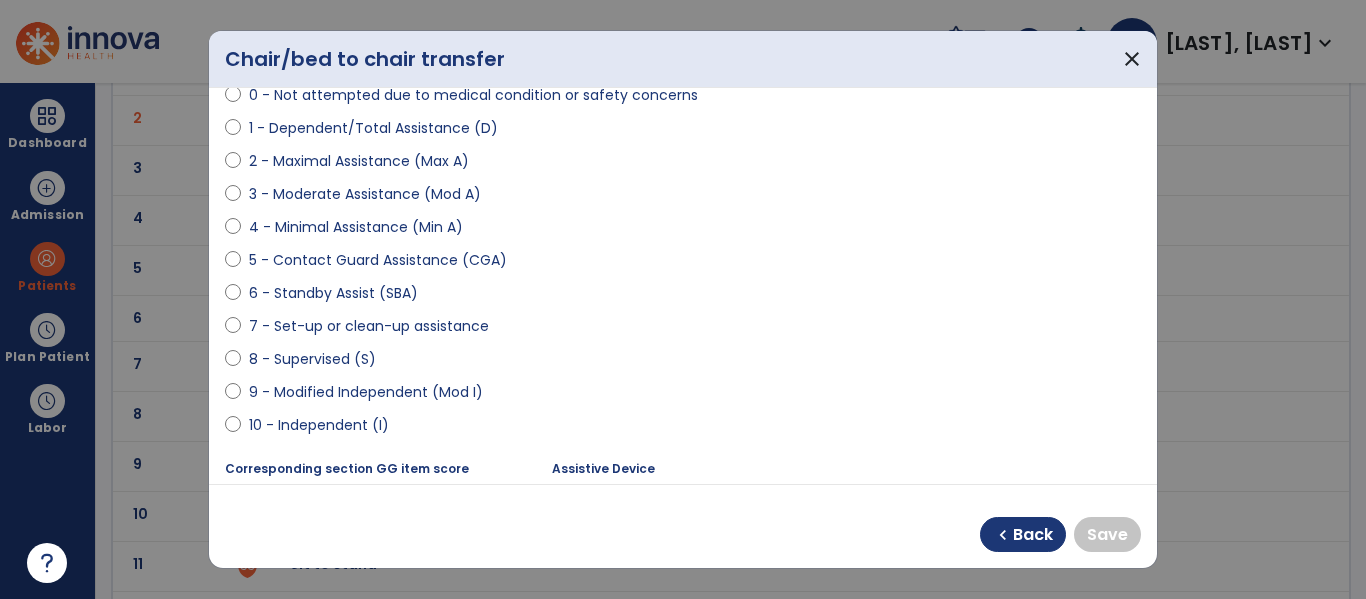 select on "**********" 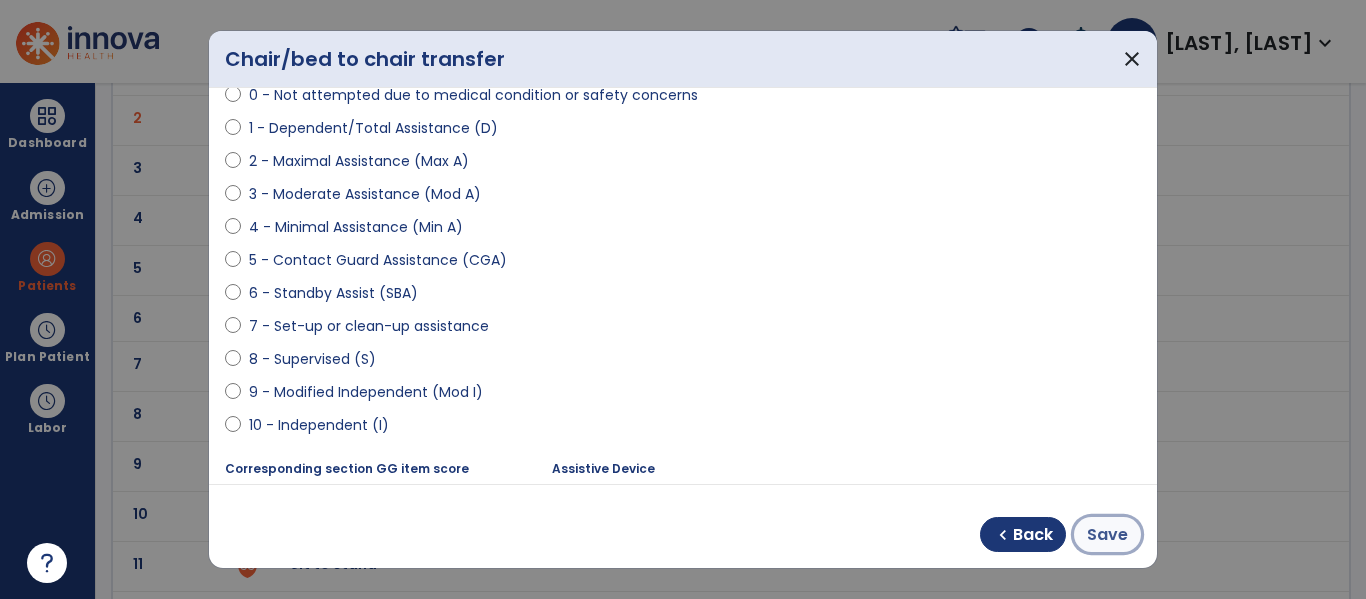 click on "Save" at bounding box center [1107, 535] 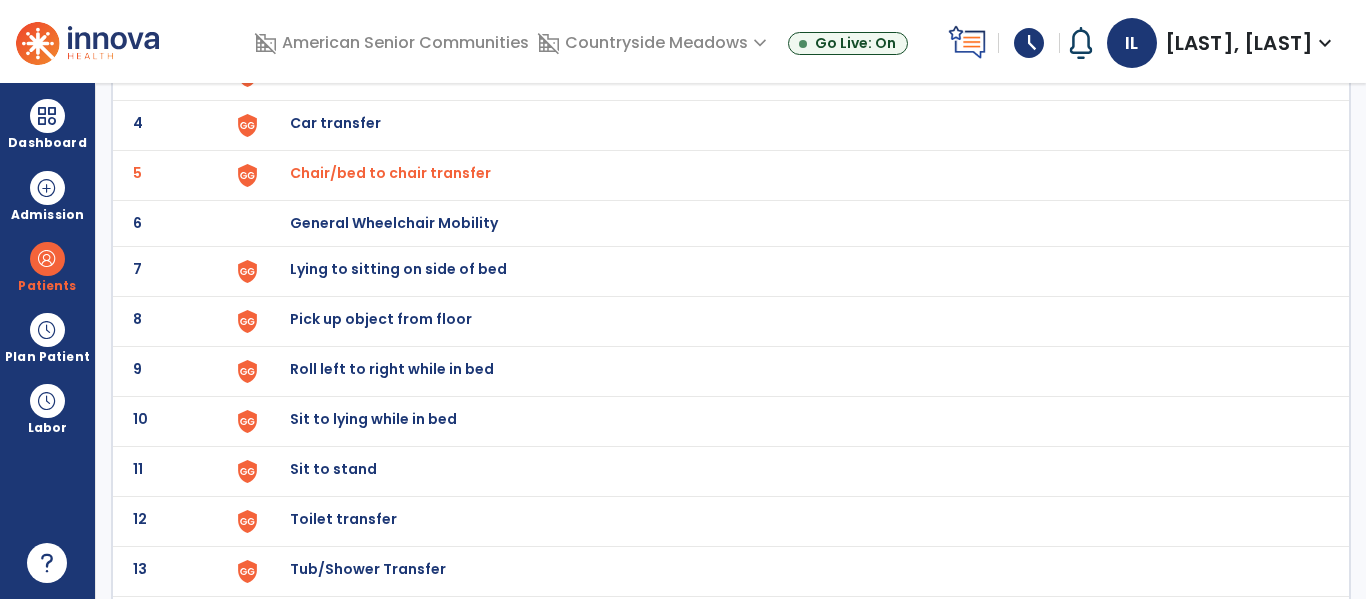 scroll, scrollTop: 299, scrollLeft: 0, axis: vertical 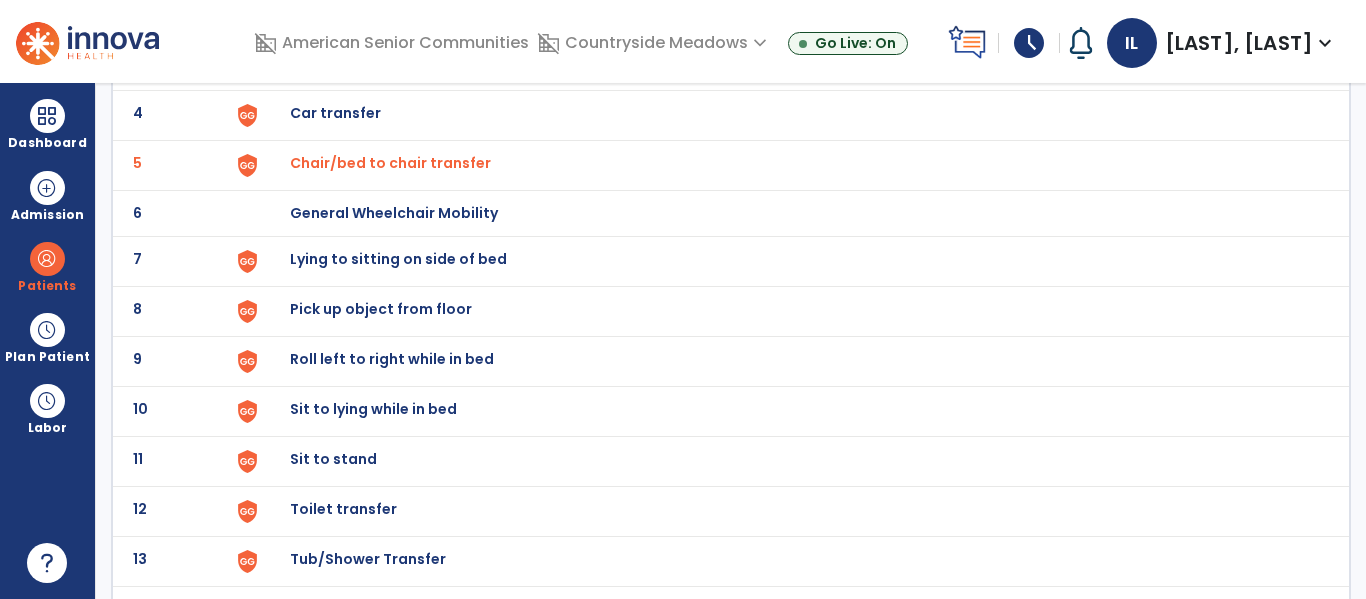 click on "Lying to sitting on side of bed" at bounding box center [336, -37] 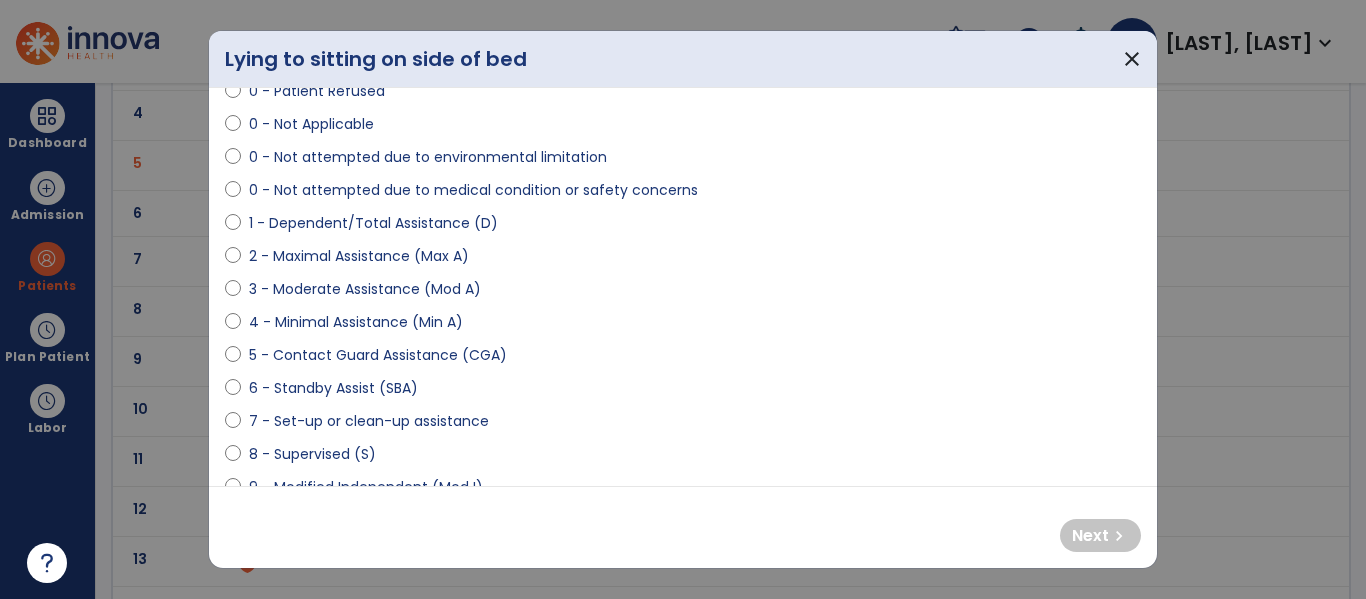 scroll, scrollTop: 190, scrollLeft: 0, axis: vertical 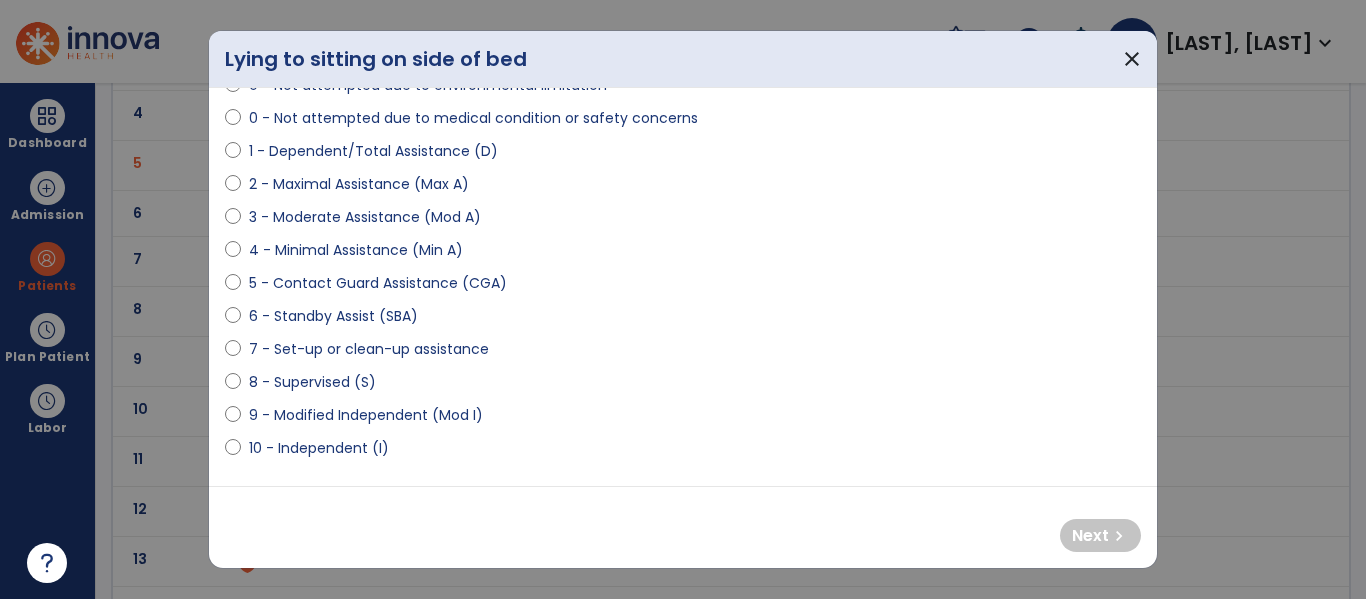 select on "**********" 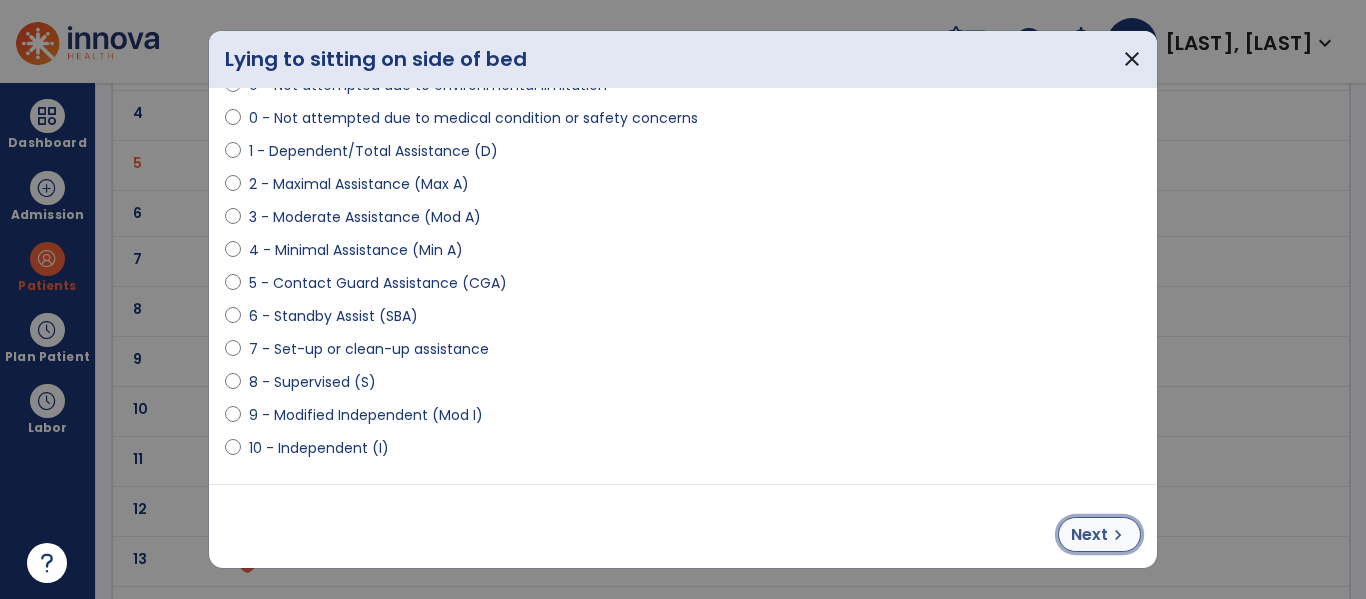 click on "Next" at bounding box center [1089, 535] 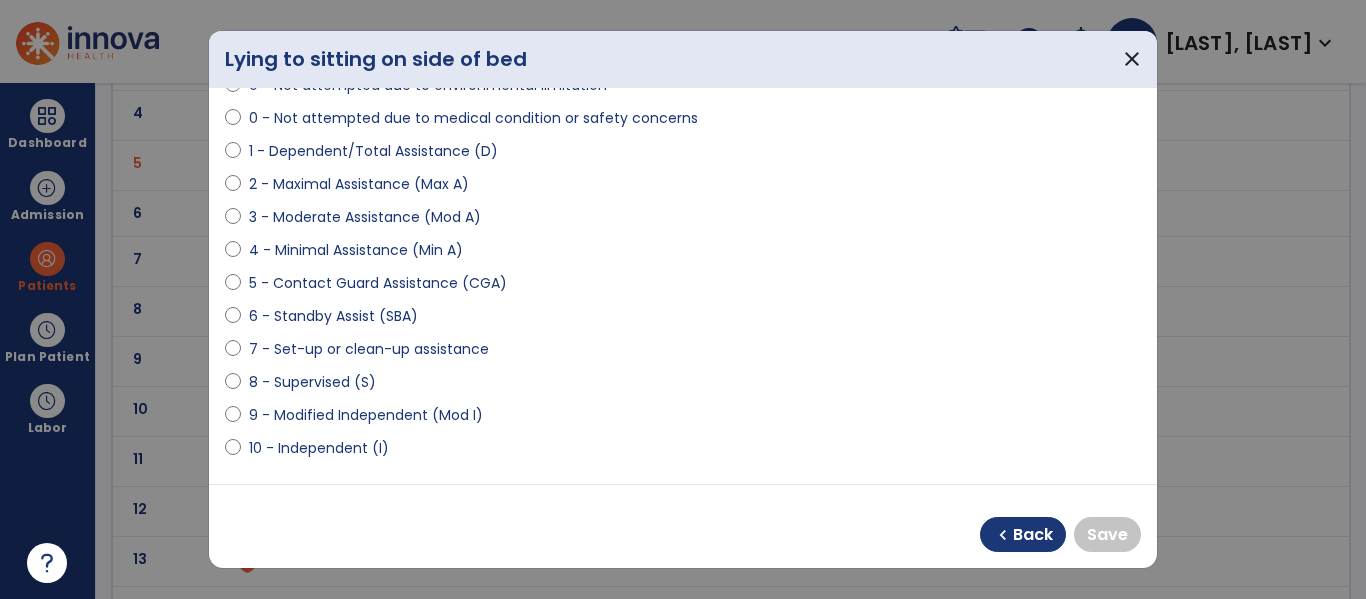 select on "**********" 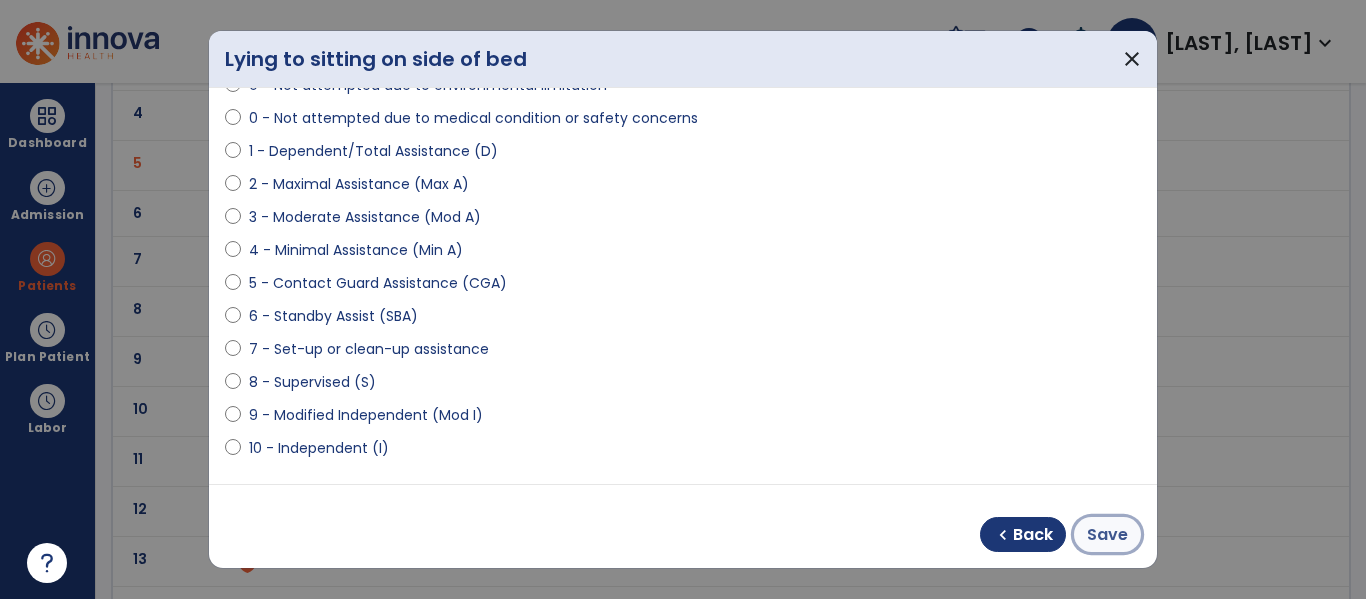 click on "Save" at bounding box center [1107, 535] 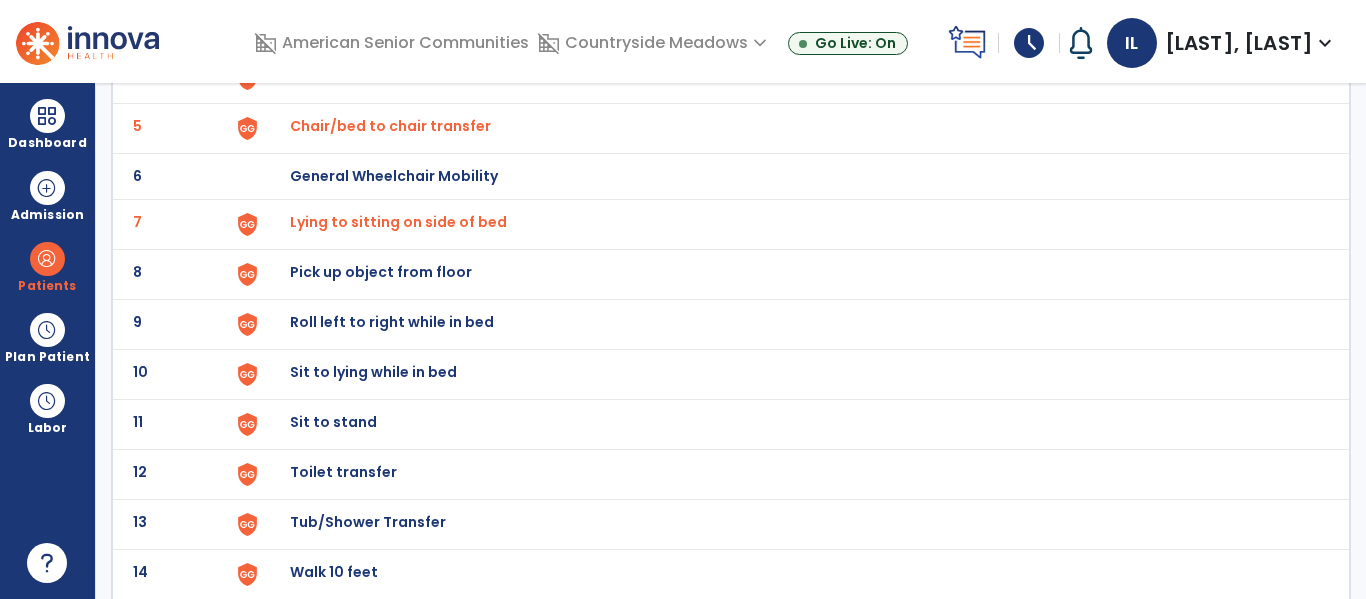 scroll, scrollTop: 347, scrollLeft: 0, axis: vertical 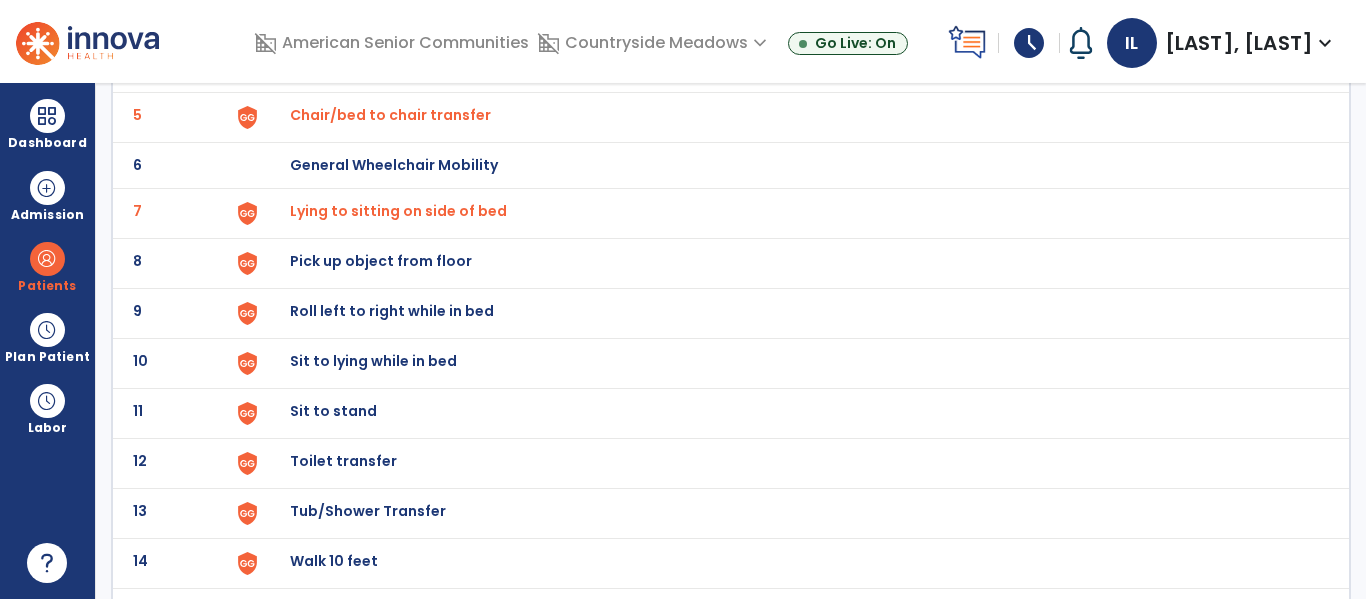 click on "Roll left to right while in bed" at bounding box center (336, -85) 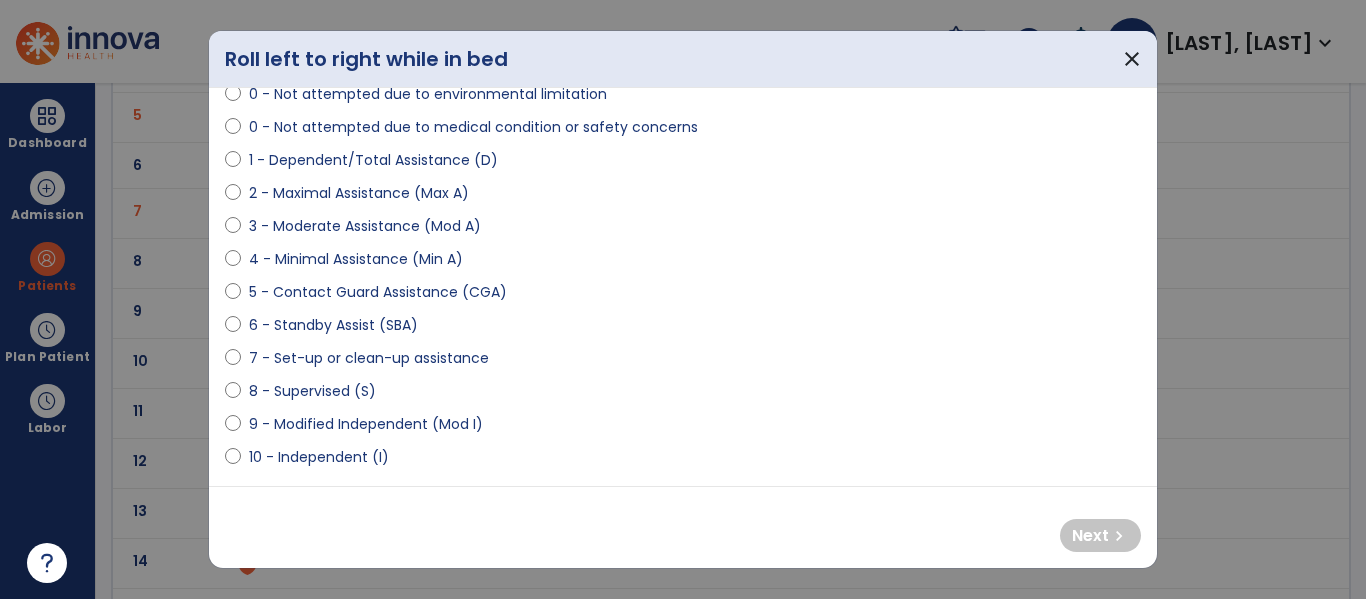scroll, scrollTop: 191, scrollLeft: 0, axis: vertical 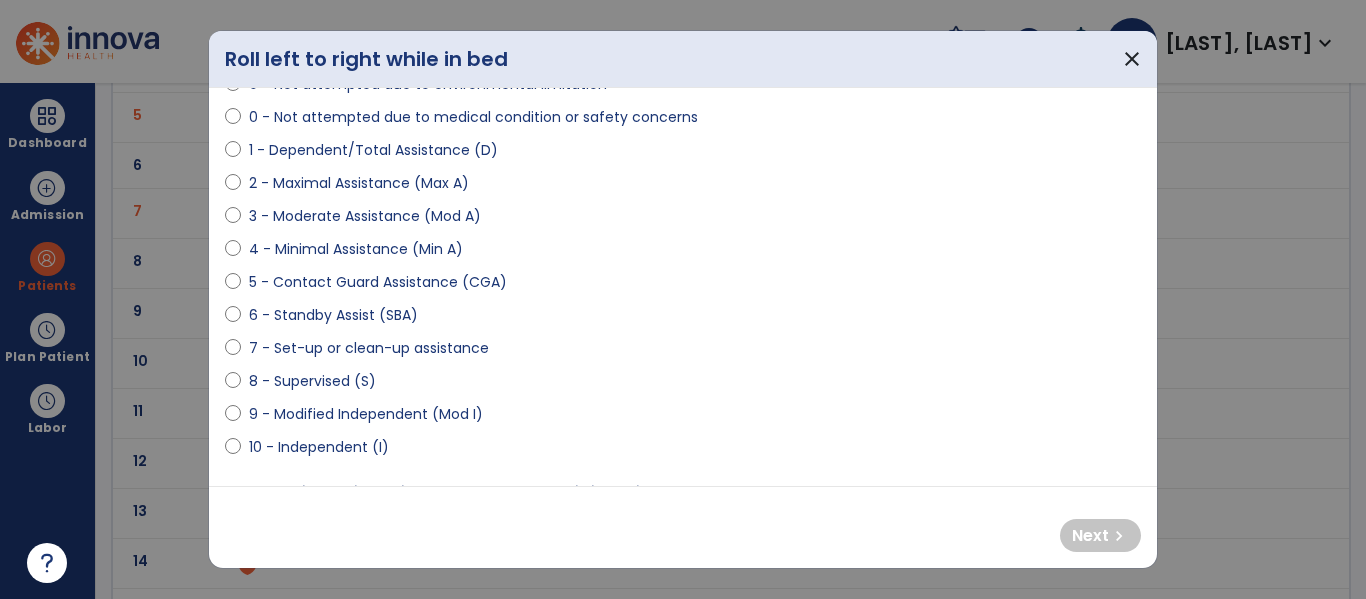 select on "**********" 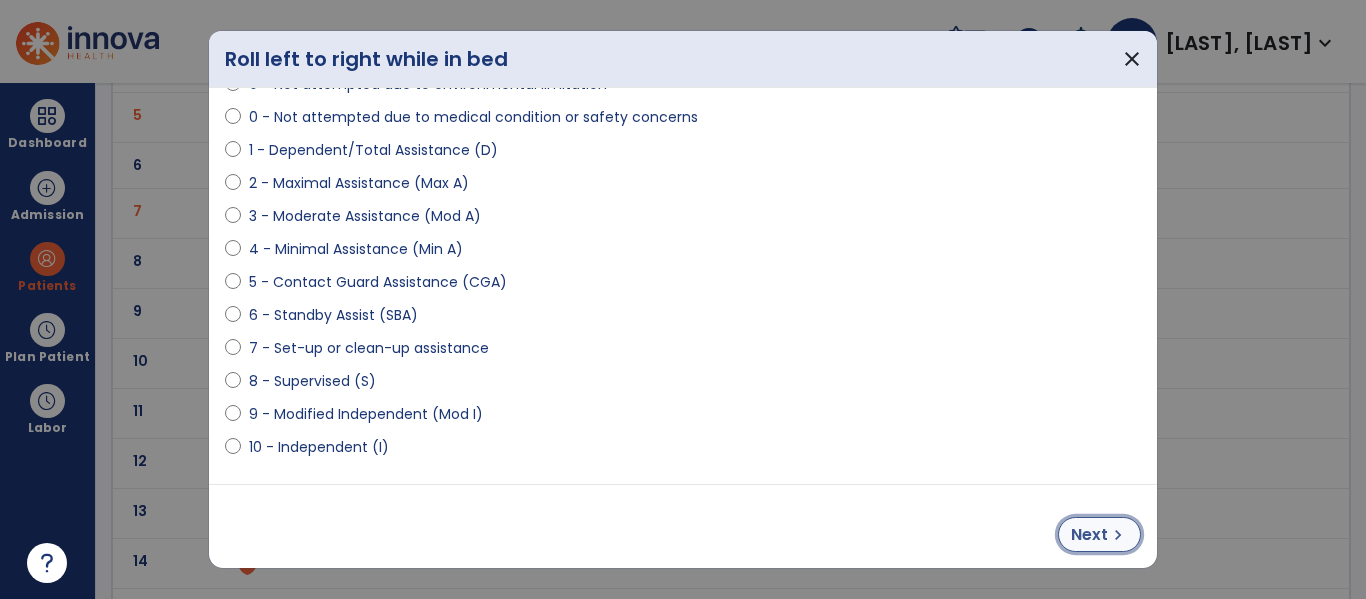 click on "chevron_right" at bounding box center (1118, 535) 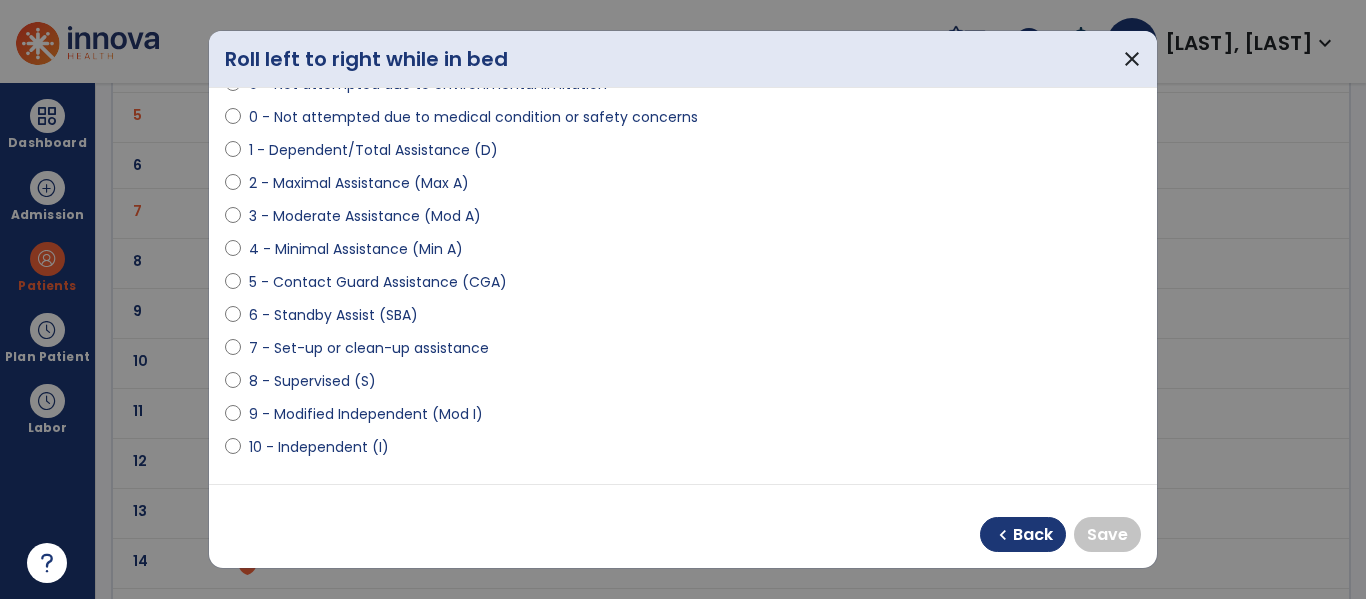 select on "**********" 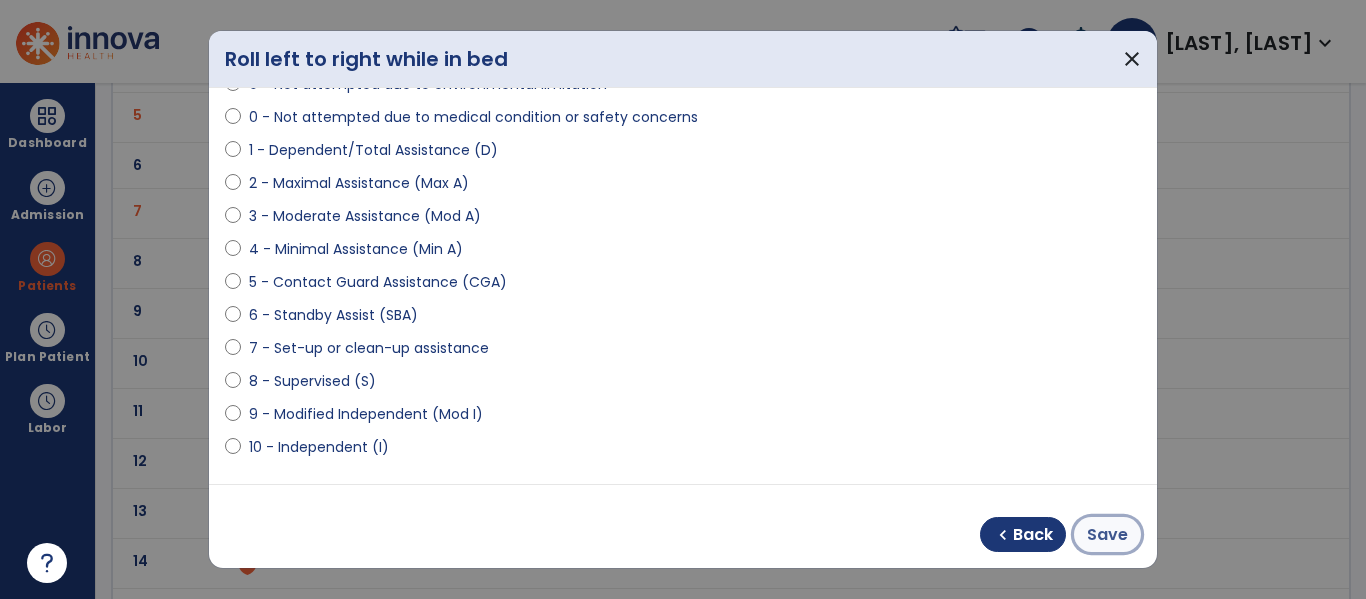 click on "Save" at bounding box center (1107, 535) 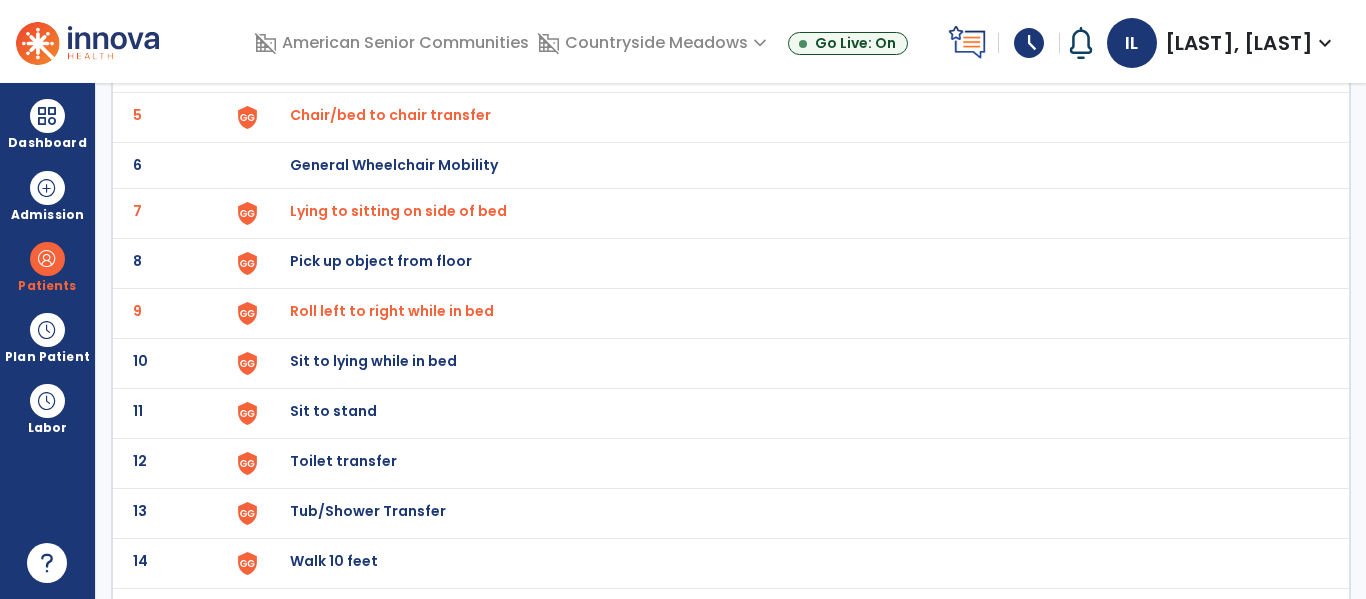 click on "Pick up object from floor" at bounding box center [336, -85] 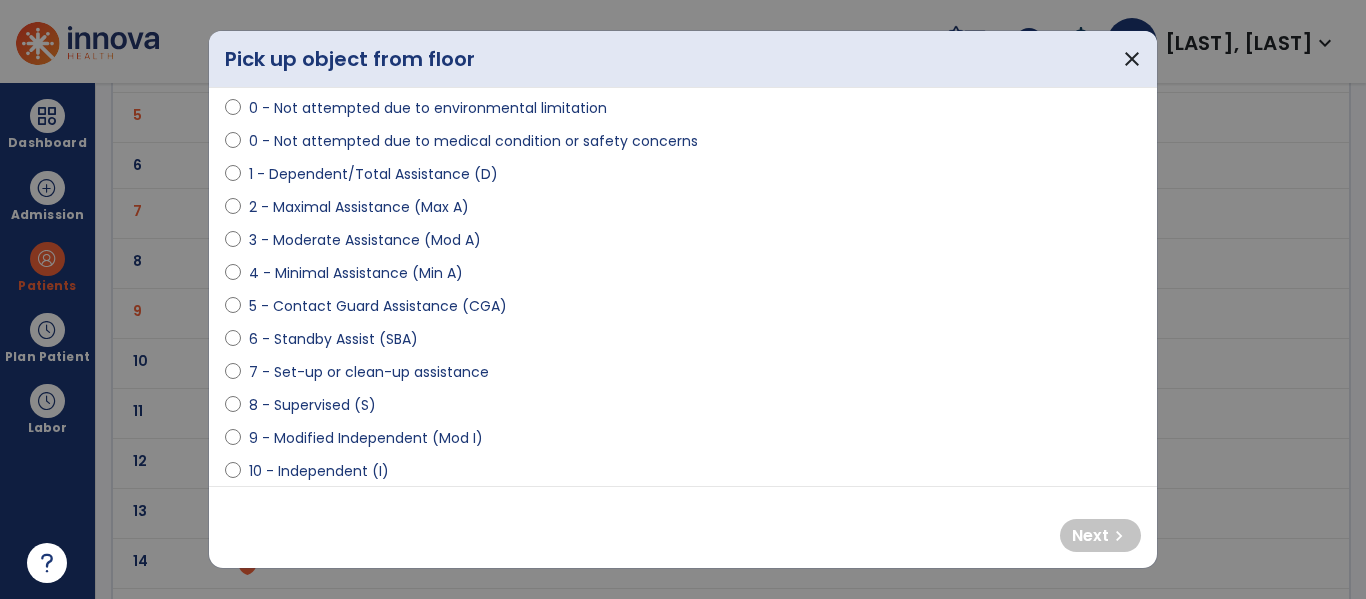 scroll, scrollTop: 173, scrollLeft: 0, axis: vertical 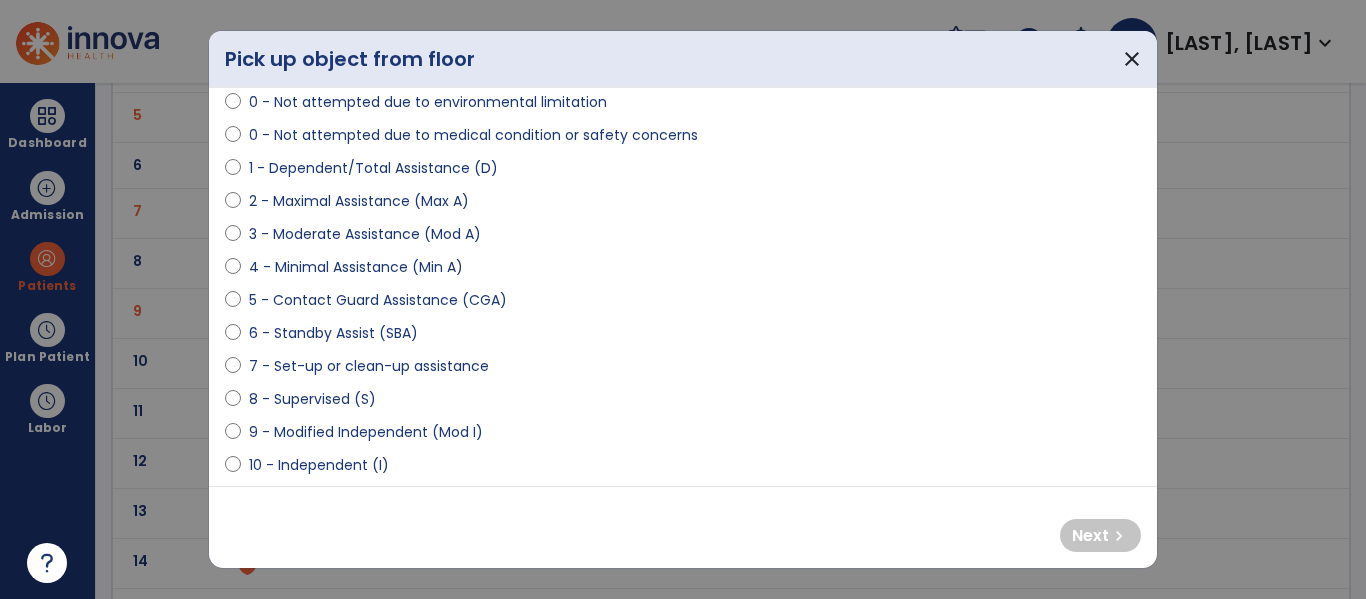 select on "**********" 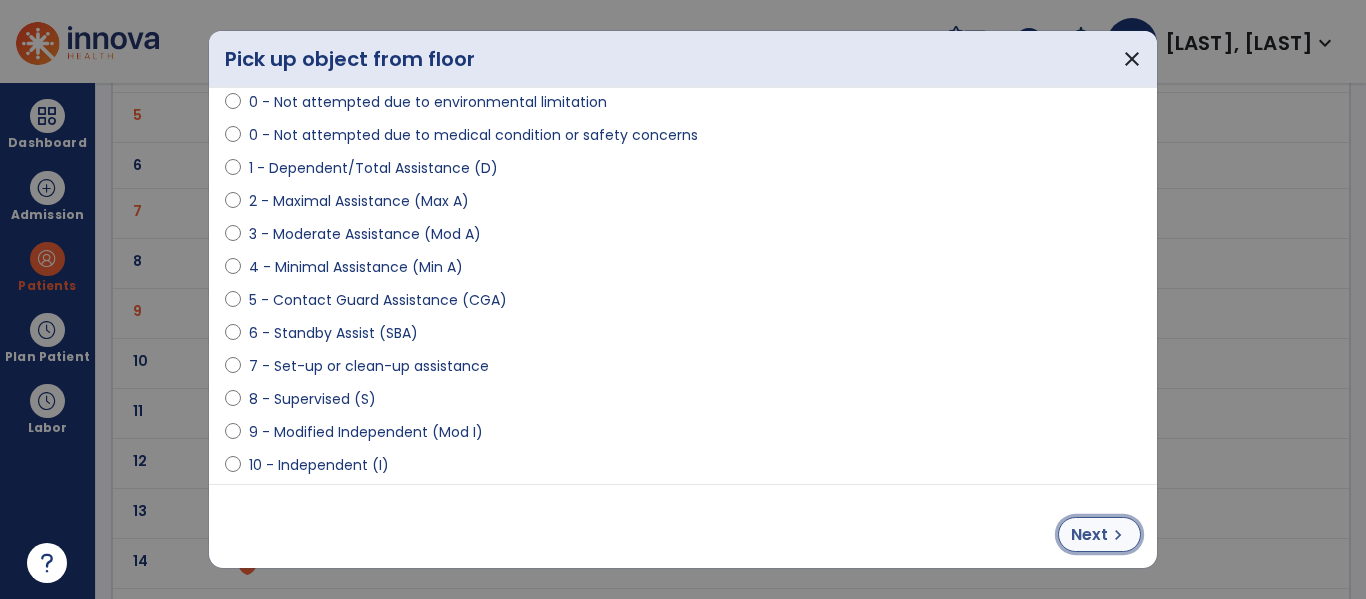 click on "chevron_right" at bounding box center (1118, 535) 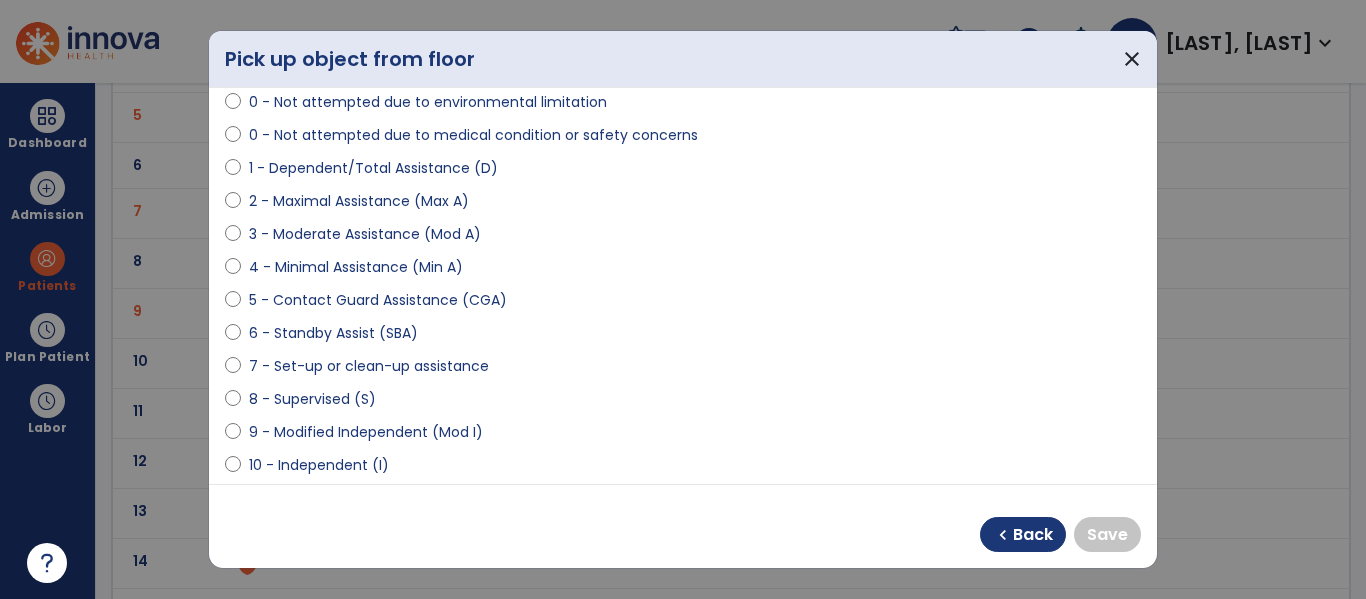 select on "**********" 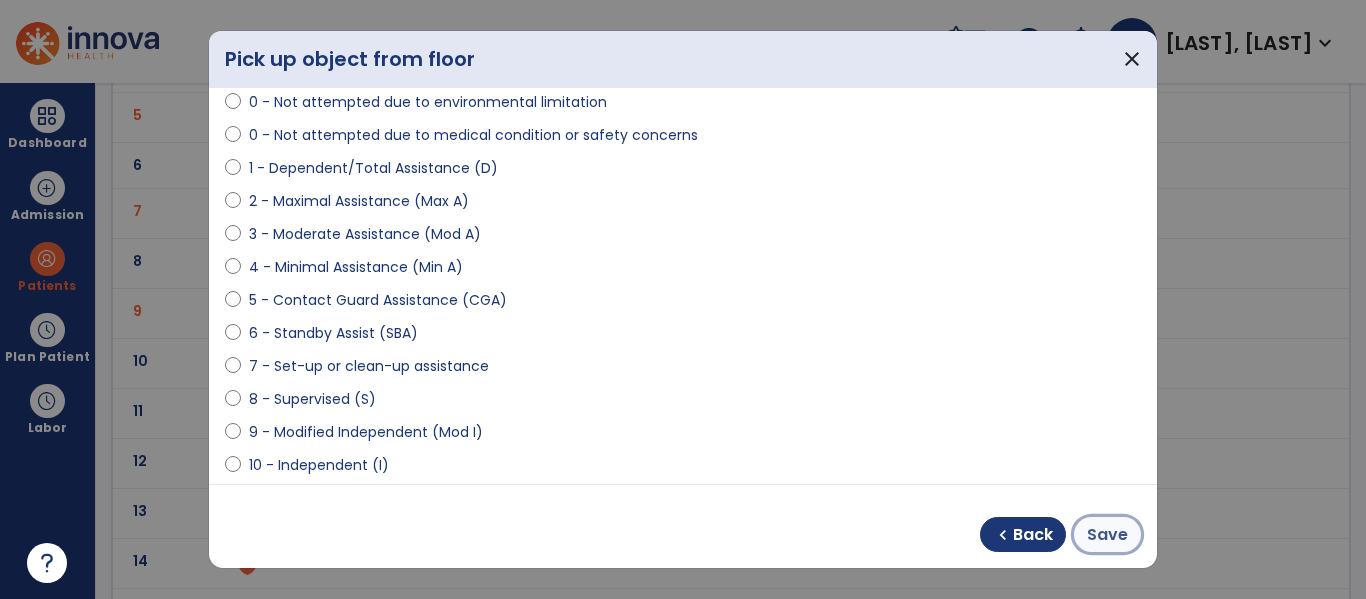 click on "Save" at bounding box center (1107, 535) 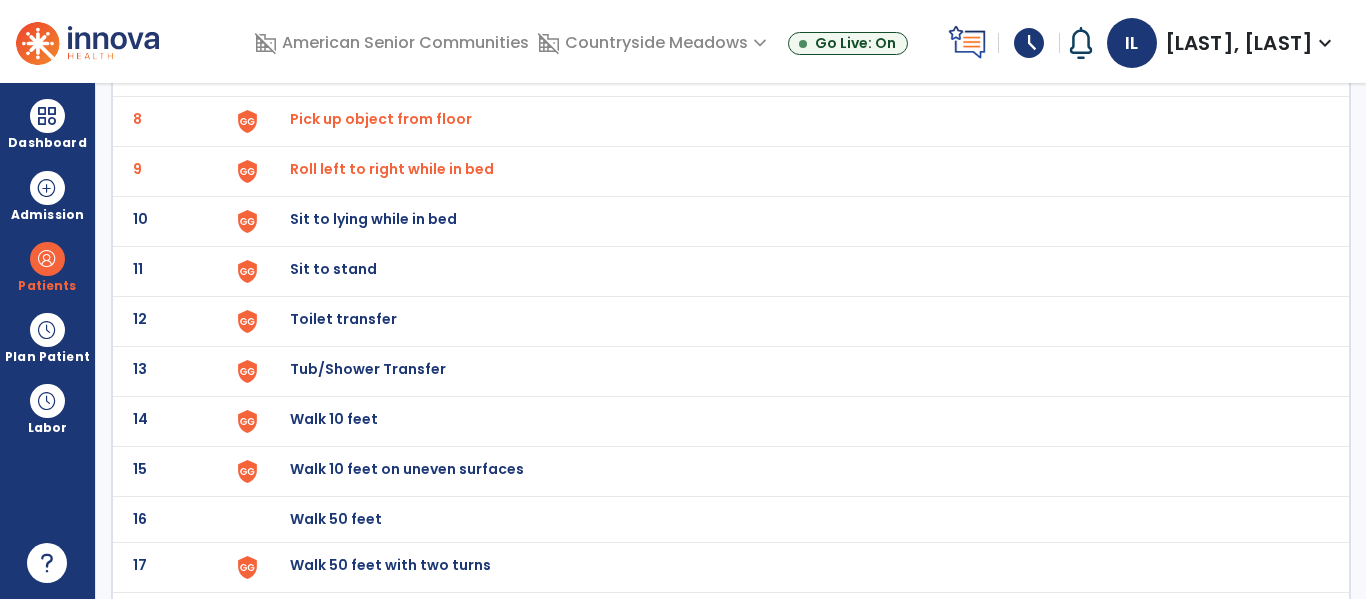 scroll, scrollTop: 491, scrollLeft: 0, axis: vertical 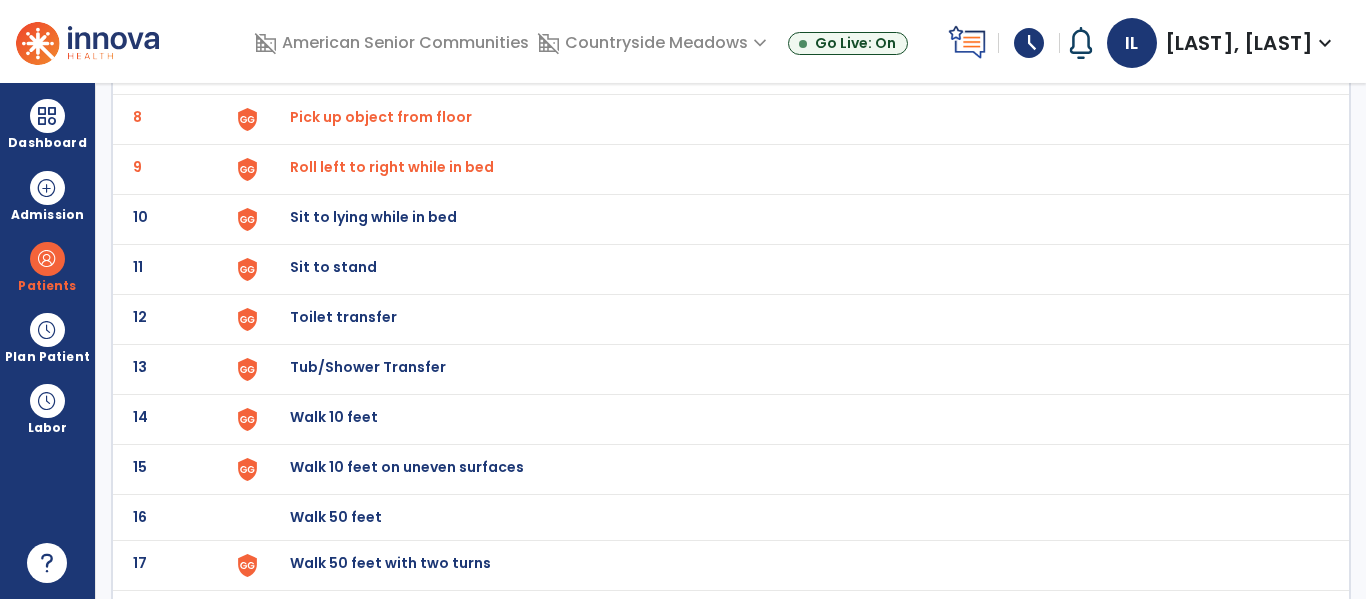 click on "Sit to lying while in bed" at bounding box center [789, -227] 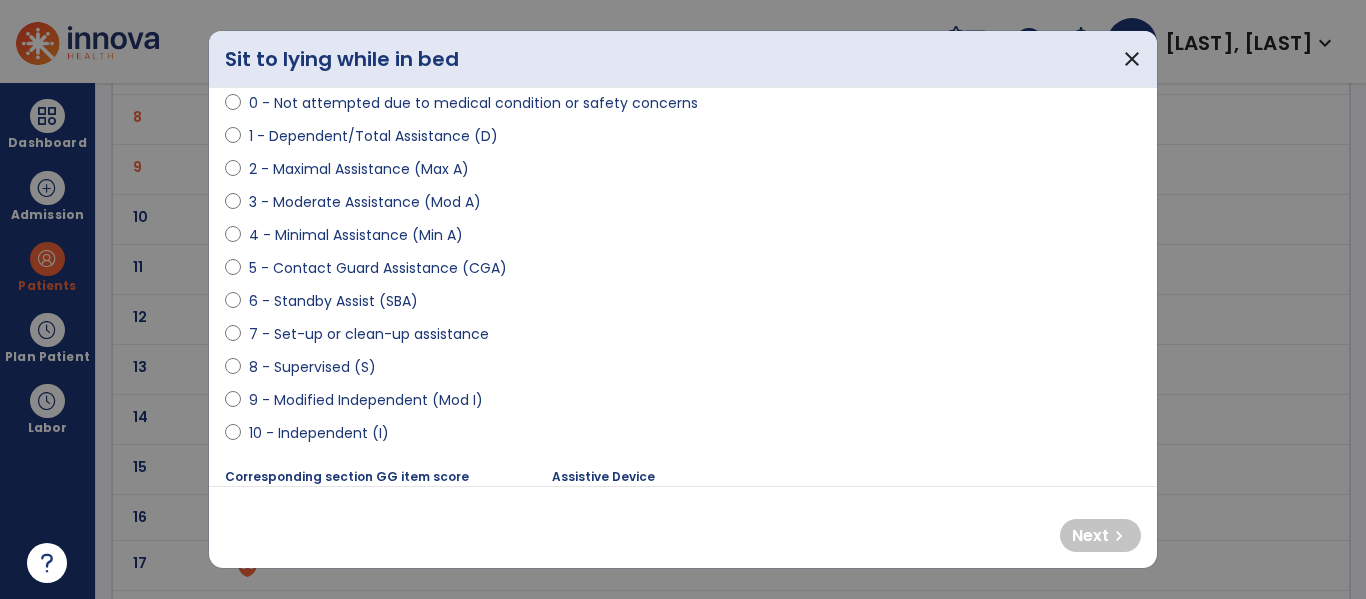 scroll, scrollTop: 203, scrollLeft: 0, axis: vertical 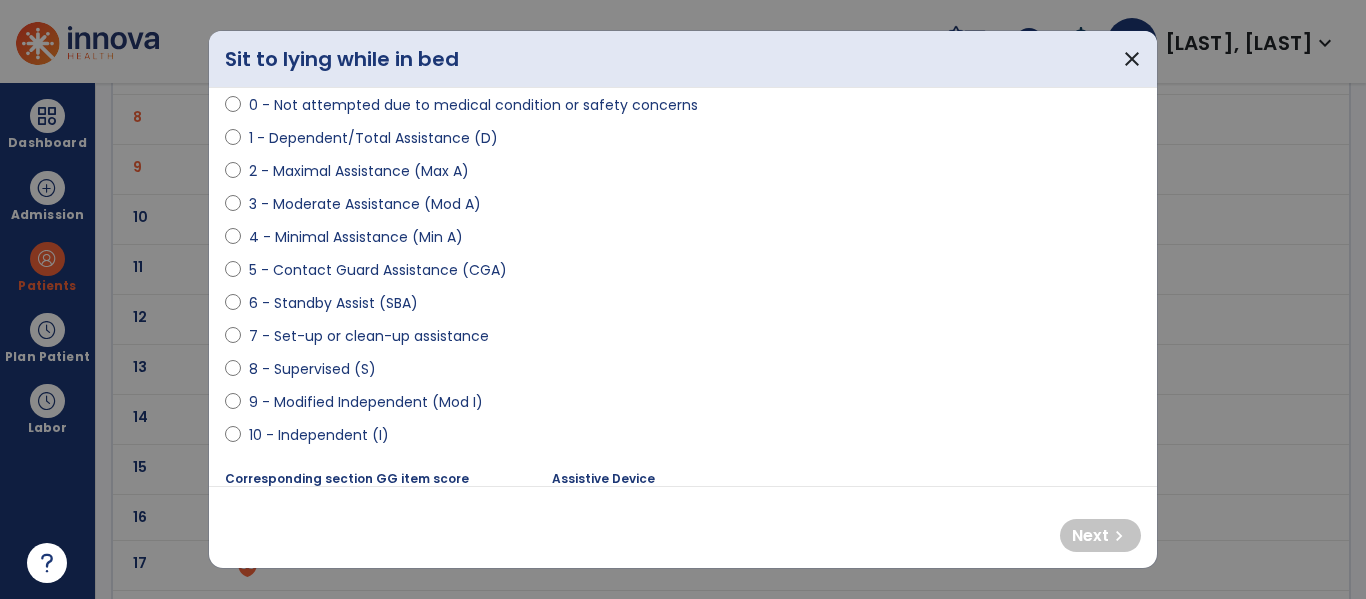 select on "**********" 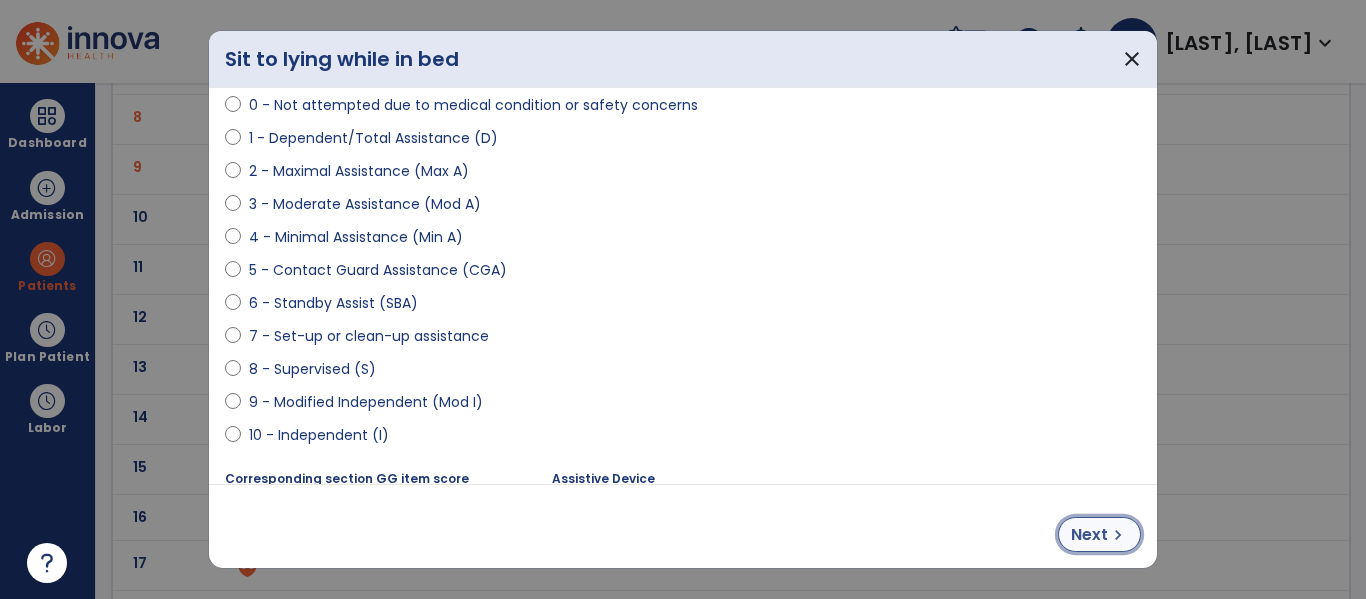 click on "chevron_right" at bounding box center [1118, 535] 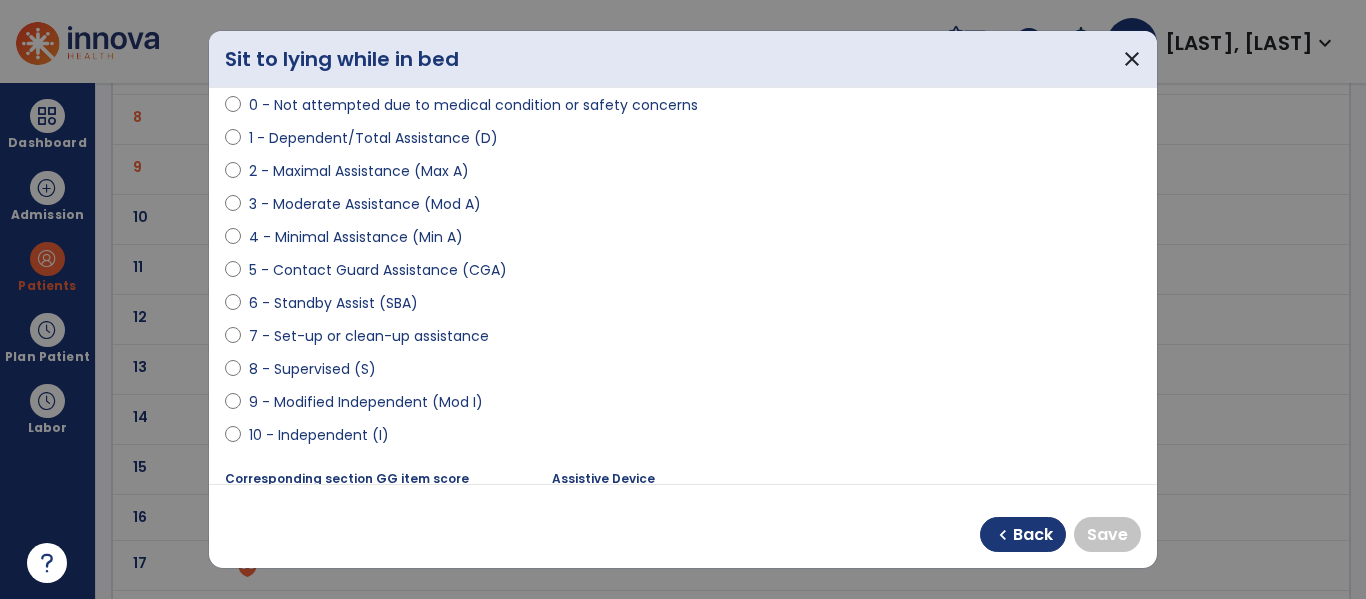 select on "**********" 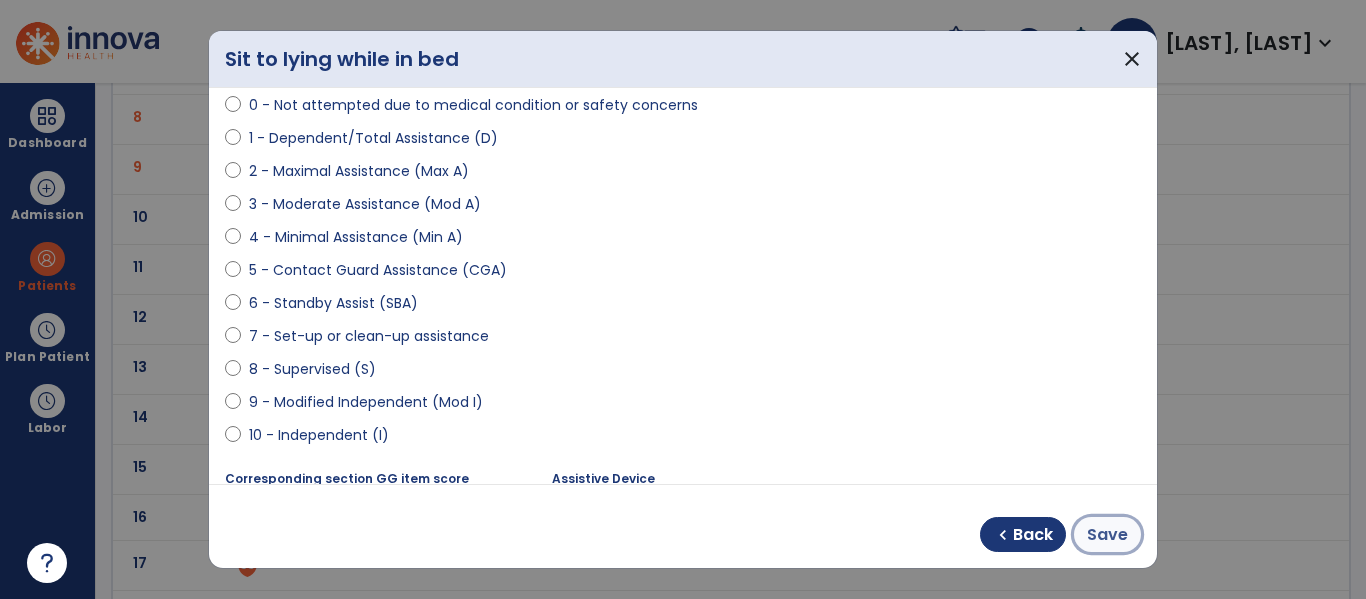click on "Save" at bounding box center [1107, 535] 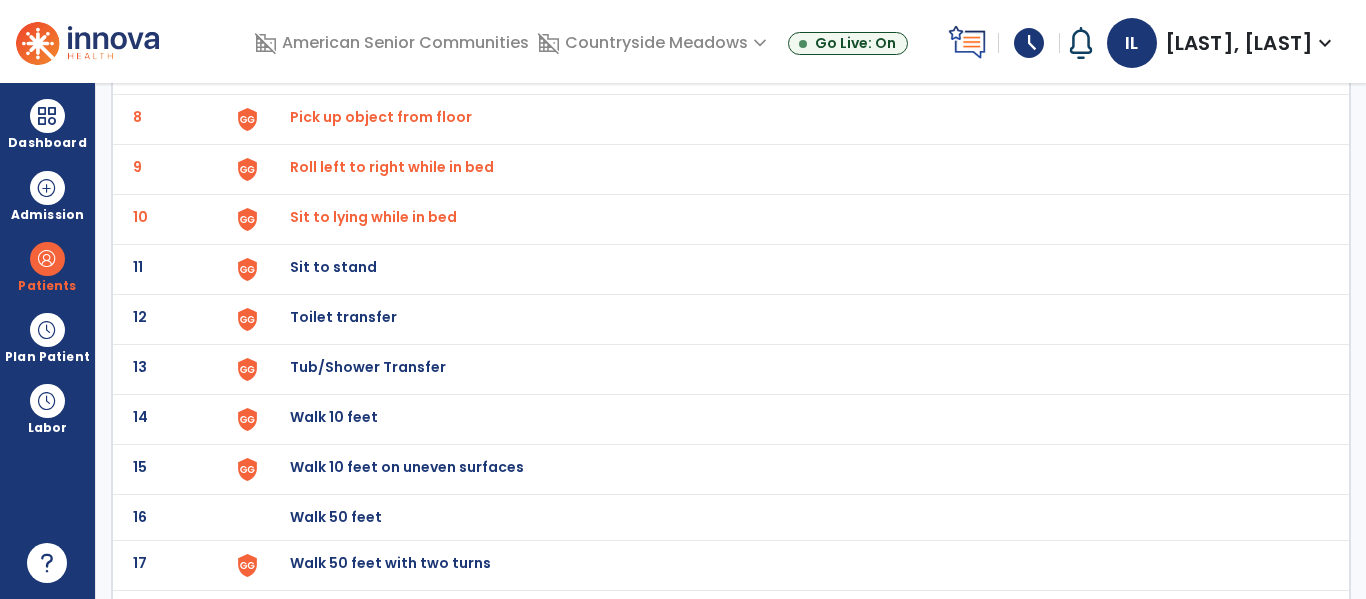 click on "Sit to stand" at bounding box center [336, -229] 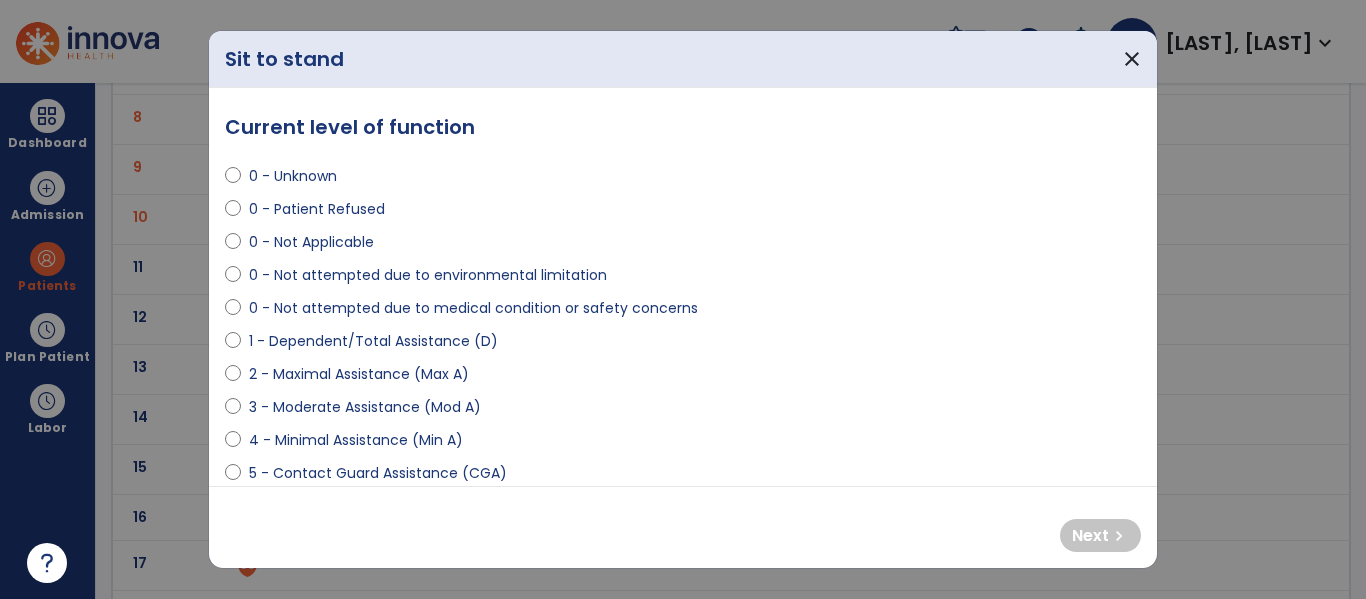 scroll, scrollTop: 196, scrollLeft: 0, axis: vertical 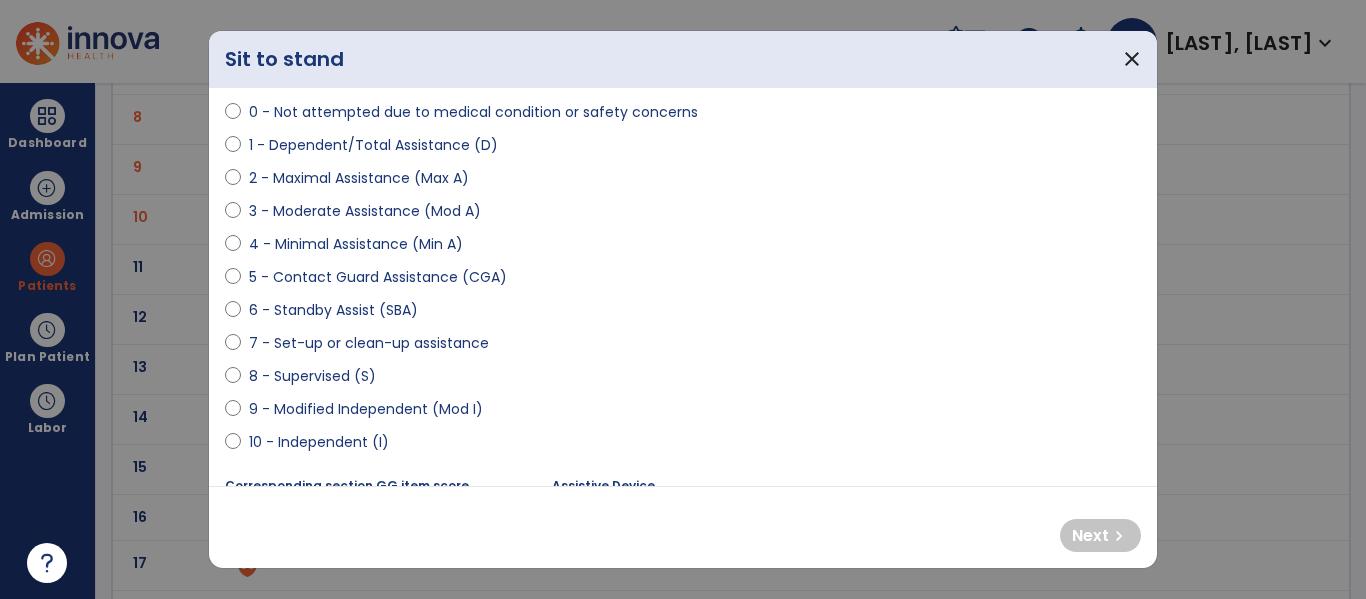 select on "**********" 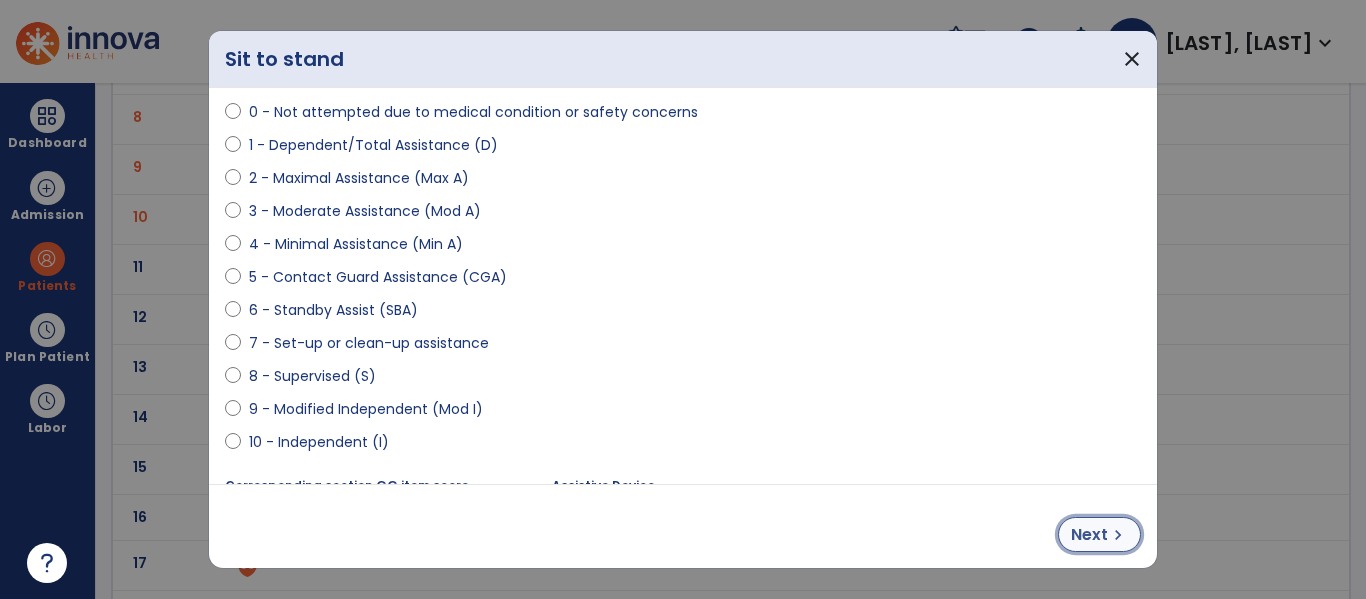 click on "chevron_right" at bounding box center (1118, 535) 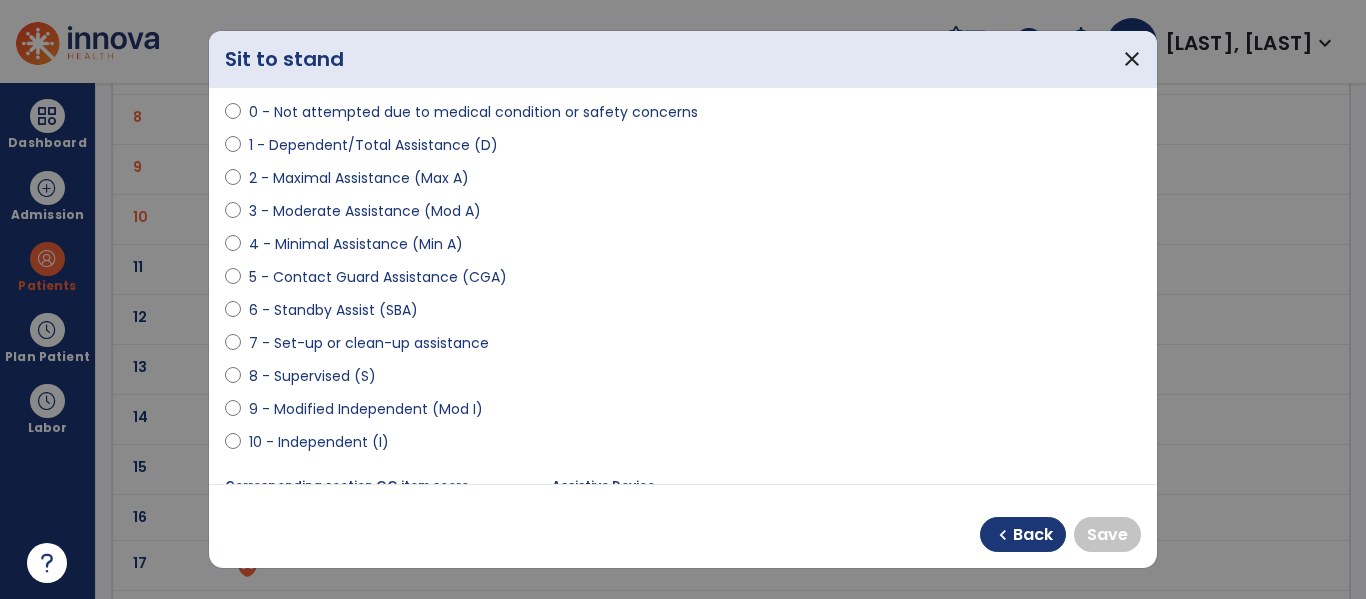select on "**********" 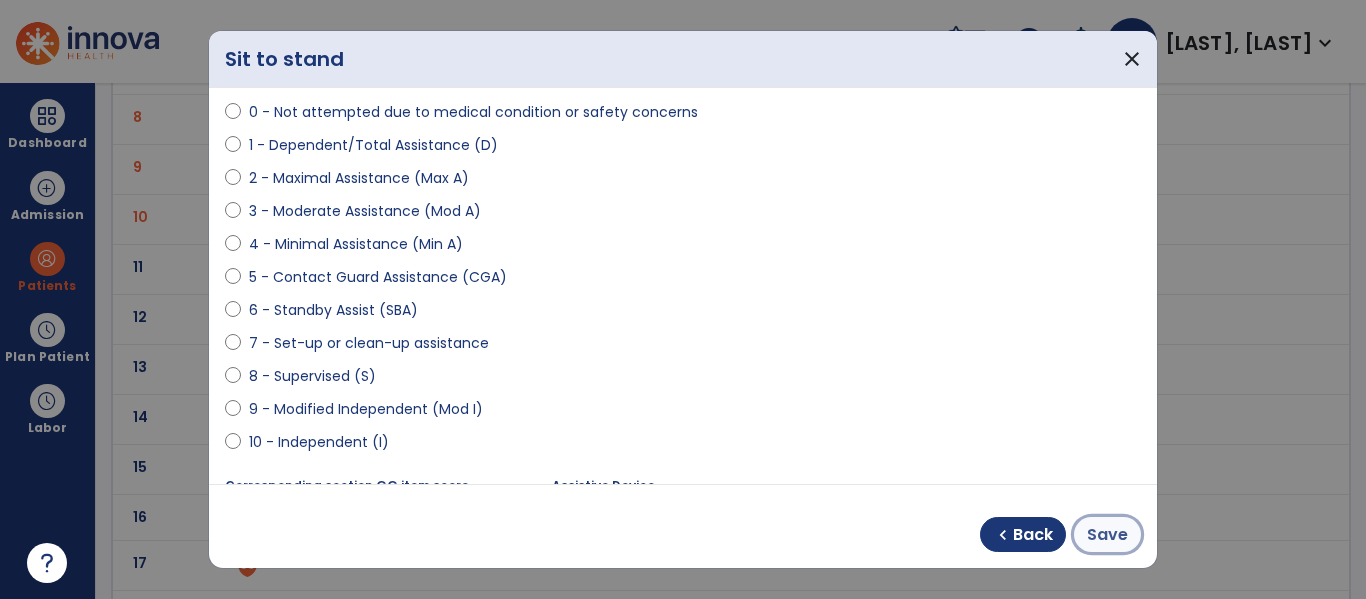 click on "Save" at bounding box center [1107, 535] 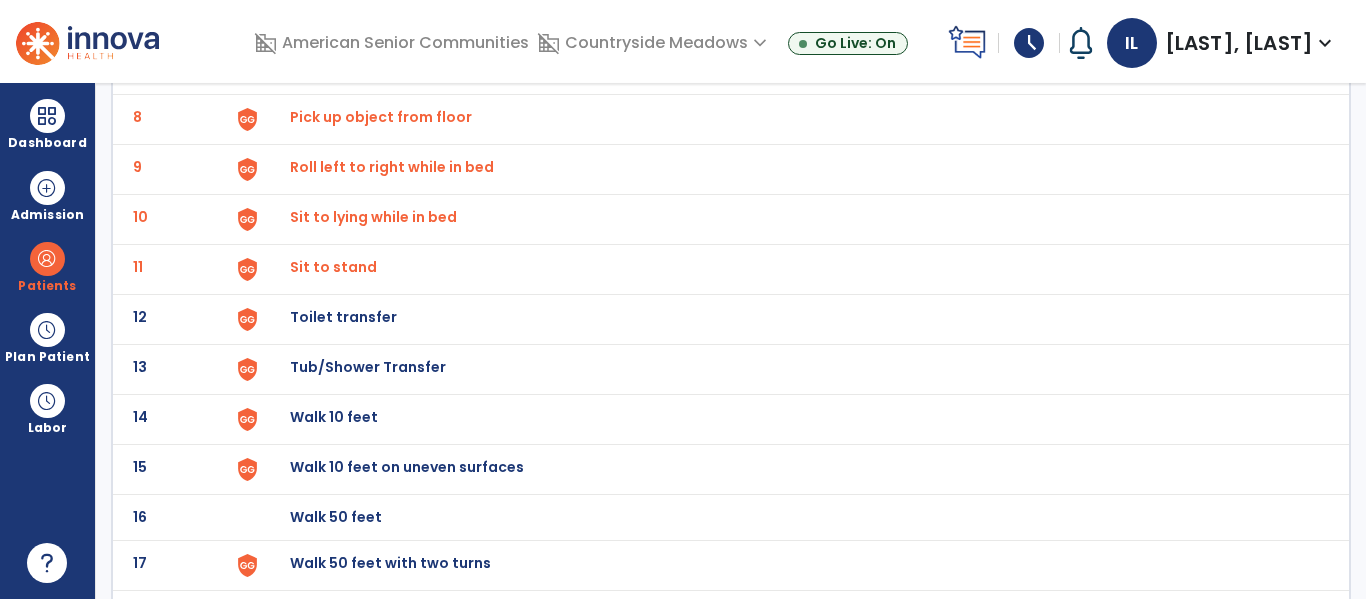 click on "Toilet transfer" at bounding box center (336, -229) 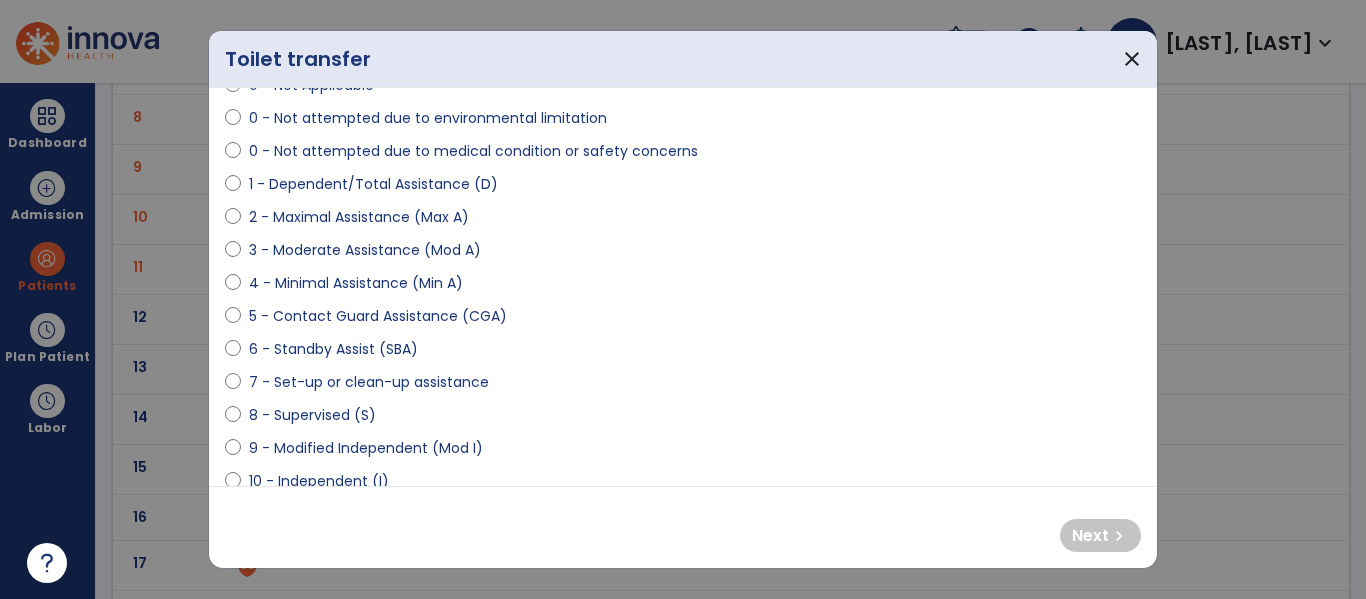 scroll, scrollTop: 172, scrollLeft: 0, axis: vertical 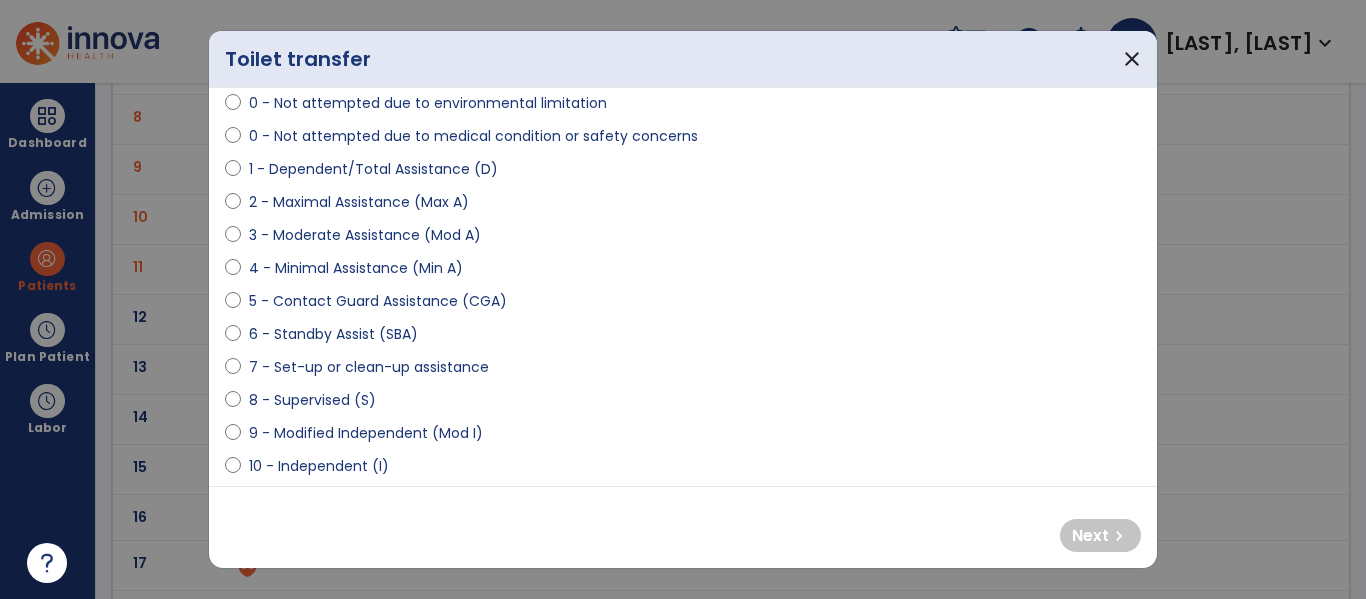 select on "**********" 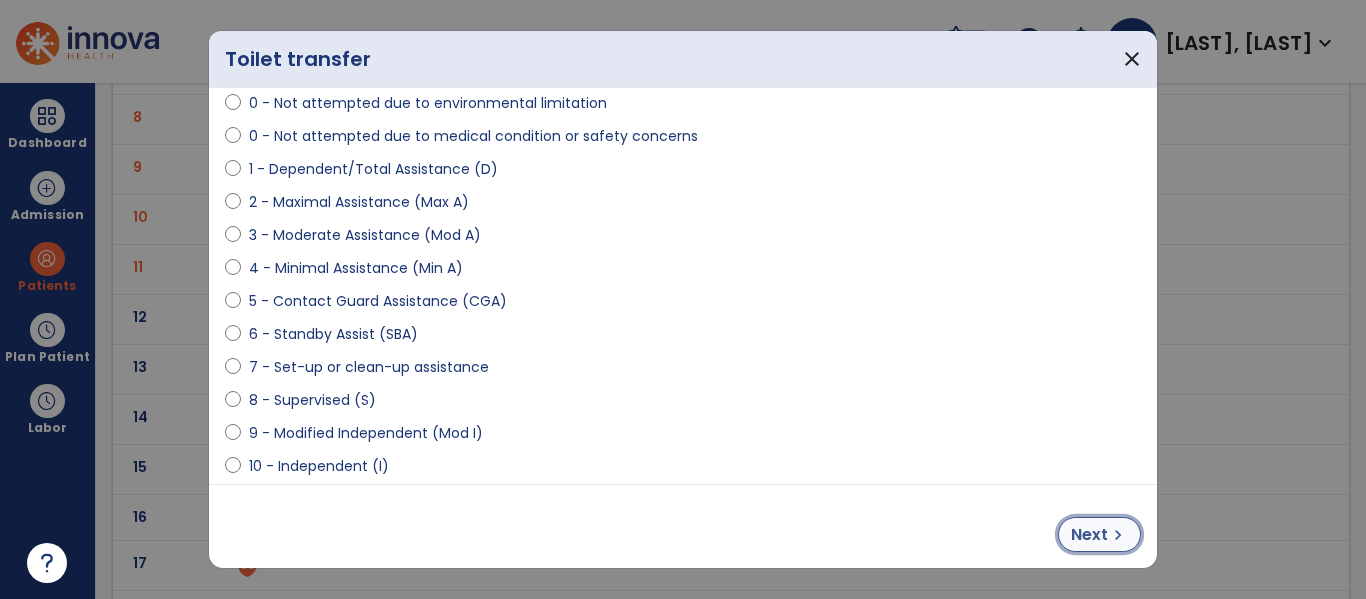 click on "chevron_right" at bounding box center (1118, 535) 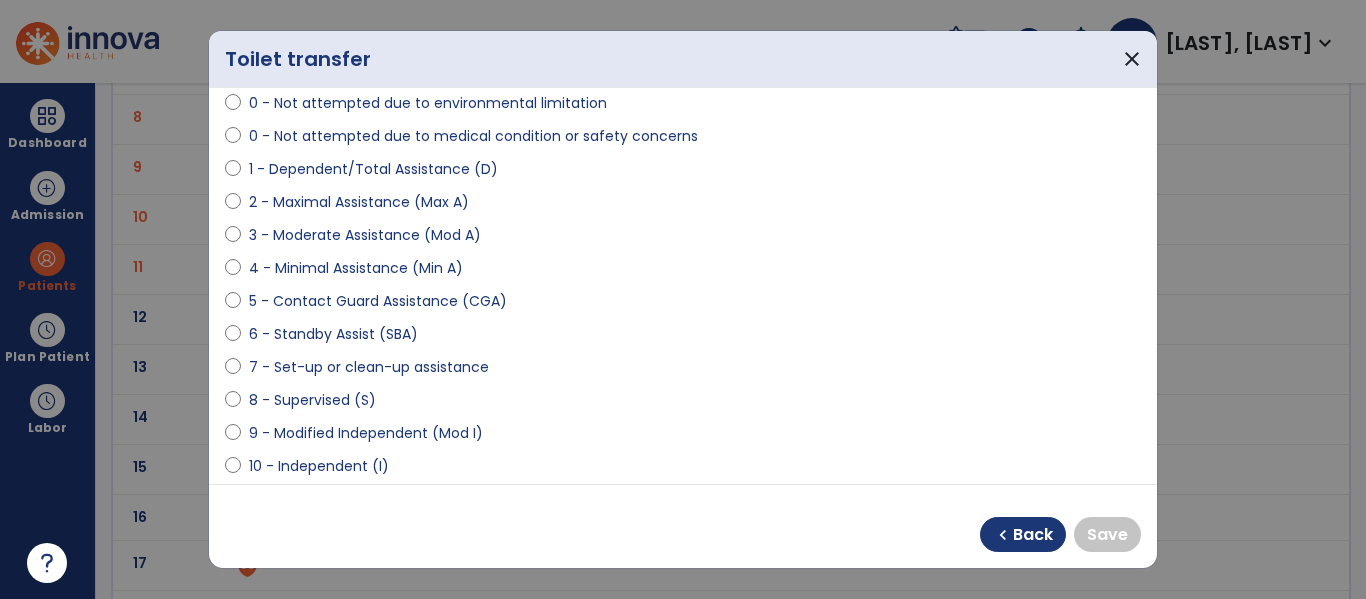 select on "**********" 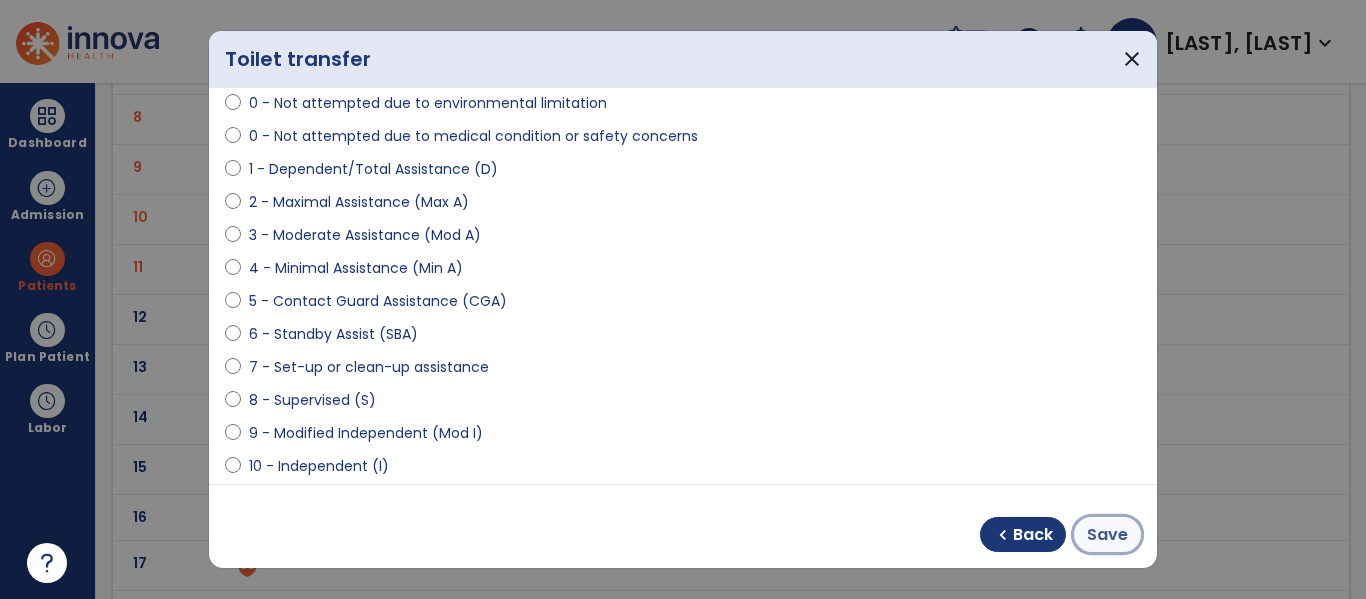click on "Save" at bounding box center (1107, 534) 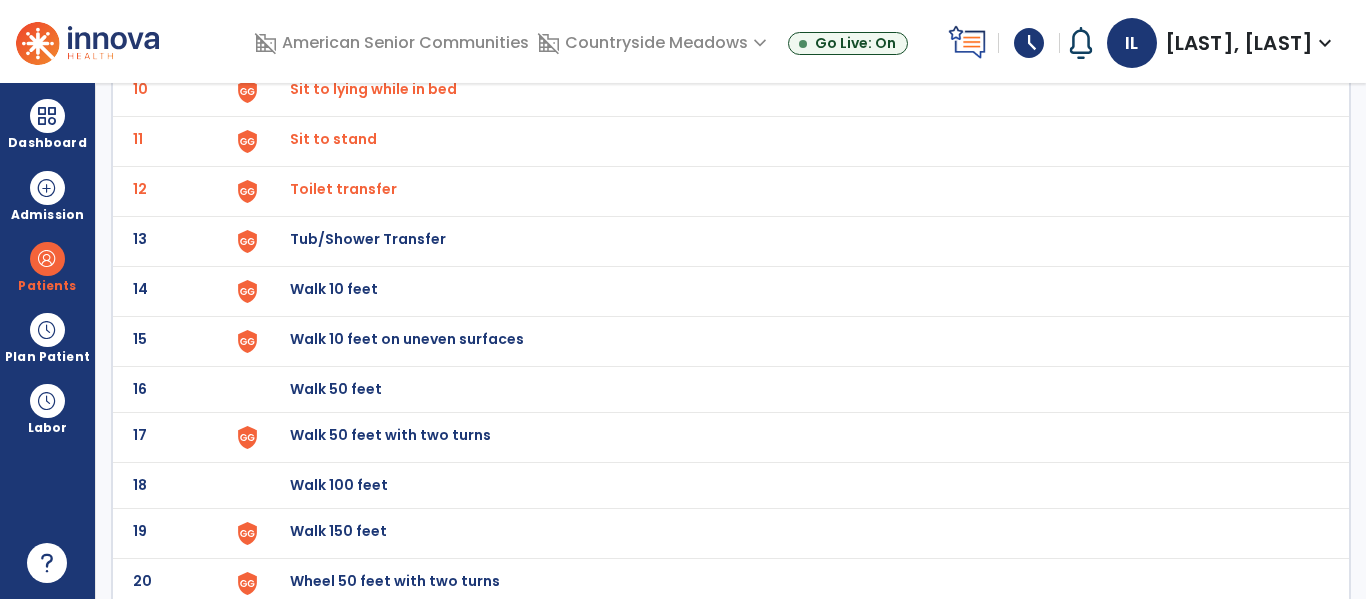 scroll, scrollTop: 657, scrollLeft: 0, axis: vertical 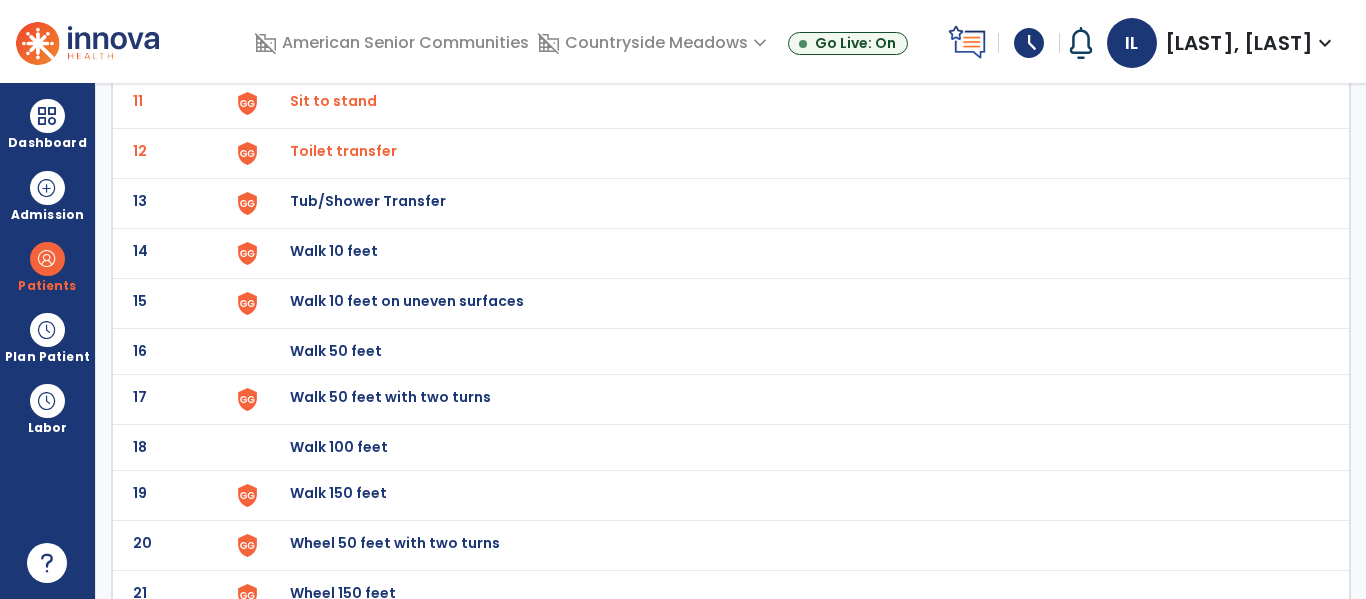 click on "Walk 10 feet" at bounding box center [336, -395] 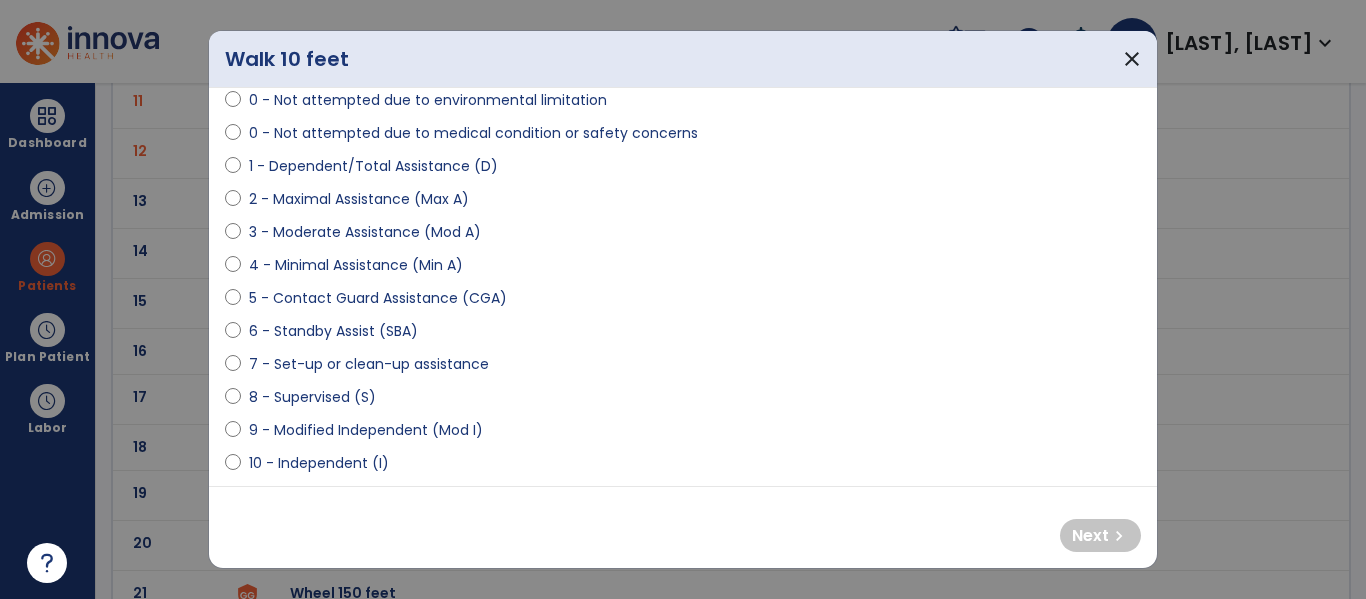 scroll, scrollTop: 180, scrollLeft: 0, axis: vertical 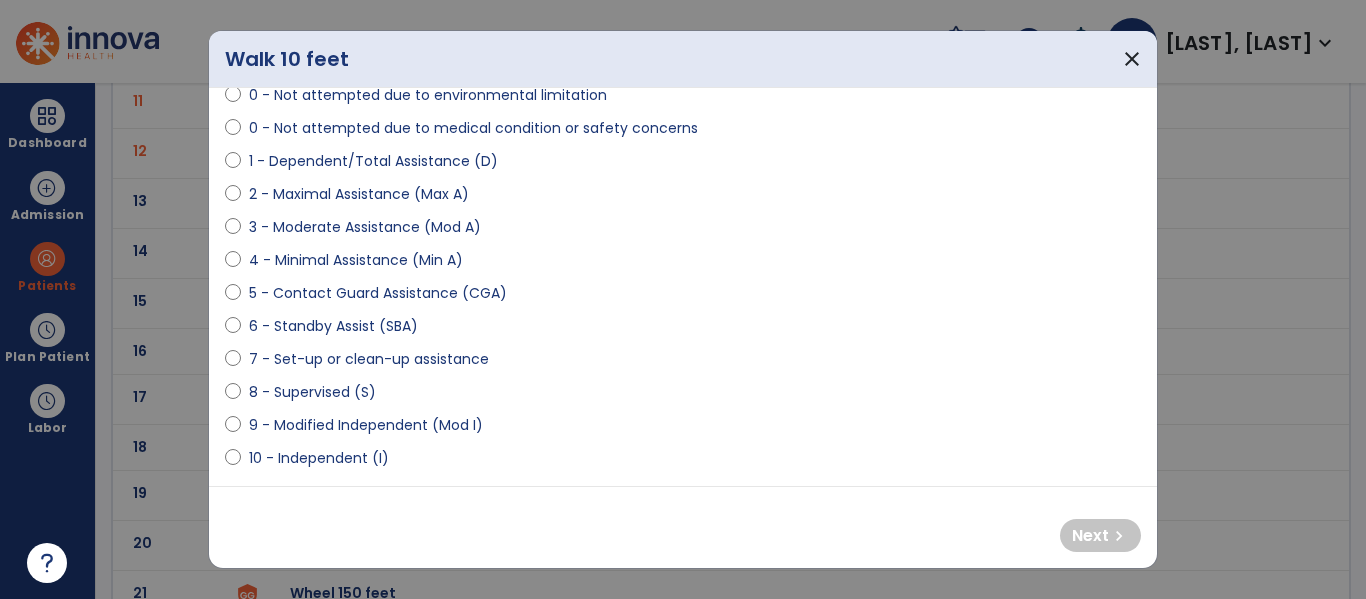 select on "**********" 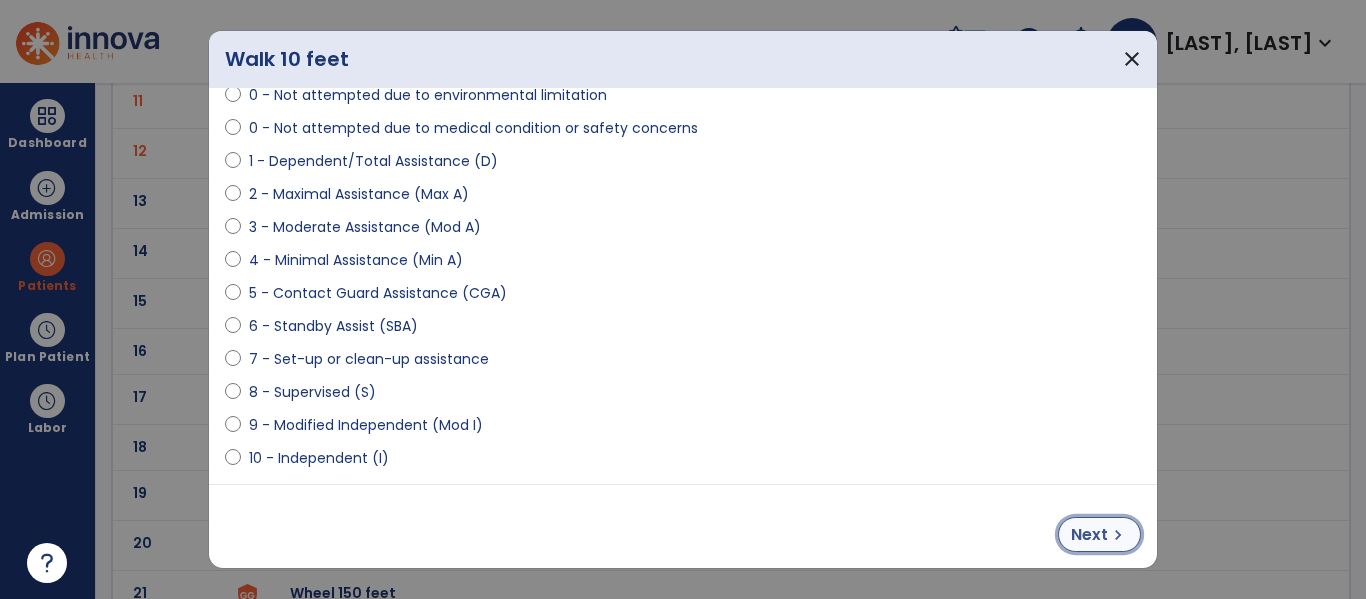 click on "Next" at bounding box center (1089, 535) 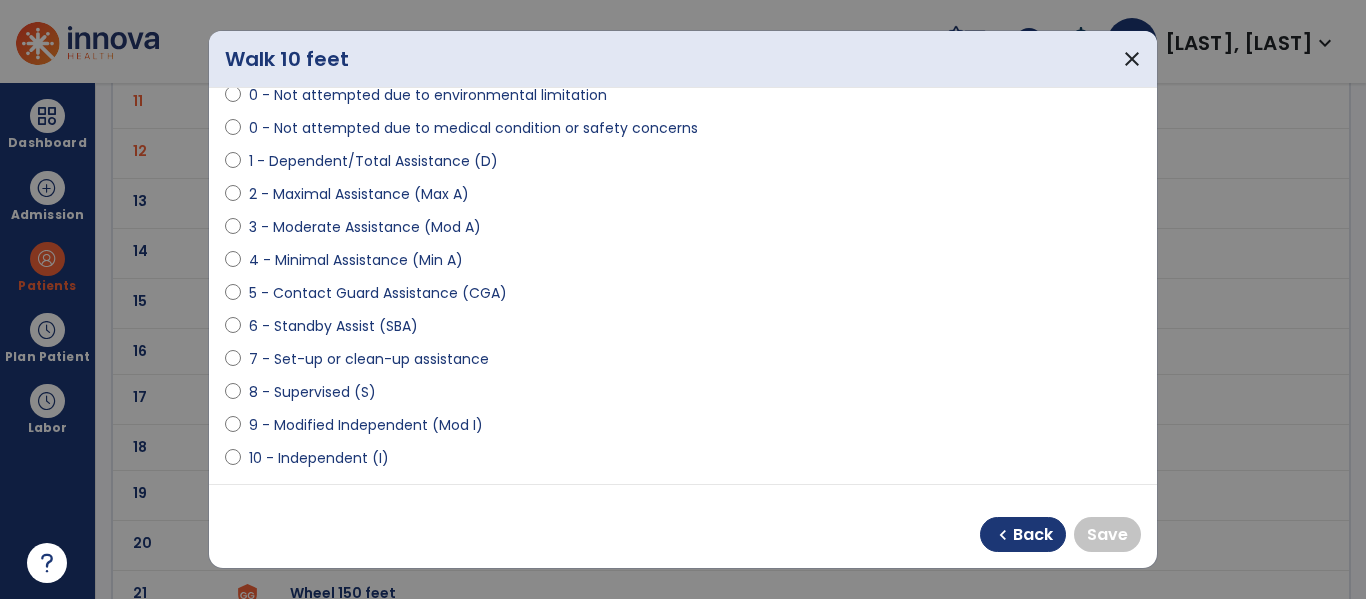 select on "**********" 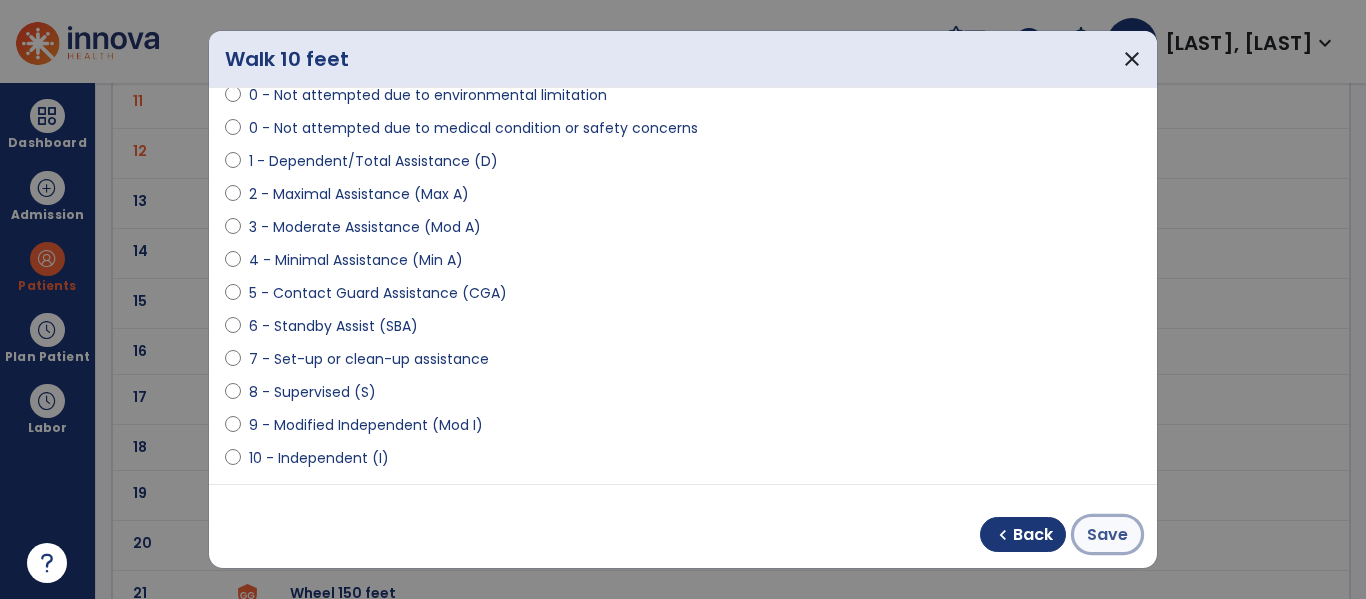 click on "Save" at bounding box center [1107, 535] 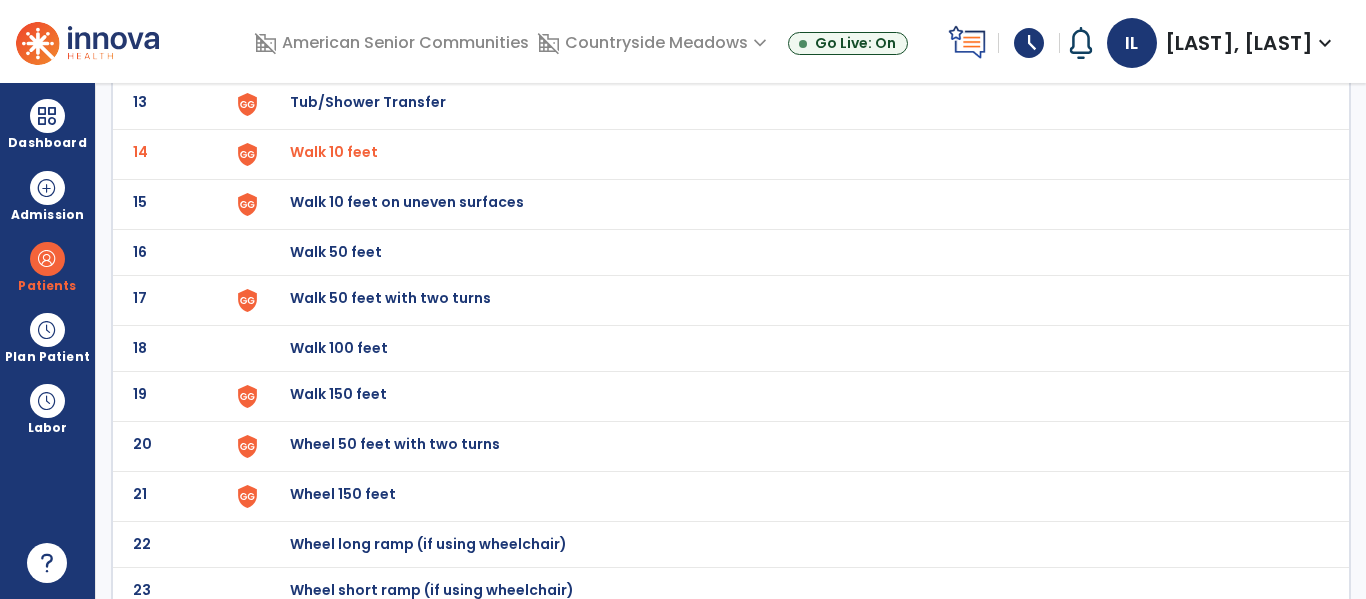 scroll, scrollTop: 760, scrollLeft: 0, axis: vertical 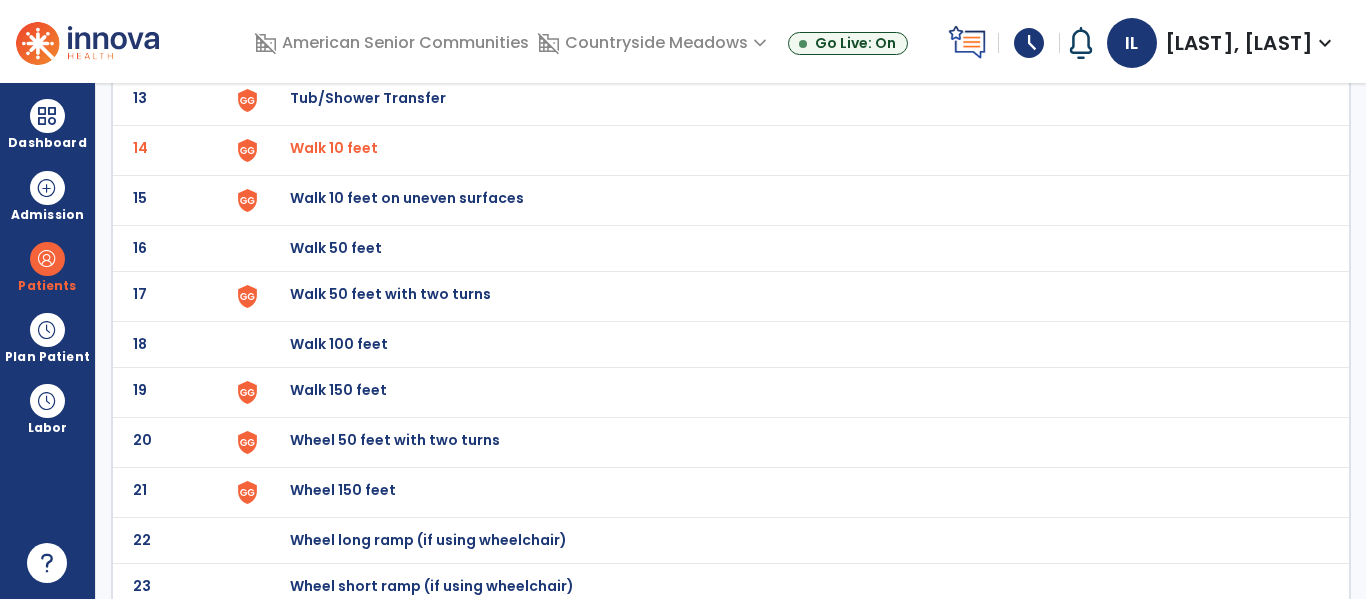 click on "Walk 50 feet with two turns" at bounding box center (789, -496) 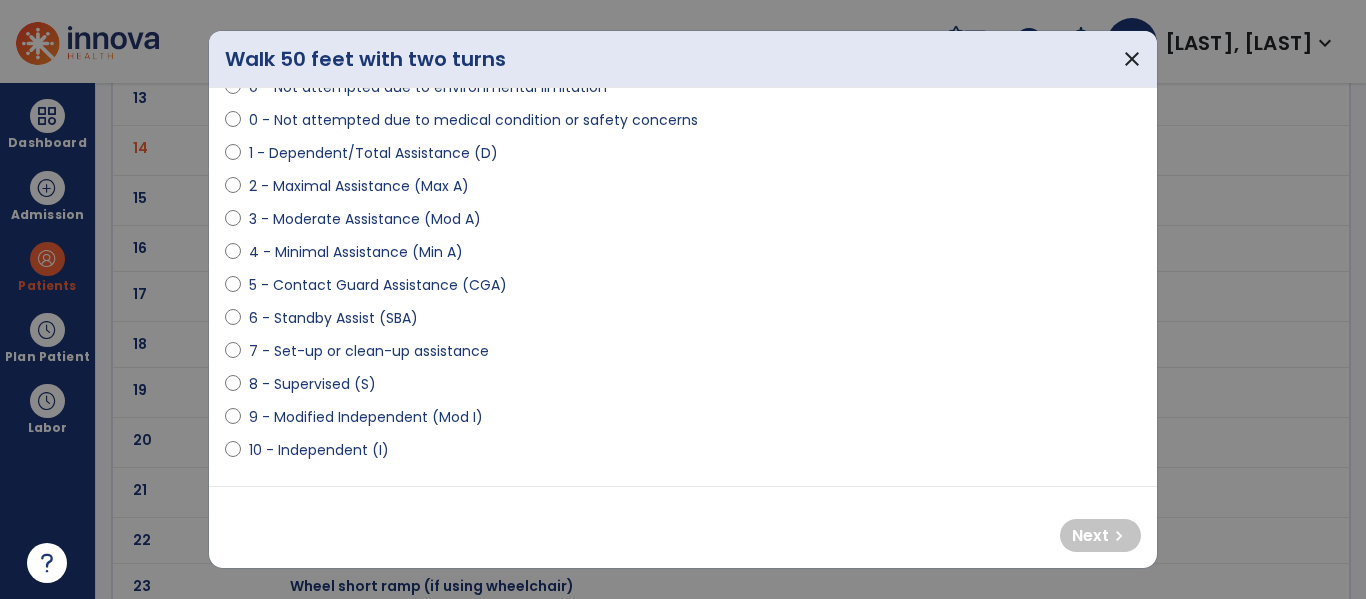 scroll, scrollTop: 187, scrollLeft: 0, axis: vertical 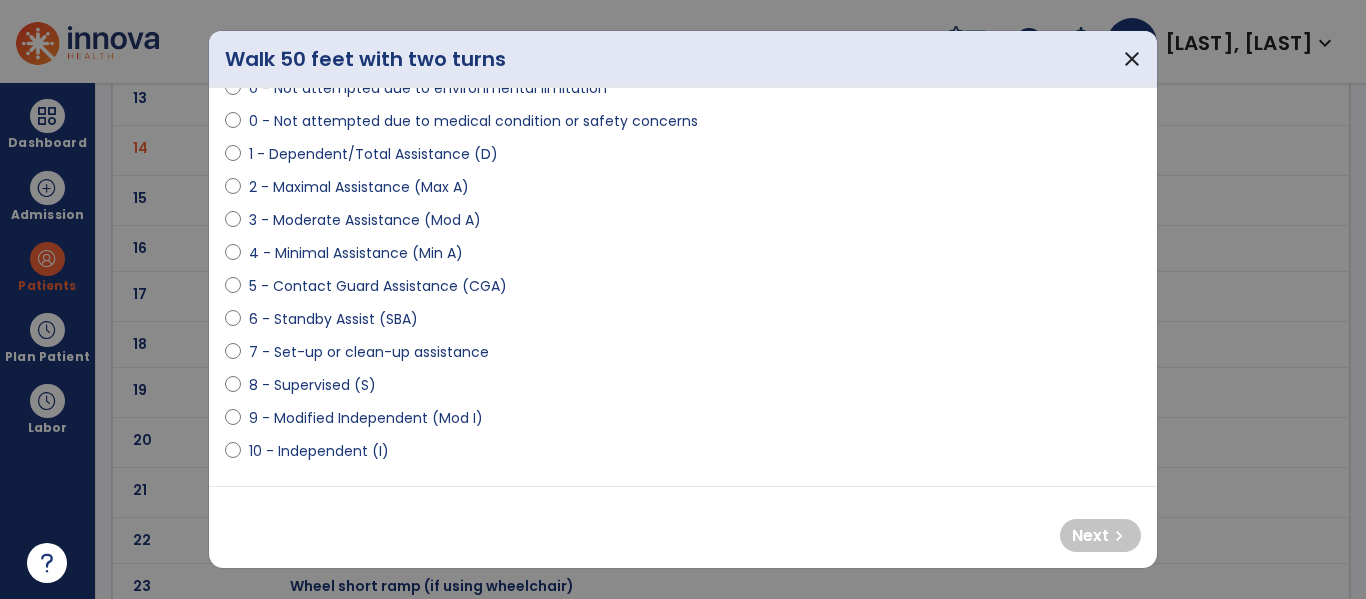 select on "**********" 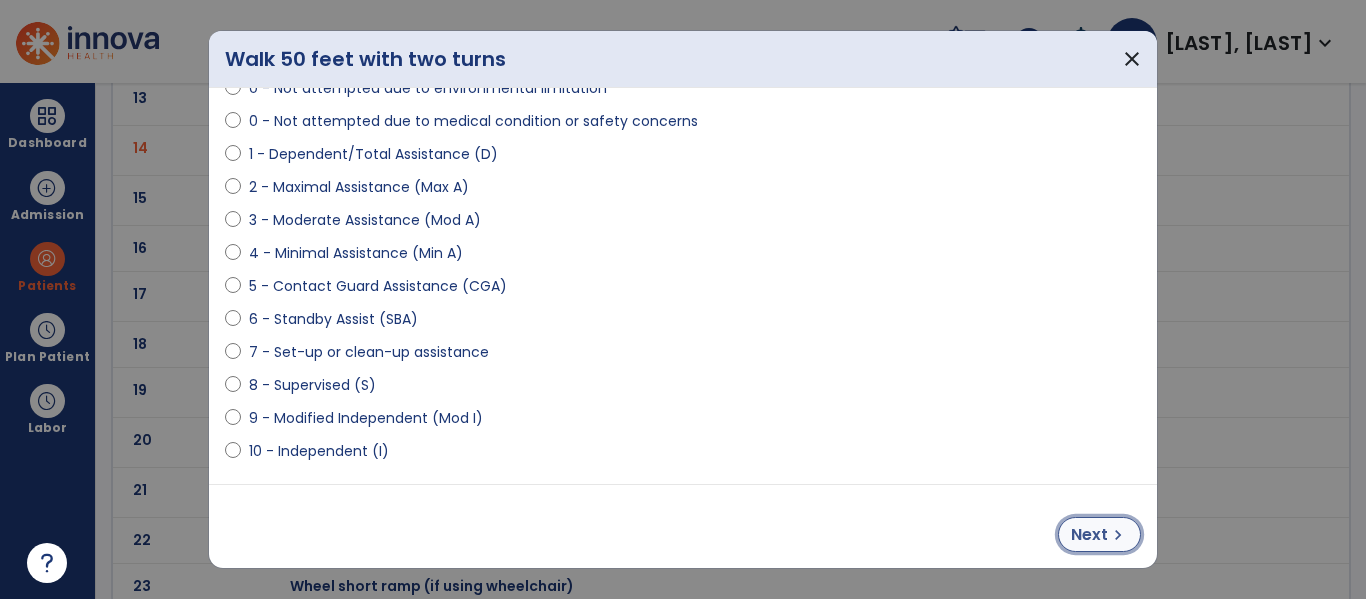 click on "Next" at bounding box center [1089, 535] 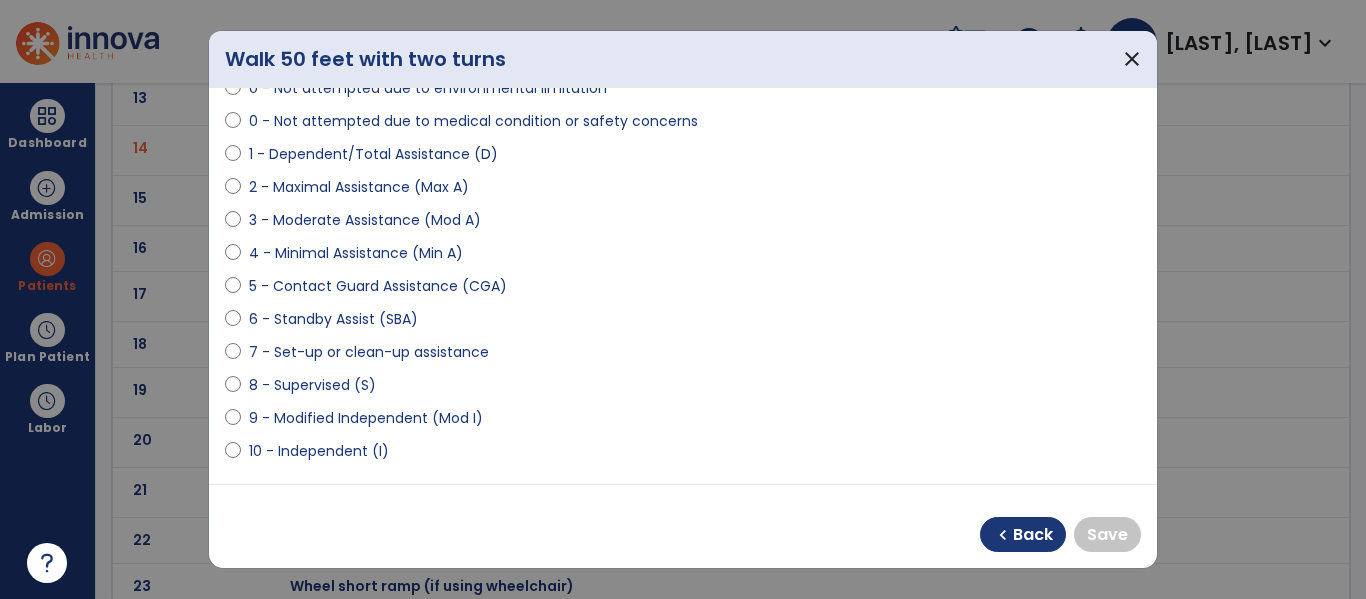 select on "**********" 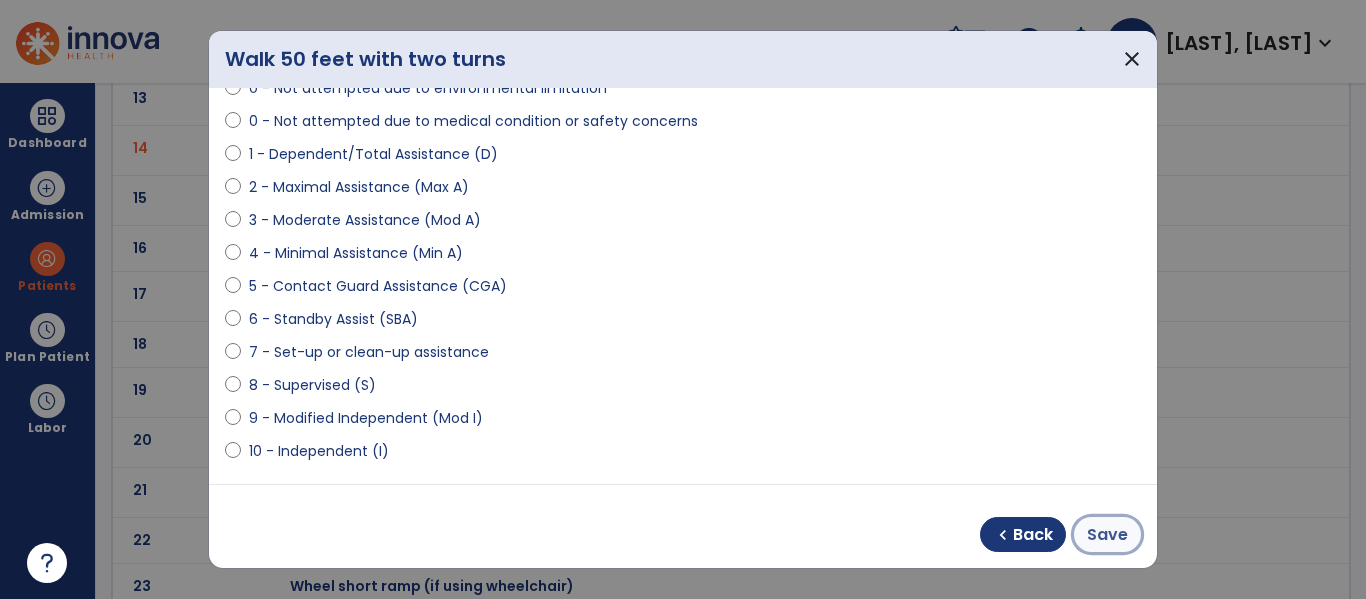 click on "Save" at bounding box center (1107, 535) 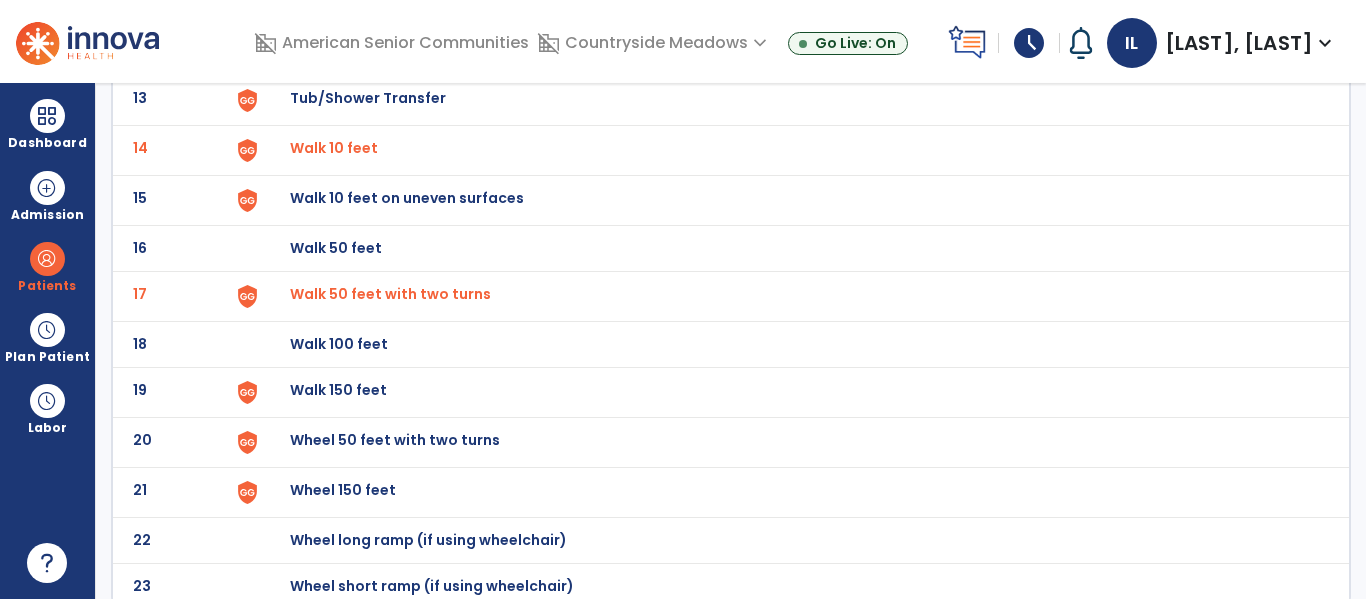 scroll, scrollTop: 772, scrollLeft: 0, axis: vertical 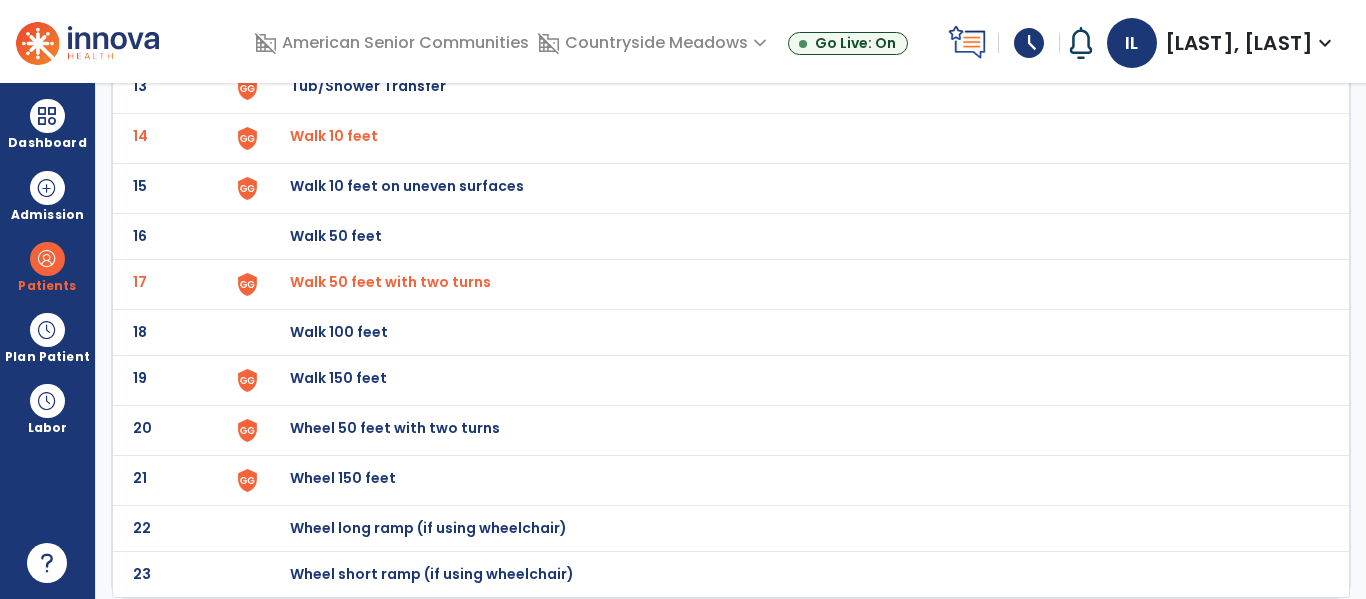 click on "19 Walk 150 feet" 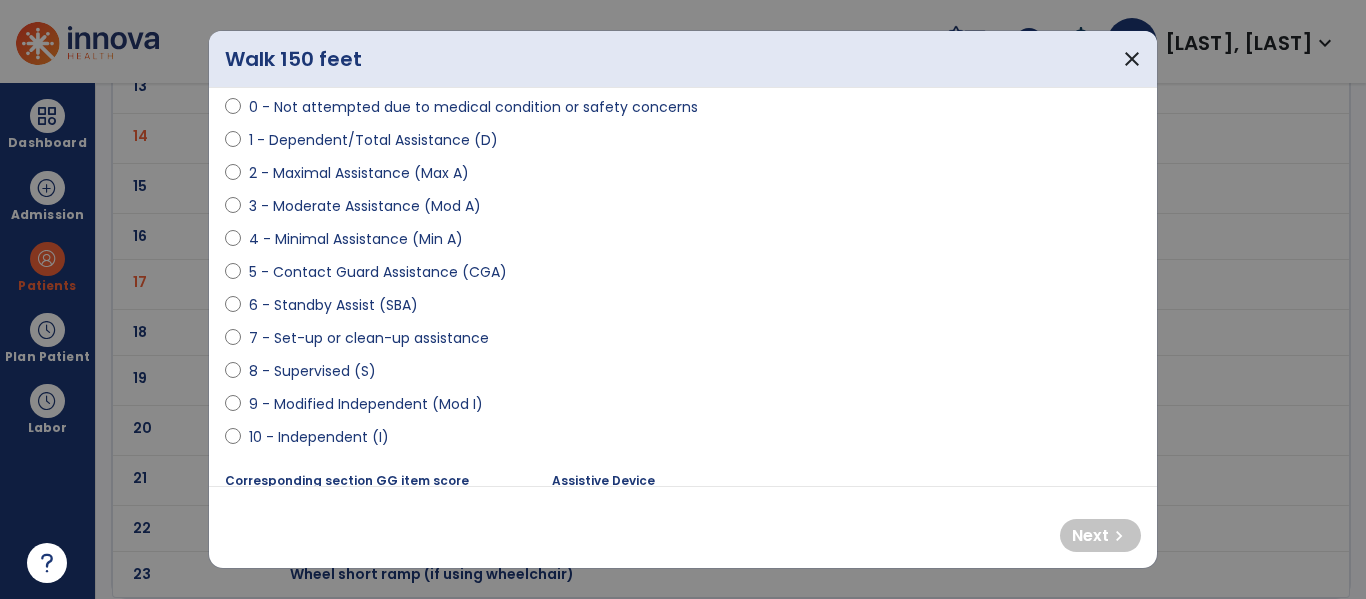 scroll, scrollTop: 200, scrollLeft: 0, axis: vertical 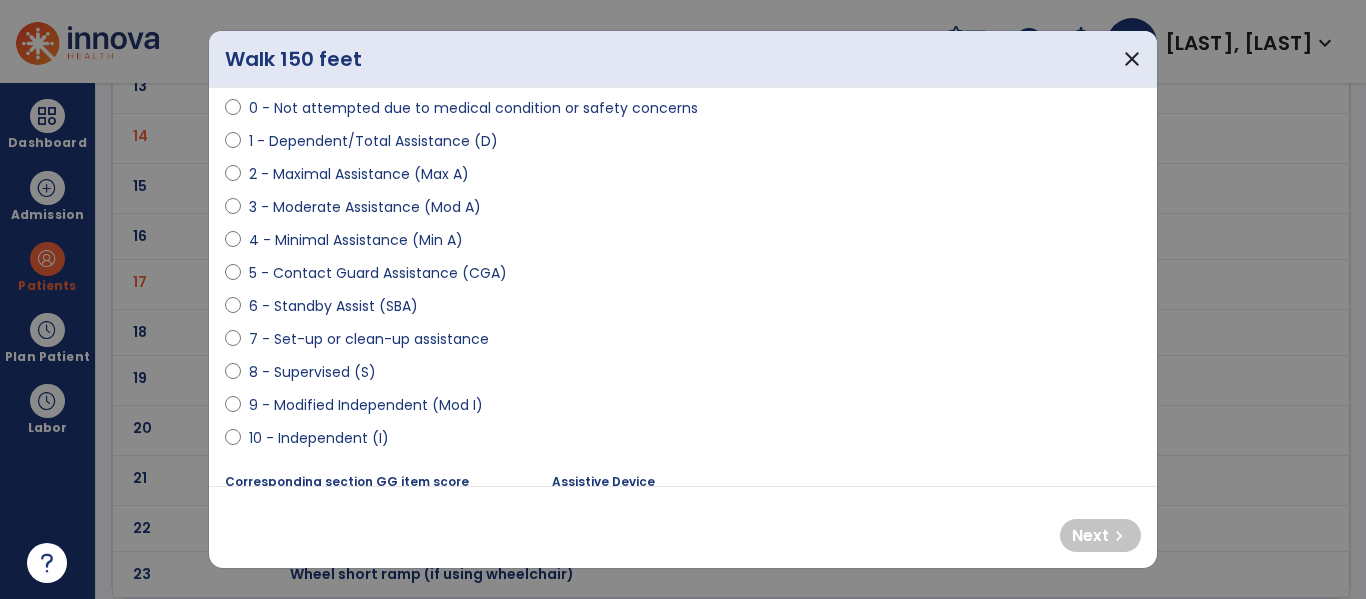select on "**********" 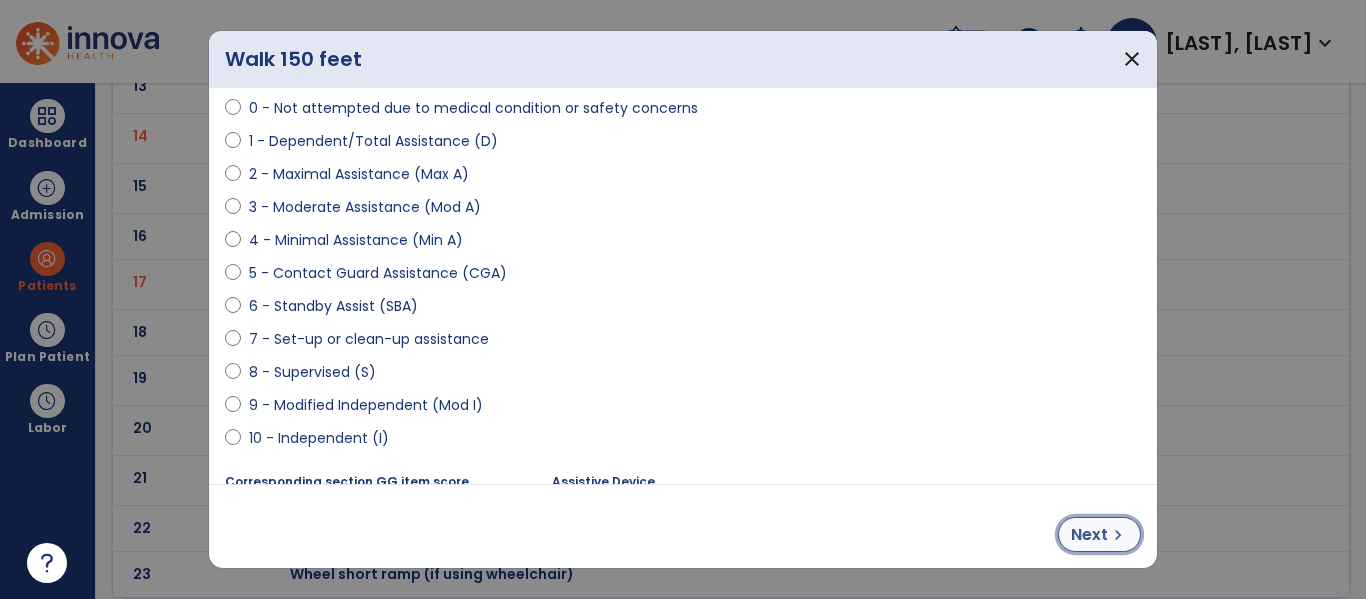 click on "chevron_right" at bounding box center [1118, 535] 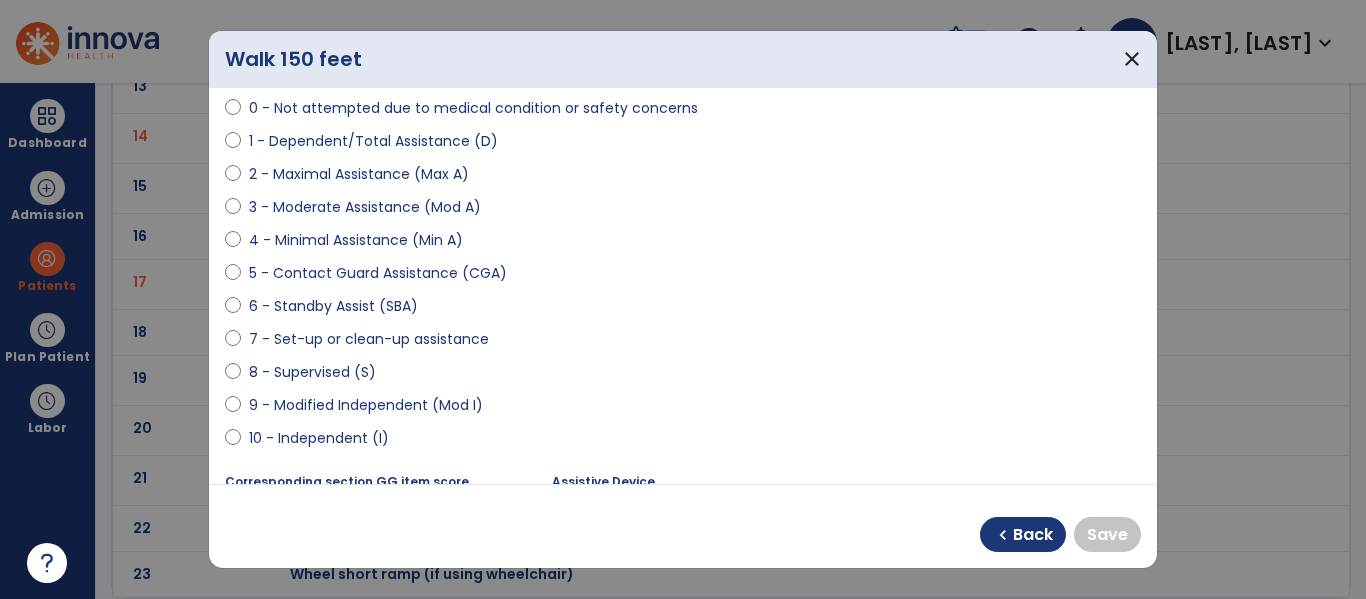 select on "**********" 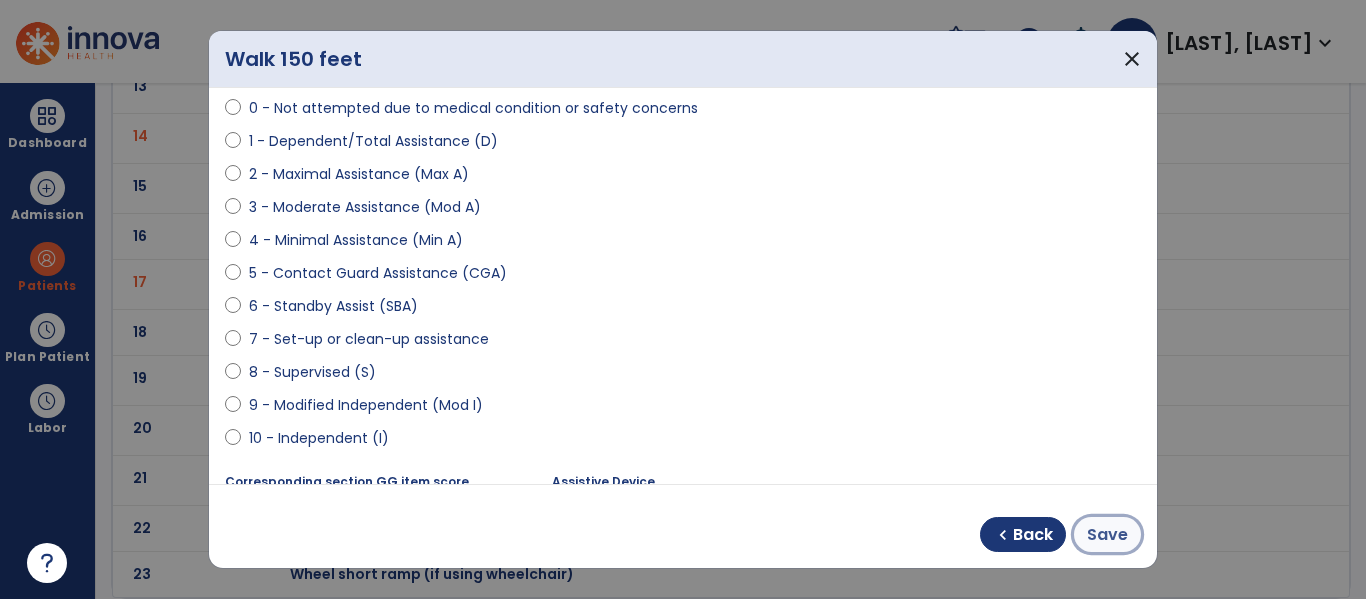 click on "Save" at bounding box center (1107, 535) 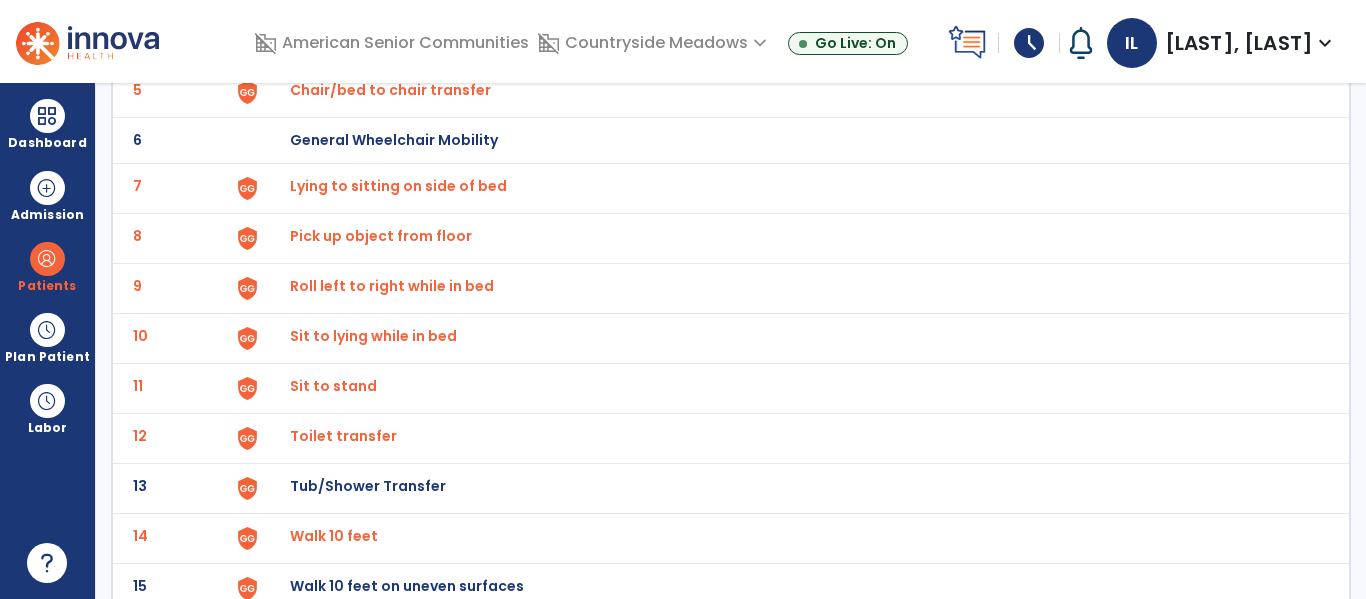 scroll, scrollTop: 0, scrollLeft: 0, axis: both 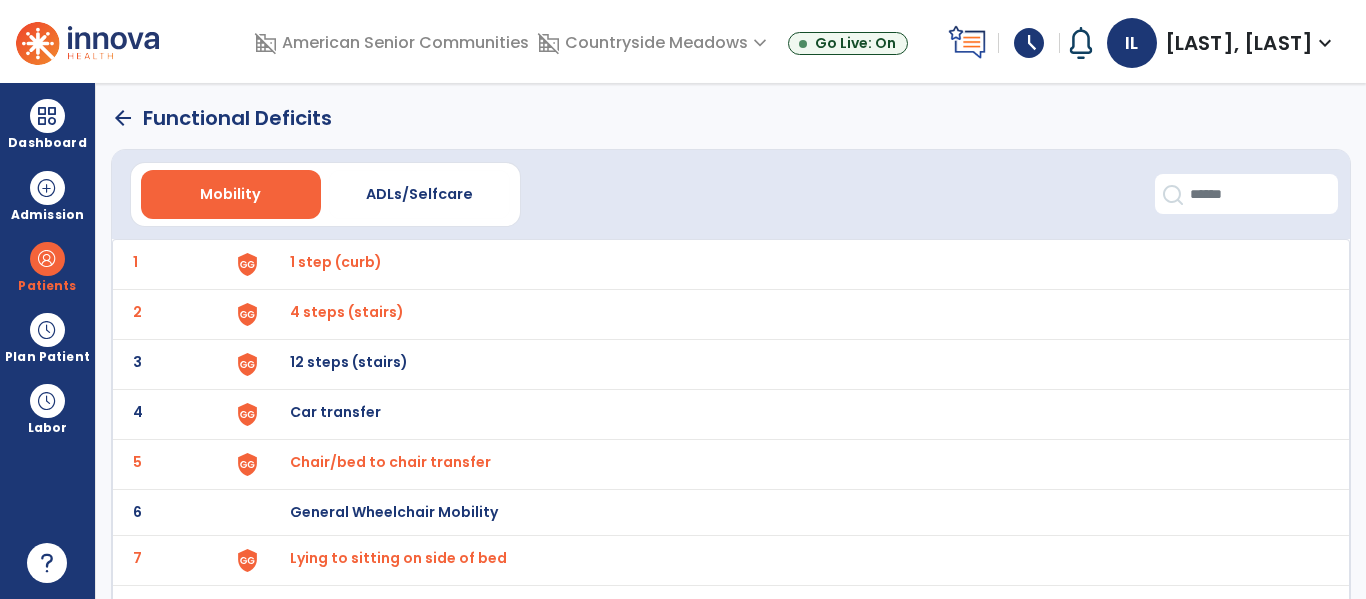 click on "arrow_back" 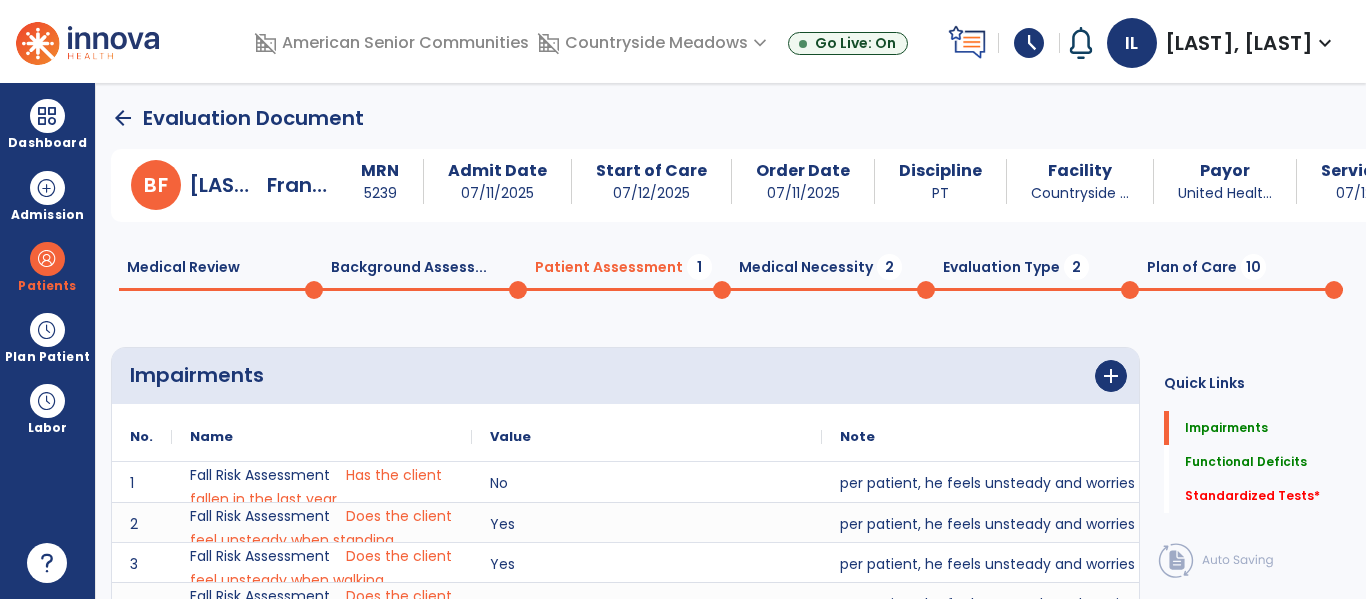 scroll, scrollTop: 20, scrollLeft: 0, axis: vertical 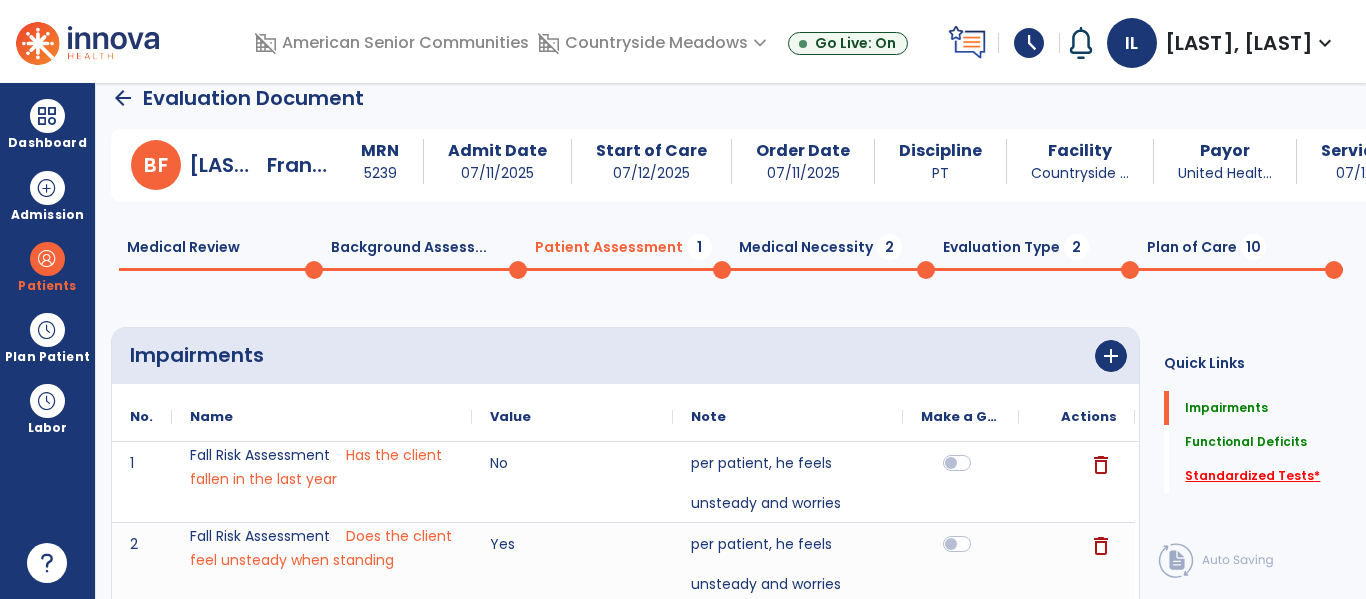 click on "Standardized Tests   *" 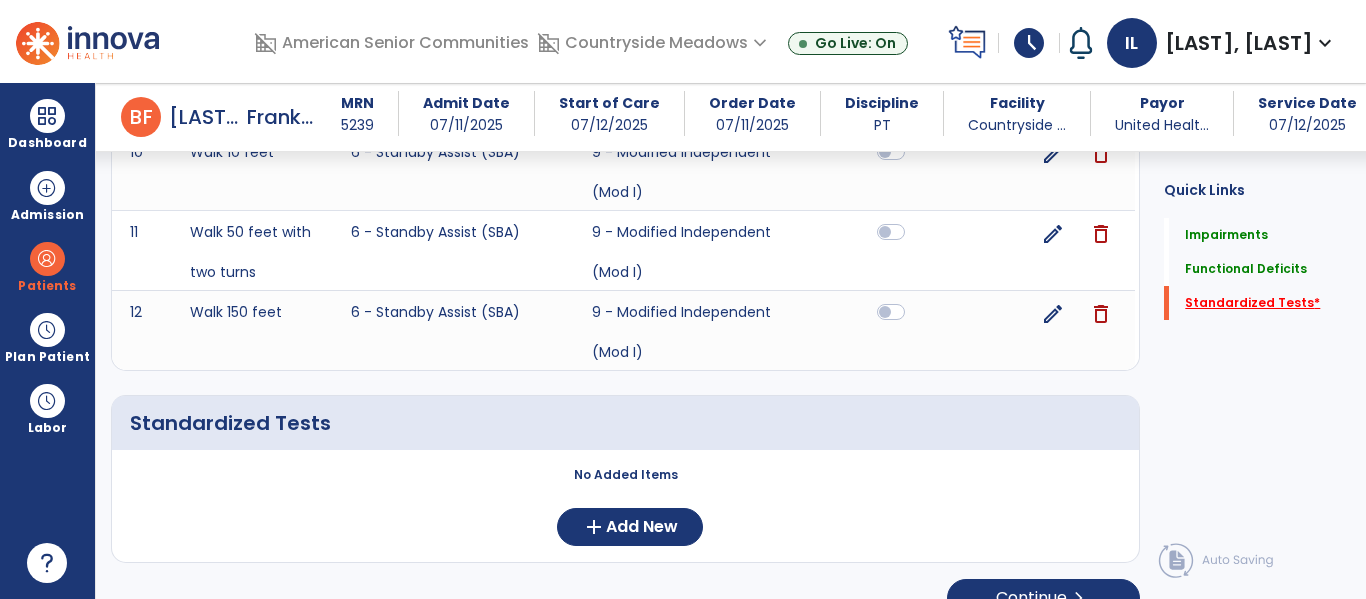 scroll, scrollTop: 1927, scrollLeft: 0, axis: vertical 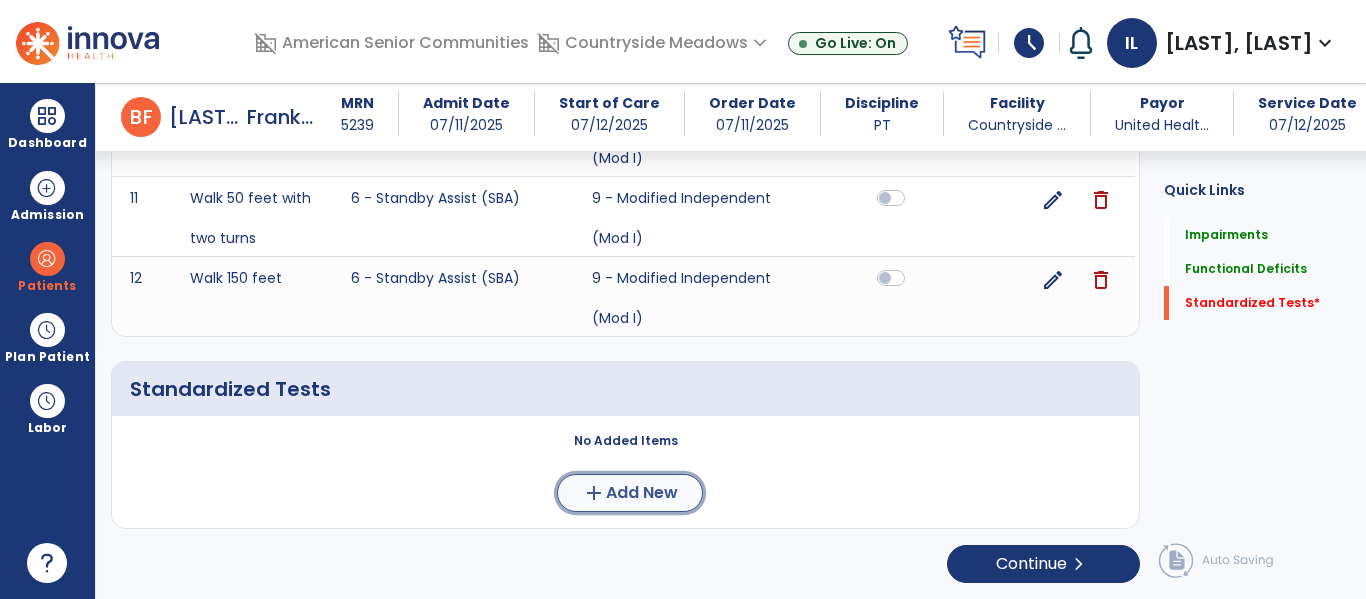 click on "Add New" 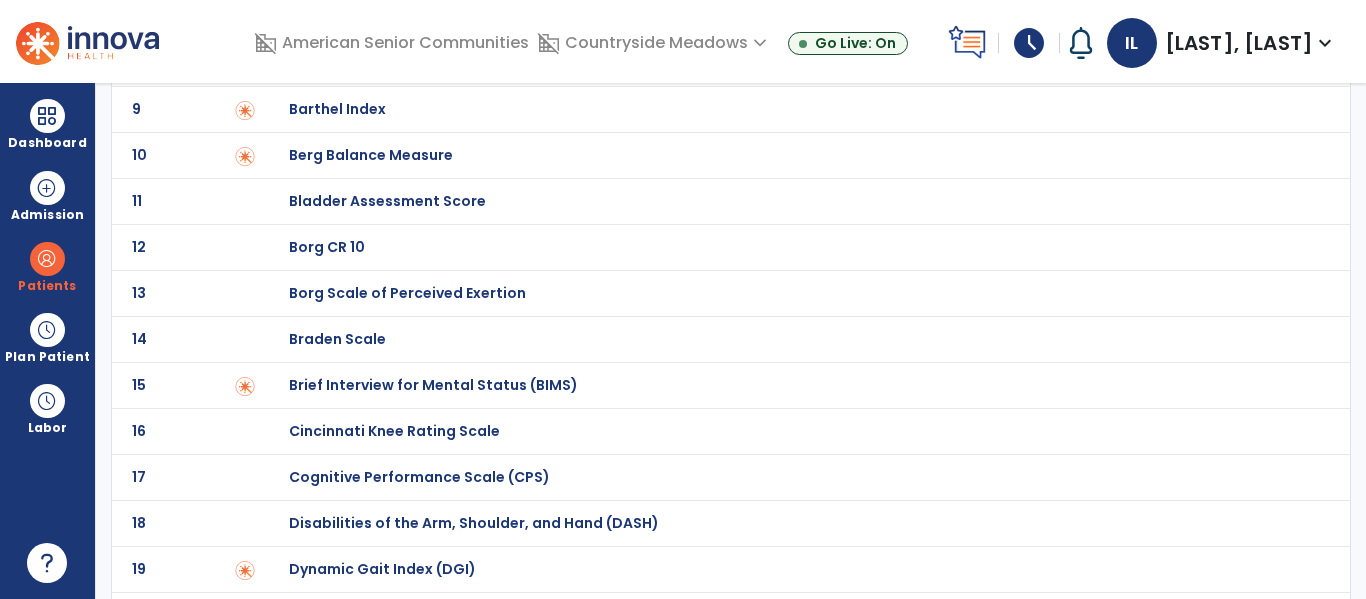 scroll, scrollTop: 458, scrollLeft: 0, axis: vertical 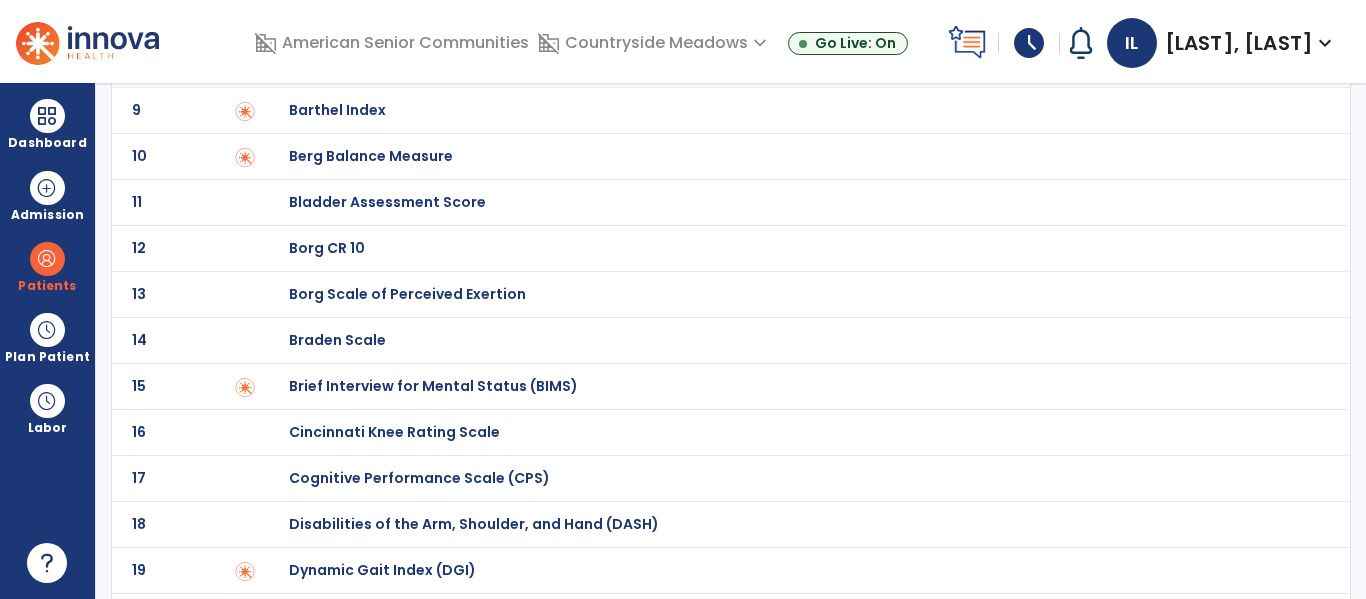 click on "Berg Balance Measure" at bounding box center [789, -258] 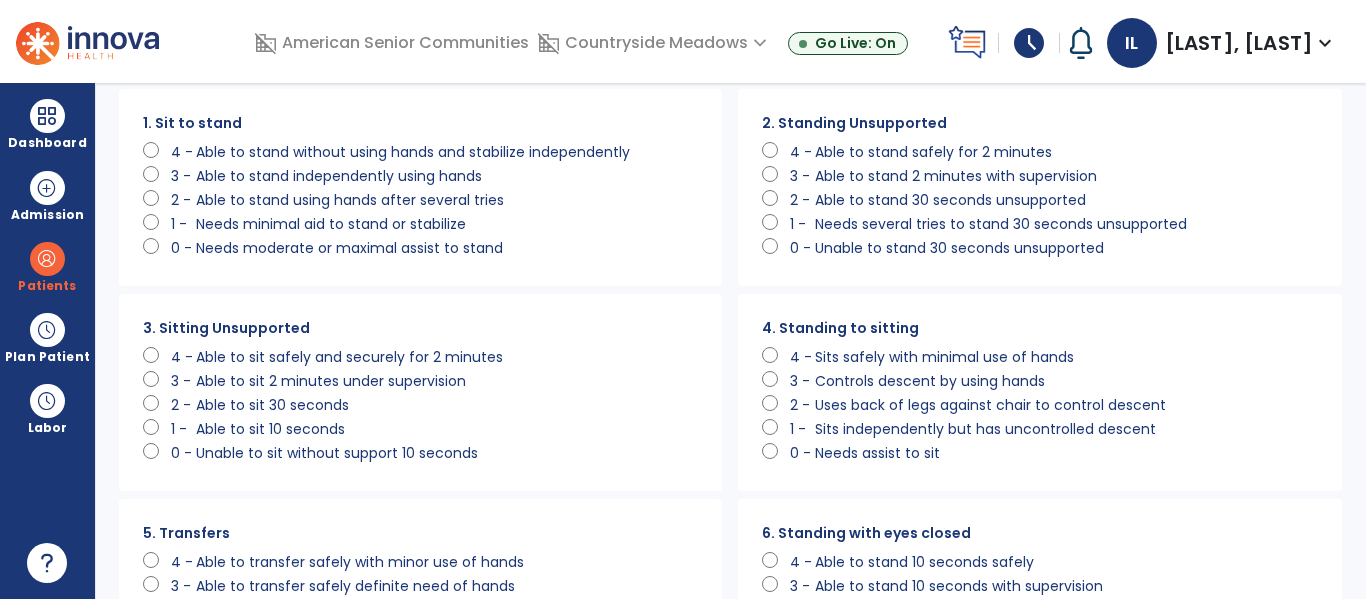 scroll, scrollTop: 75, scrollLeft: 0, axis: vertical 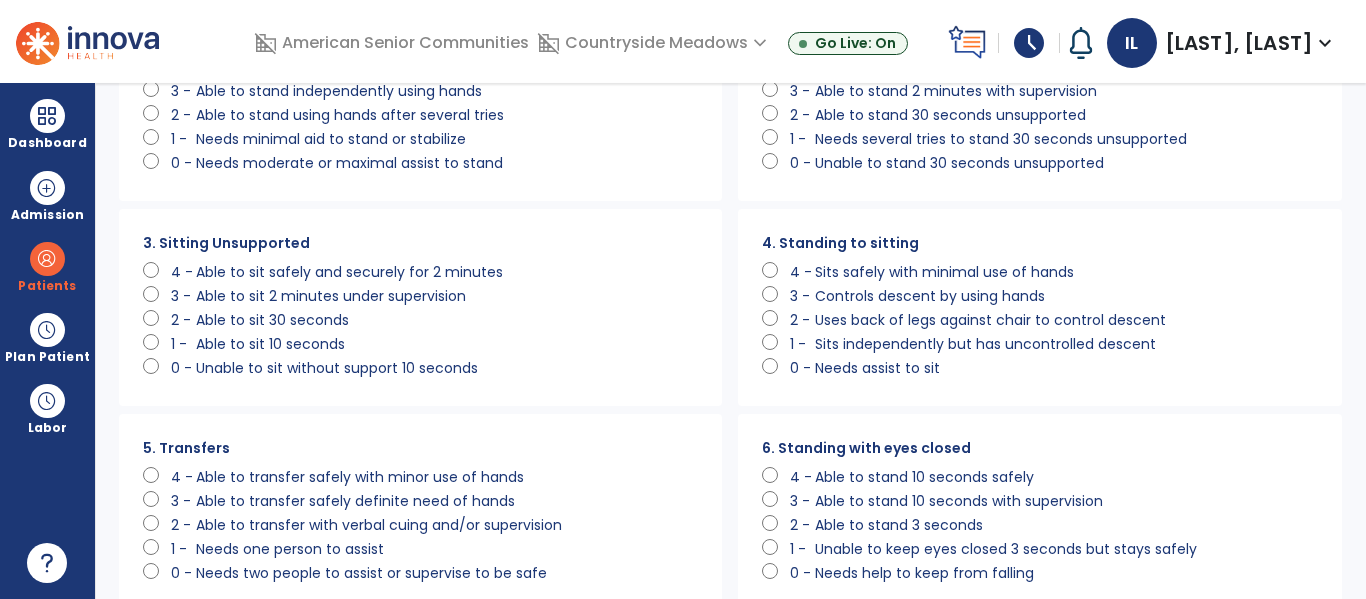 click on "Controls descent by using hands" 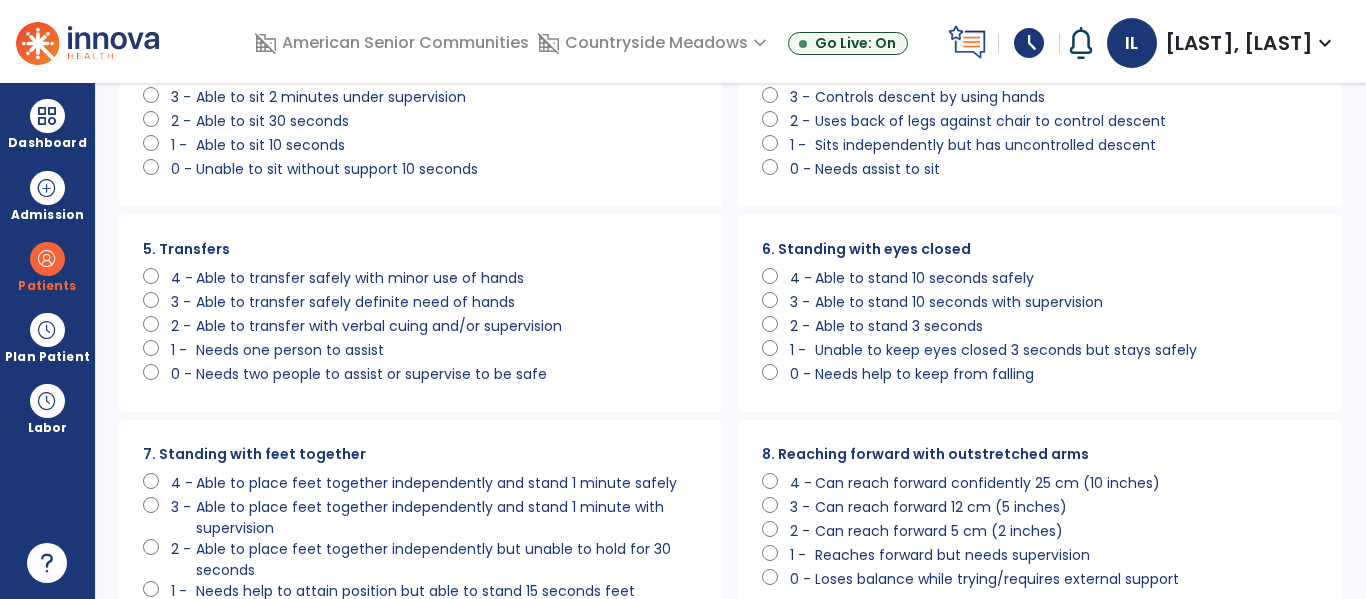 scroll, scrollTop: 383, scrollLeft: 0, axis: vertical 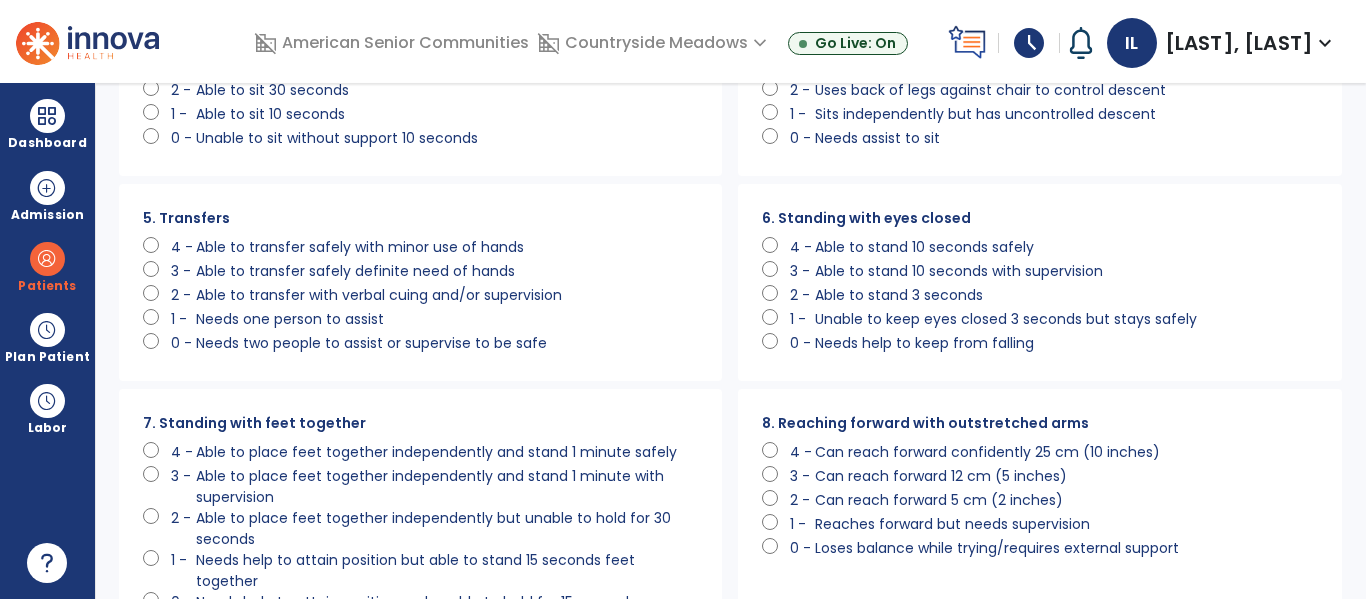 click on "Able to stand 10 seconds with supervision" 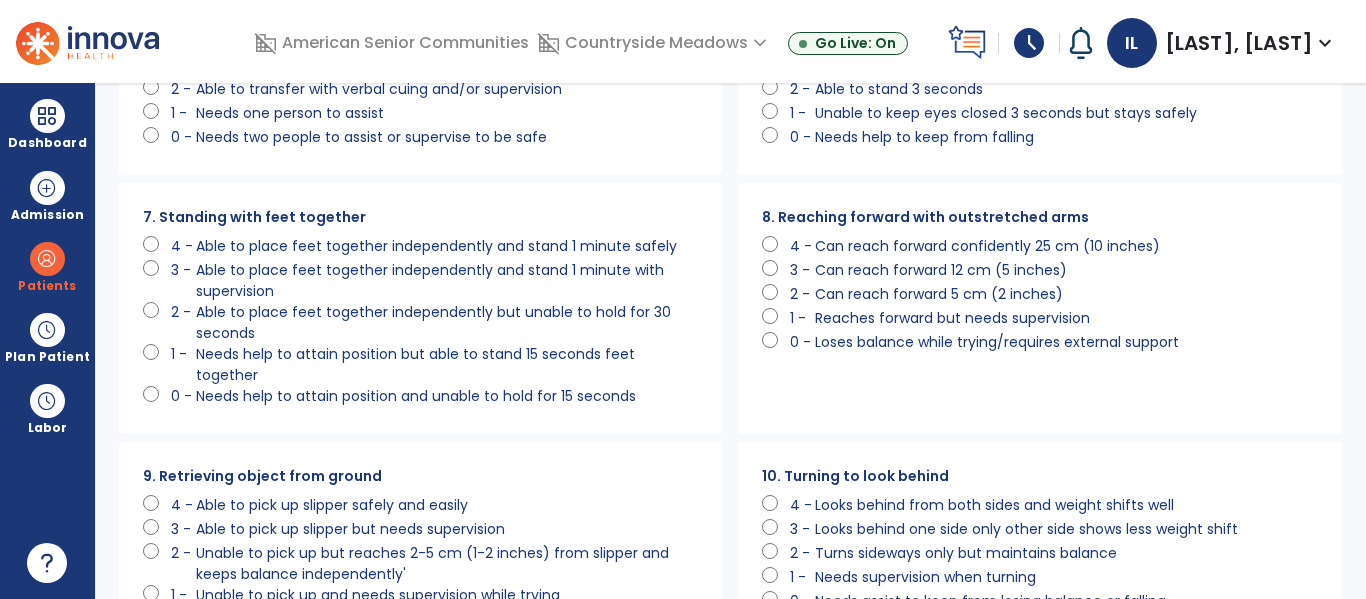 scroll, scrollTop: 605, scrollLeft: 0, axis: vertical 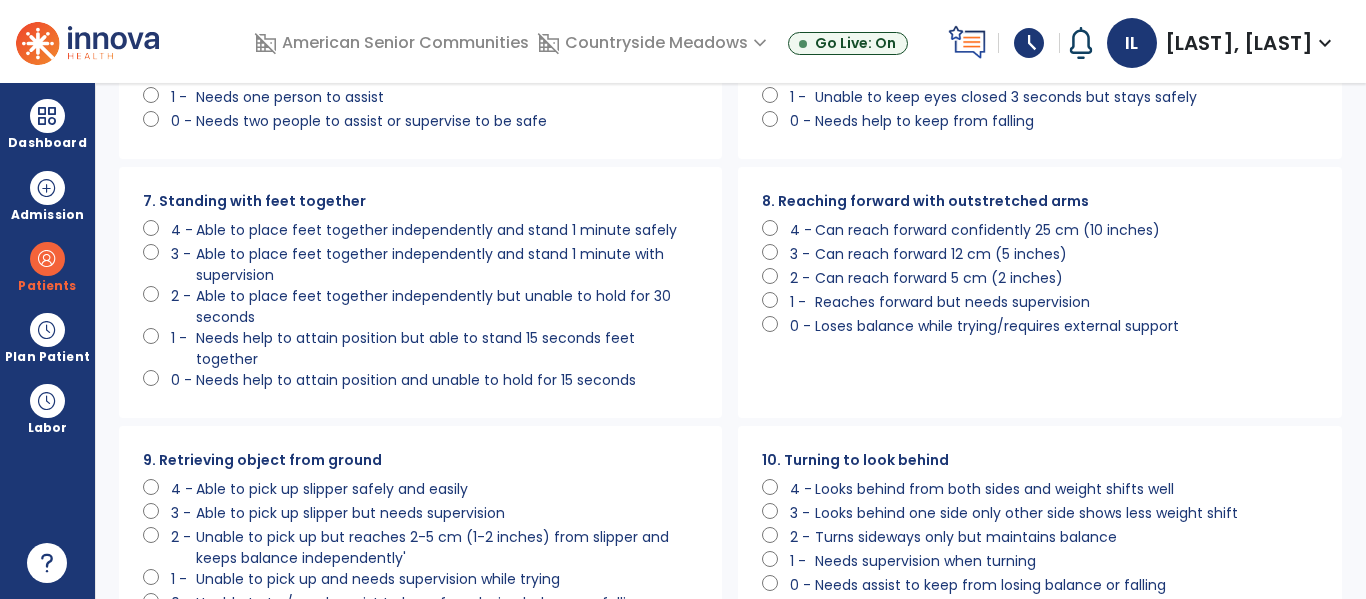 click on "Can reach forward 5 cm (2 inches)" 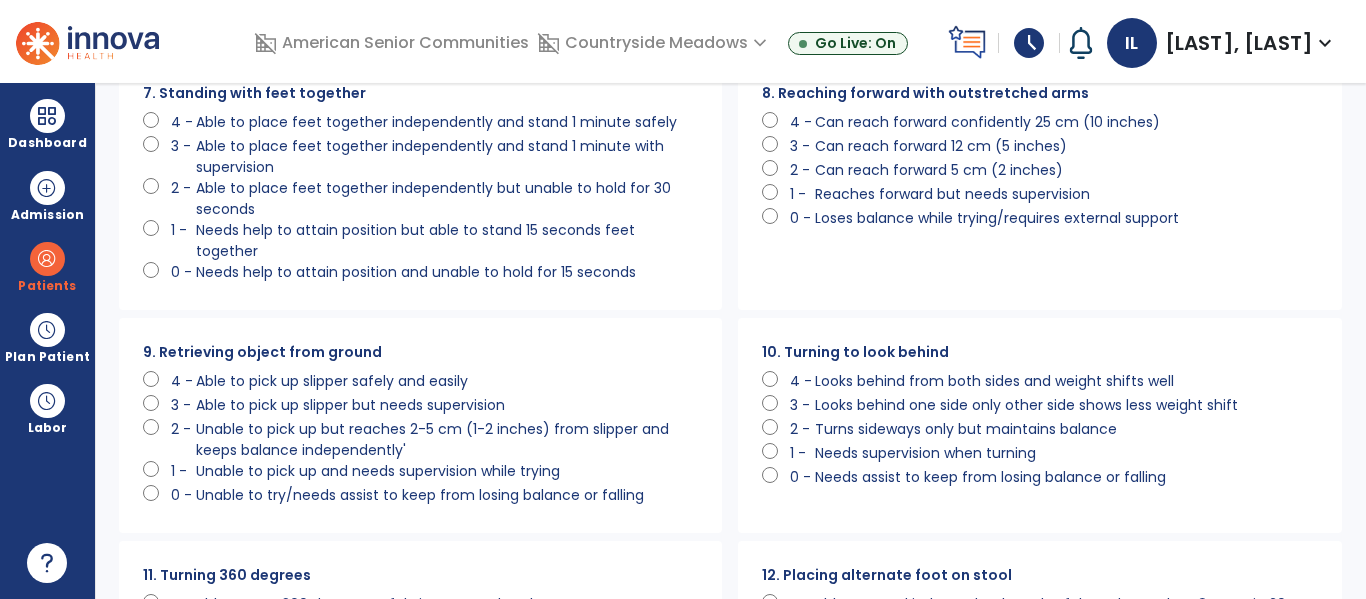 scroll, scrollTop: 824, scrollLeft: 0, axis: vertical 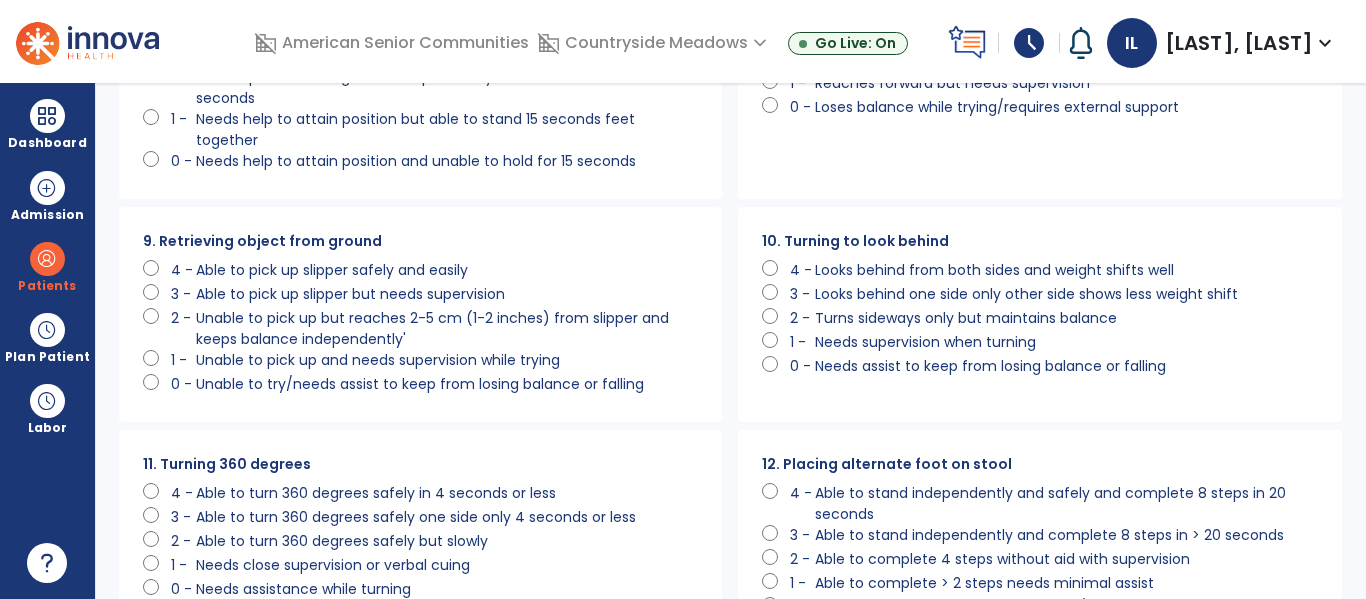 click on "Turns sideways only but maintains balance" 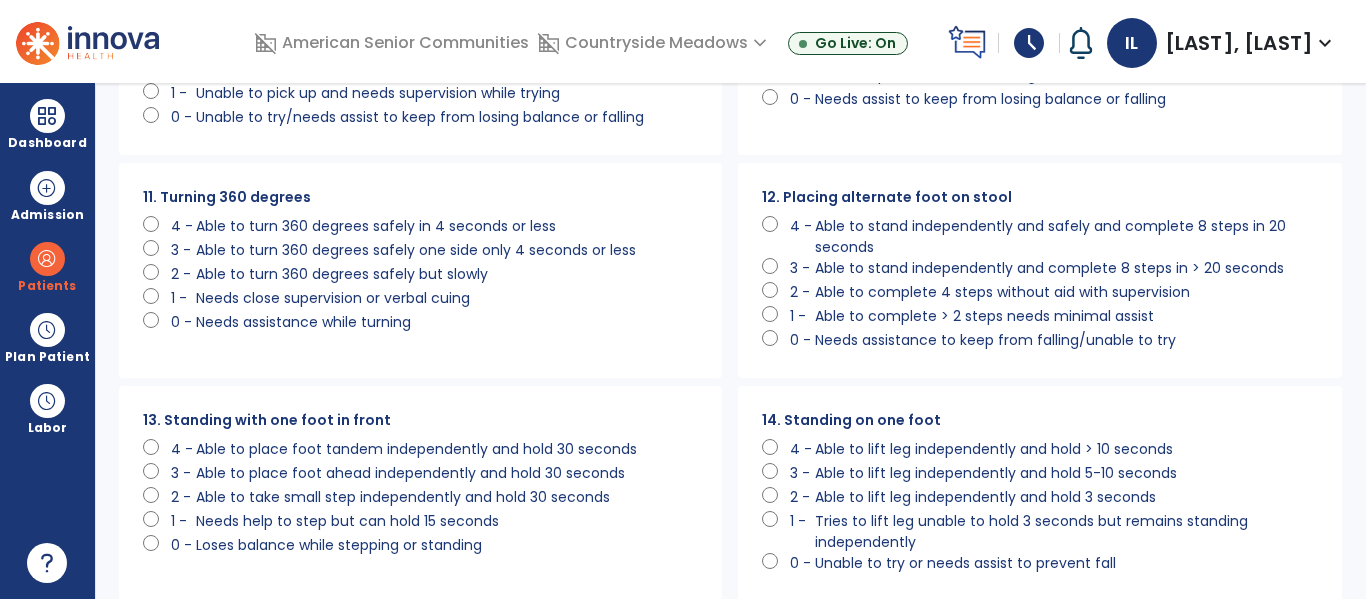 scroll, scrollTop: 1092, scrollLeft: 0, axis: vertical 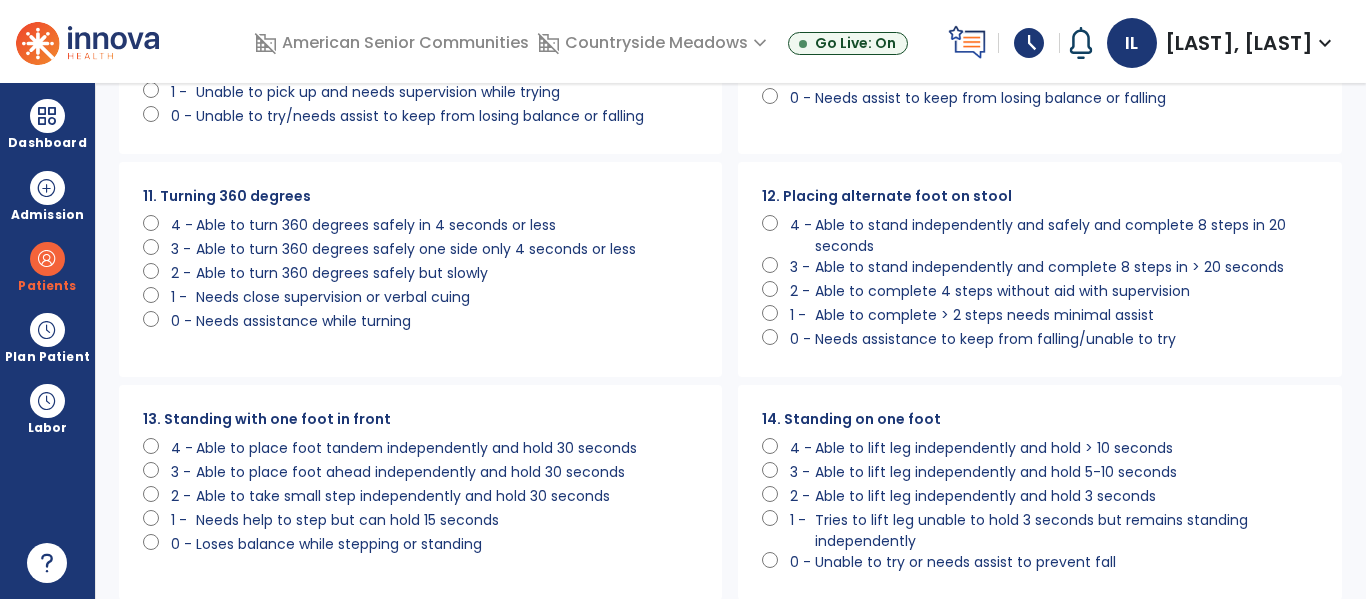 click on "Able to stand independently and complete 8 steps in > 20 seconds" 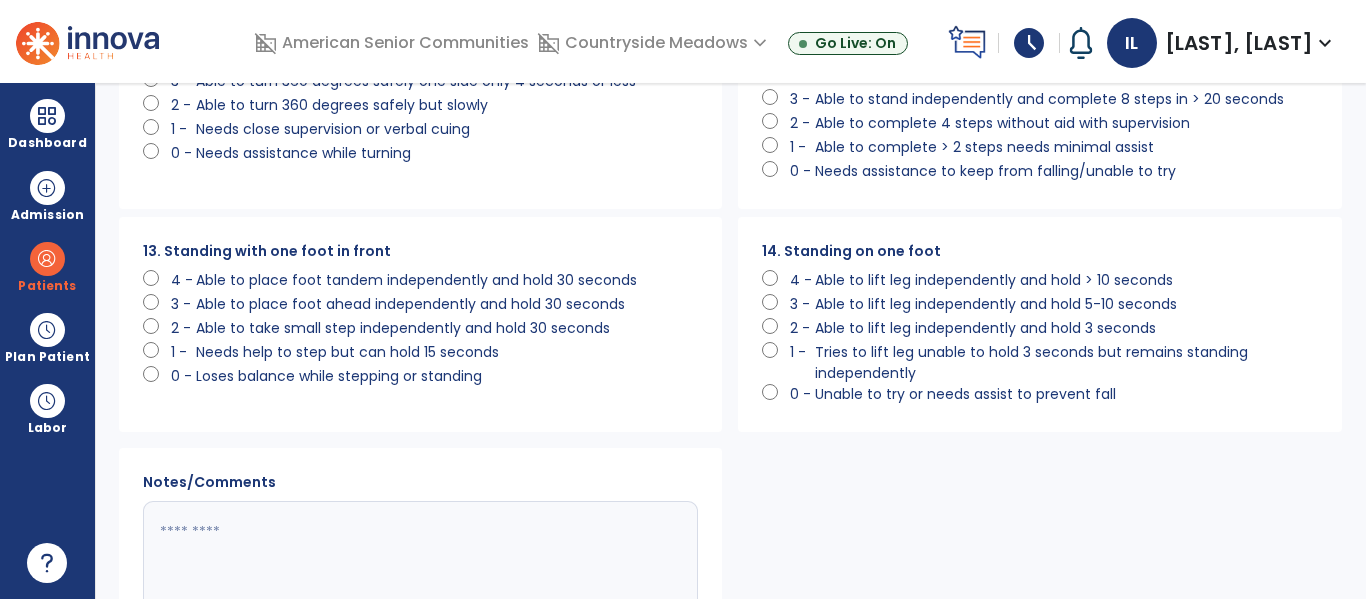 scroll, scrollTop: 1262, scrollLeft: 0, axis: vertical 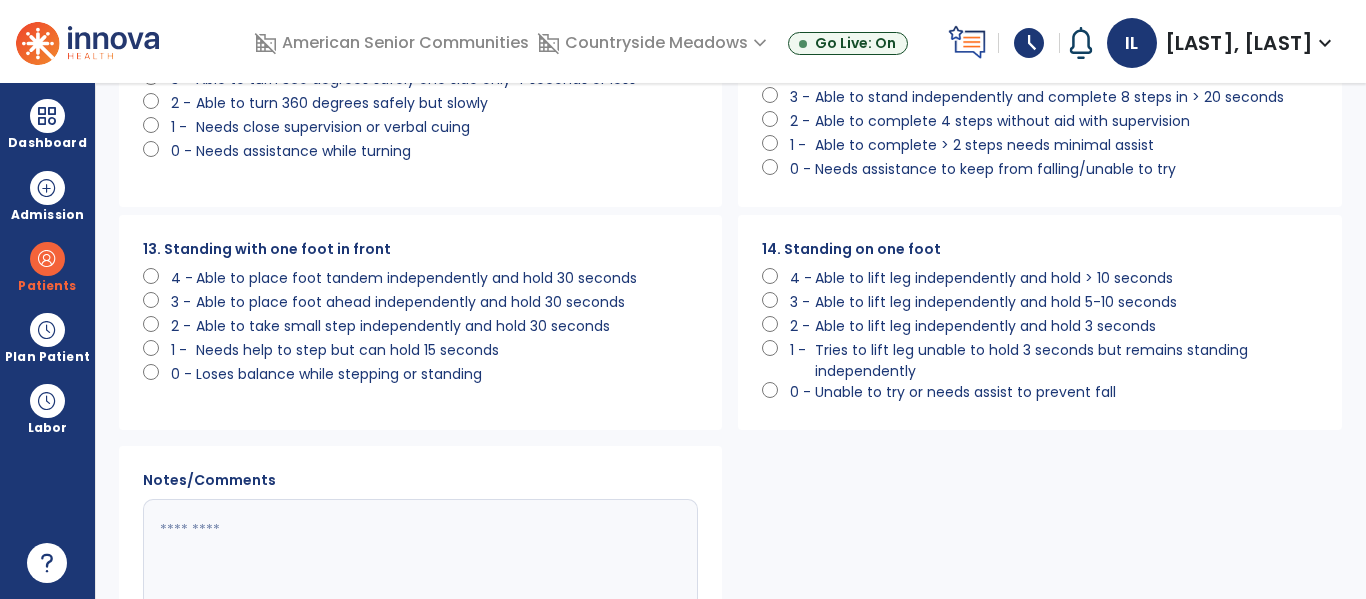 click on "Able to lift leg independently and hold 3 seconds" 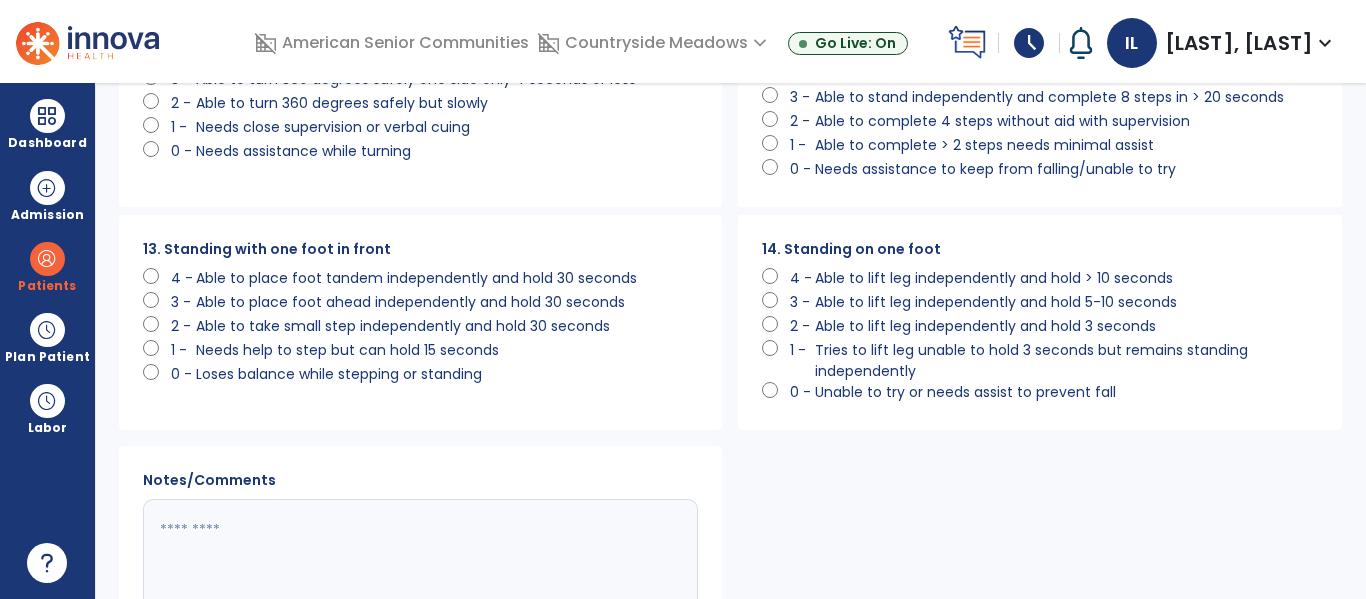 scroll, scrollTop: 1402, scrollLeft: 0, axis: vertical 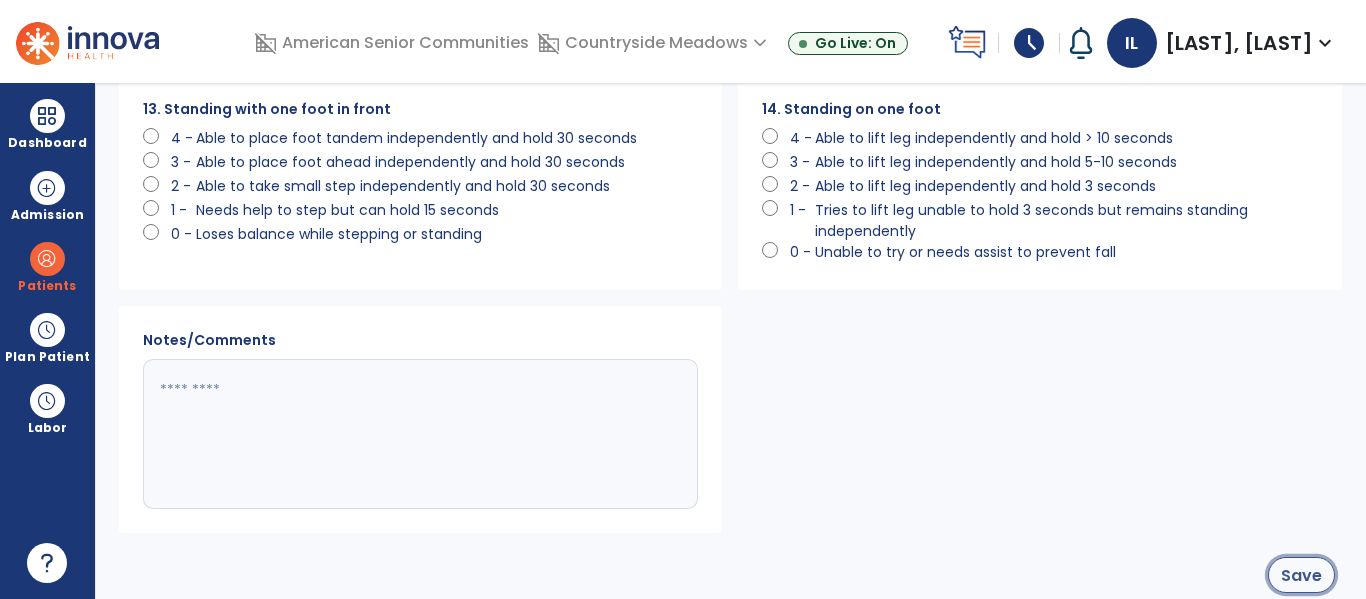 click on "Save" 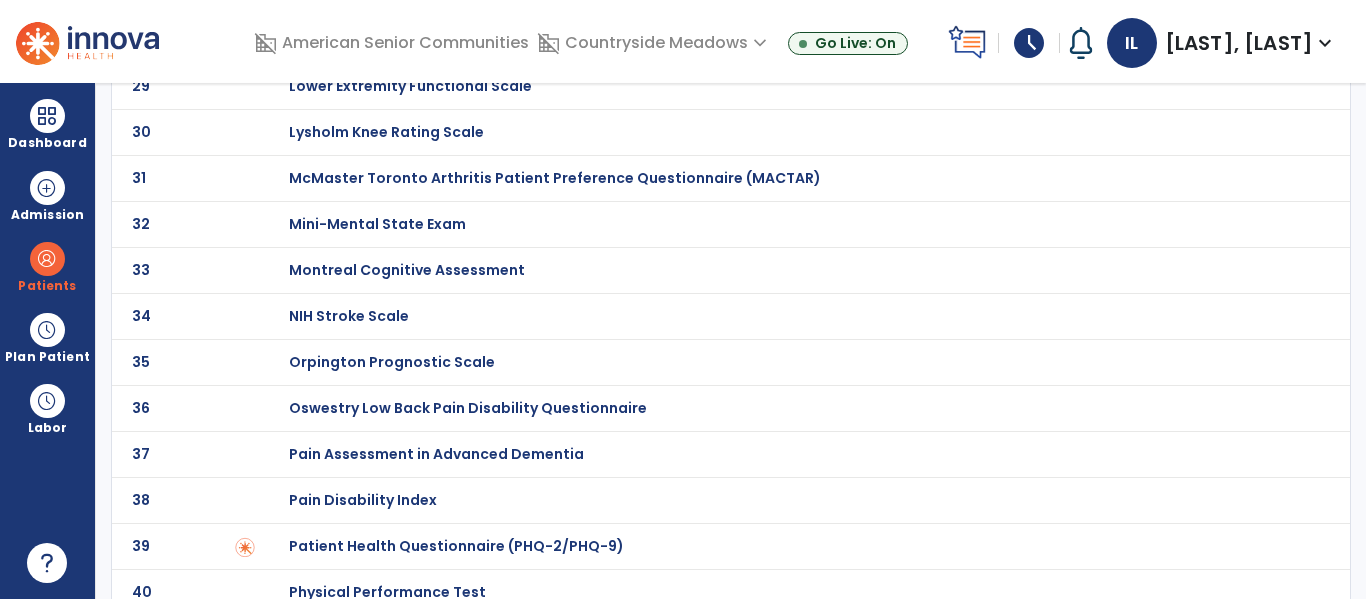 scroll, scrollTop: 1926, scrollLeft: 0, axis: vertical 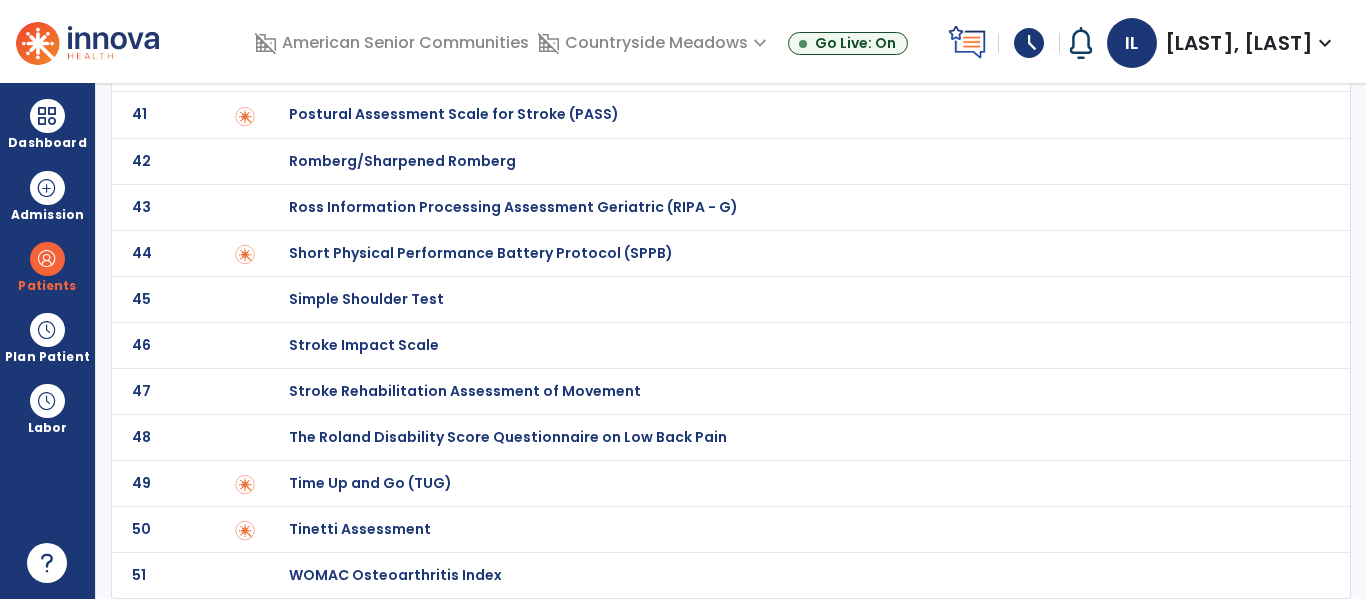 click on "Time Up and Go (TUG)" at bounding box center (789, -1726) 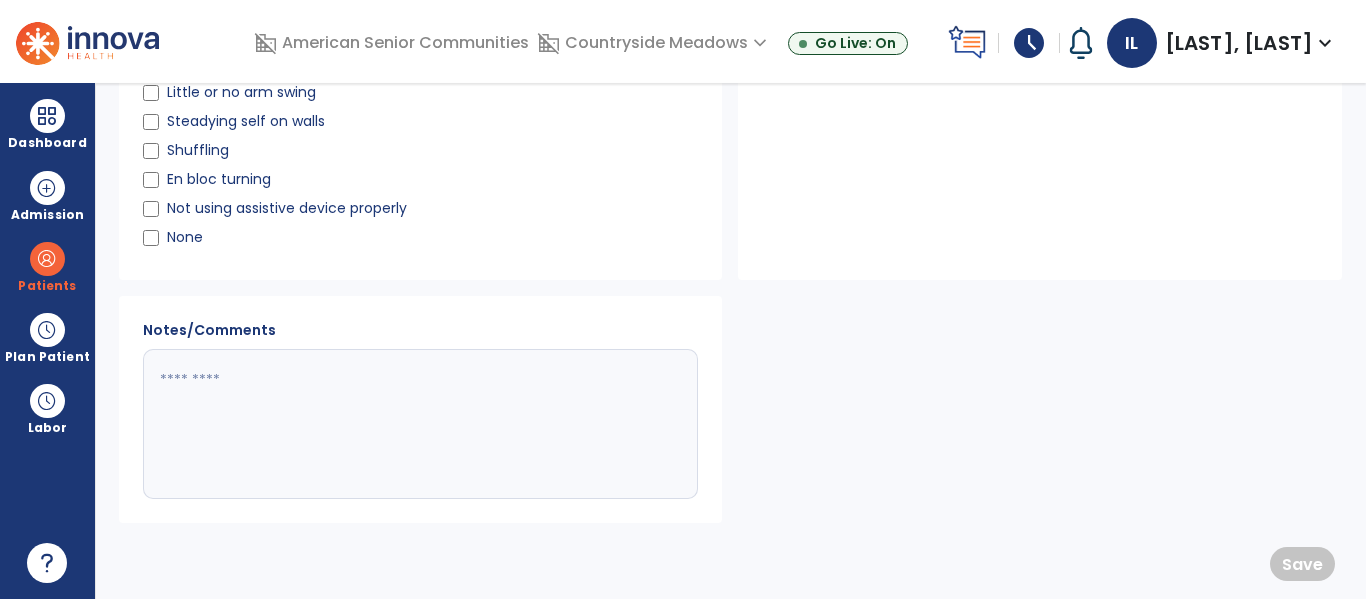scroll, scrollTop: 255, scrollLeft: 0, axis: vertical 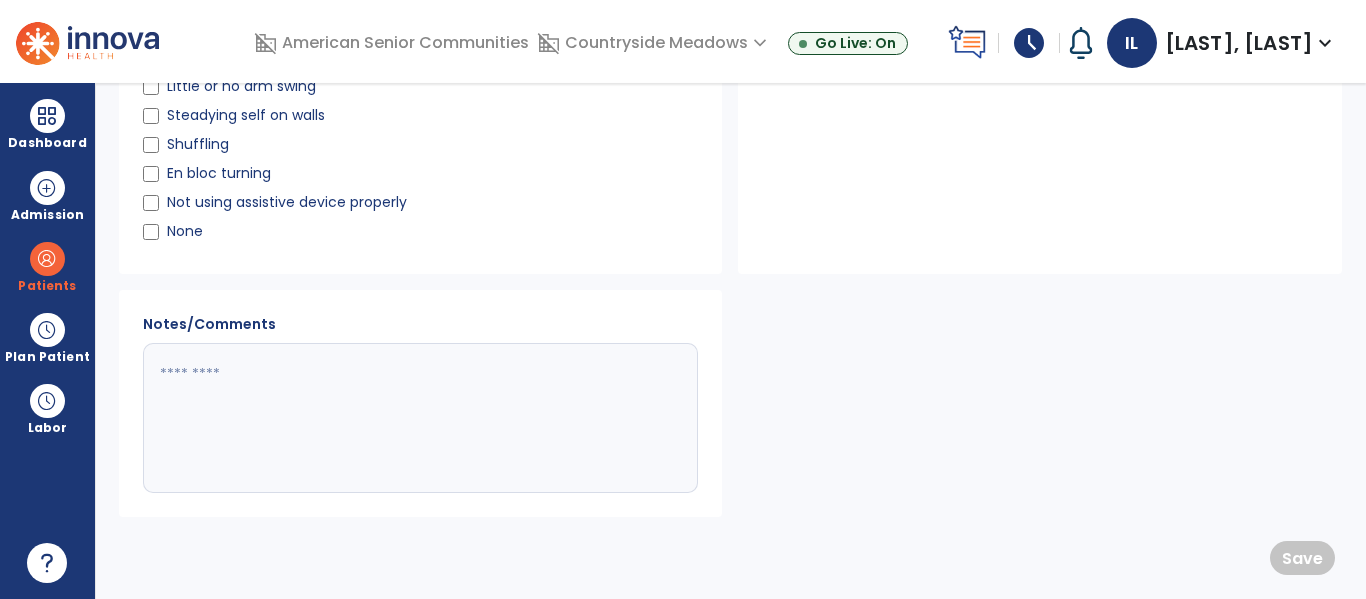 click 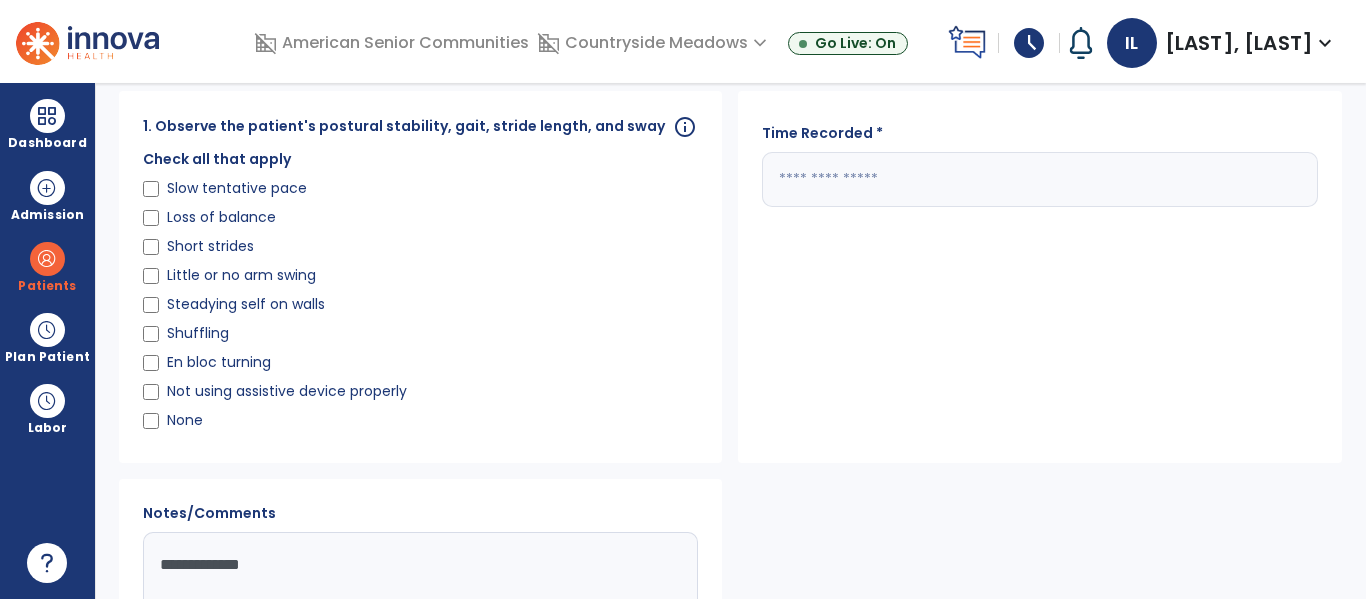 scroll, scrollTop: 0, scrollLeft: 0, axis: both 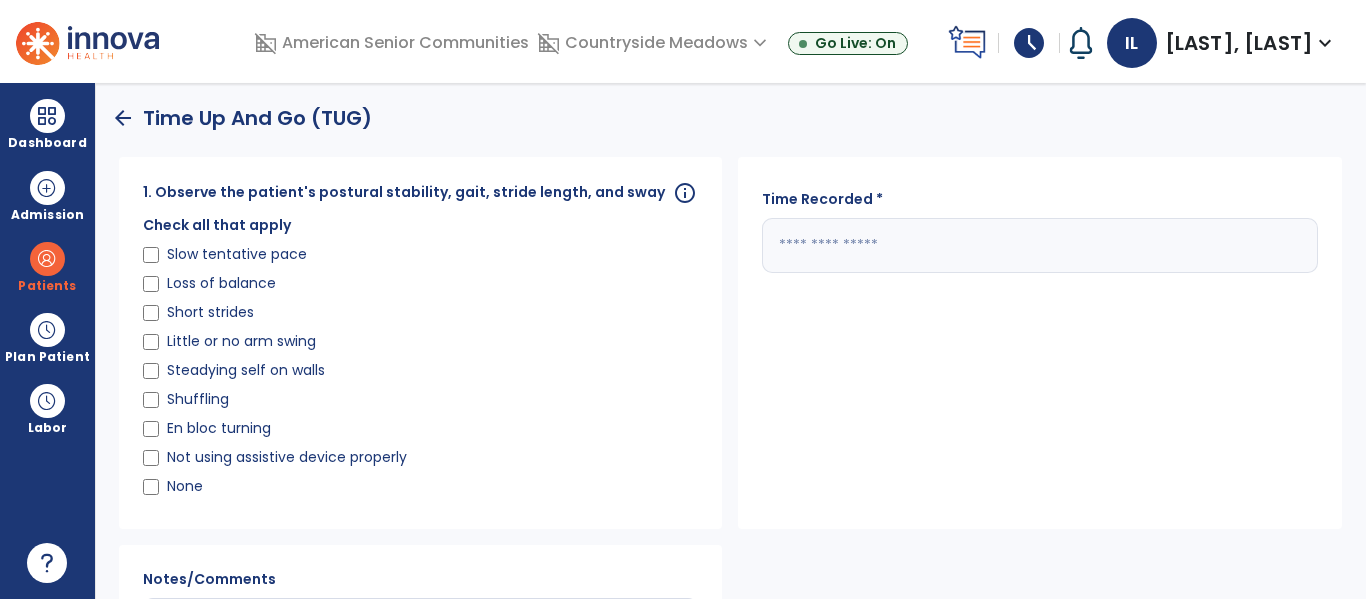type on "**********" 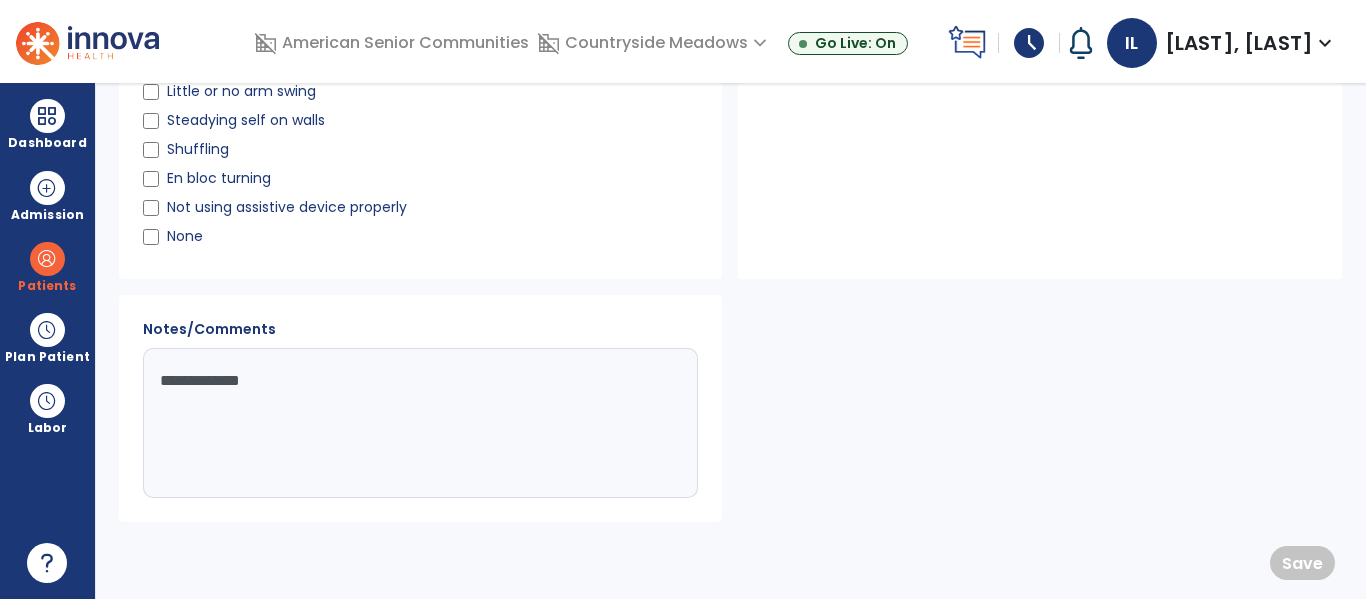 scroll, scrollTop: 255, scrollLeft: 0, axis: vertical 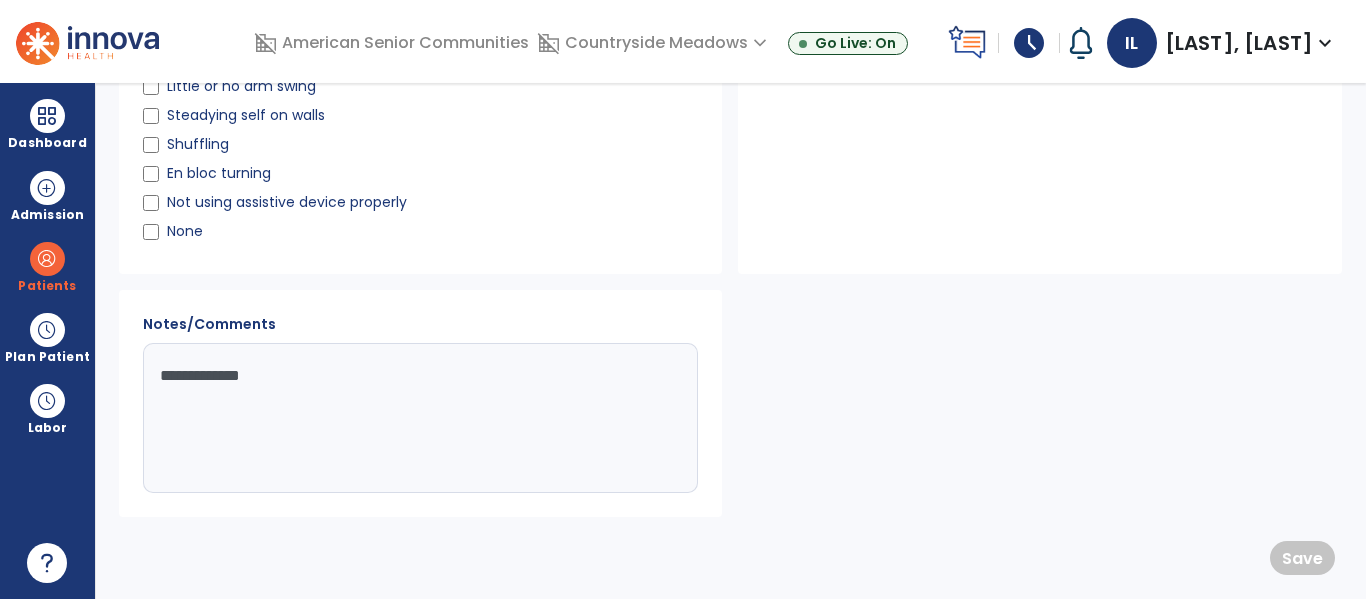 type on "**" 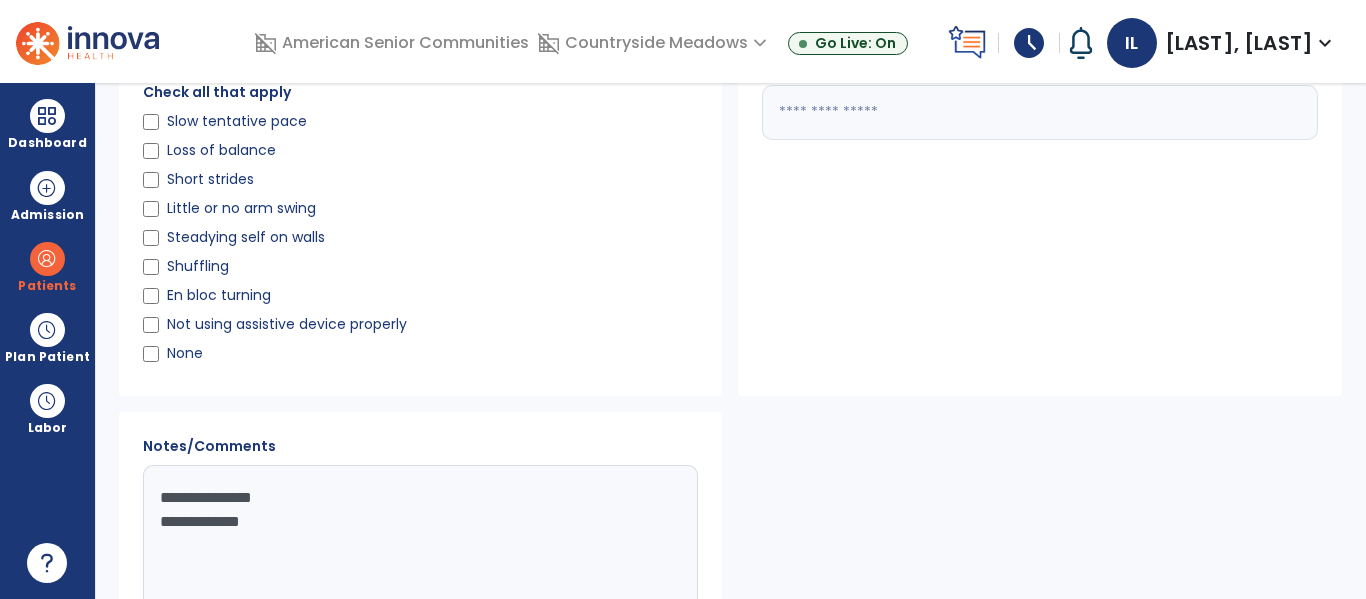 scroll, scrollTop: 7, scrollLeft: 0, axis: vertical 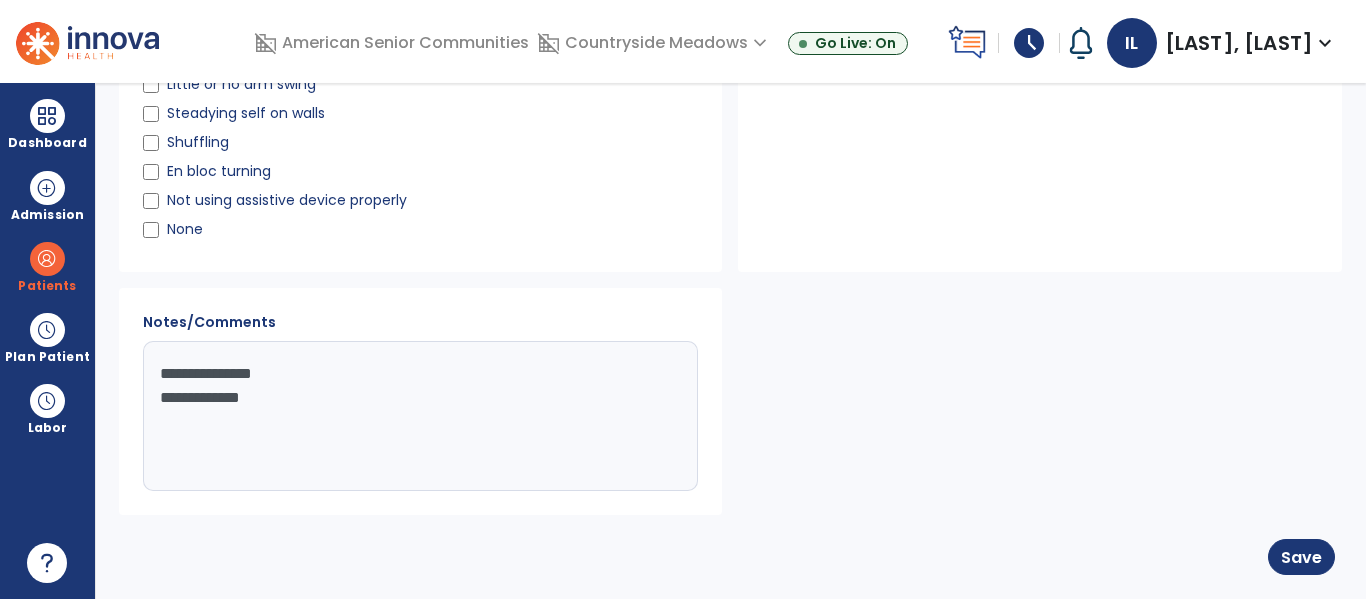 click on "**********" 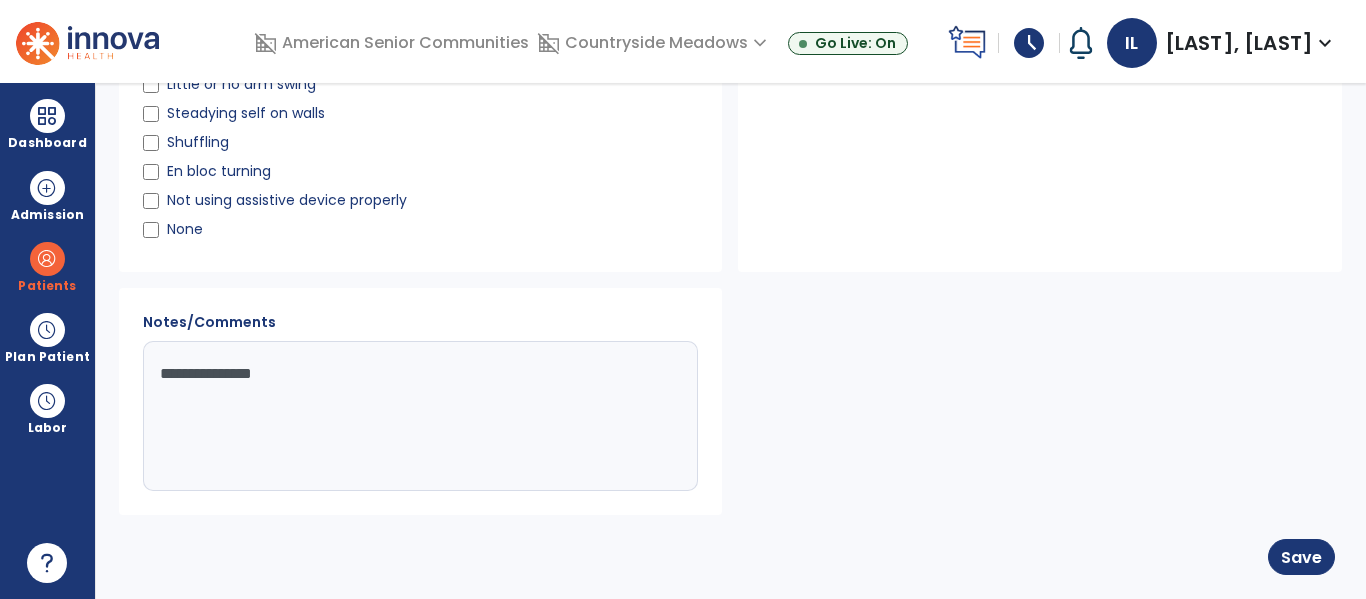 click on "**********" 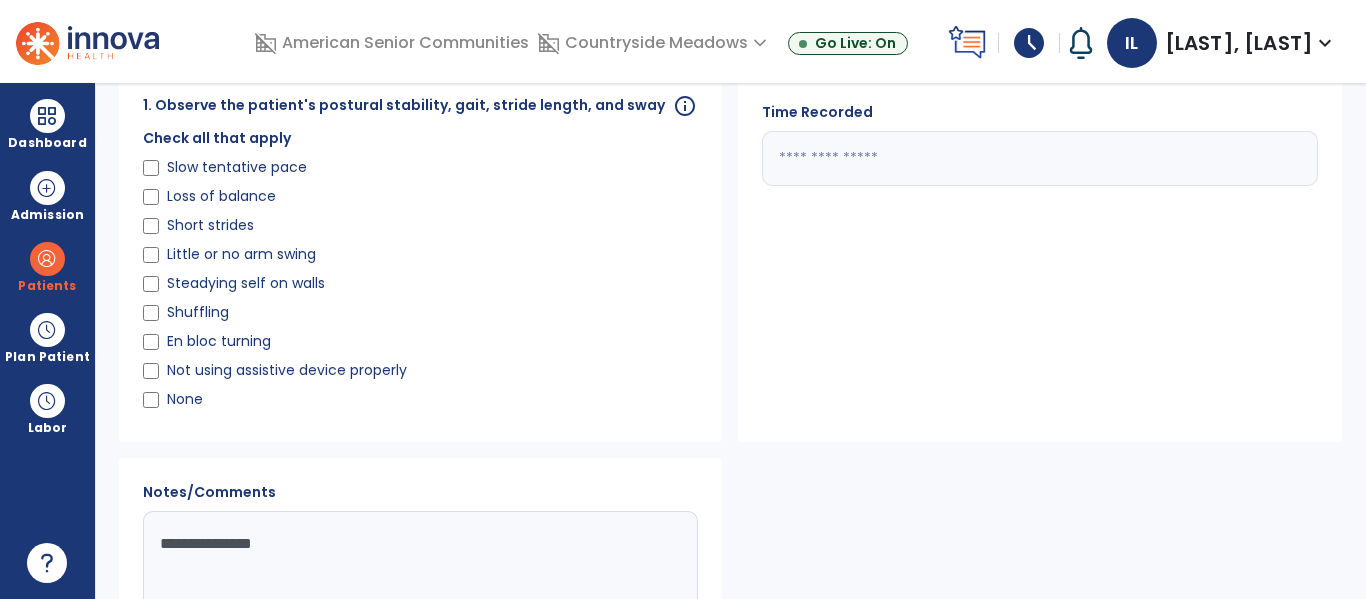scroll, scrollTop: 0, scrollLeft: 0, axis: both 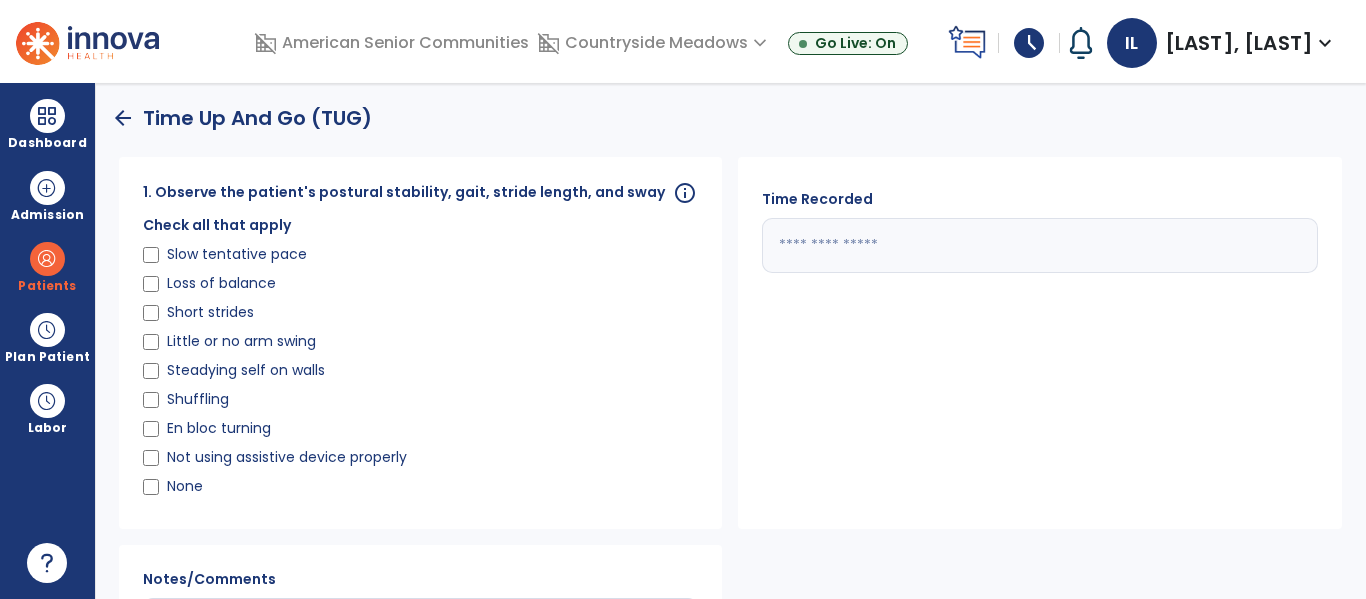 type on "**********" 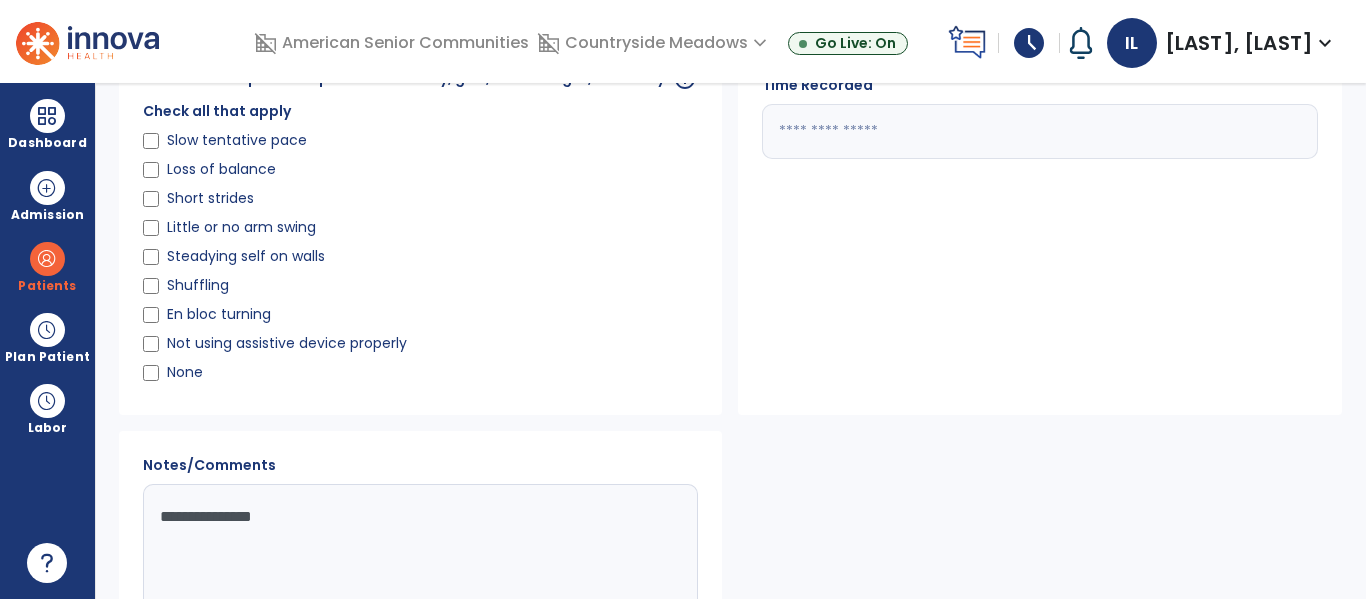scroll, scrollTop: 109, scrollLeft: 0, axis: vertical 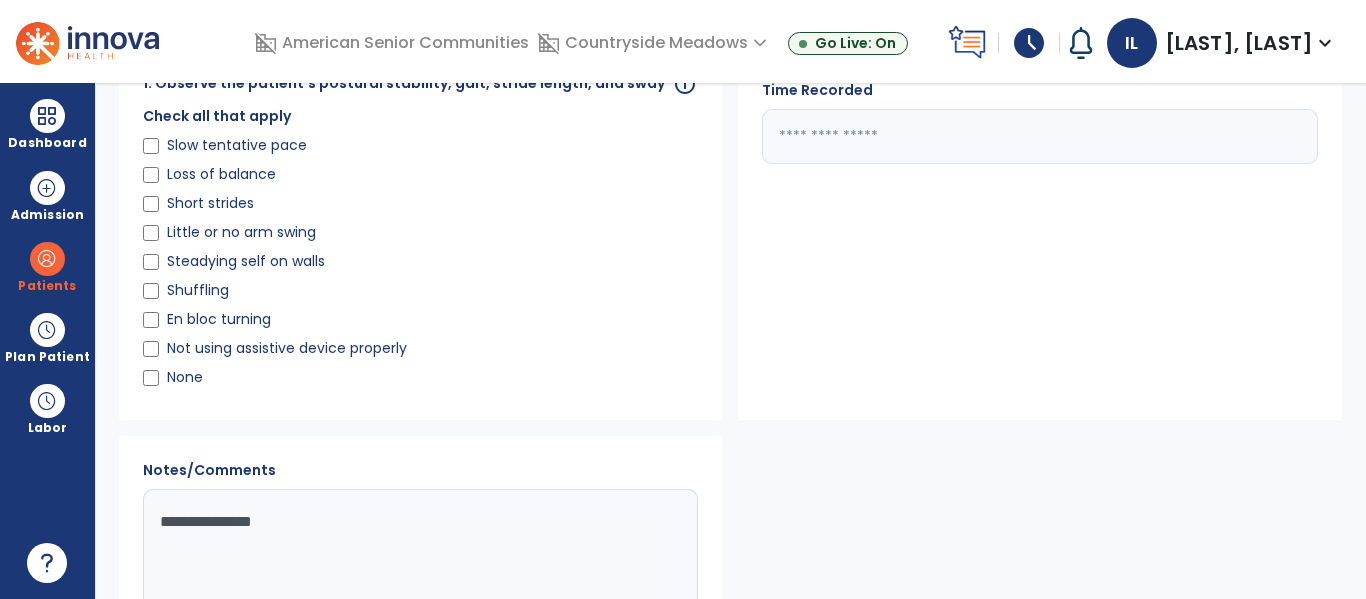 click on "Time Recorded  **" 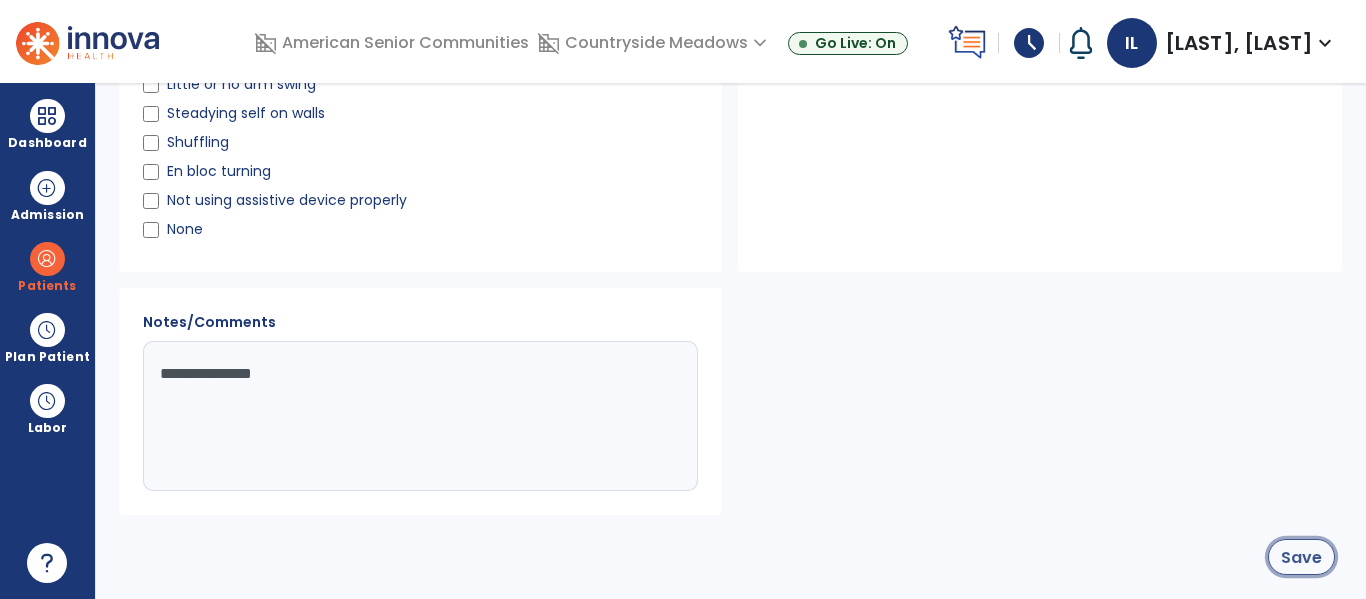 click on "Save" 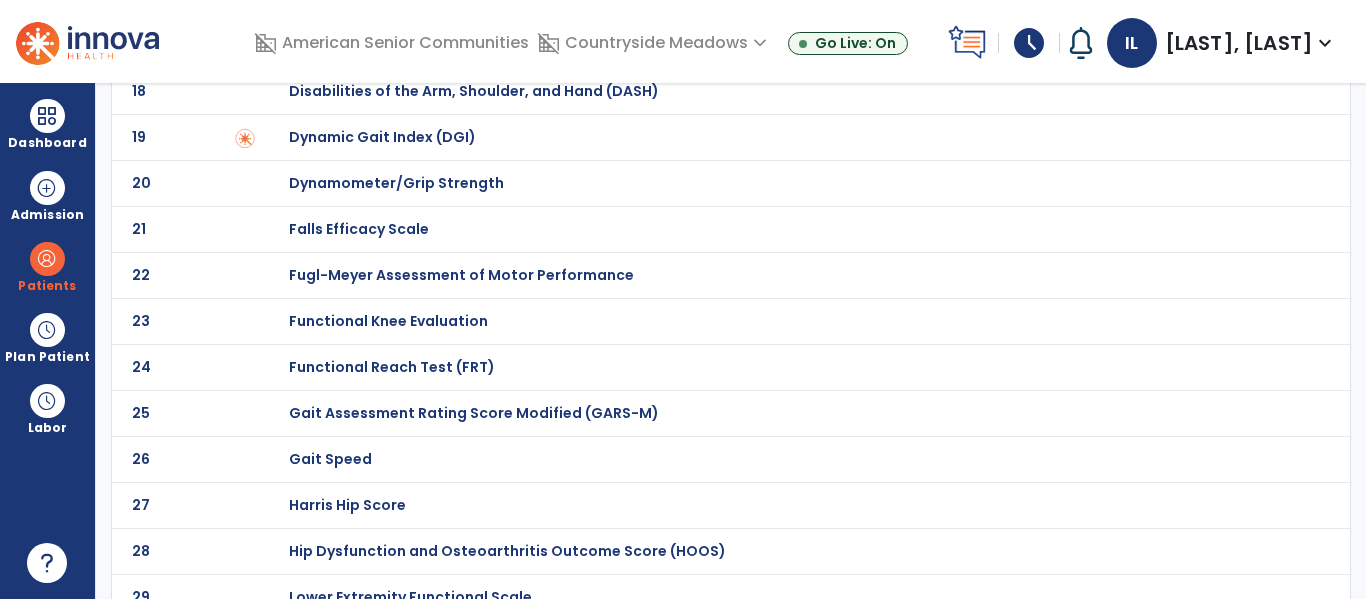 scroll, scrollTop: 838, scrollLeft: 0, axis: vertical 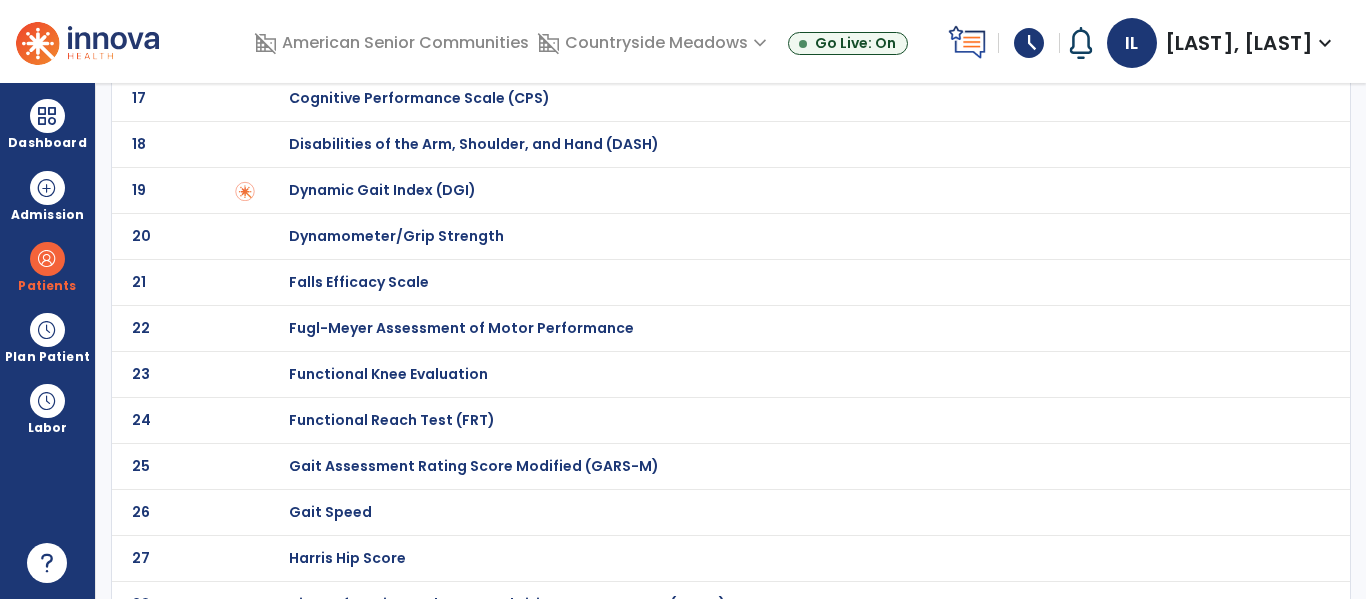 click on "Functional Reach Test (FRT)" at bounding box center [789, -638] 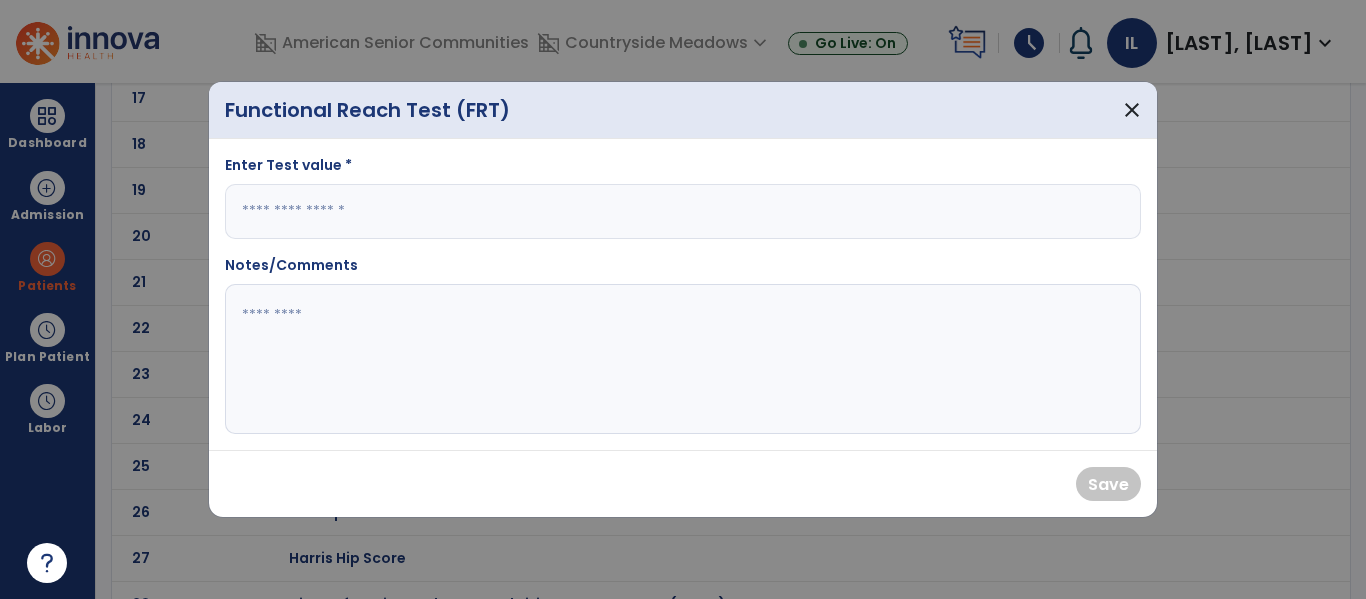 click at bounding box center [683, 211] 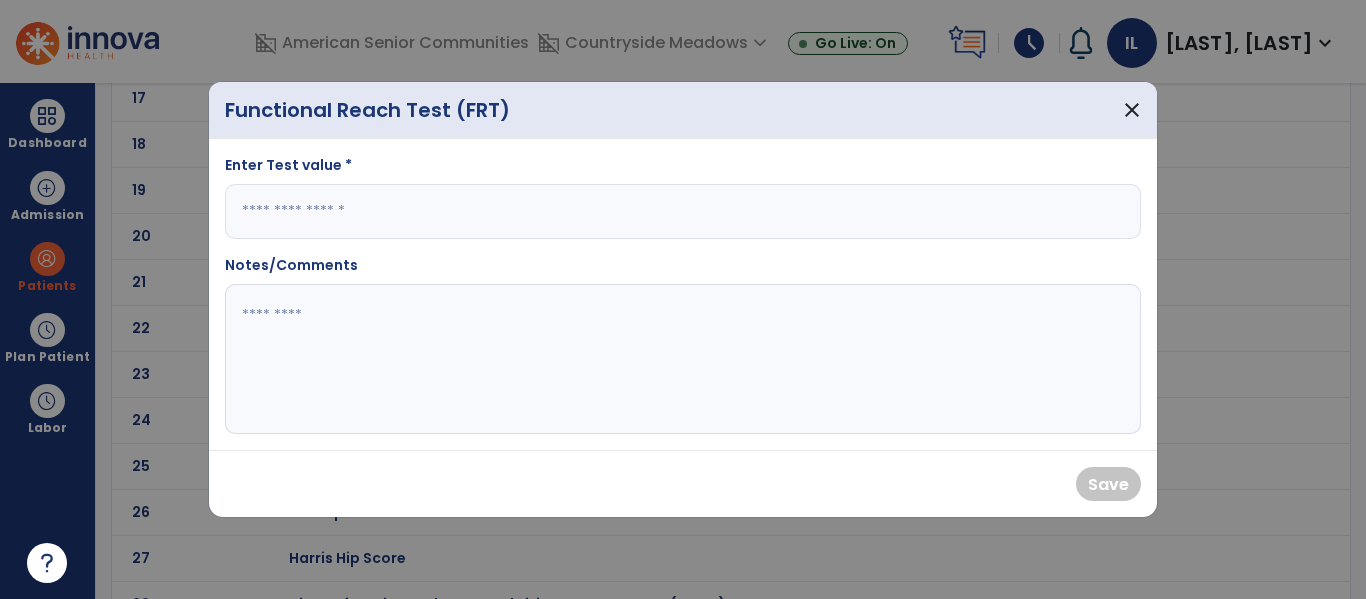 type on "**" 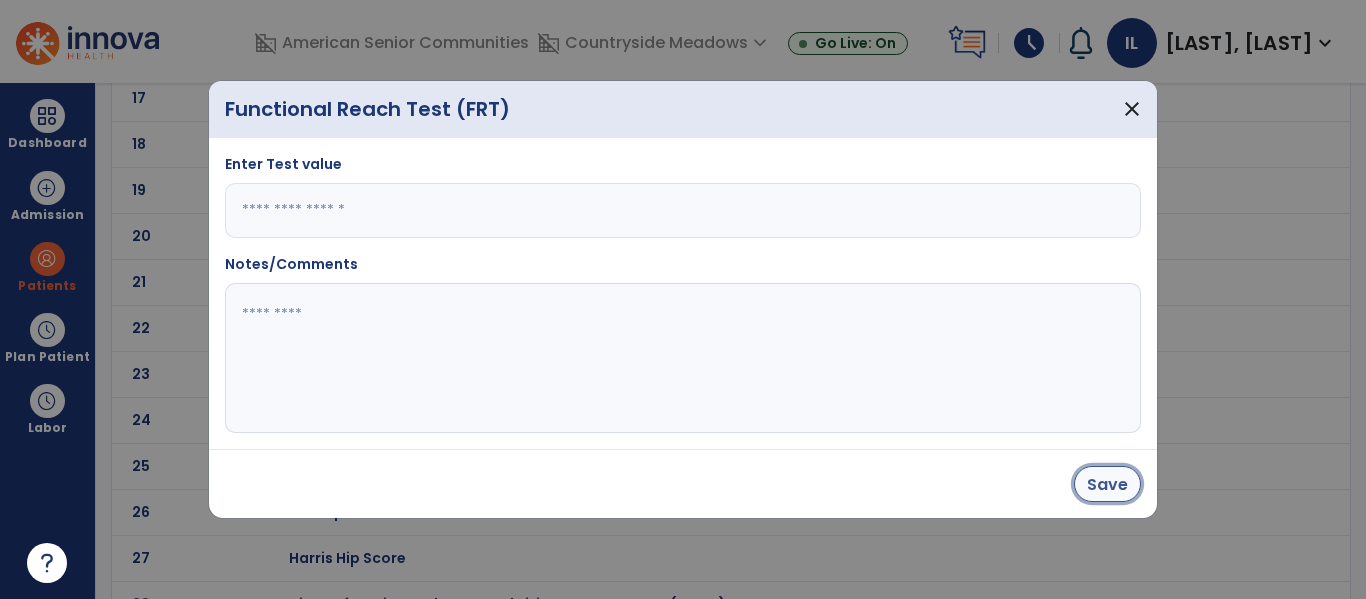click on "Save" at bounding box center [1107, 484] 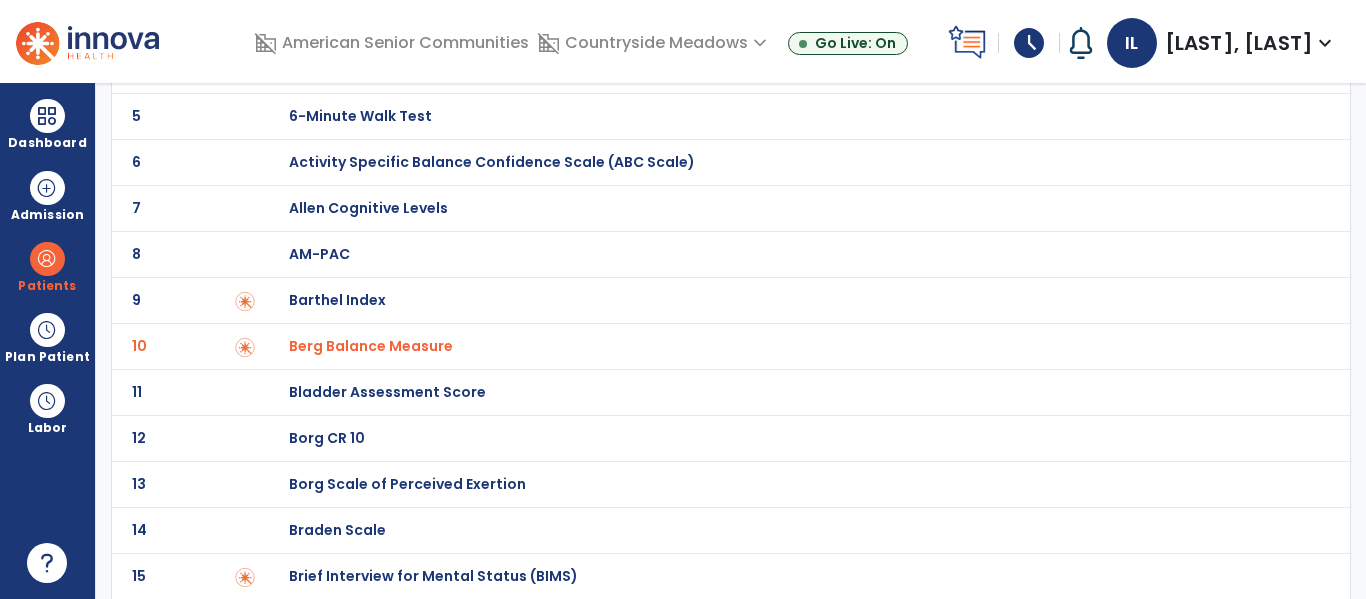 scroll, scrollTop: 0, scrollLeft: 0, axis: both 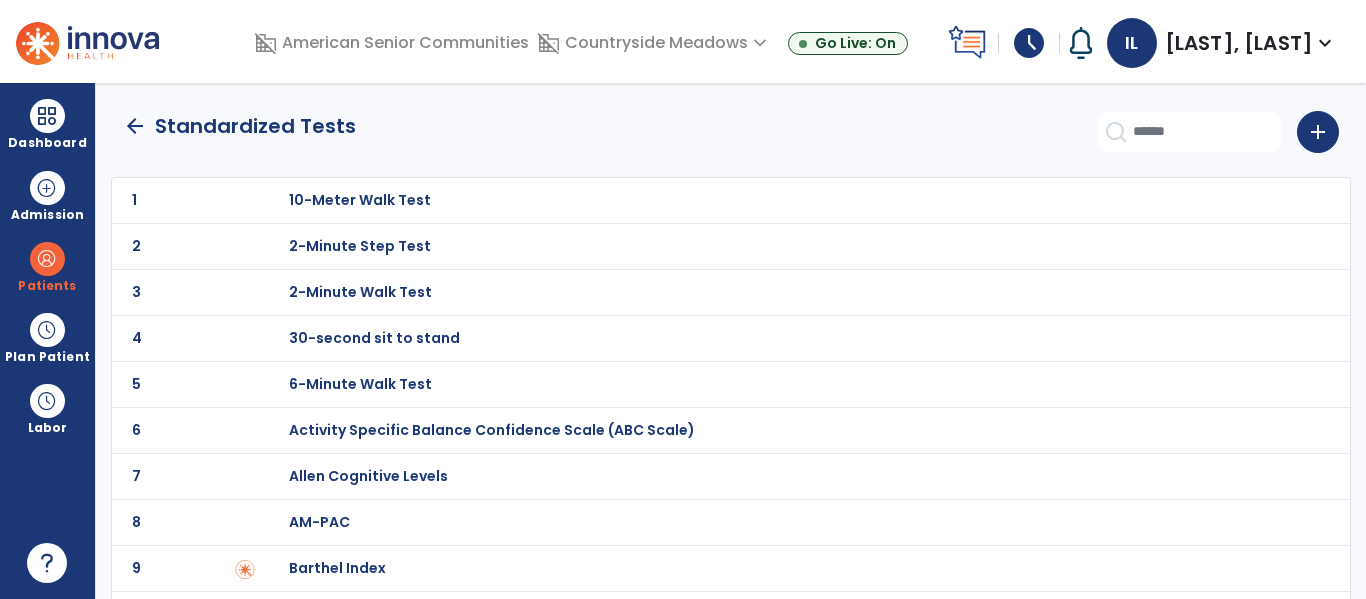 click on "arrow_back" 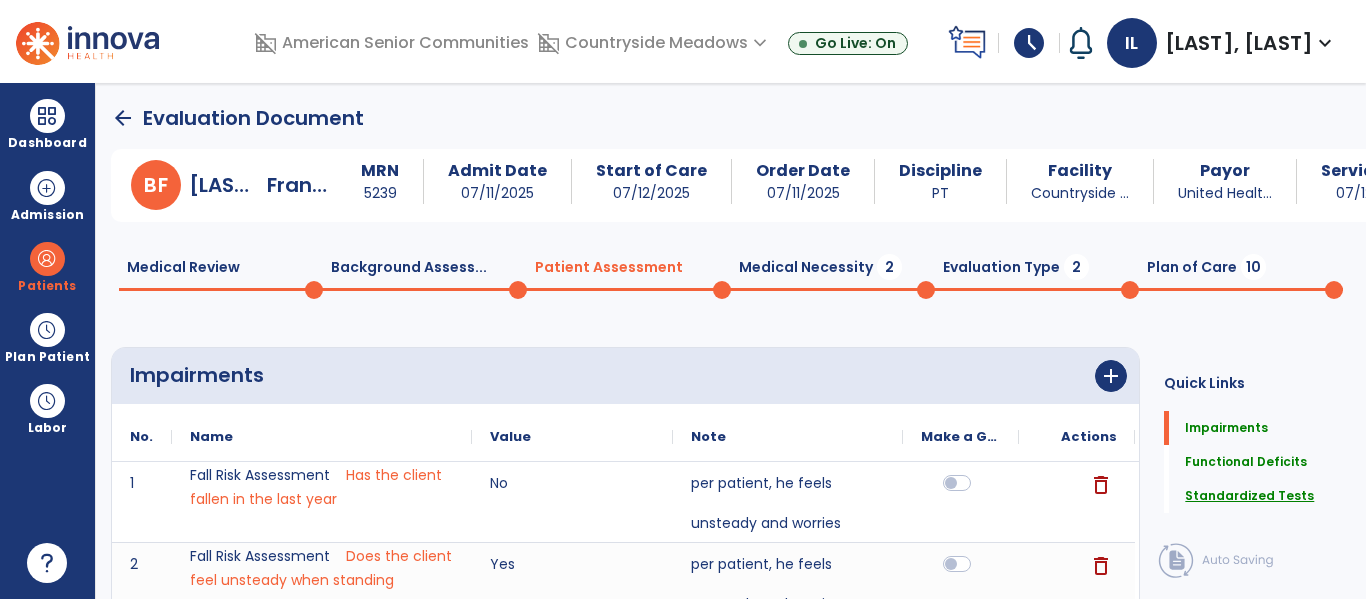 click on "Standardized Tests" 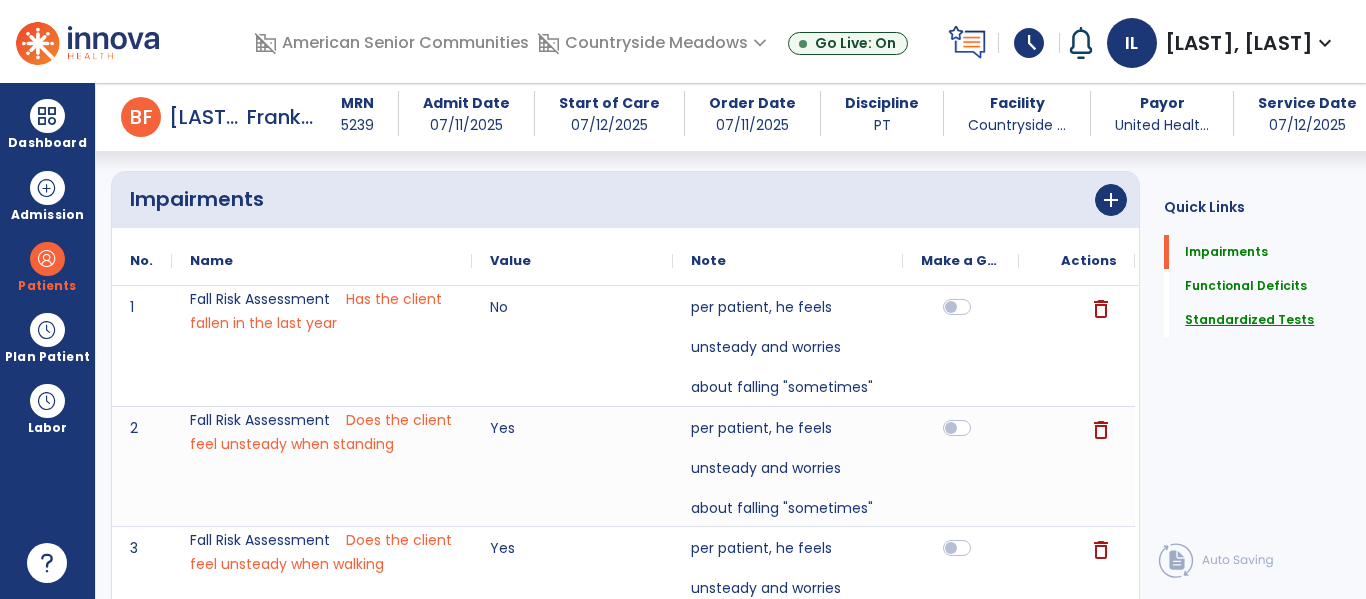 scroll, scrollTop: 0, scrollLeft: 0, axis: both 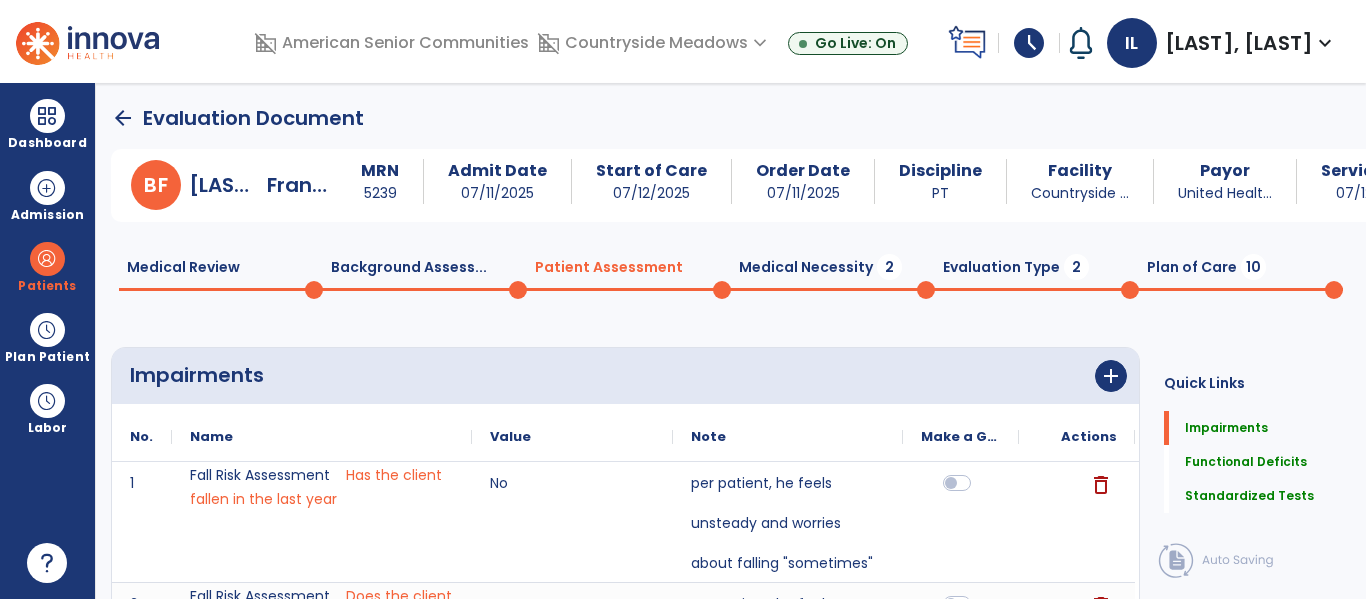 click 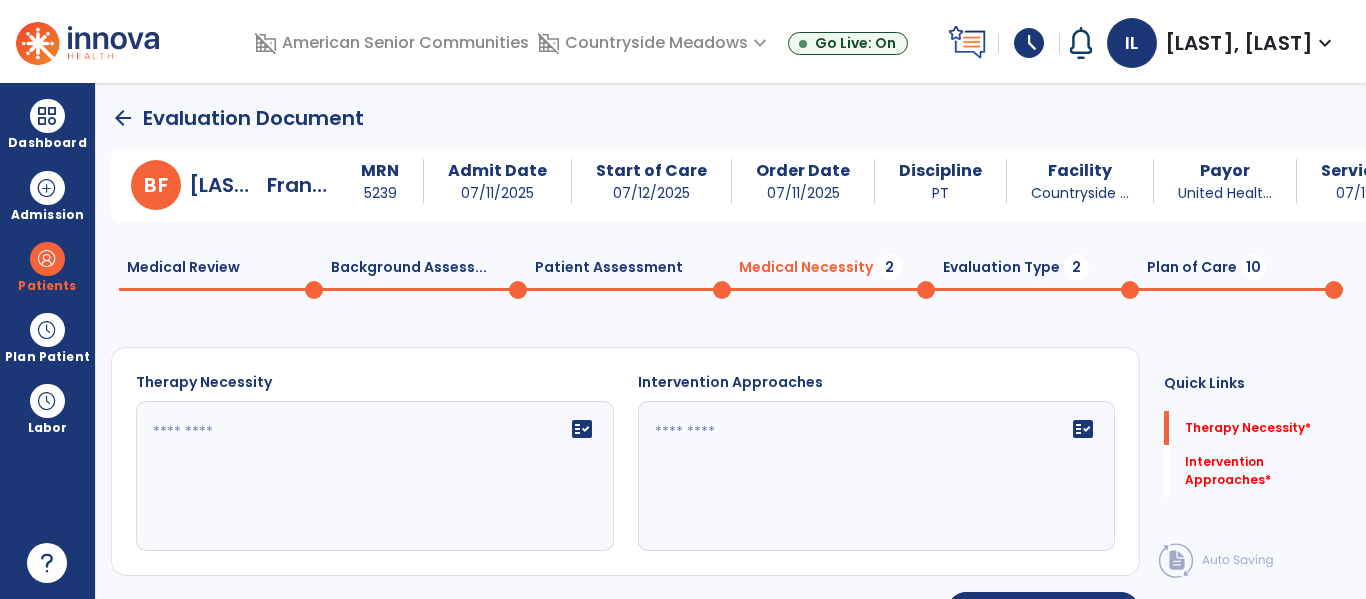 click on "Patient Assessment  0" 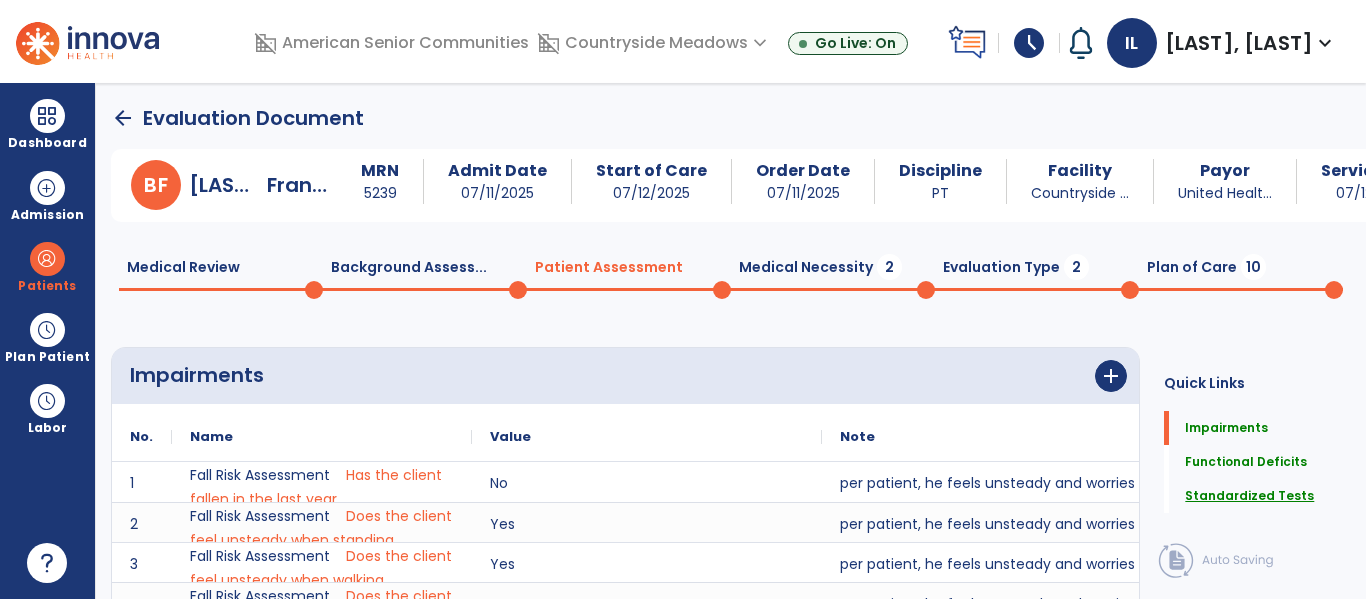 click on "Standardized Tests" 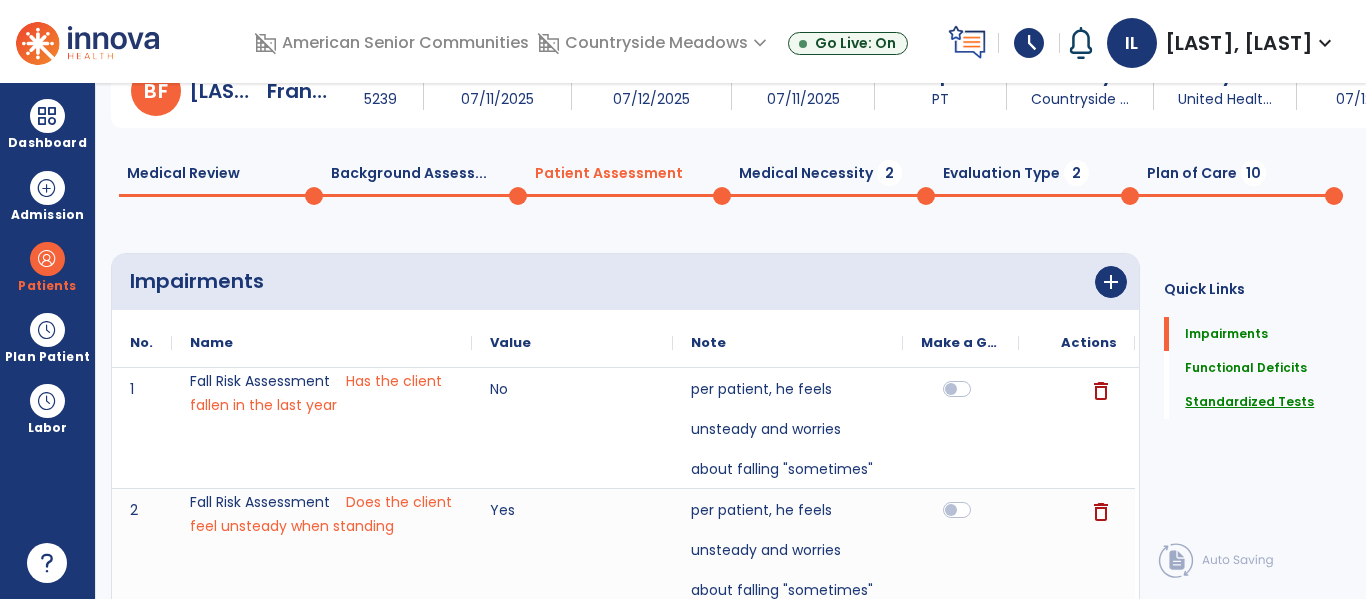scroll, scrollTop: 0, scrollLeft: 0, axis: both 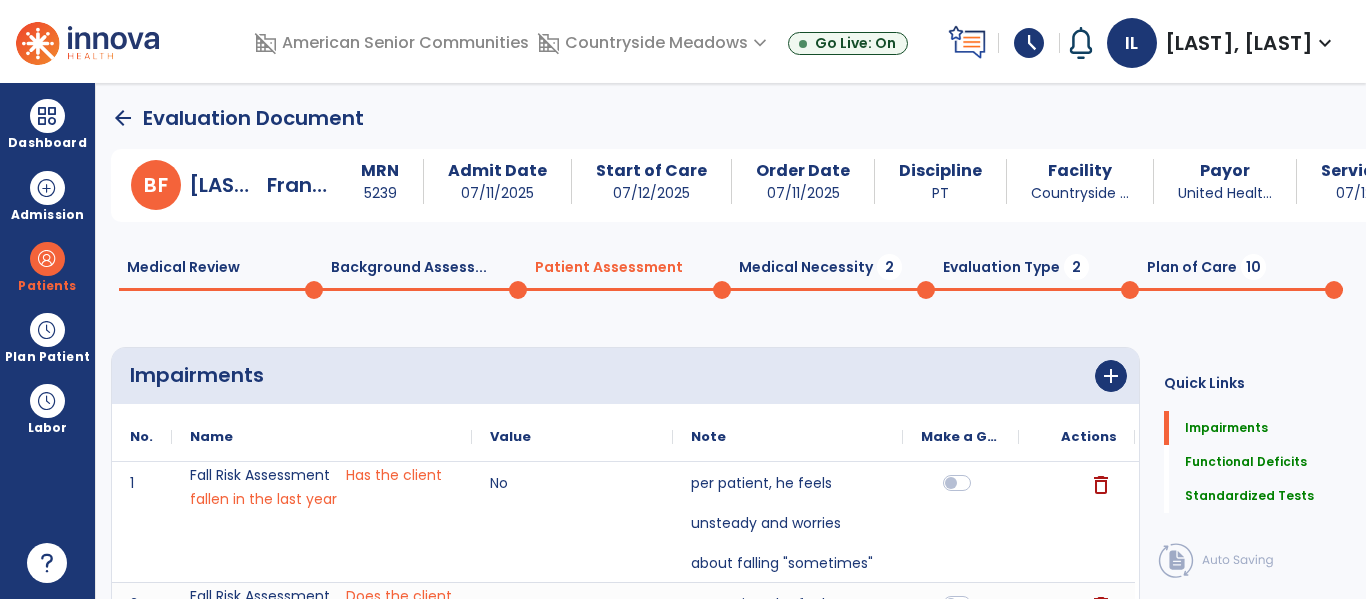 click on "Medical Necessity  2" 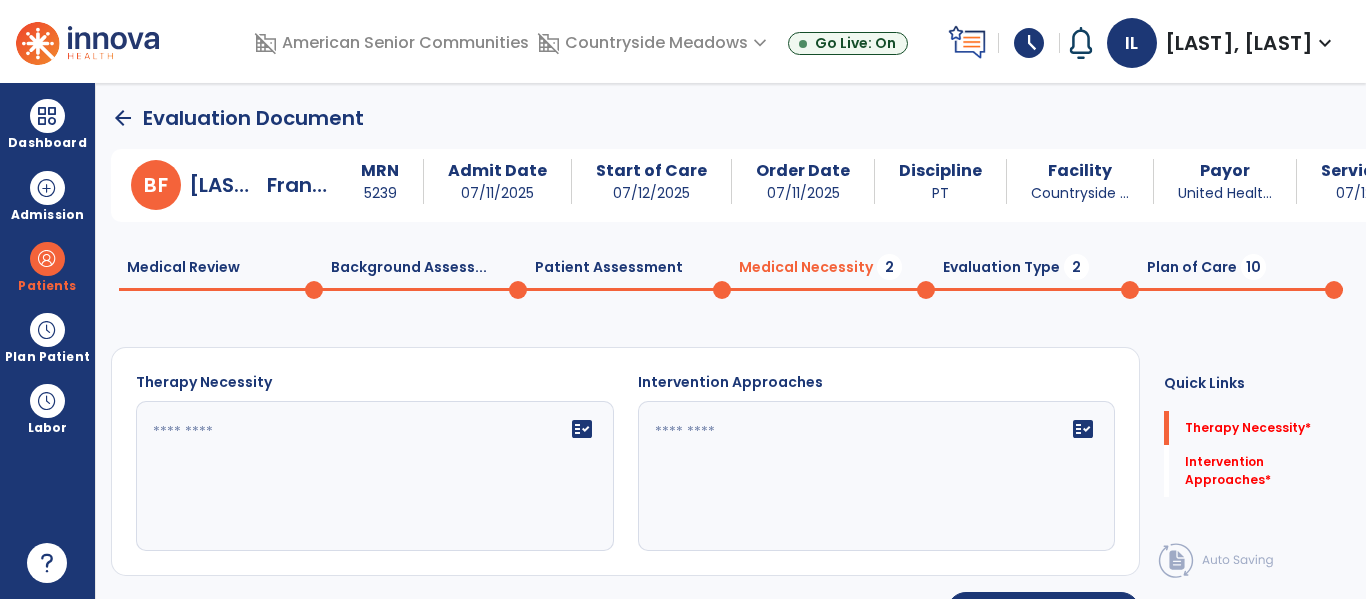 scroll, scrollTop: 47, scrollLeft: 0, axis: vertical 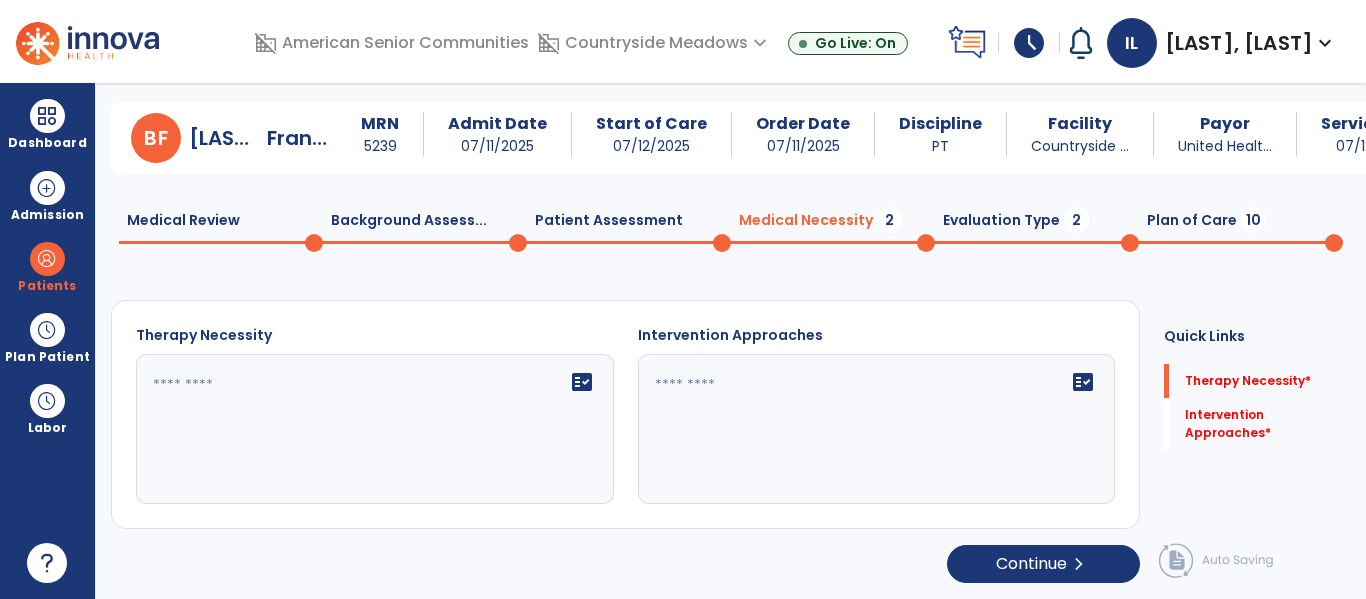 click 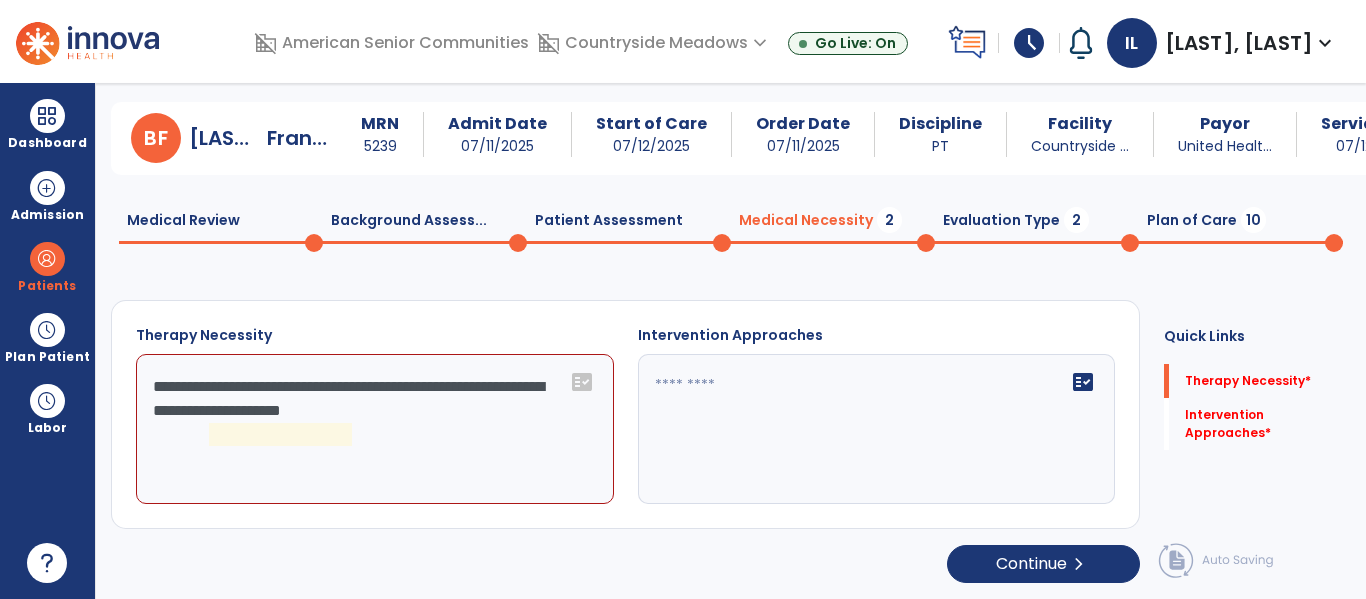 click on "**********" 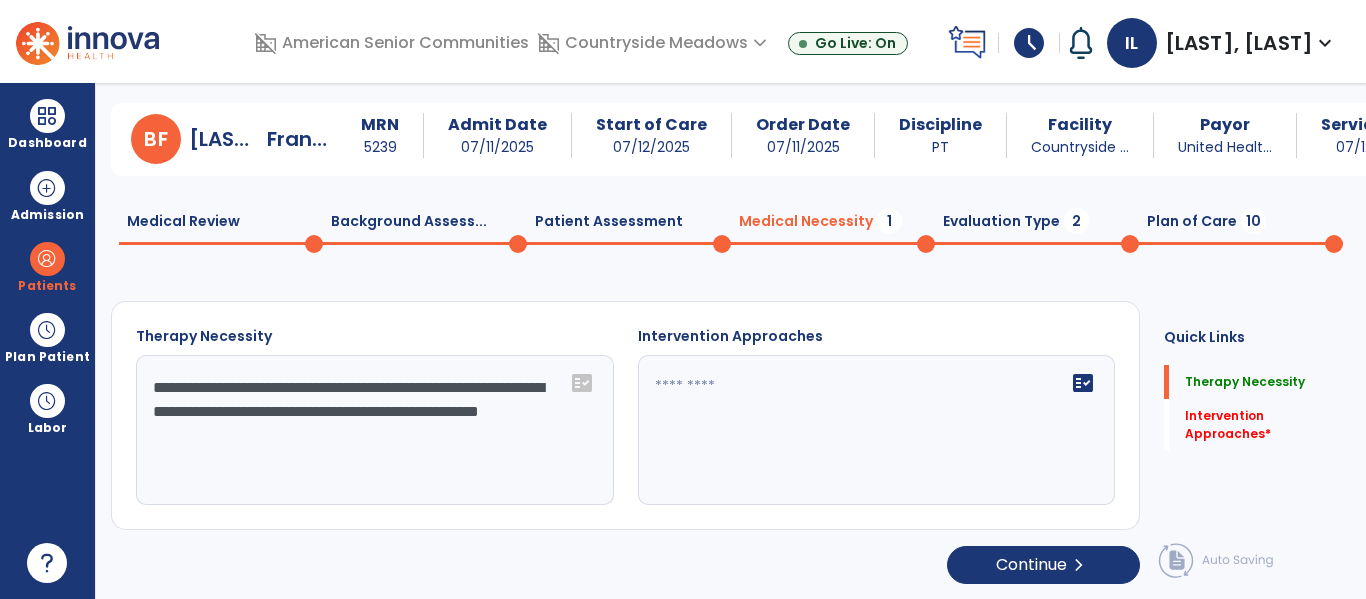 scroll, scrollTop: 47, scrollLeft: 0, axis: vertical 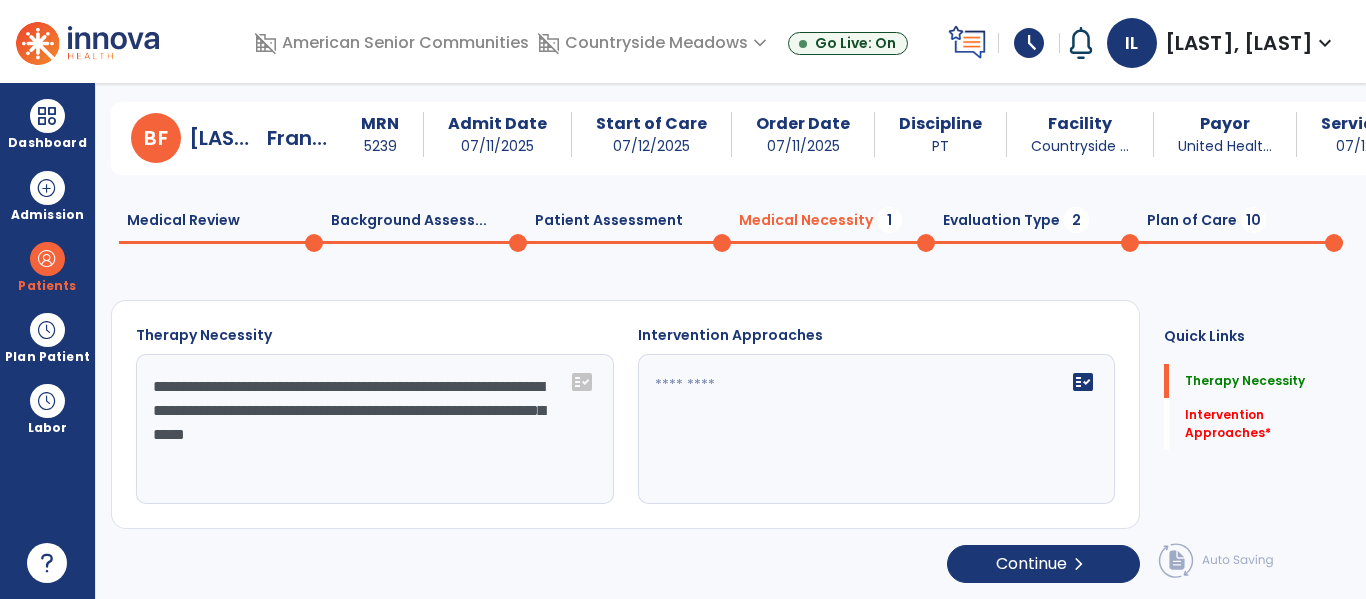 type on "**********" 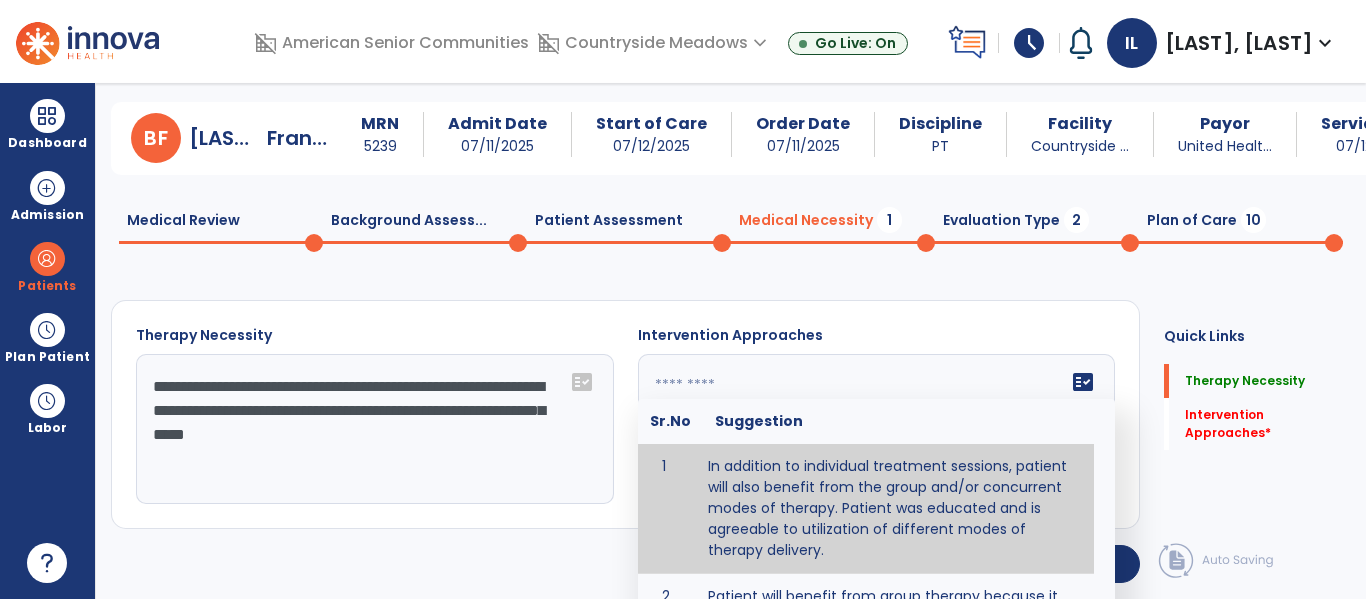 type on "**********" 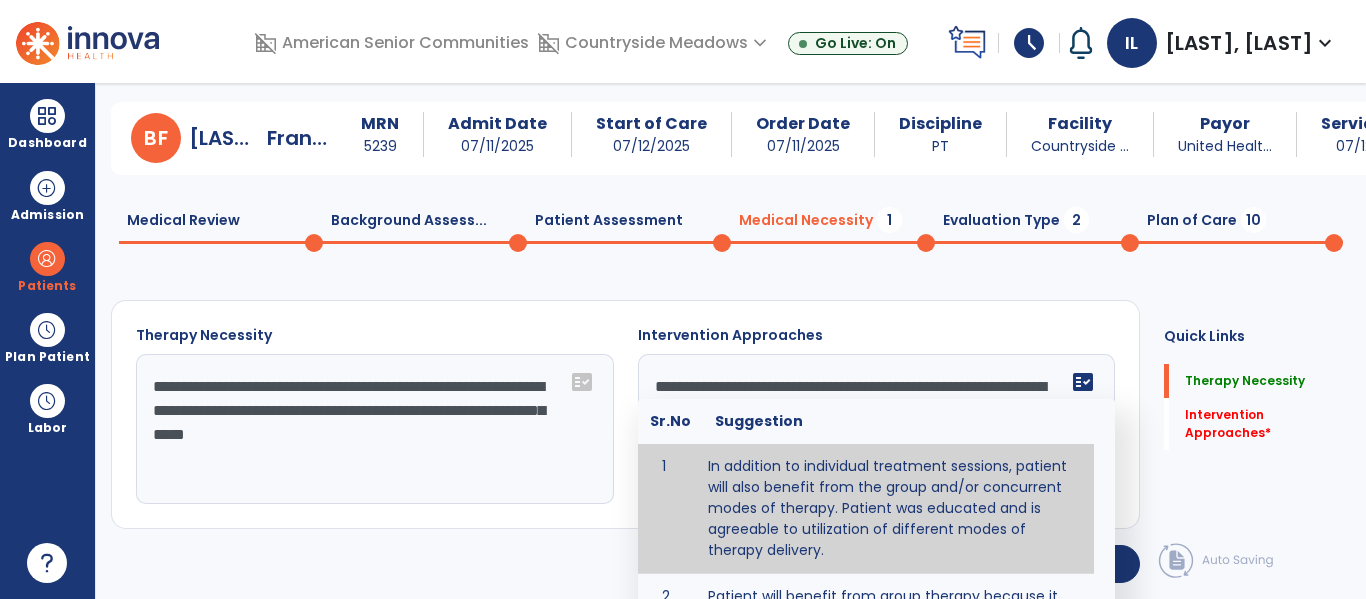 scroll, scrollTop: 46, scrollLeft: 0, axis: vertical 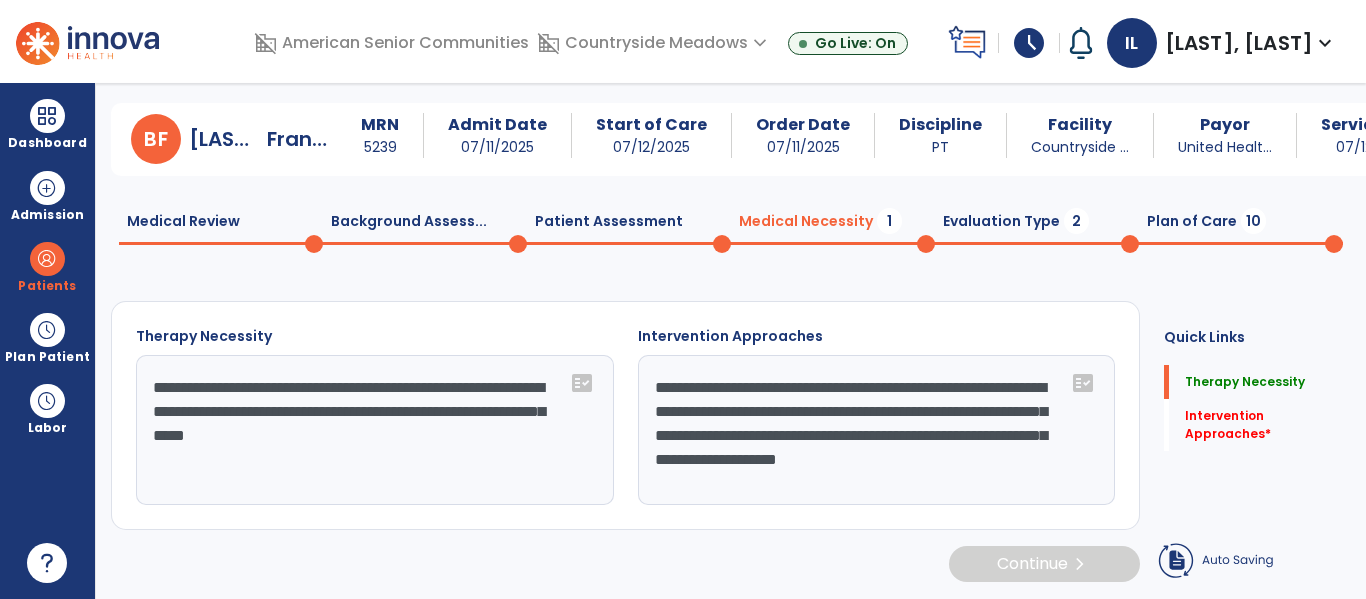 click on "**********" 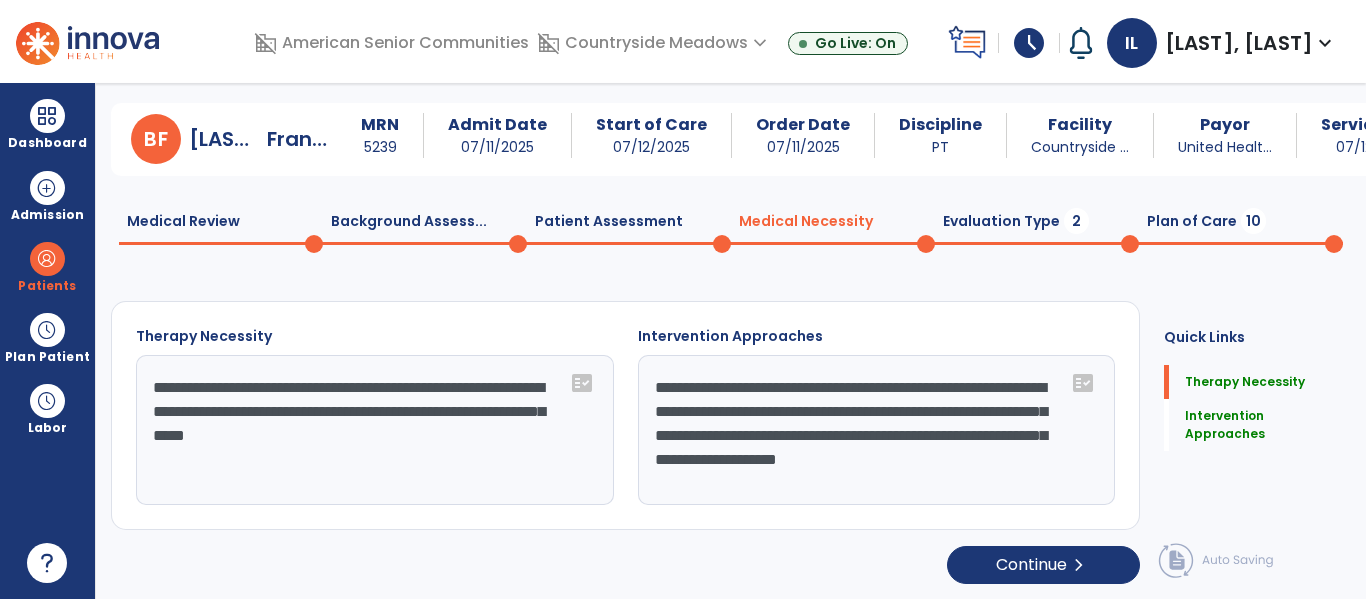 click on "Evaluation Type  2" 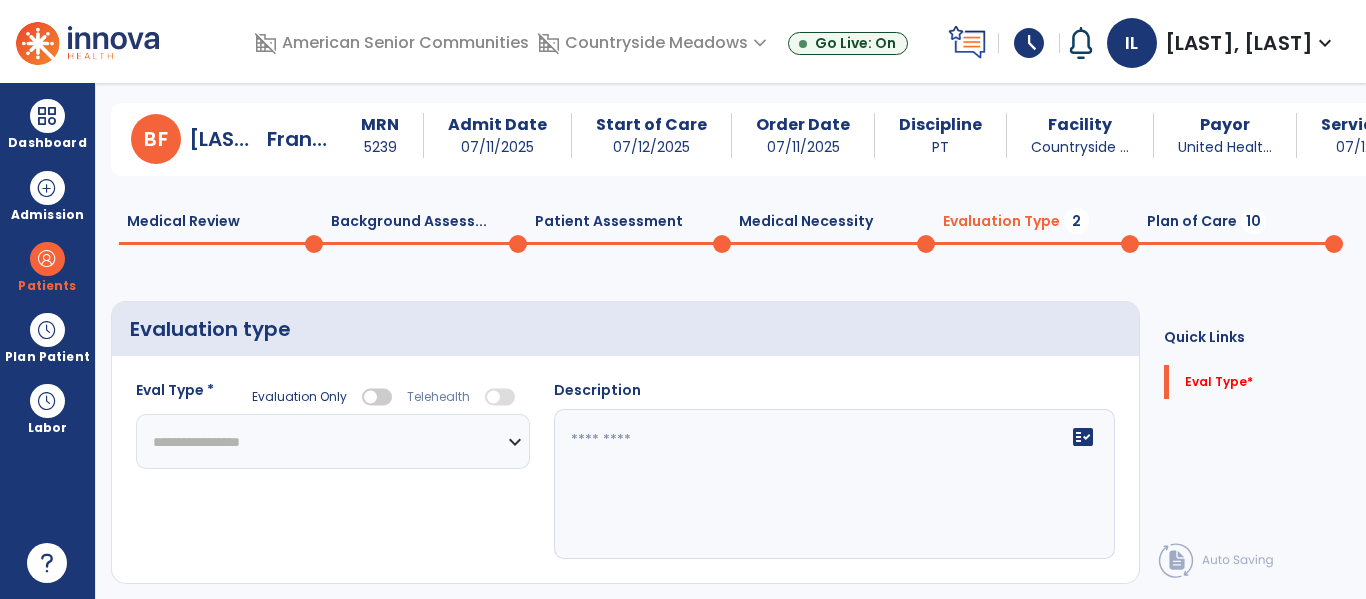 click on "**********" 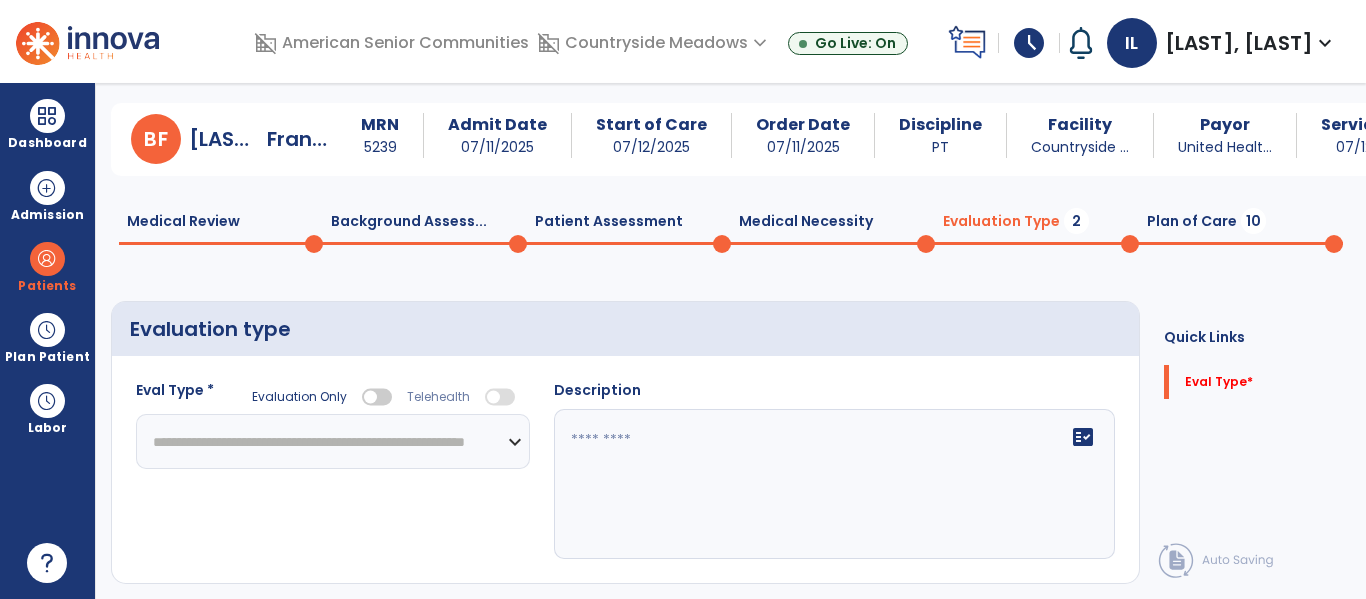 click on "**********" 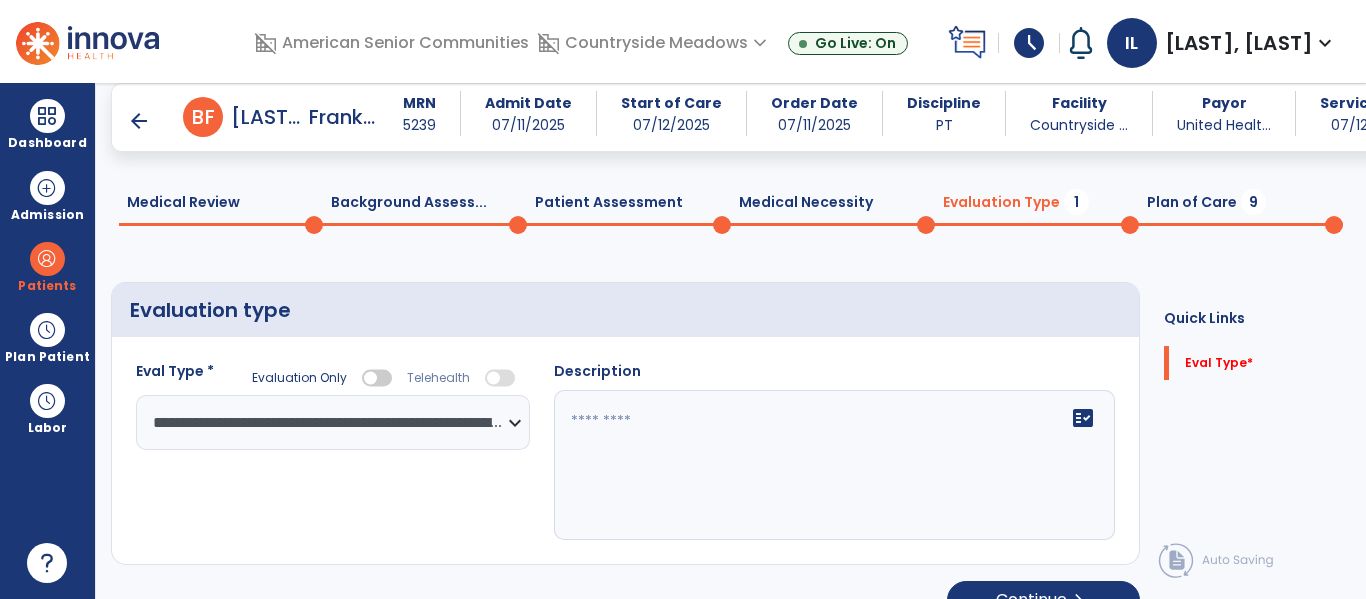scroll, scrollTop: 82, scrollLeft: 0, axis: vertical 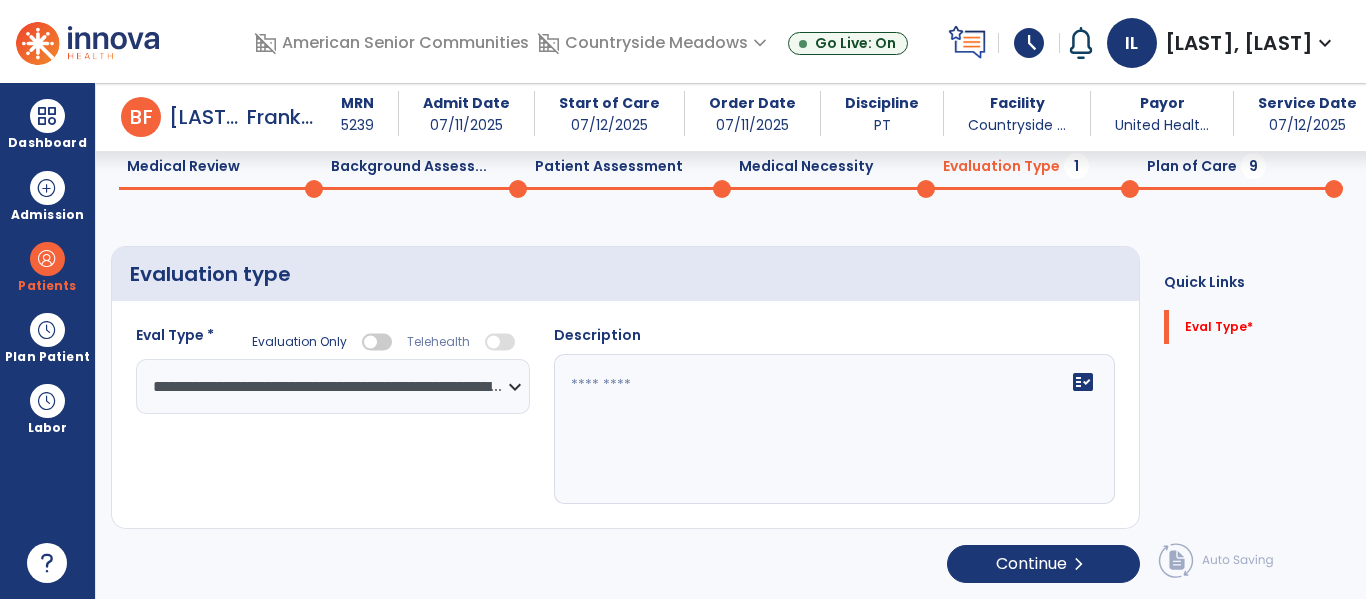 click 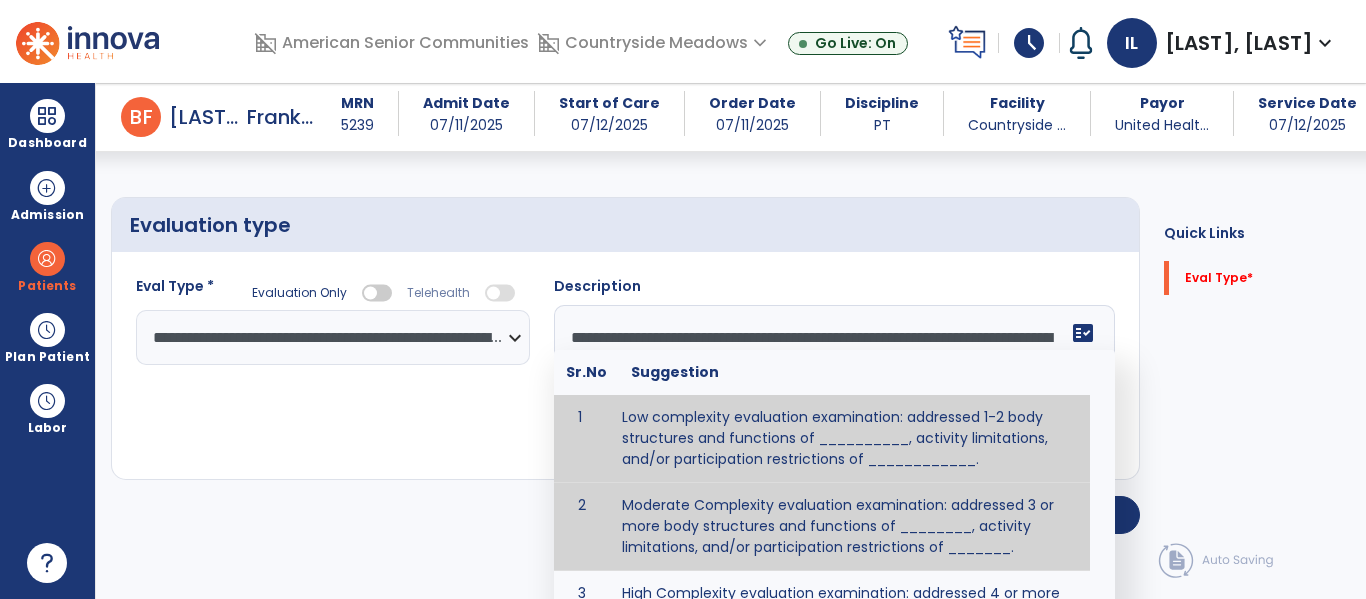 scroll, scrollTop: 83, scrollLeft: 0, axis: vertical 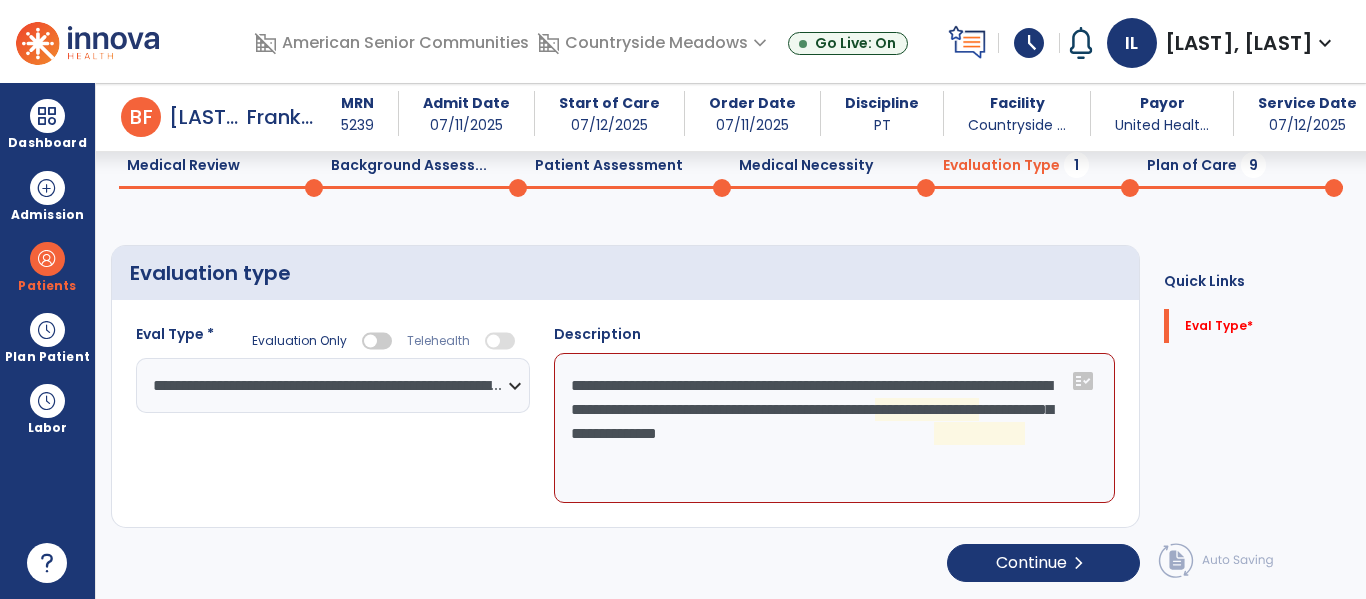 click on "**********" 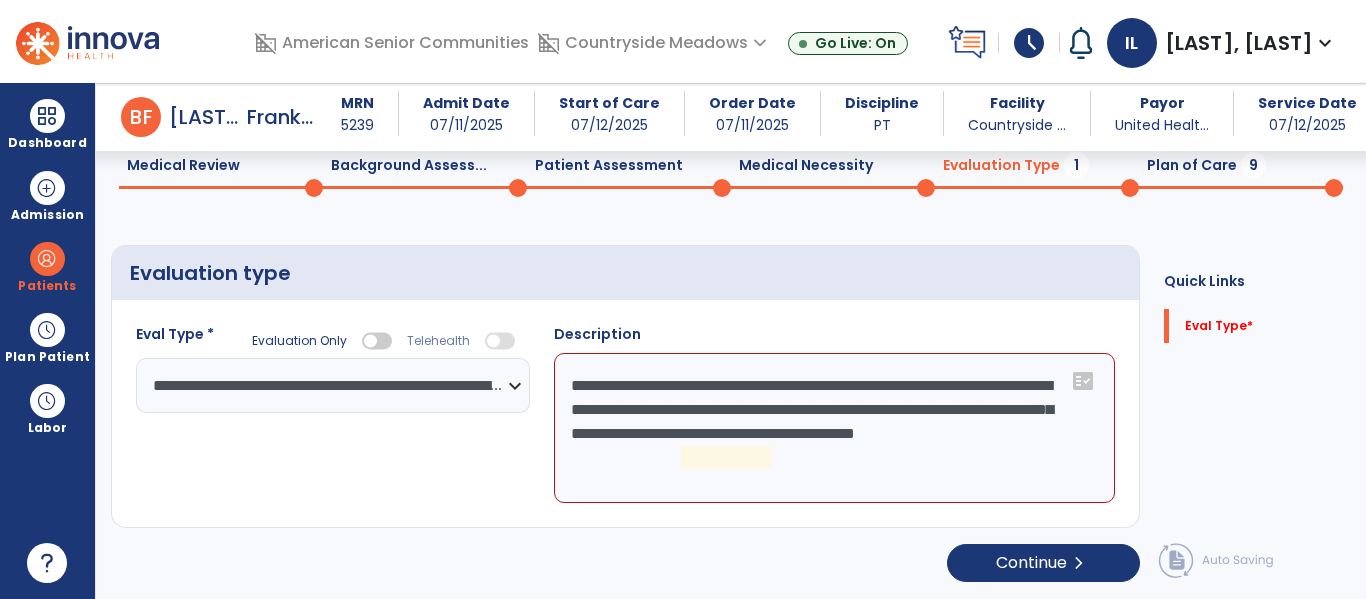 click on "**********" 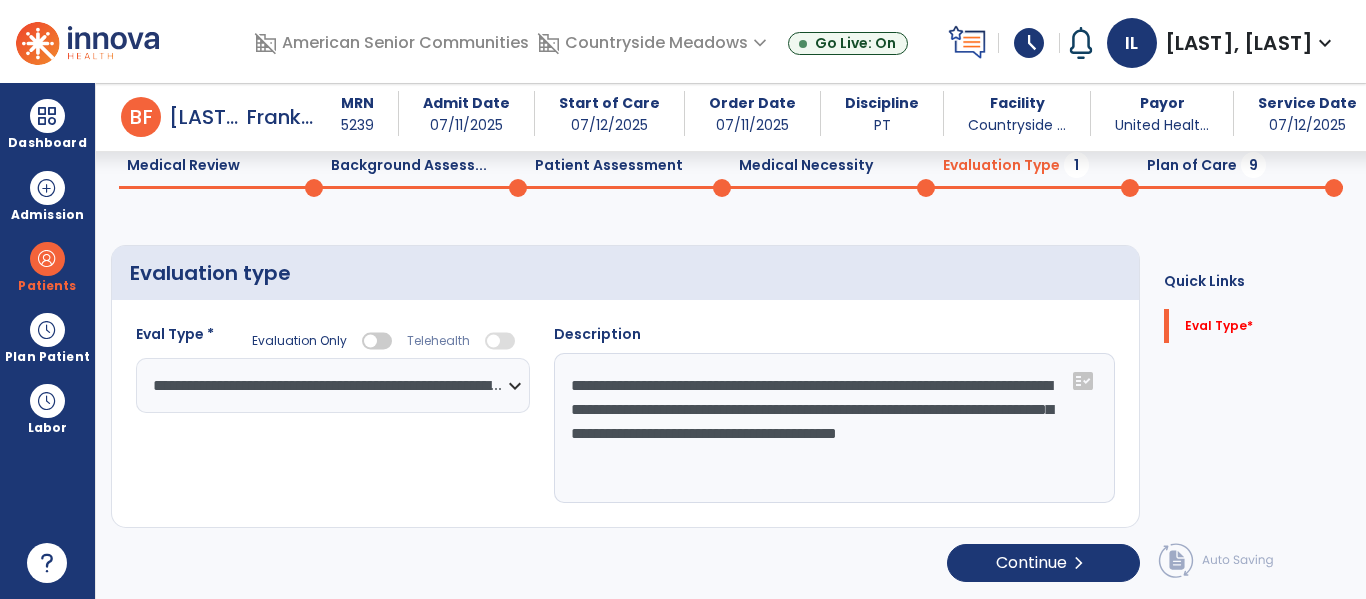 type on "**********" 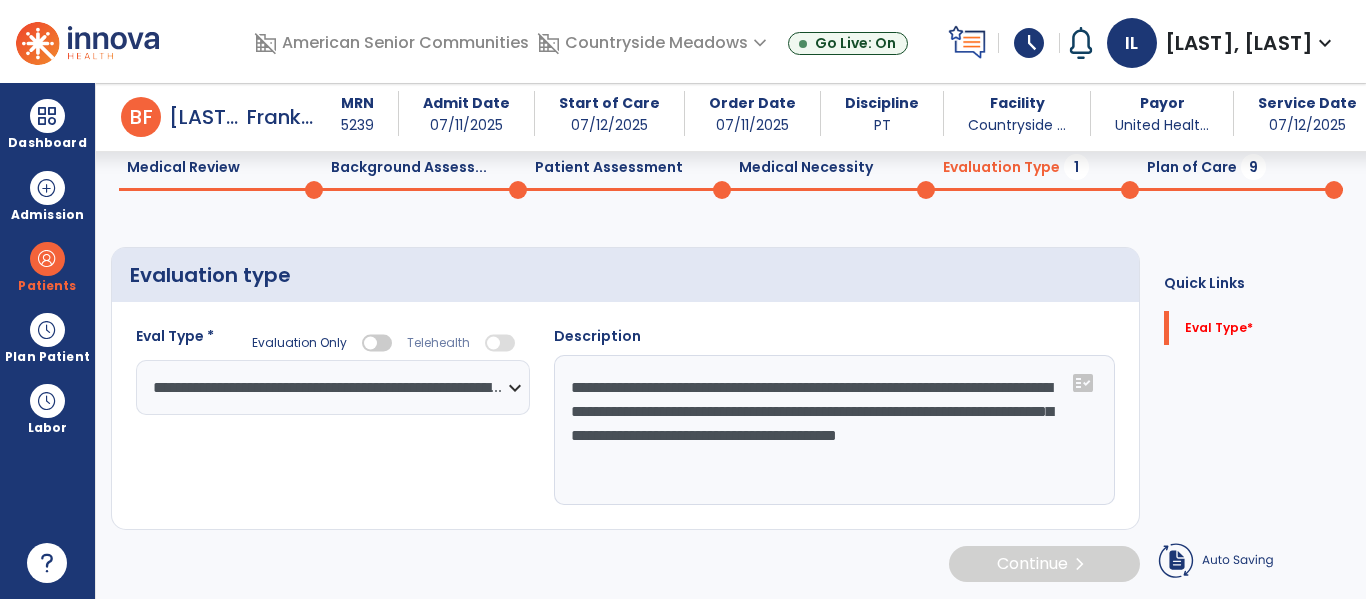 scroll, scrollTop: 83, scrollLeft: 0, axis: vertical 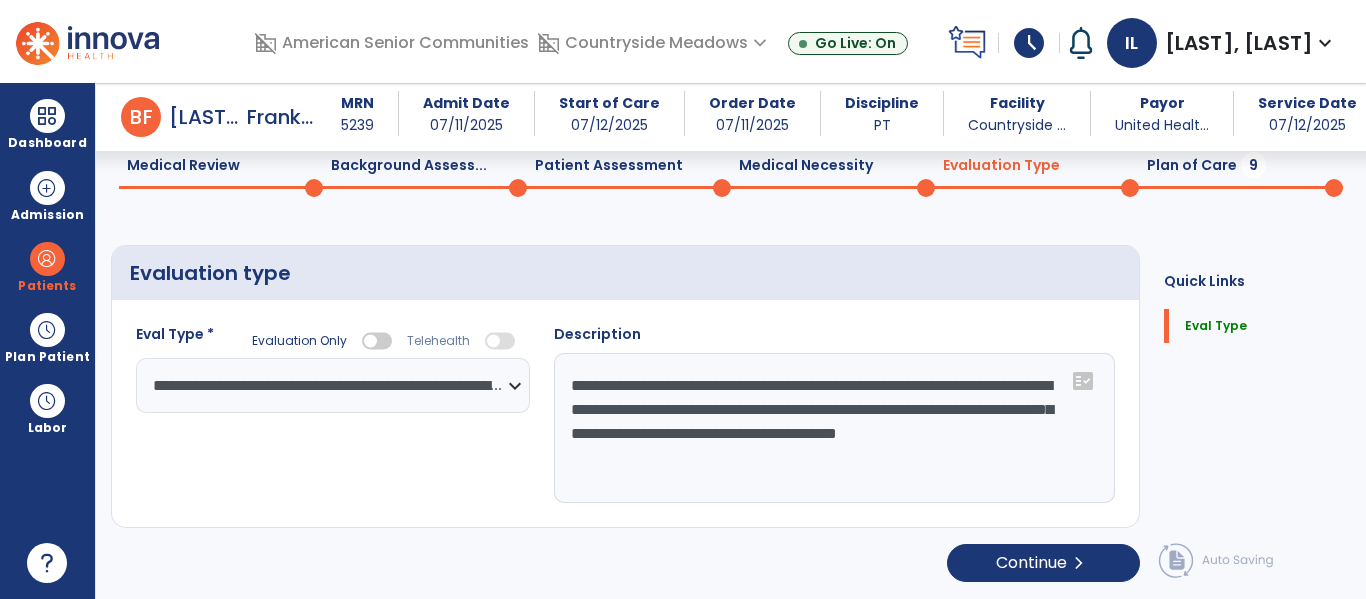 click on "Plan of Care  9" 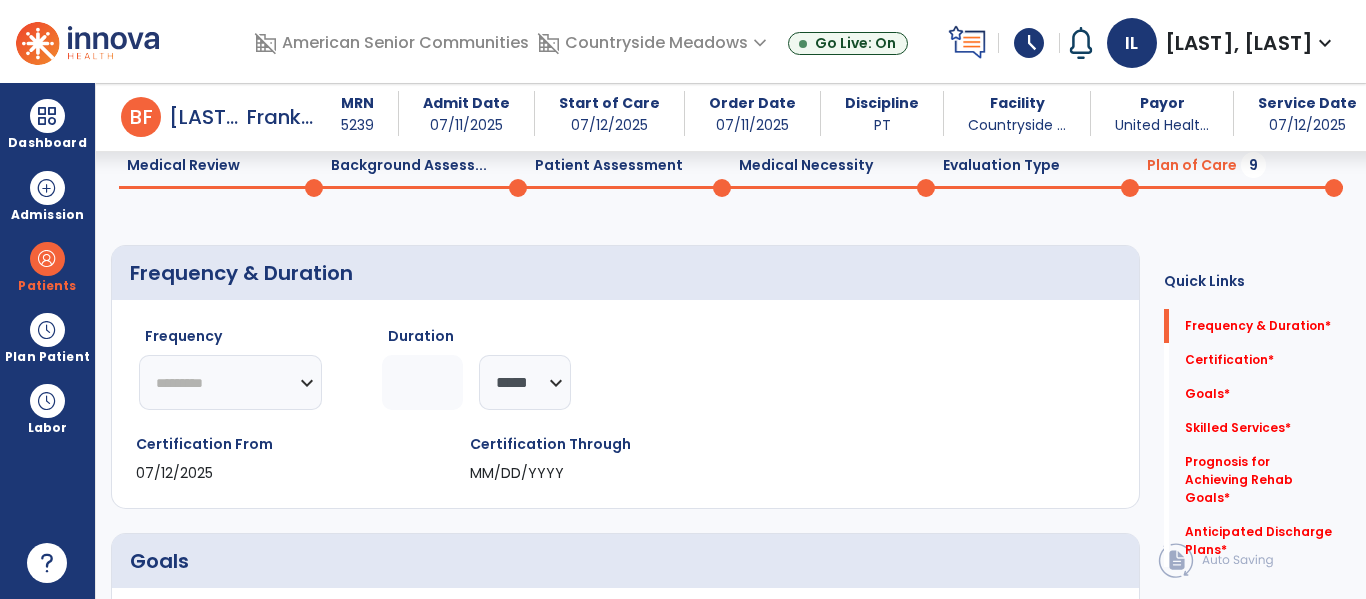 click on "********* ** ** ** ** ** ** **" 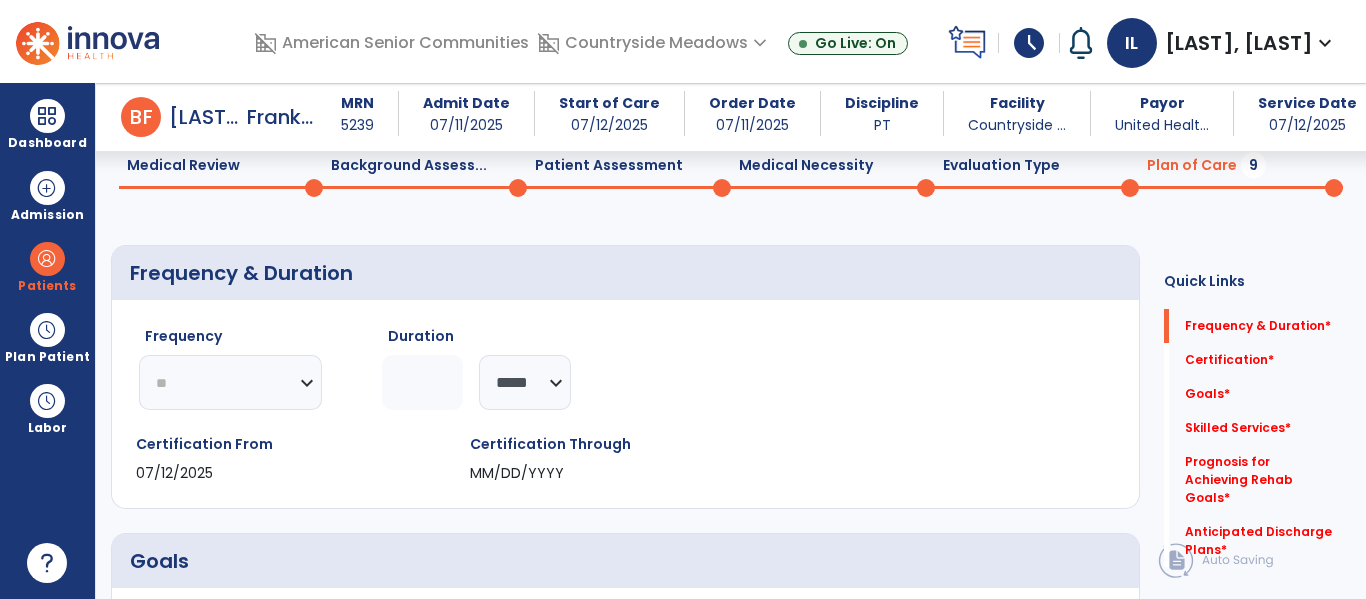click on "********* ** ** ** ** ** ** **" 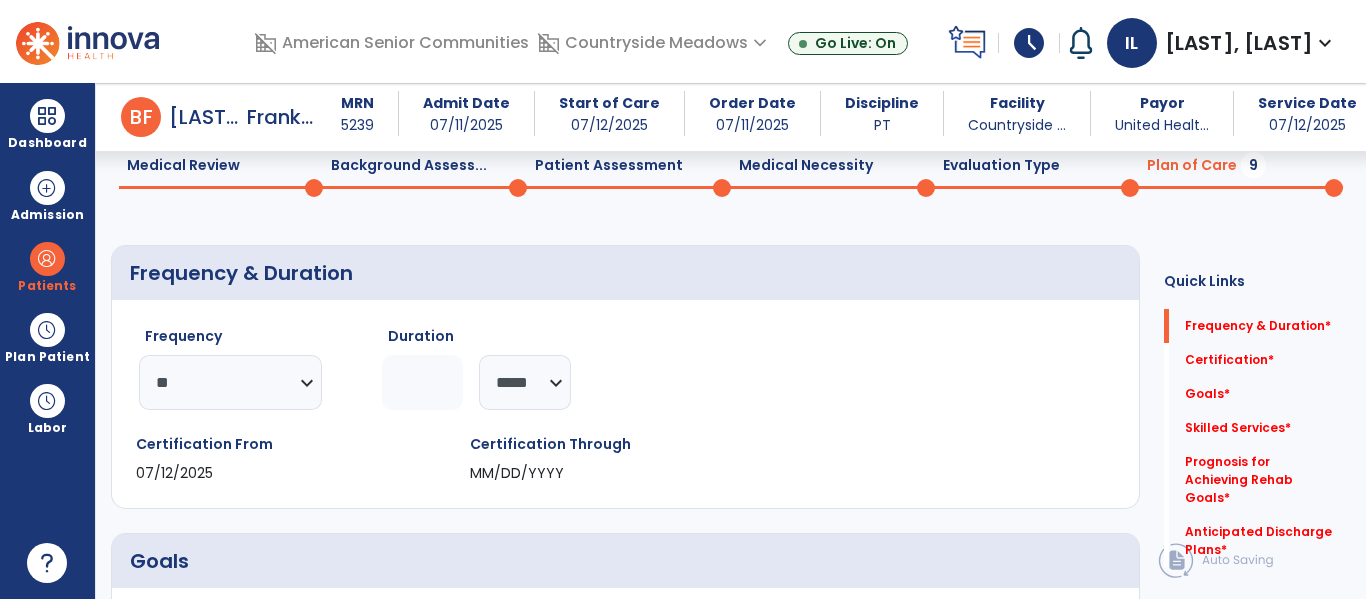 click 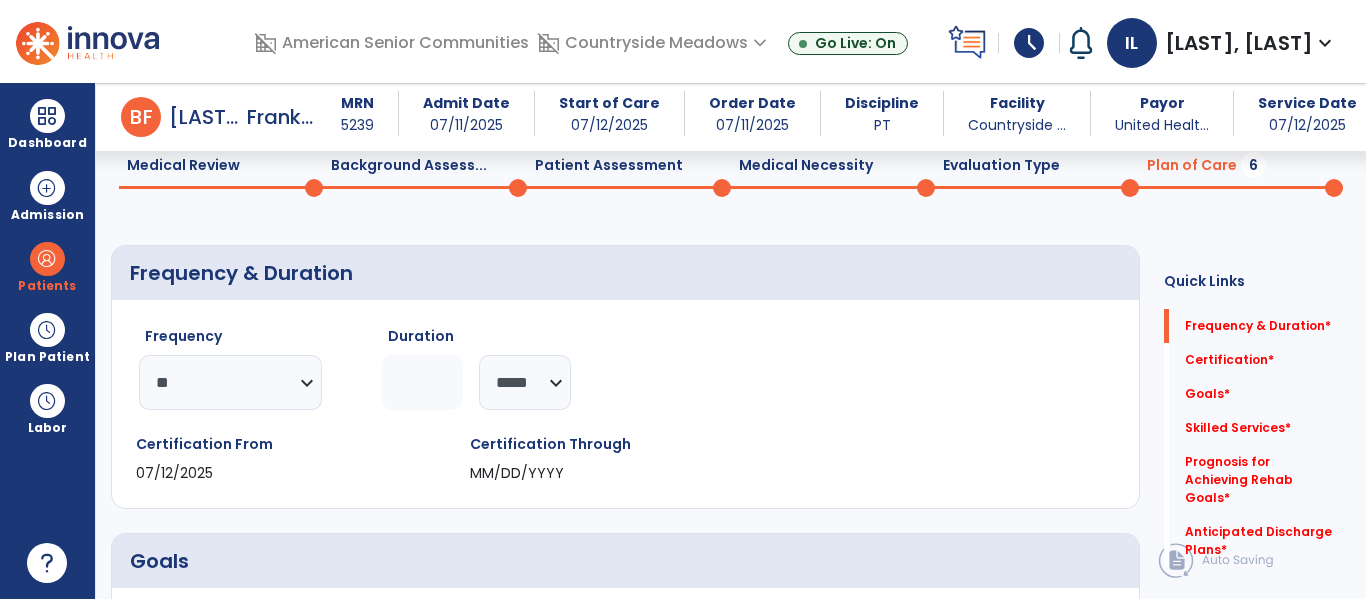 type on "*" 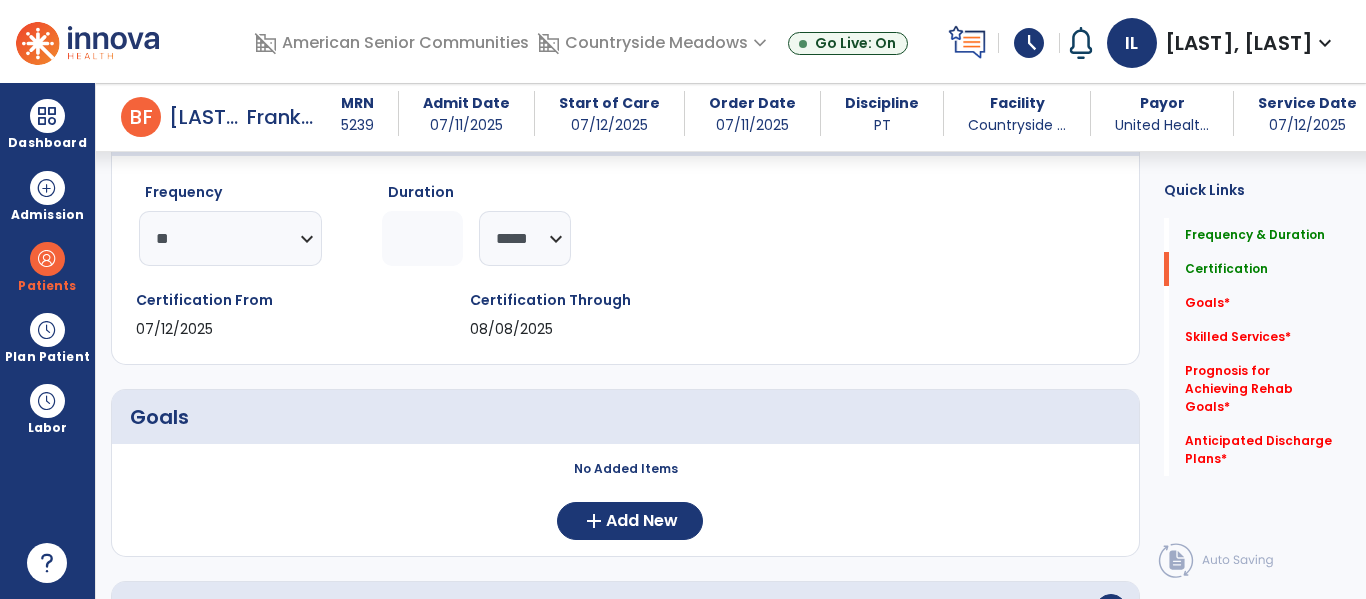 scroll, scrollTop: 229, scrollLeft: 0, axis: vertical 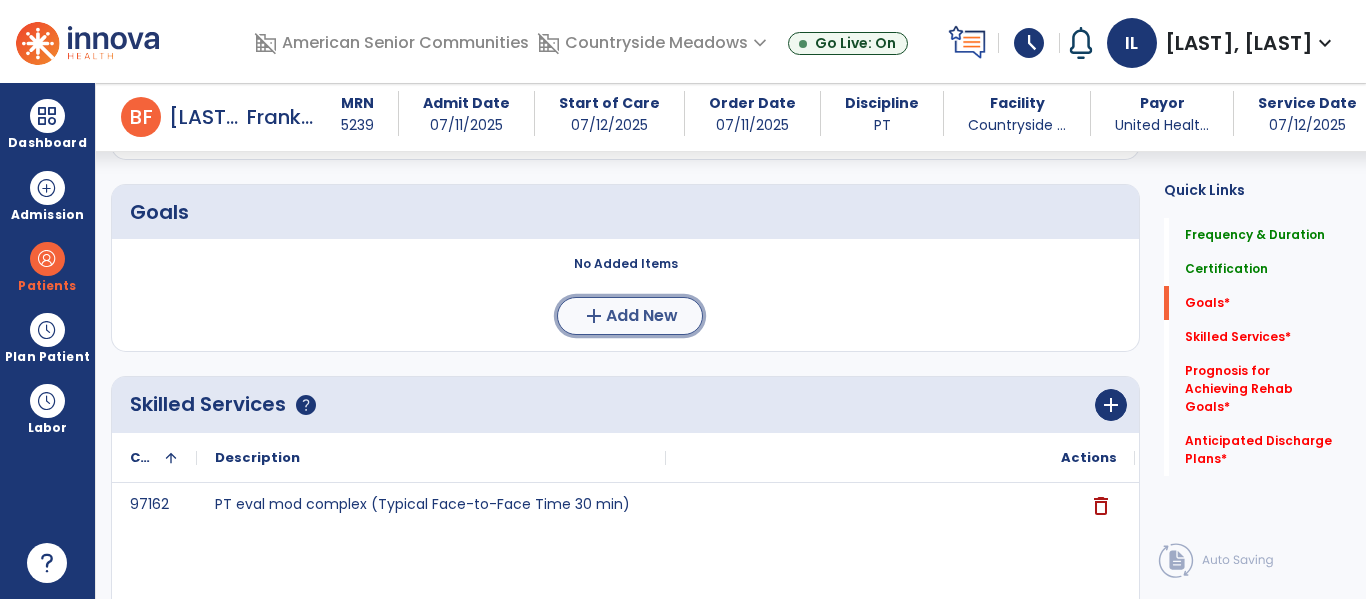 click on "Add New" at bounding box center (642, 316) 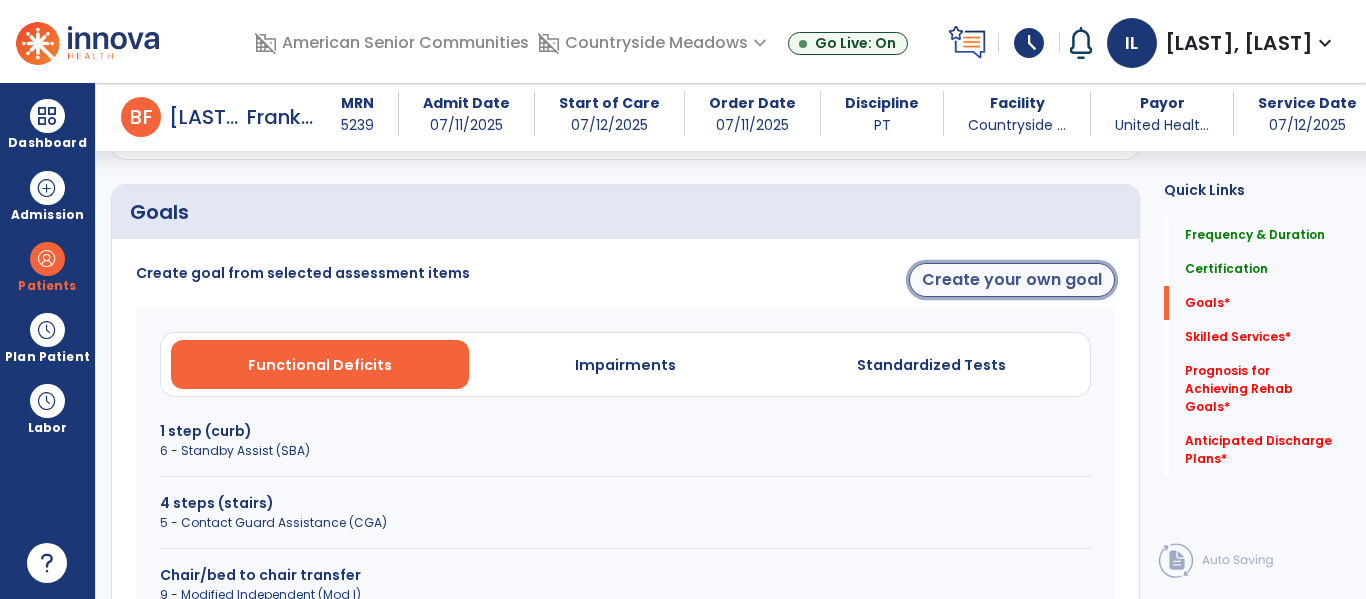 click on "Create your own goal" at bounding box center [1012, 280] 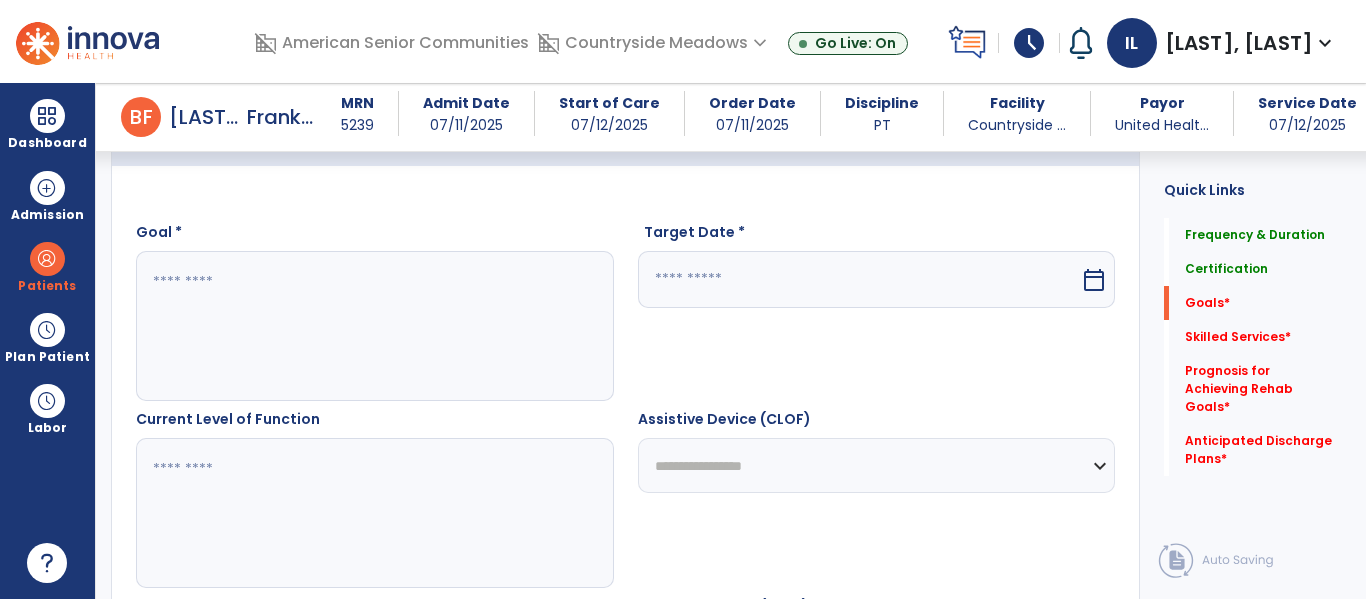 scroll, scrollTop: 522, scrollLeft: 0, axis: vertical 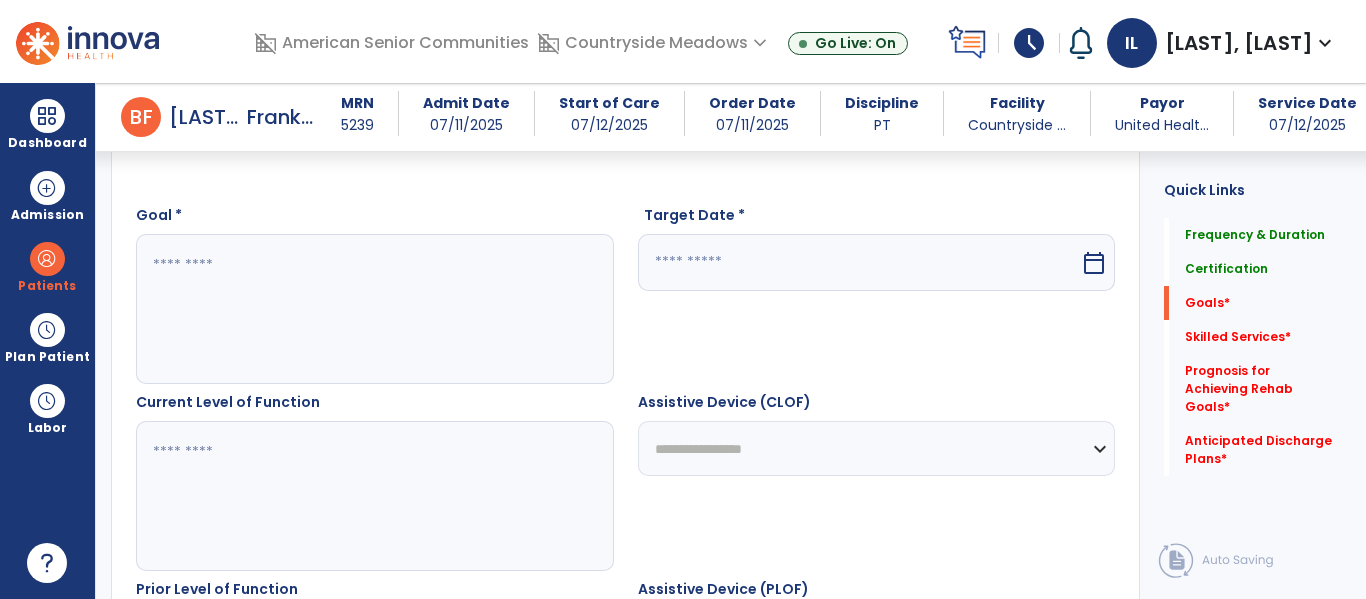 click at bounding box center (374, 309) 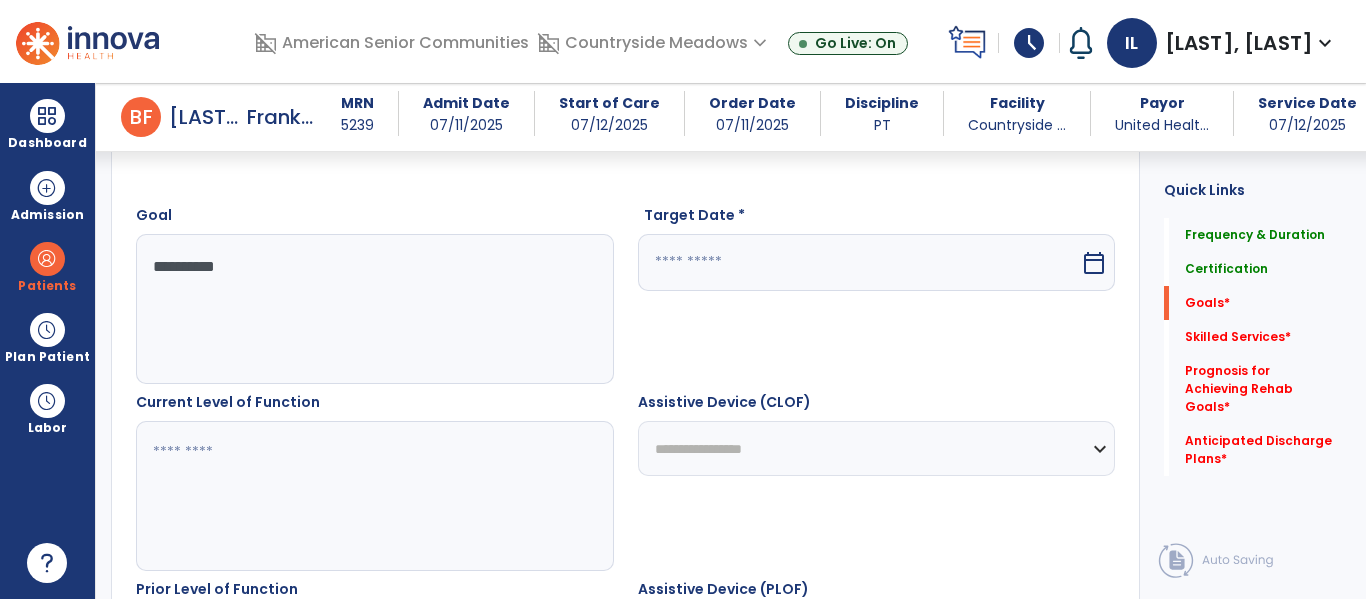 type on "**********" 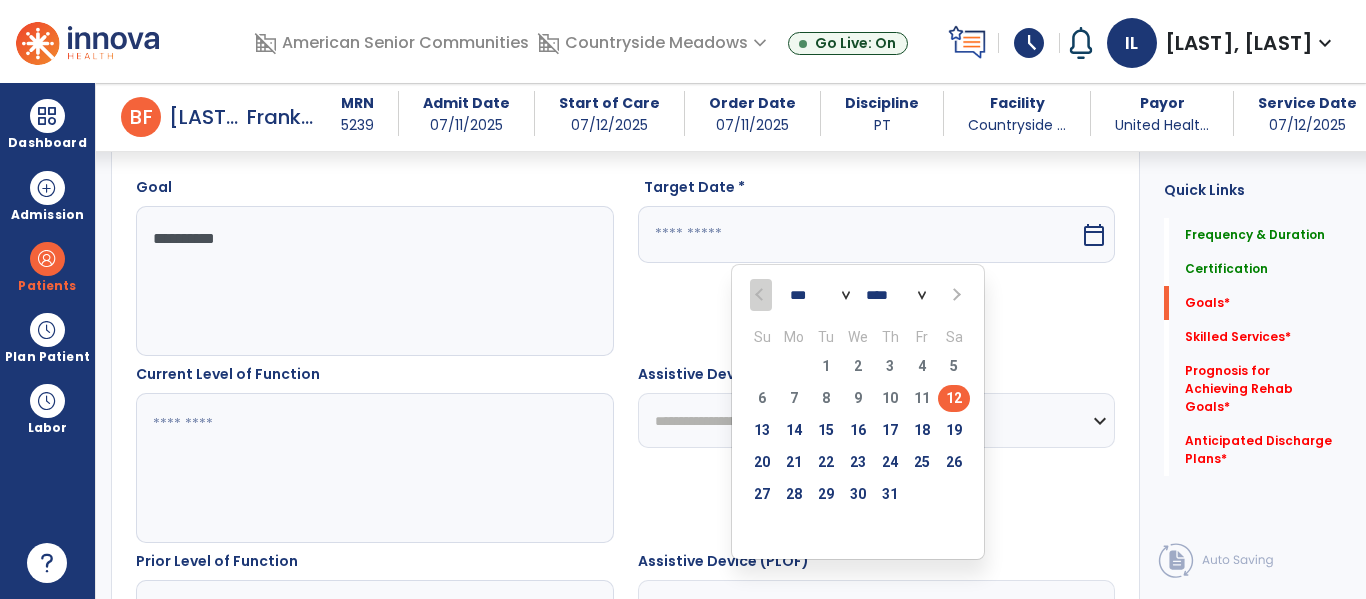 scroll, scrollTop: 552, scrollLeft: 0, axis: vertical 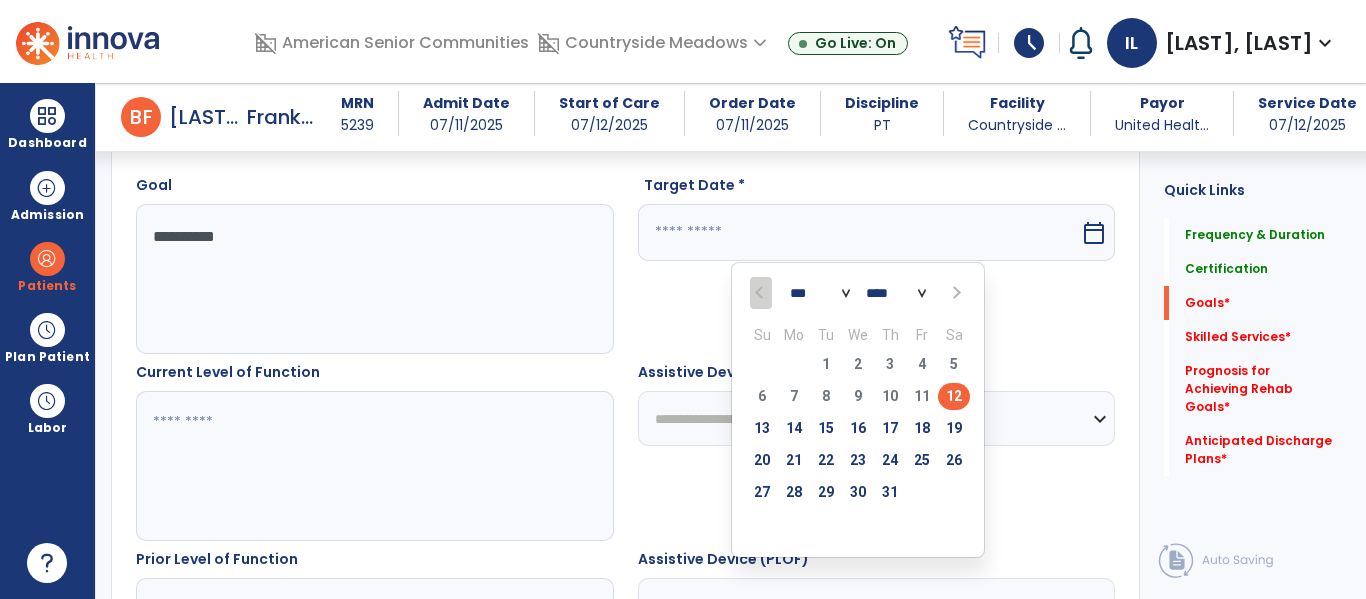 click at bounding box center [954, 293] 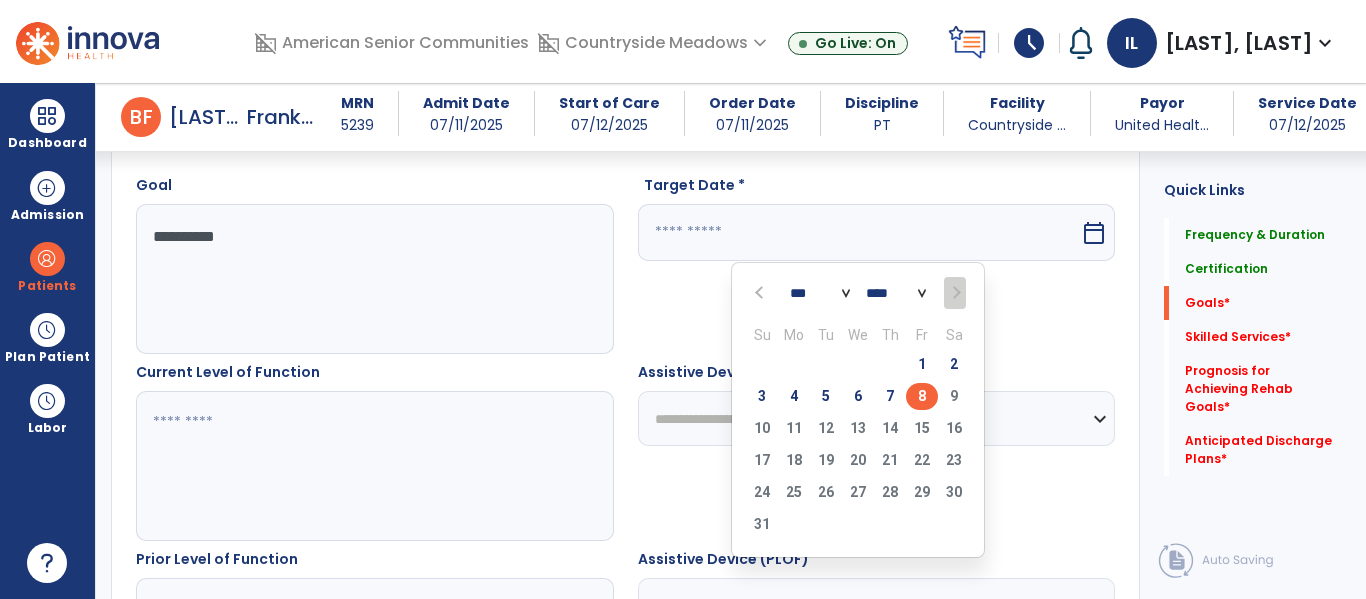 click on "8" at bounding box center [922, 396] 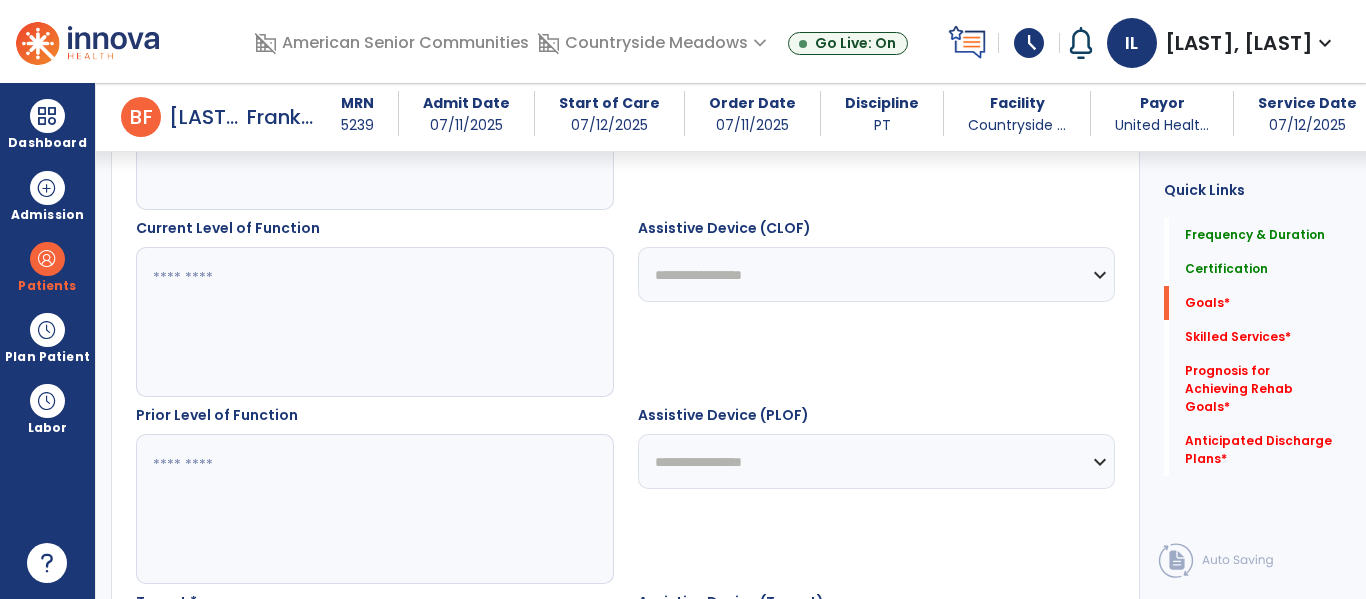scroll, scrollTop: 702, scrollLeft: 0, axis: vertical 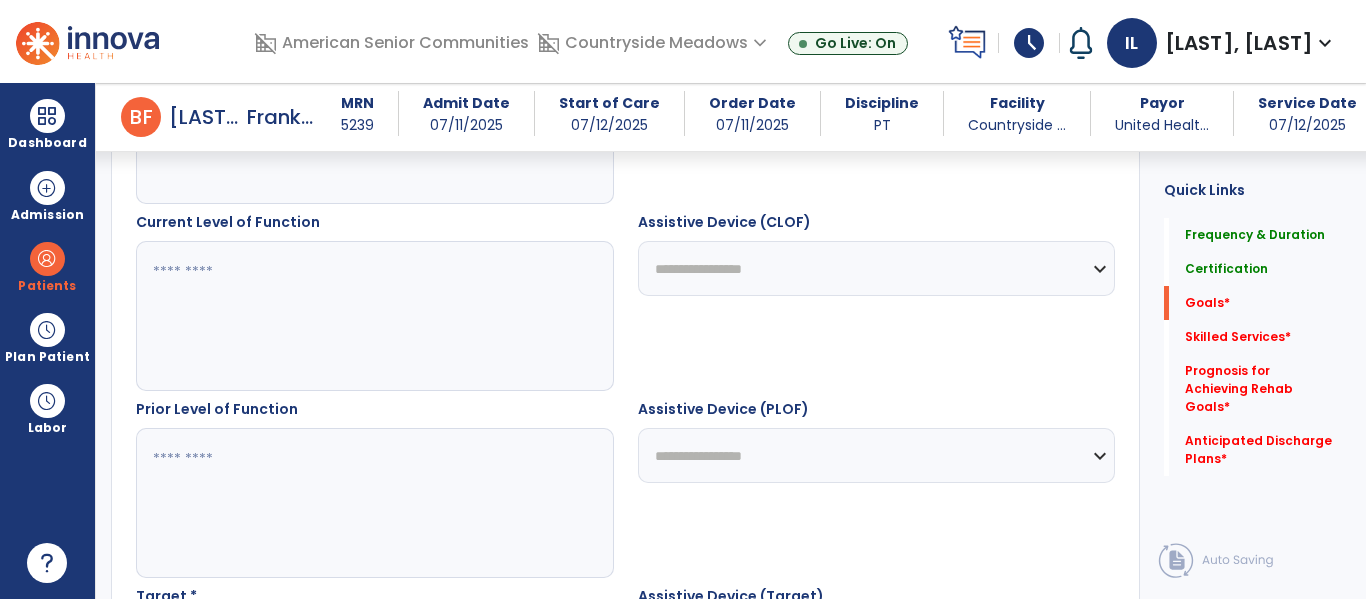 click at bounding box center (374, 316) 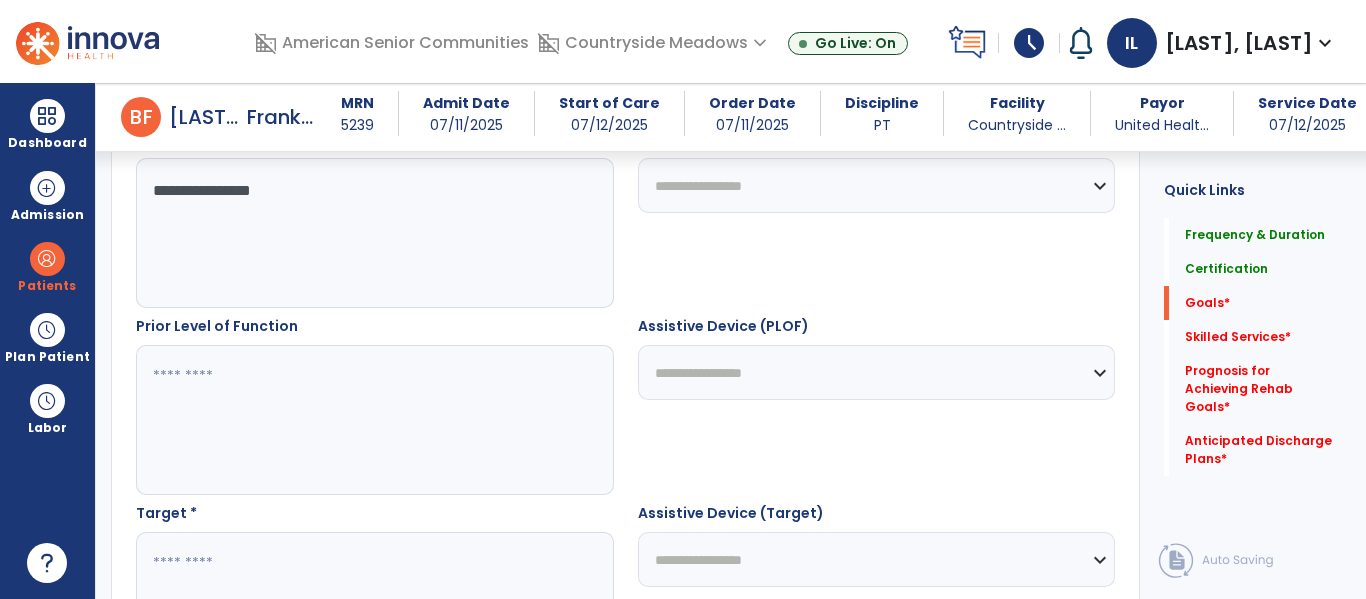 scroll, scrollTop: 798, scrollLeft: 0, axis: vertical 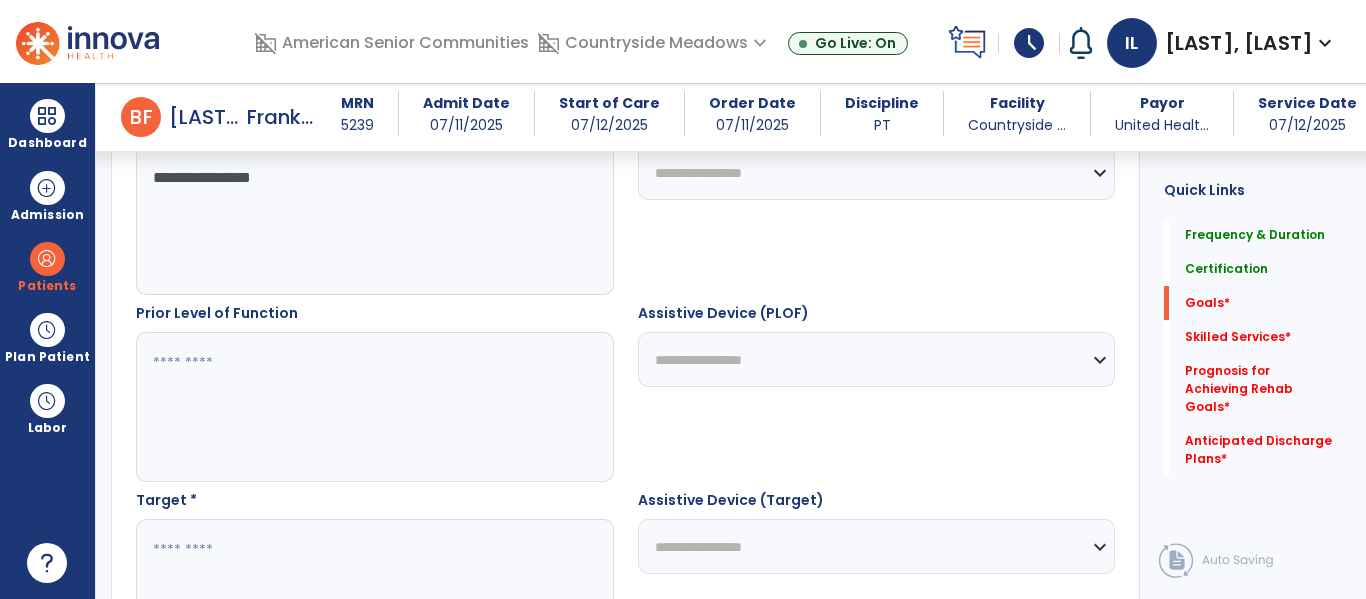 type on "**********" 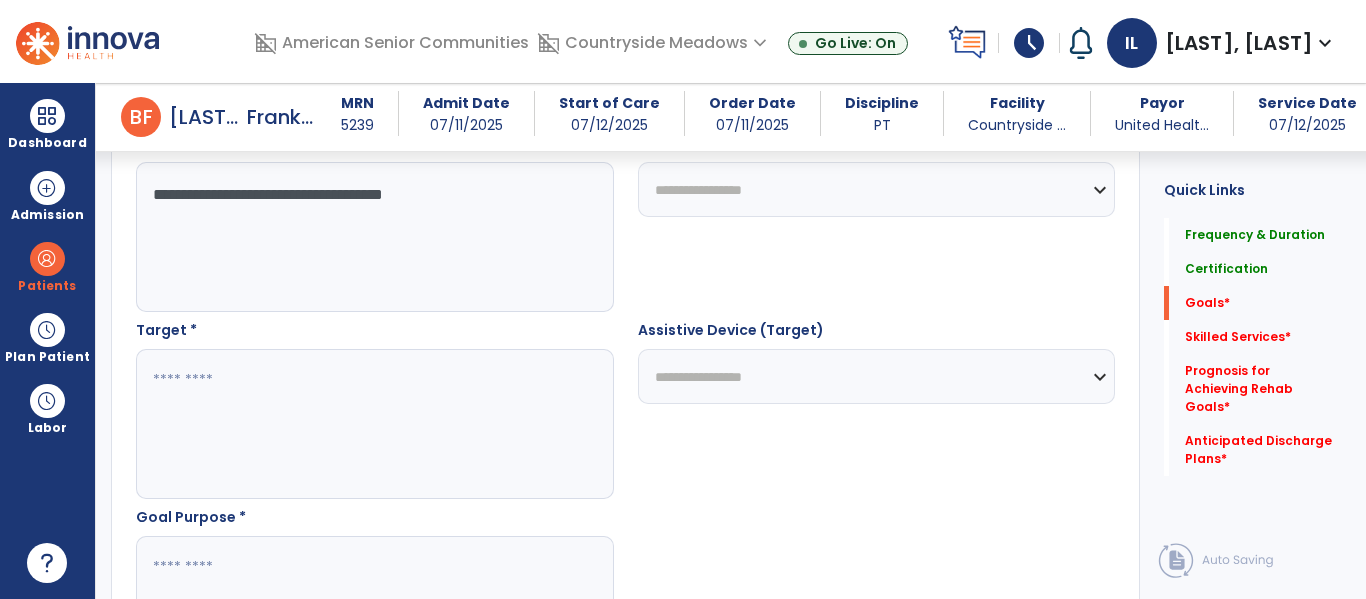 scroll, scrollTop: 970, scrollLeft: 0, axis: vertical 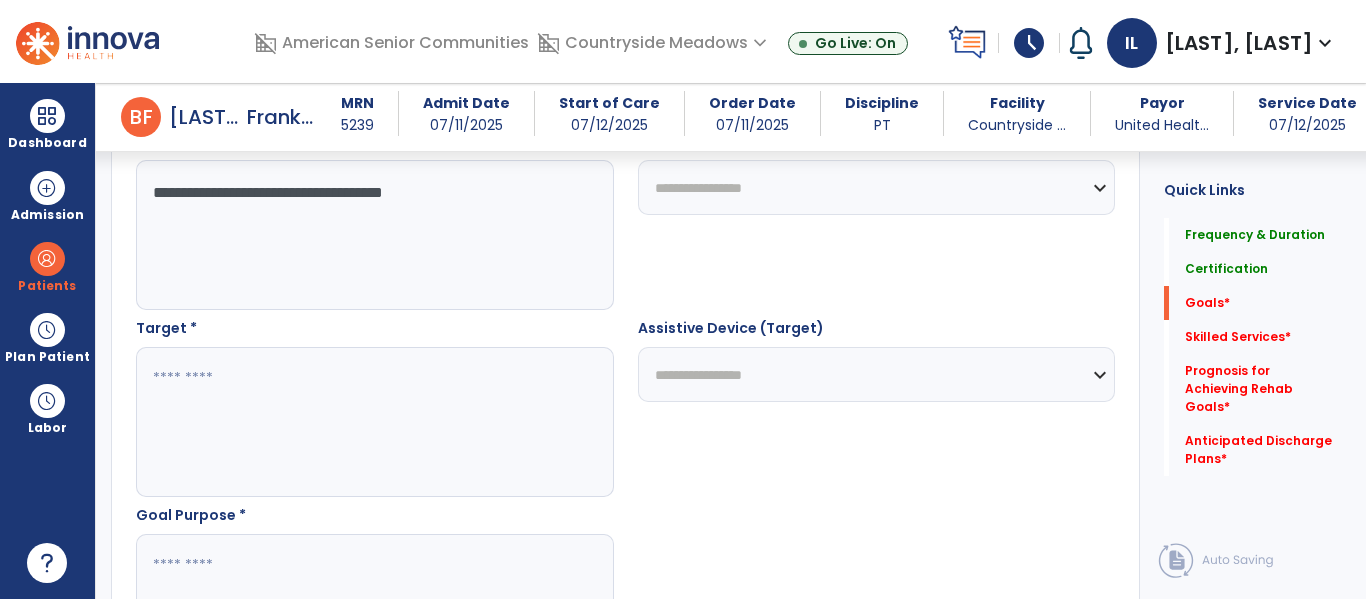 type on "**********" 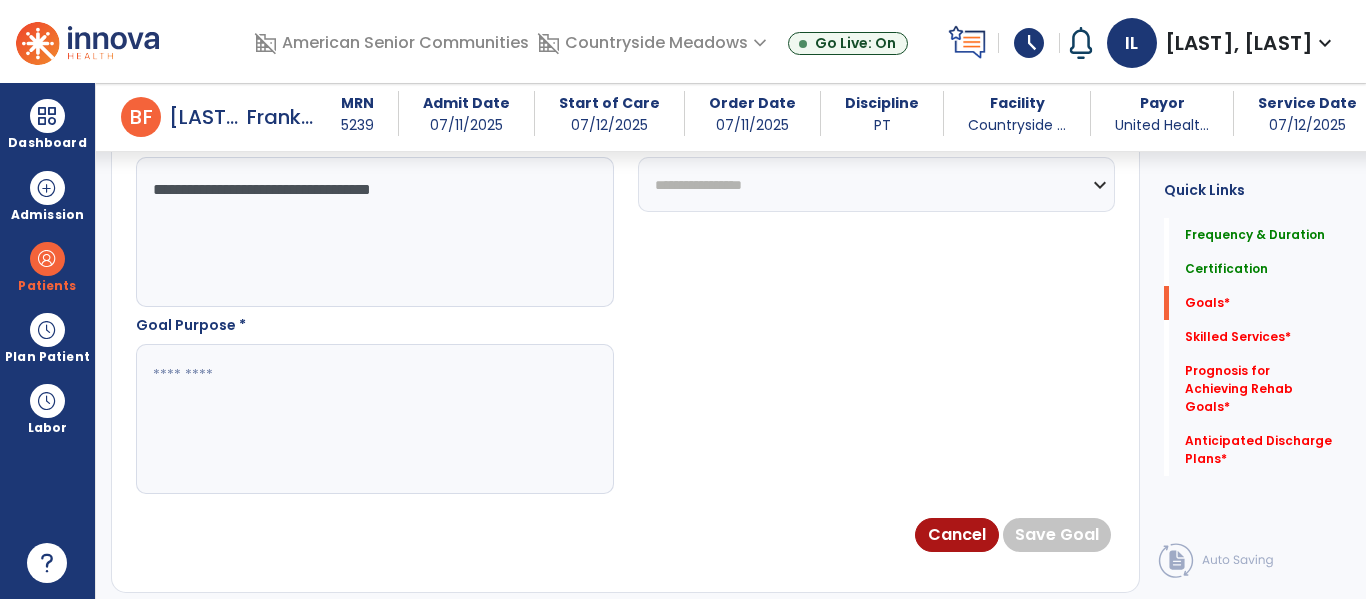 scroll, scrollTop: 1187, scrollLeft: 0, axis: vertical 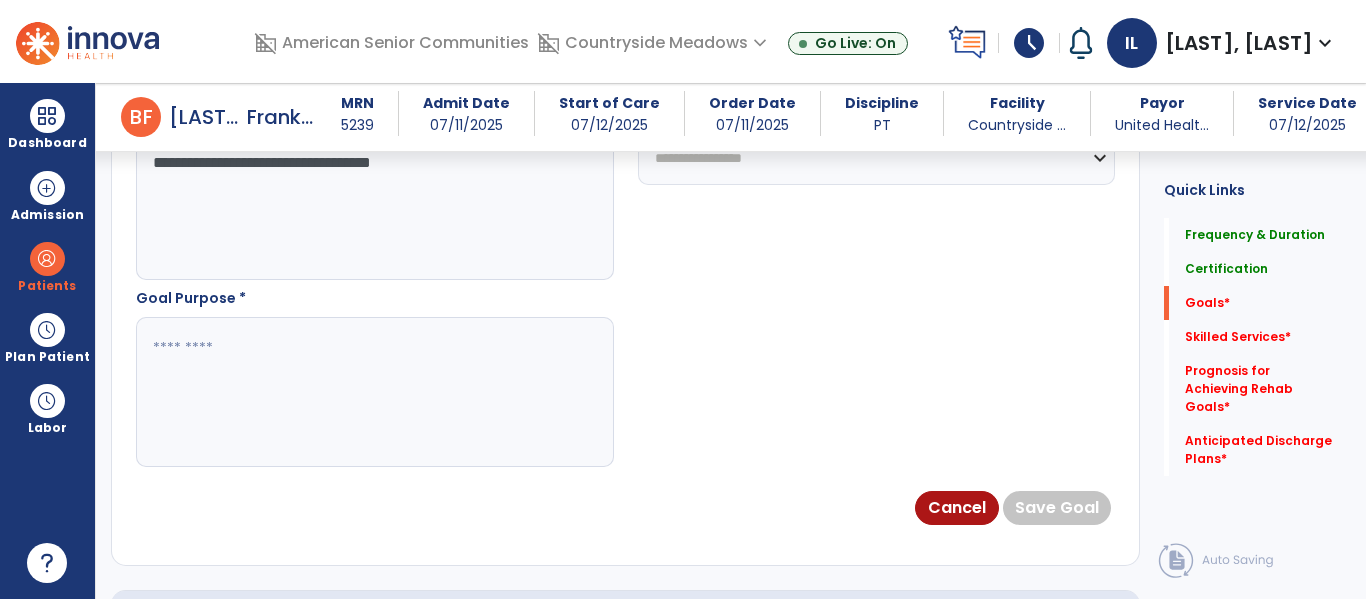 type on "**********" 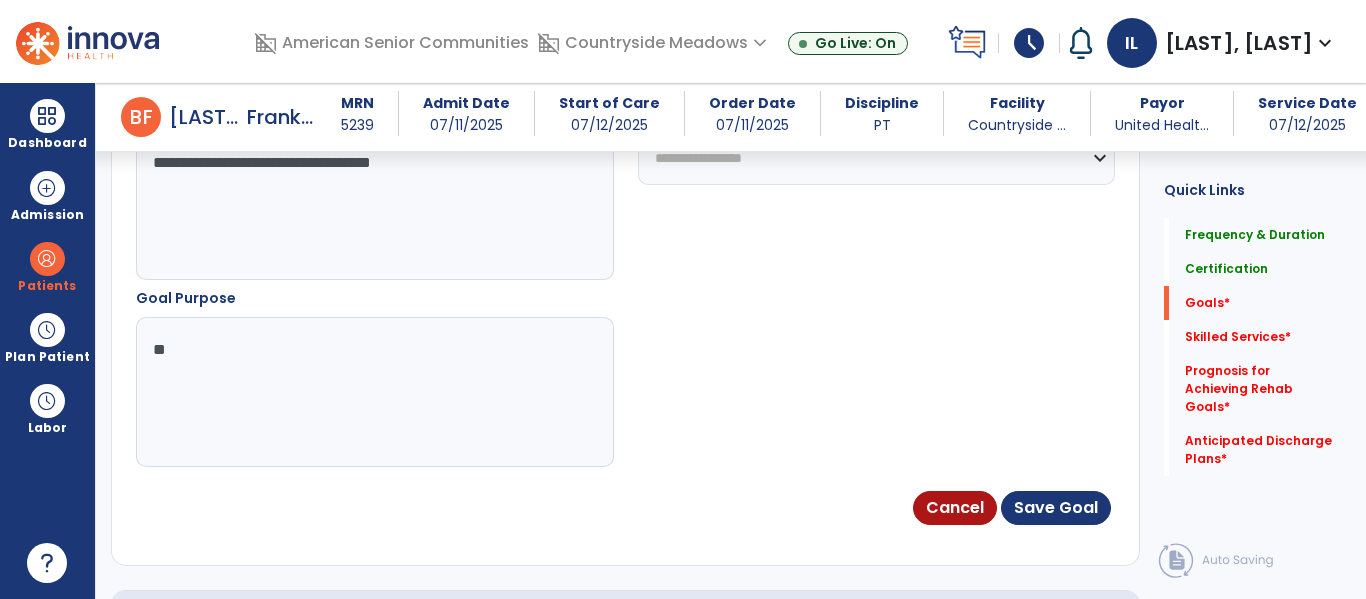 type on "*" 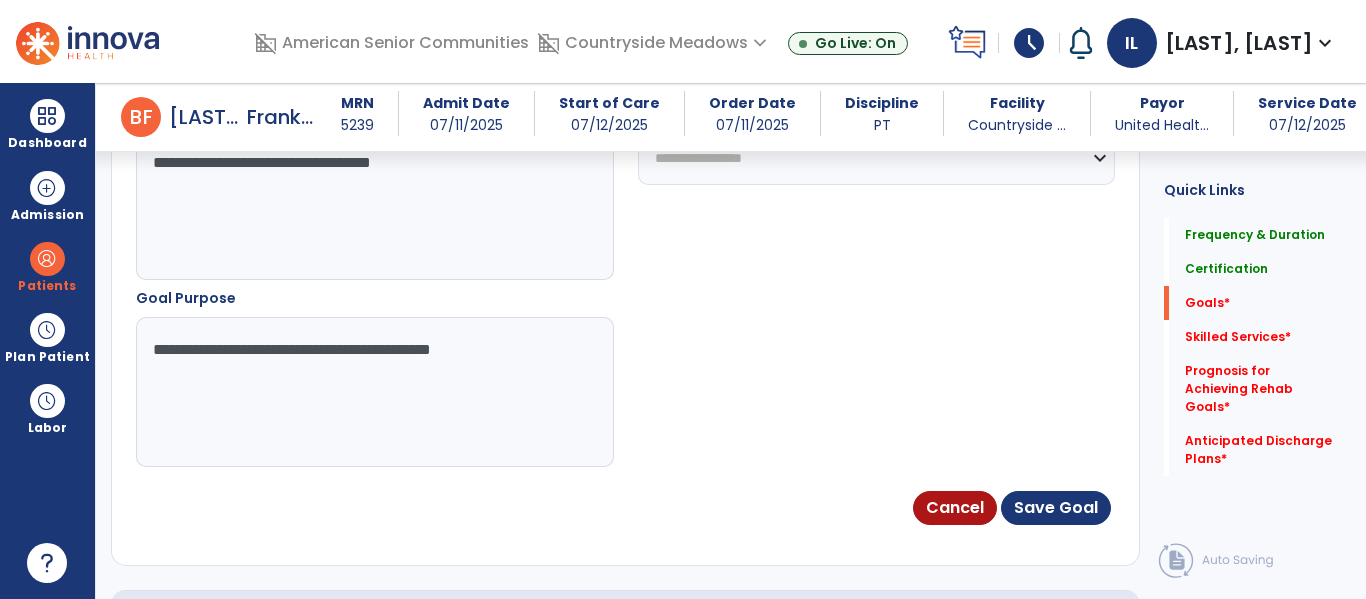 type on "**********" 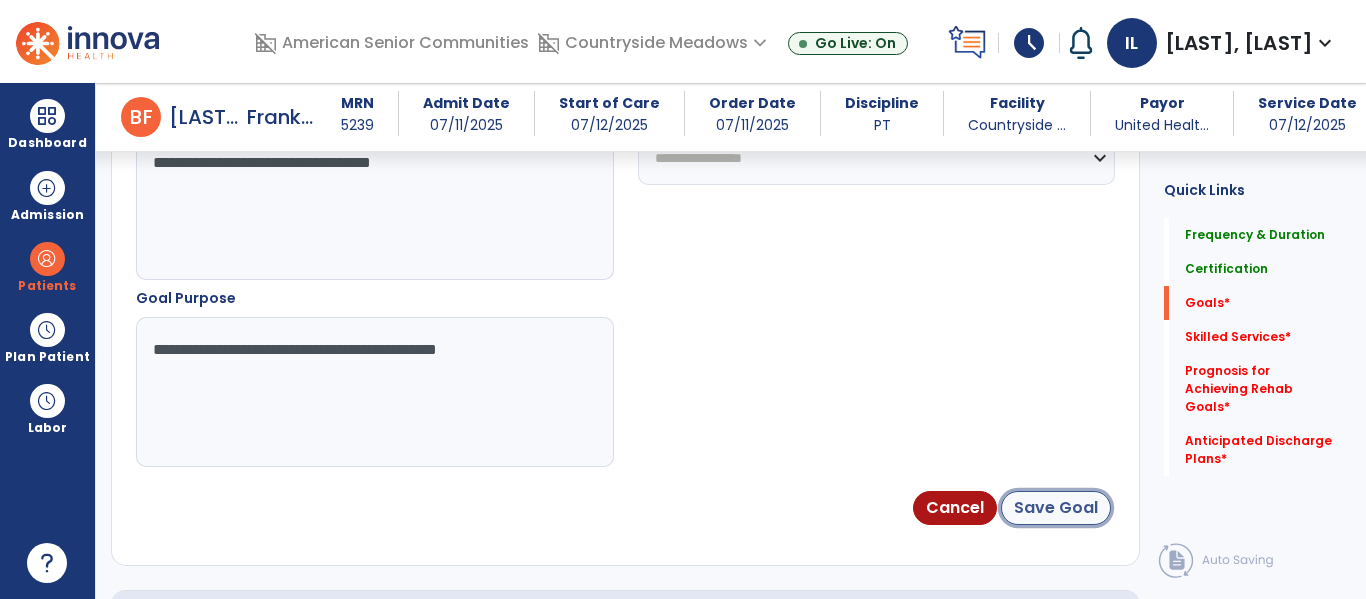 click on "Save Goal" at bounding box center [1056, 508] 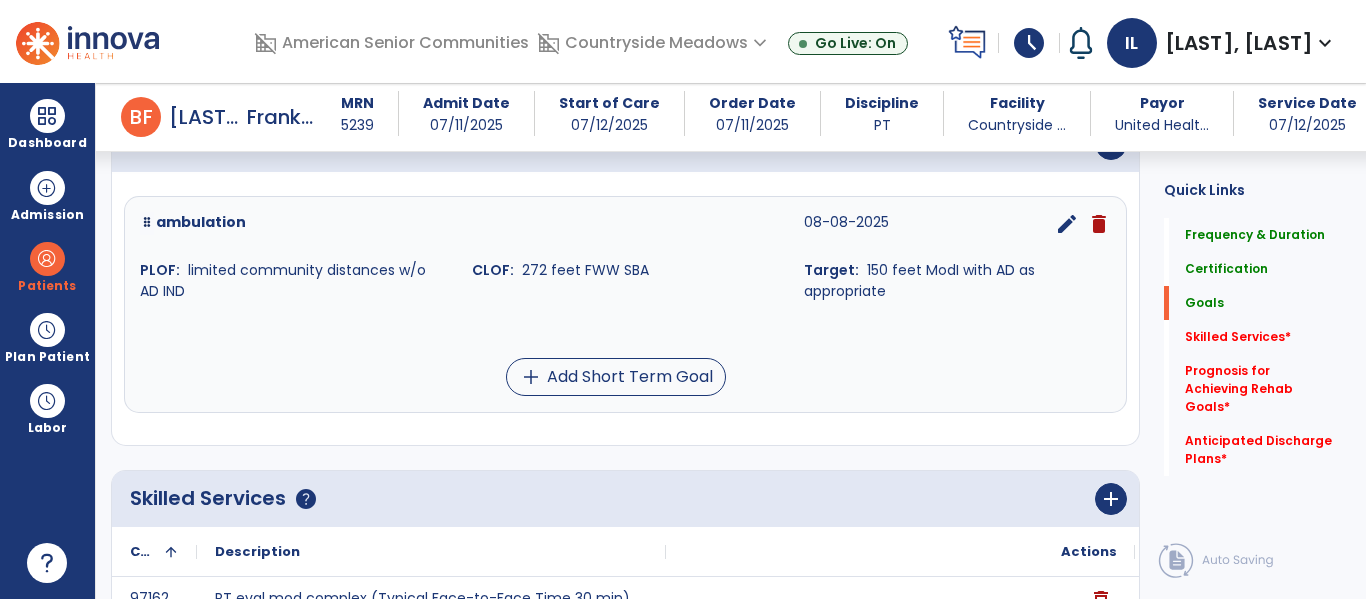 scroll, scrollTop: 507, scrollLeft: 0, axis: vertical 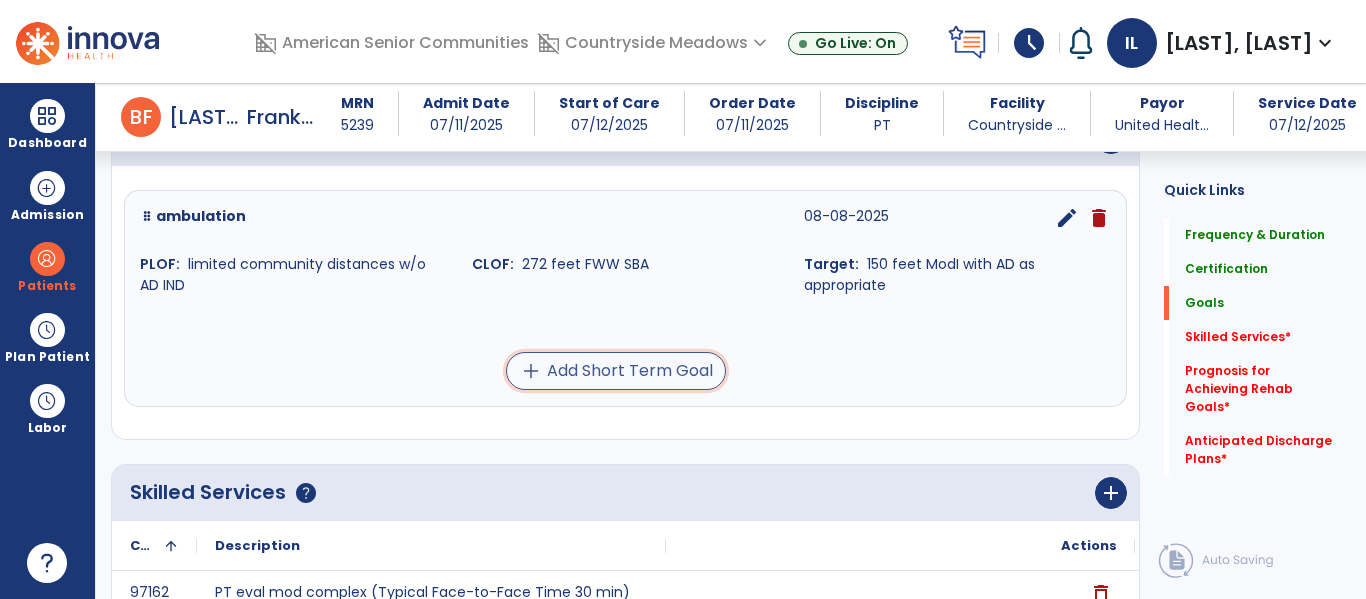 click on "add  Add Short Term Goal" at bounding box center [616, 371] 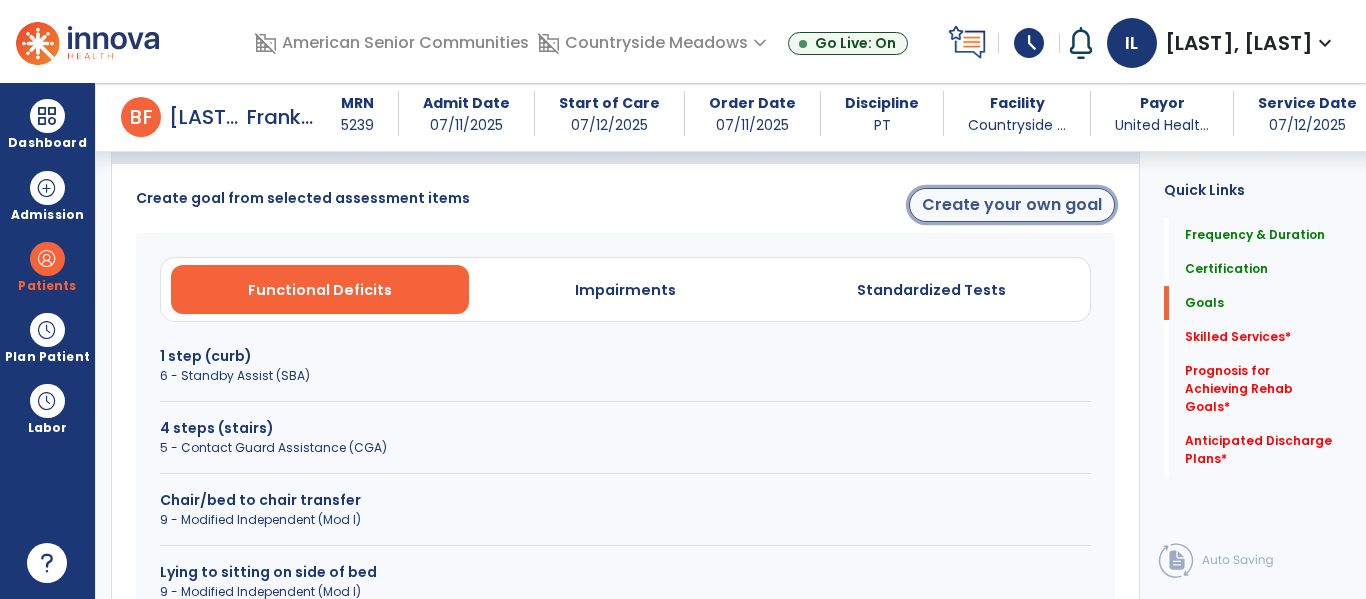 click on "Create your own goal" at bounding box center (1012, 205) 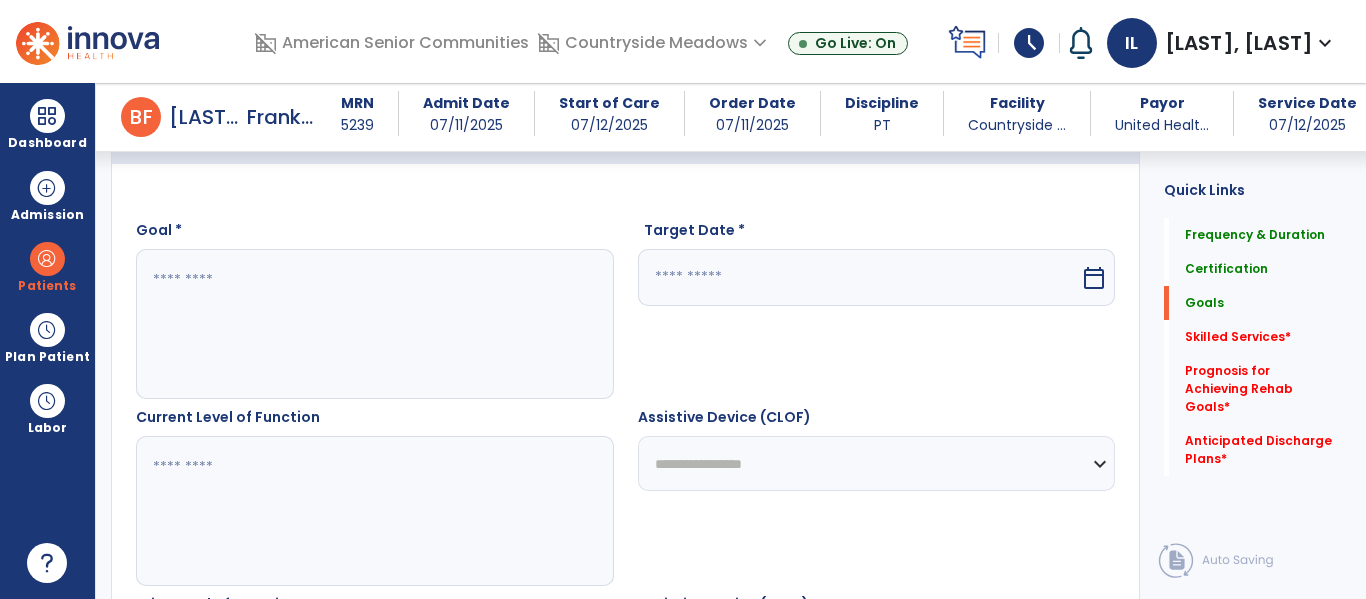 click at bounding box center [374, 324] 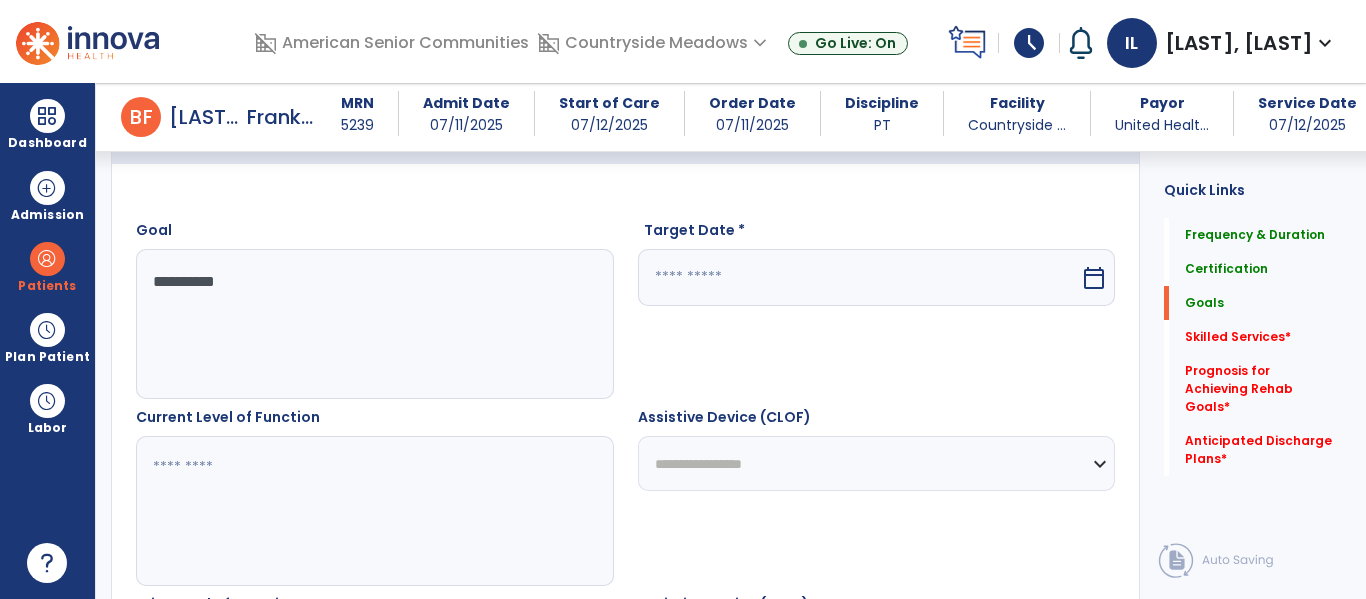 type on "**********" 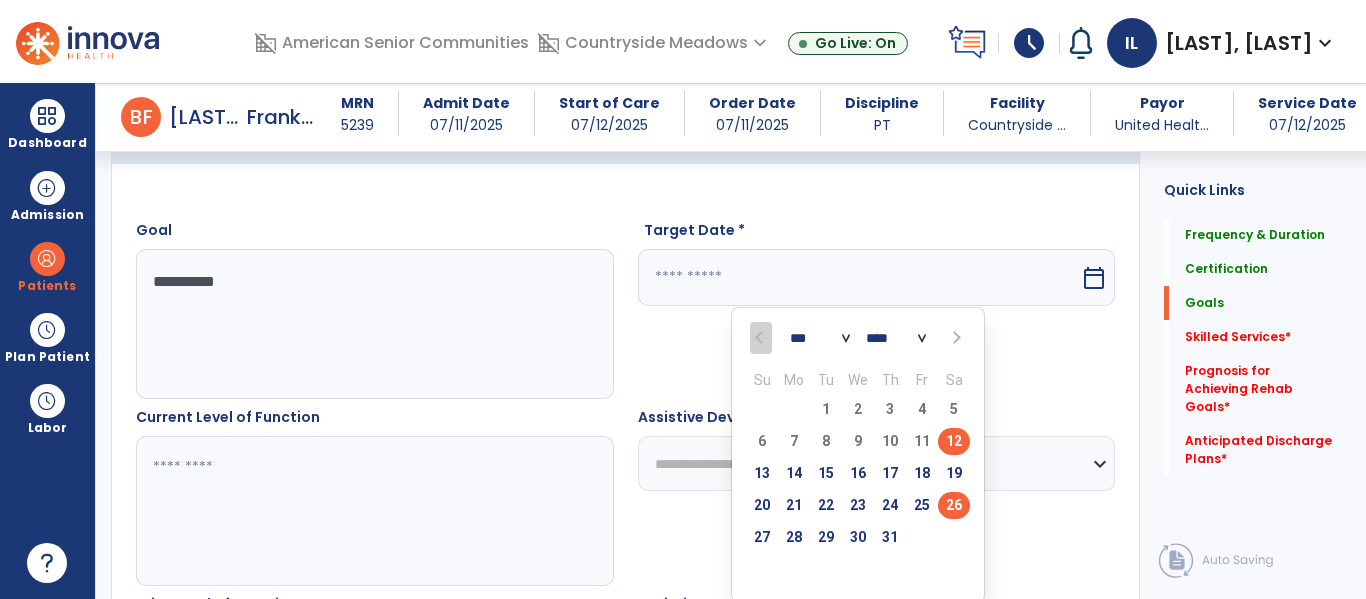 click on "26" at bounding box center (954, 505) 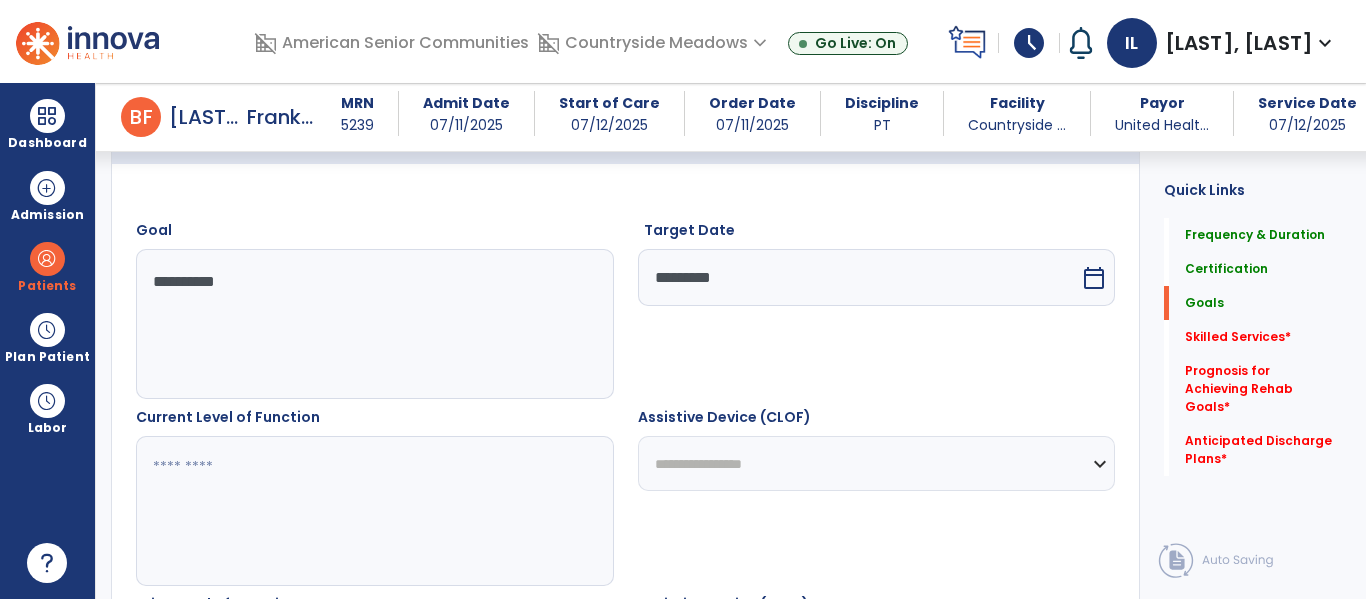 click on "calendar_today" at bounding box center [1096, 277] 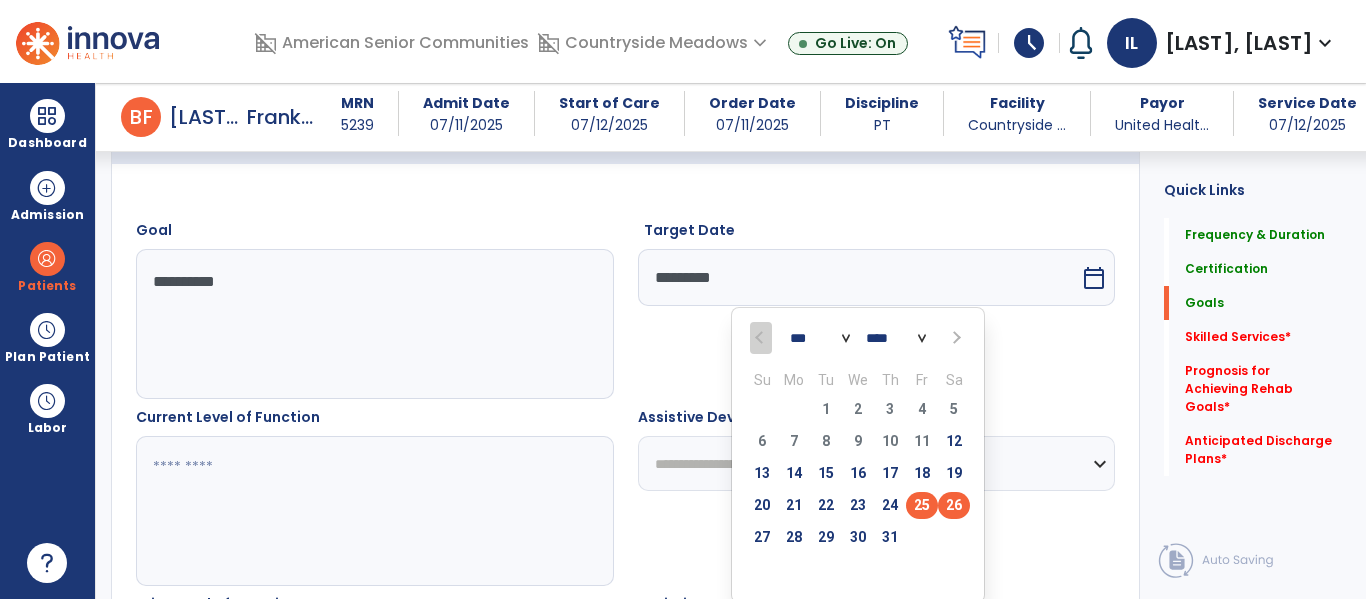 click on "25" at bounding box center (922, 505) 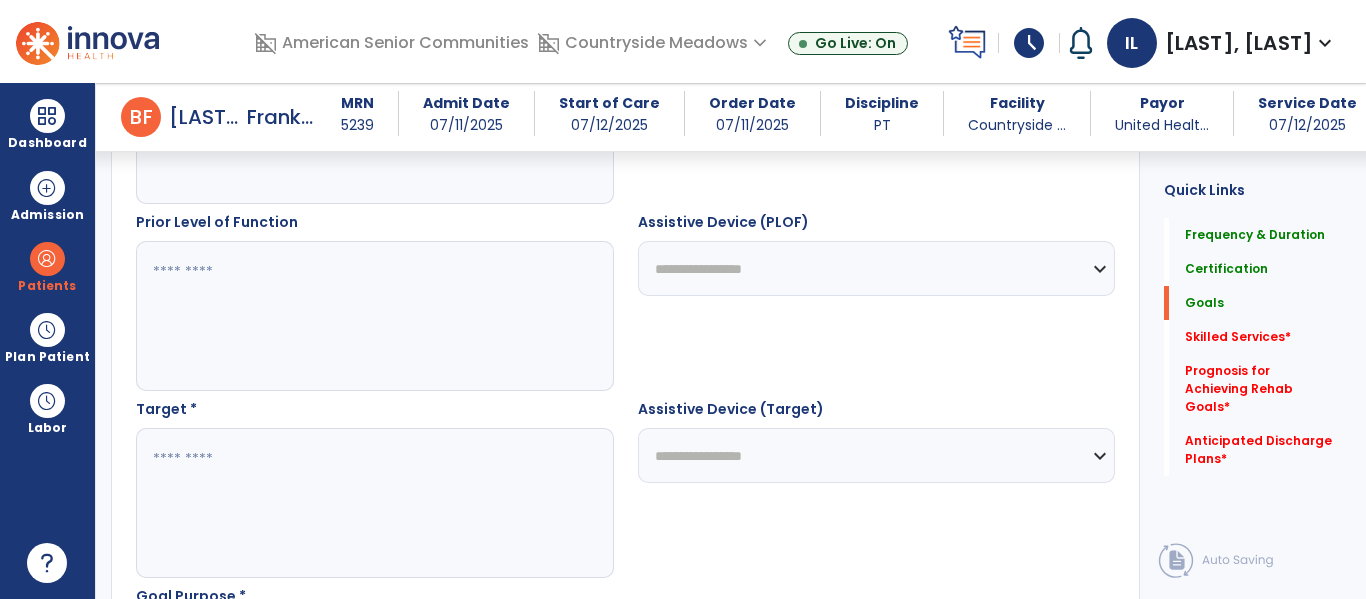 scroll, scrollTop: 942, scrollLeft: 0, axis: vertical 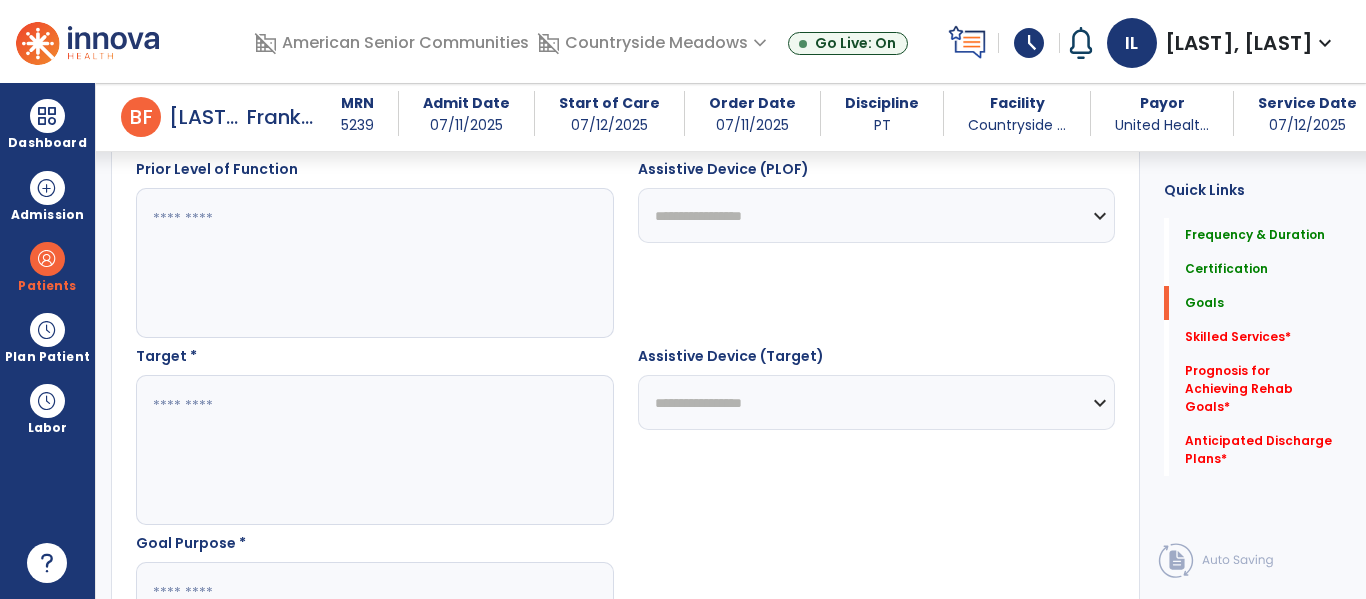 click at bounding box center [374, 450] 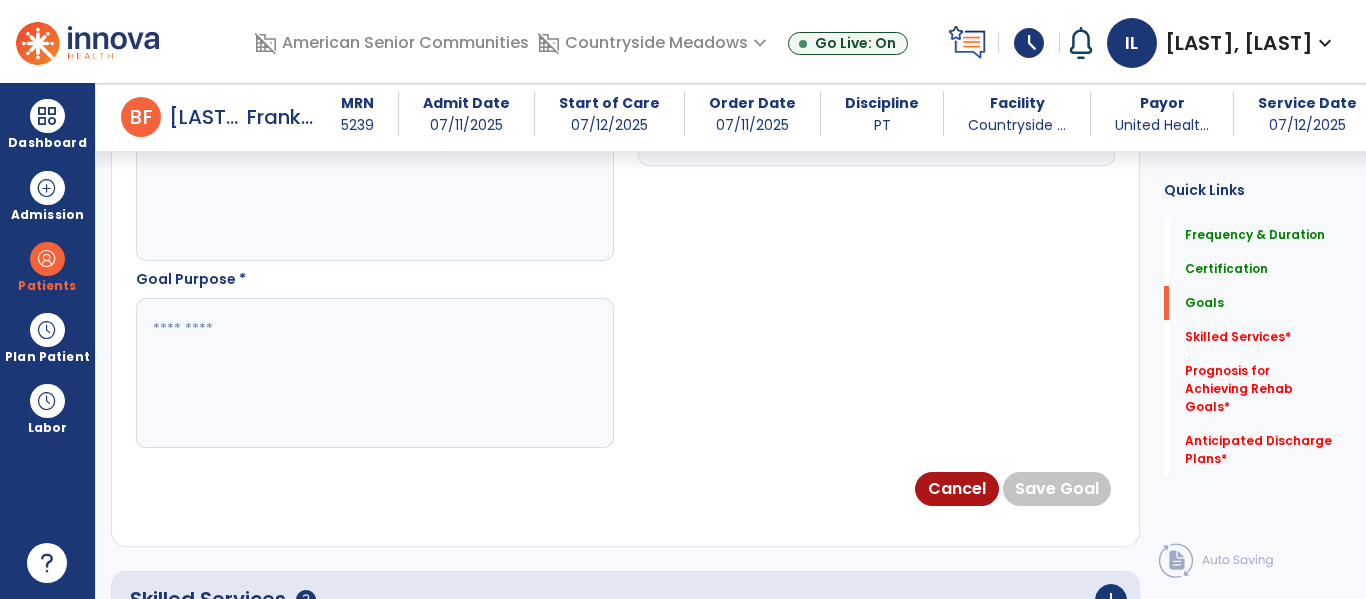 scroll, scrollTop: 1213, scrollLeft: 0, axis: vertical 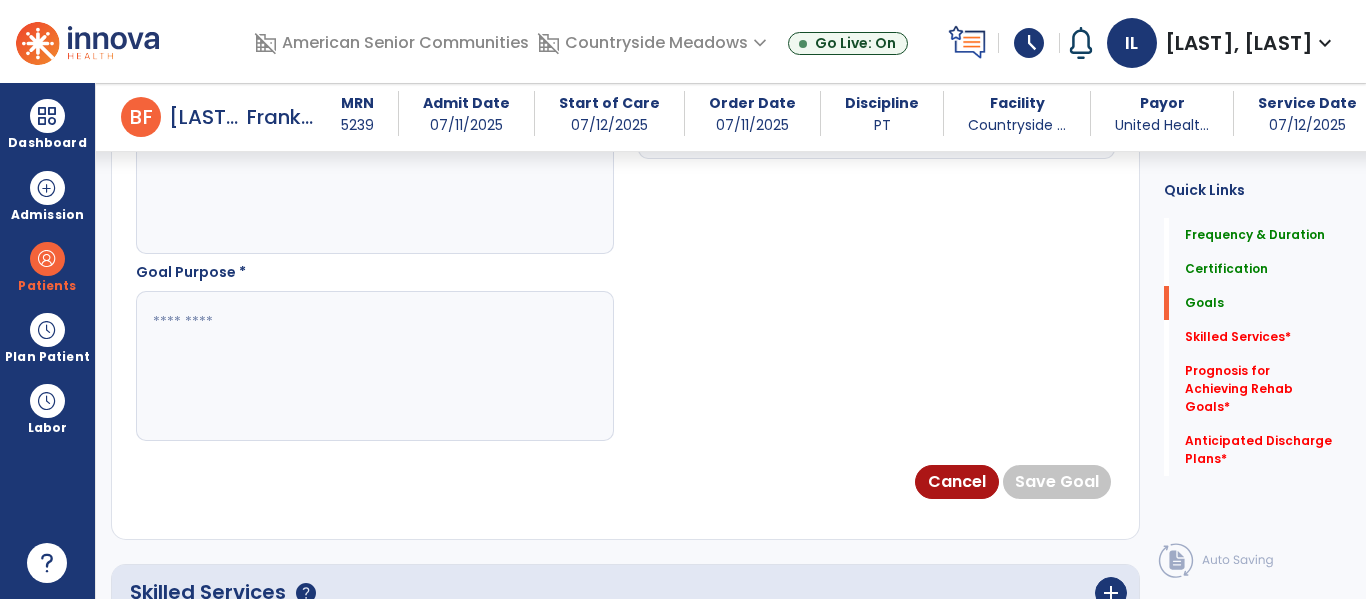 type on "**********" 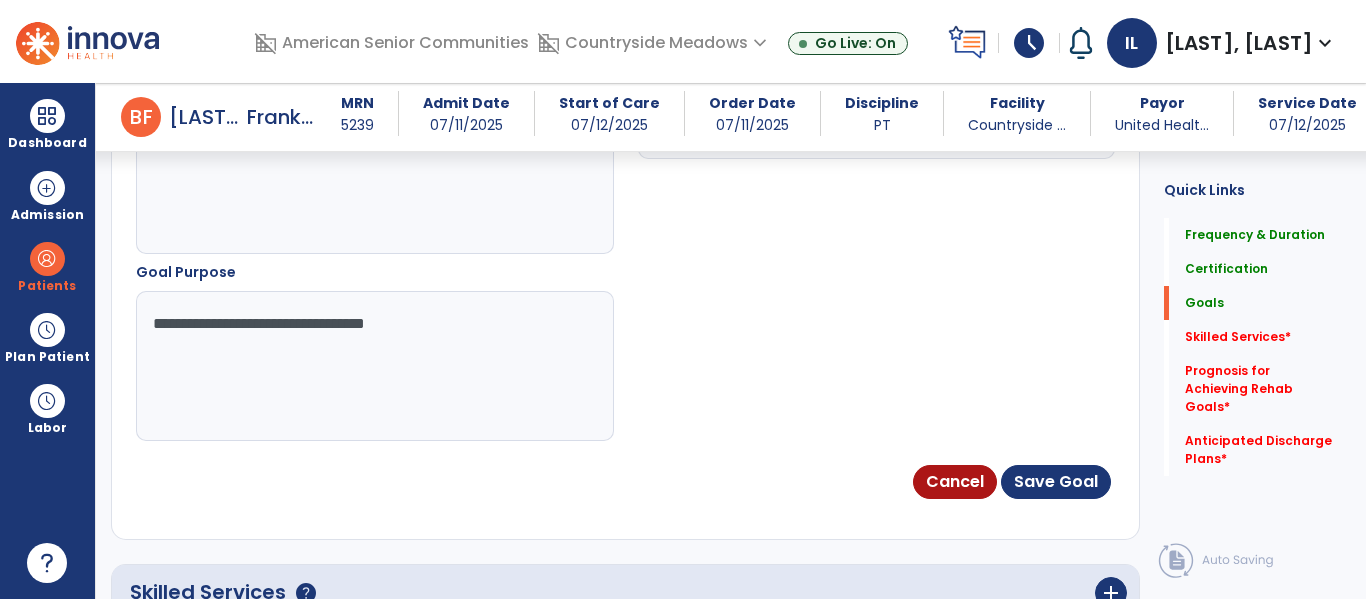 type on "**********" 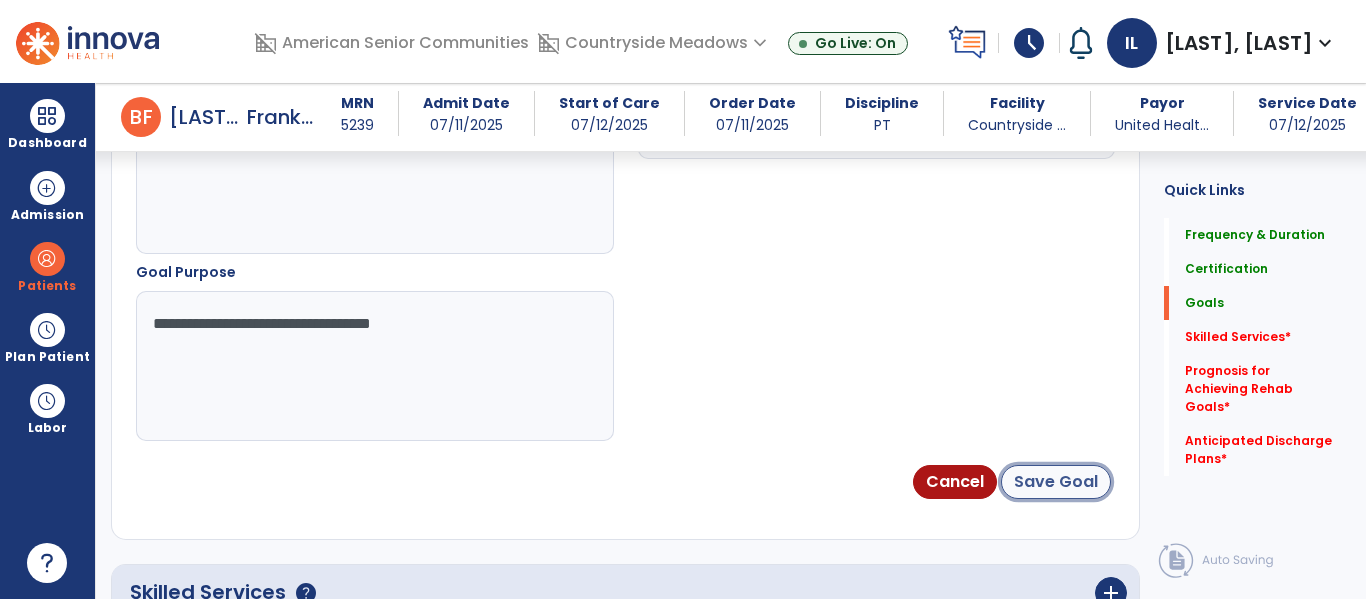 click on "Save Goal" at bounding box center [1056, 482] 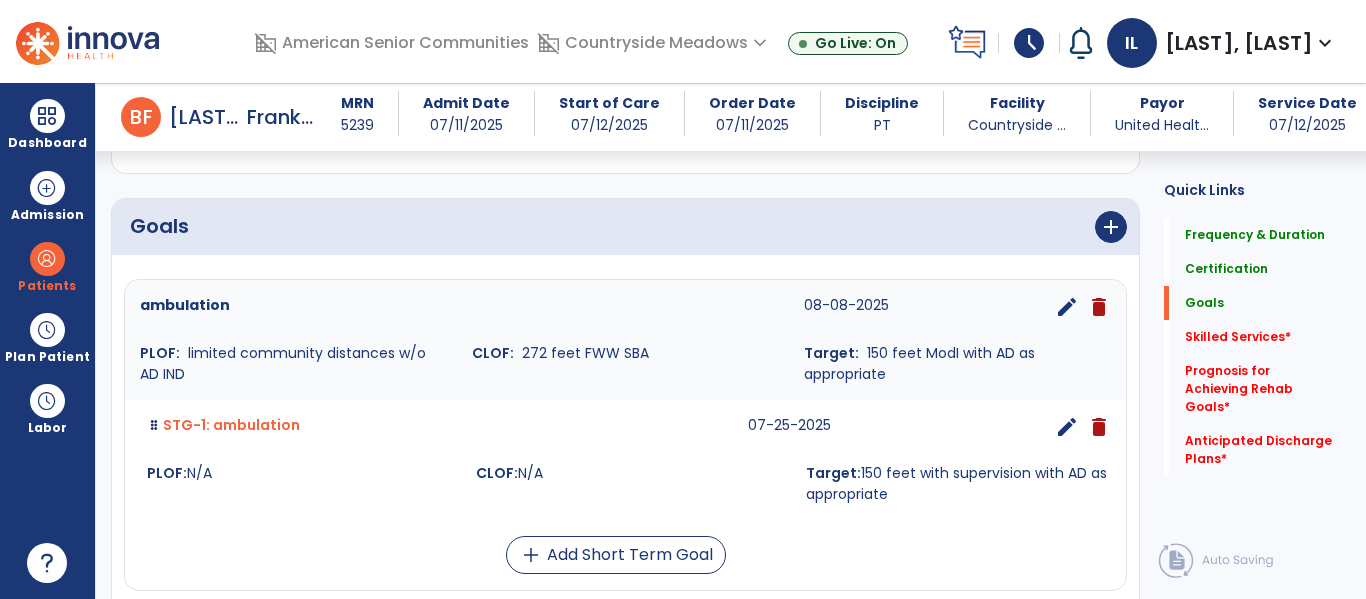 scroll, scrollTop: 428, scrollLeft: 0, axis: vertical 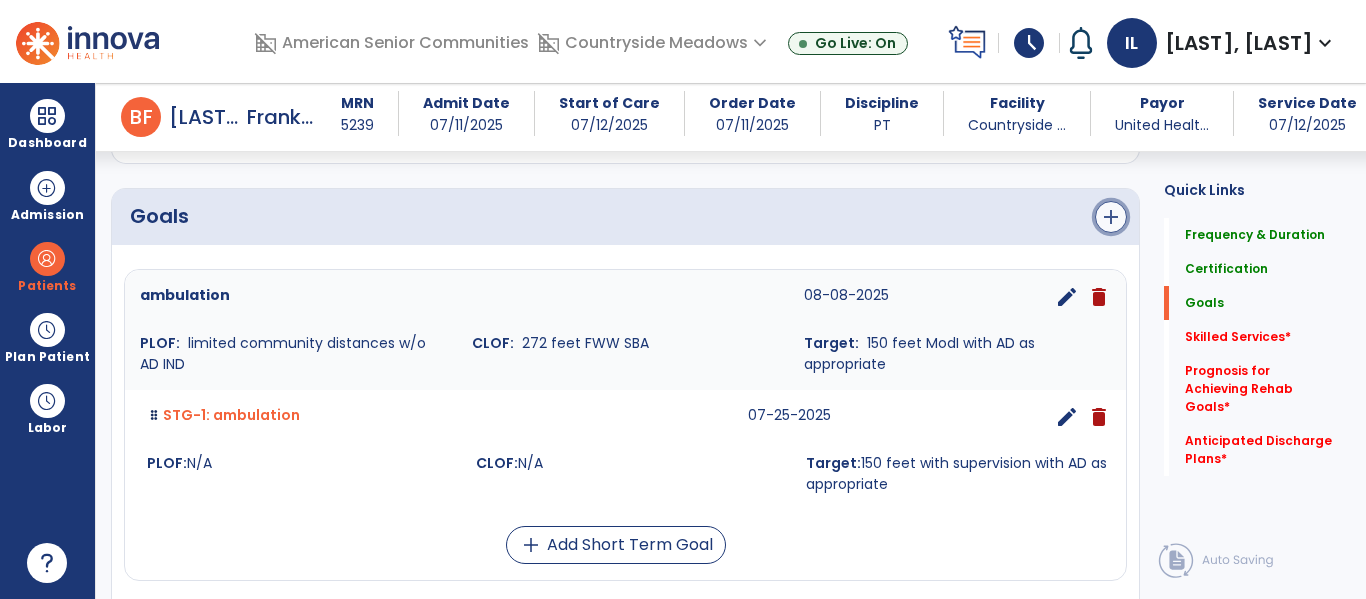click on "add" at bounding box center (1111, 217) 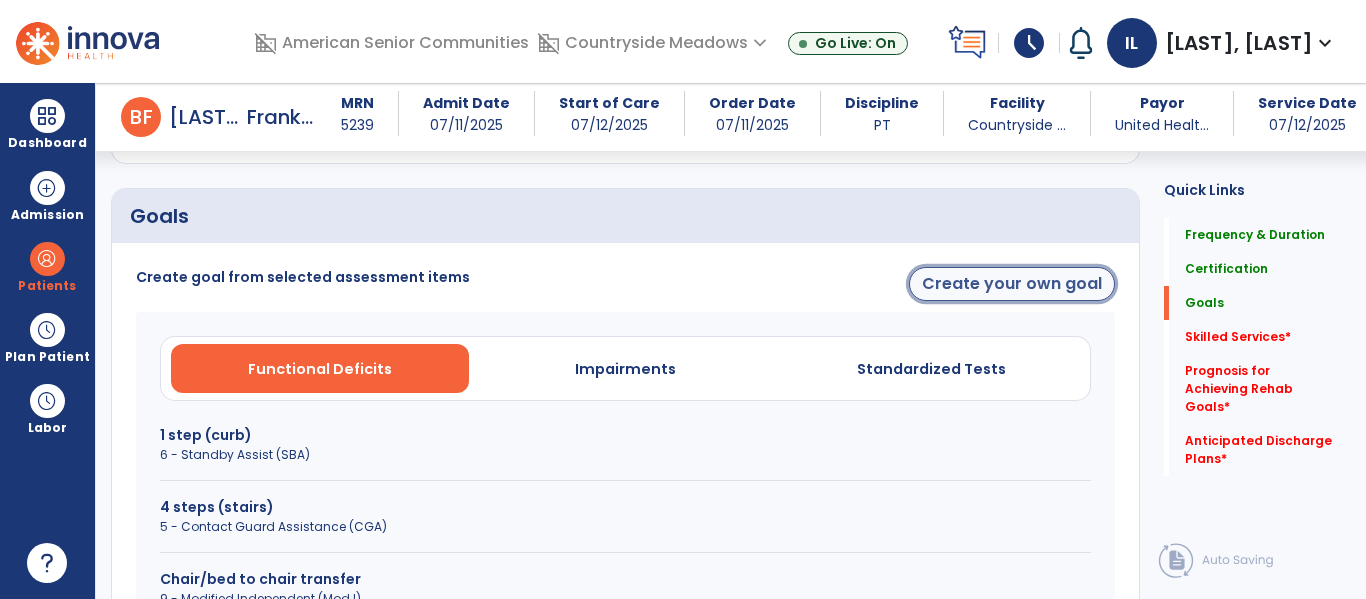 click on "Create your own goal" at bounding box center (1012, 284) 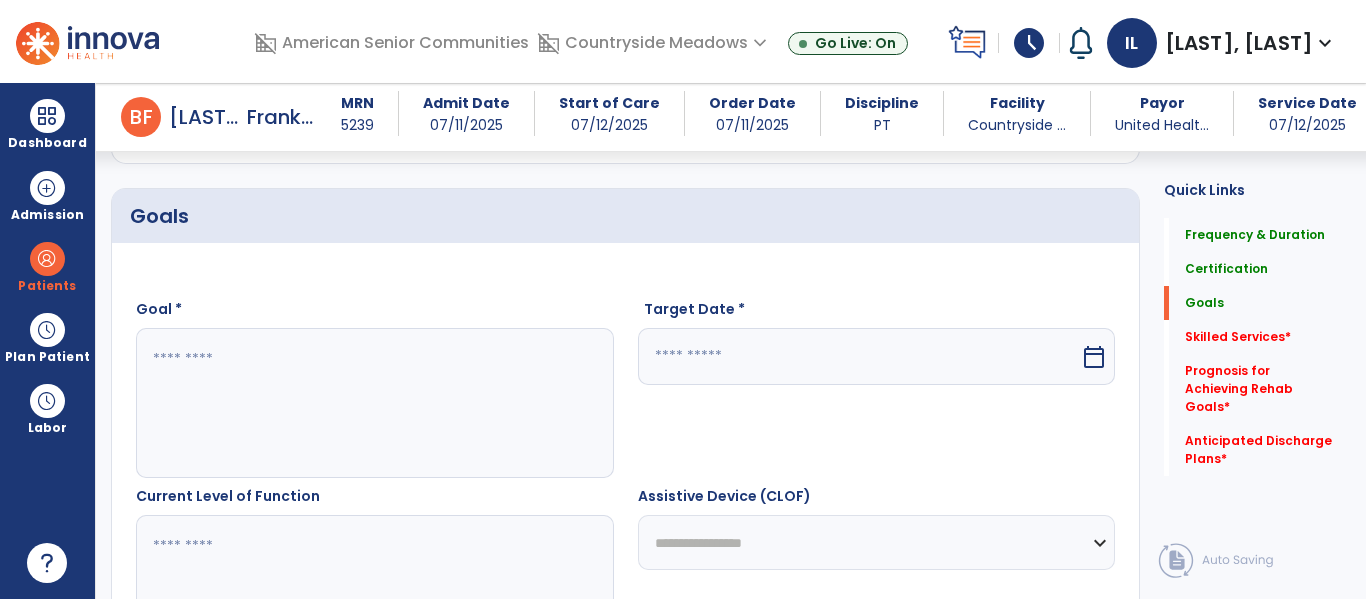 click at bounding box center (374, 403) 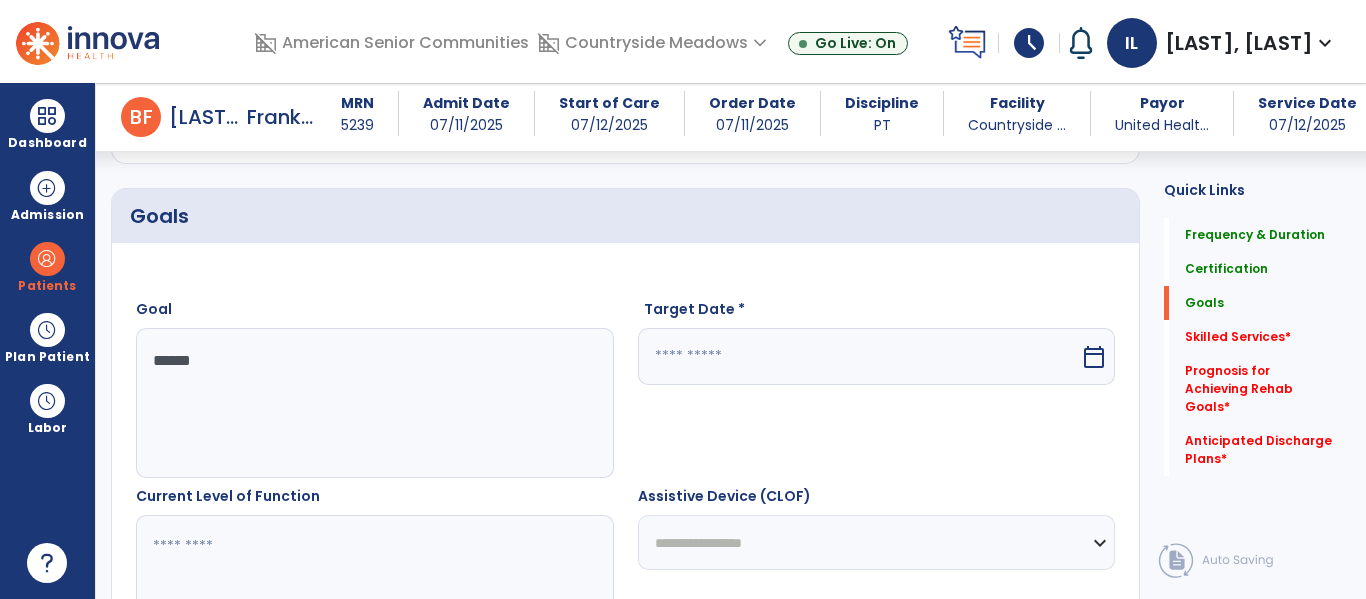 type on "******" 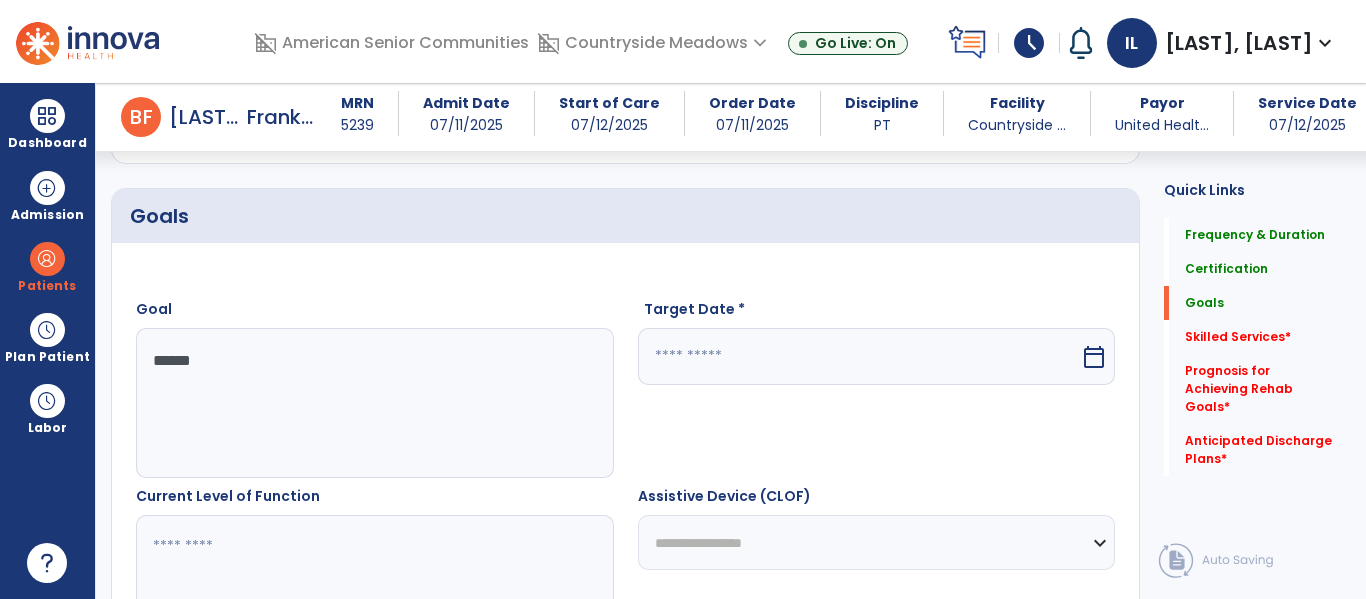 click at bounding box center (859, 356) 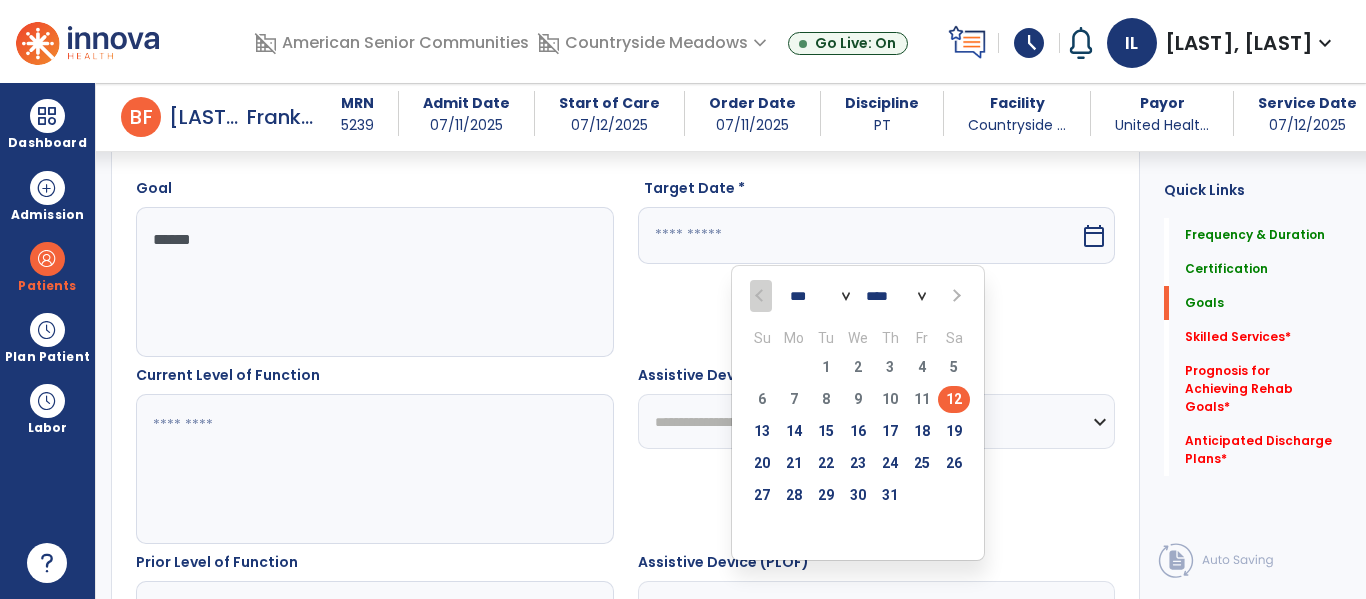scroll, scrollTop: 548, scrollLeft: 0, axis: vertical 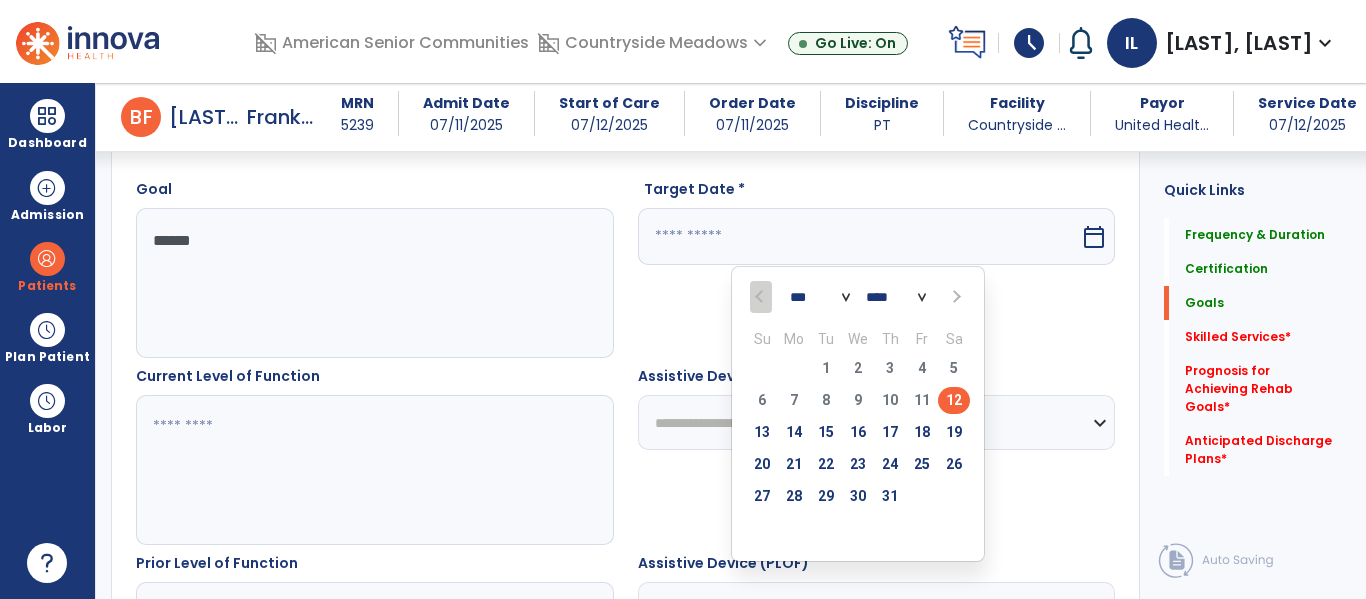 click at bounding box center (954, 297) 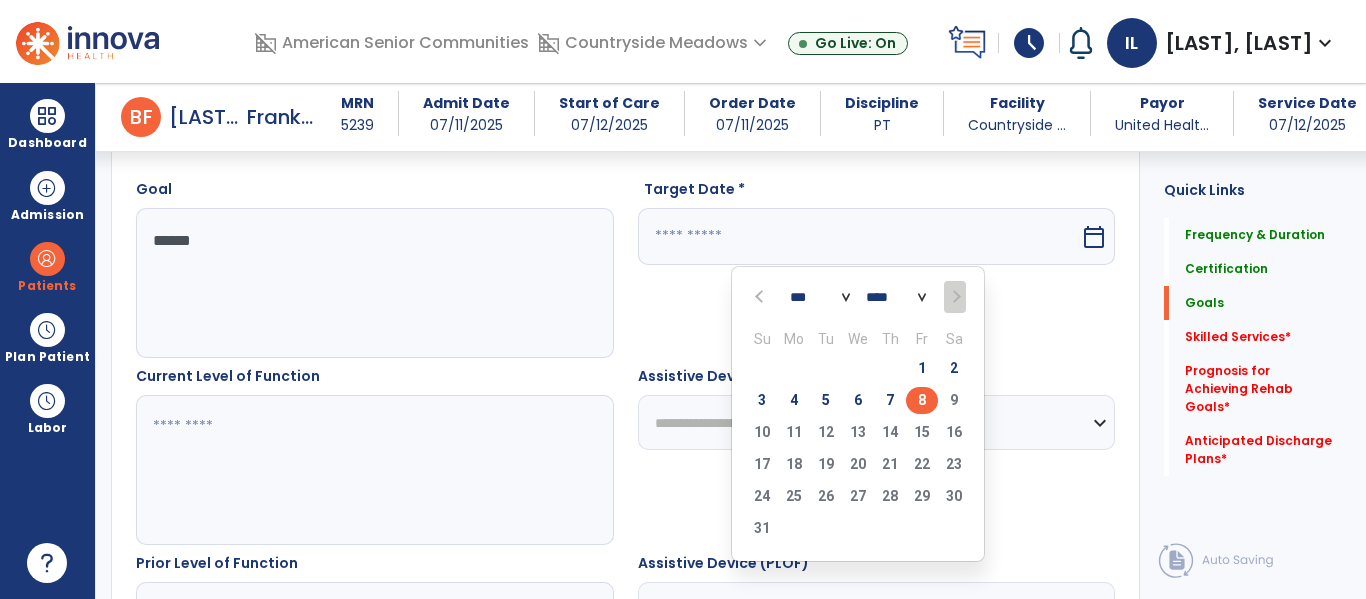 click on "8" at bounding box center (922, 400) 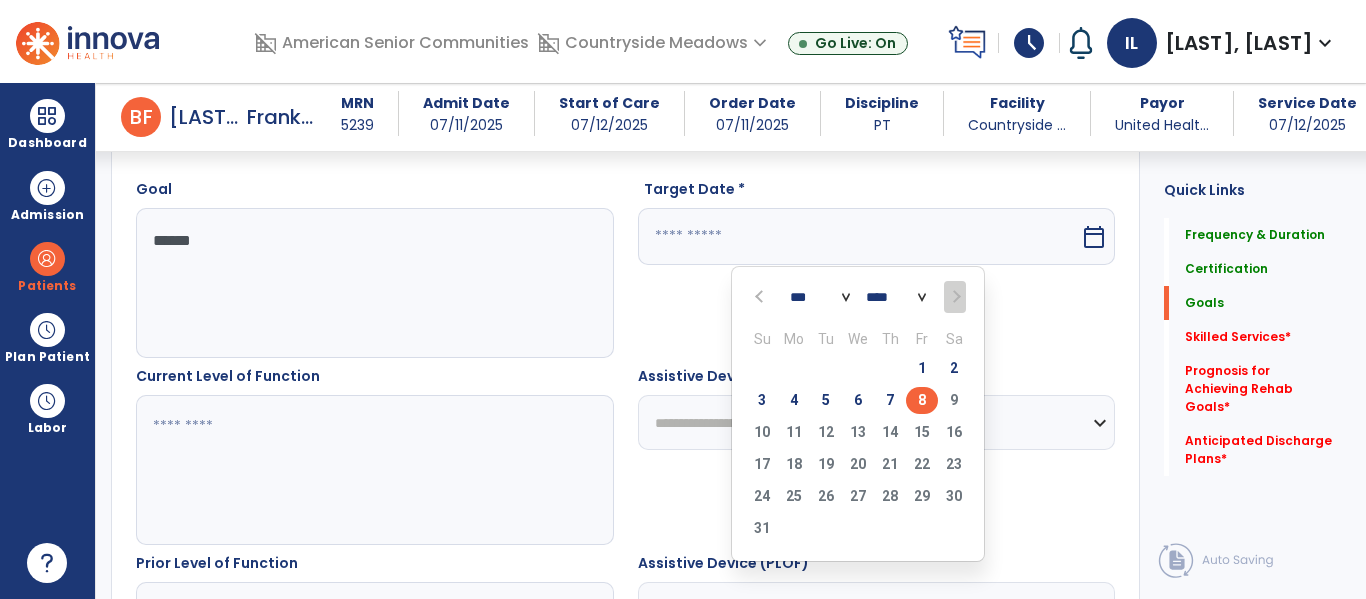 type on "********" 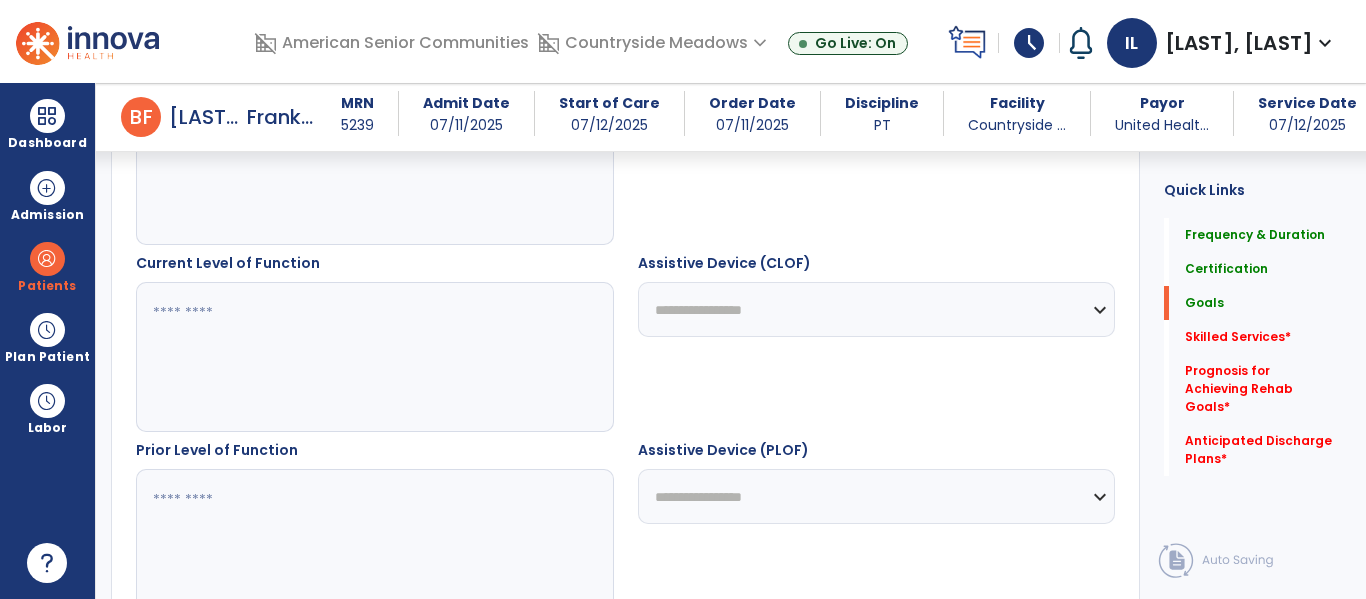 scroll, scrollTop: 699, scrollLeft: 0, axis: vertical 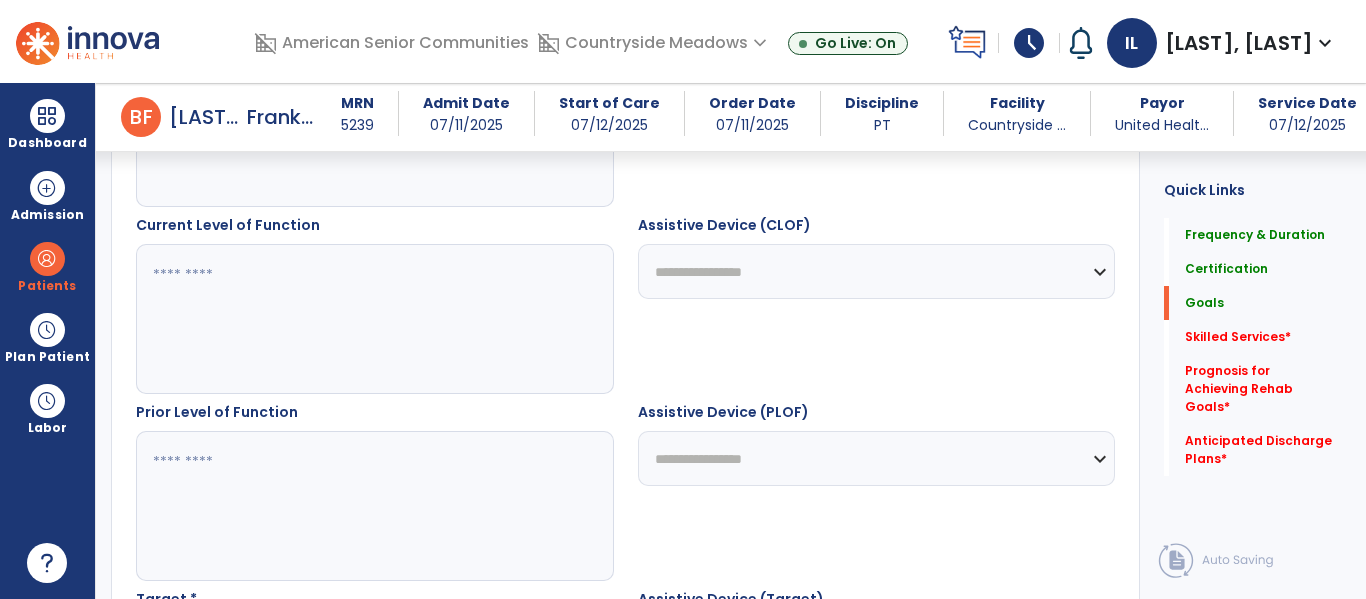 click at bounding box center [374, 319] 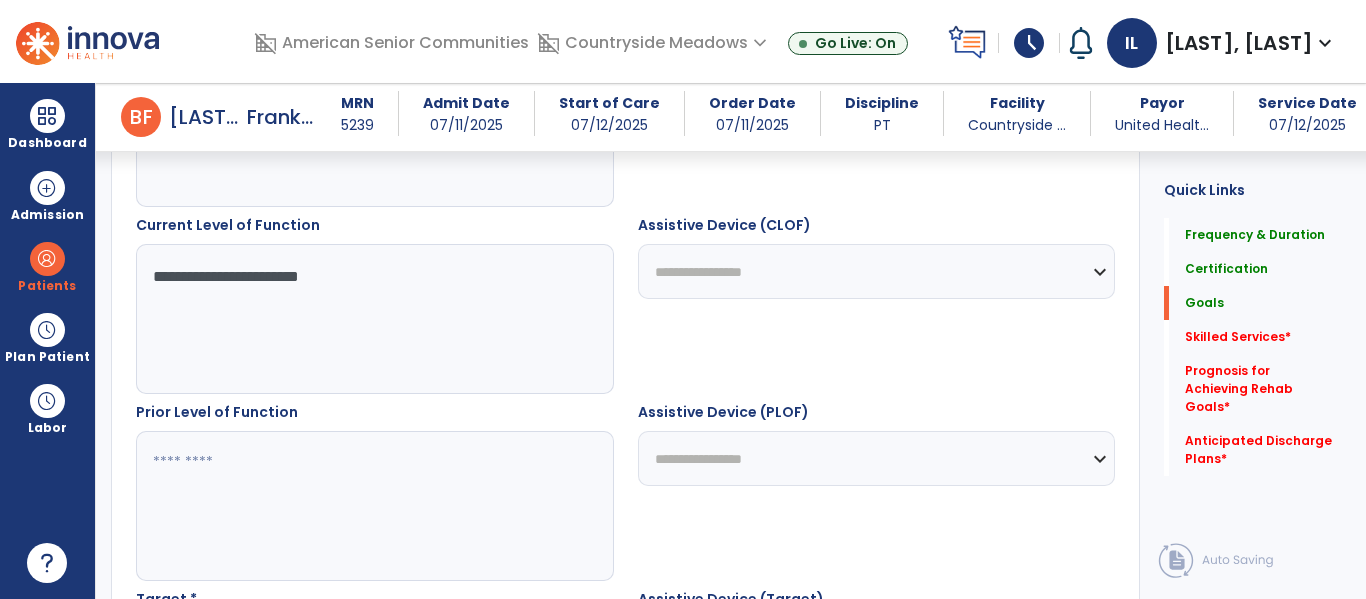type on "**********" 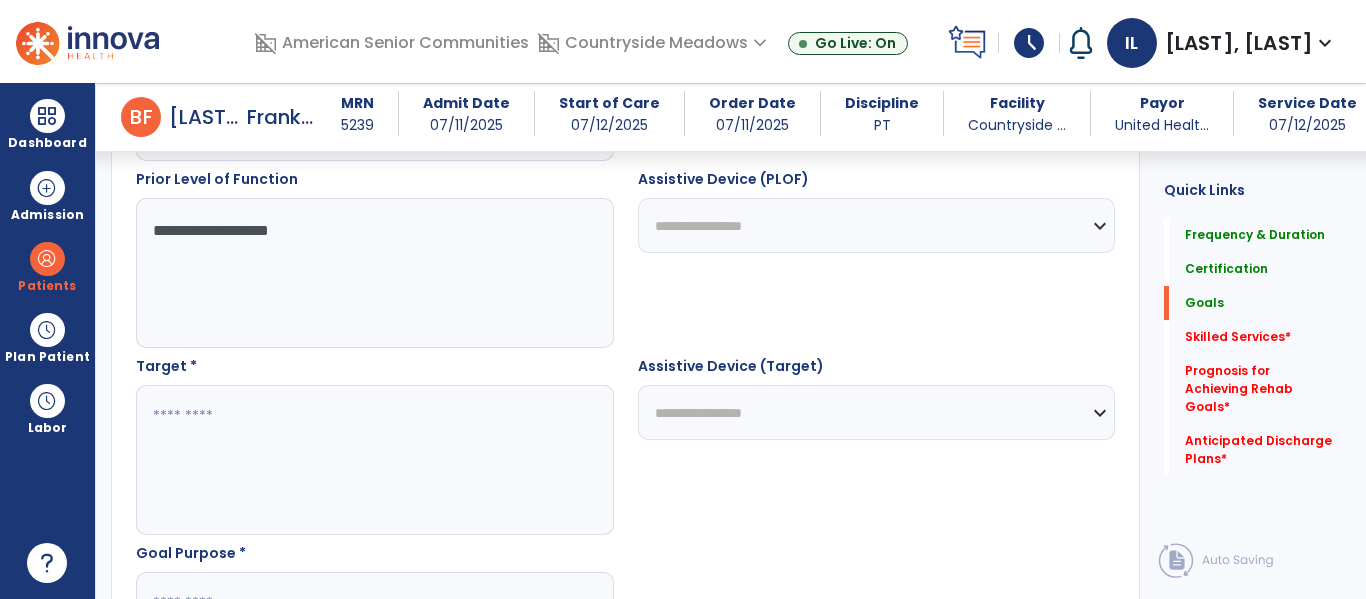 scroll, scrollTop: 934, scrollLeft: 0, axis: vertical 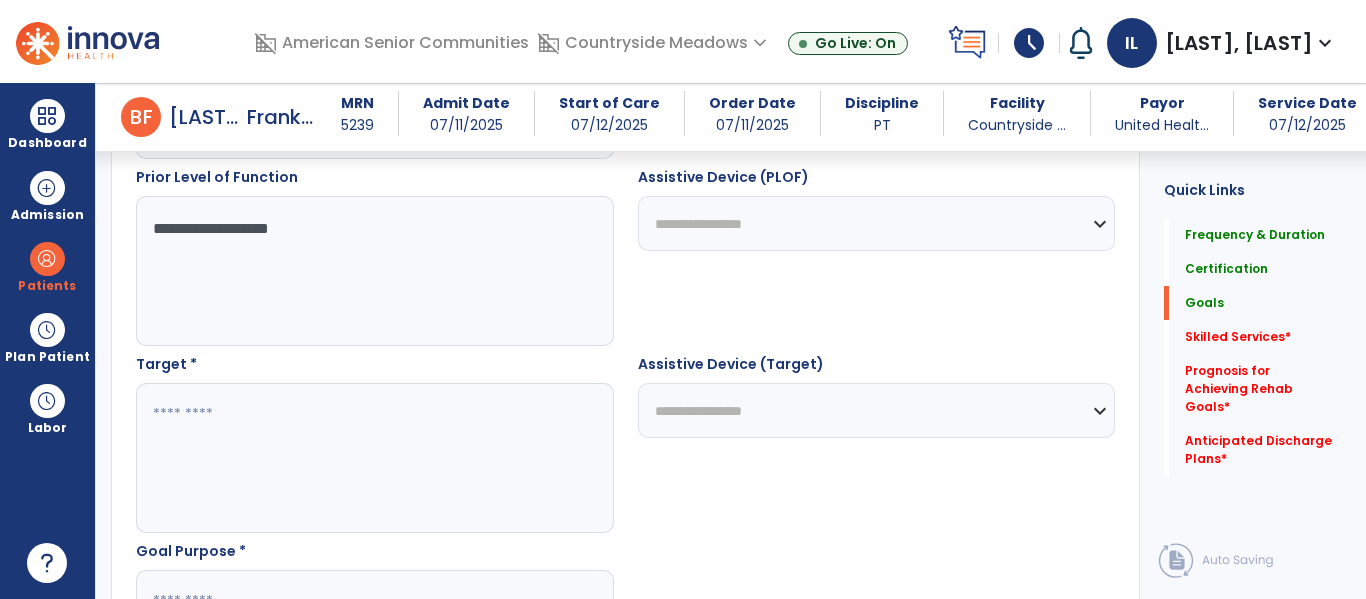type on "**********" 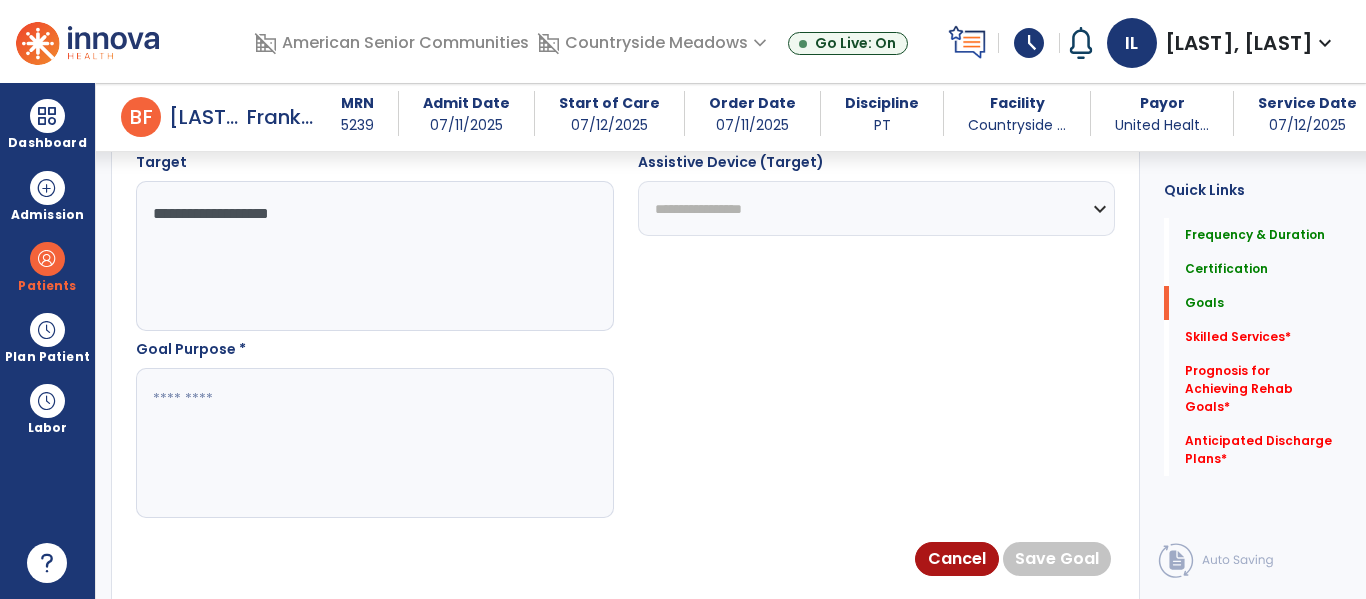scroll, scrollTop: 1154, scrollLeft: 0, axis: vertical 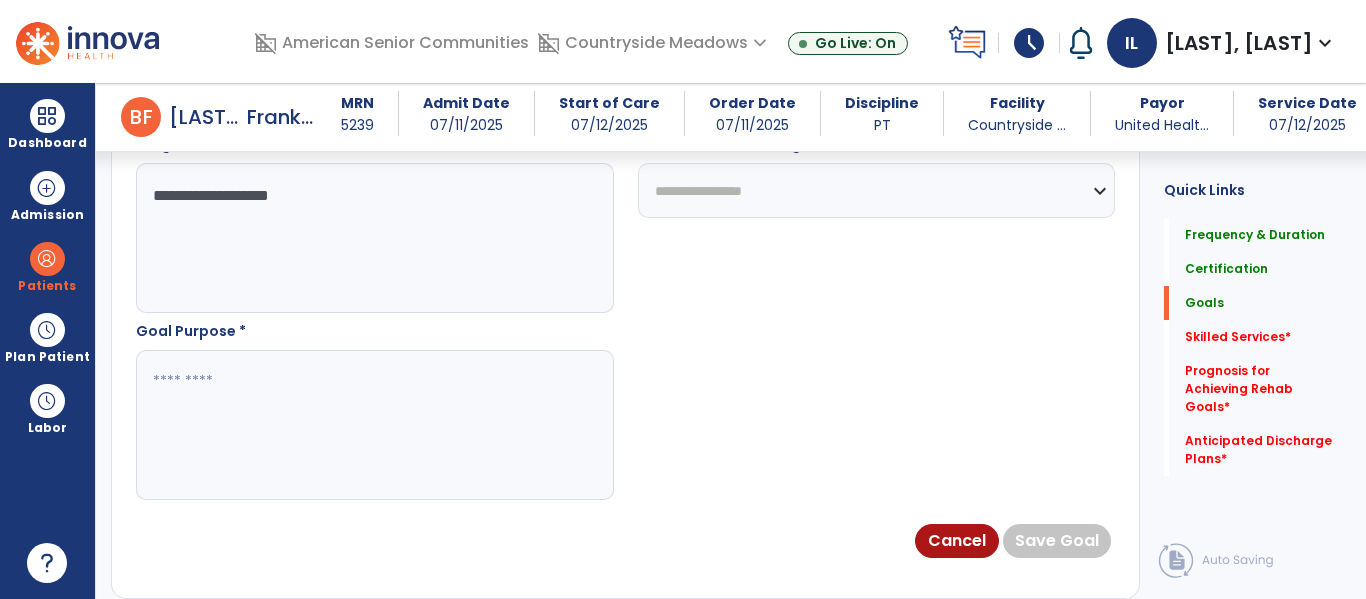 type on "**********" 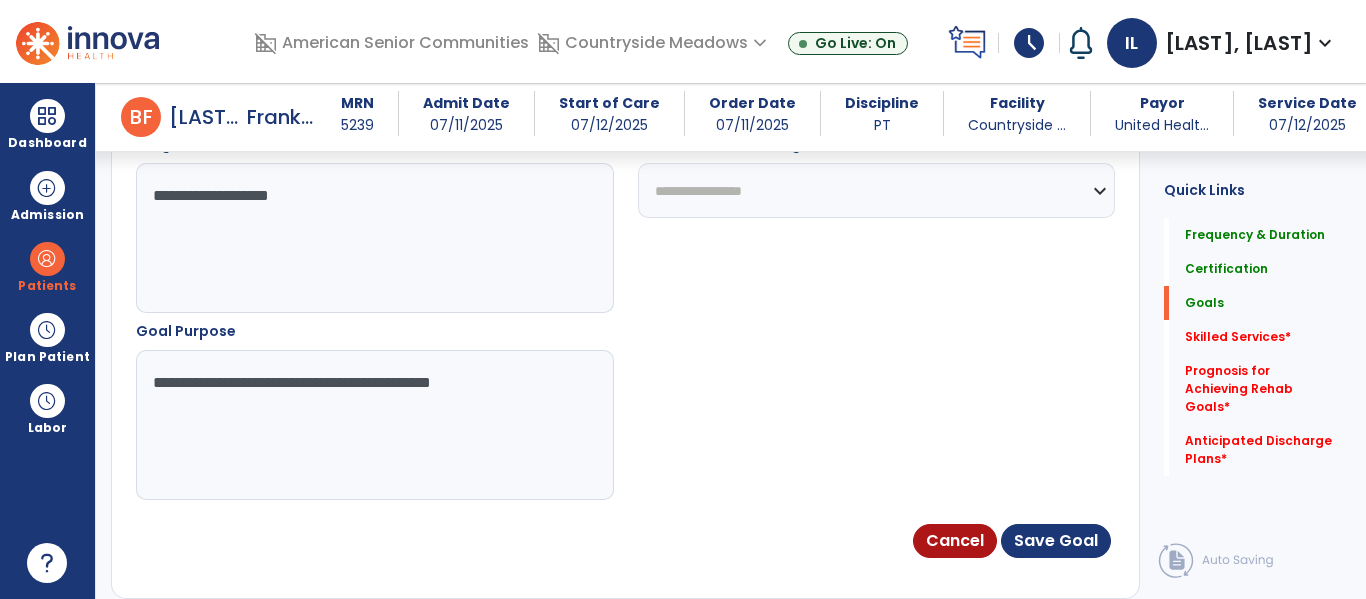 type on "**********" 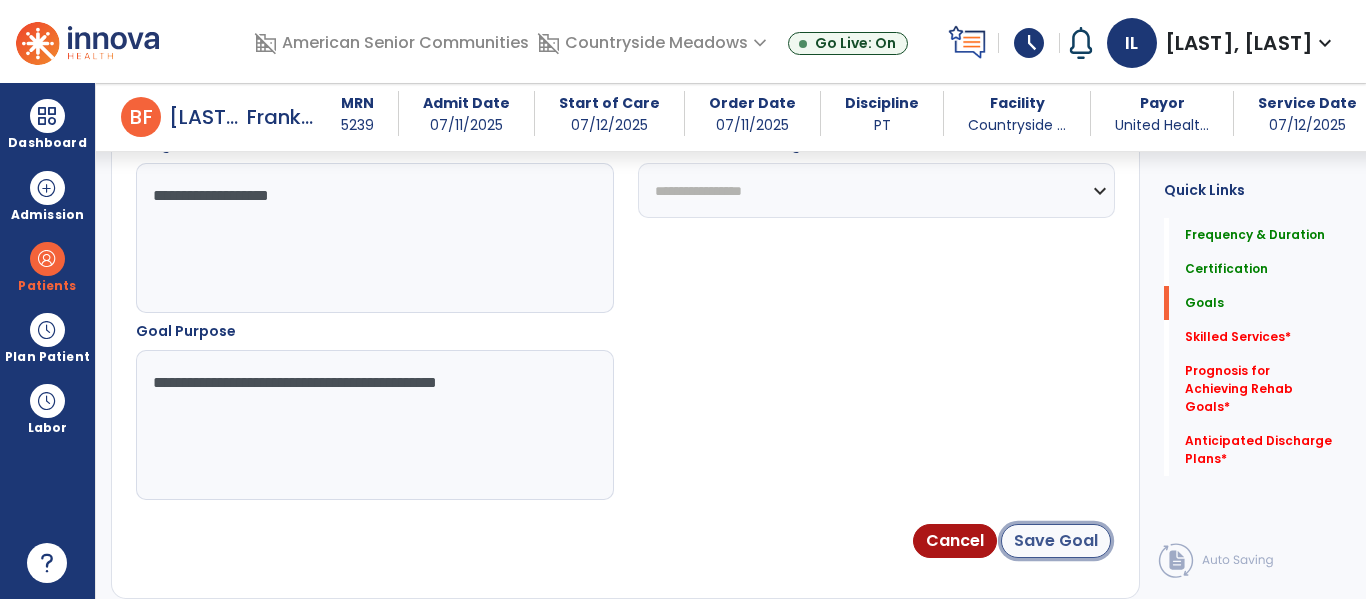 click on "Save Goal" at bounding box center [1056, 541] 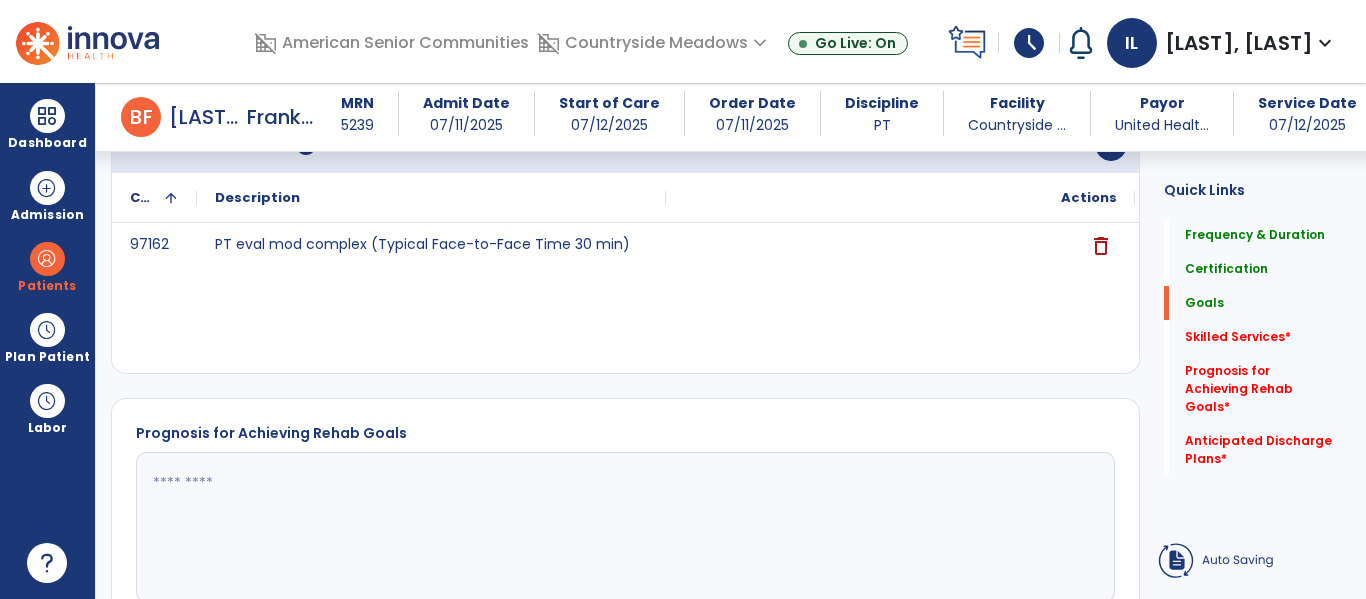 scroll, scrollTop: 75, scrollLeft: 0, axis: vertical 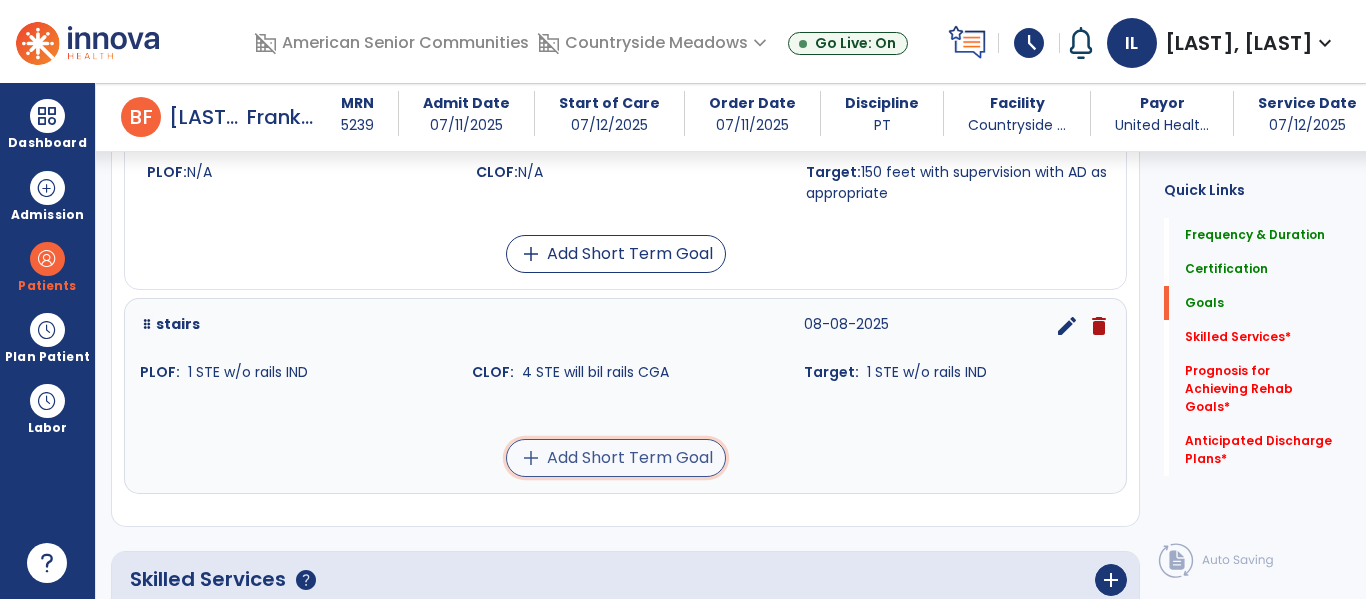 click on "add  Add Short Term Goal" at bounding box center (616, 458) 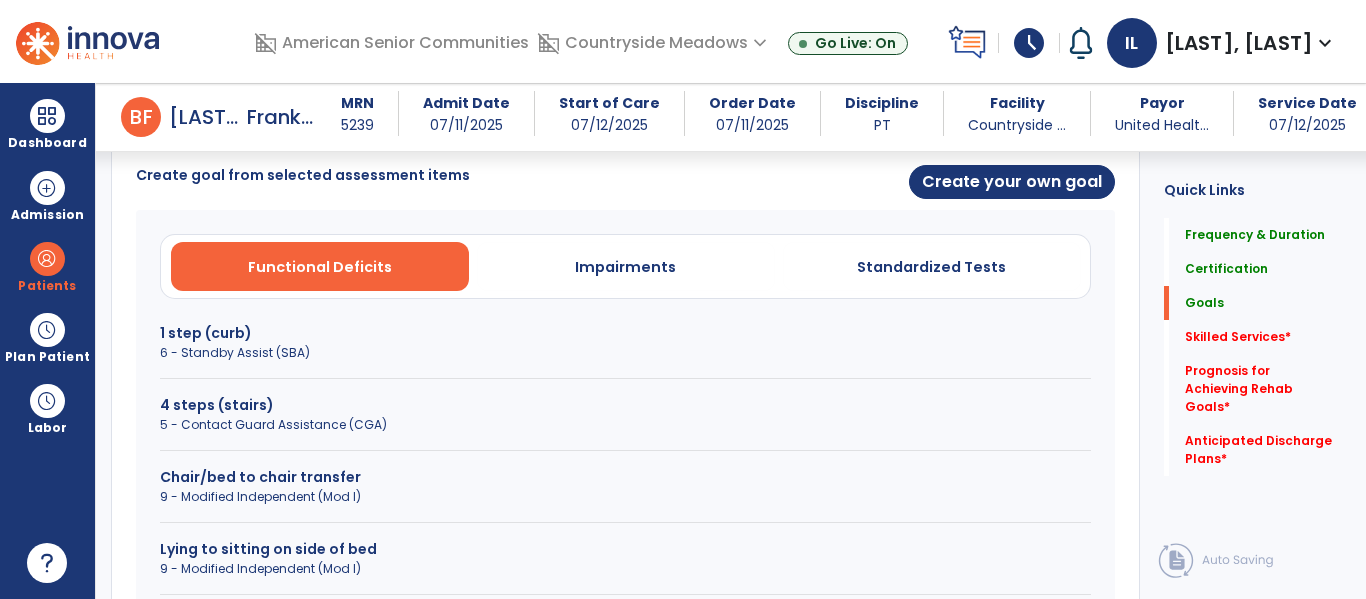 scroll, scrollTop: 462, scrollLeft: 0, axis: vertical 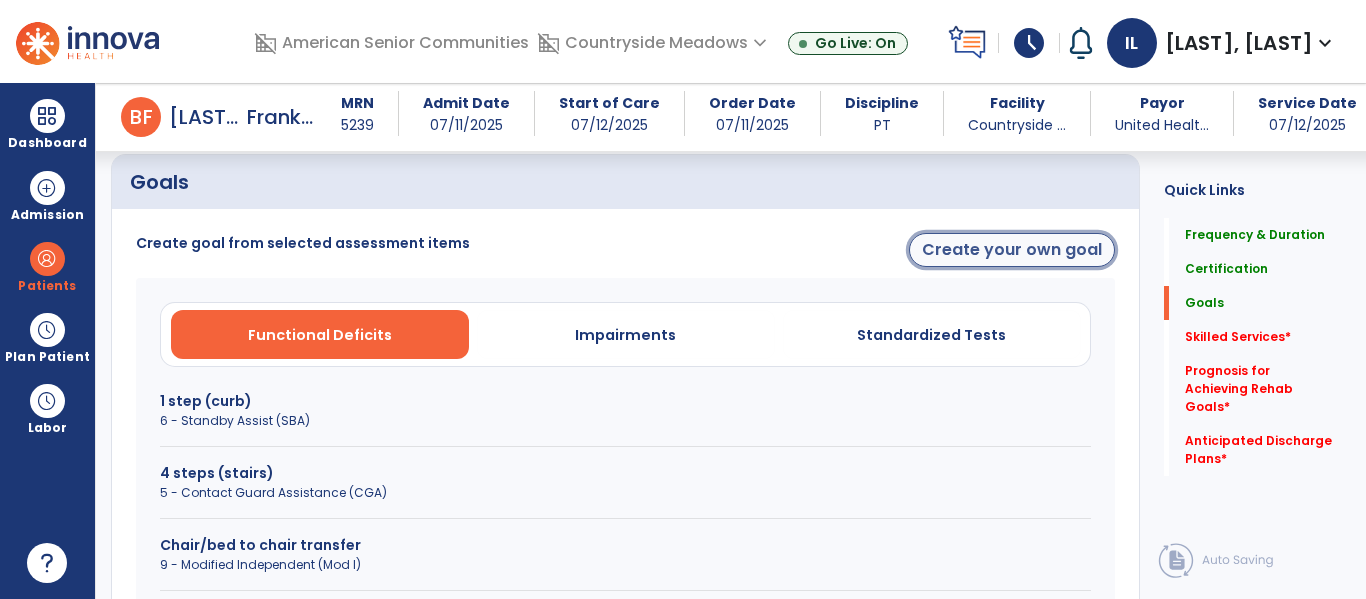 click on "Create your own goal" at bounding box center [1012, 250] 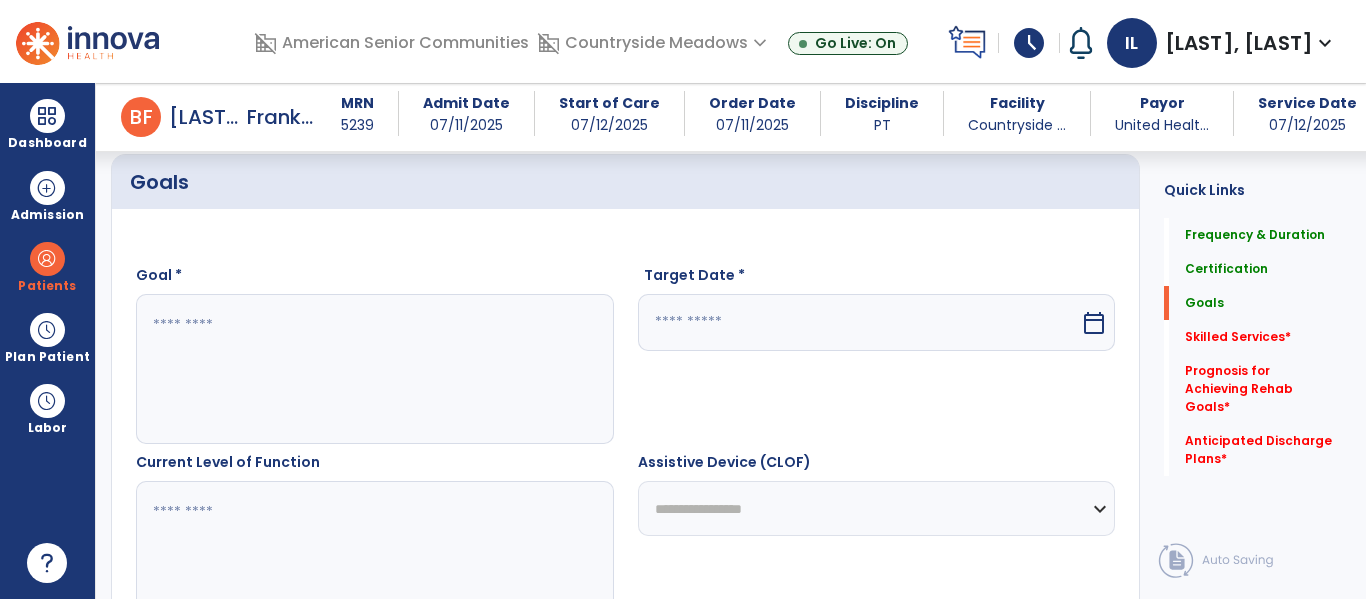 click at bounding box center (374, 369) 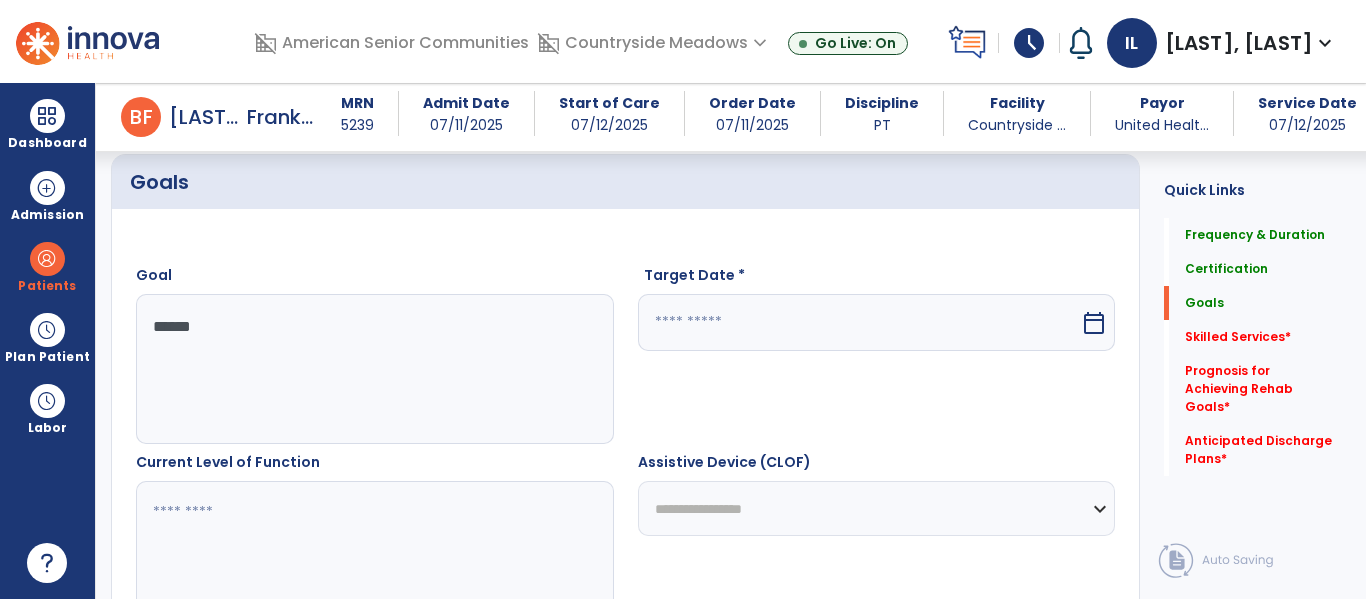 type on "******" 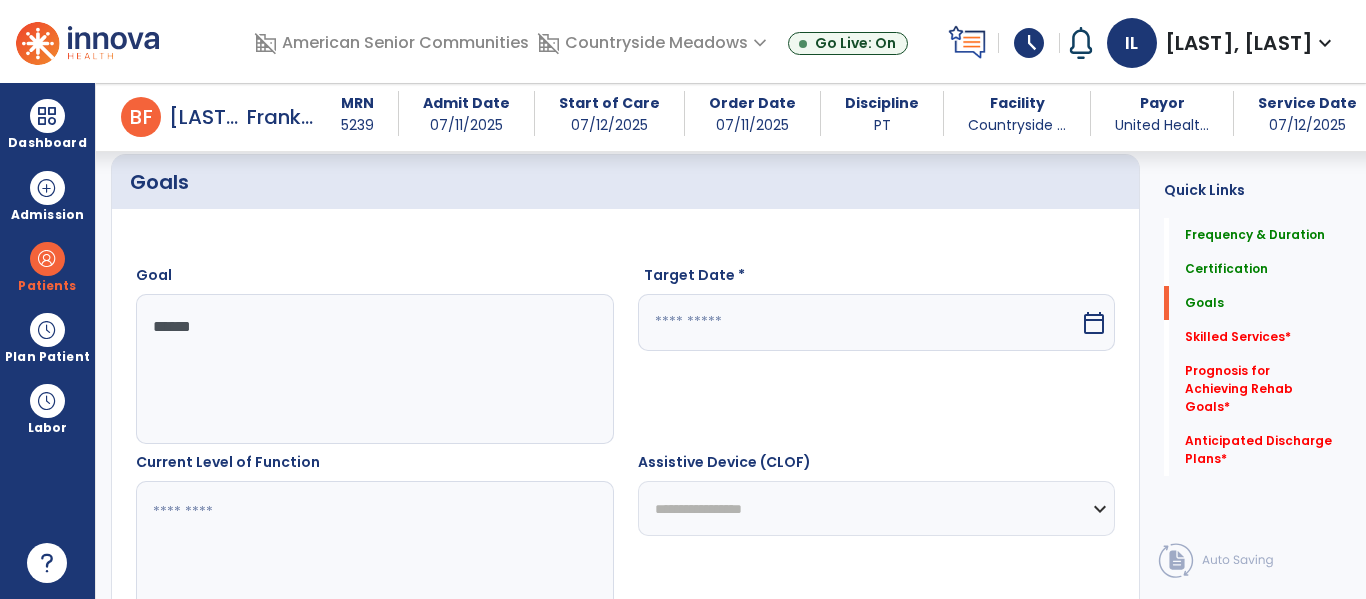 click on "calendar_today" at bounding box center (1094, 323) 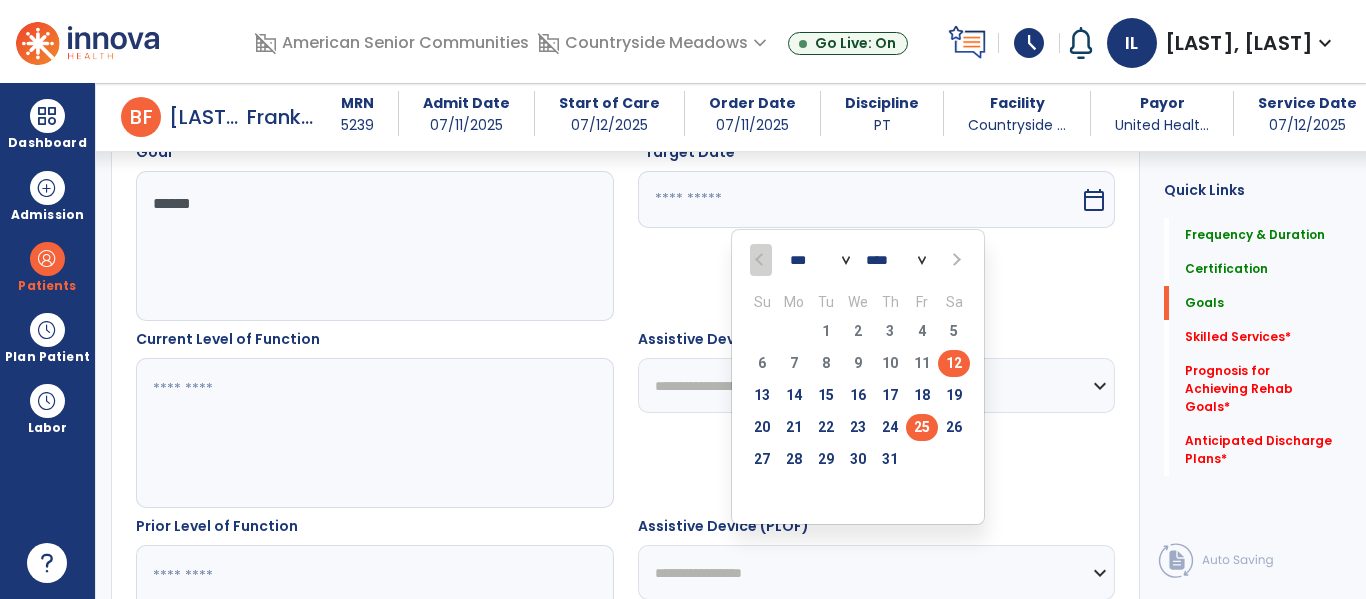 click on "25" at bounding box center (922, 427) 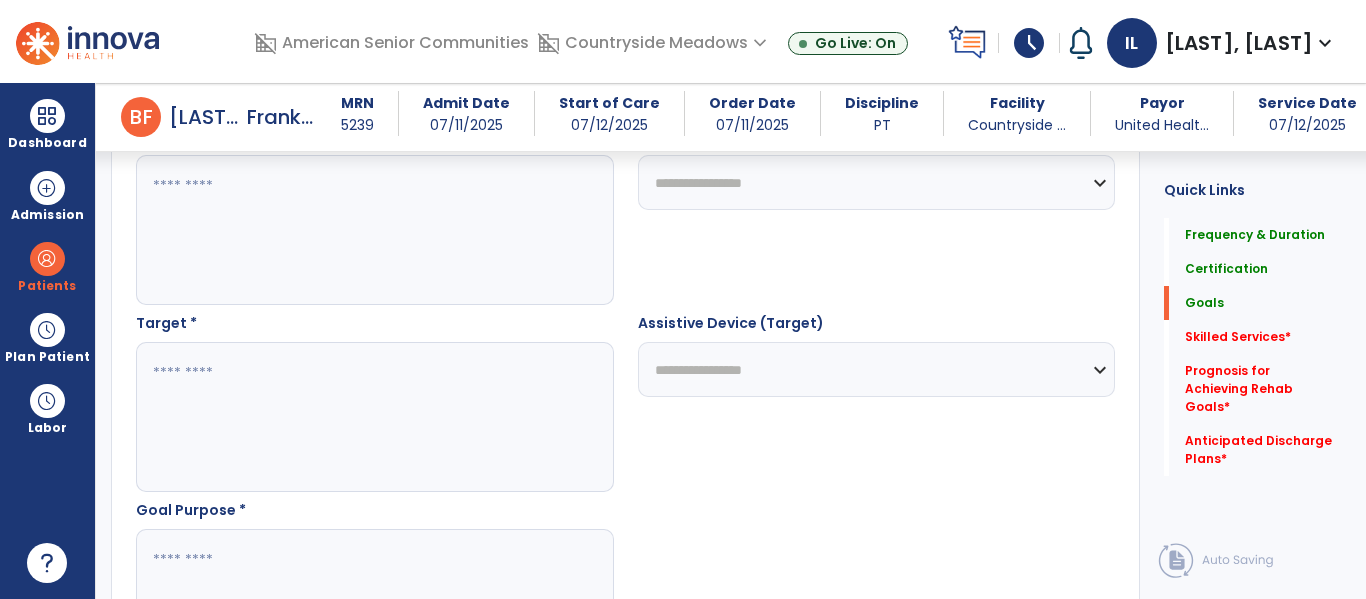 scroll, scrollTop: 985, scrollLeft: 0, axis: vertical 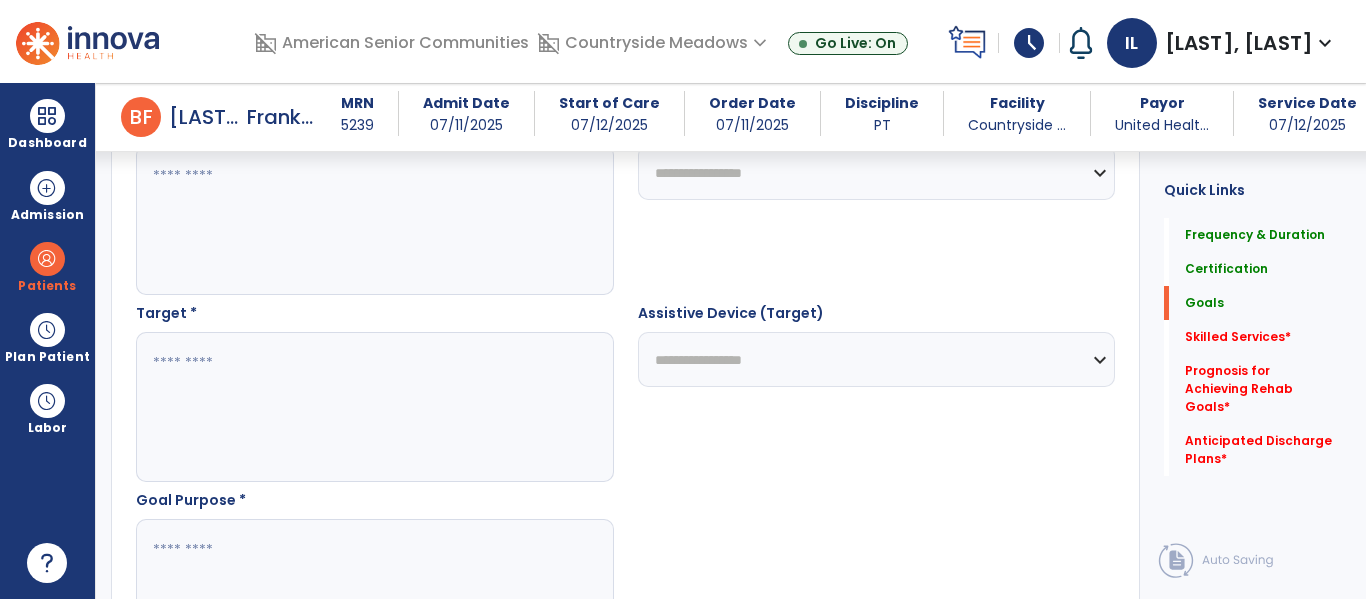 click at bounding box center (374, 407) 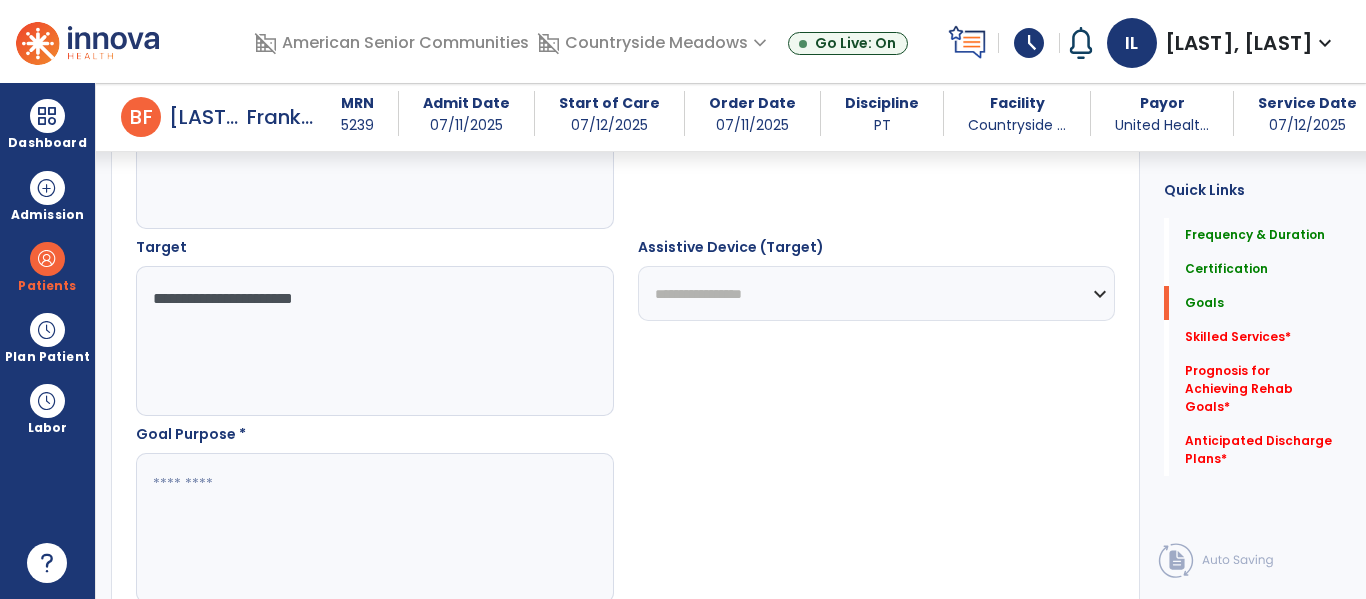scroll, scrollTop: 1065, scrollLeft: 0, axis: vertical 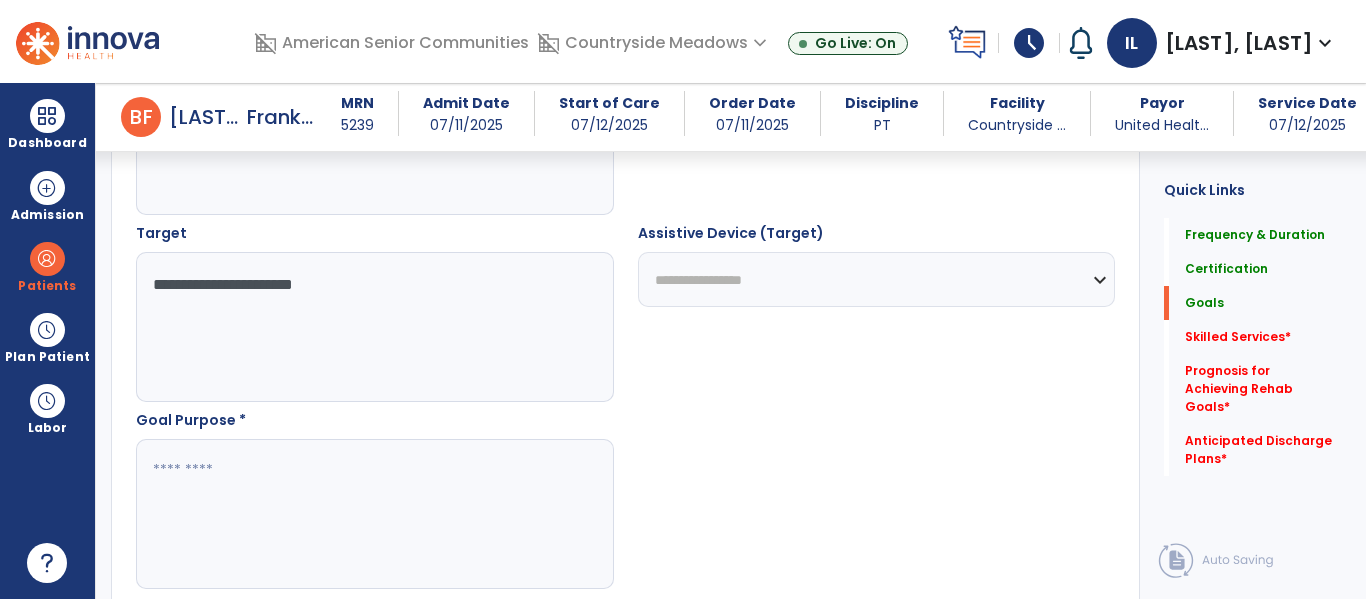type on "**********" 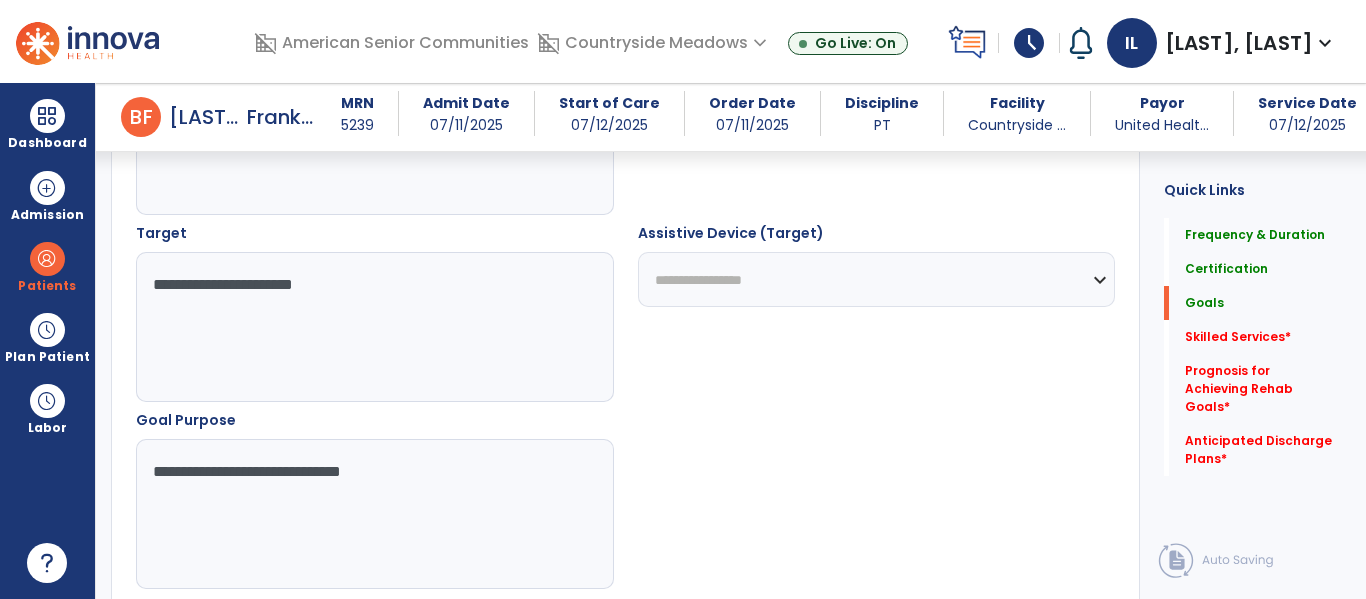 type on "**********" 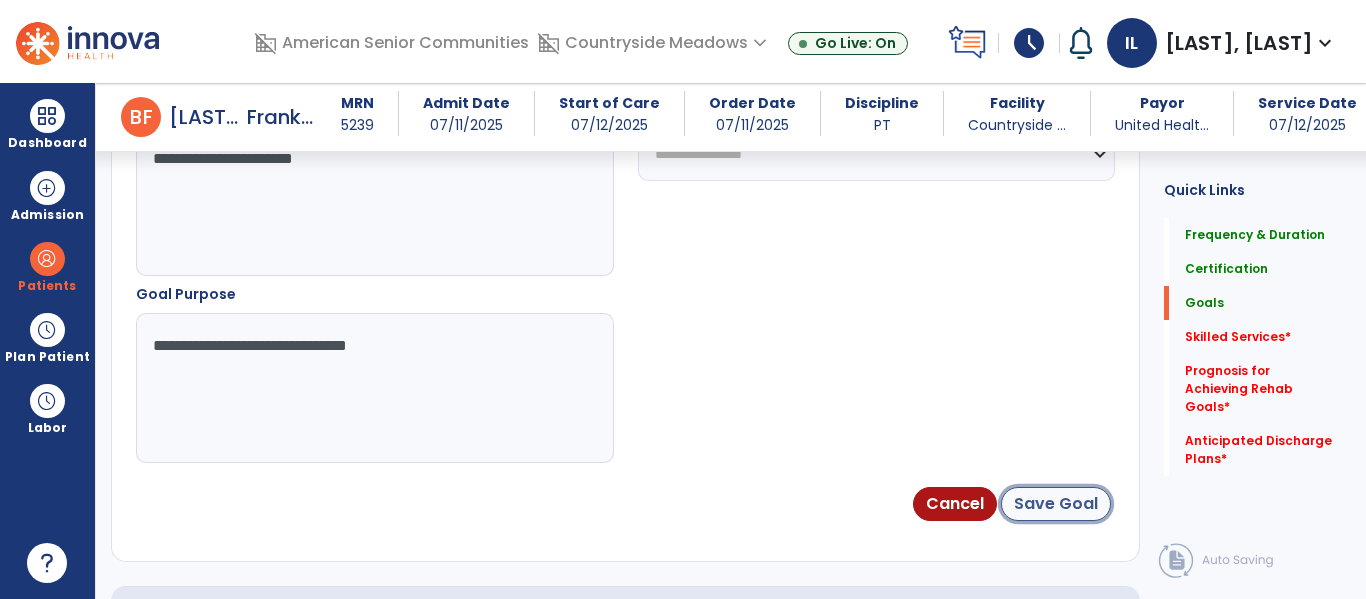 click on "Save Goal" at bounding box center [1056, 504] 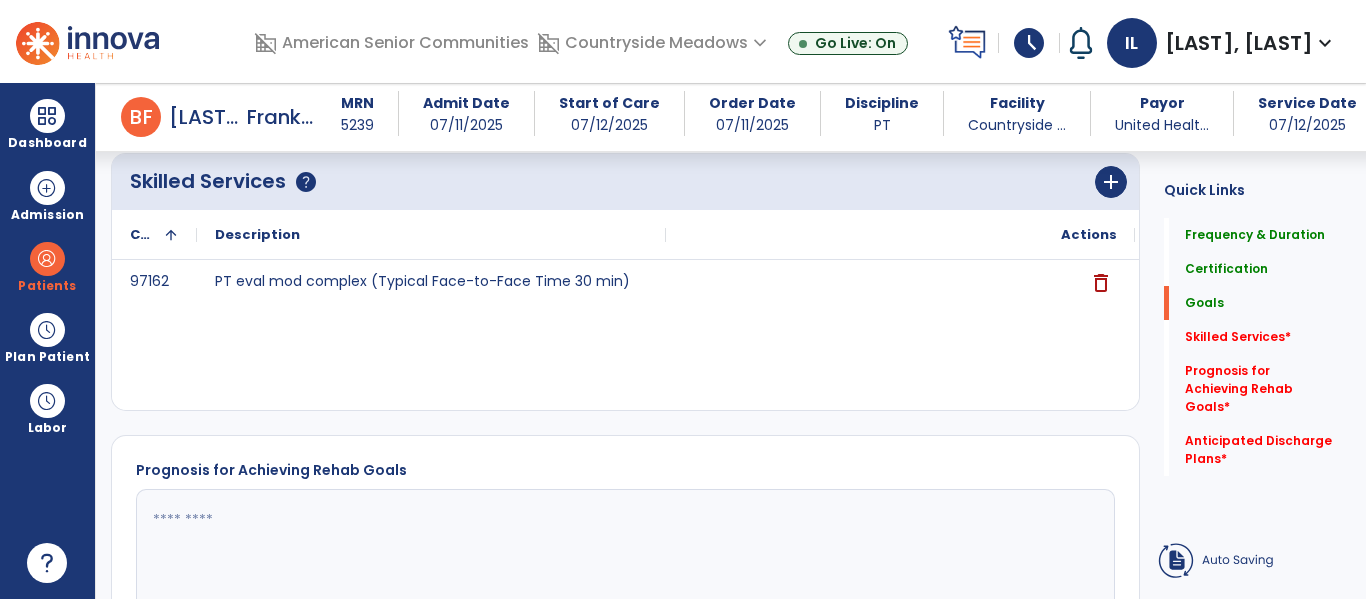 scroll, scrollTop: 112, scrollLeft: 0, axis: vertical 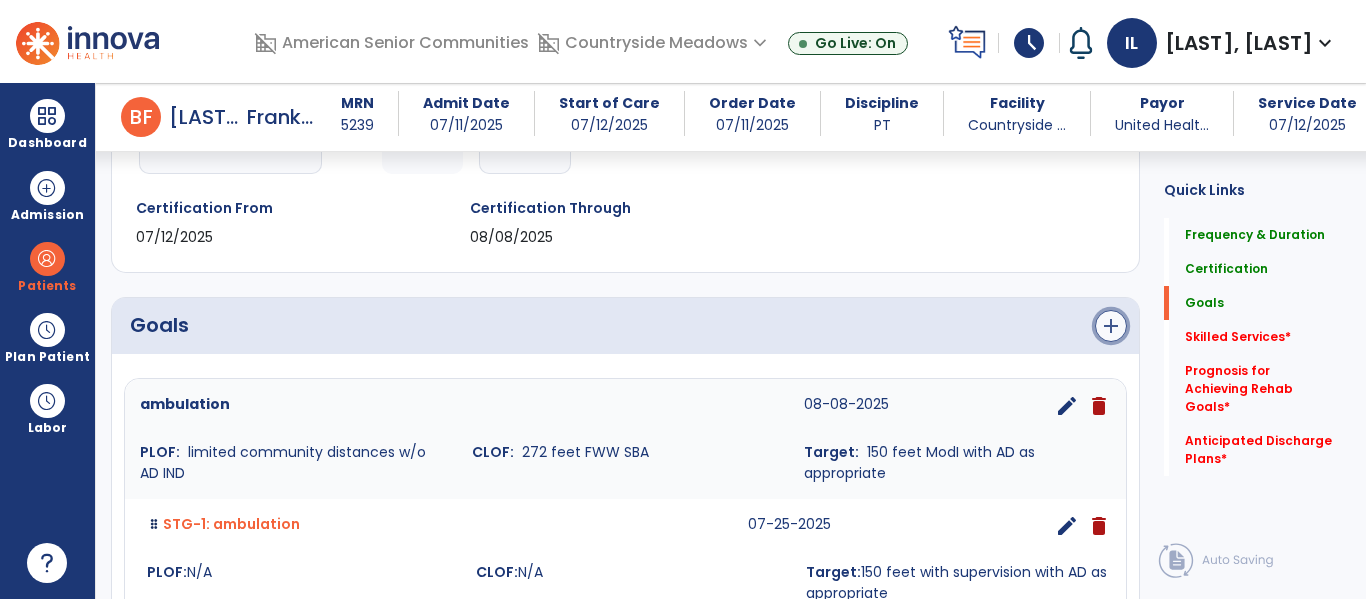 click on "add" at bounding box center (1111, 326) 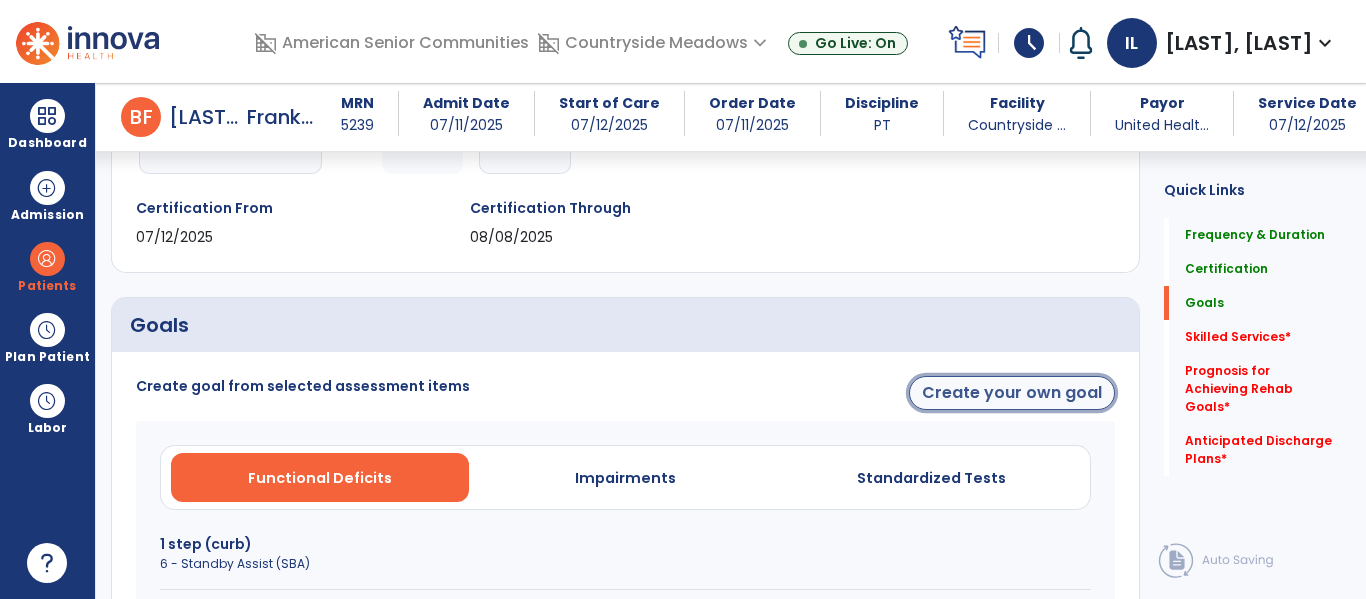click on "Create your own goal" at bounding box center [1012, 393] 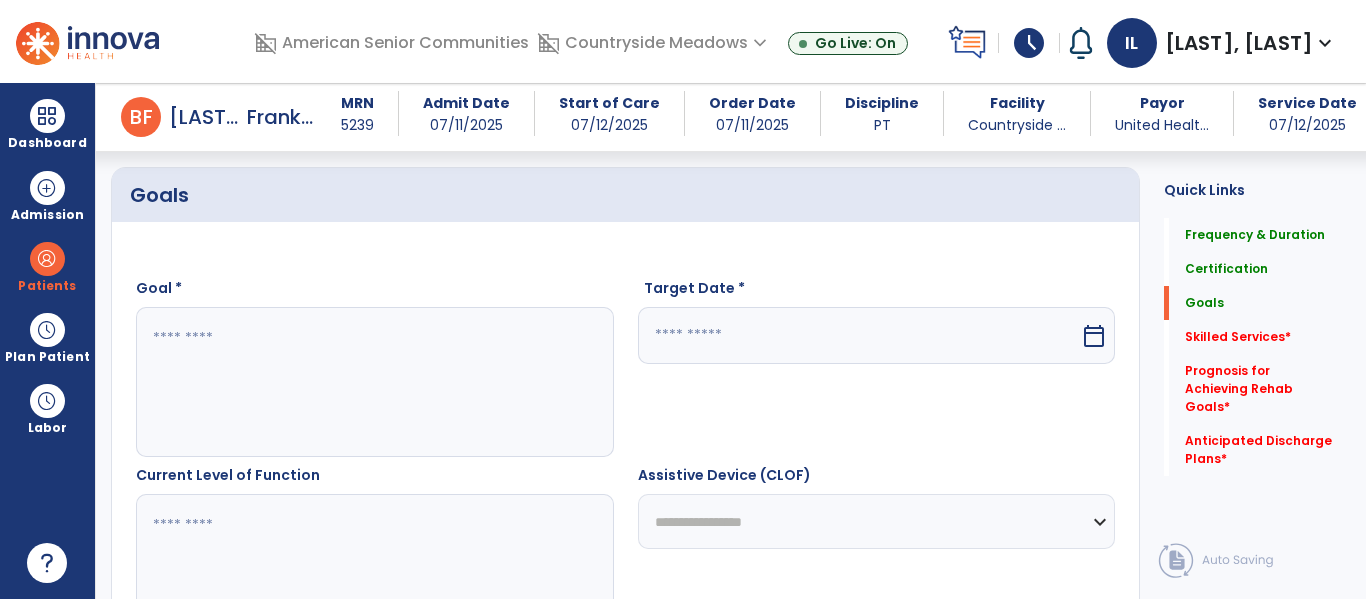 scroll, scrollTop: 492, scrollLeft: 0, axis: vertical 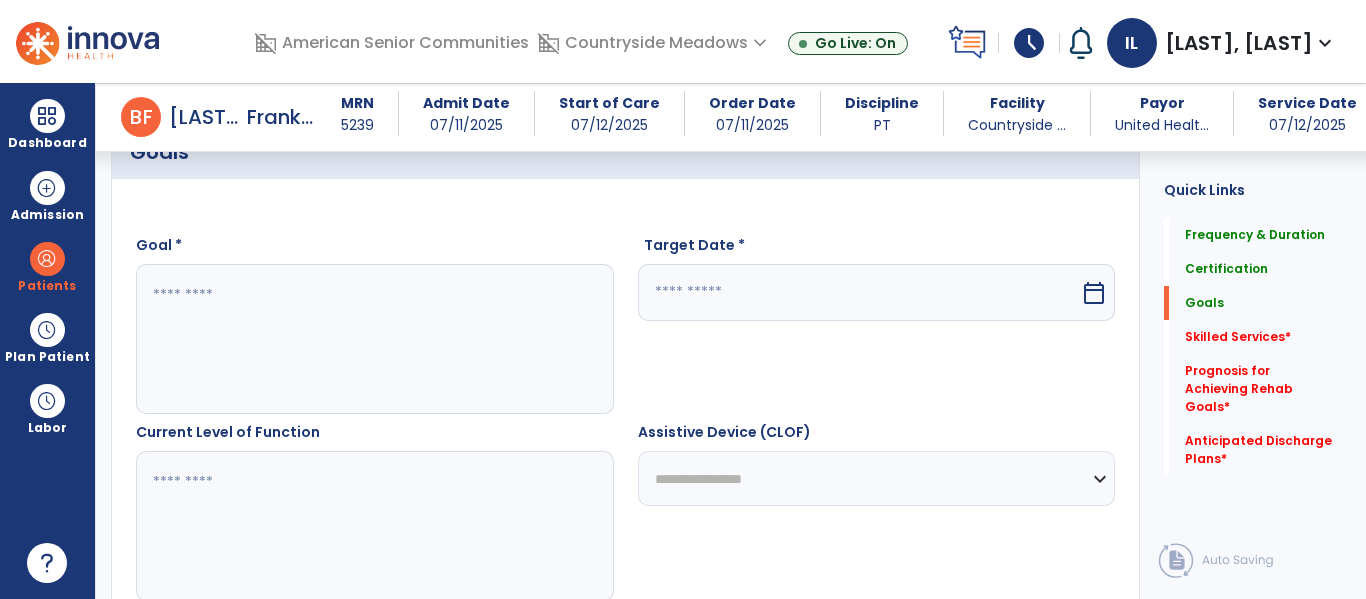 click at bounding box center (374, 339) 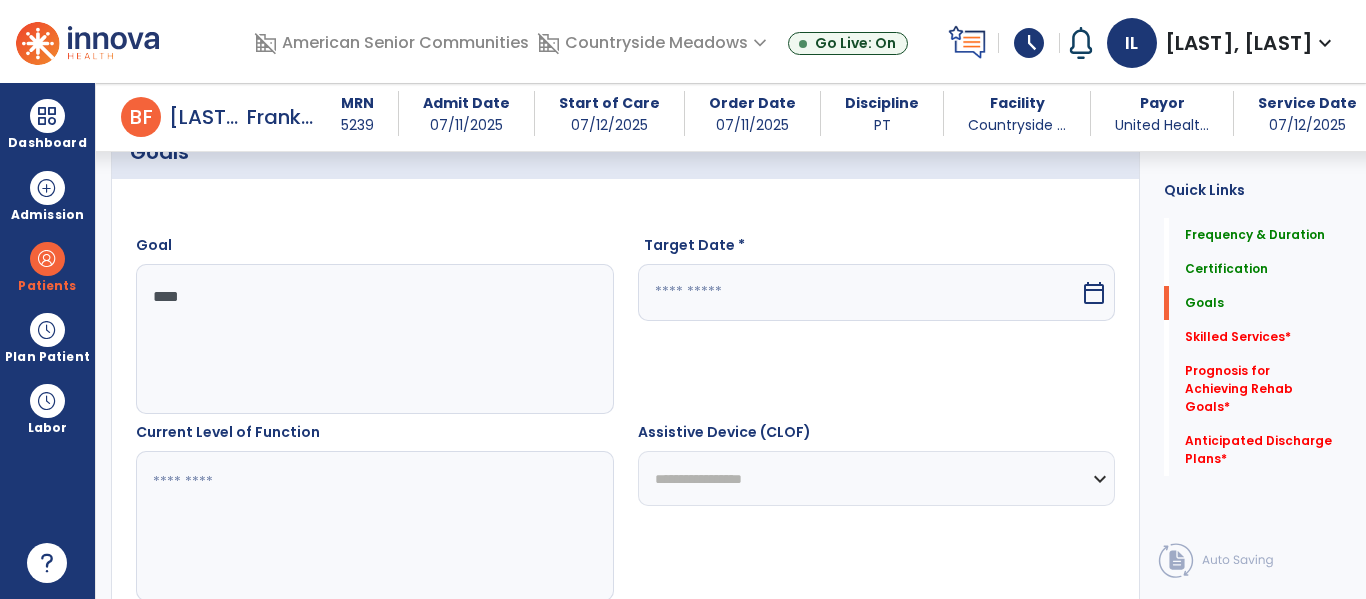 type on "****" 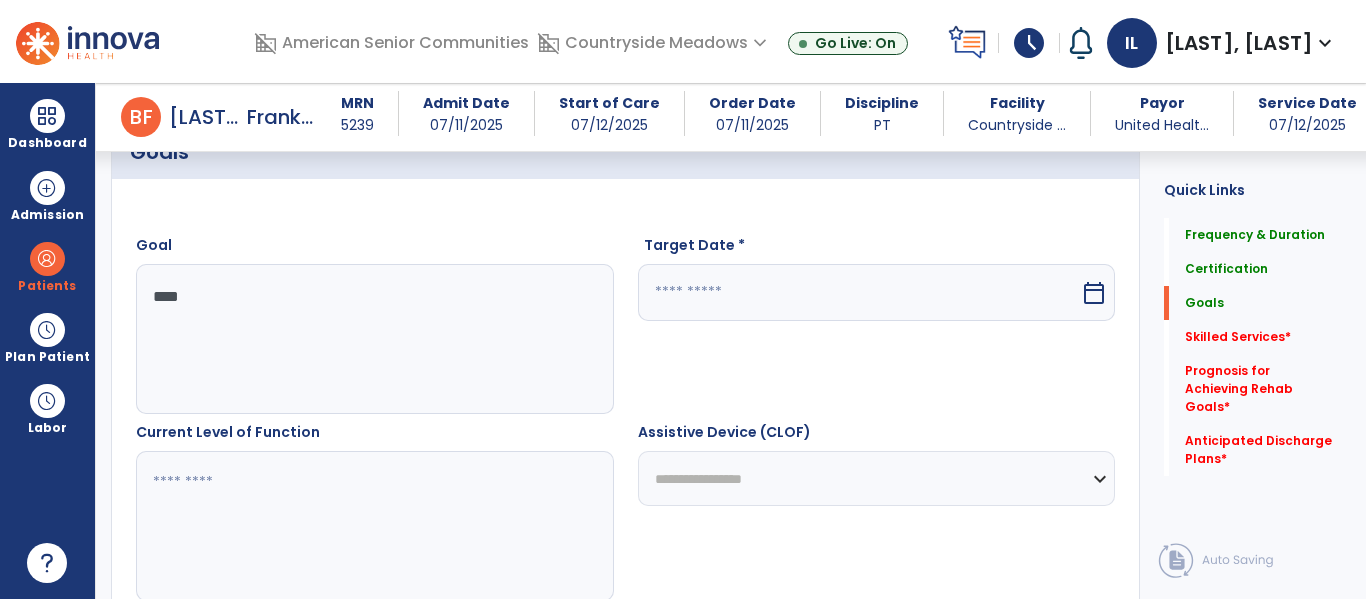 click on "calendar_today" at bounding box center [1096, 292] 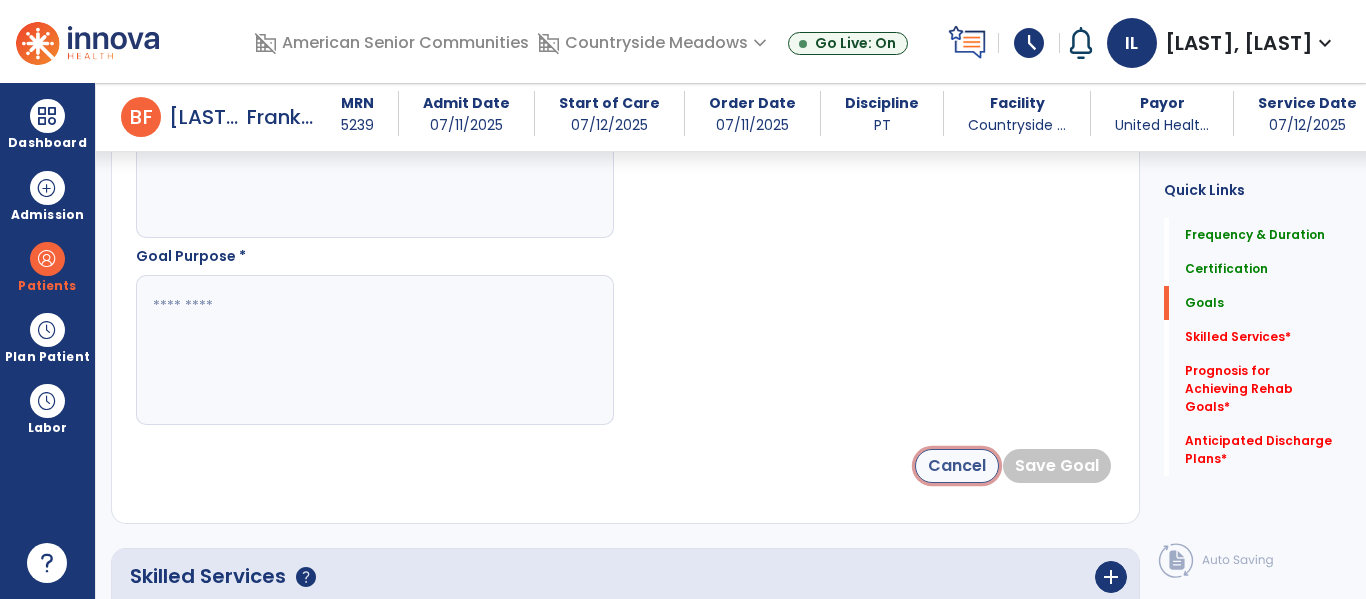 click on "Cancel" at bounding box center (957, 466) 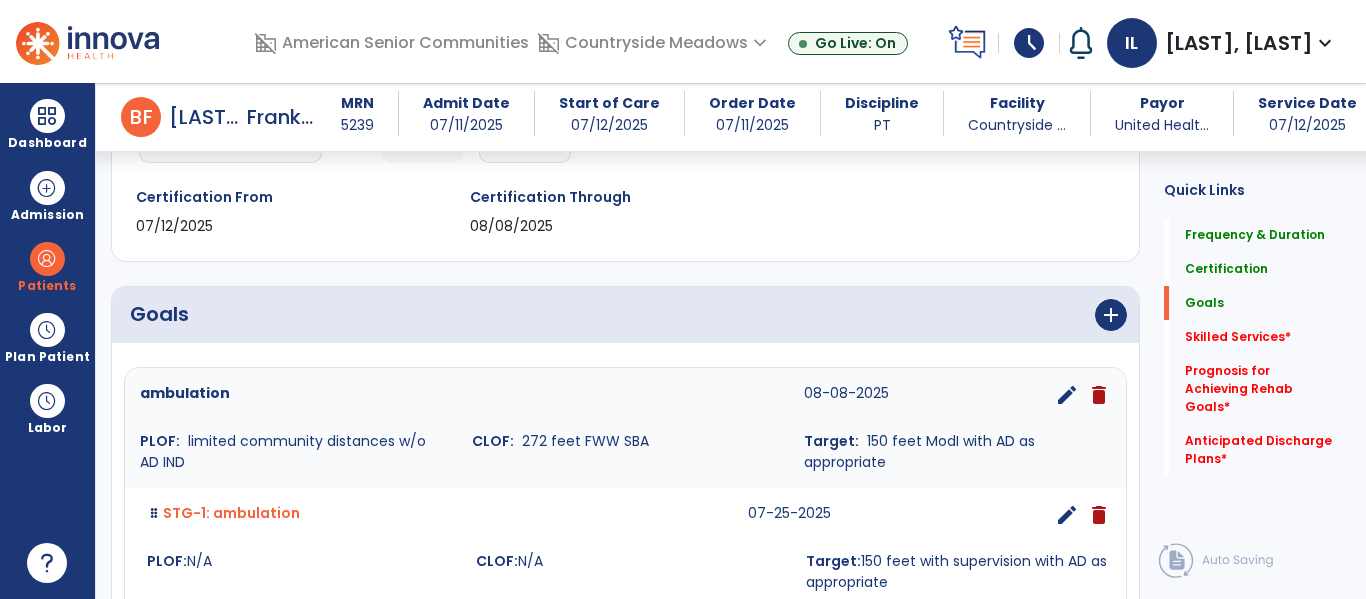 scroll, scrollTop: 345, scrollLeft: 0, axis: vertical 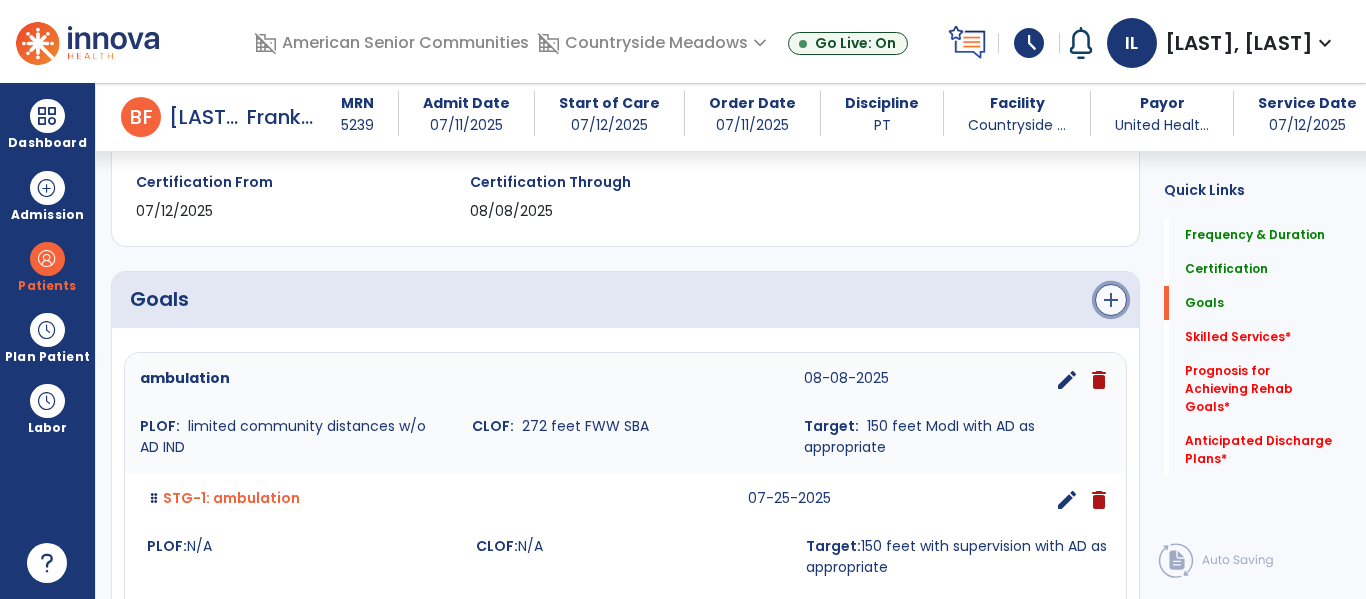 click on "add" at bounding box center [1111, 300] 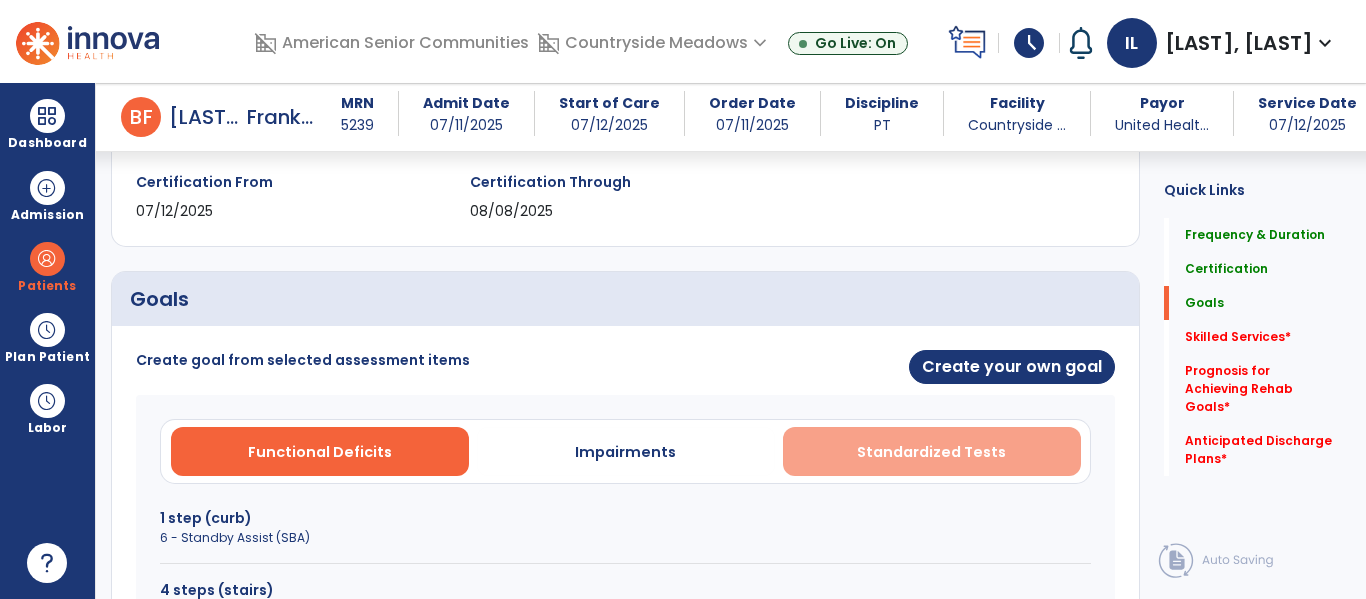 click on "Standardized Tests" at bounding box center (931, 452) 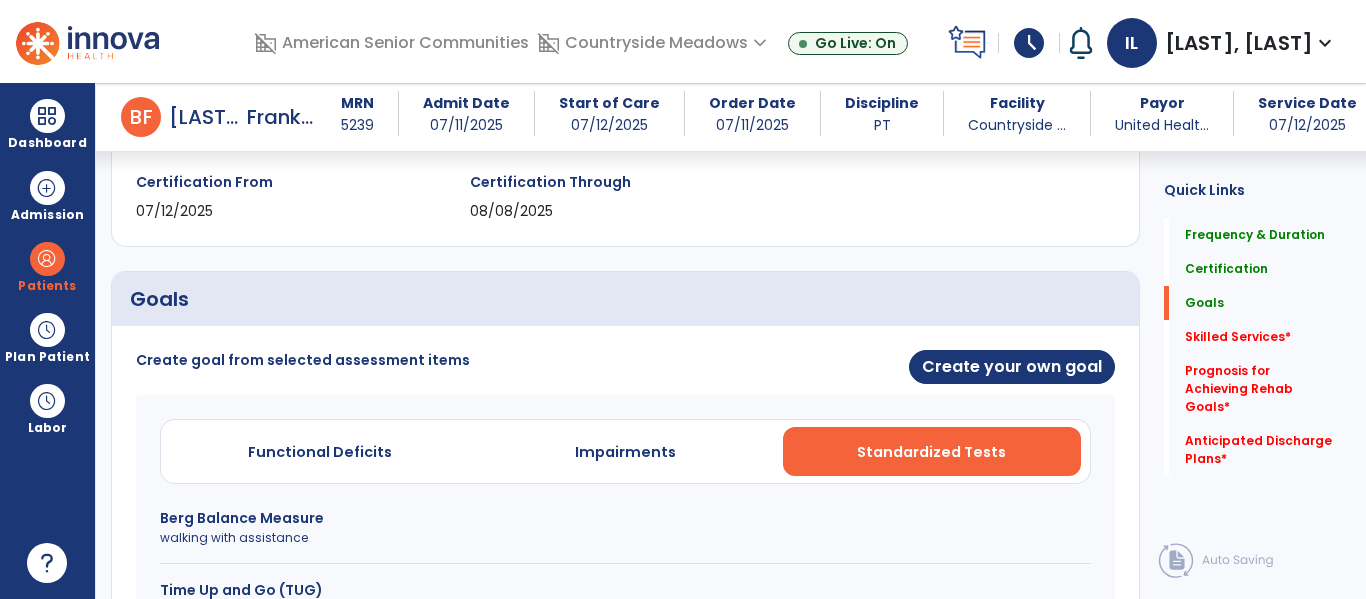 scroll, scrollTop: 537, scrollLeft: 0, axis: vertical 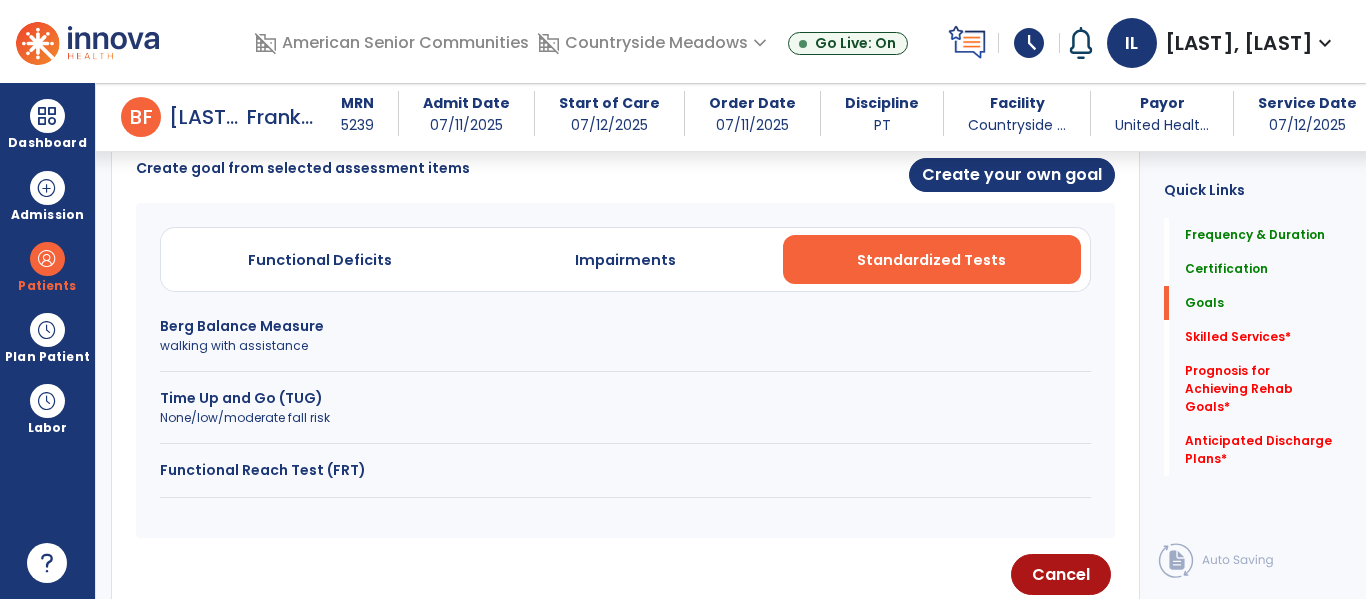 click on "walking with assistance" at bounding box center [625, 346] 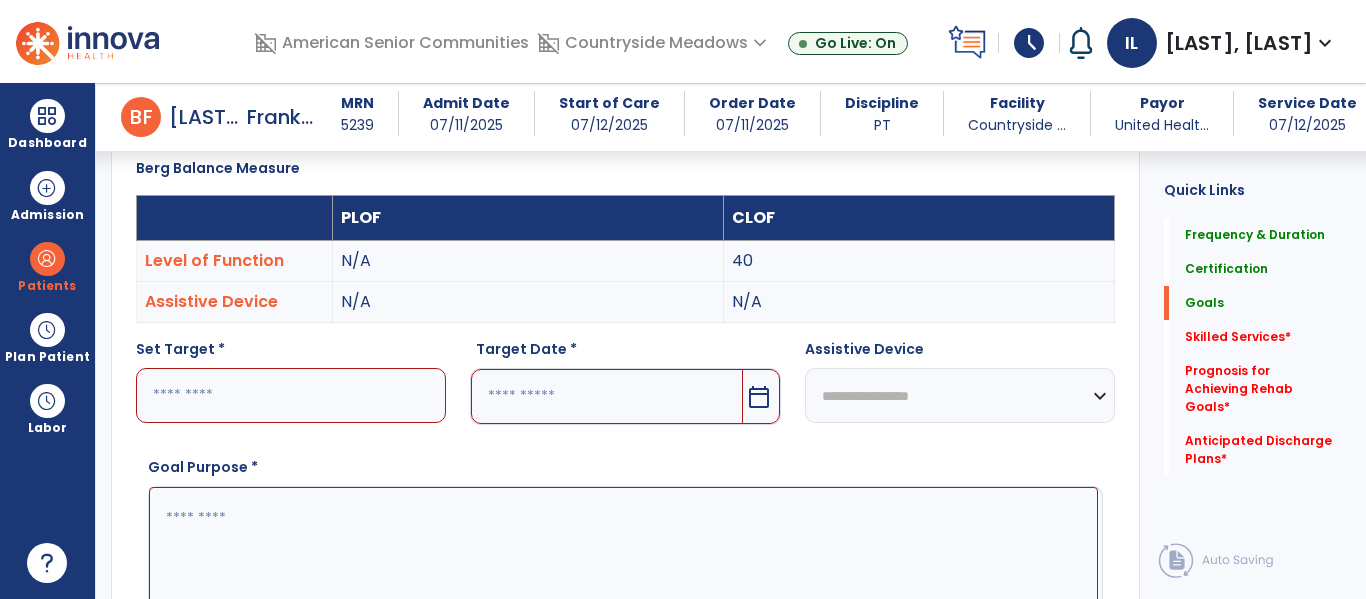 click at bounding box center [291, 395] 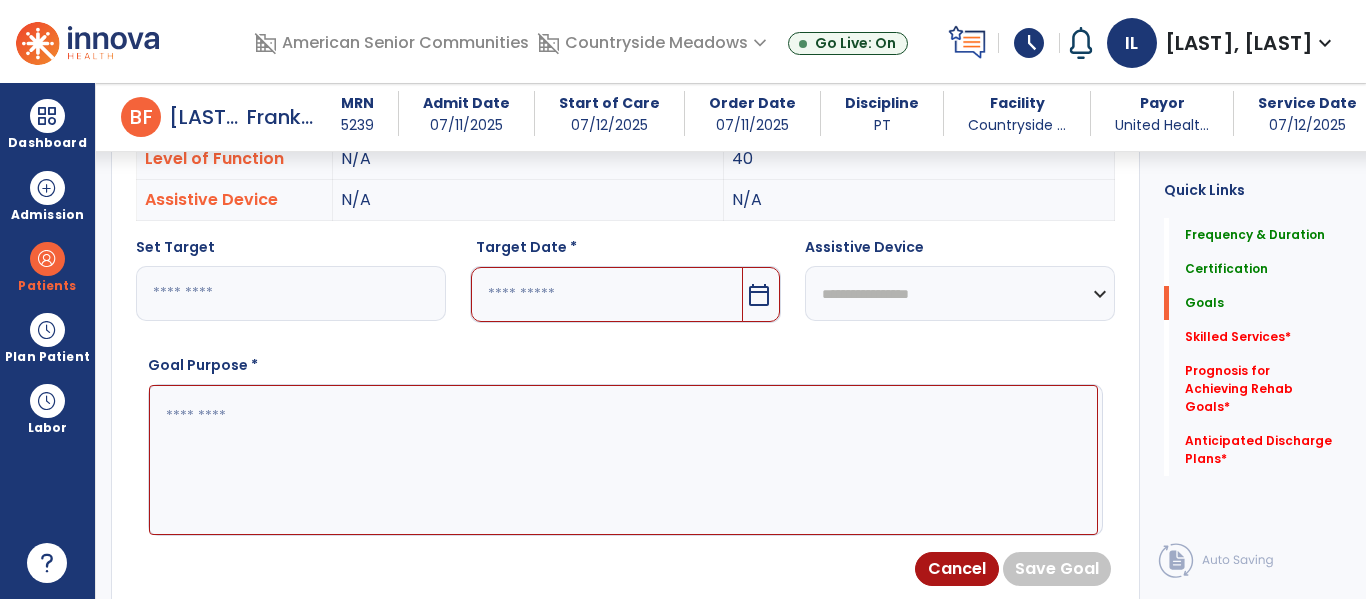 scroll, scrollTop: 655, scrollLeft: 0, axis: vertical 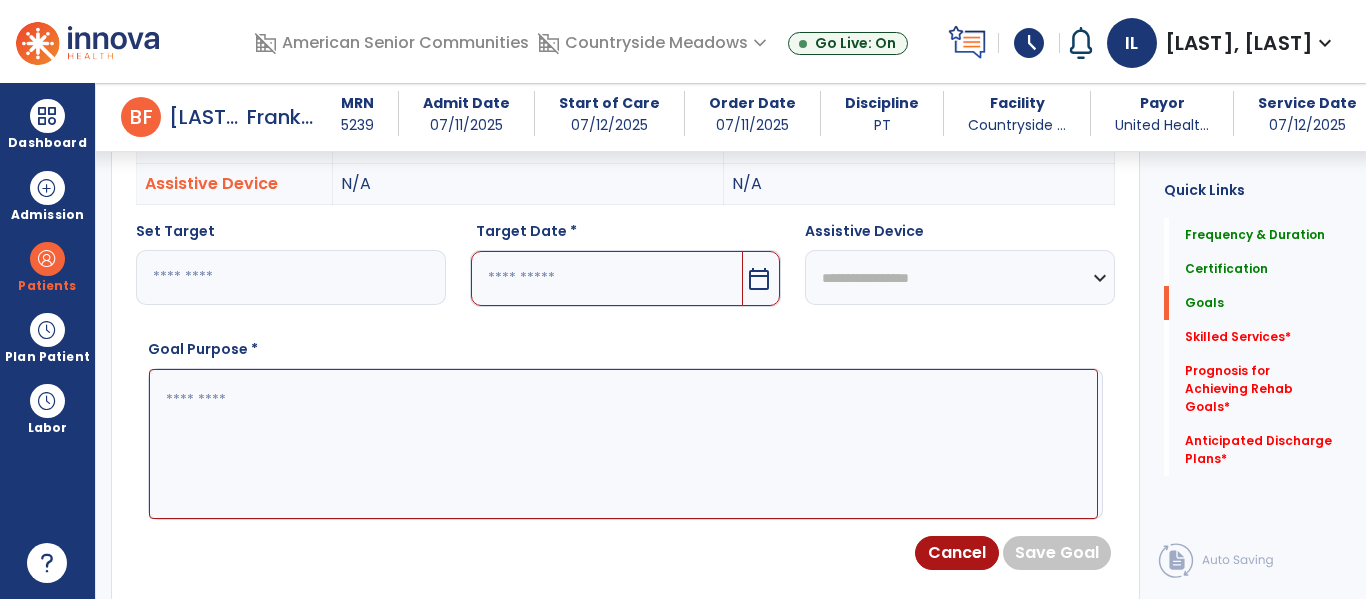type on "**" 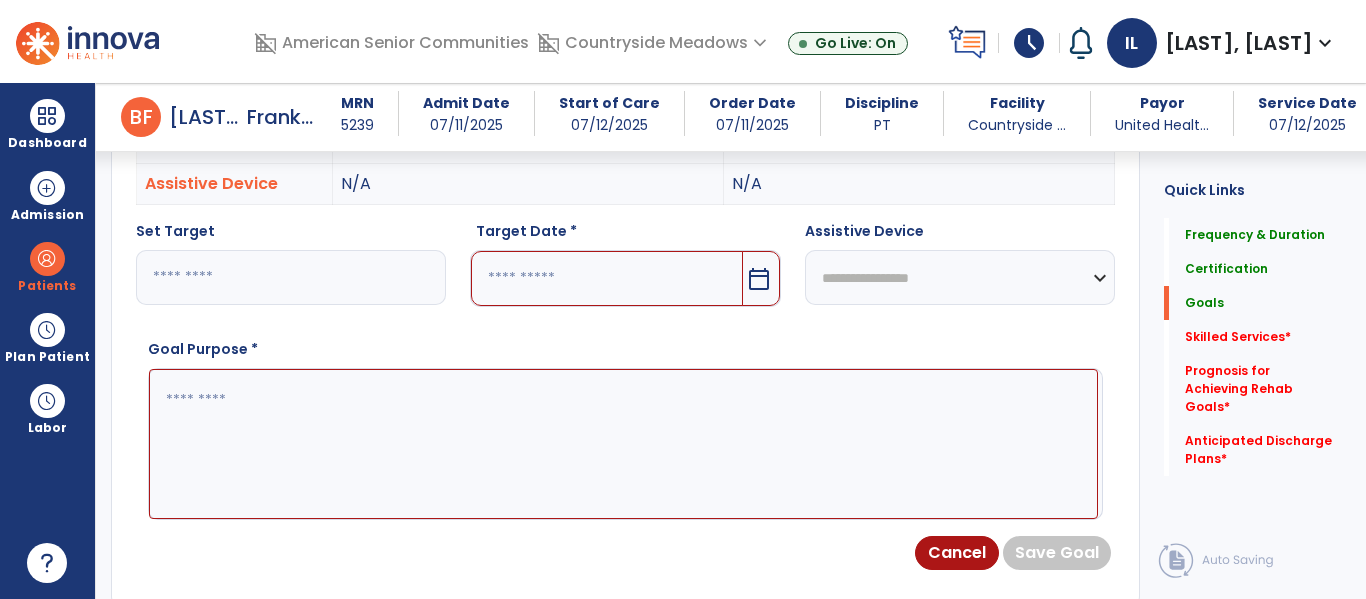 click on "calendar_today" at bounding box center (759, 279) 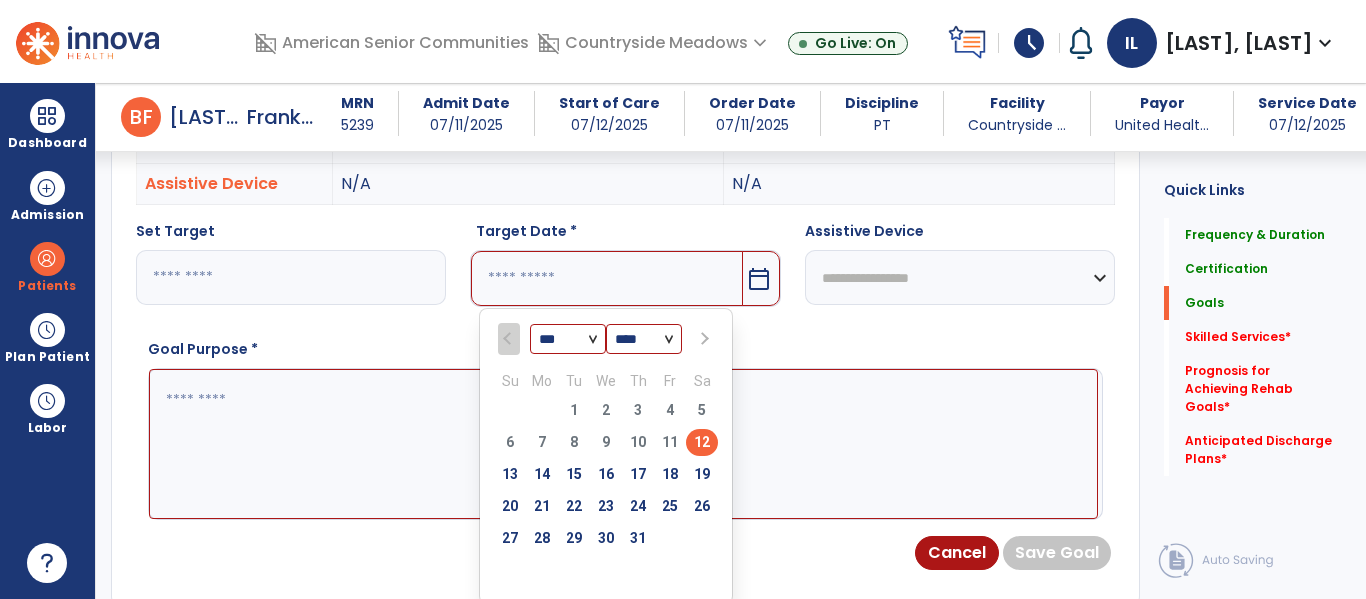 click at bounding box center (703, 339) 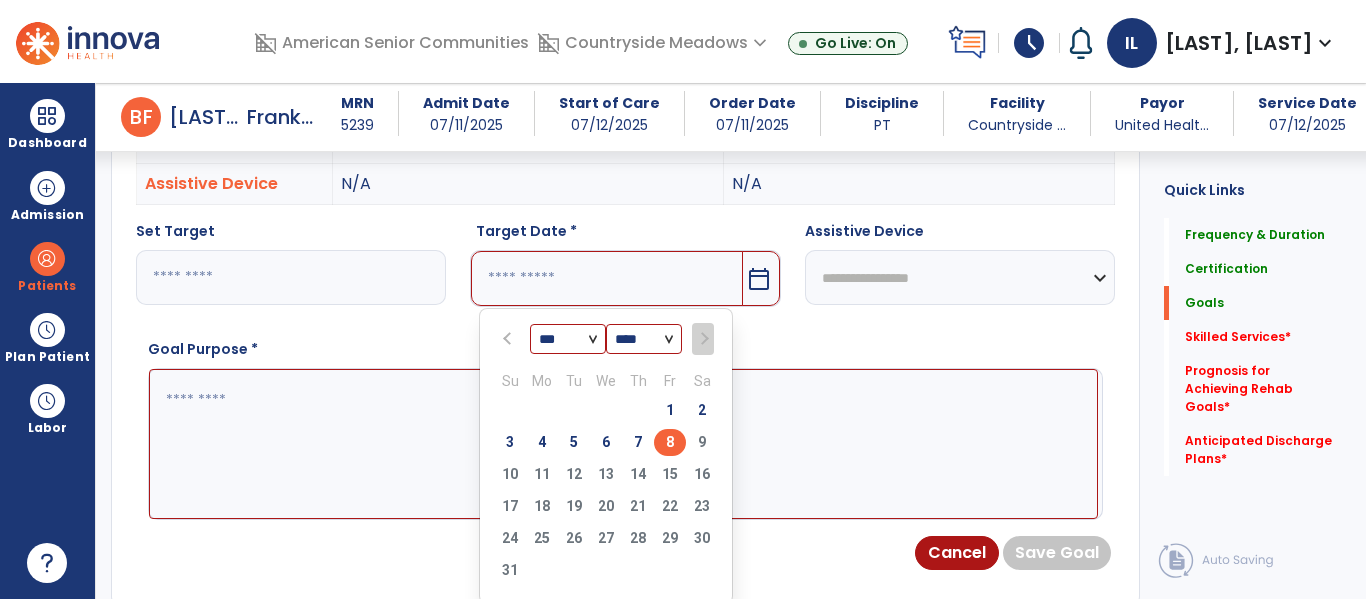click on "8" at bounding box center [670, 442] 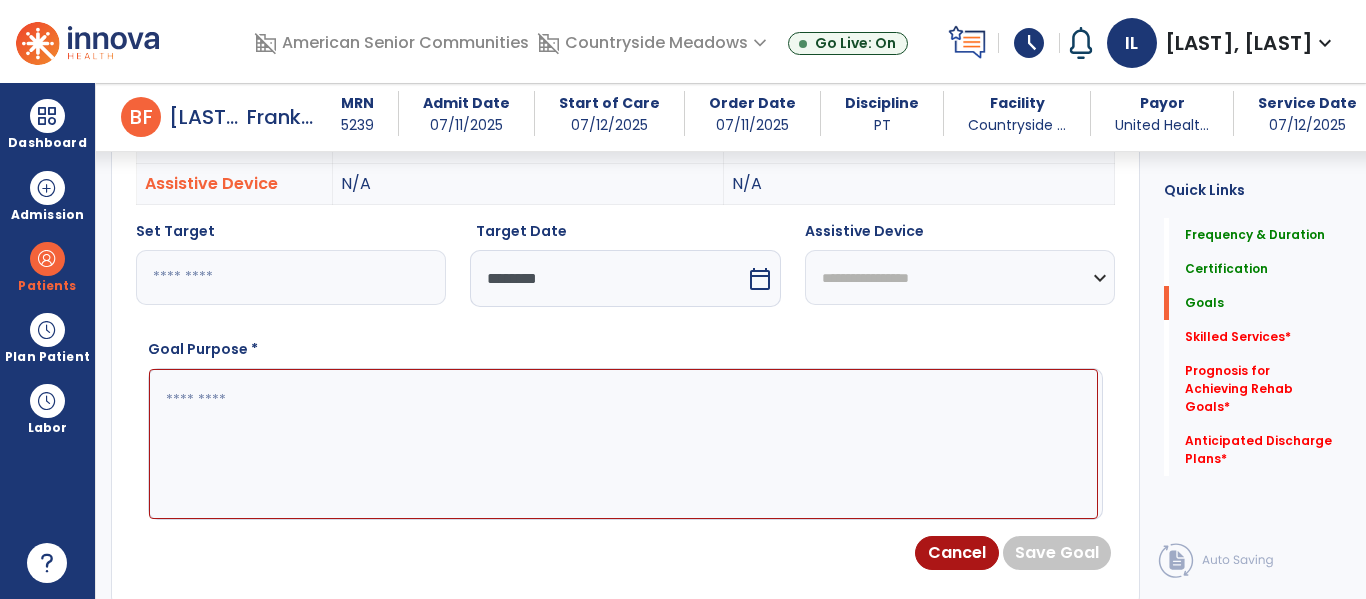 click at bounding box center [623, 444] 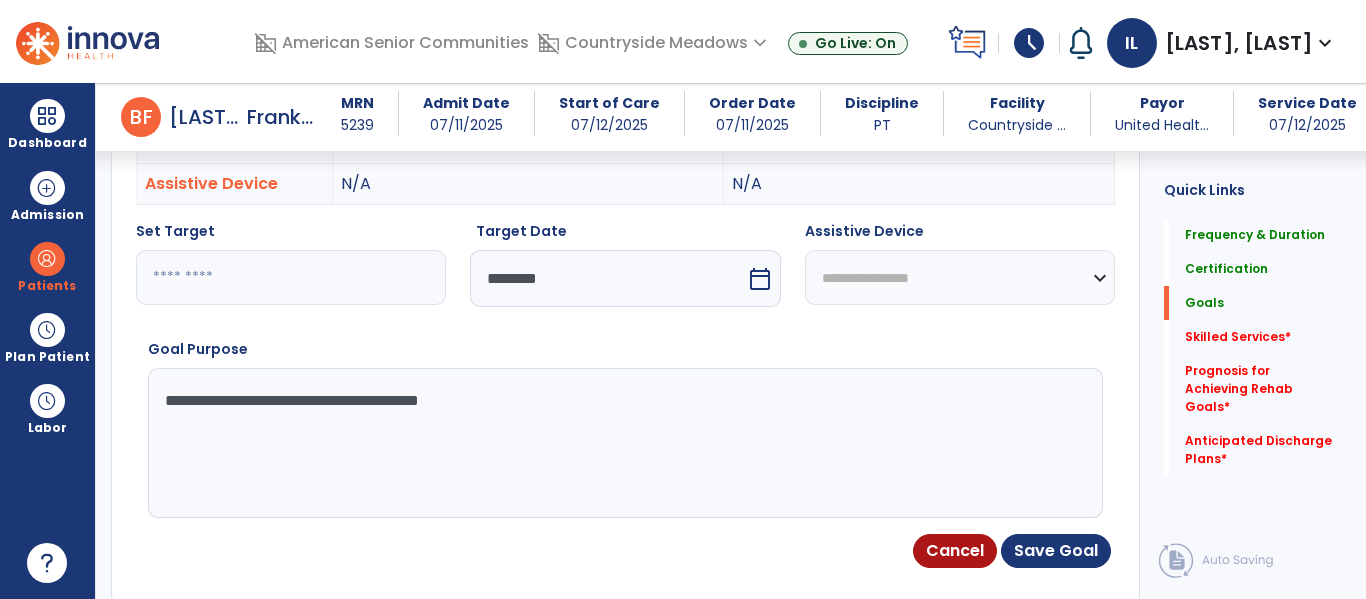 type on "**********" 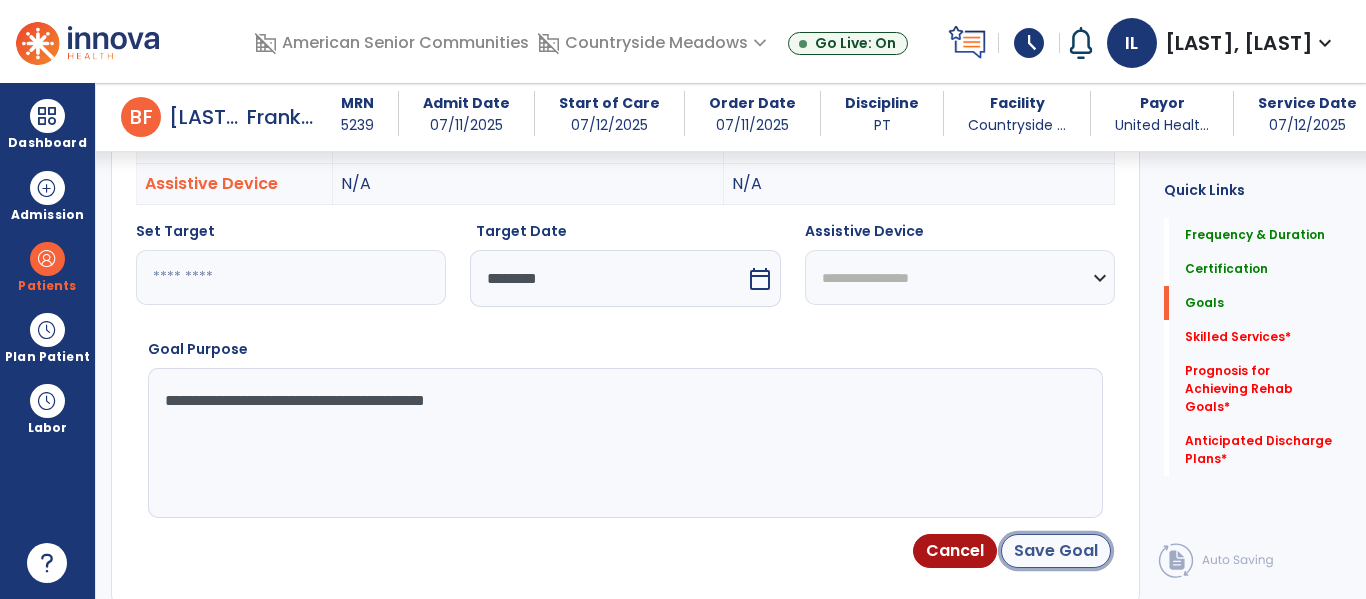 click on "Save Goal" at bounding box center [1056, 551] 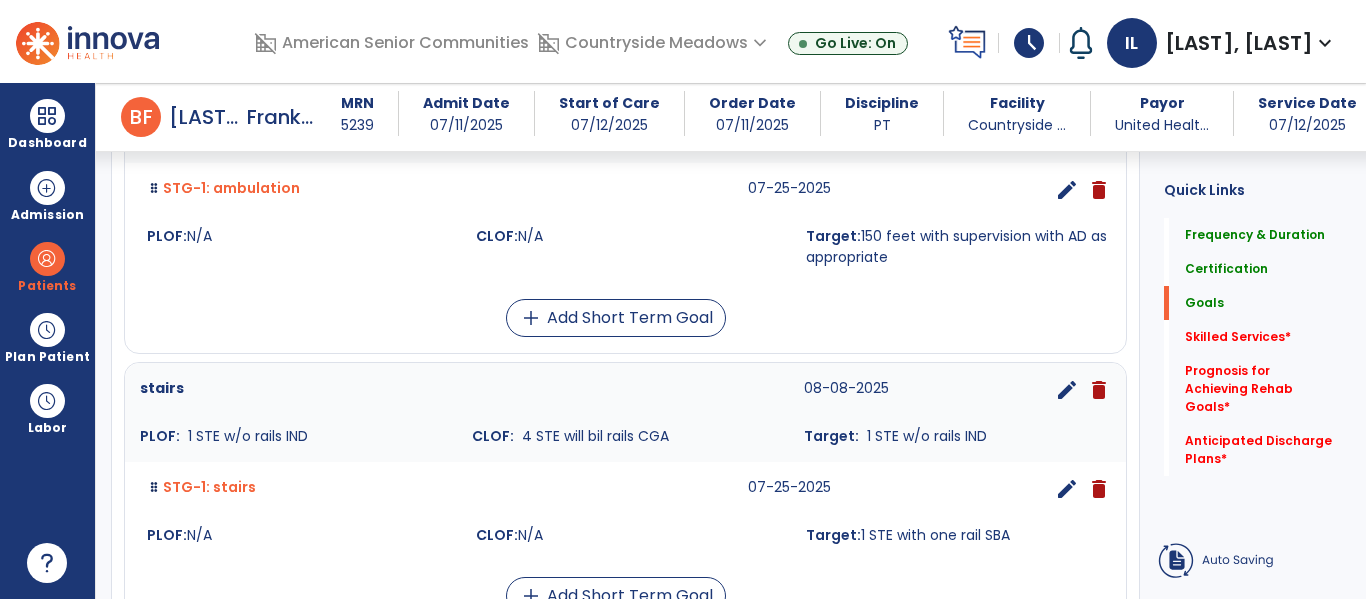 scroll, scrollTop: 657, scrollLeft: 0, axis: vertical 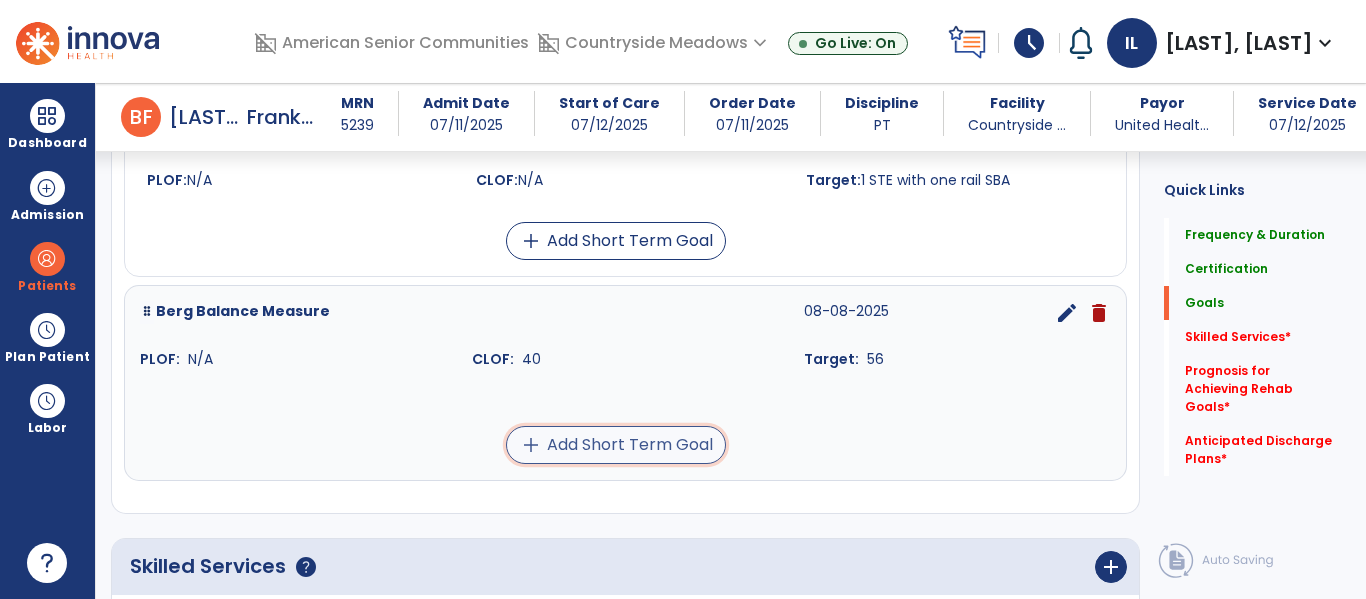 click on "add  Add Short Term Goal" at bounding box center [616, 445] 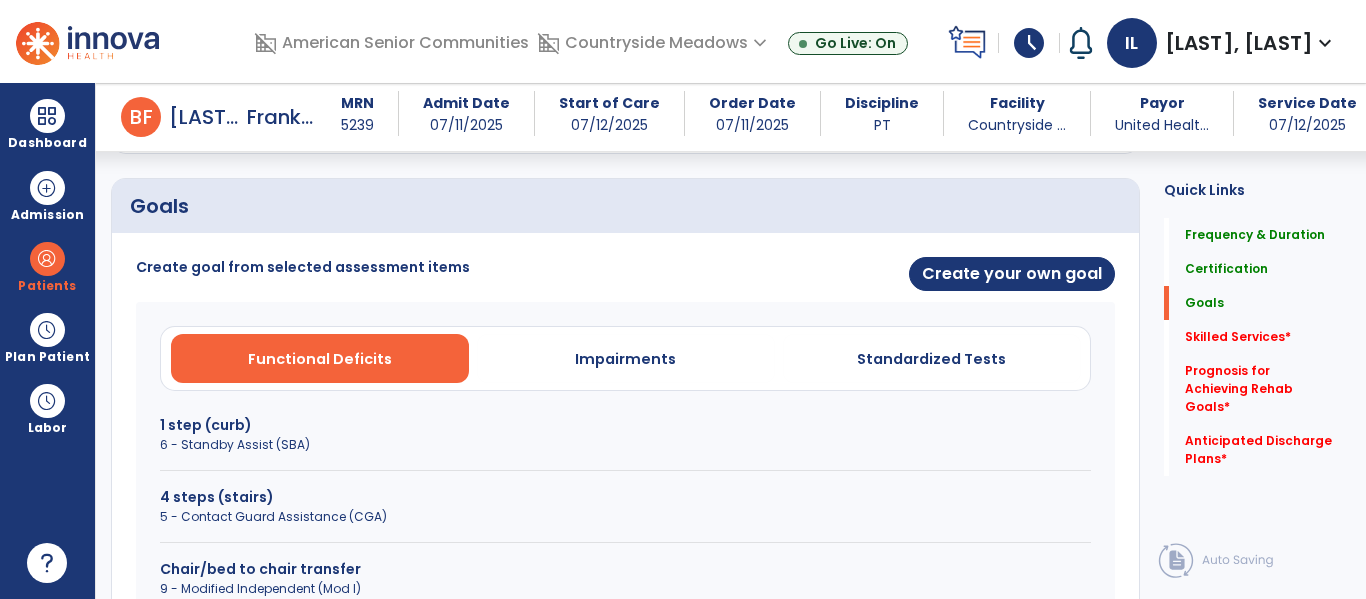 scroll, scrollTop: 433, scrollLeft: 0, axis: vertical 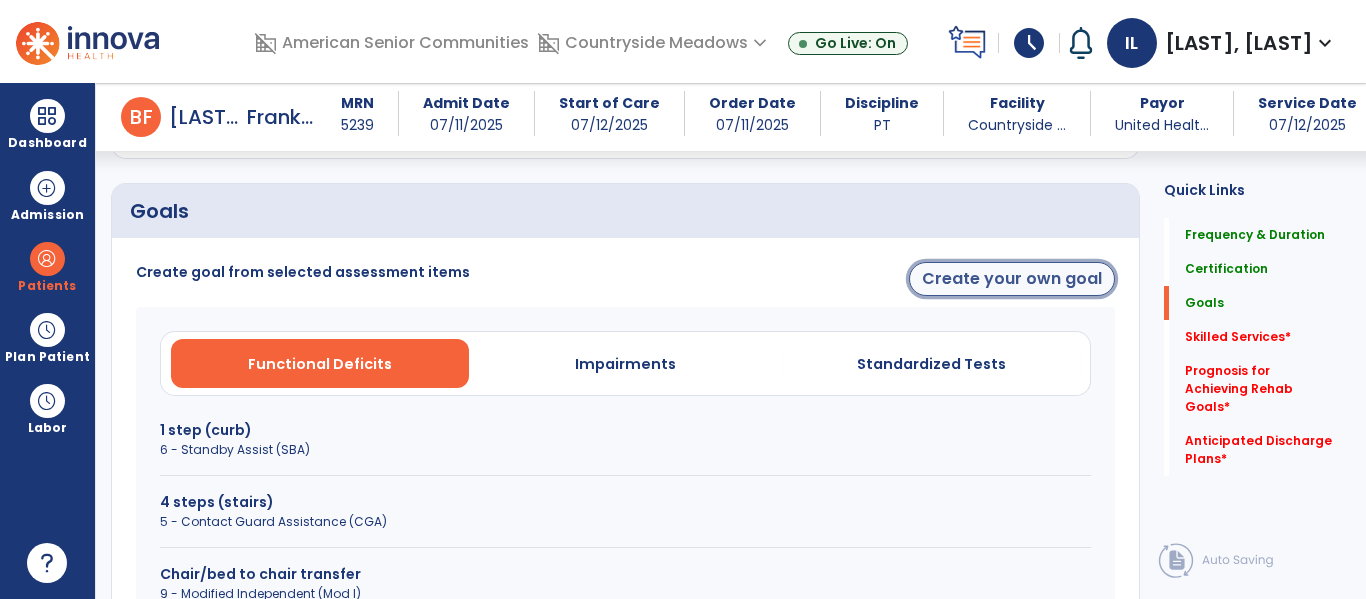 click on "Create your own goal" at bounding box center [1012, 279] 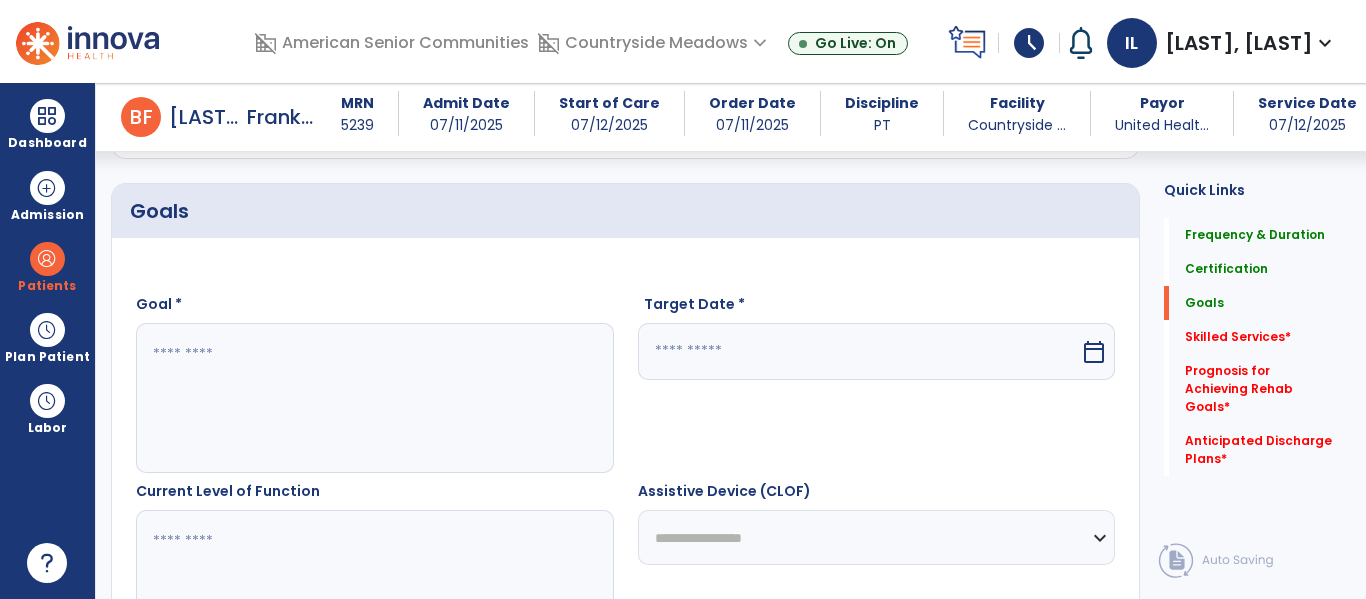 click at bounding box center [374, 398] 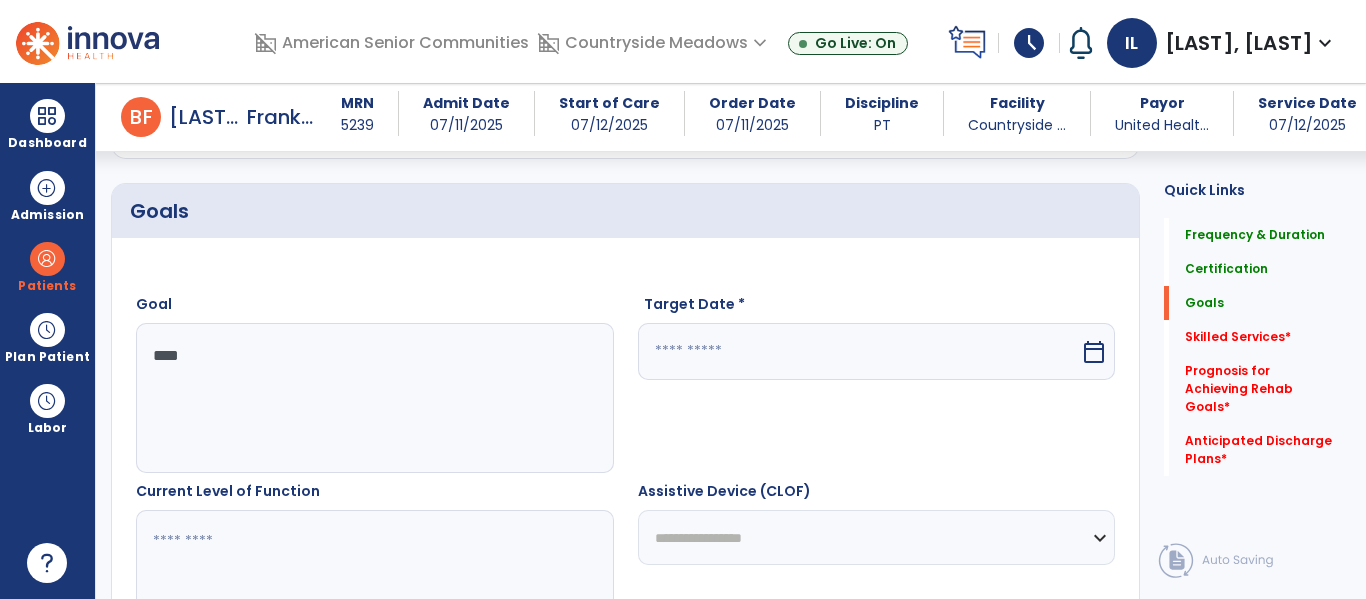 type on "****" 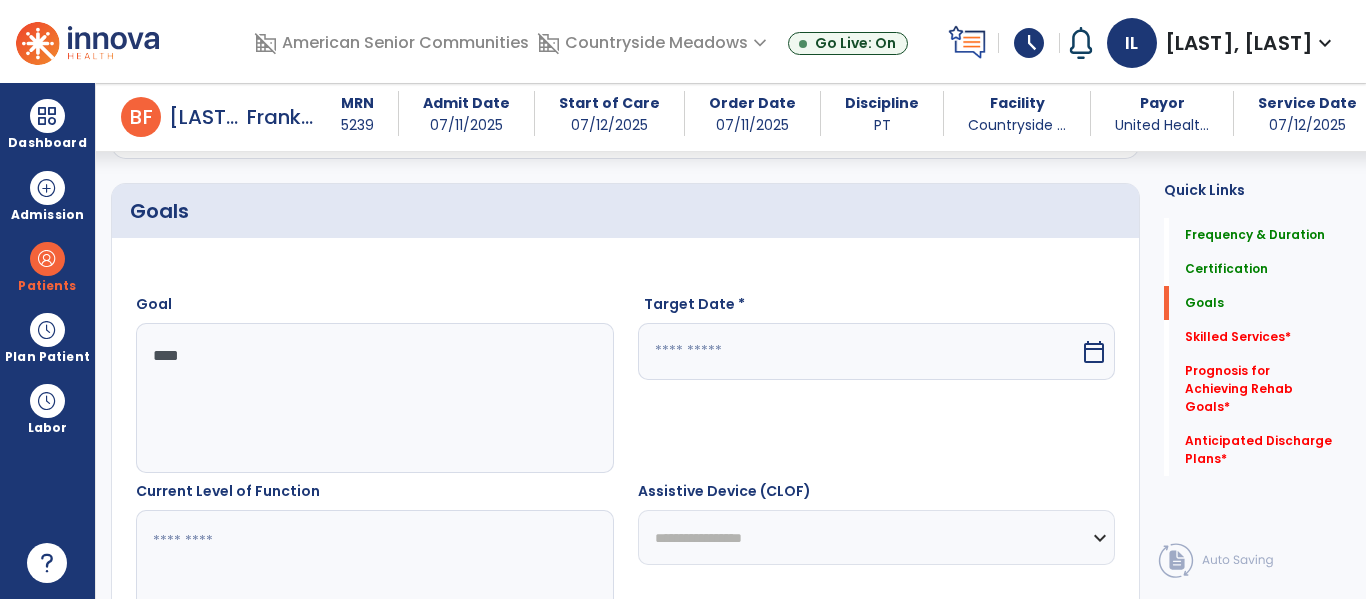 click on "calendar_today" at bounding box center [1096, 351] 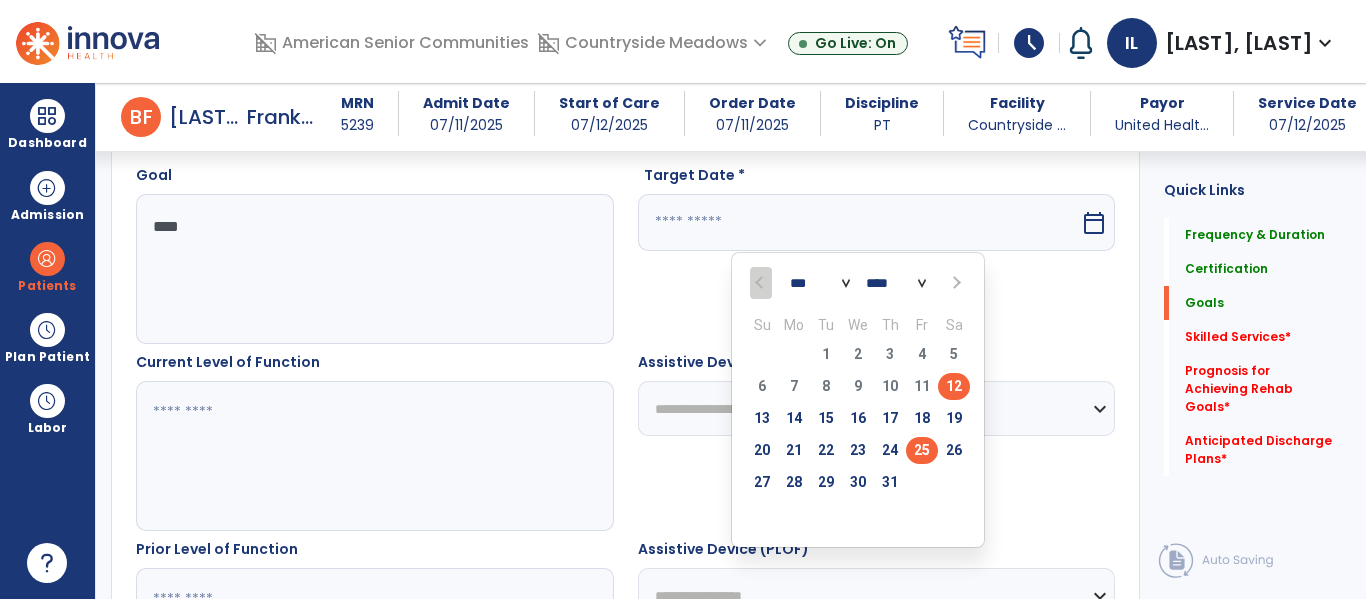click on "25" at bounding box center (922, 450) 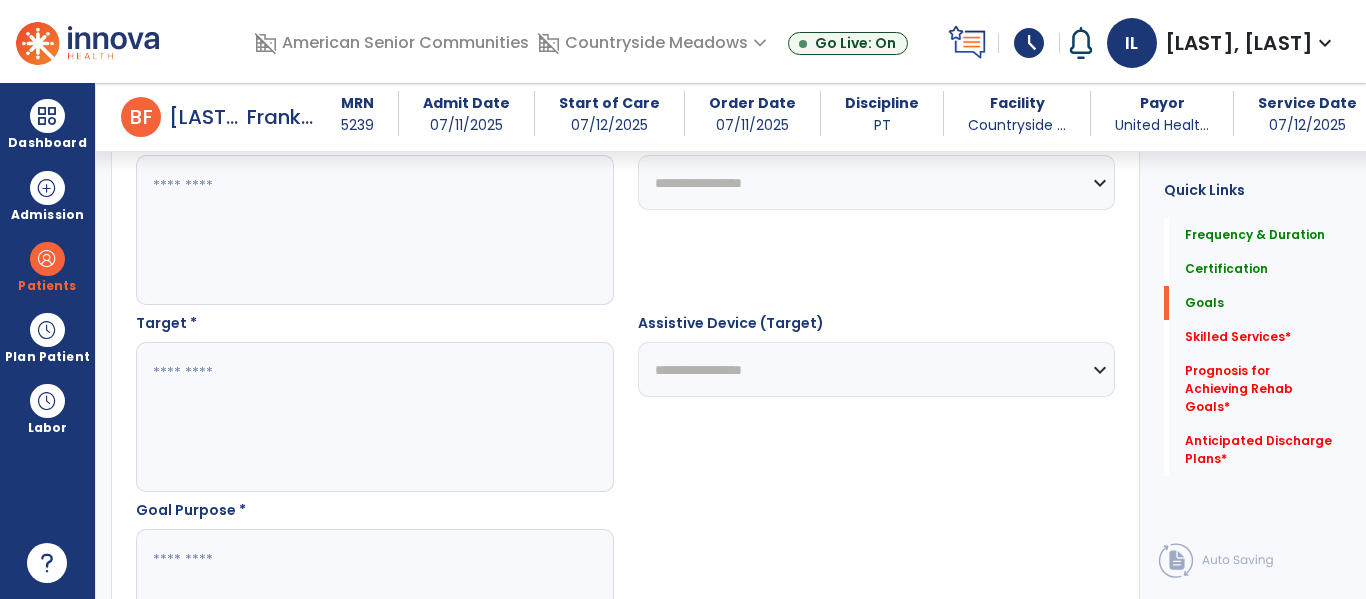 scroll, scrollTop: 988, scrollLeft: 0, axis: vertical 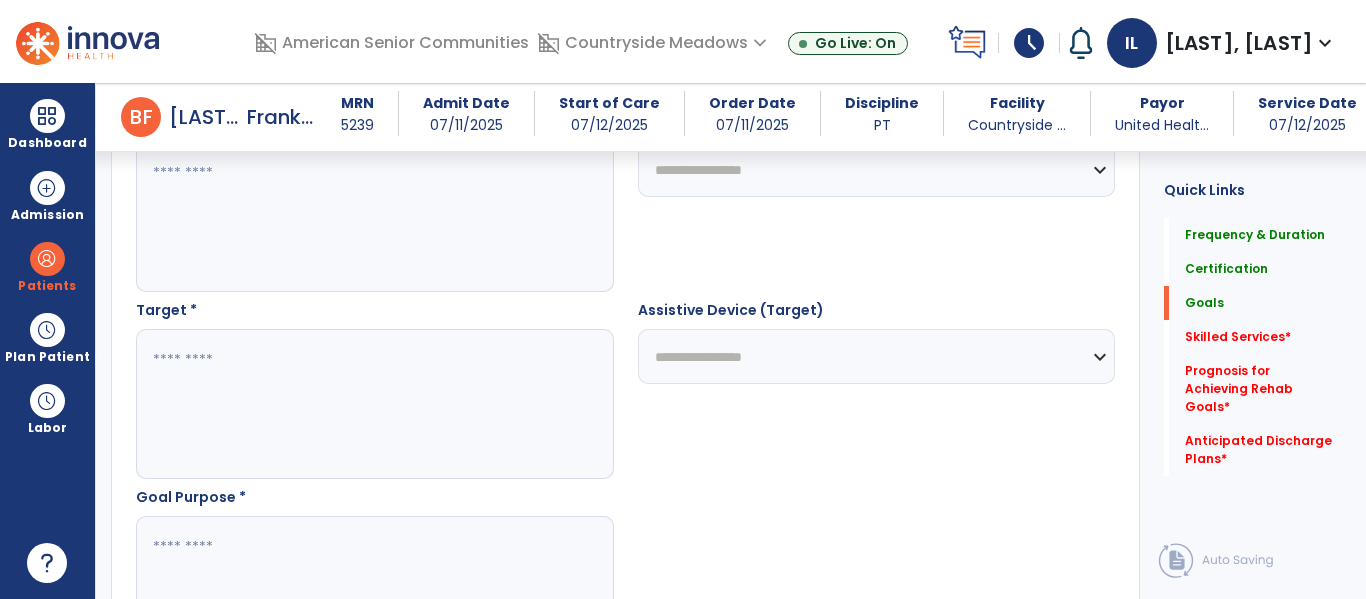 click at bounding box center [374, 404] 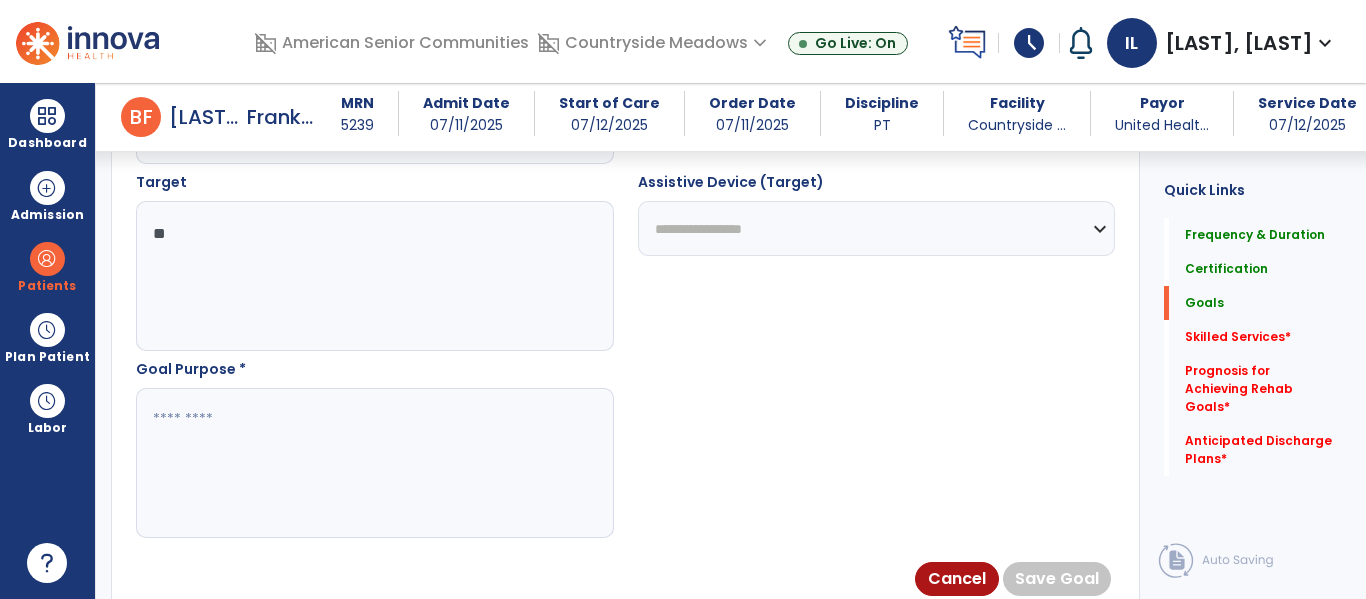 scroll, scrollTop: 1133, scrollLeft: 0, axis: vertical 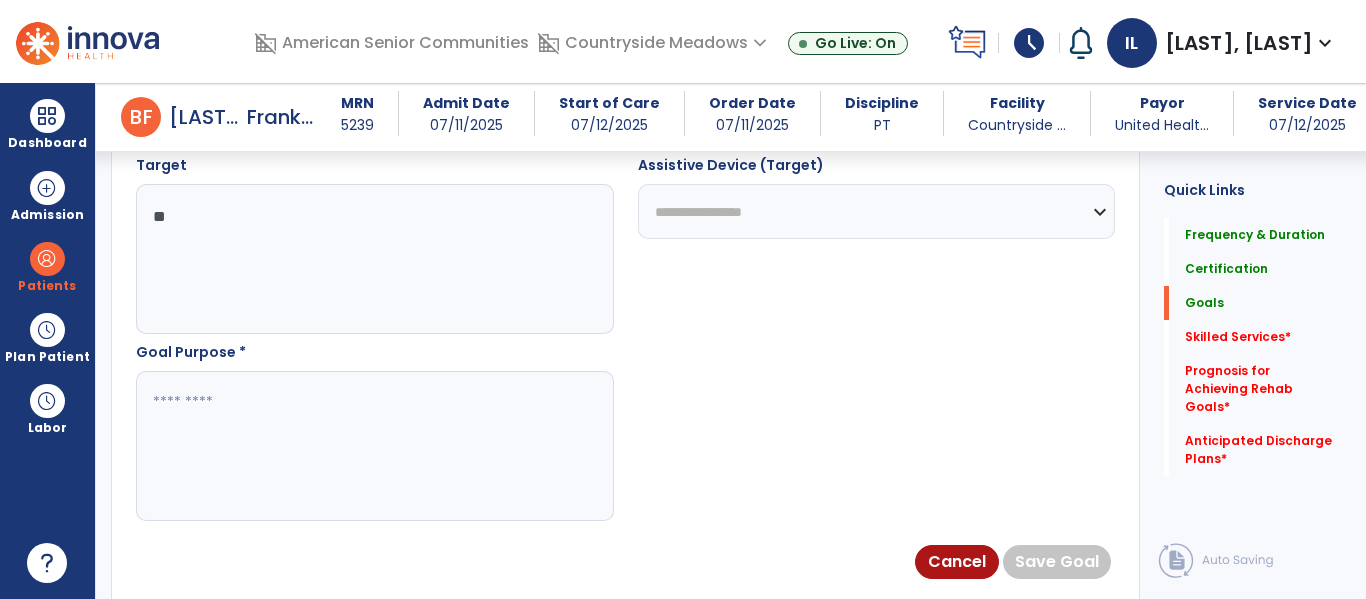type on "**" 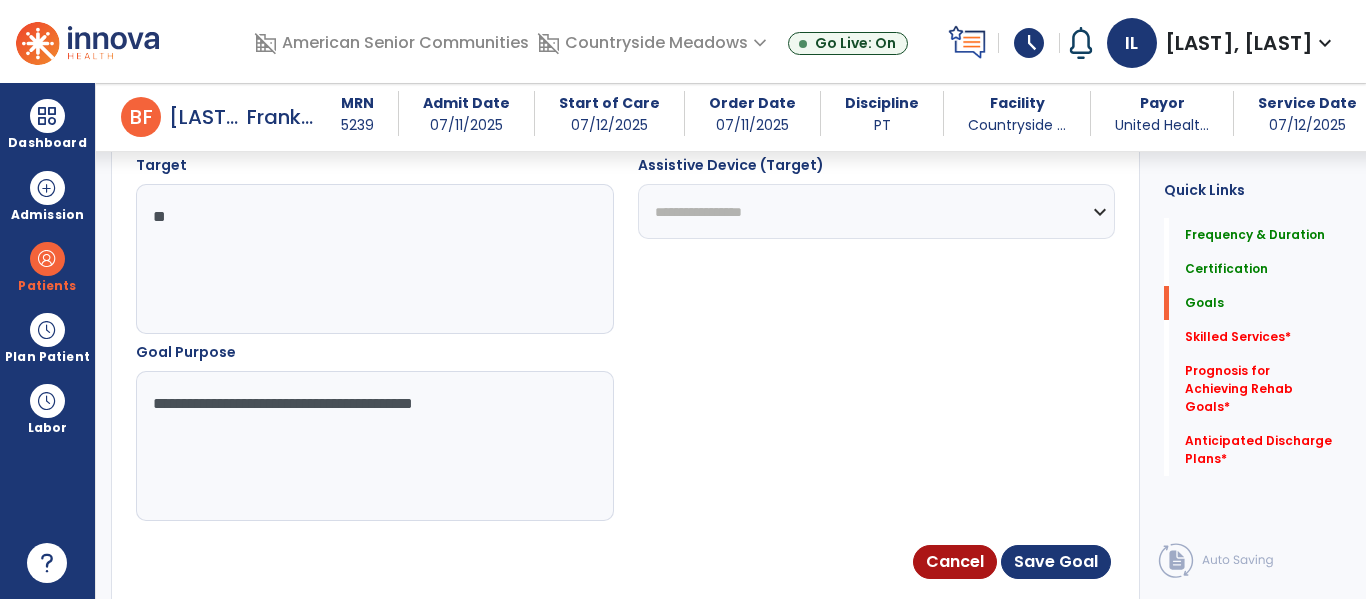 type on "**********" 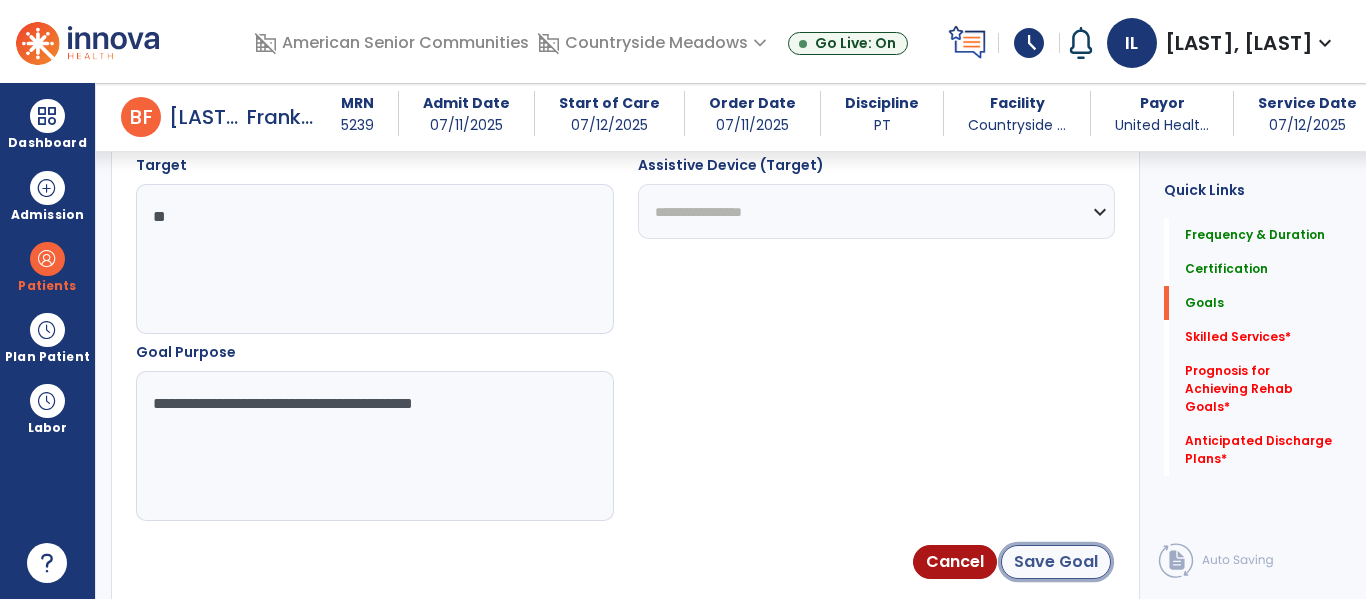 click on "Save Goal" at bounding box center [1056, 562] 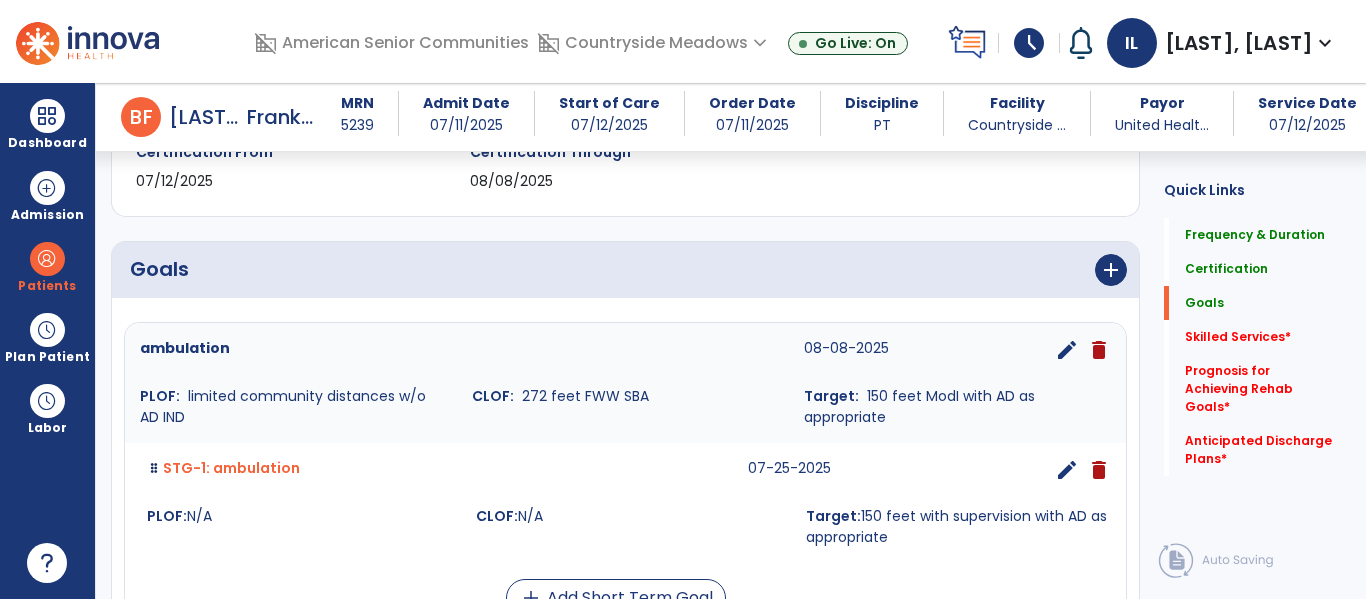 scroll, scrollTop: 373, scrollLeft: 0, axis: vertical 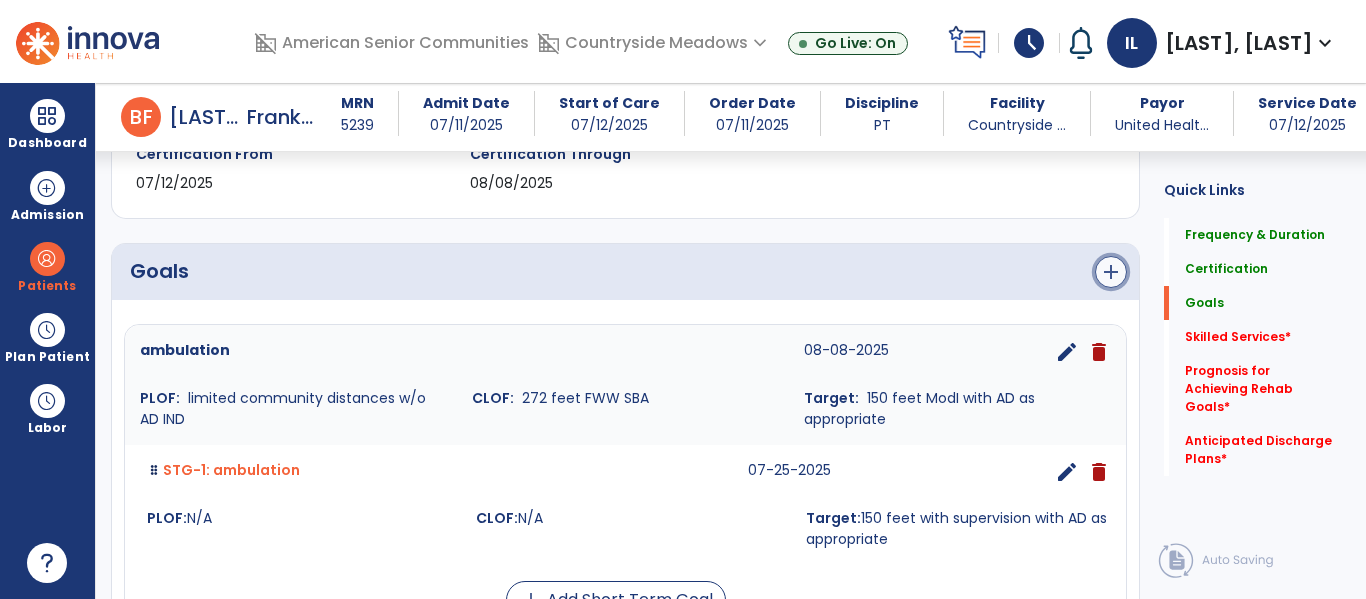 click on "add" at bounding box center (1111, 272) 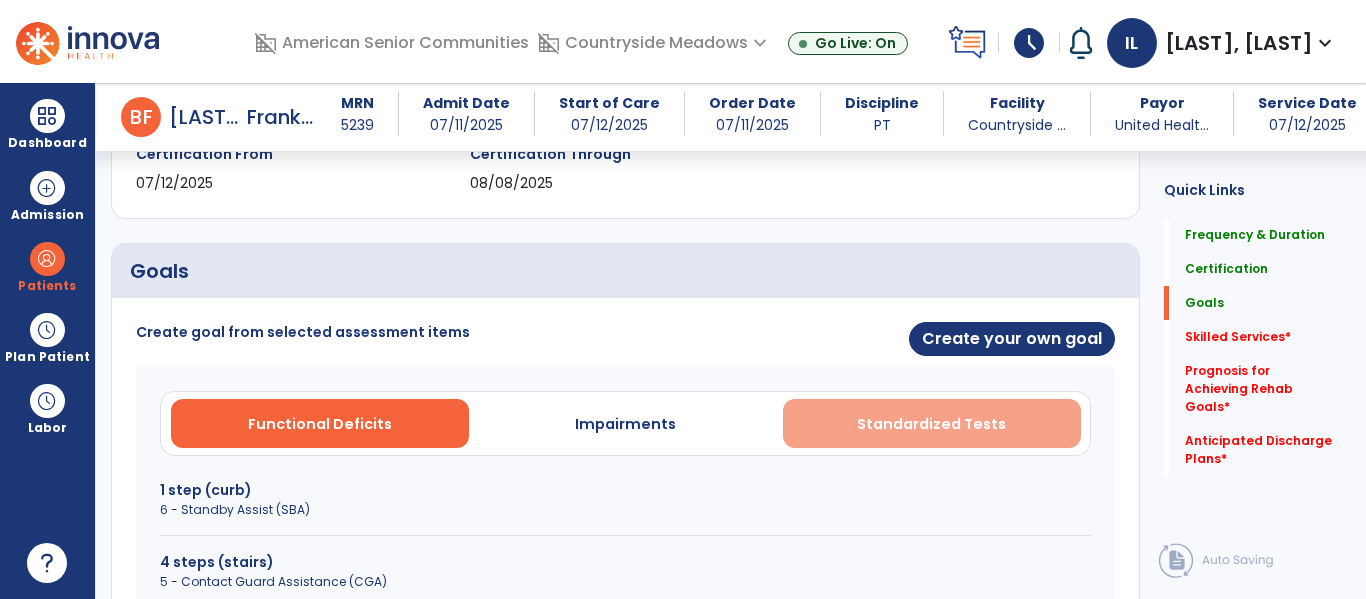 click on "Standardized Tests" at bounding box center [931, 424] 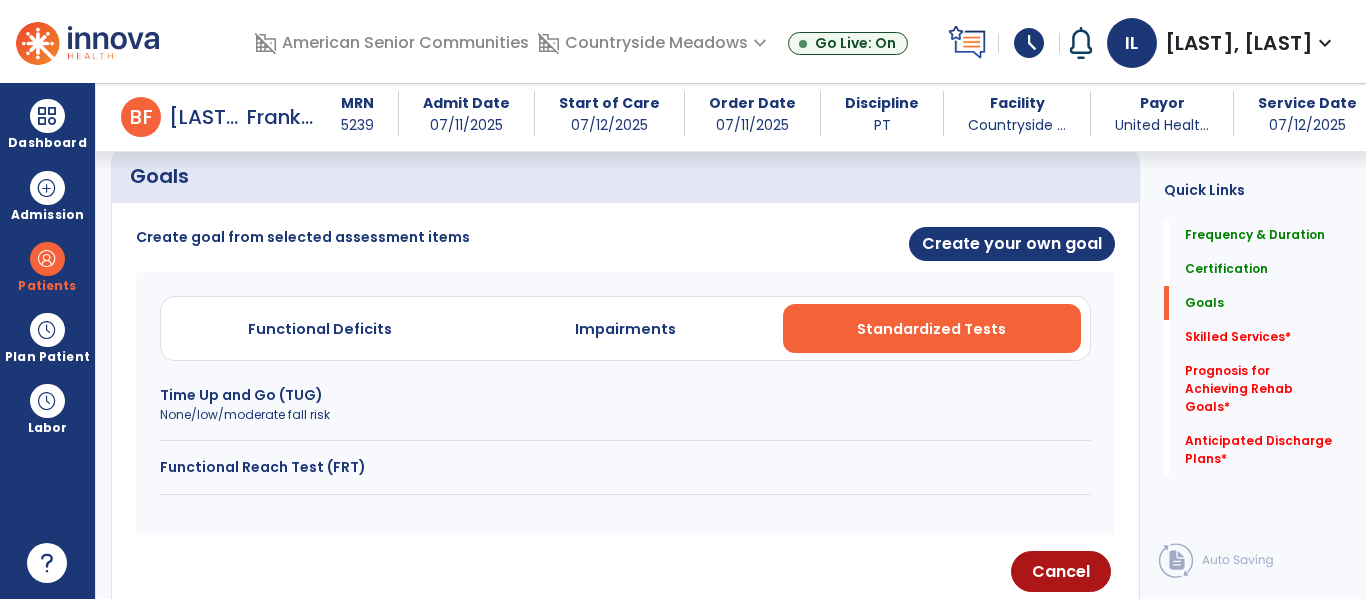scroll, scrollTop: 492, scrollLeft: 0, axis: vertical 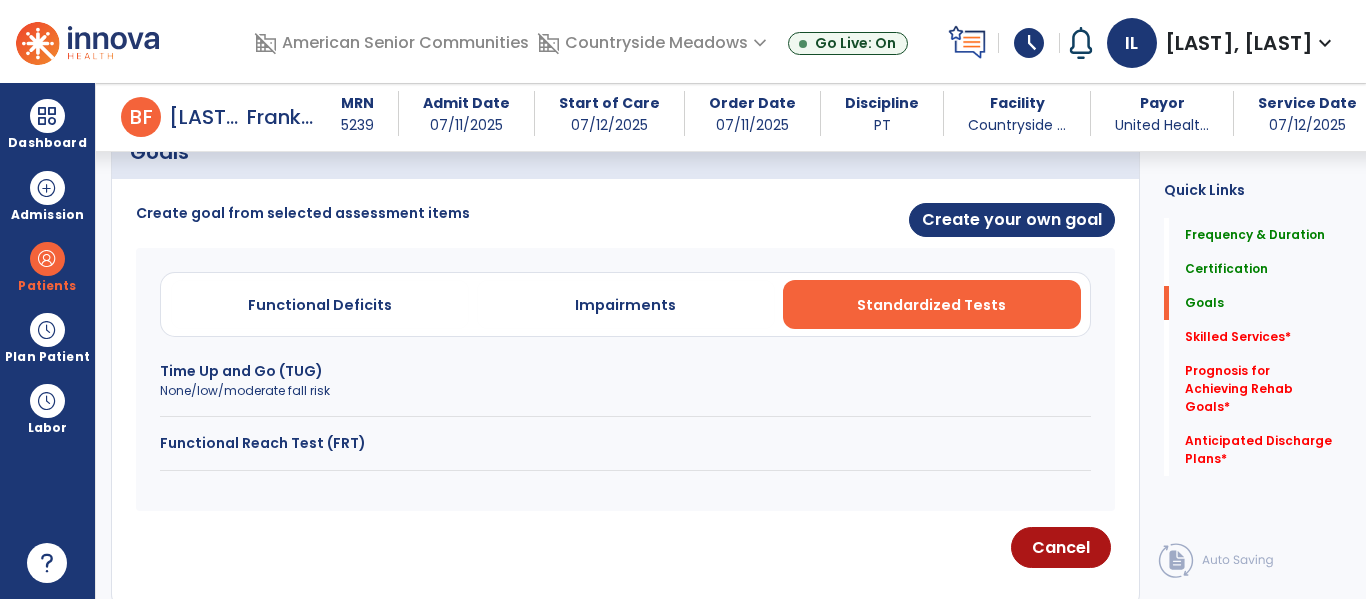 click on "None/low/moderate fall risk" at bounding box center [625, 391] 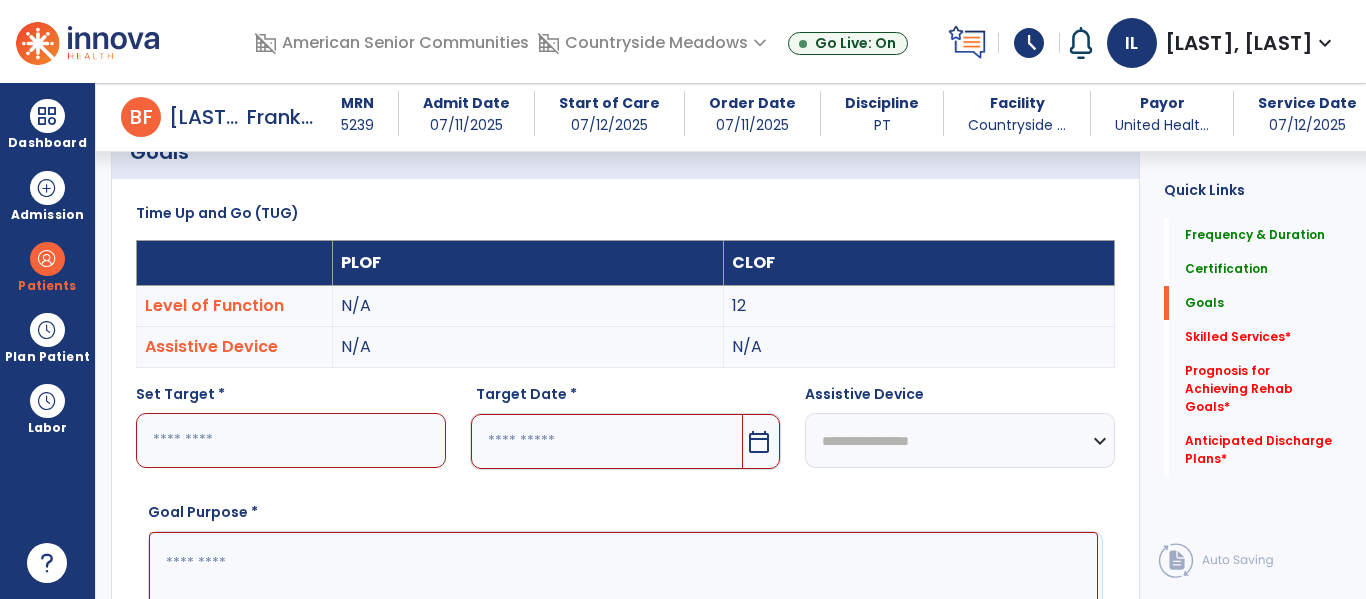 click at bounding box center (291, 440) 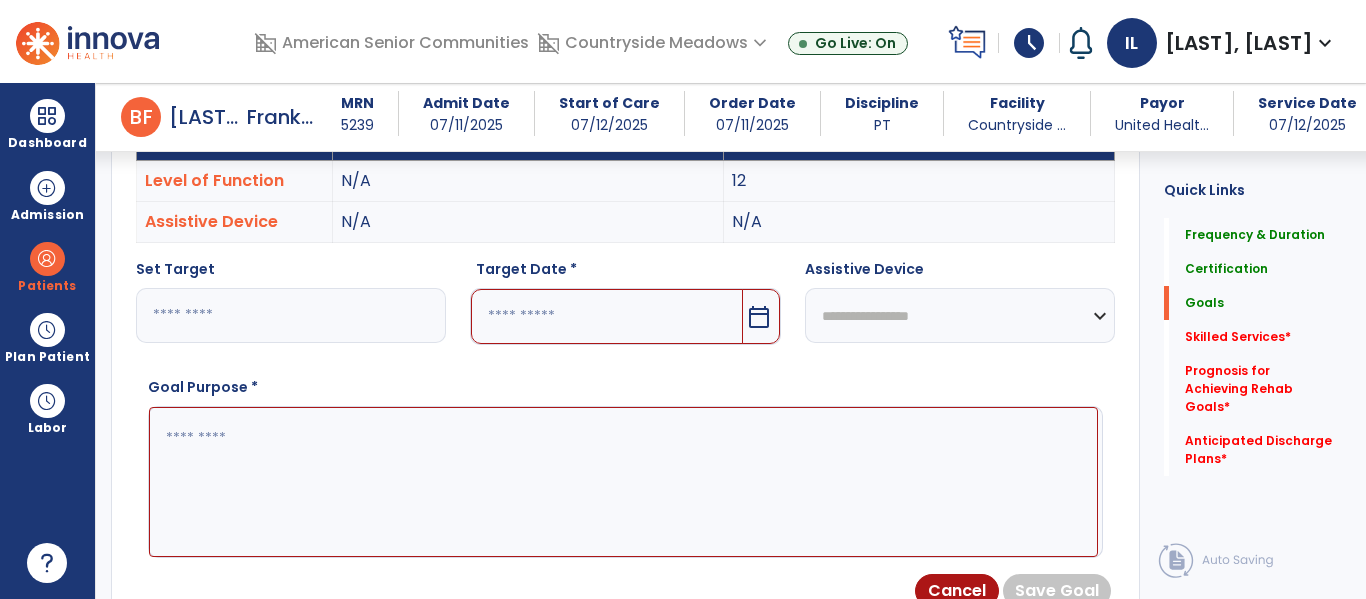 type on "**" 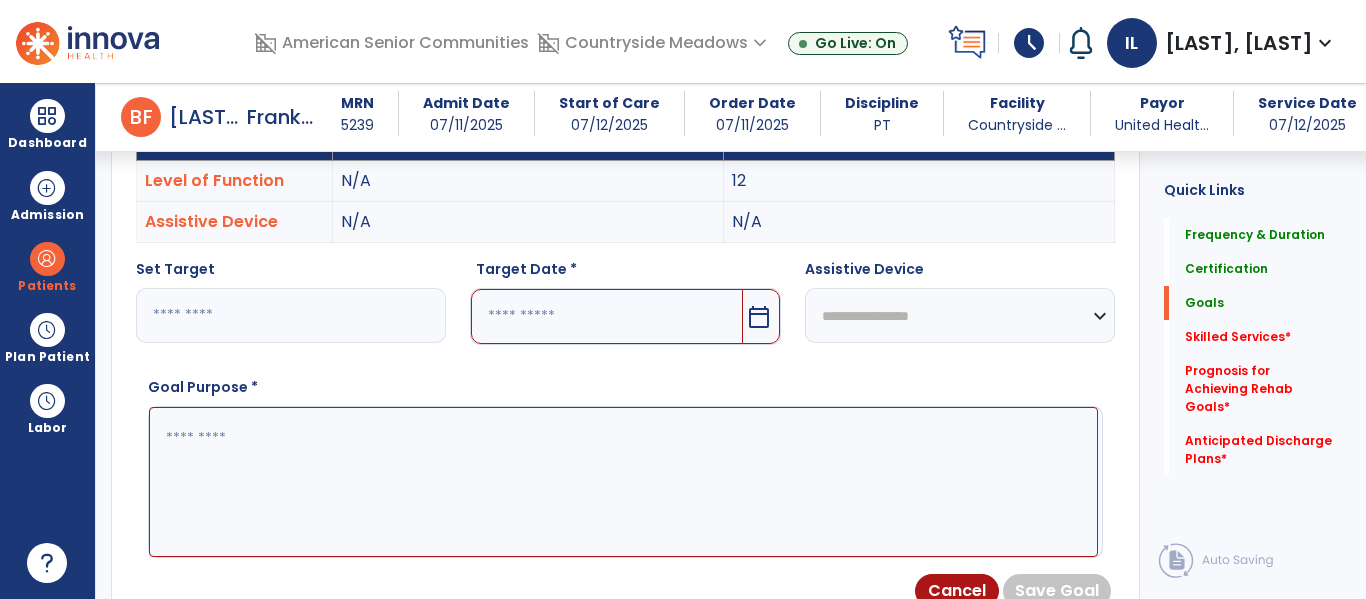 click on "calendar_today" at bounding box center [759, 317] 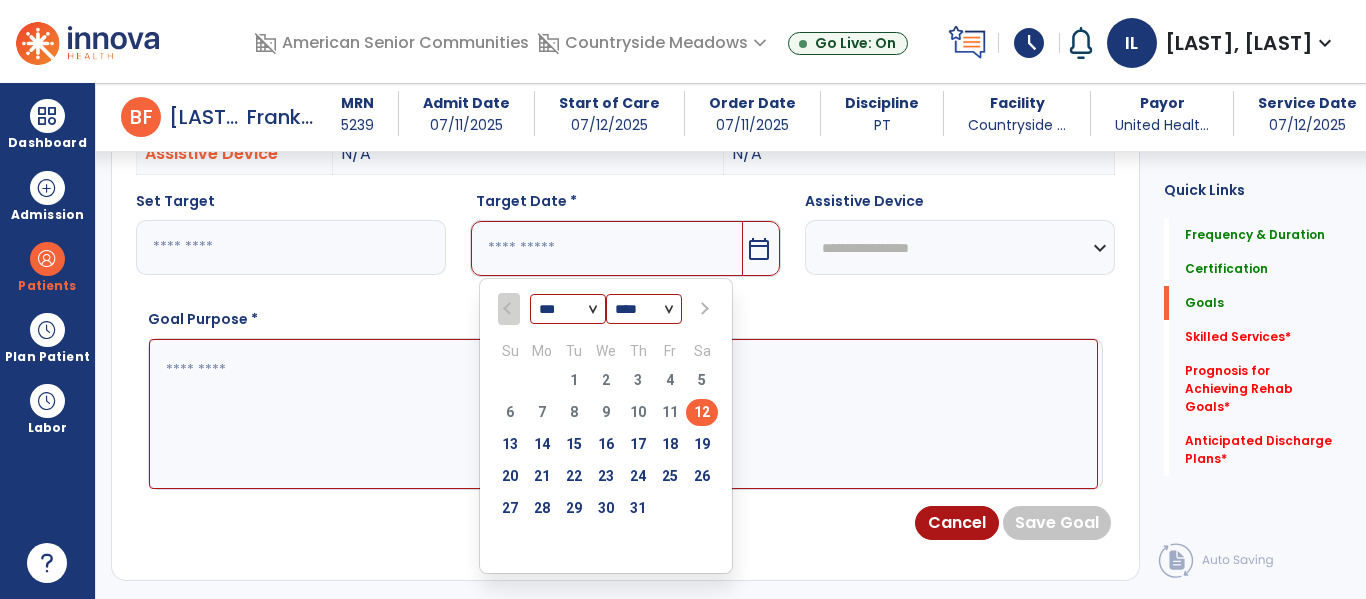 scroll, scrollTop: 700, scrollLeft: 0, axis: vertical 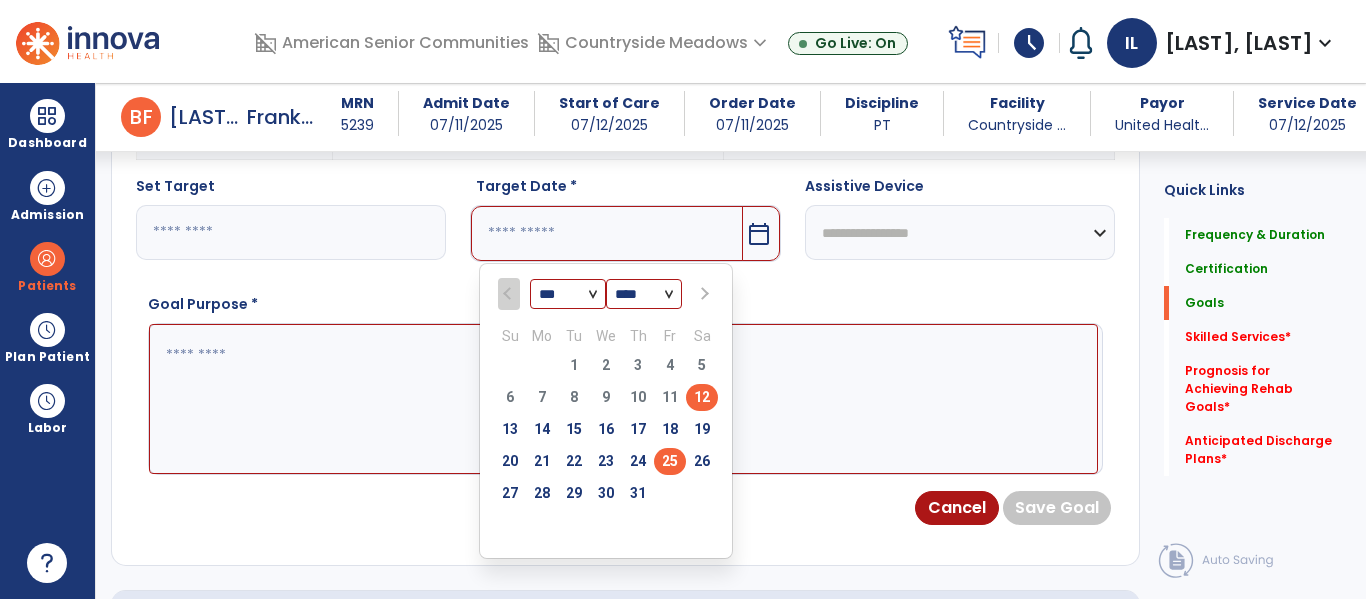 click on "25" at bounding box center [670, 461] 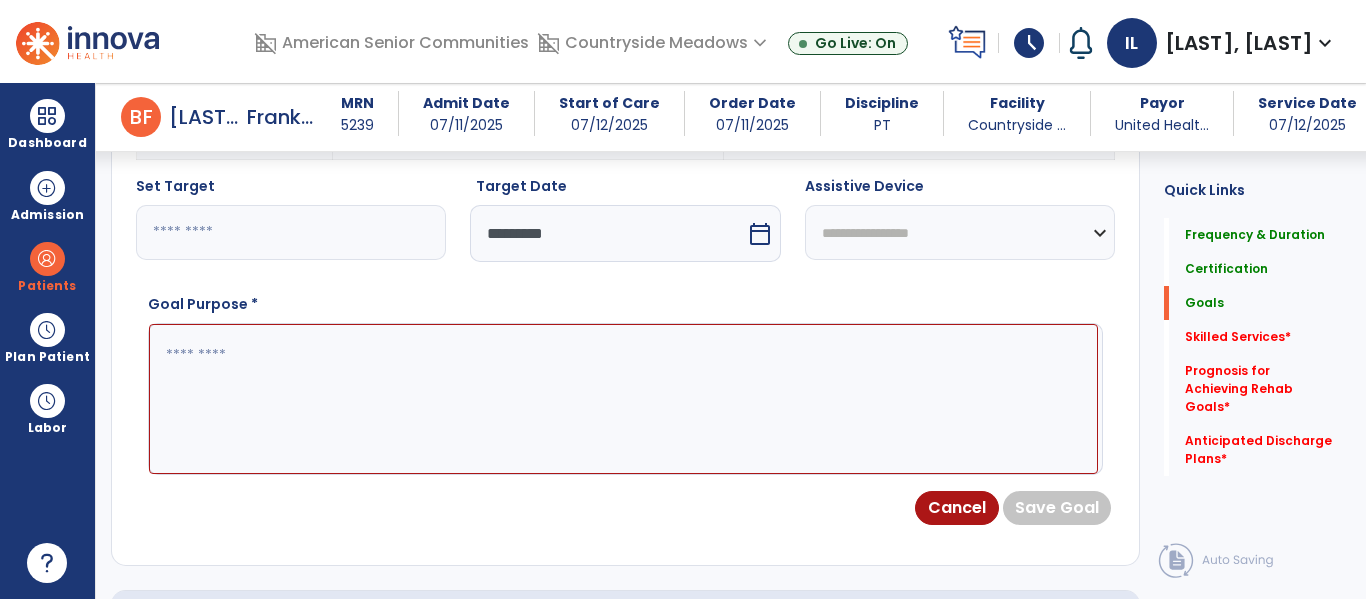 click at bounding box center [623, 399] 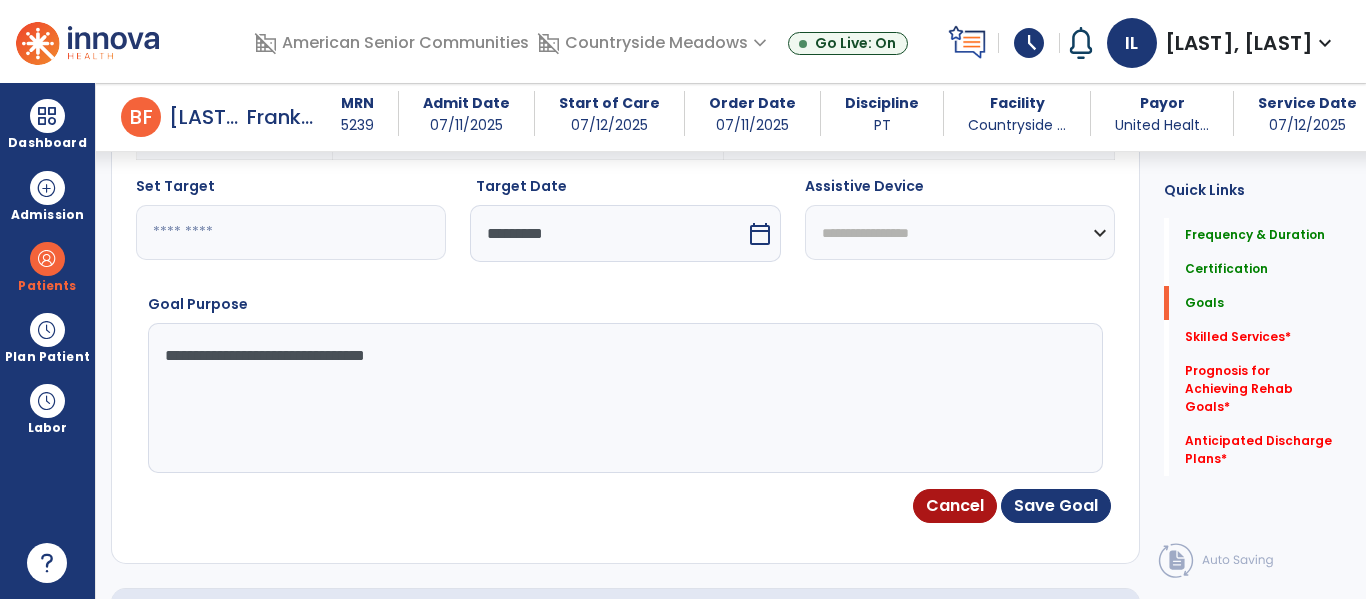 type on "**********" 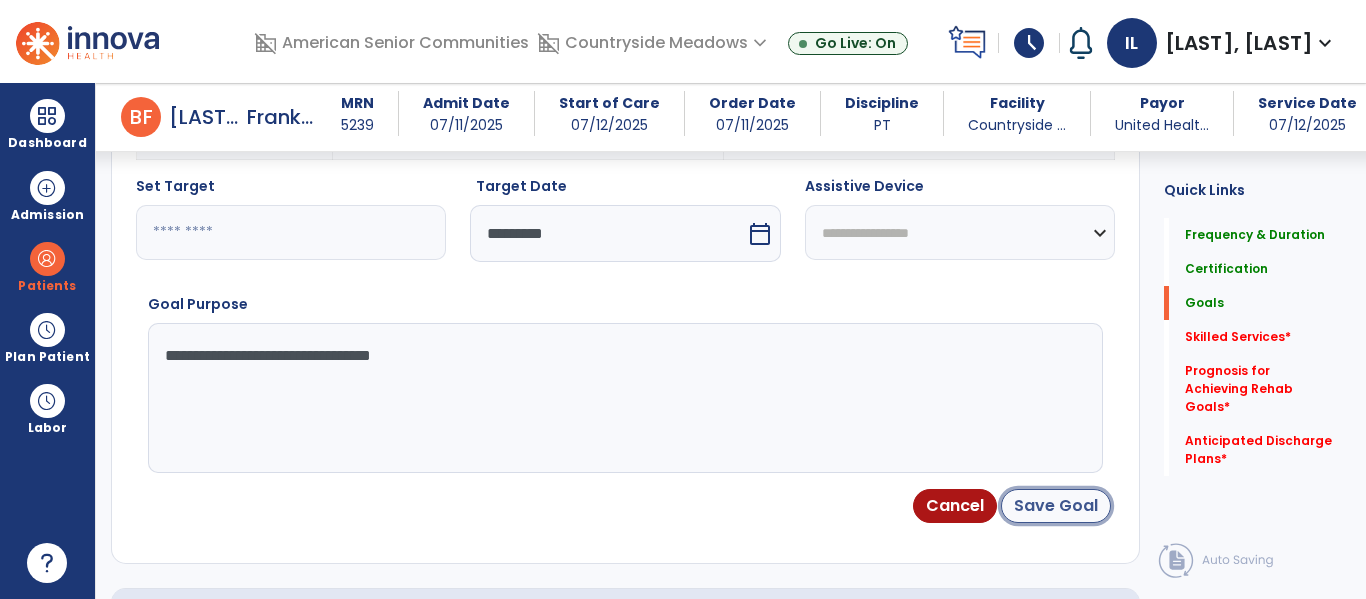 click on "Save Goal" at bounding box center [1056, 506] 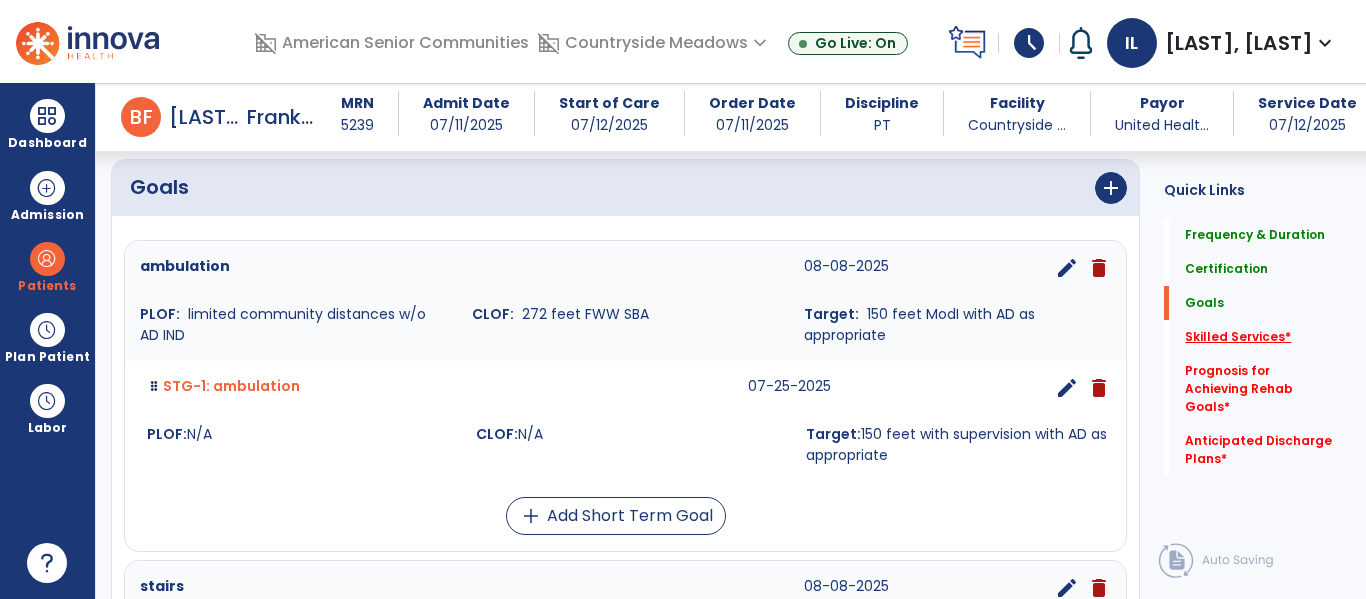 click on "*" 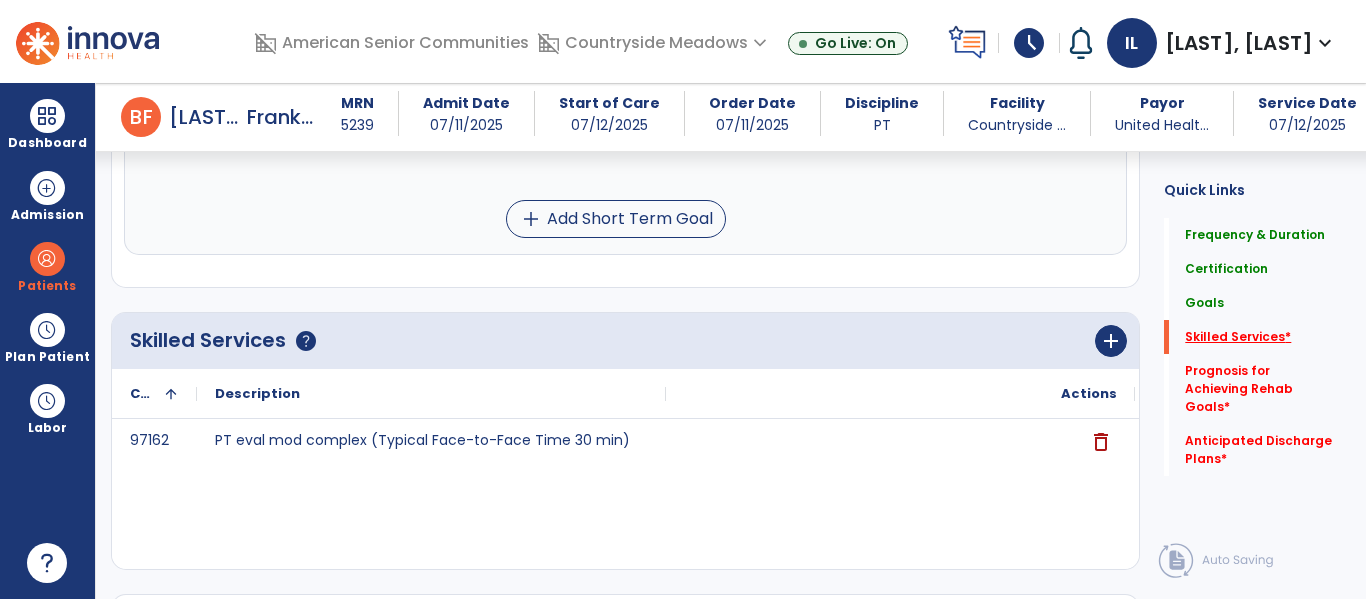 scroll, scrollTop: 1615, scrollLeft: 0, axis: vertical 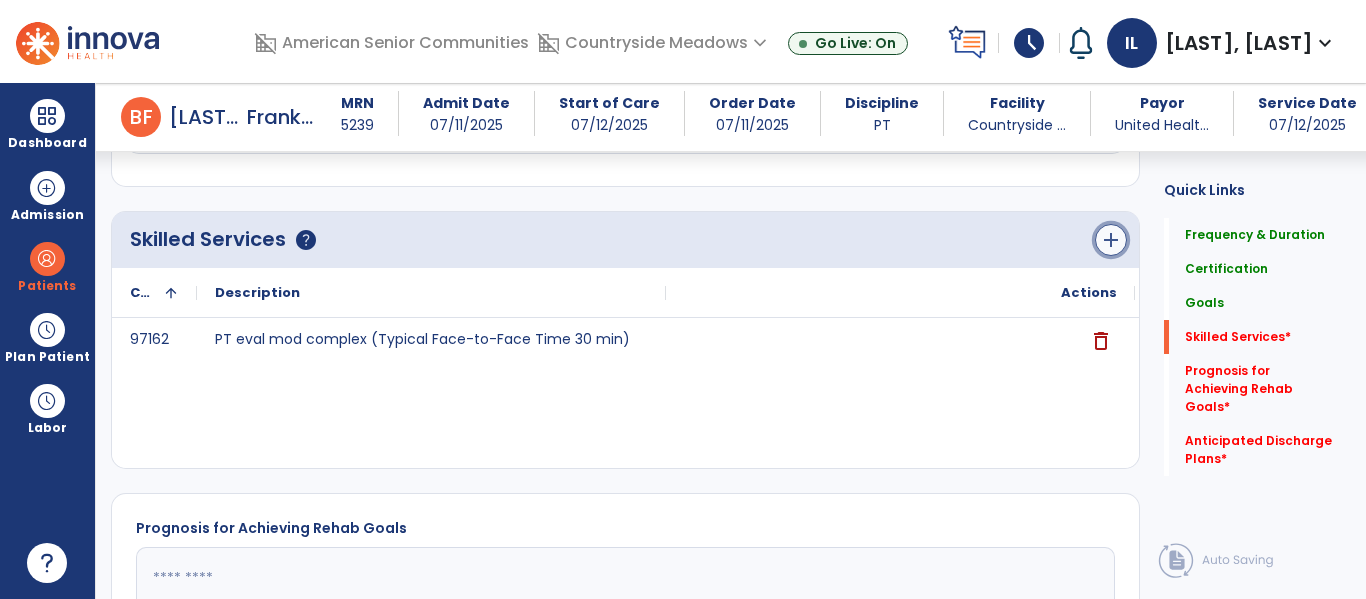 click on "add" 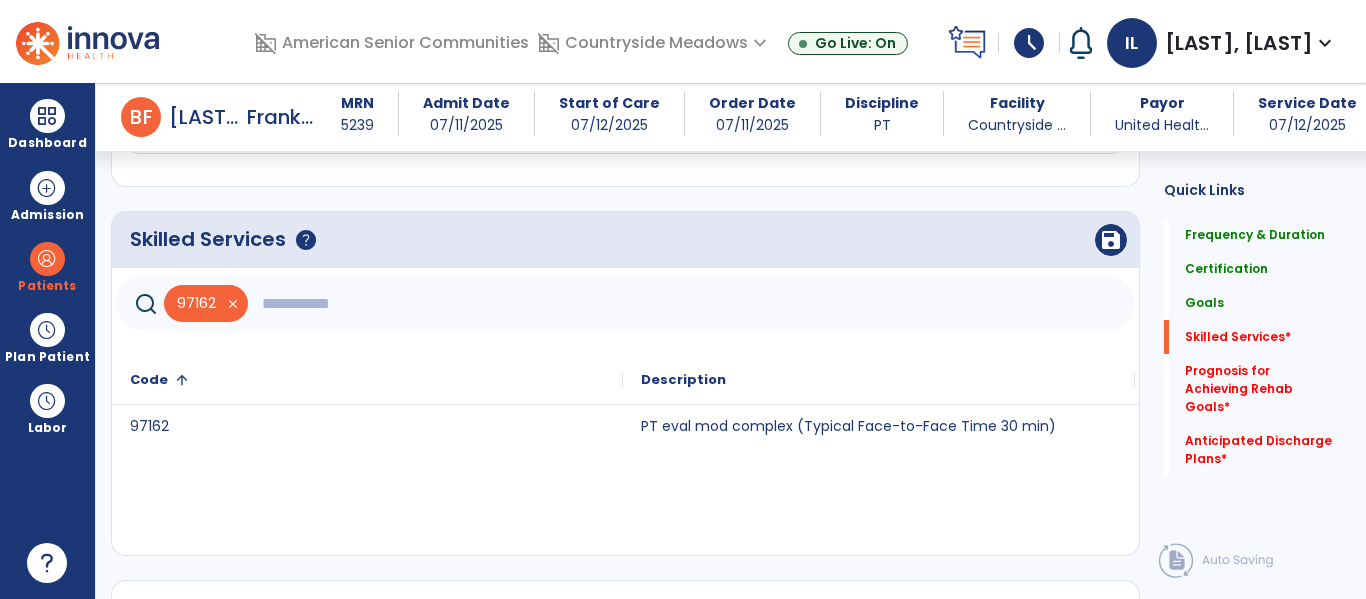 click 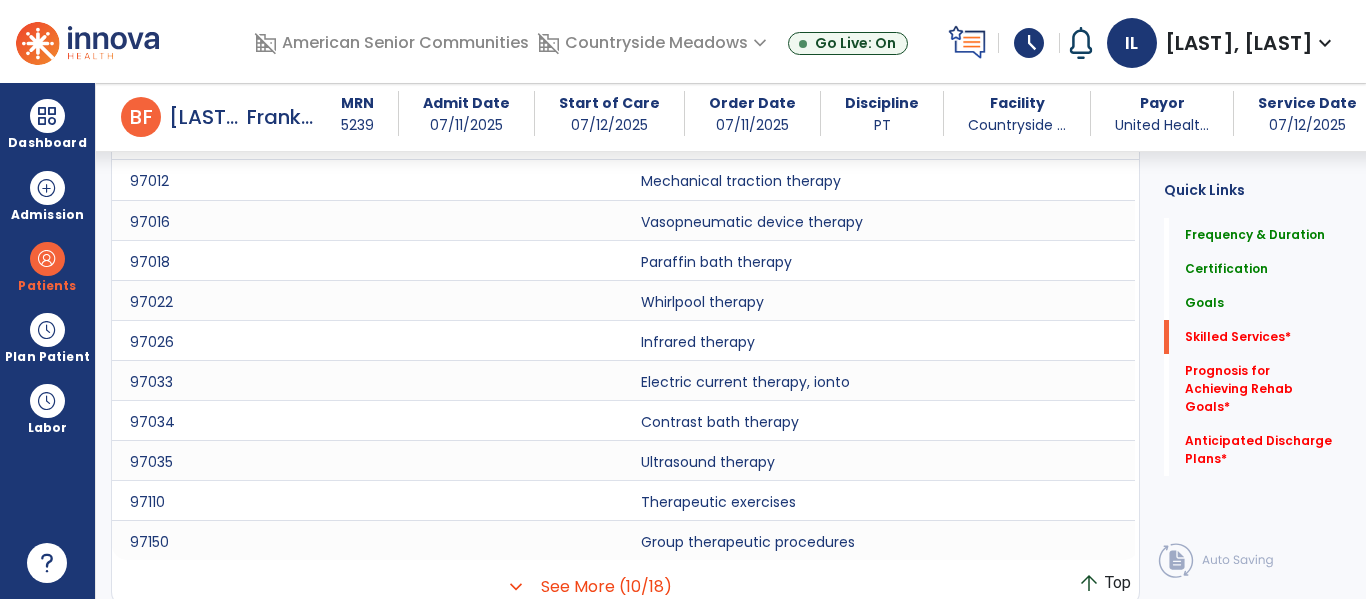 scroll, scrollTop: 1867, scrollLeft: 0, axis: vertical 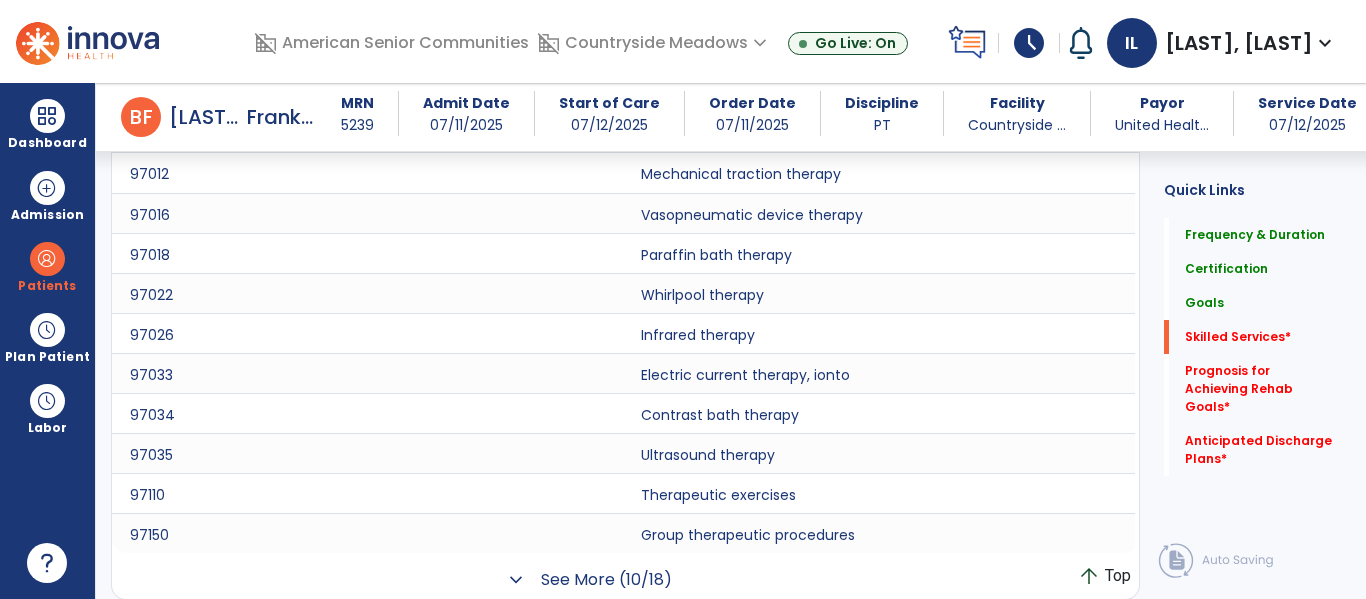 click on "See More (10/18)" 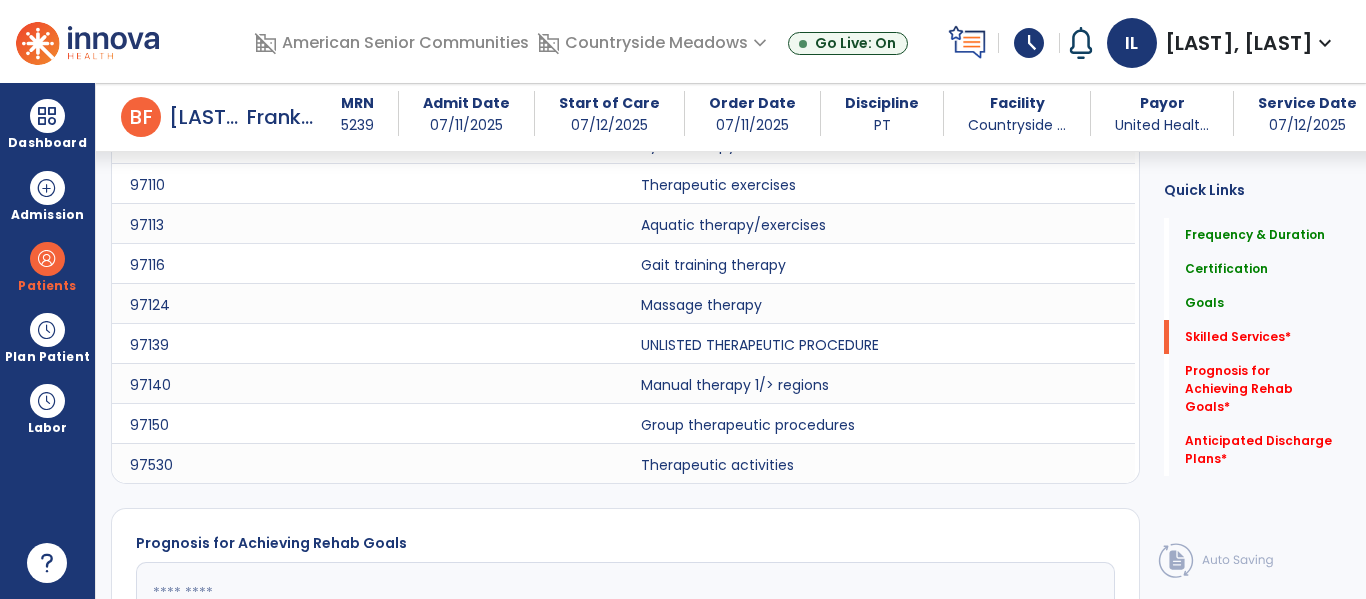 scroll, scrollTop: 2264, scrollLeft: 0, axis: vertical 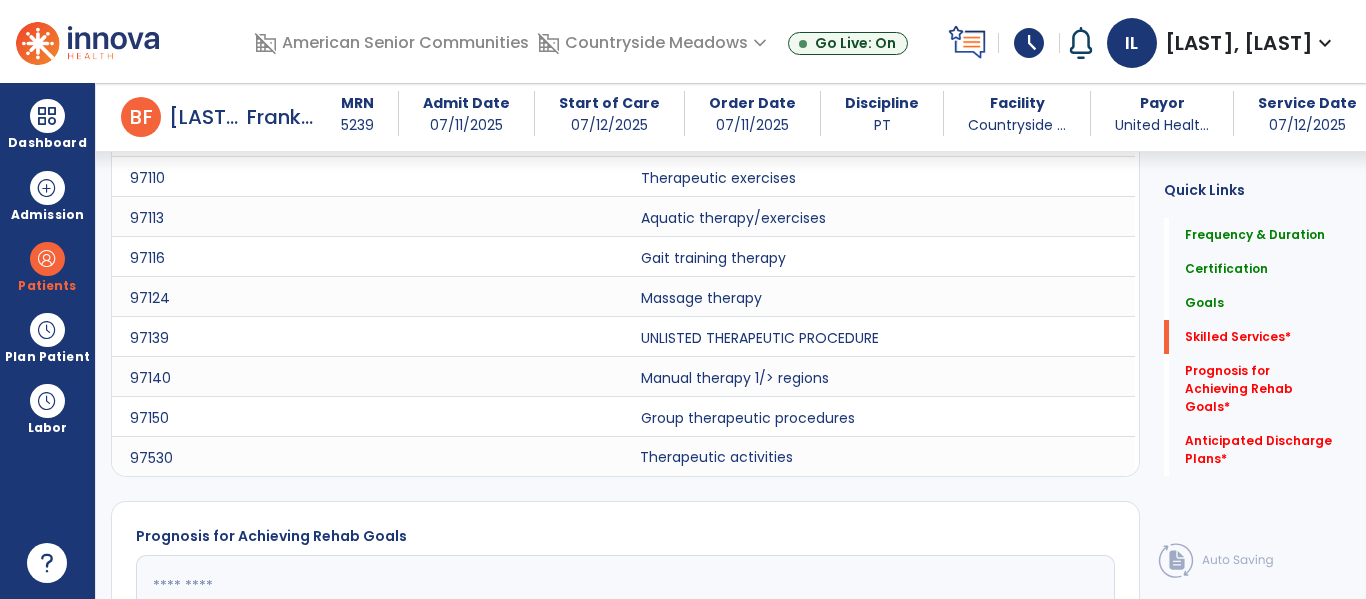 click on "Therapeutic activities" 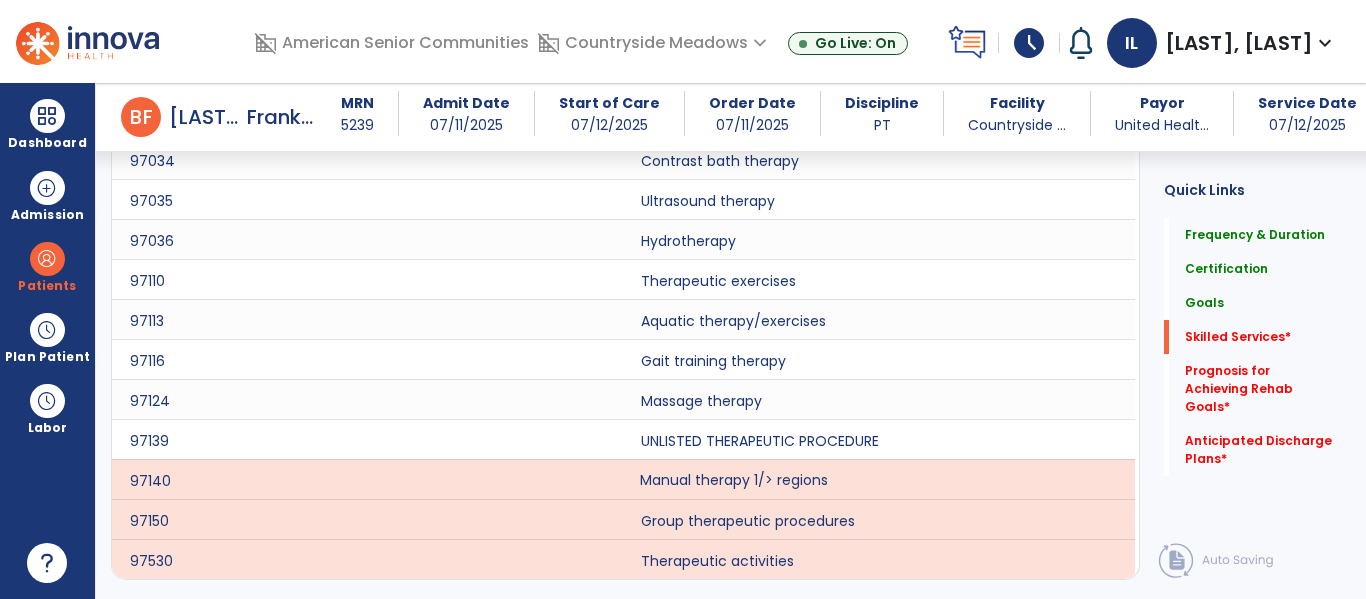 scroll, scrollTop: 2130, scrollLeft: 0, axis: vertical 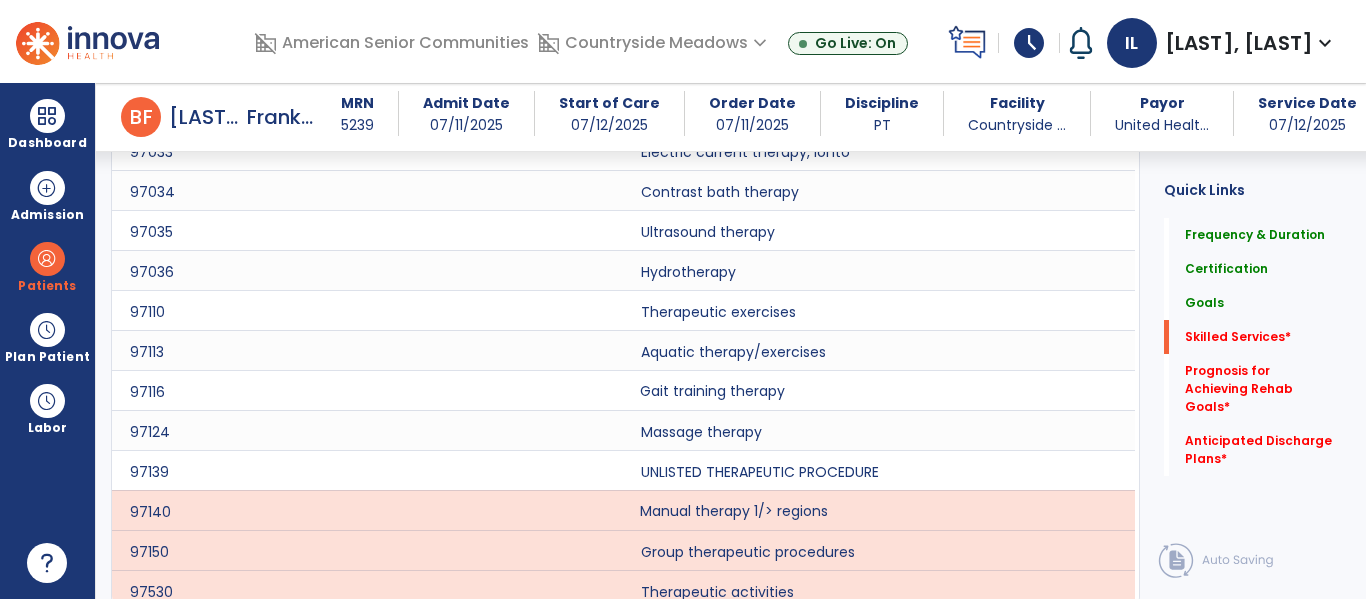 click on "Gait training therapy" 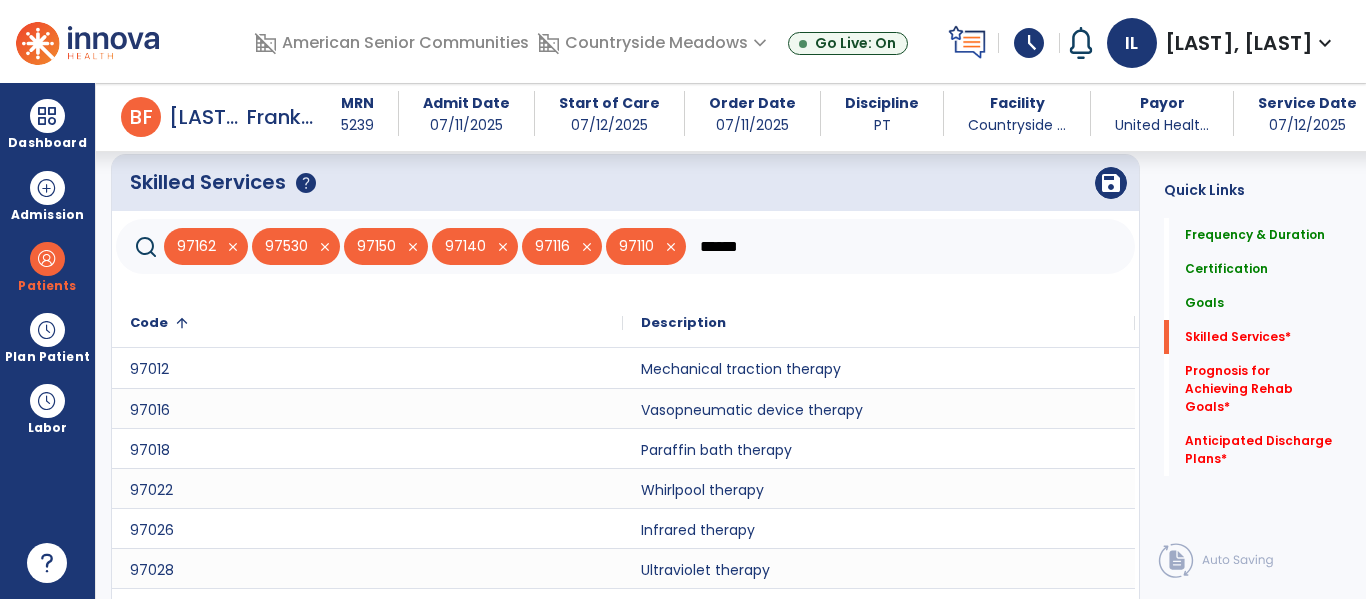 scroll, scrollTop: 1671, scrollLeft: 0, axis: vertical 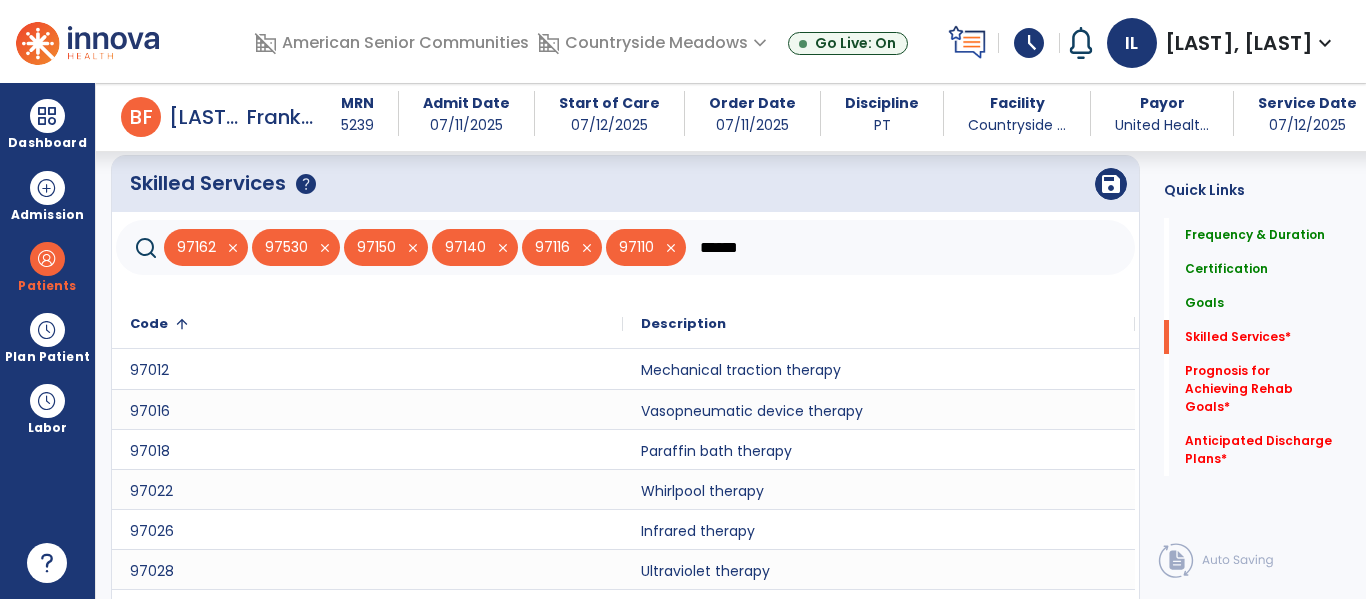click on "******" 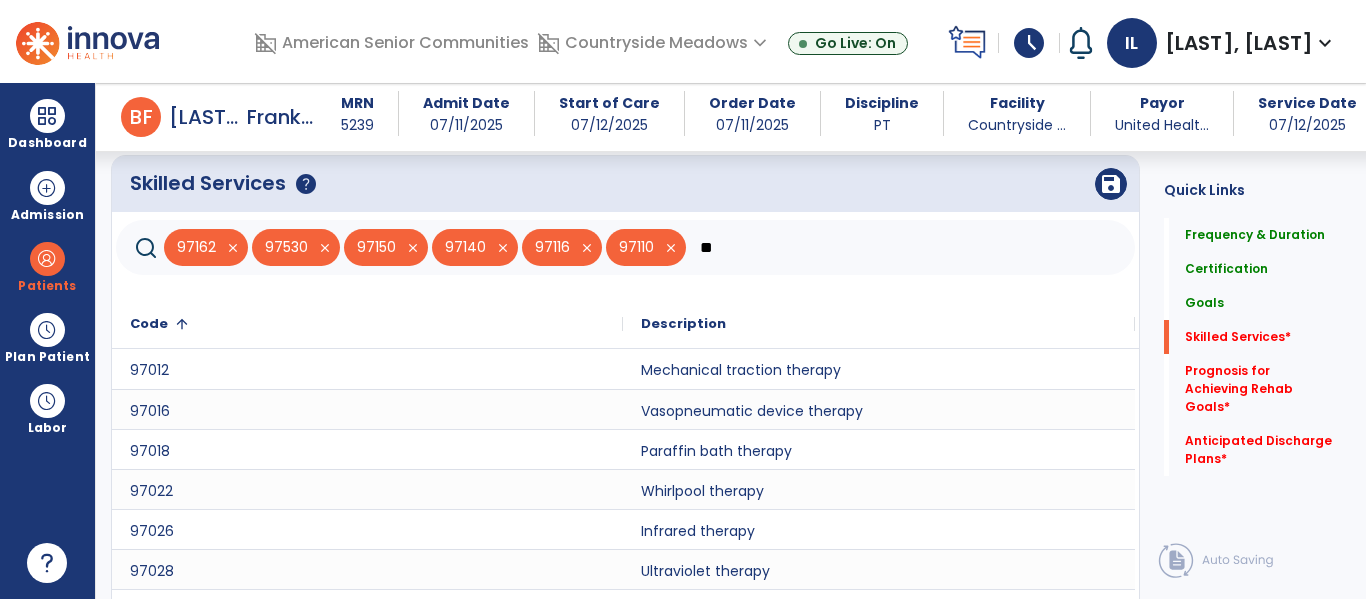 type on "*" 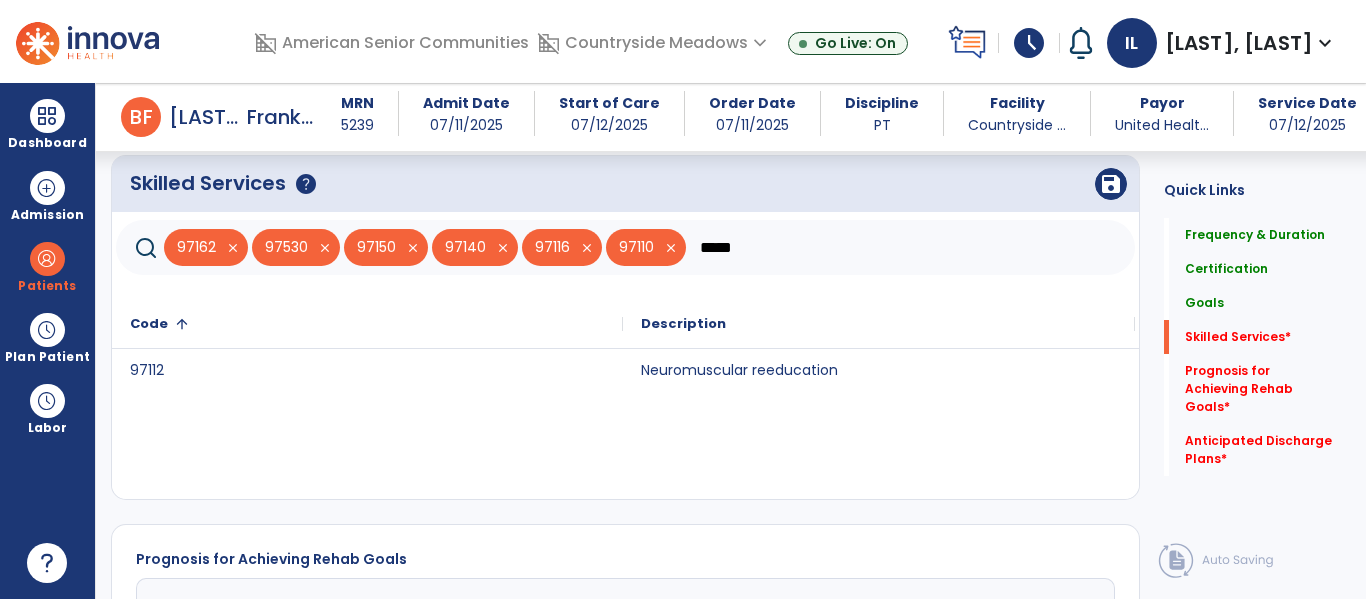 type on "*****" 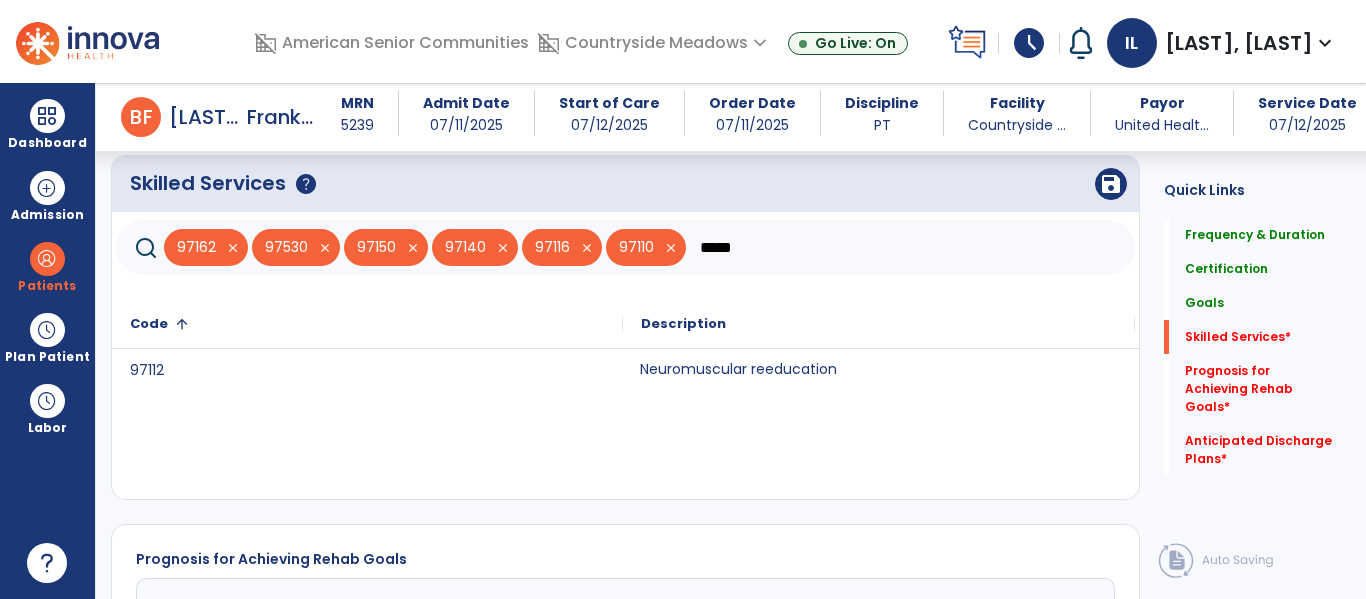 click on "Neuromuscular reeducation" 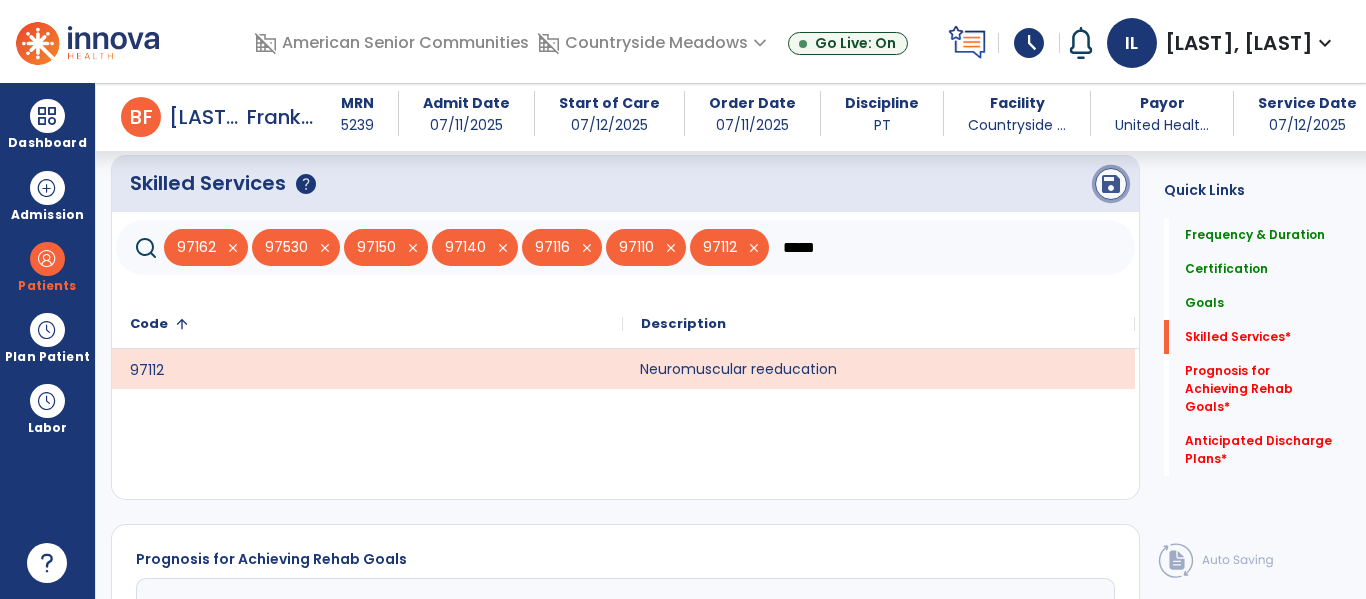 click on "save" 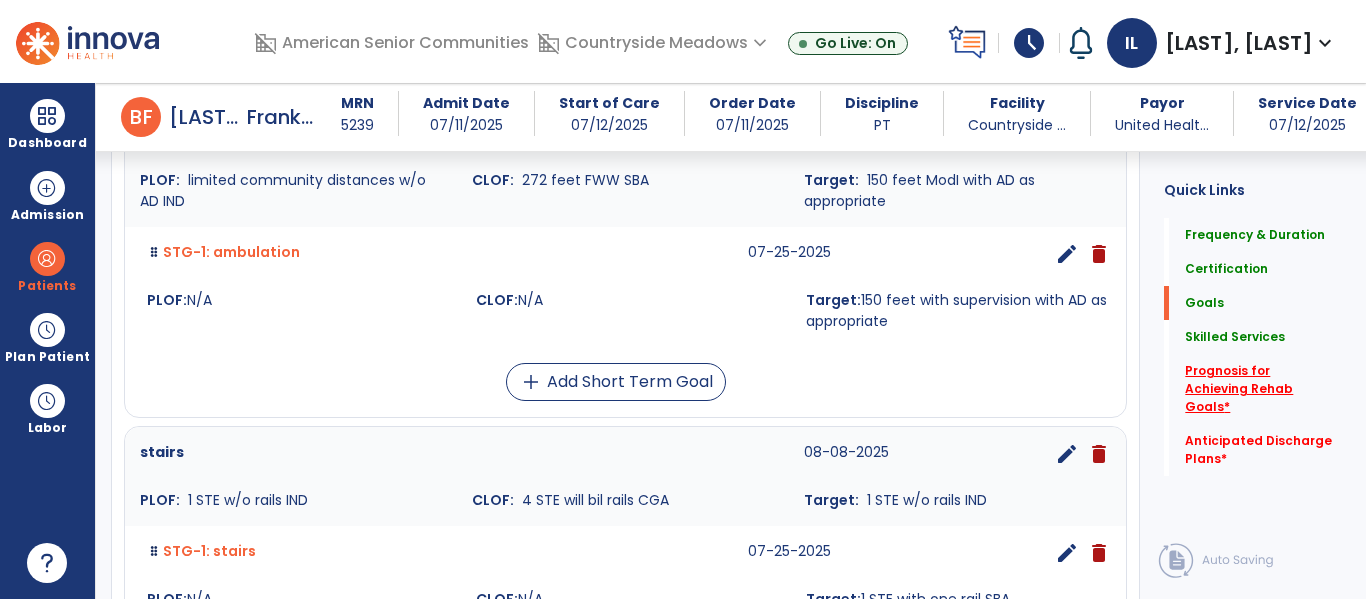 click on "Prognosis for Achieving Rehab Goals   *" 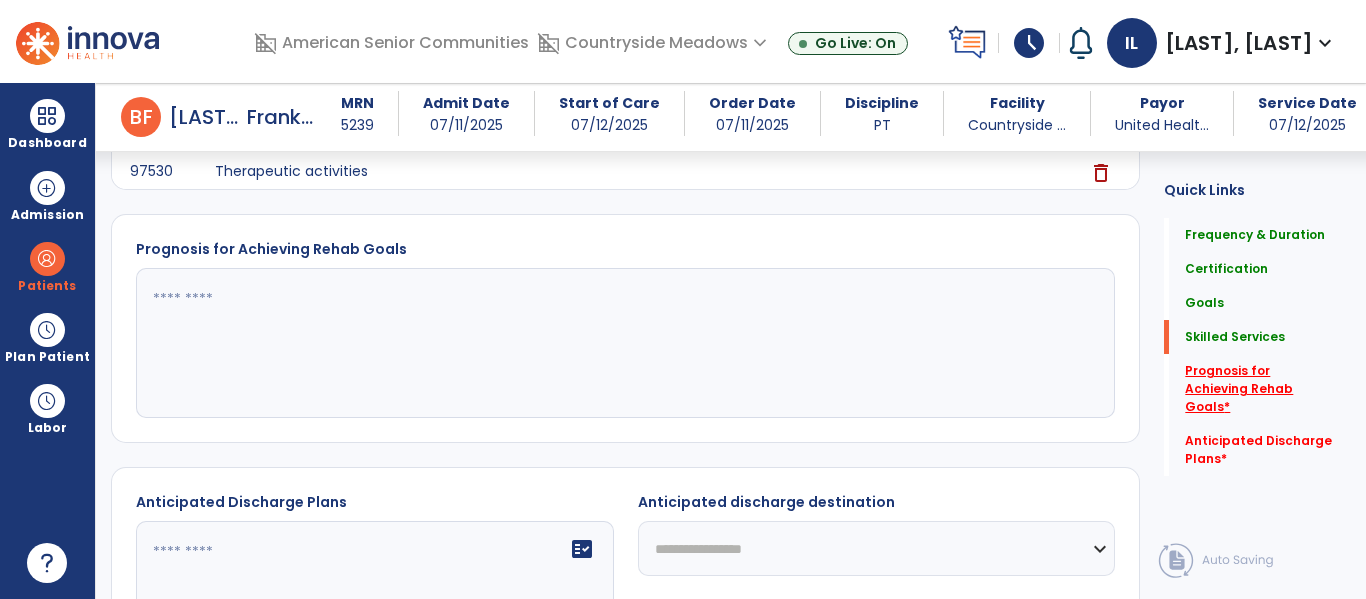 scroll, scrollTop: 2030, scrollLeft: 0, axis: vertical 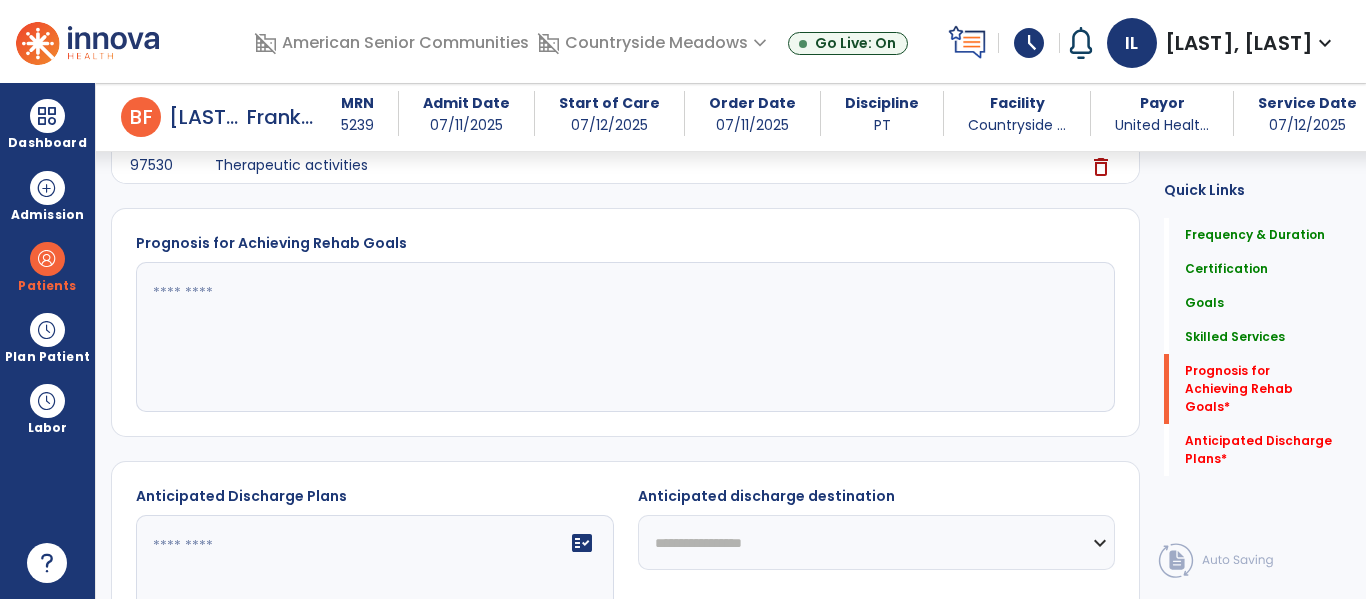 click 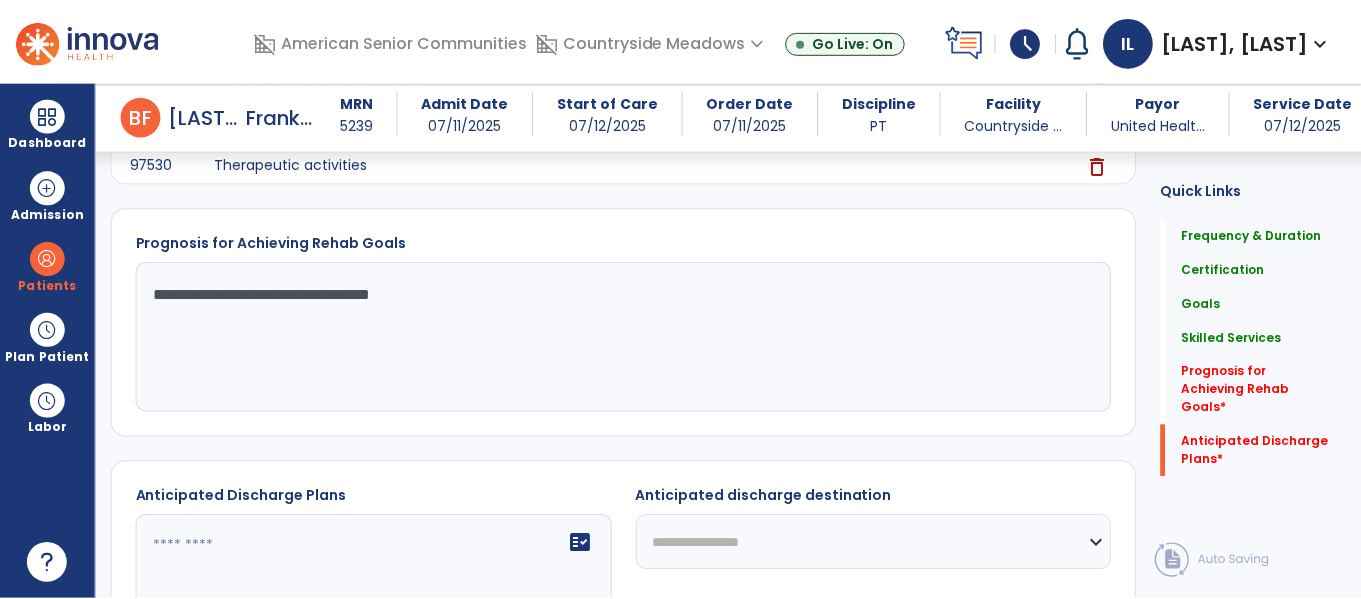 scroll, scrollTop: 2217, scrollLeft: 0, axis: vertical 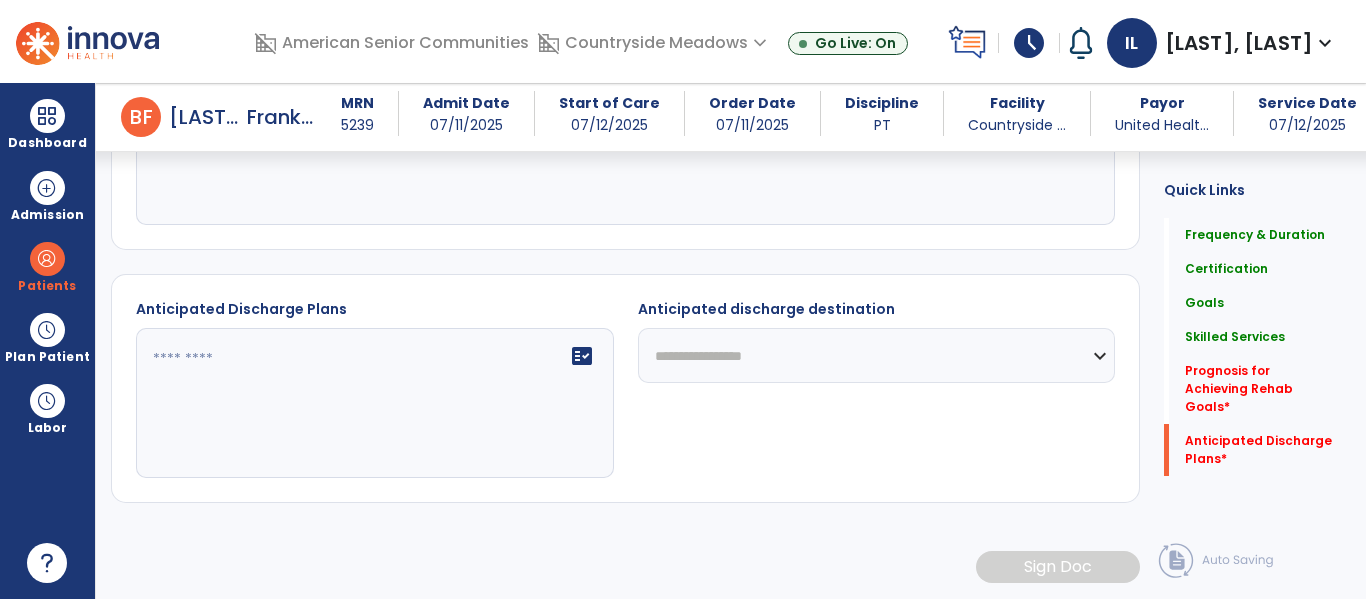 type on "**********" 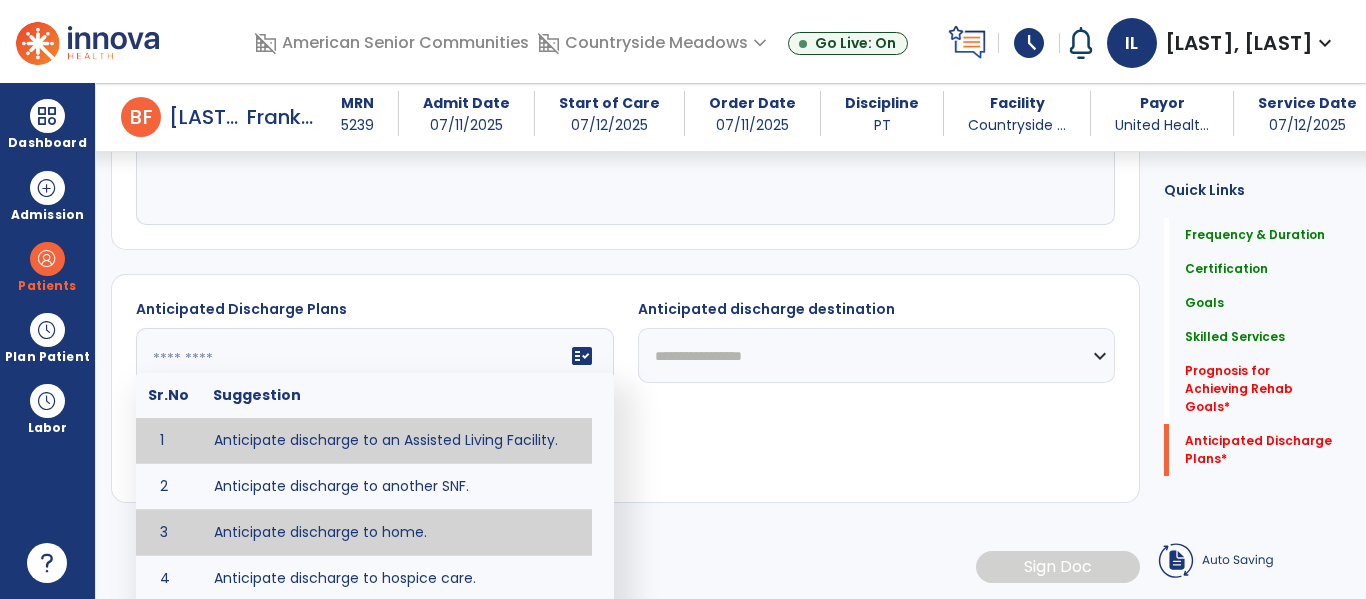 type on "**********" 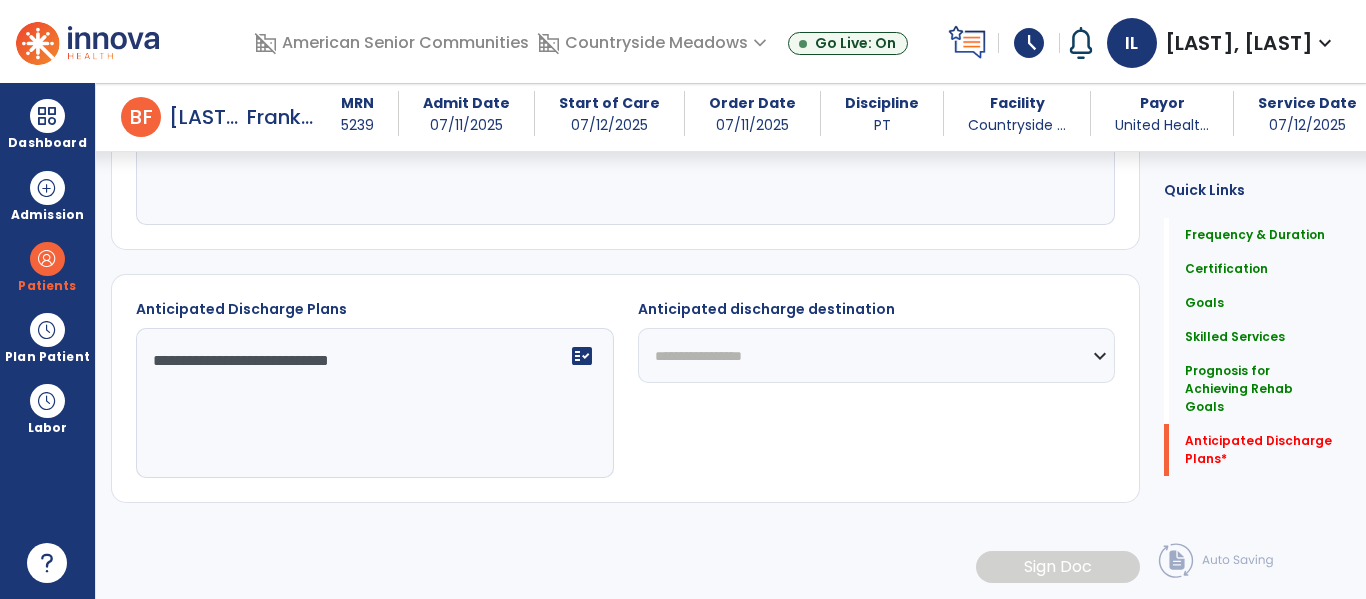 type 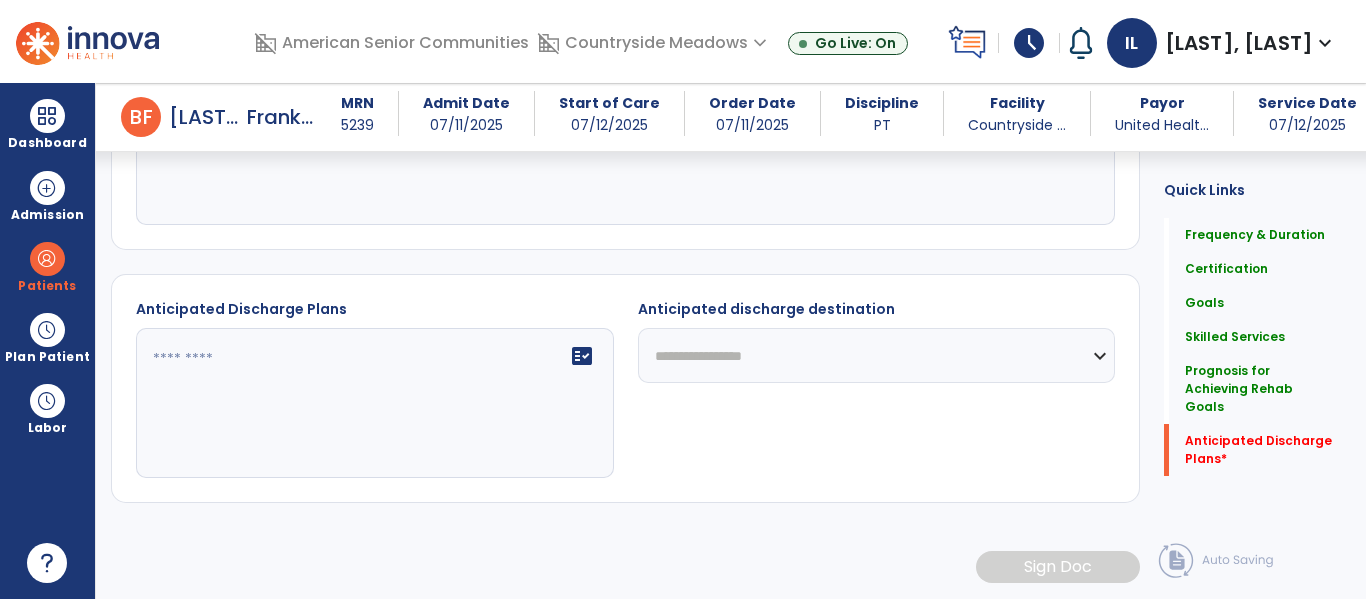 click on "**********" 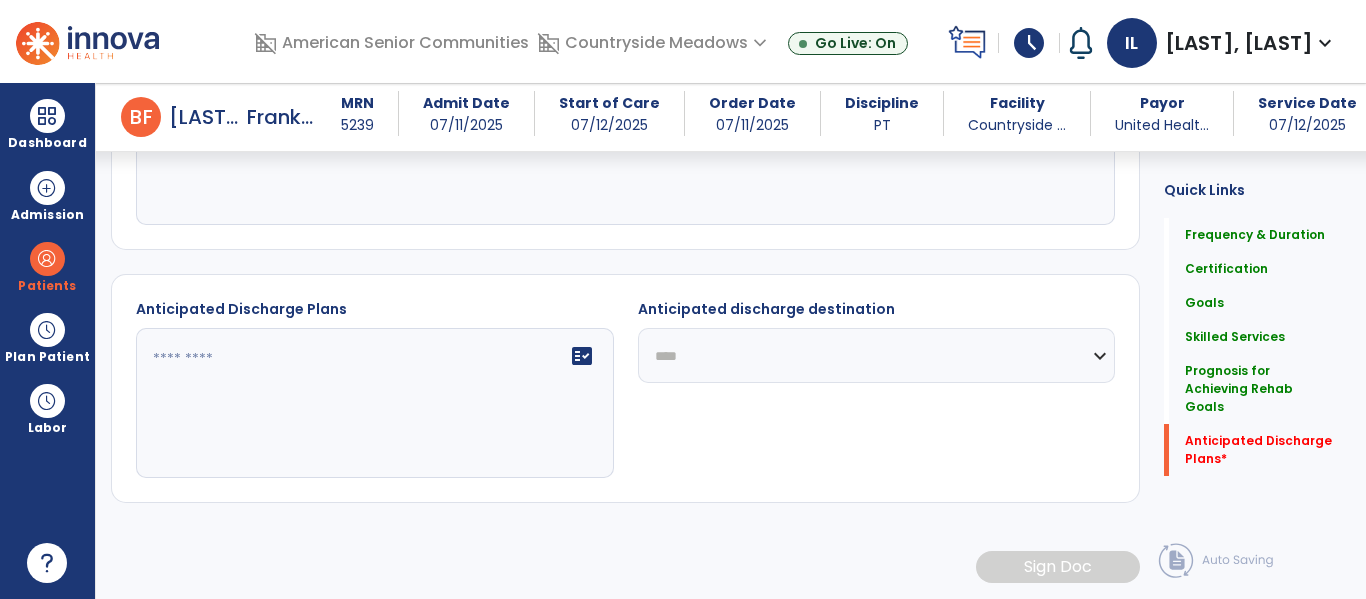 click on "**********" 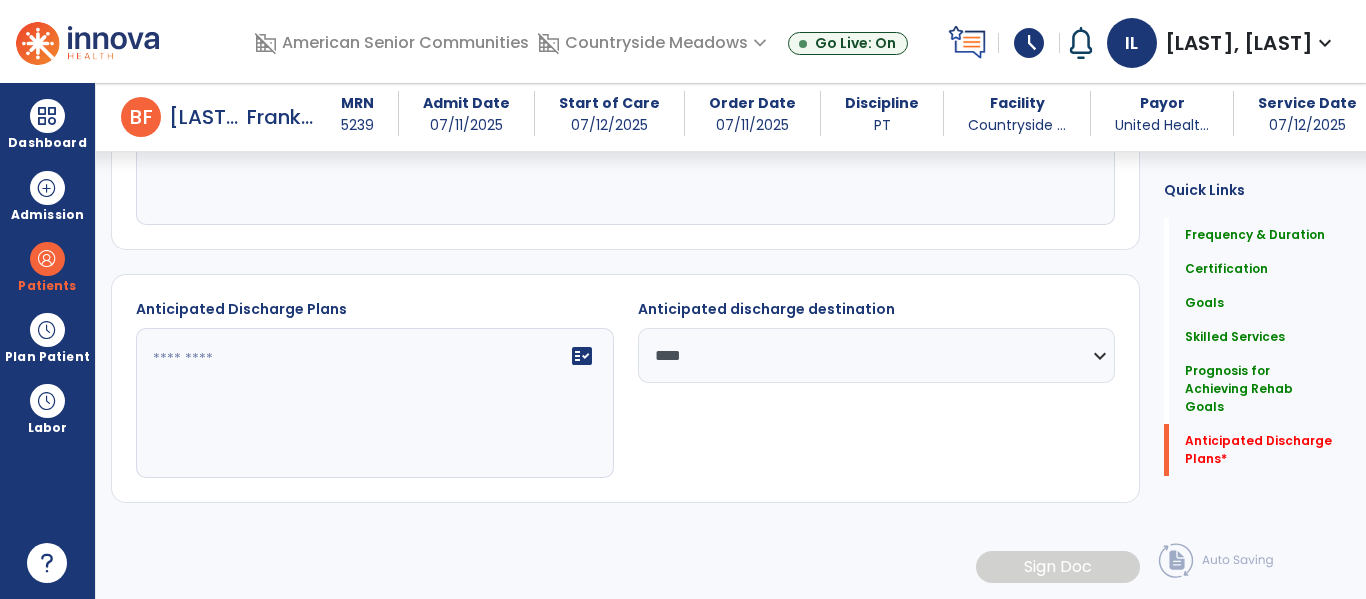 click on "fact_check" 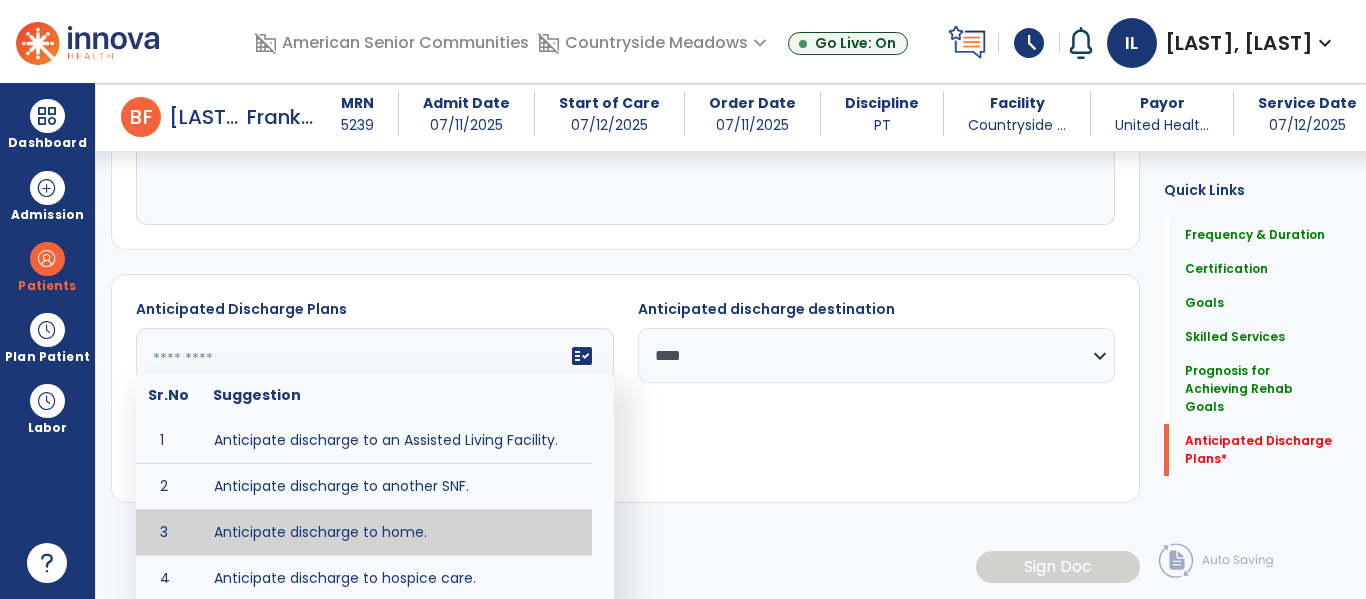 type on "**********" 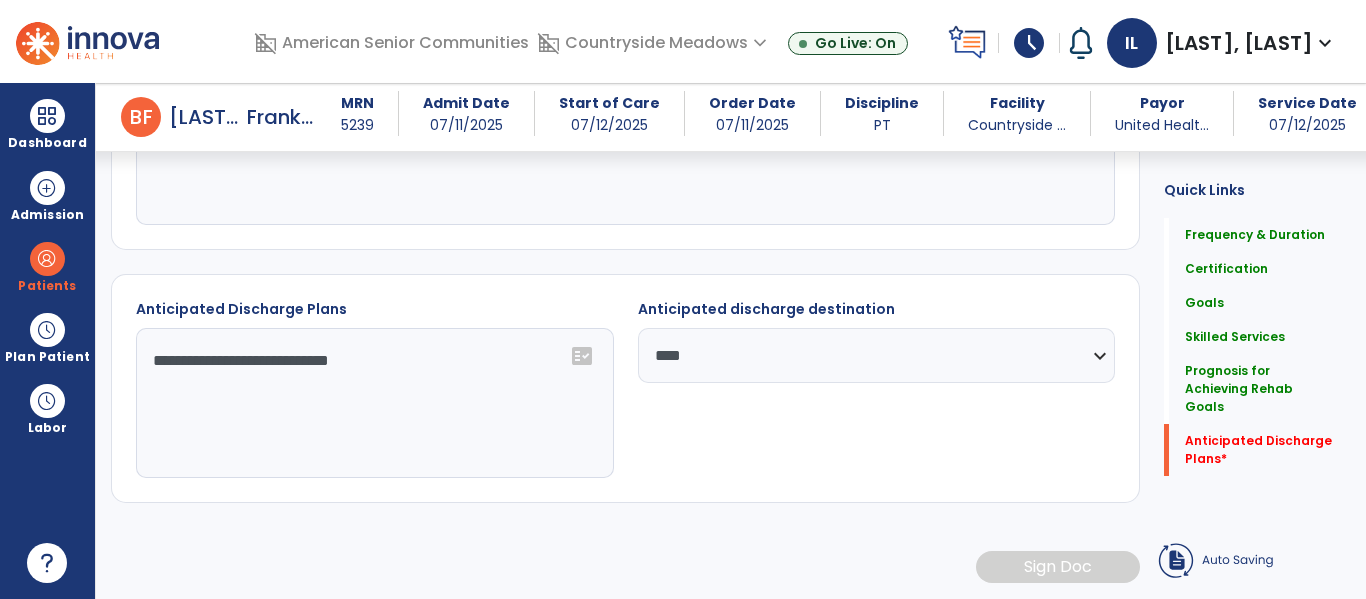 click on "**********" 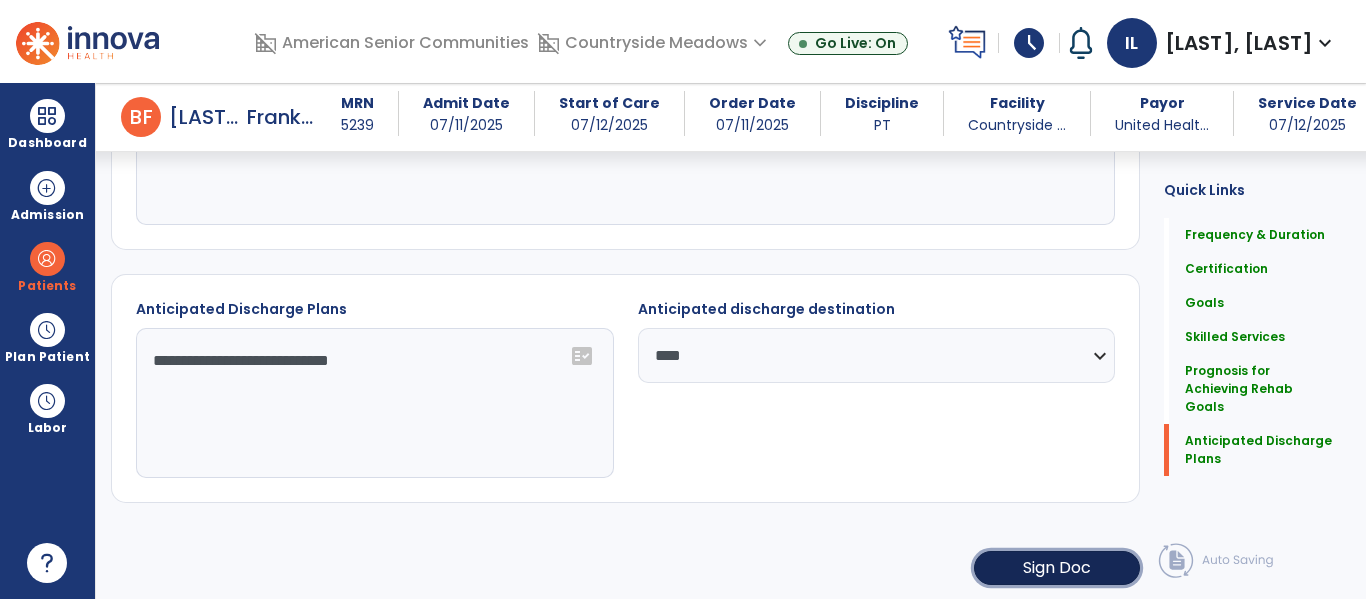click on "Sign Doc" 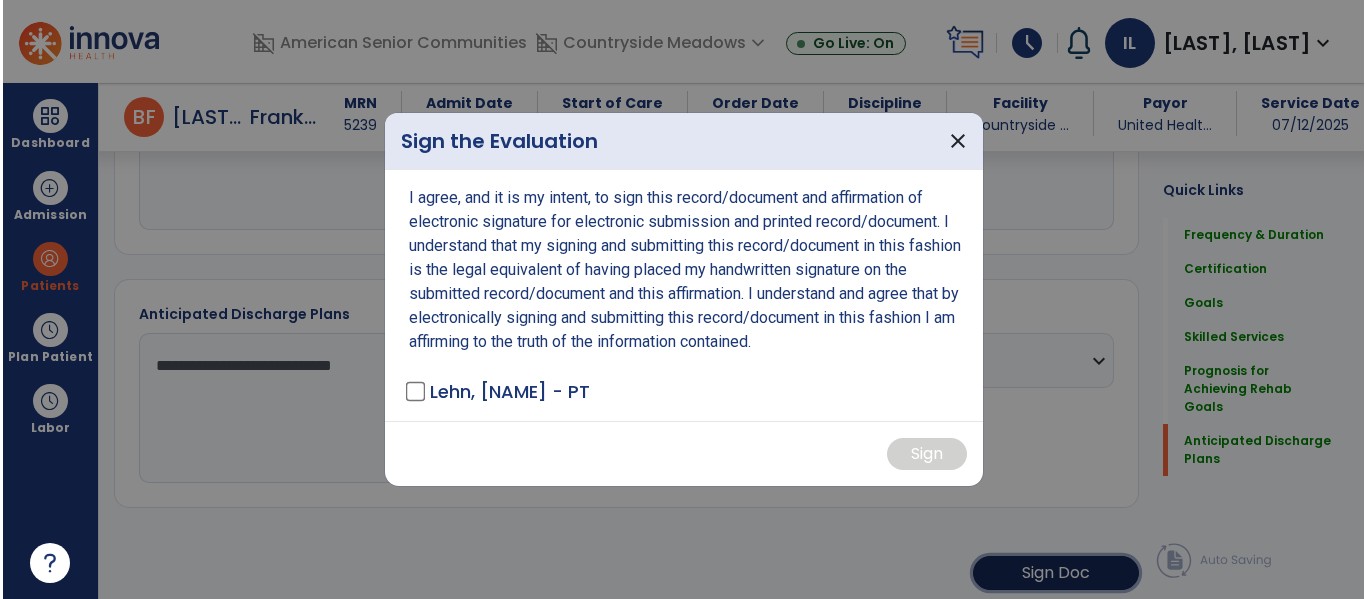 scroll, scrollTop: 2217, scrollLeft: 0, axis: vertical 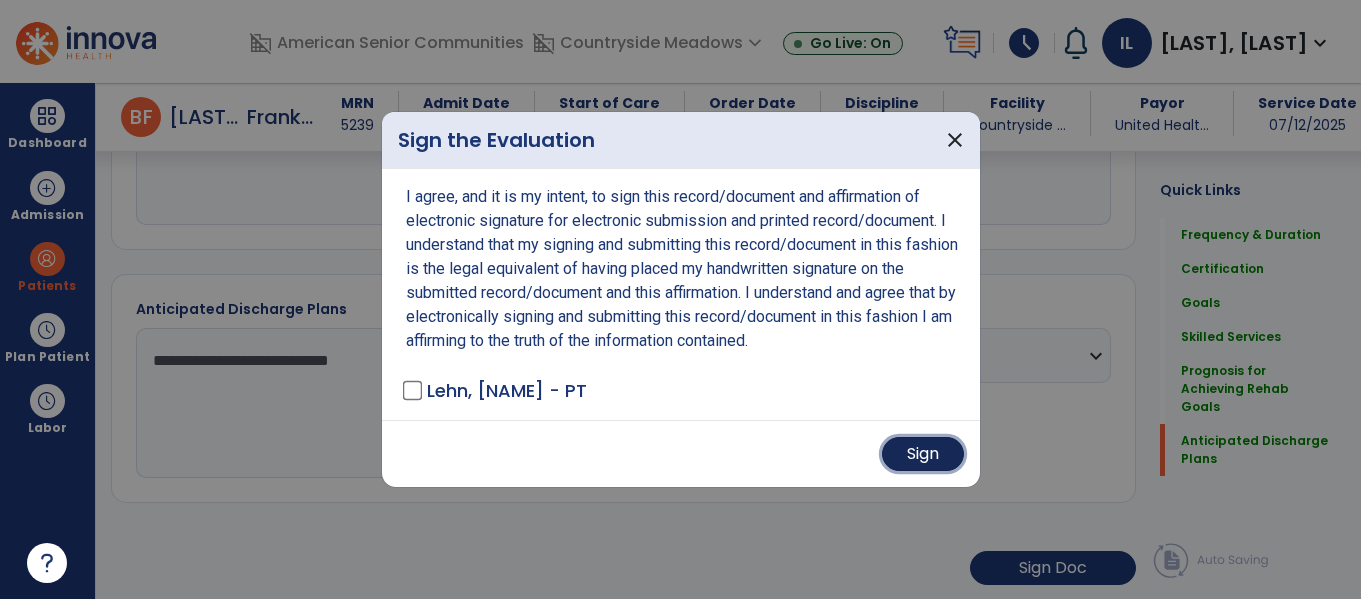 click on "Sign" at bounding box center [923, 454] 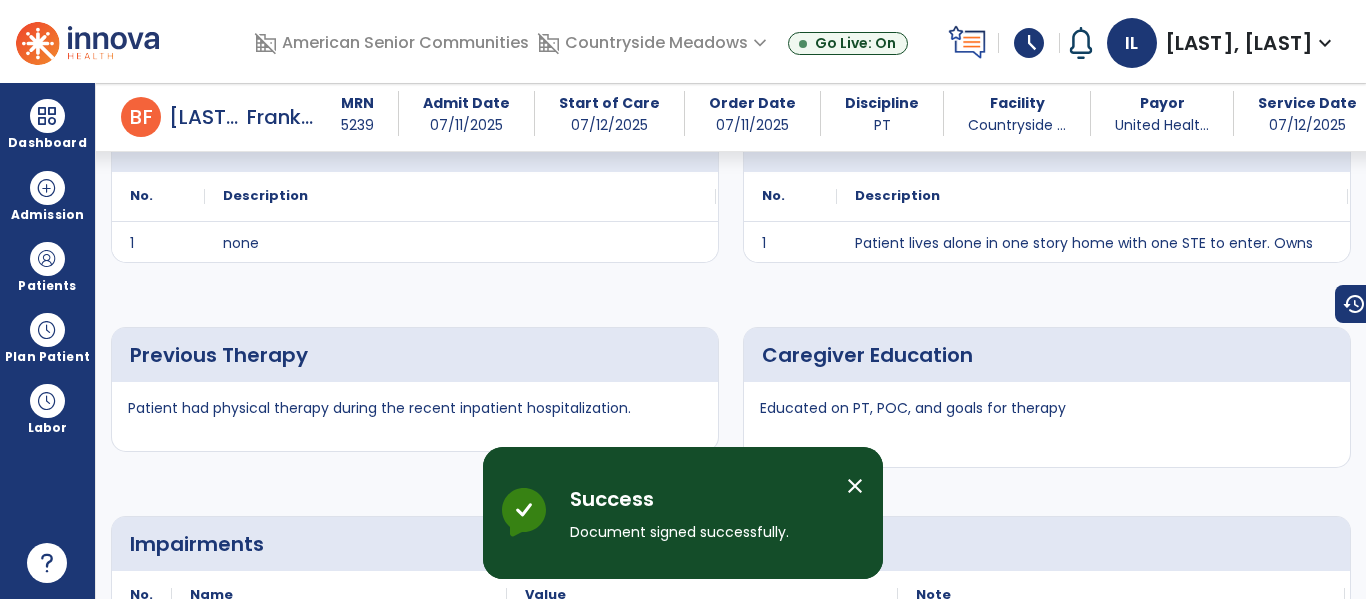 scroll, scrollTop: 1501, scrollLeft: 0, axis: vertical 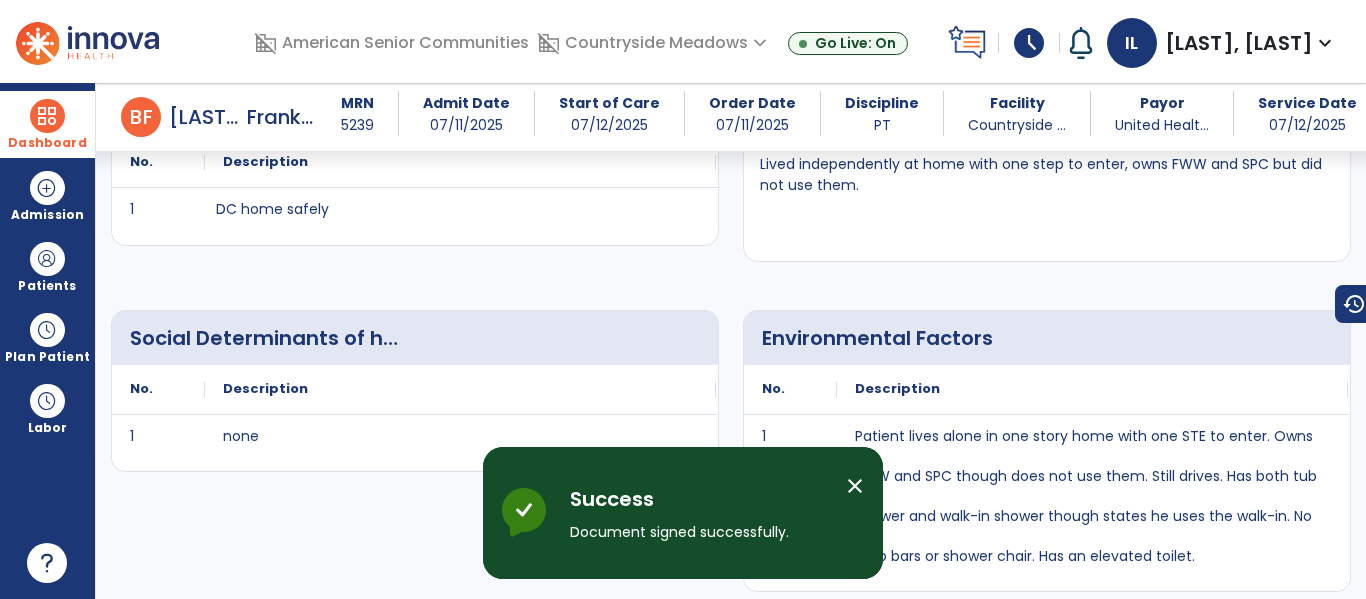 click on "Dashboard" at bounding box center [47, 143] 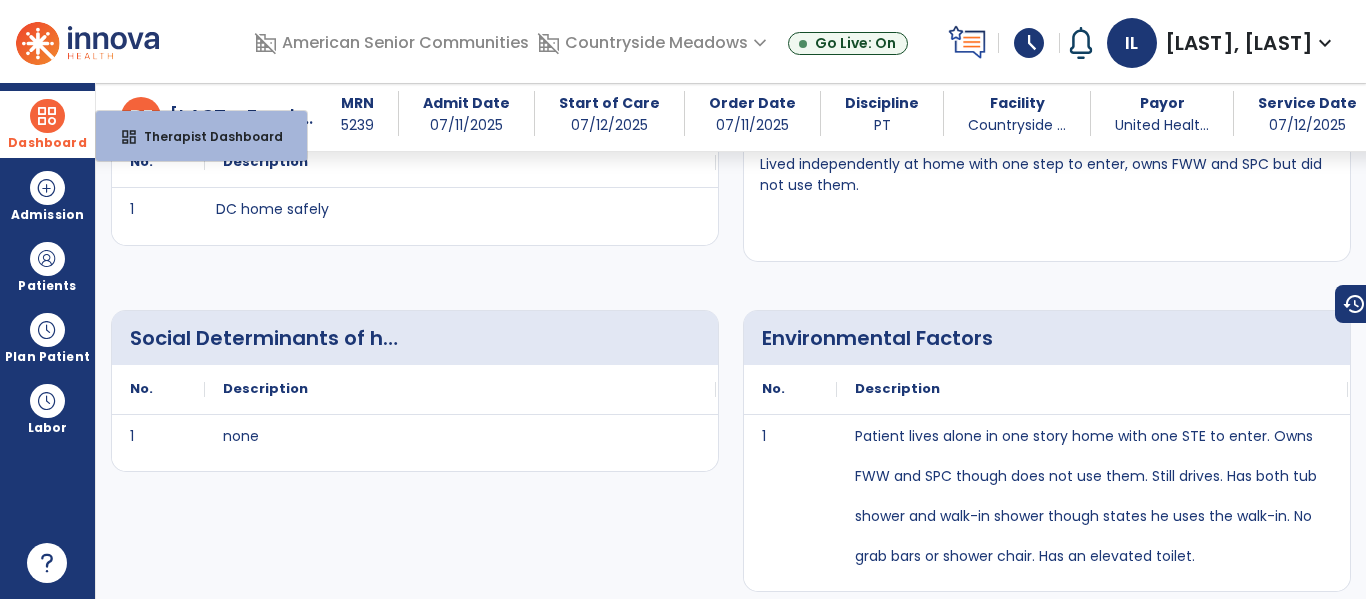 click at bounding box center [47, 116] 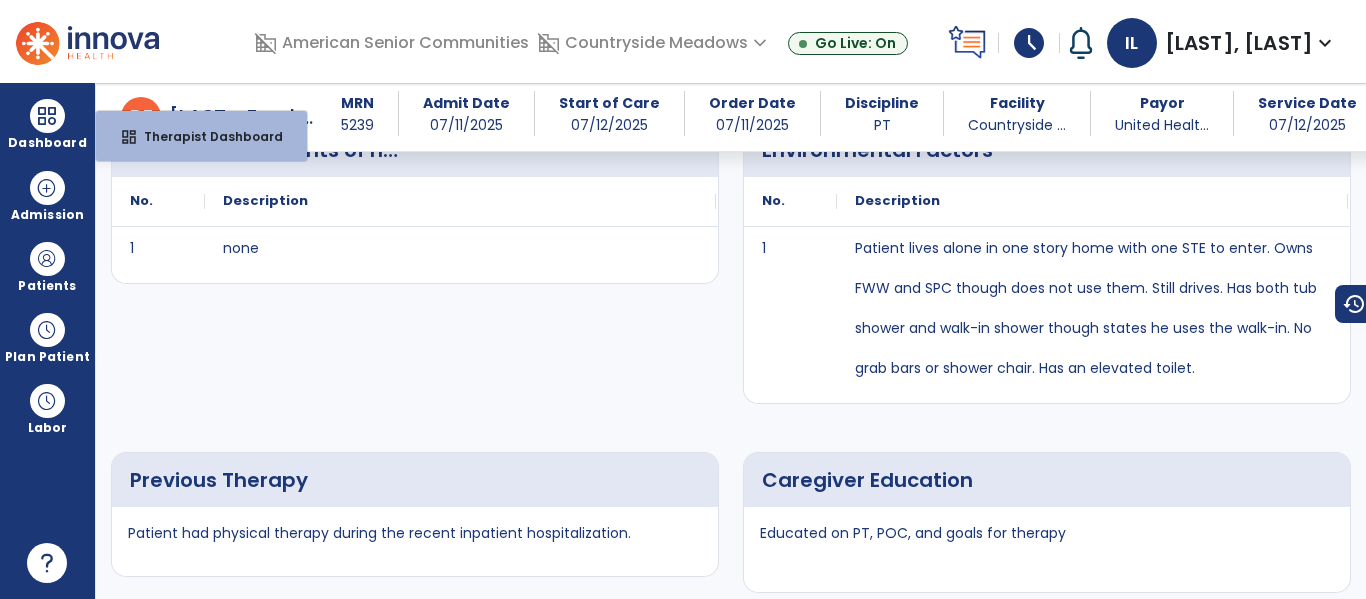 click on "arrow_back B F [LAST], [FIRST] MRN [NUMBER] Admit Date [DATE] Start of Care [DATE] Order Date [DATE] Discipline PT Facility Countryside ... Payor United Healt... Service Date [DATE]" at bounding box center (747, 117) 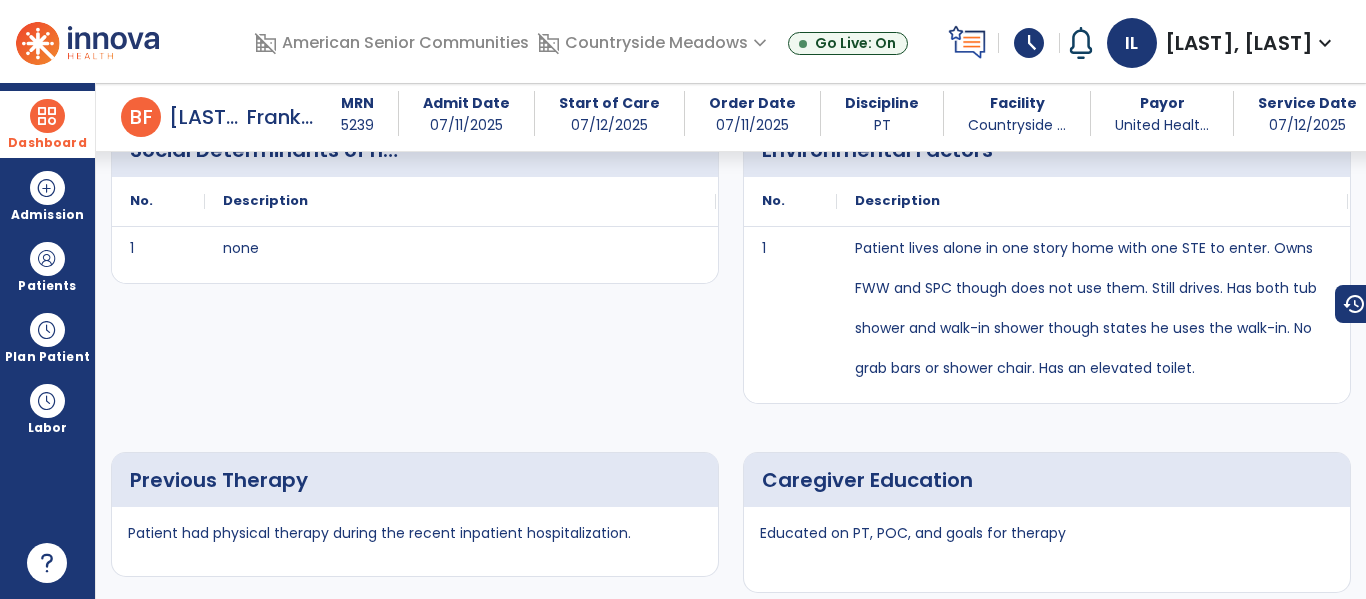 click at bounding box center [47, 116] 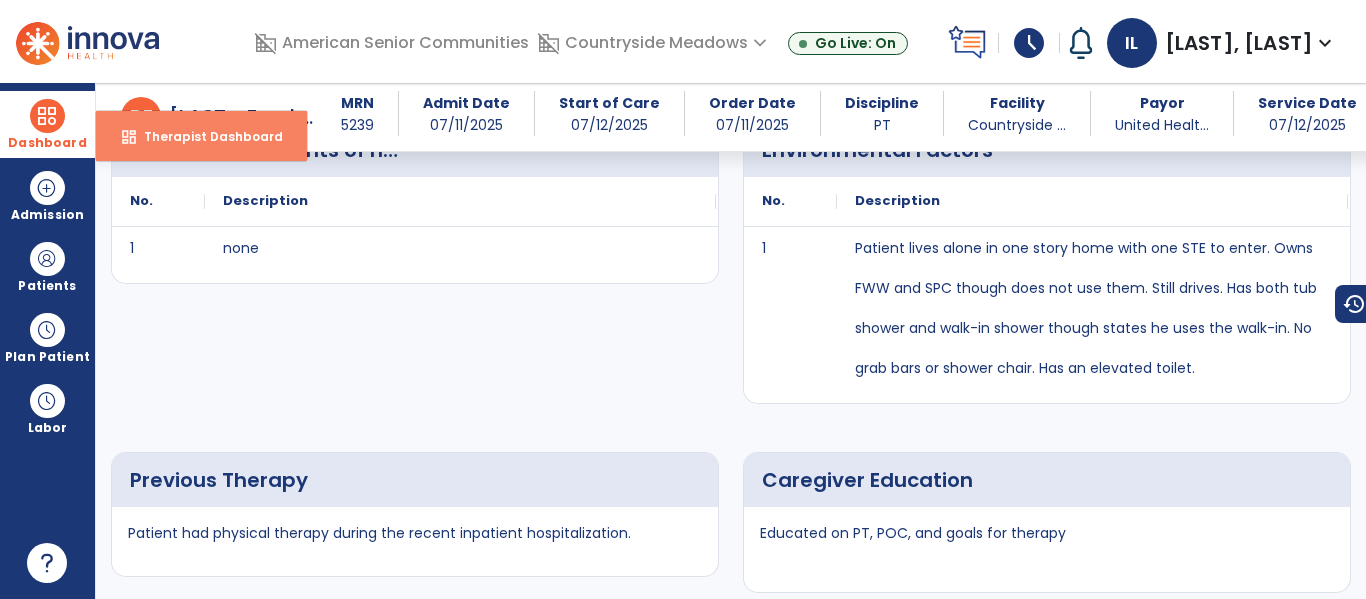 click on "dashboard  Therapist Dashboard" at bounding box center [201, 136] 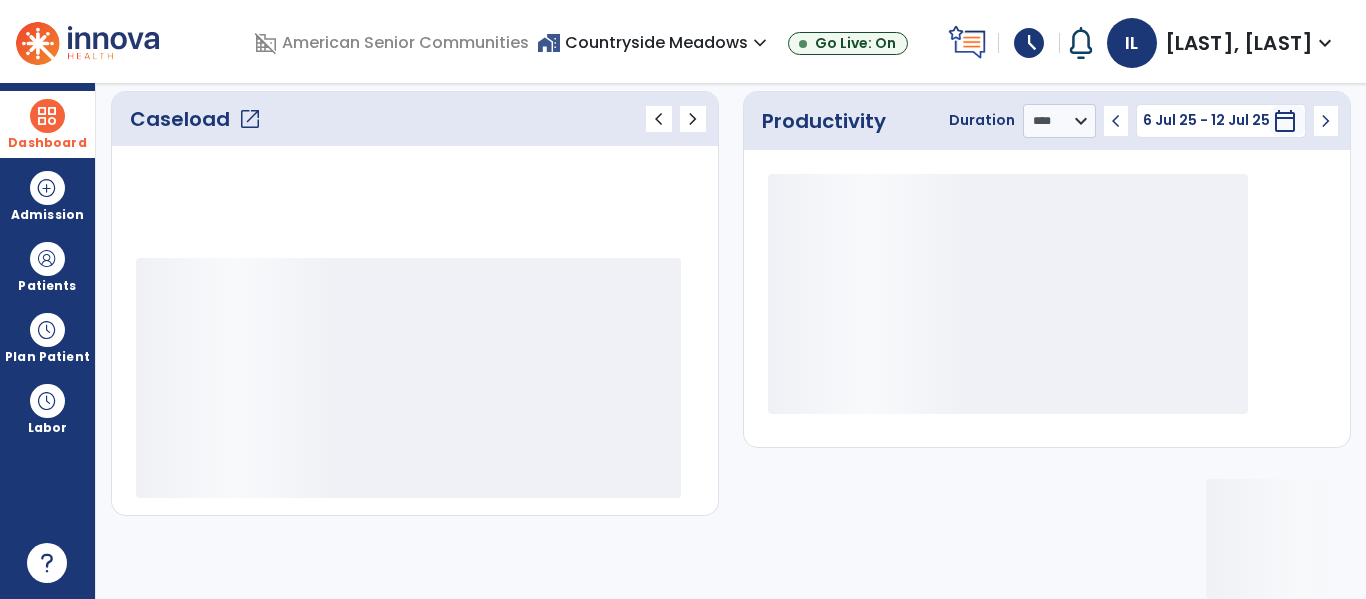 scroll, scrollTop: 278, scrollLeft: 0, axis: vertical 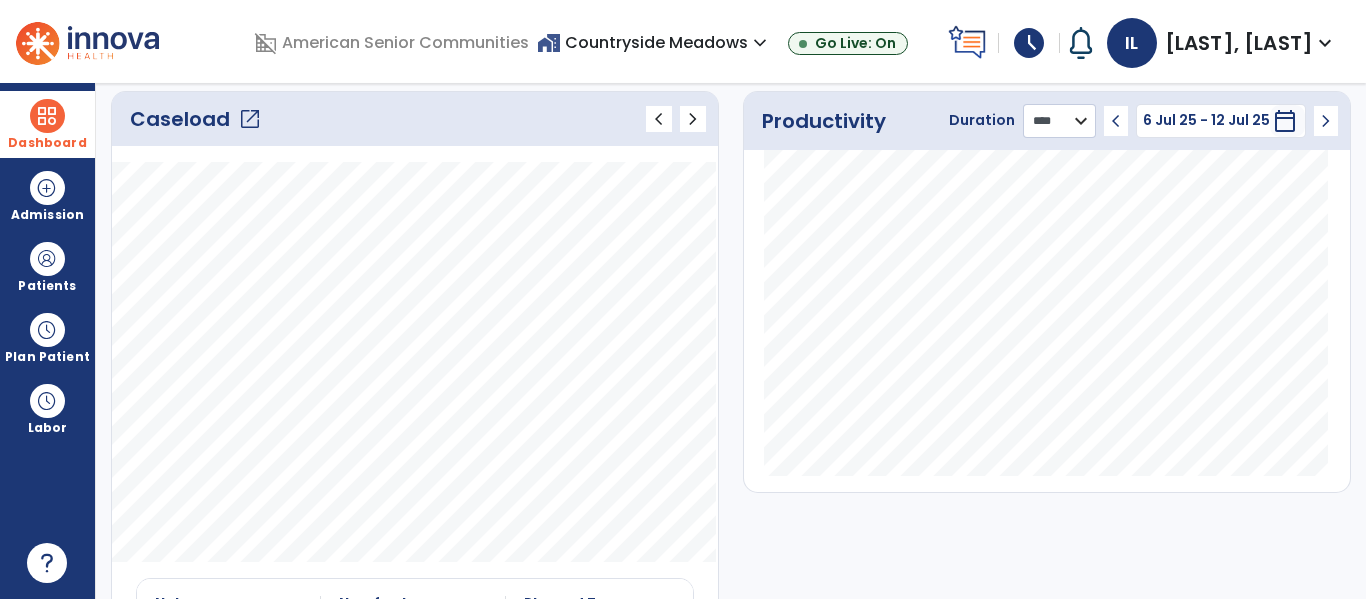 click on "******** **** ***" 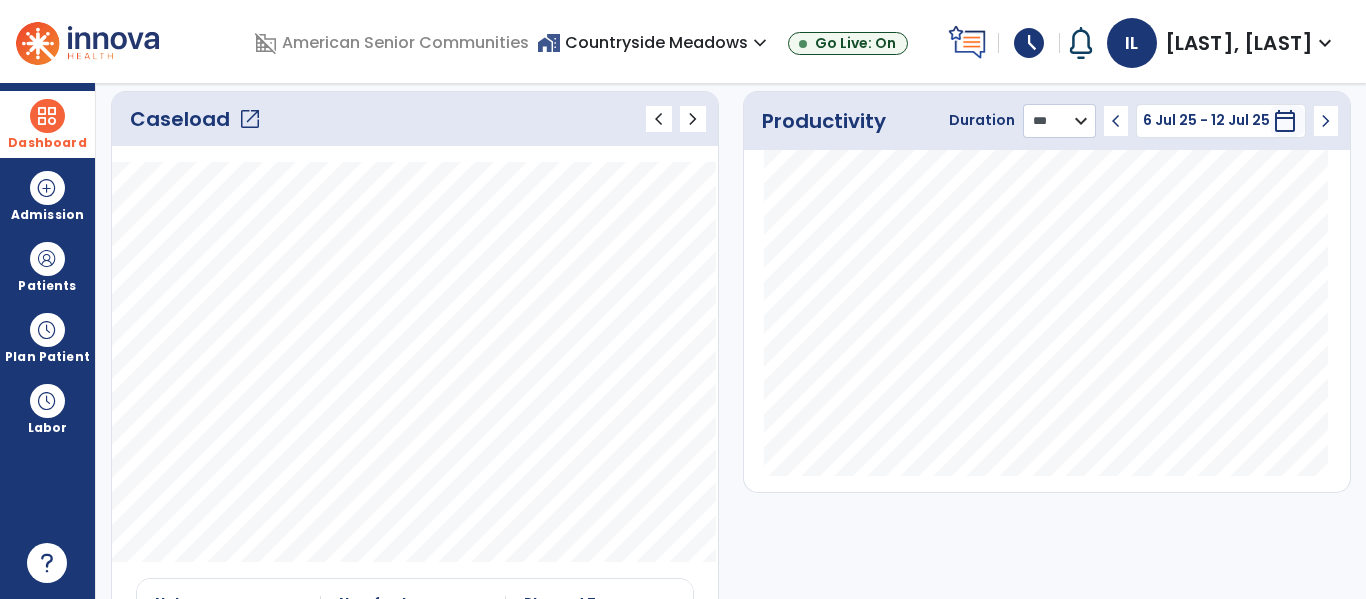 click on "******** **** ***" 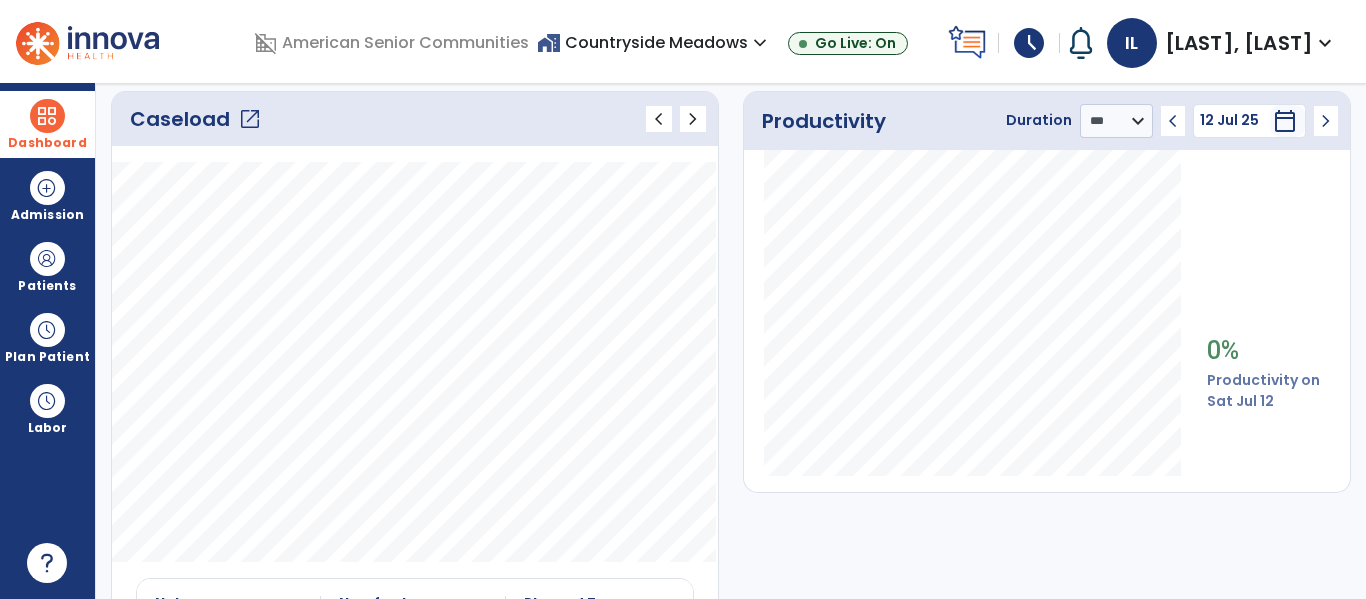 click on "chevron_left" 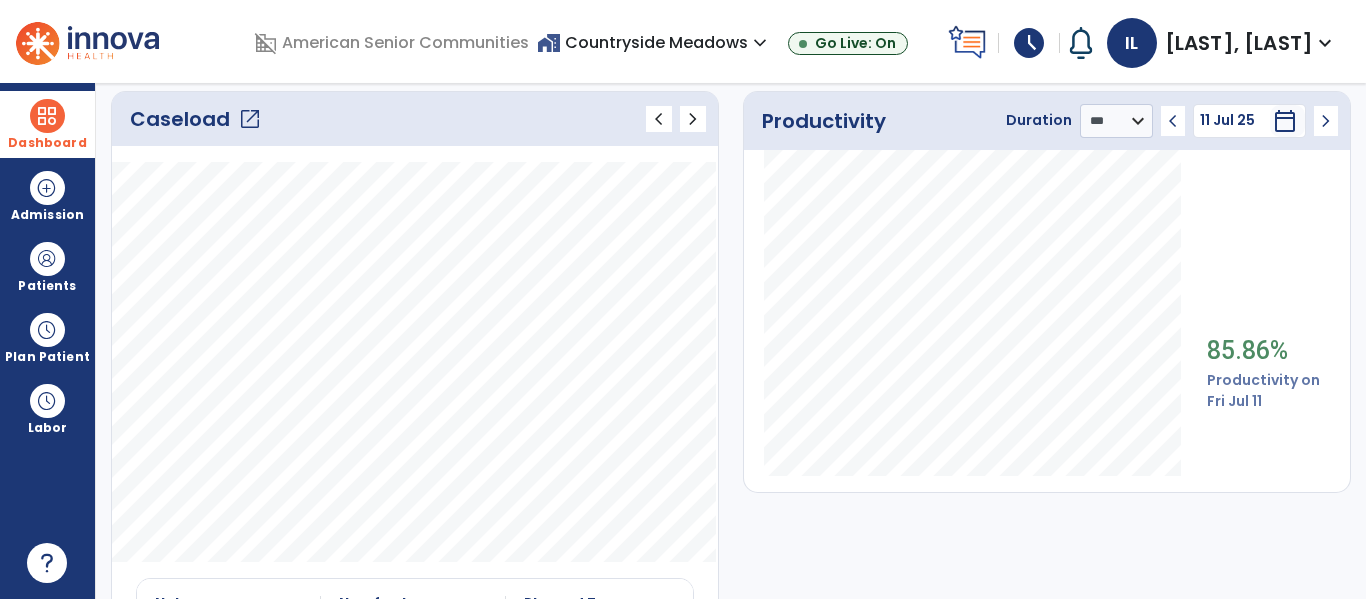 click on "chevron_left" 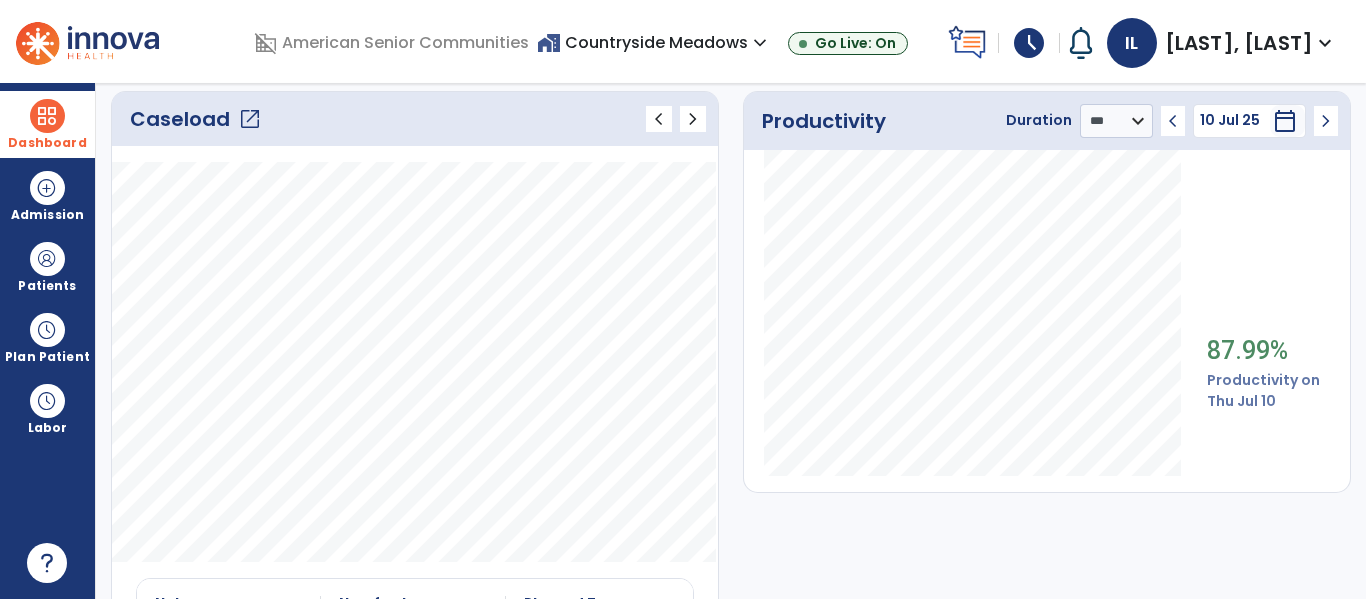 click on "chevron_left" 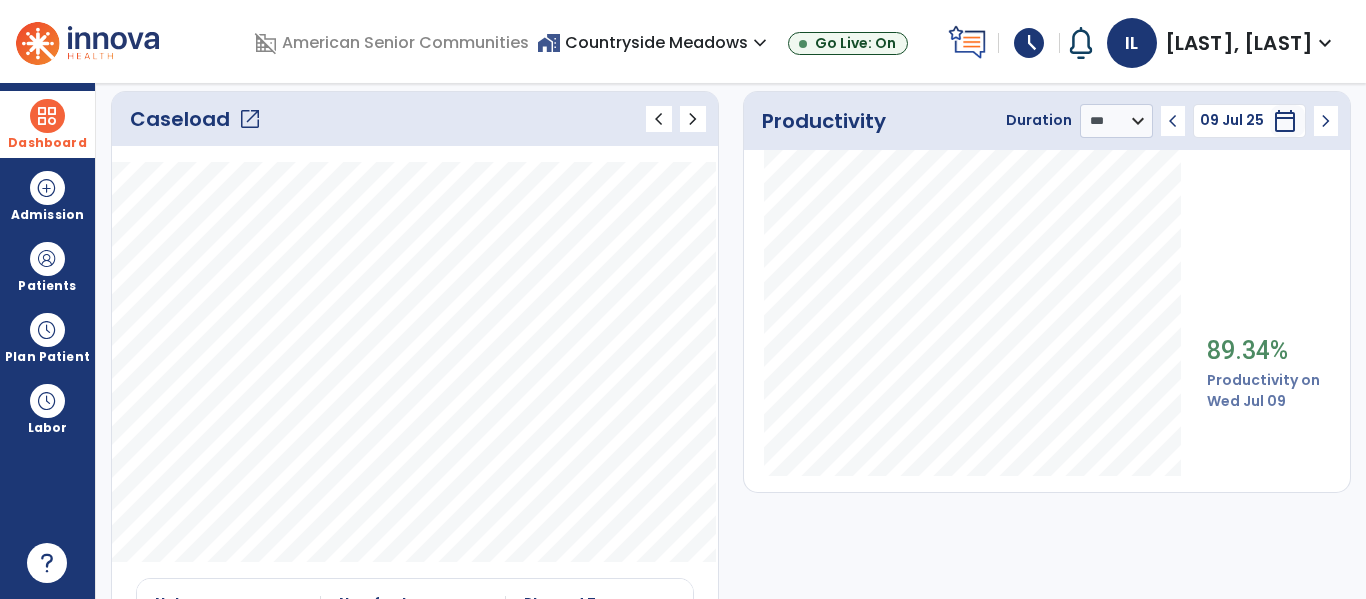 click on "chevron_left" 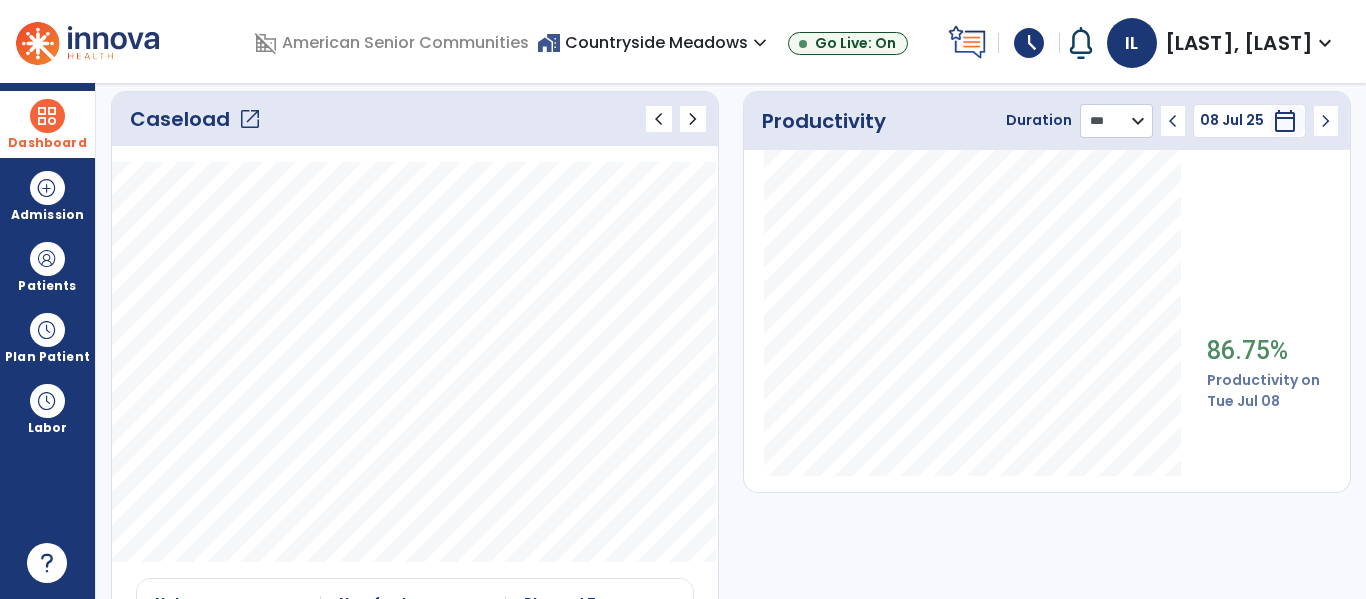 click on "******** **** ***" 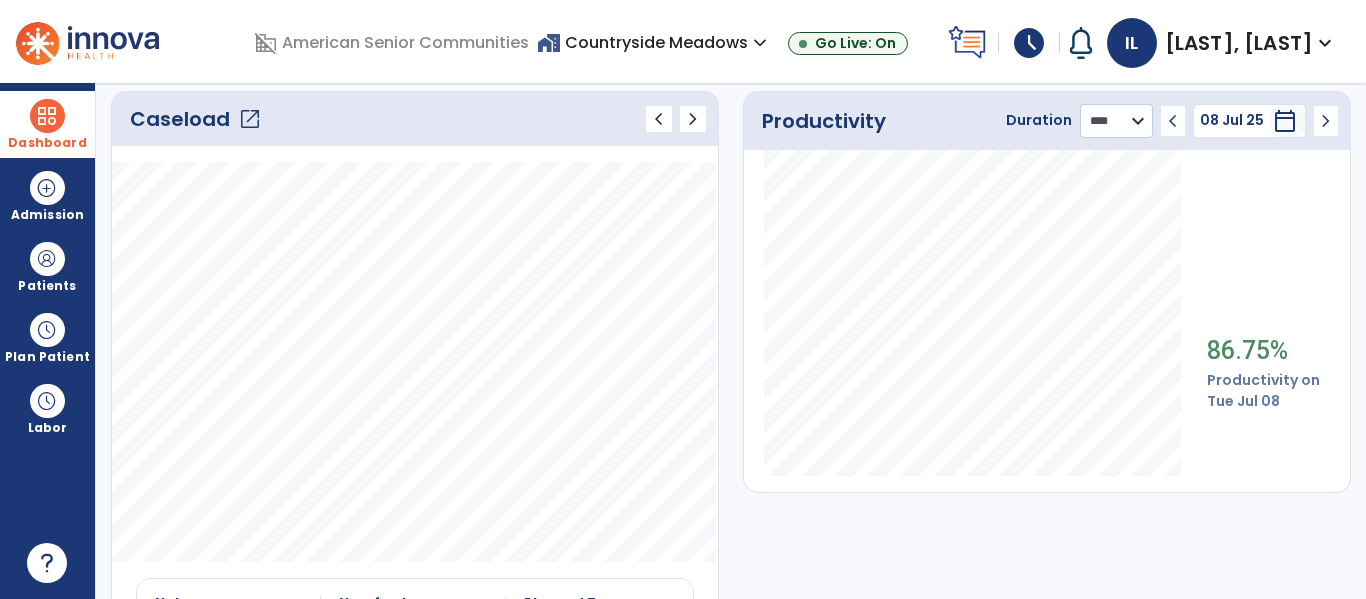 click on "******** **** ***" 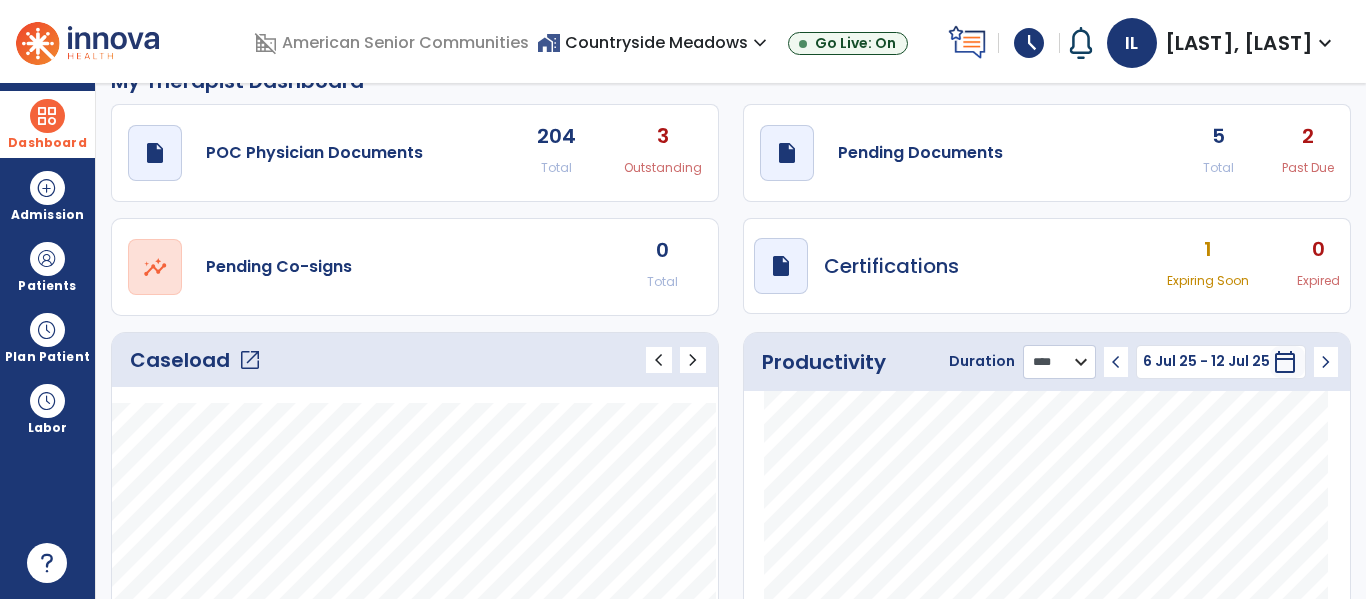 scroll, scrollTop: 0, scrollLeft: 0, axis: both 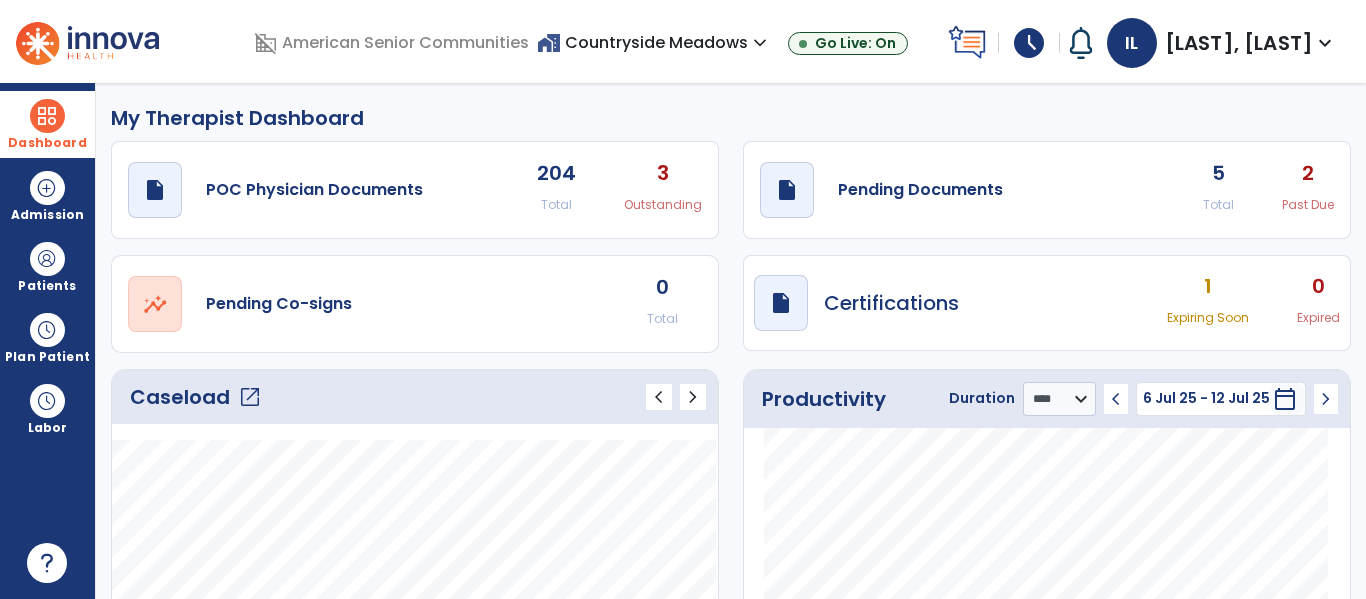 click on "5 Total 2 Past Due" 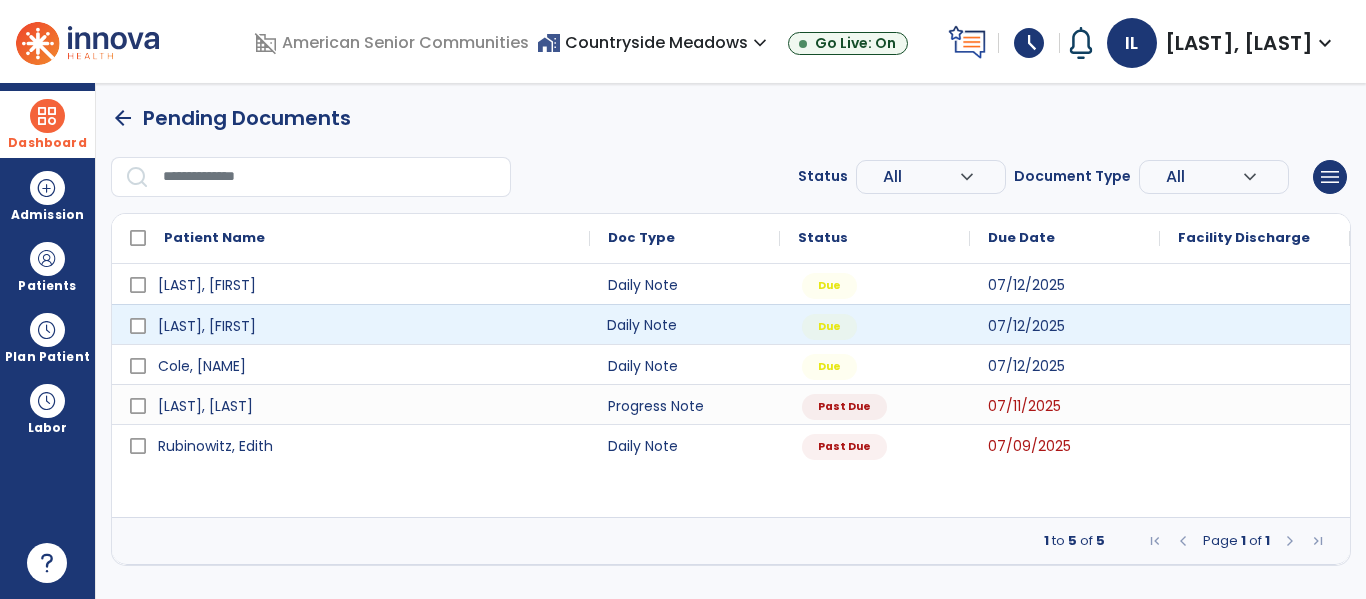 click on "Daily Note" at bounding box center (685, 324) 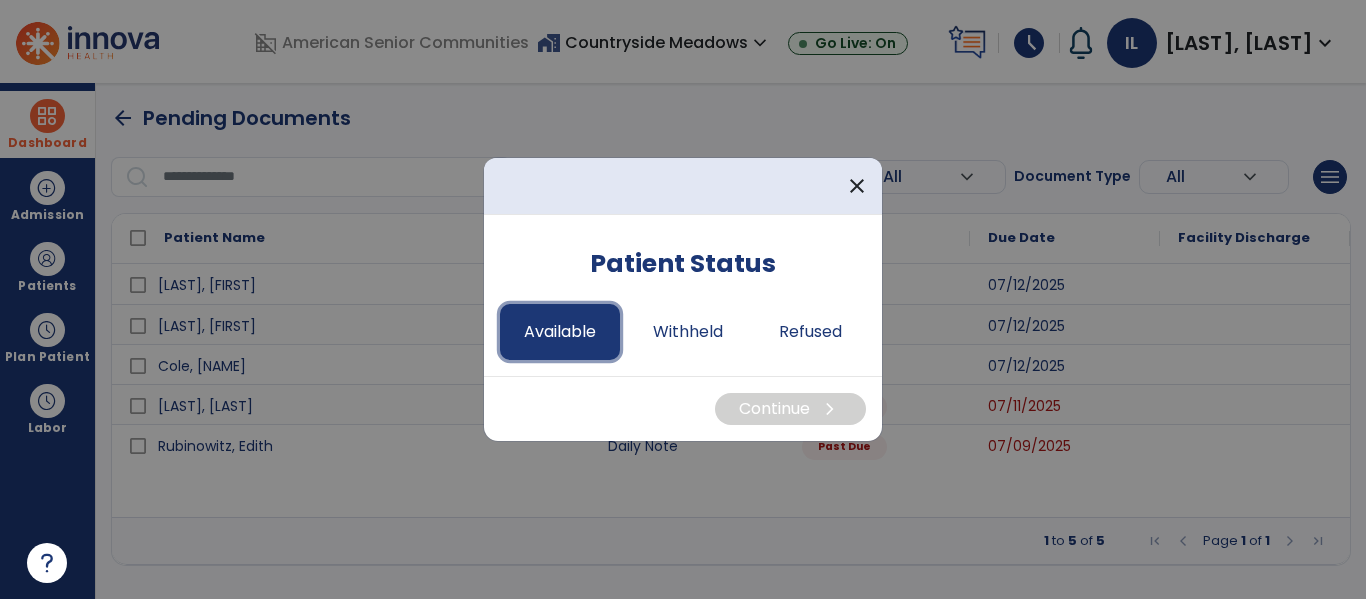 click on "Available" at bounding box center (560, 332) 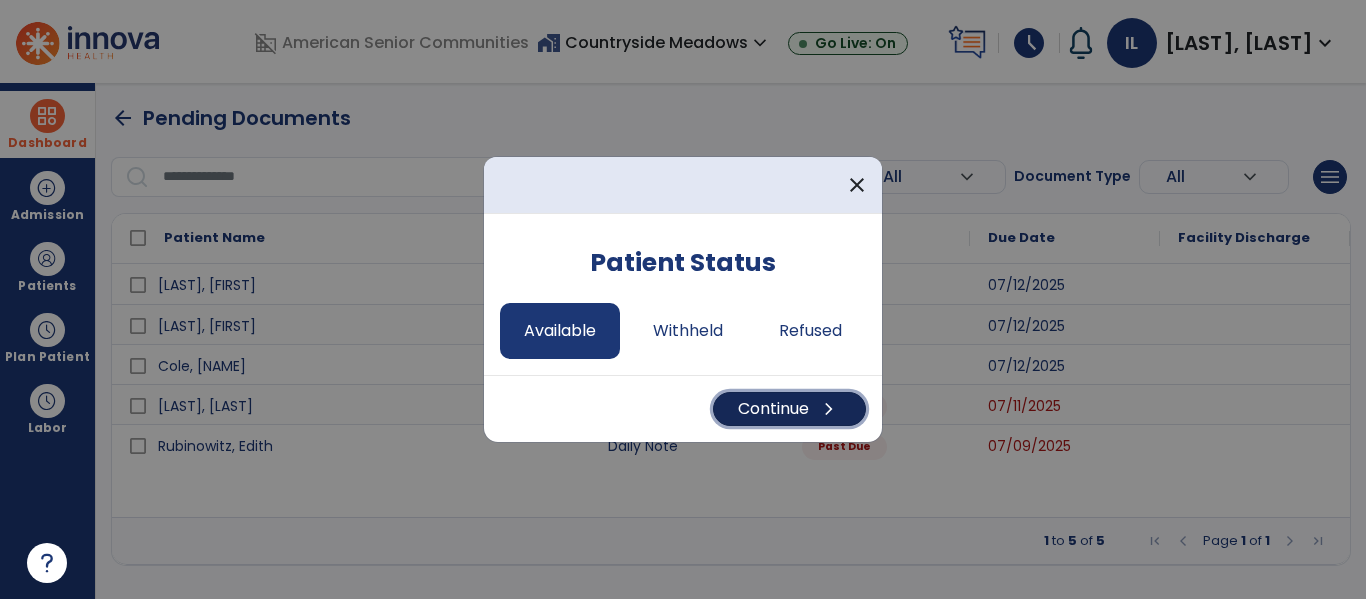 click on "Continue   chevron_right" at bounding box center [789, 409] 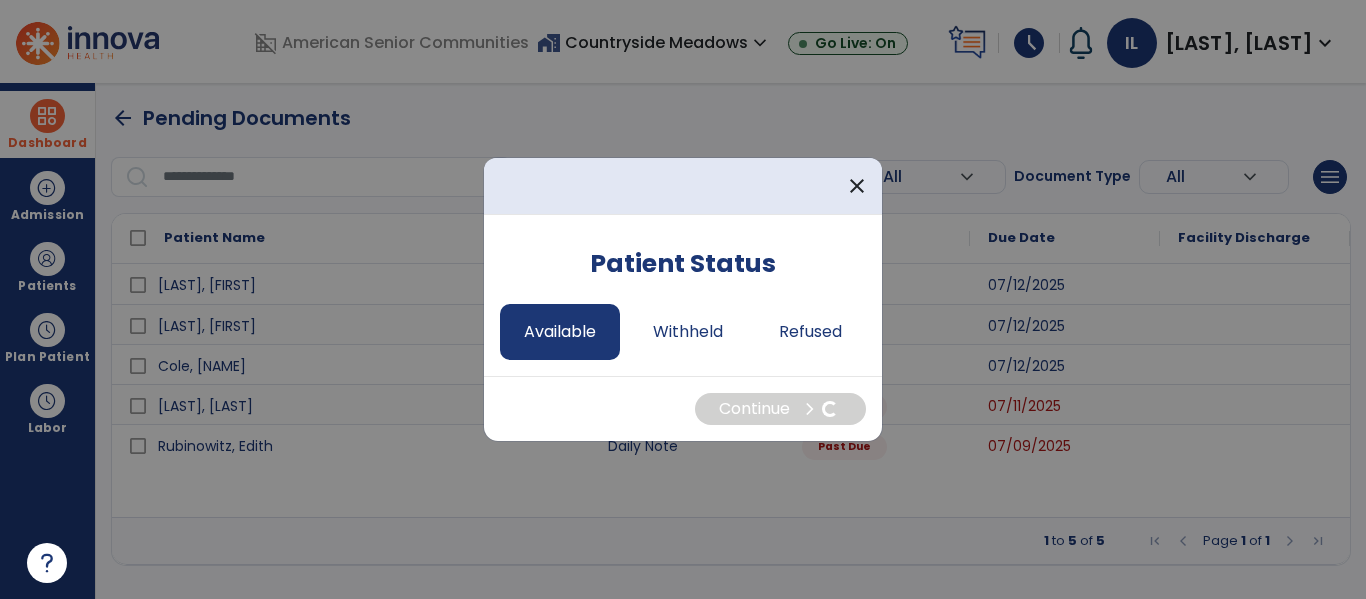 select on "*" 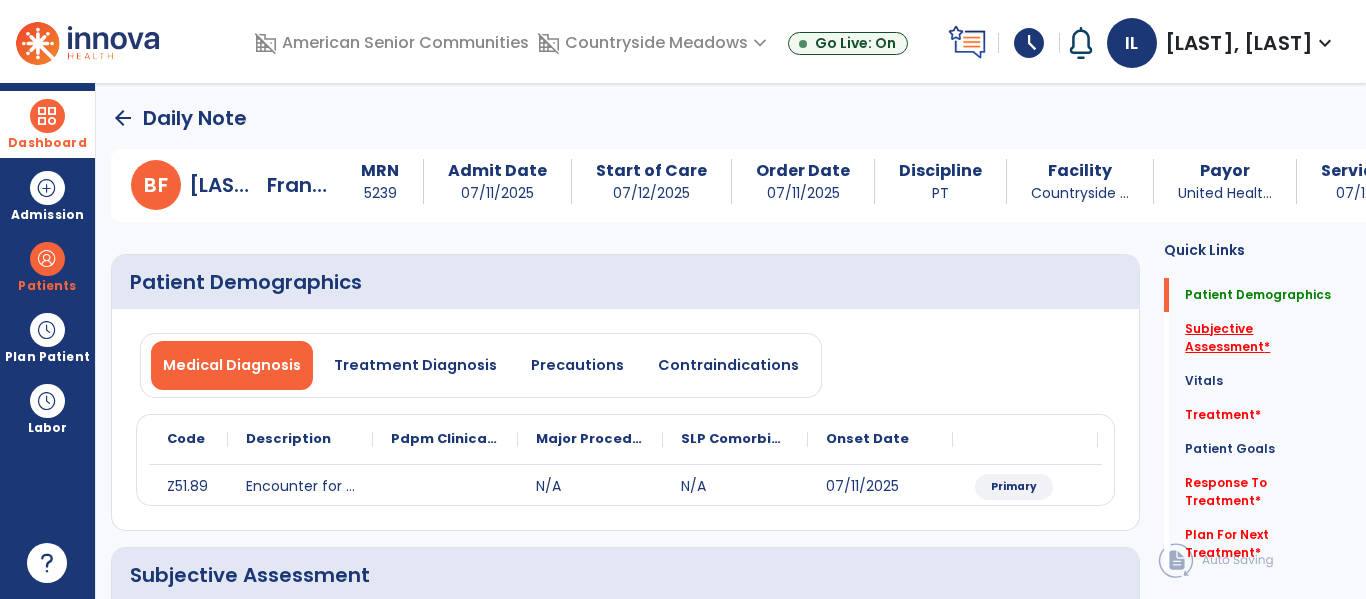 click on "Subjective Assessment   *" 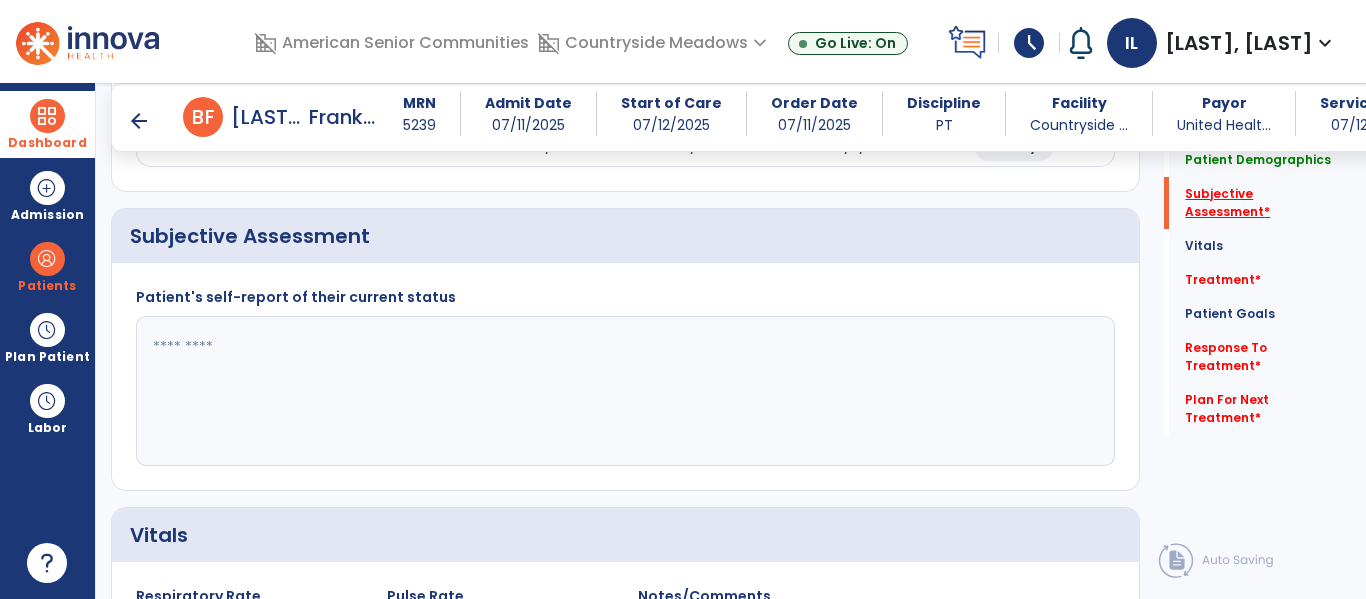 scroll, scrollTop: 347, scrollLeft: 0, axis: vertical 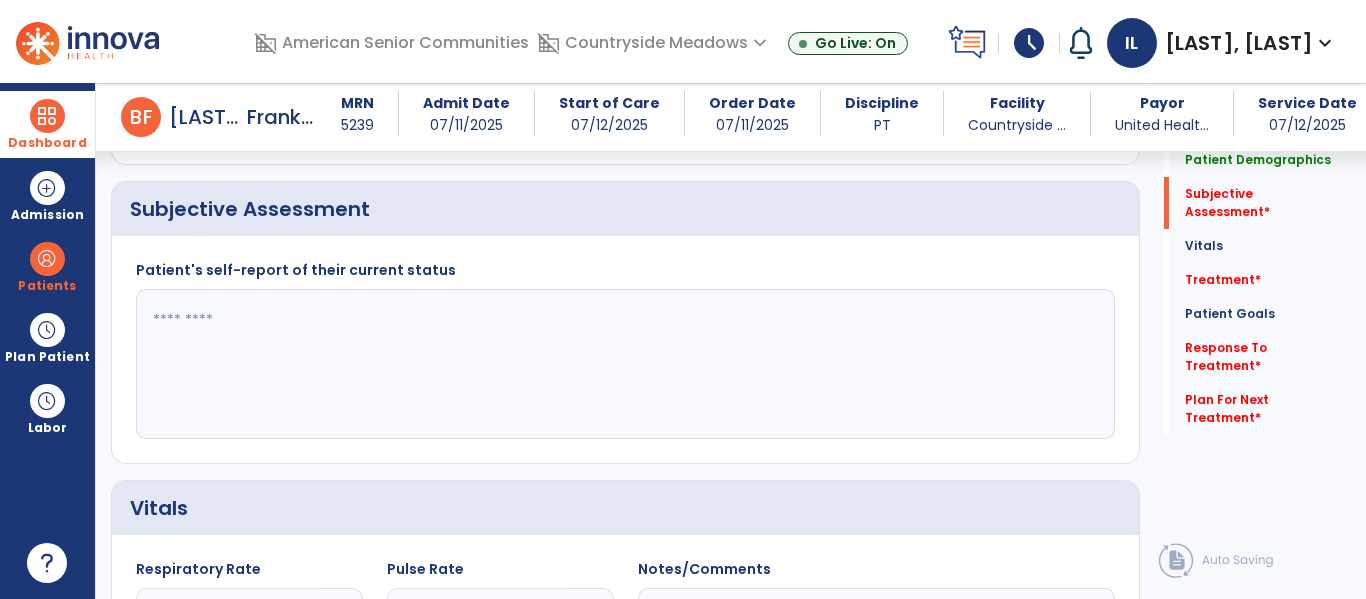 click 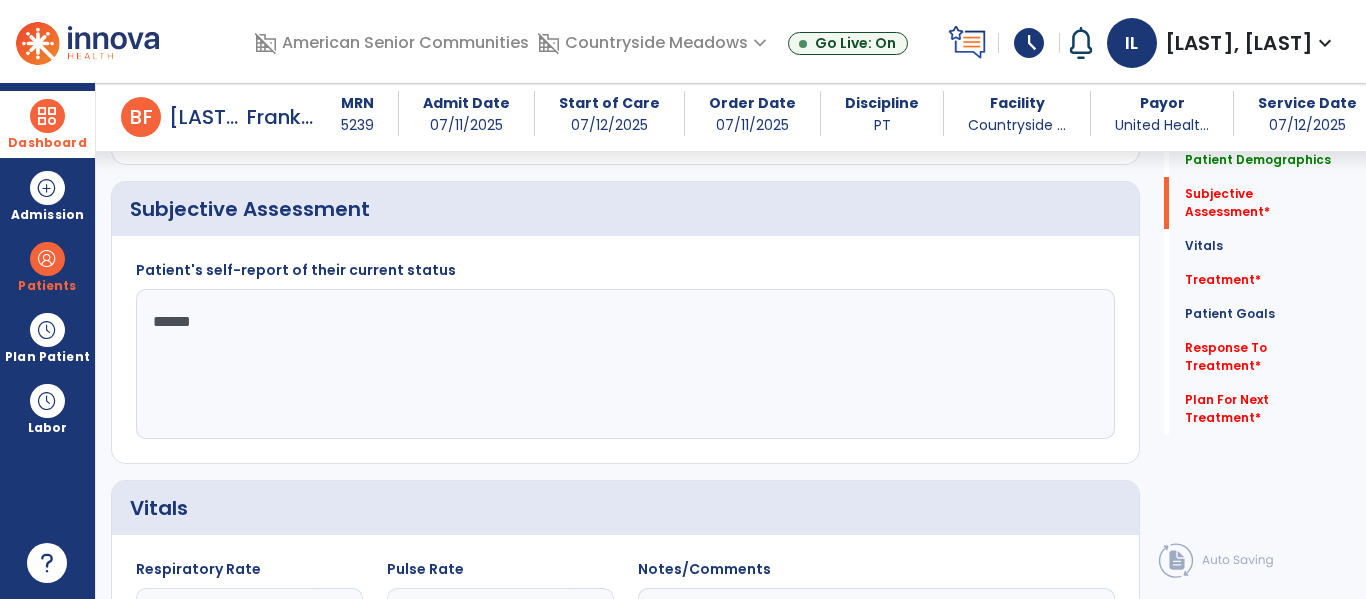 type on "*******" 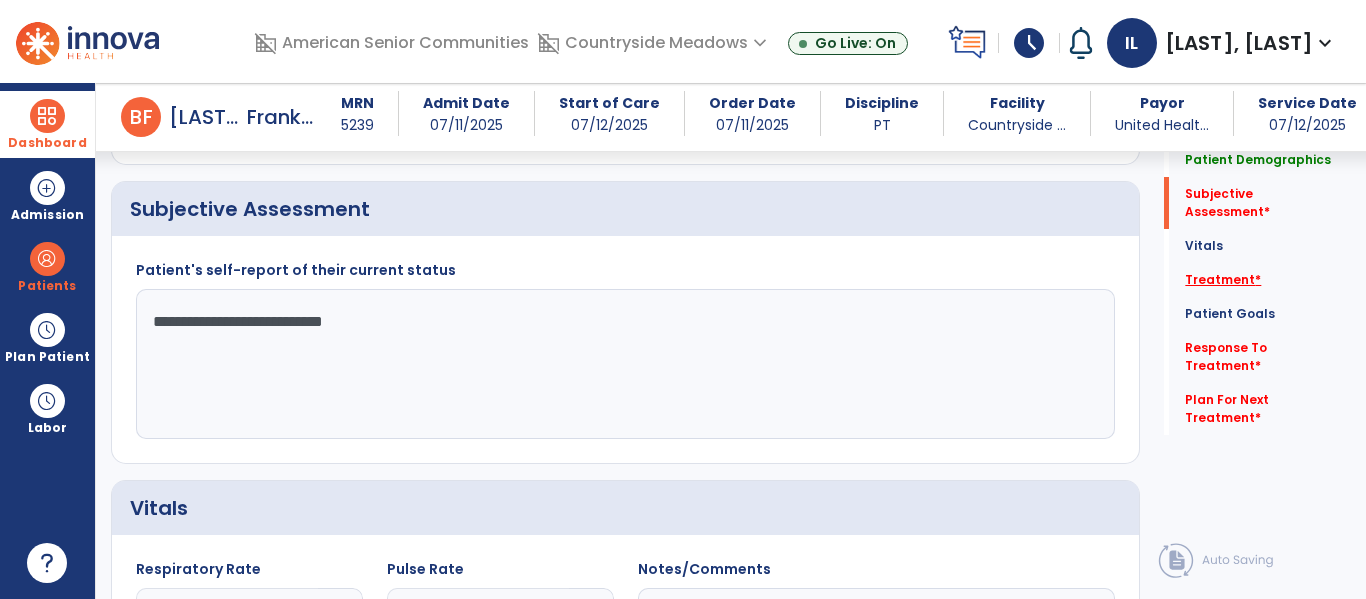 type on "**********" 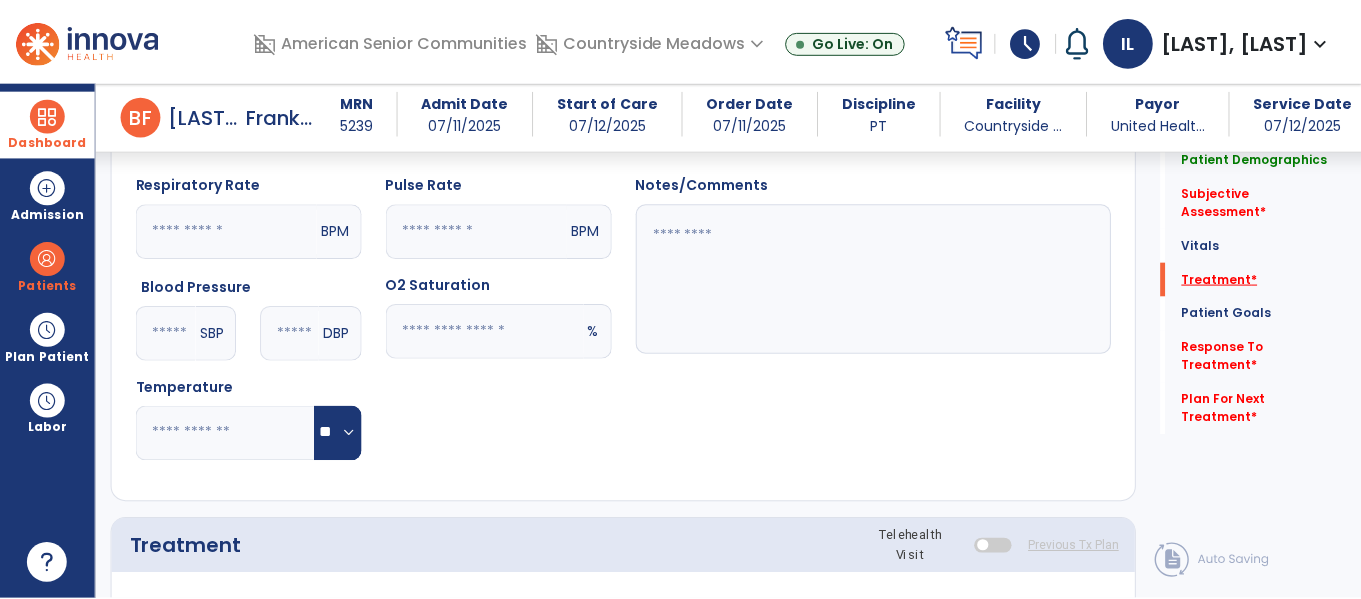 scroll, scrollTop: 1036, scrollLeft: 0, axis: vertical 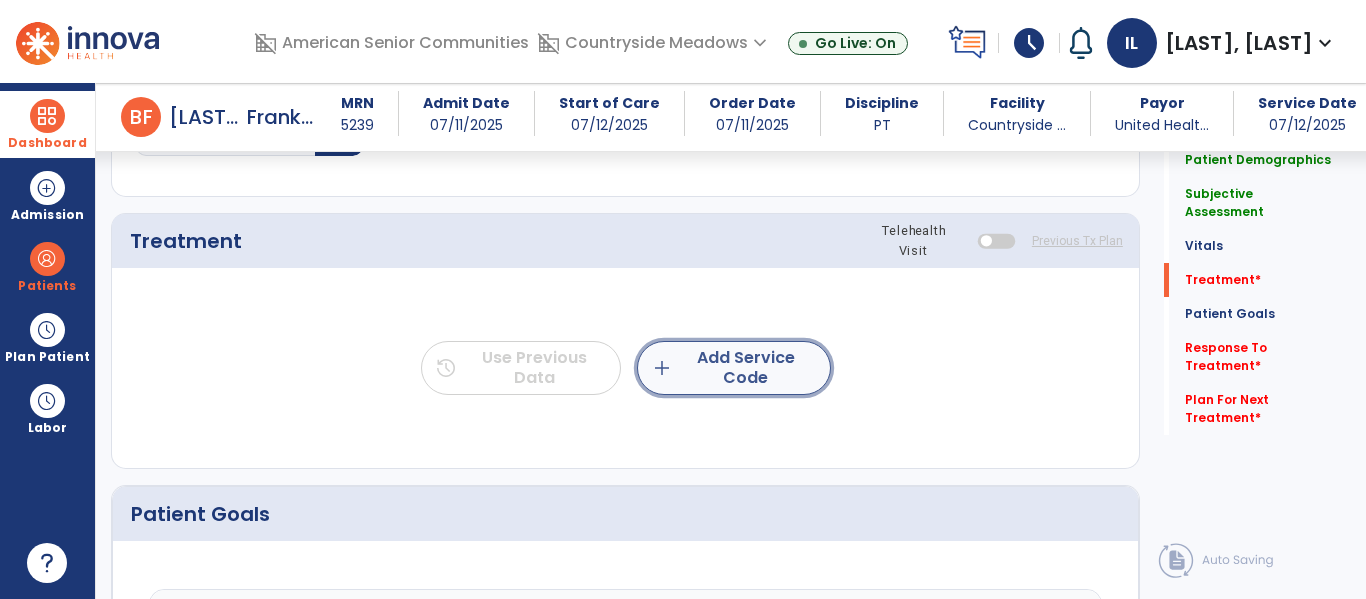 click on "add  Add Service Code" 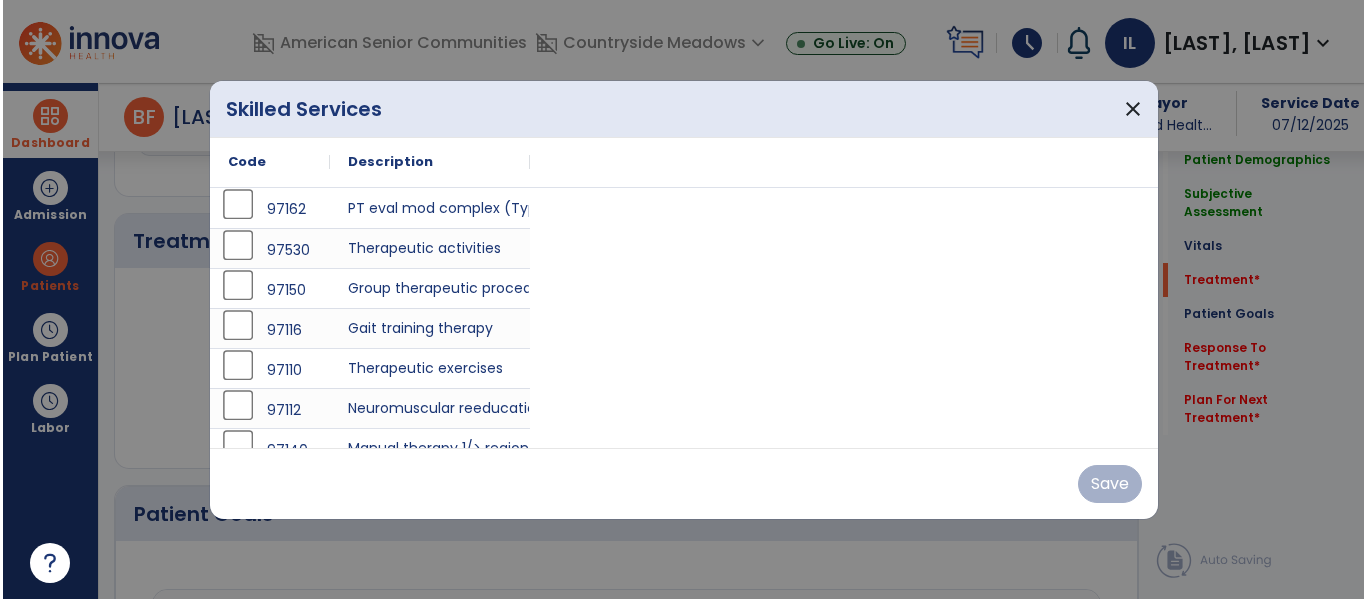 scroll, scrollTop: 1036, scrollLeft: 0, axis: vertical 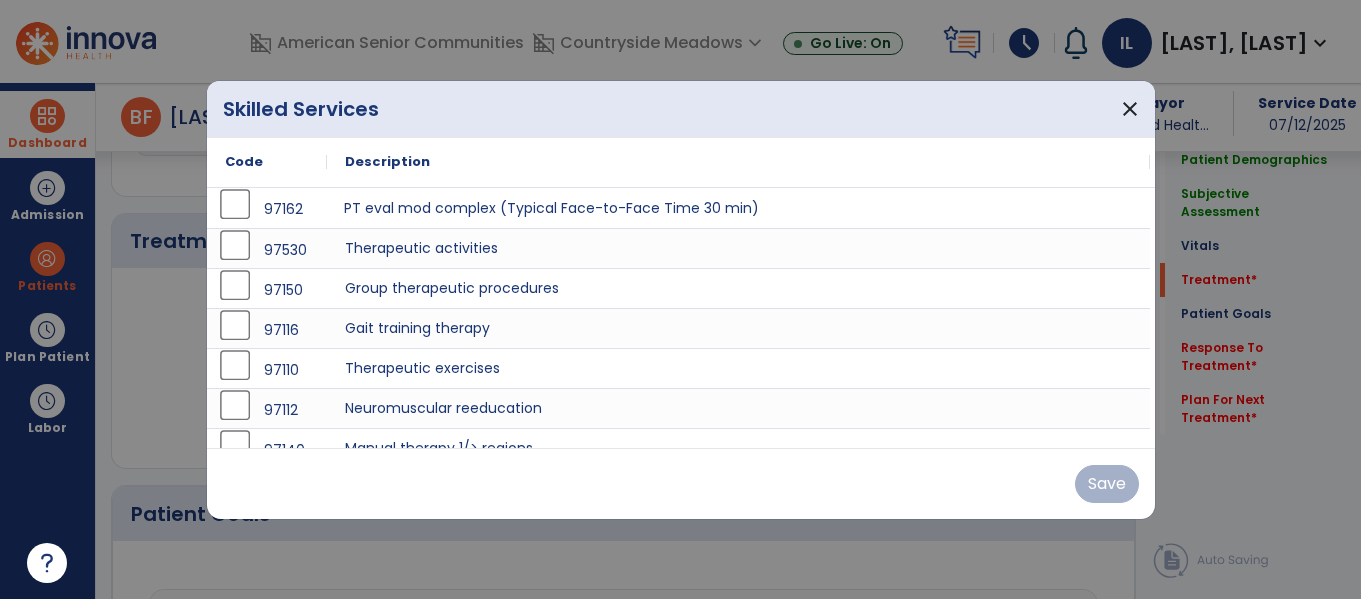 click on "PT eval mod complex (Typical Face-to-Face Time 30 min)" at bounding box center (738, 208) 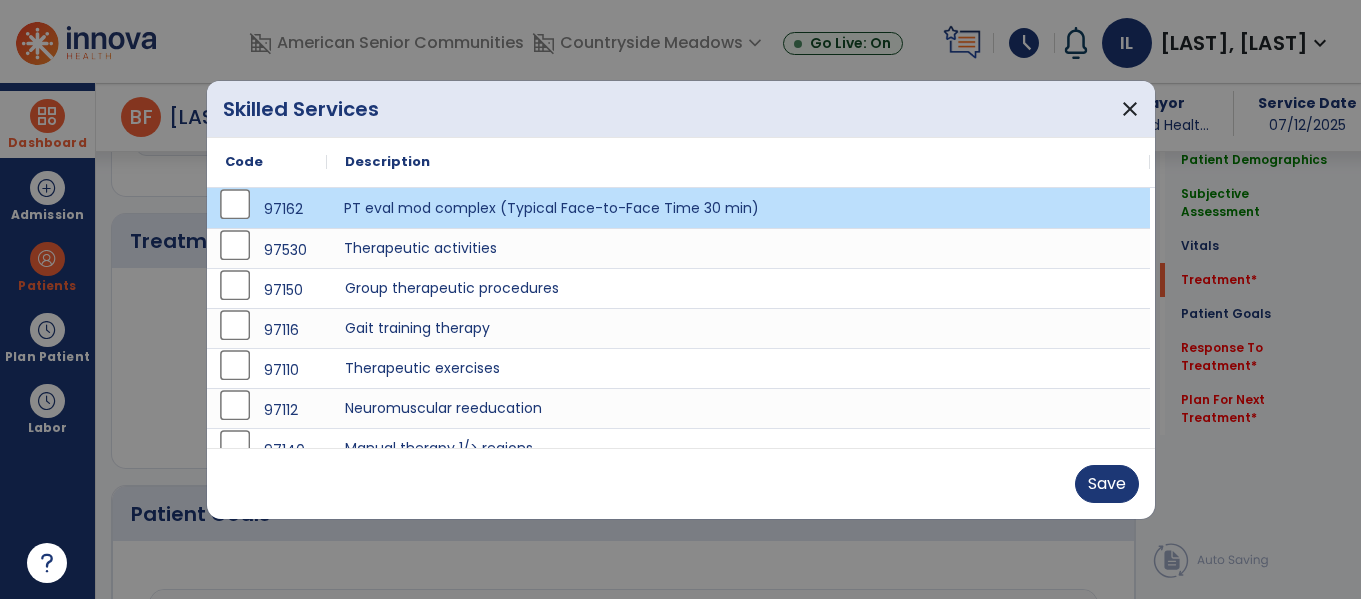 click on "Therapeutic activities" at bounding box center [738, 248] 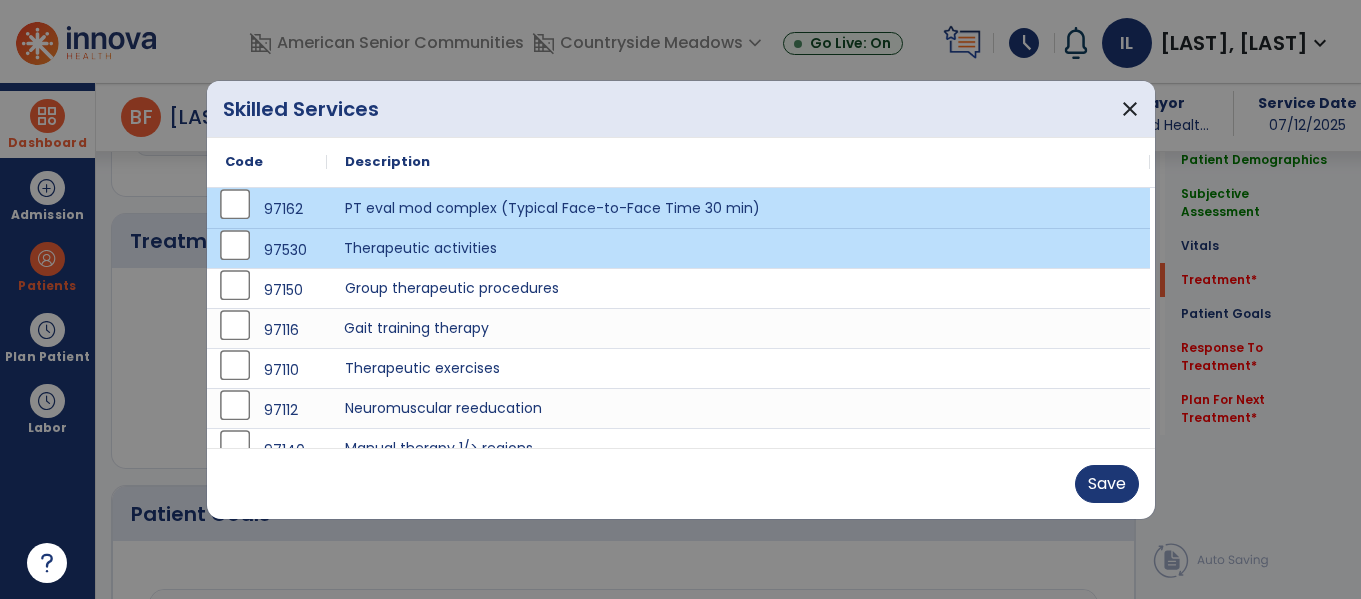 click on "Gait training therapy" at bounding box center (738, 328) 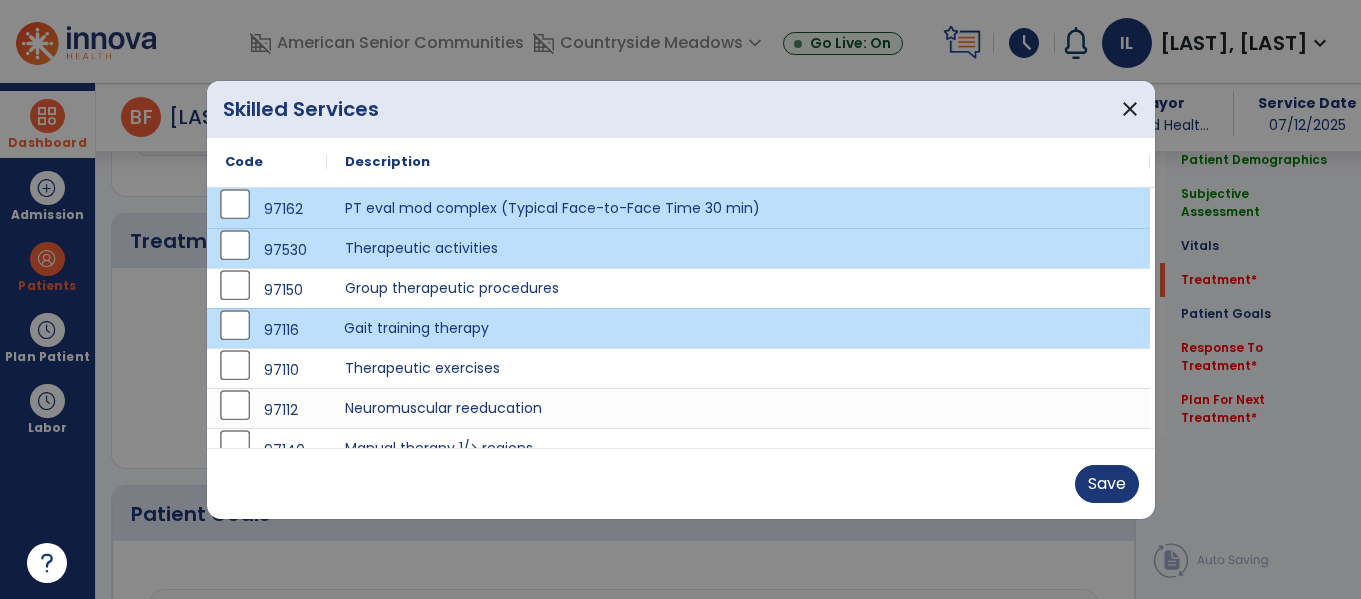 click on "Save" at bounding box center (681, 484) 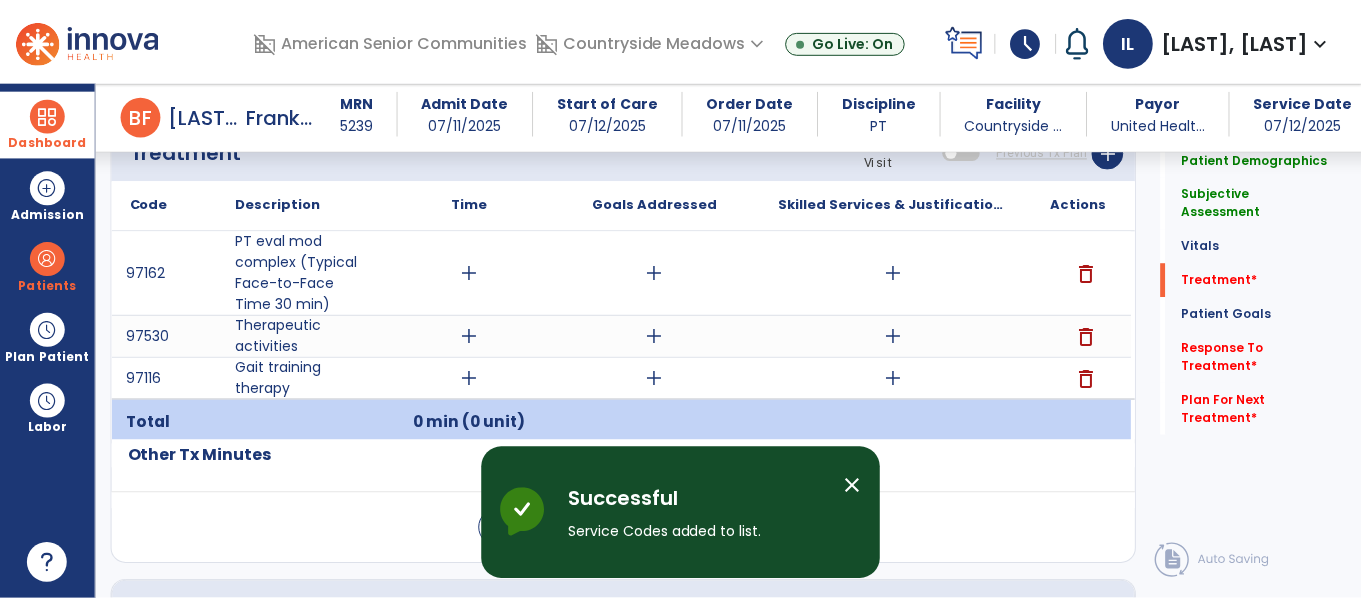 scroll, scrollTop: 1130, scrollLeft: 0, axis: vertical 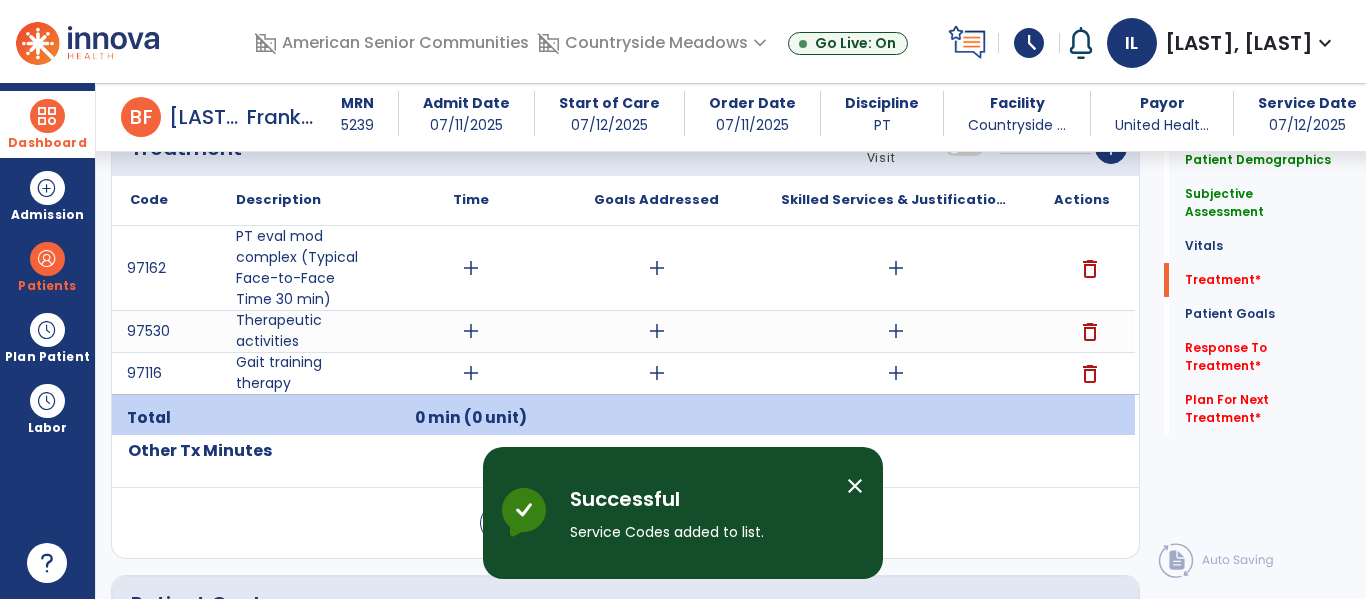 click on "add" at bounding box center [471, 373] 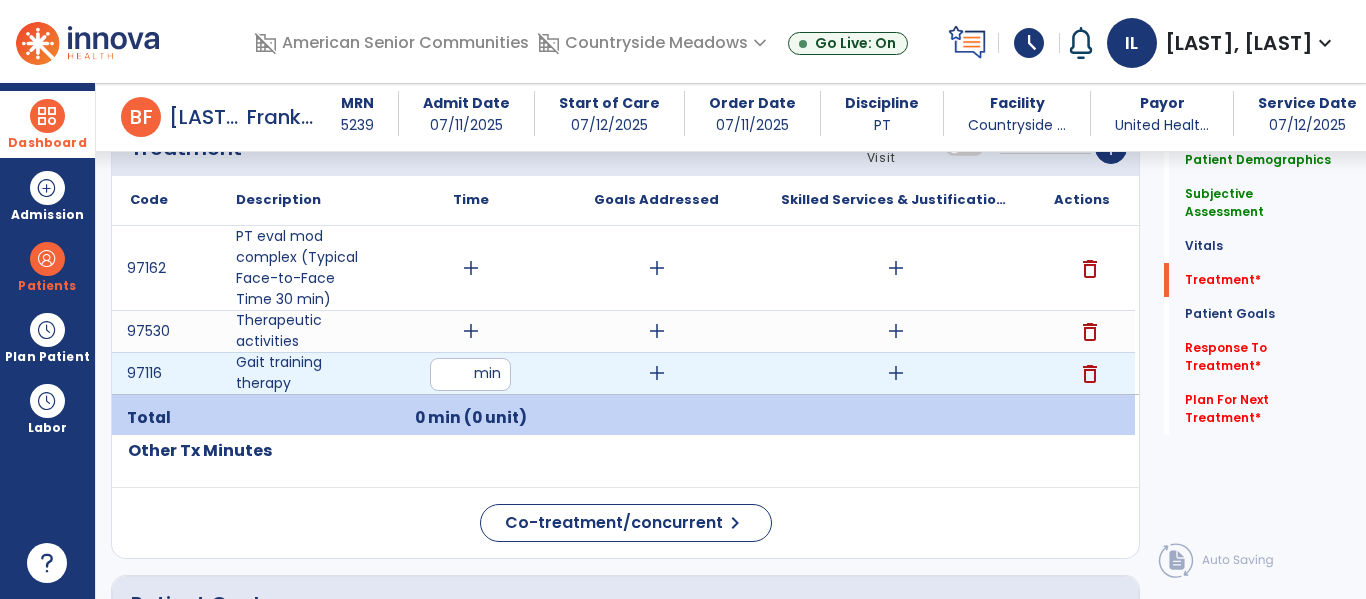 type on "*" 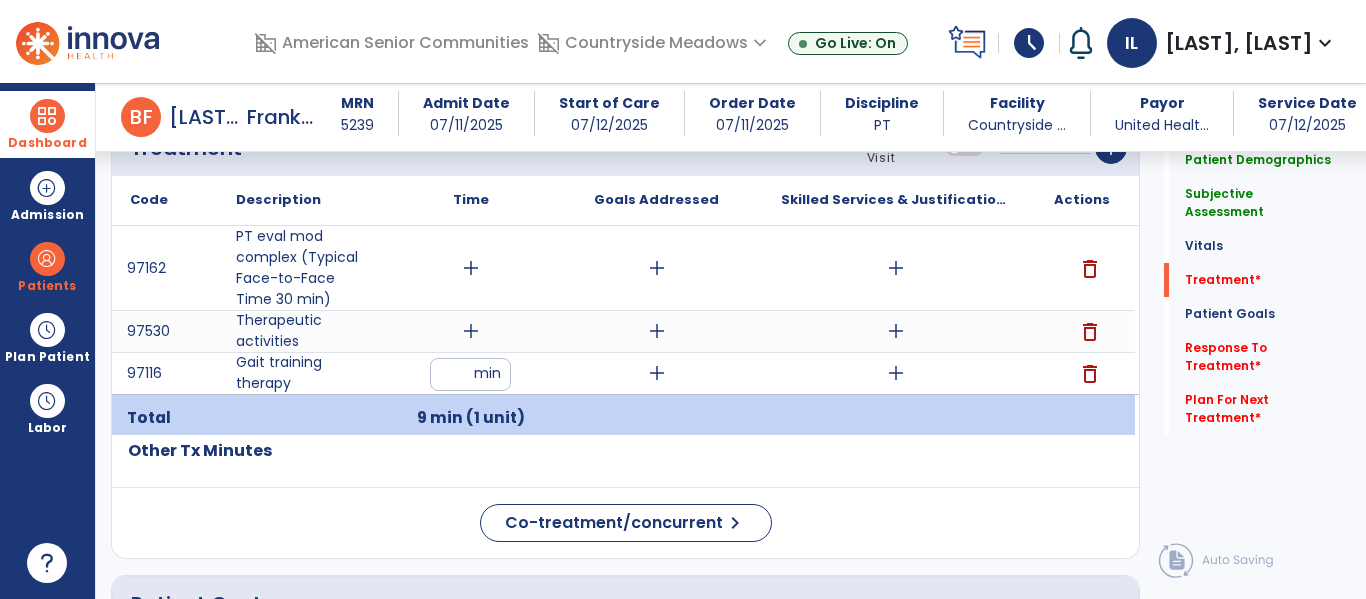 click on "add" at bounding box center (896, 373) 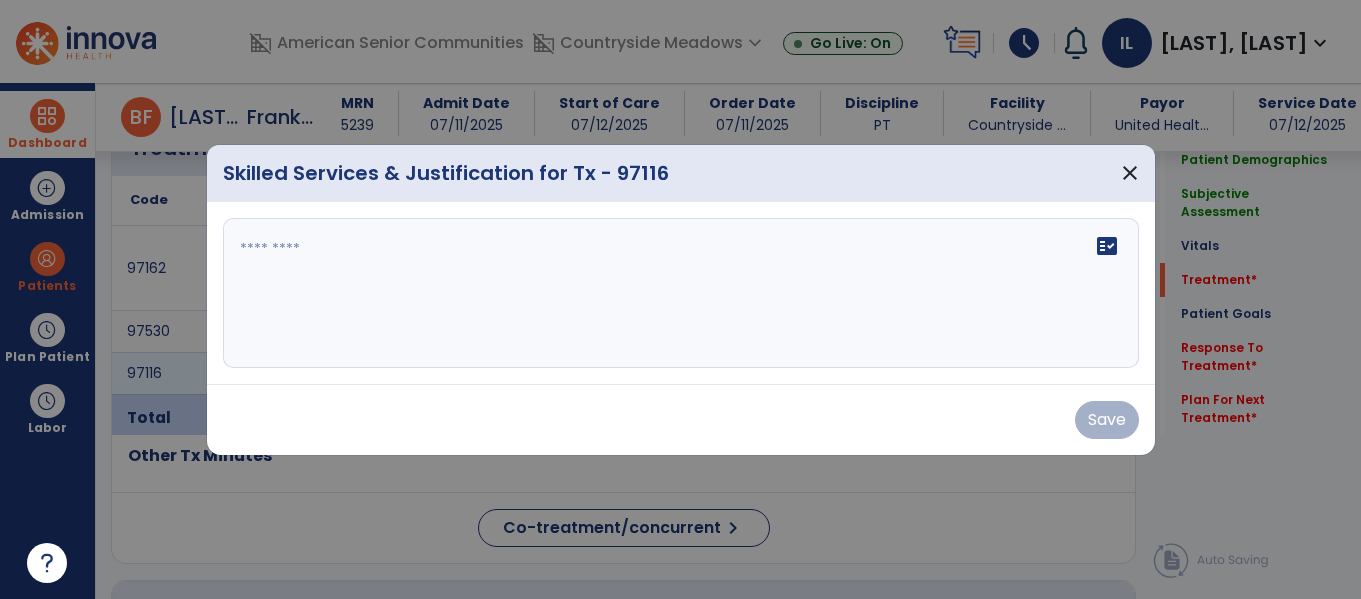 scroll, scrollTop: 1130, scrollLeft: 0, axis: vertical 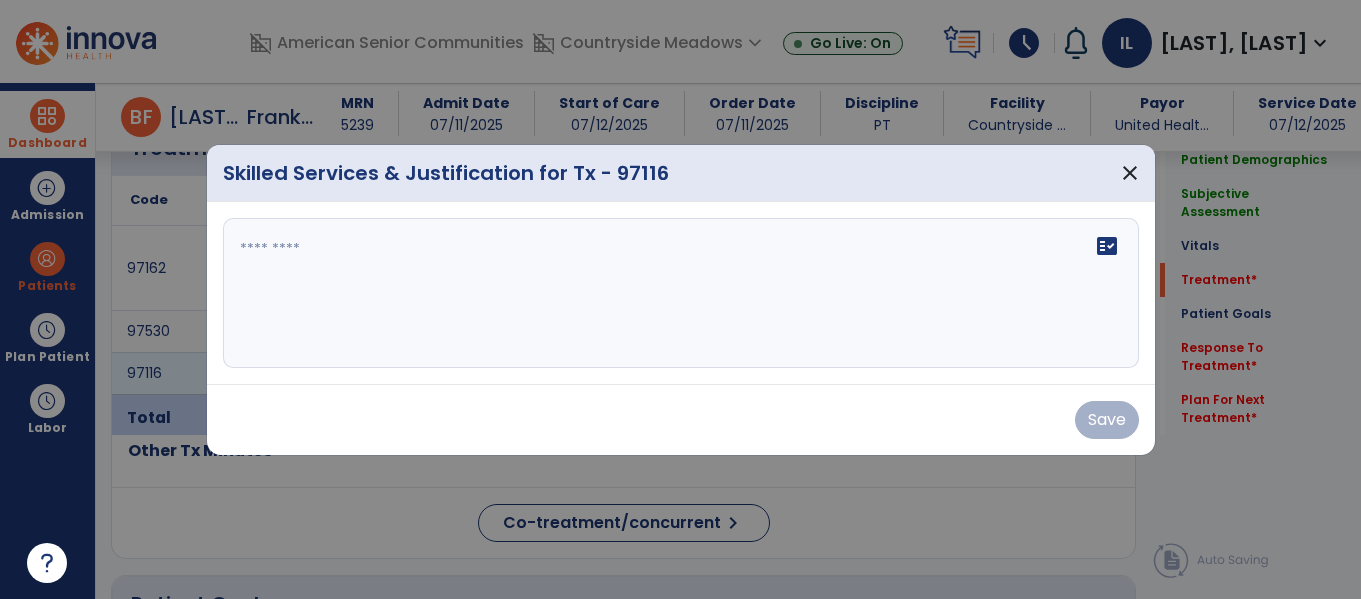 click on "fact_check" at bounding box center [681, 293] 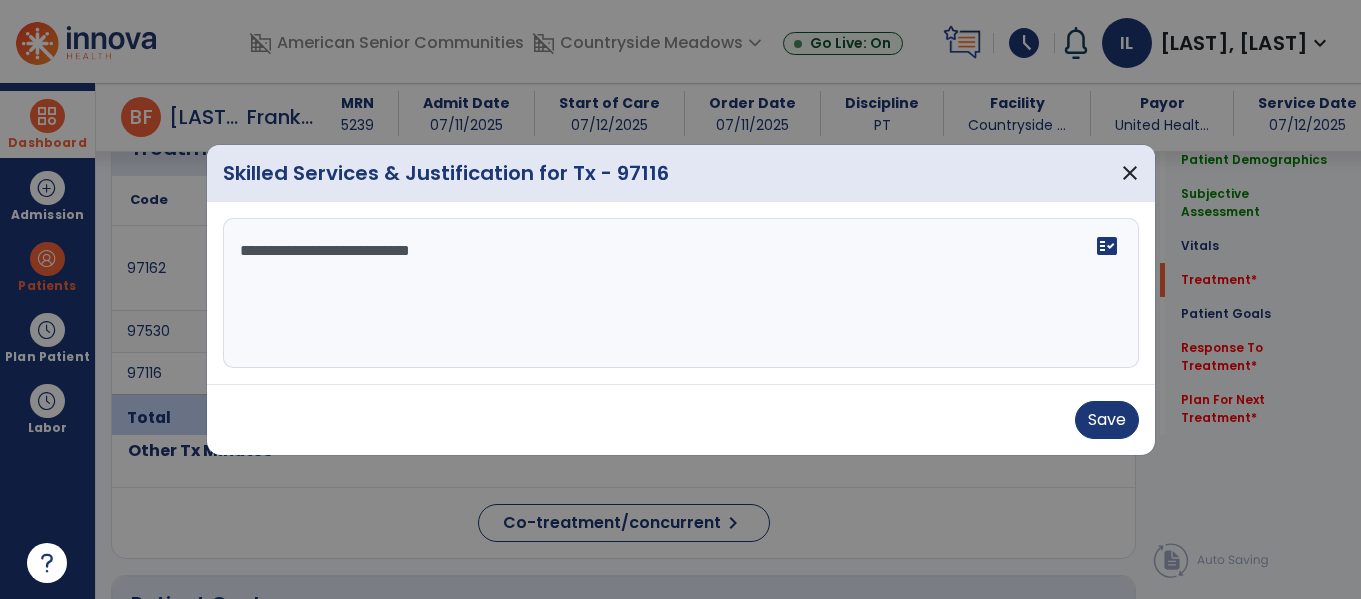 click on "**********" at bounding box center (681, 293) 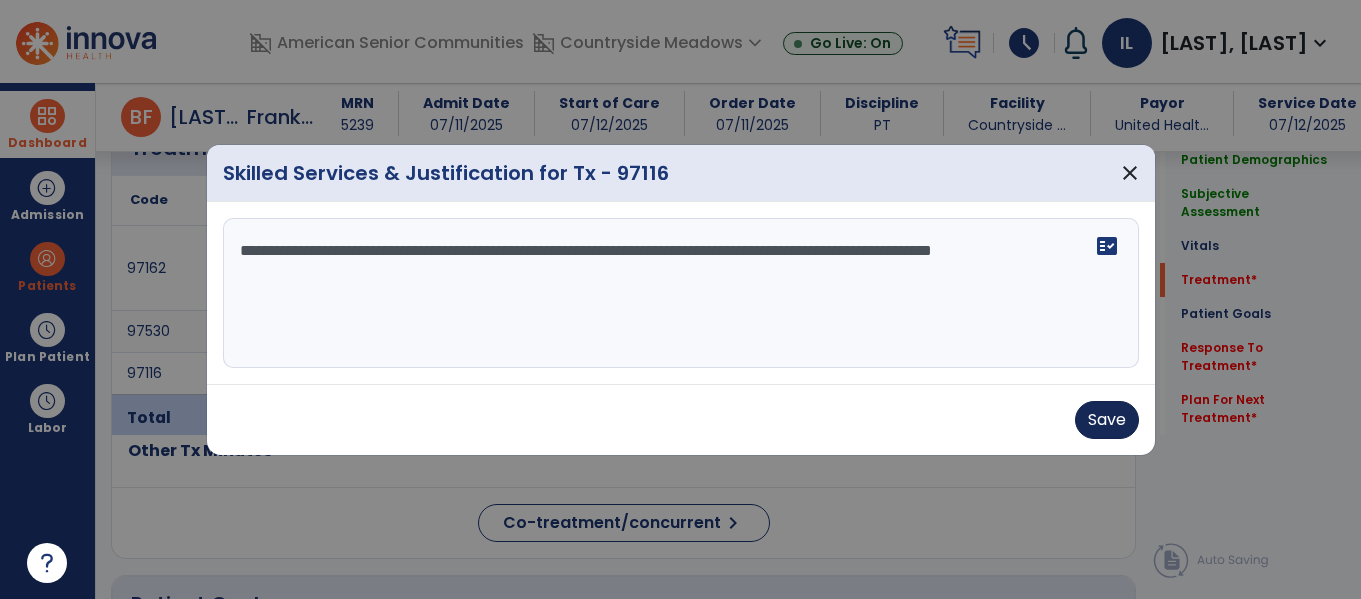 type on "**********" 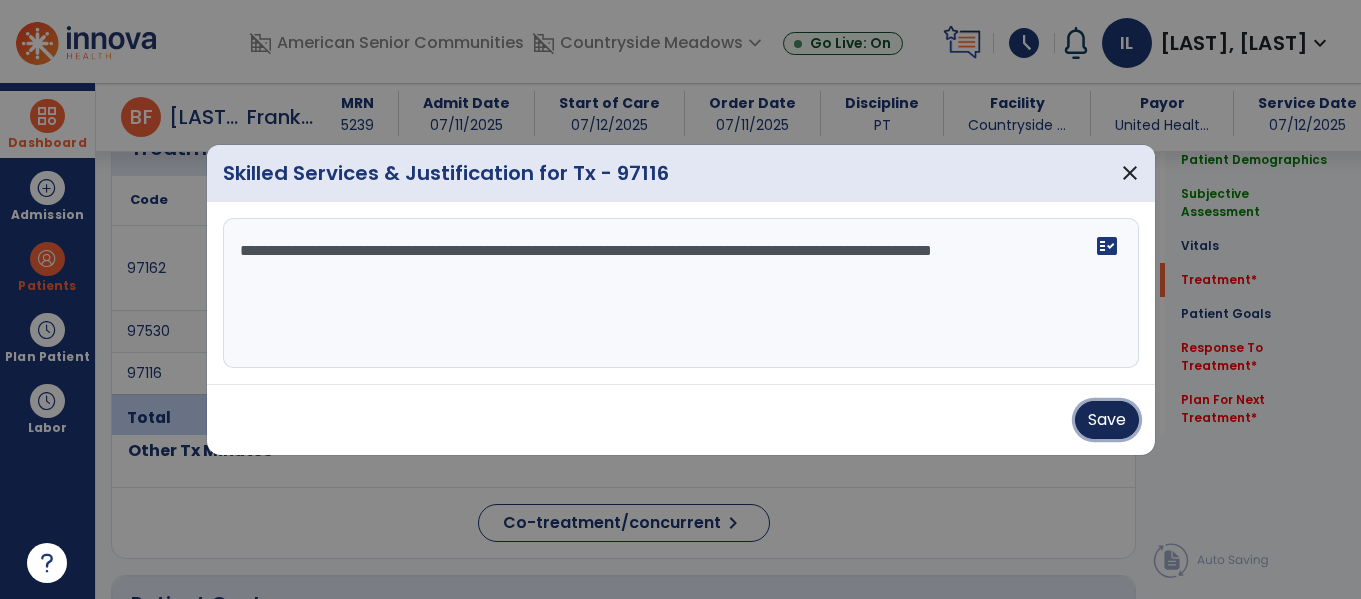 click on "Save" at bounding box center (1107, 420) 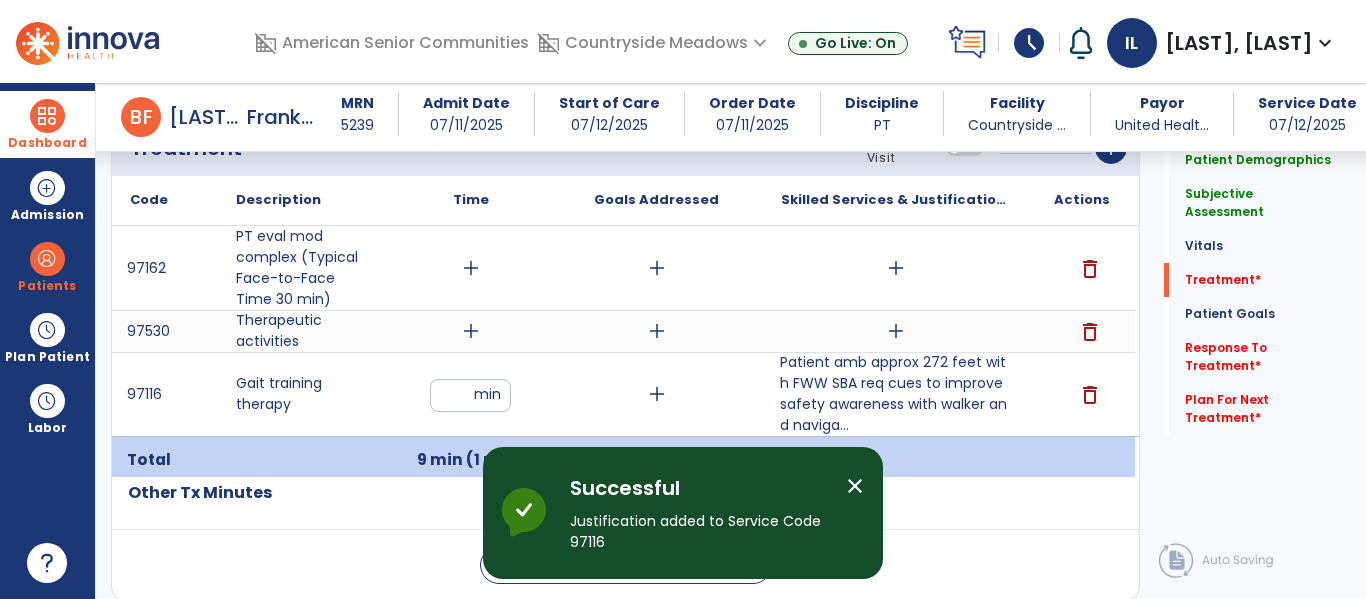 click on "add" at bounding box center (471, 331) 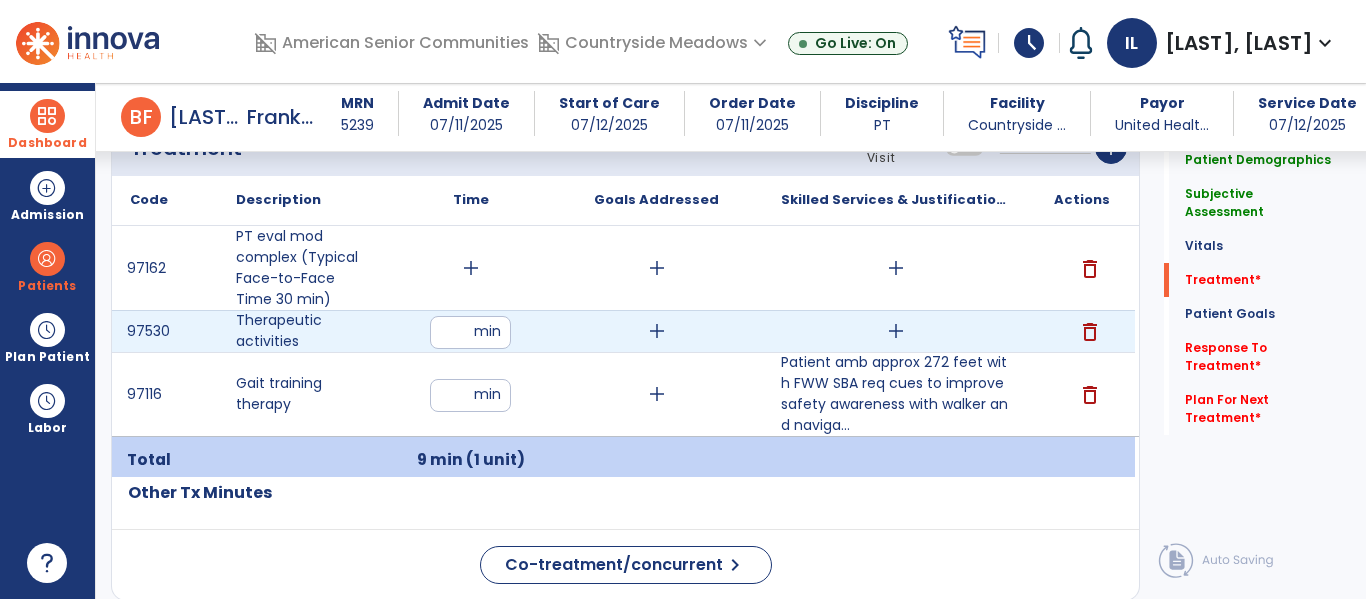 type on "**" 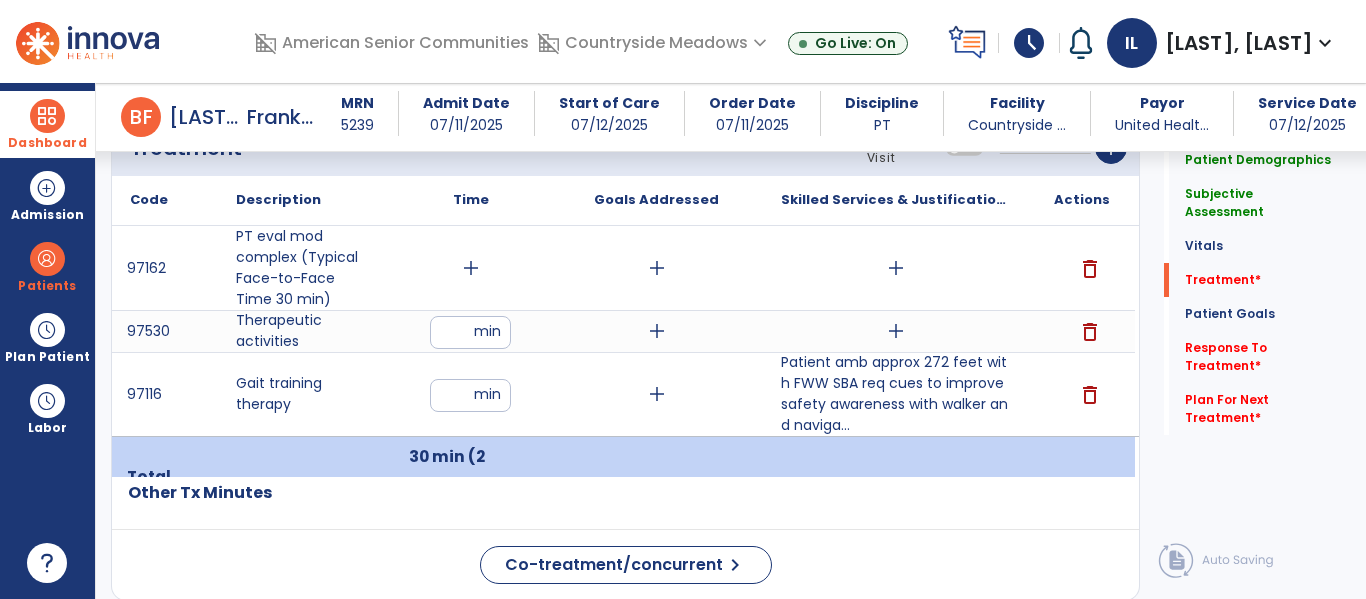 click on "add" at bounding box center [896, 331] 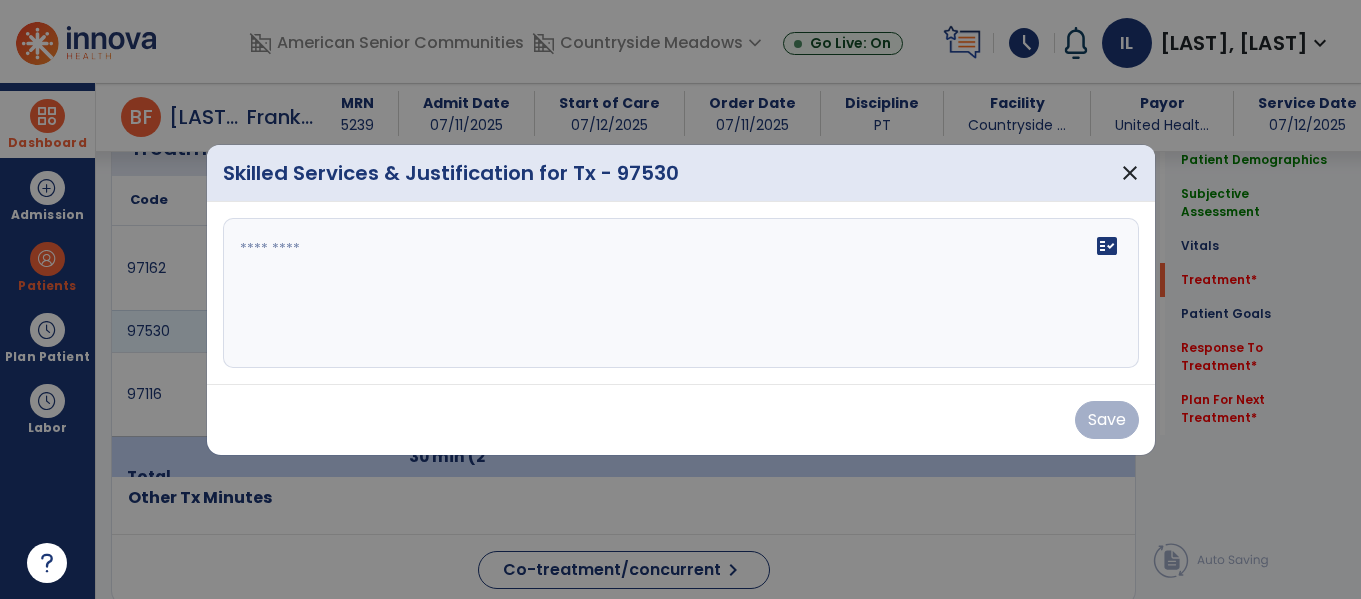 click on "fact_check" at bounding box center (681, 293) 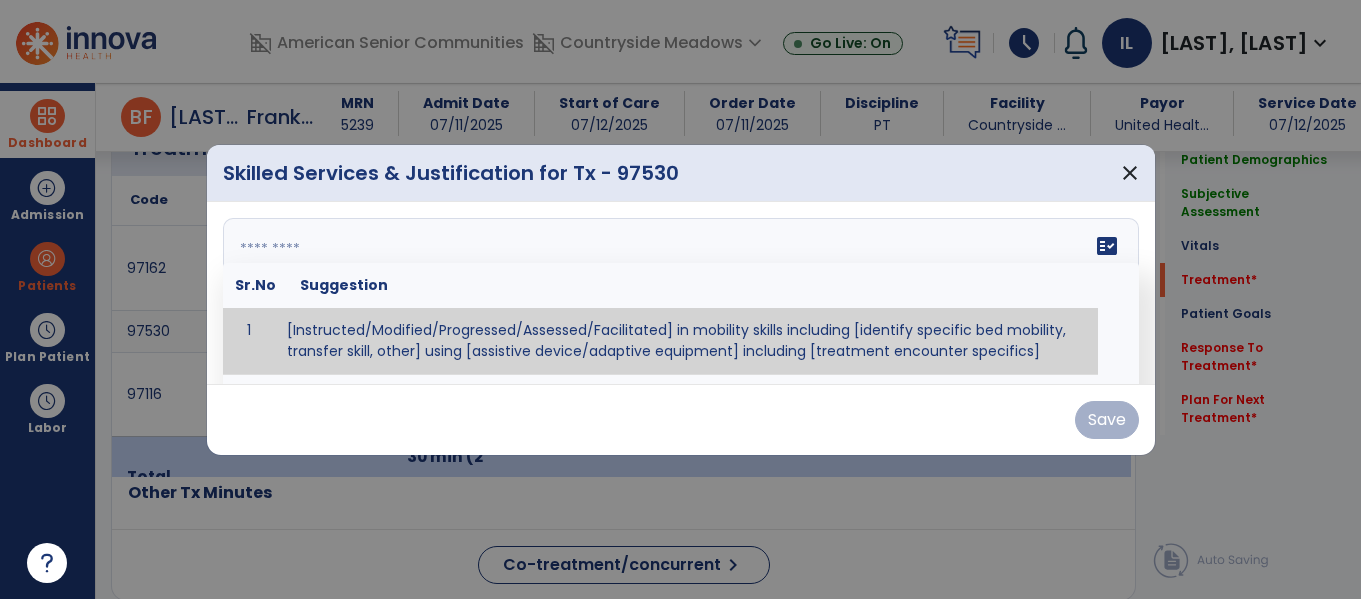 scroll, scrollTop: 1130, scrollLeft: 0, axis: vertical 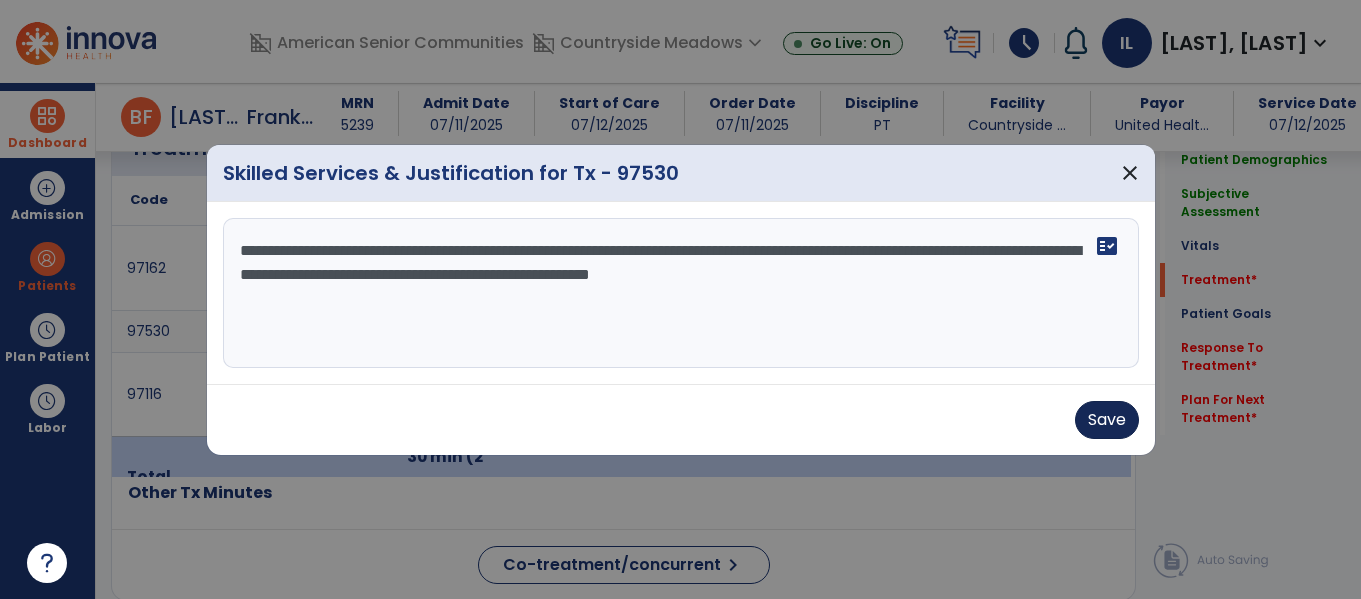type on "**********" 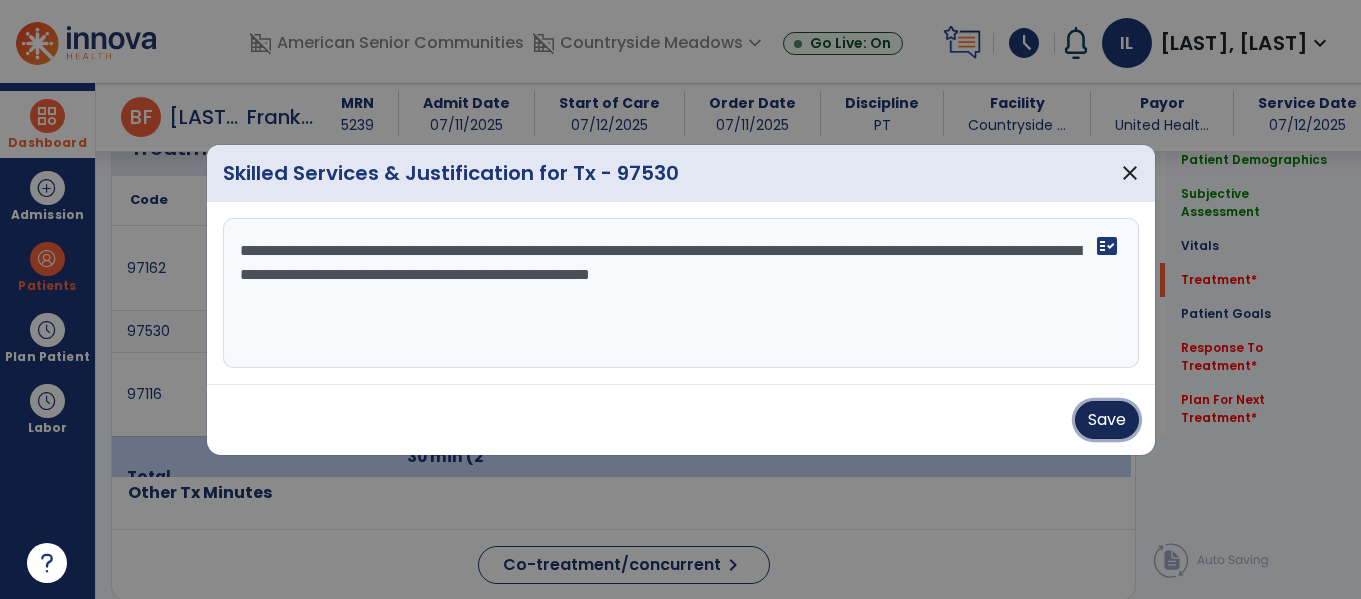 click on "Save" at bounding box center (1107, 420) 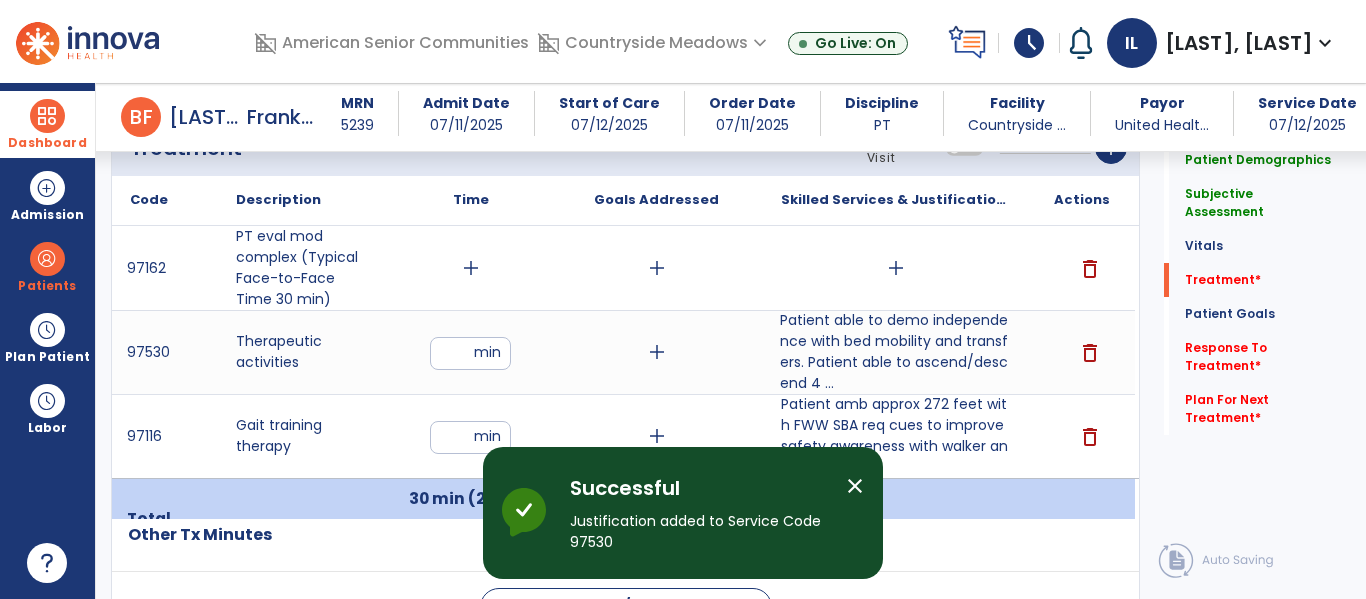 click on "add" at bounding box center [471, 268] 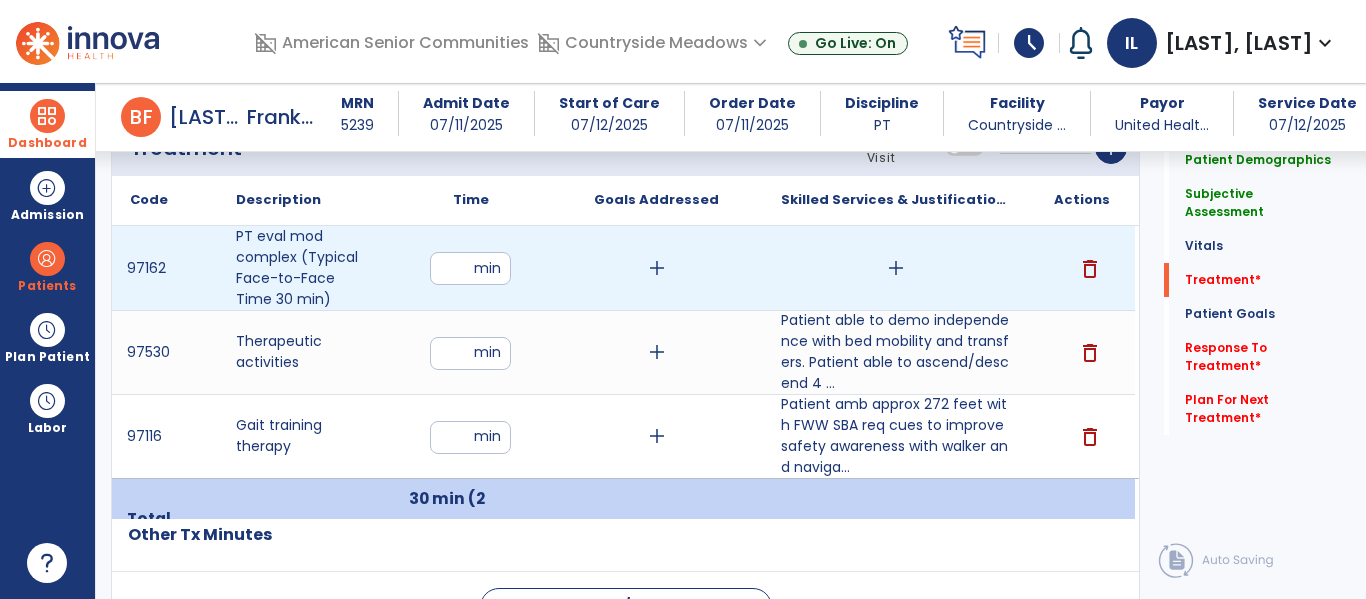 type on "**" 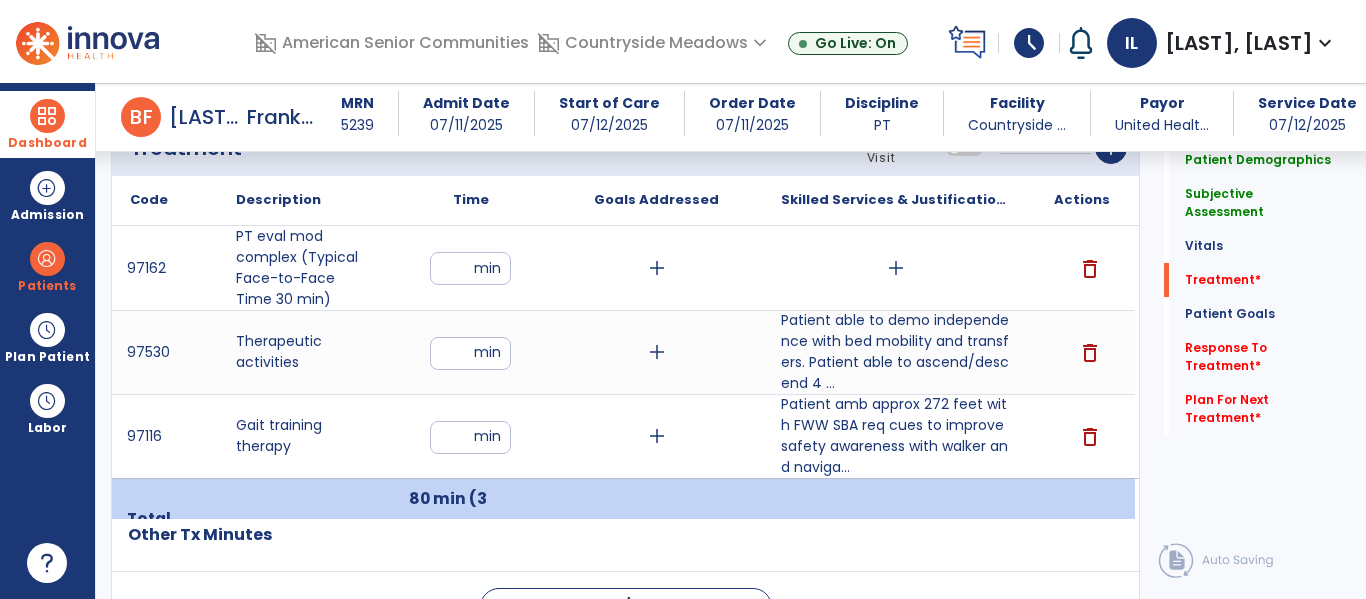 click on "add" at bounding box center [896, 268] 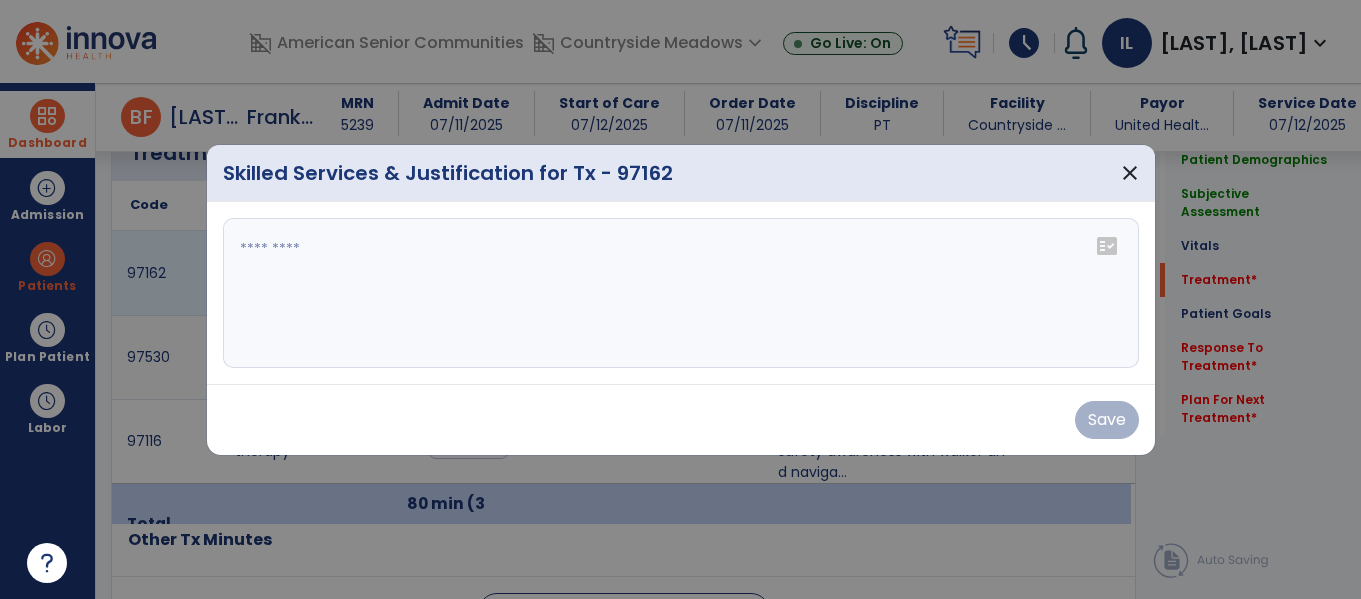 click at bounding box center [681, 293] 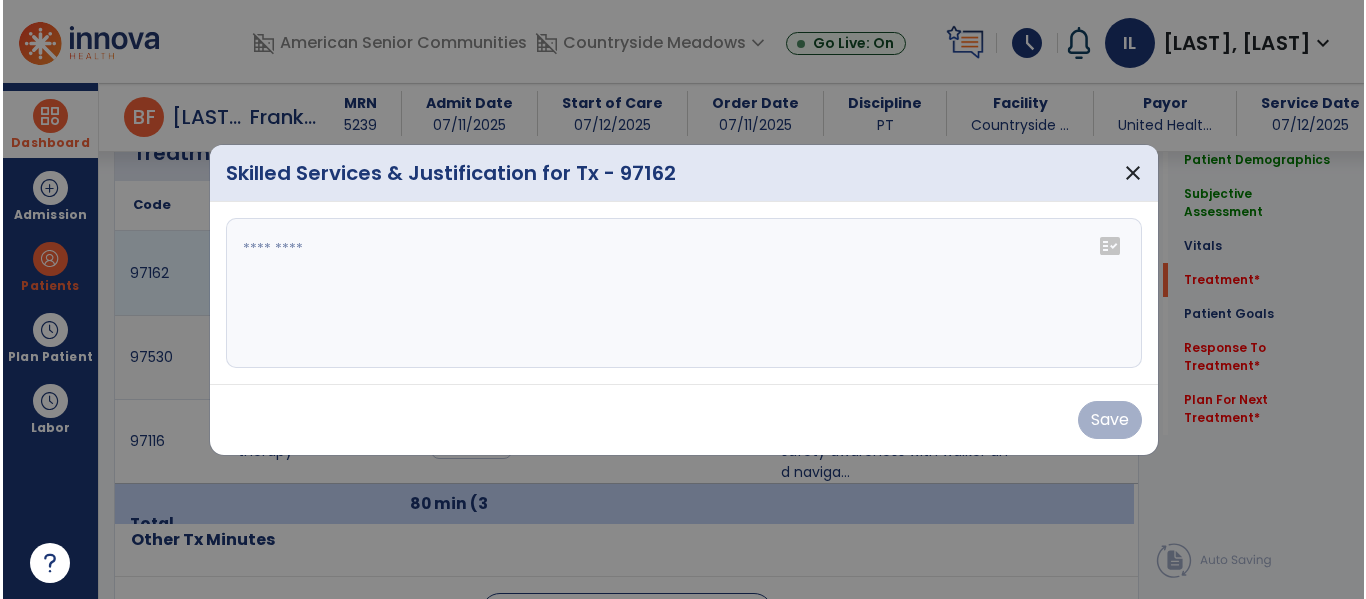 scroll, scrollTop: 1130, scrollLeft: 0, axis: vertical 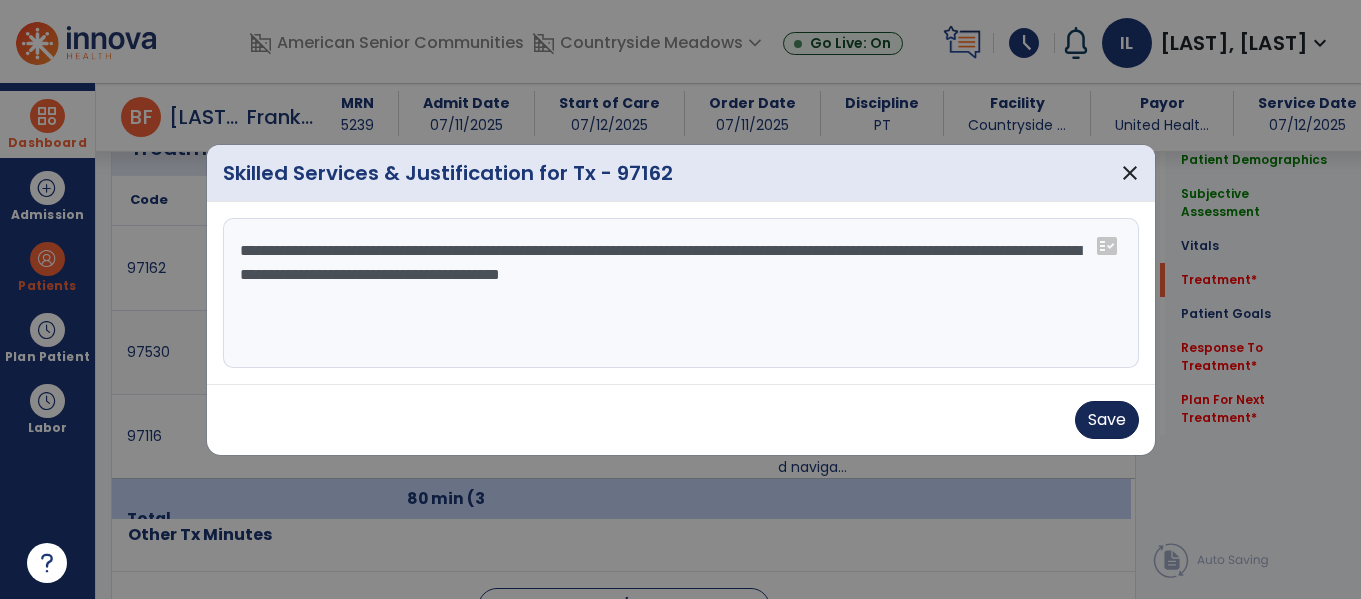 type on "**********" 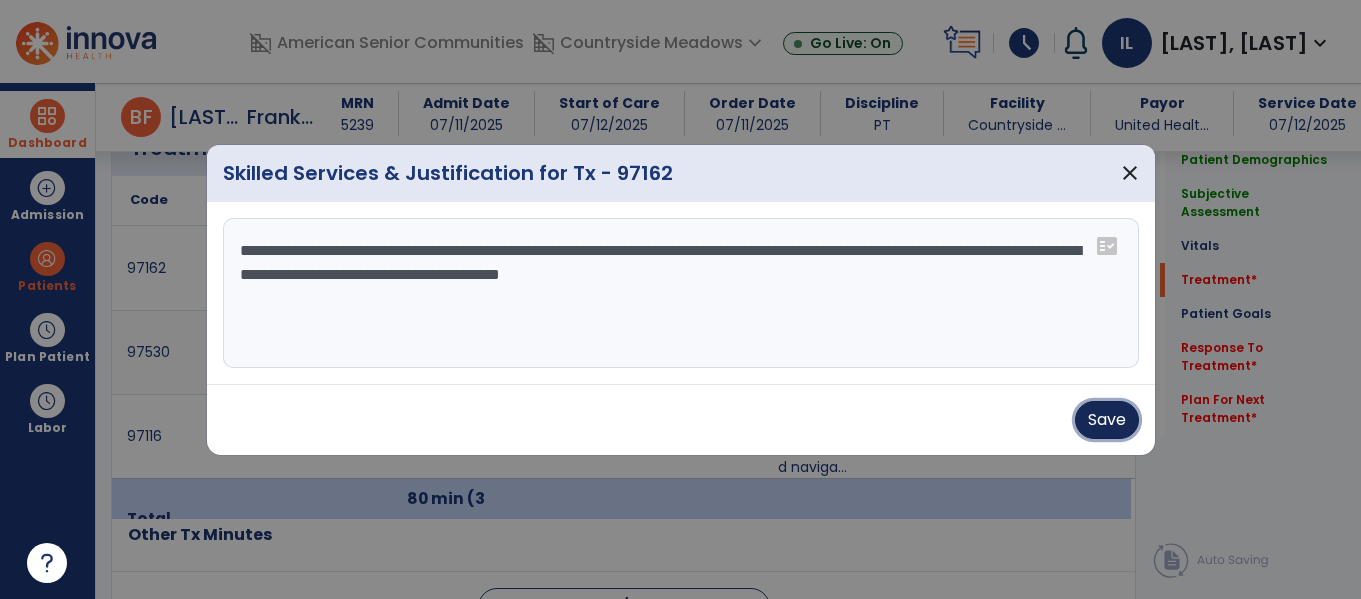 click on "Save" at bounding box center (1107, 420) 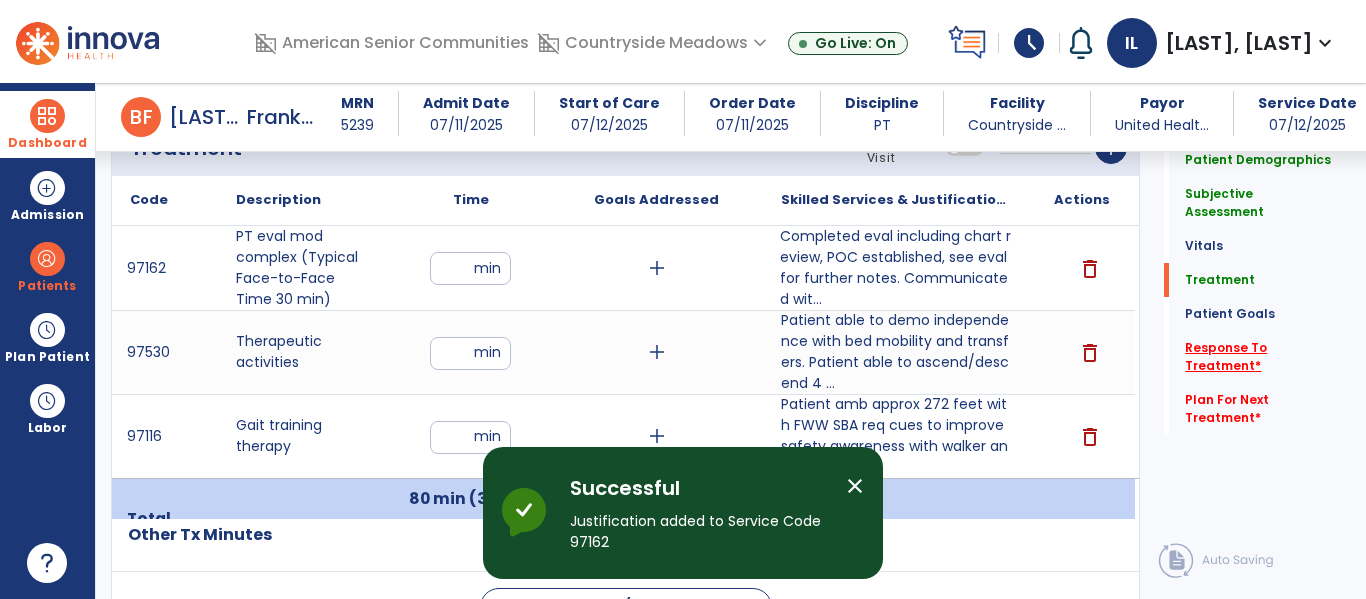 click on "Response To Treatment   *" 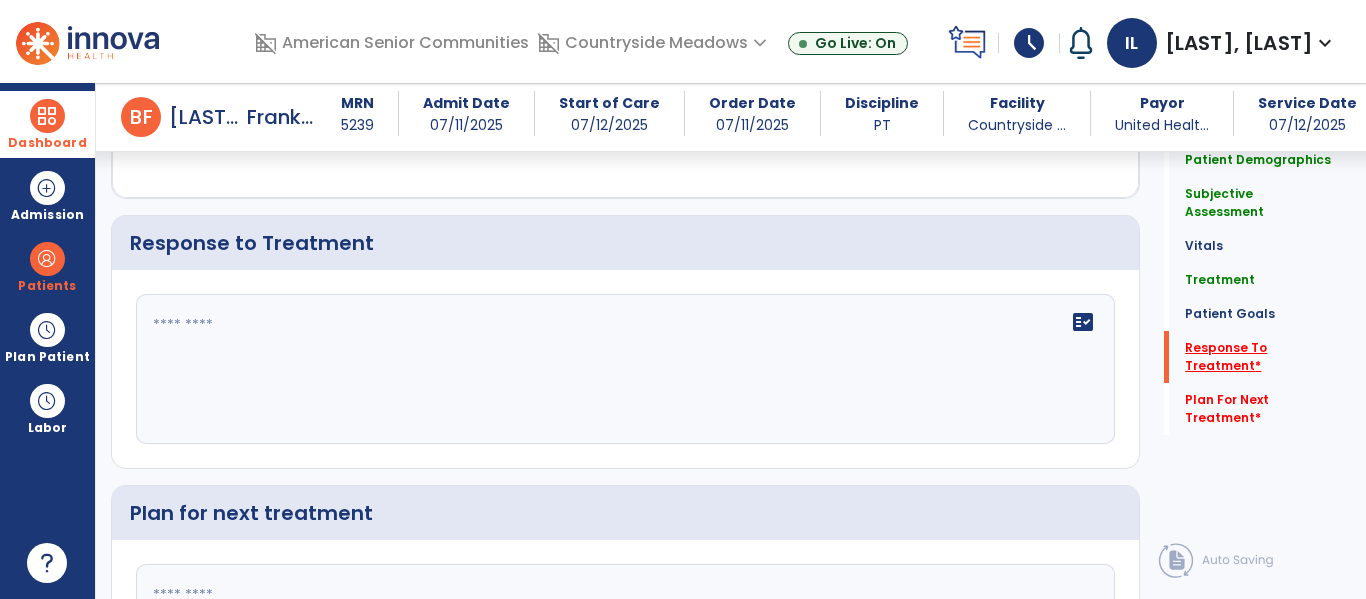 scroll, scrollTop: 2785, scrollLeft: 0, axis: vertical 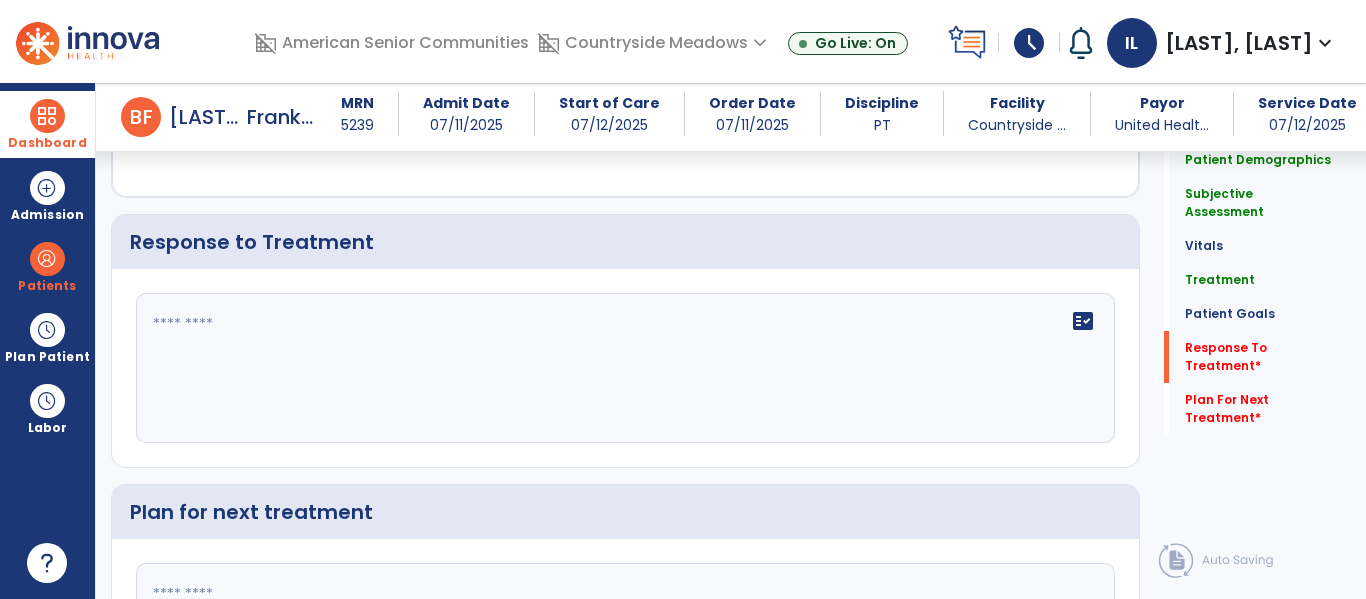 click on "fact_check" 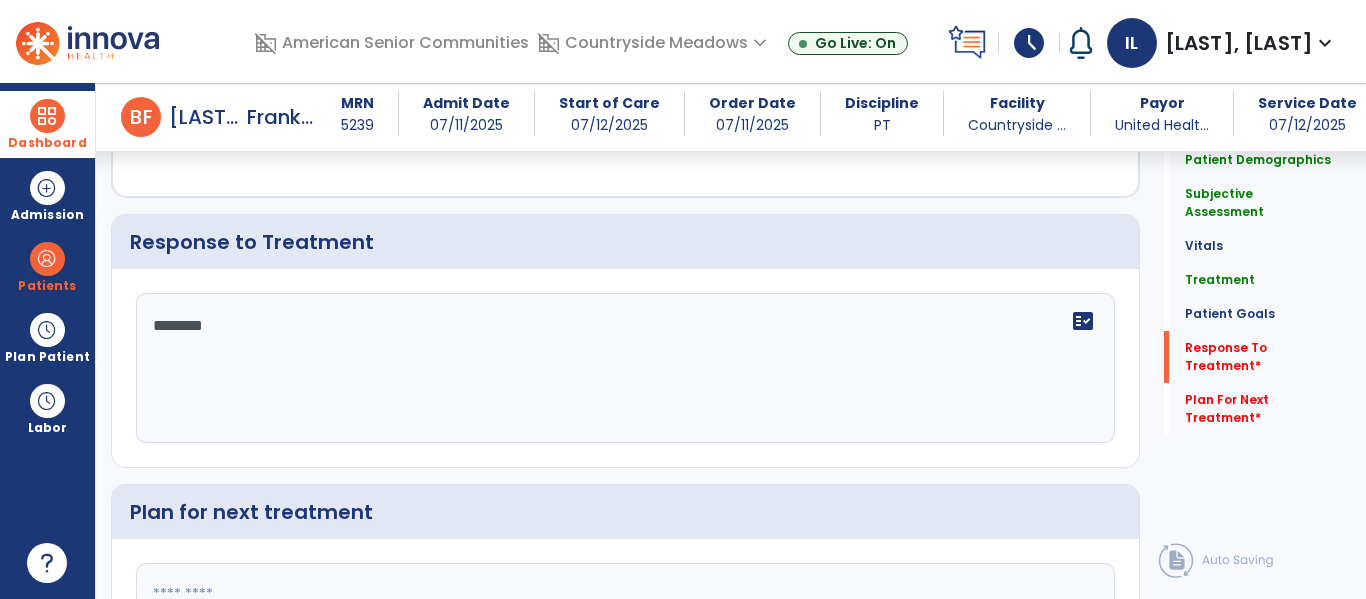 type on "*********" 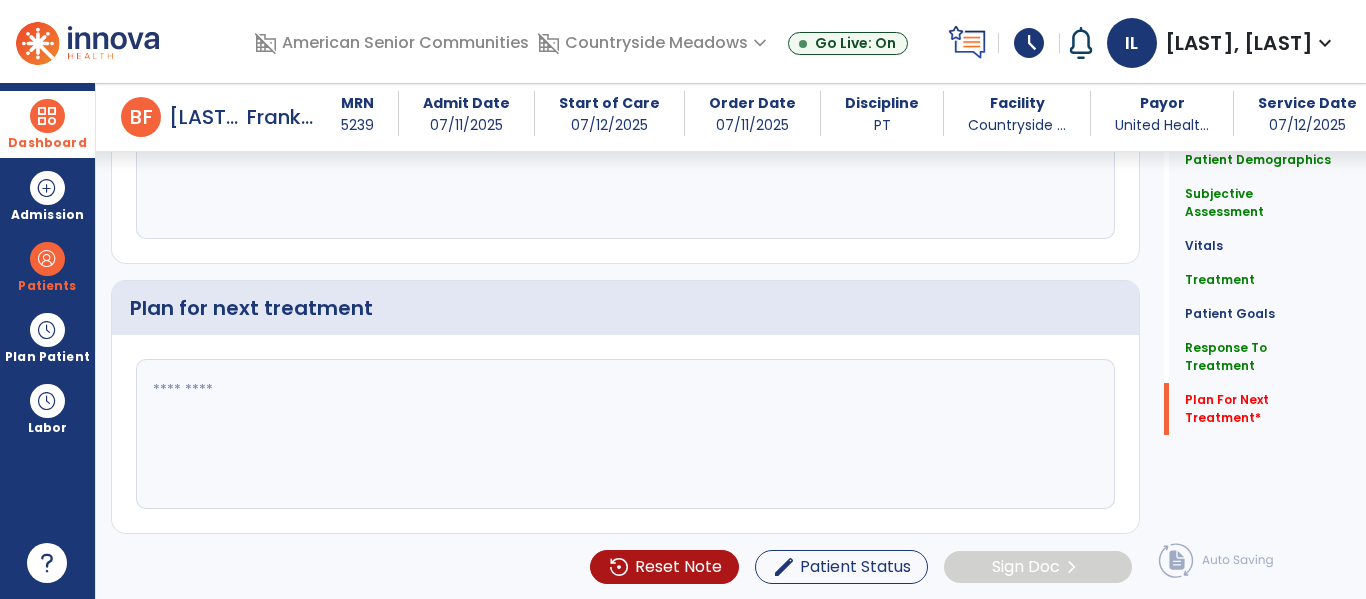 scroll, scrollTop: 2990, scrollLeft: 0, axis: vertical 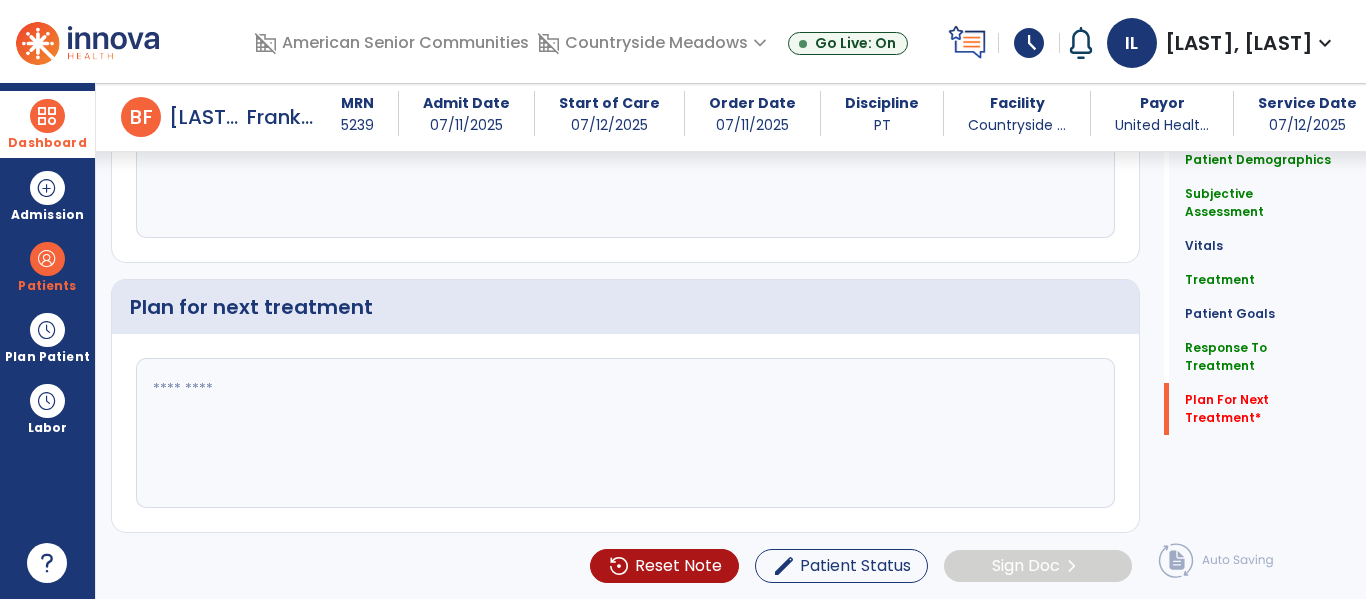type on "**********" 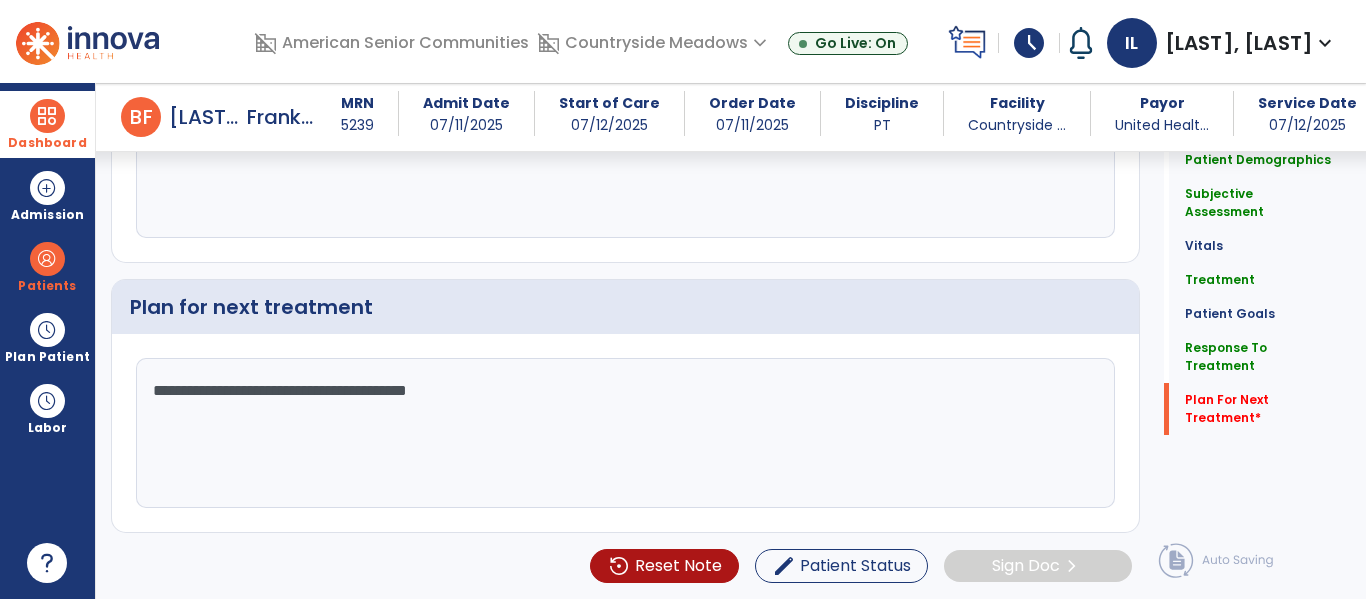 type on "**********" 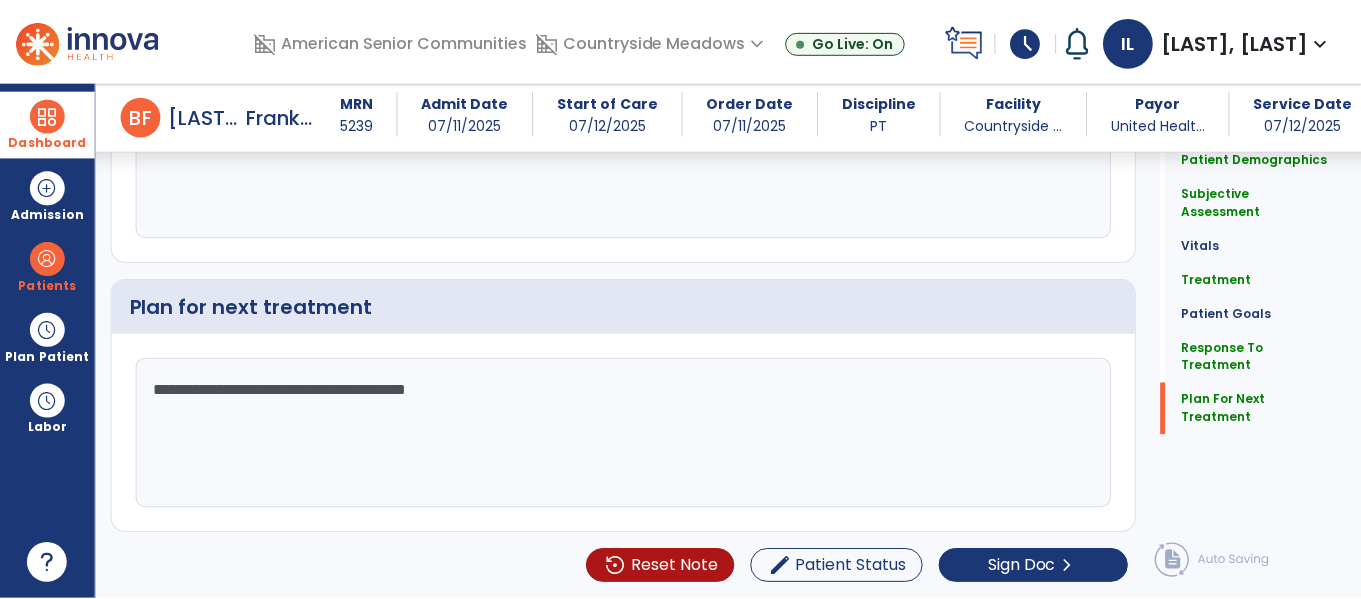scroll, scrollTop: 2858, scrollLeft: 0, axis: vertical 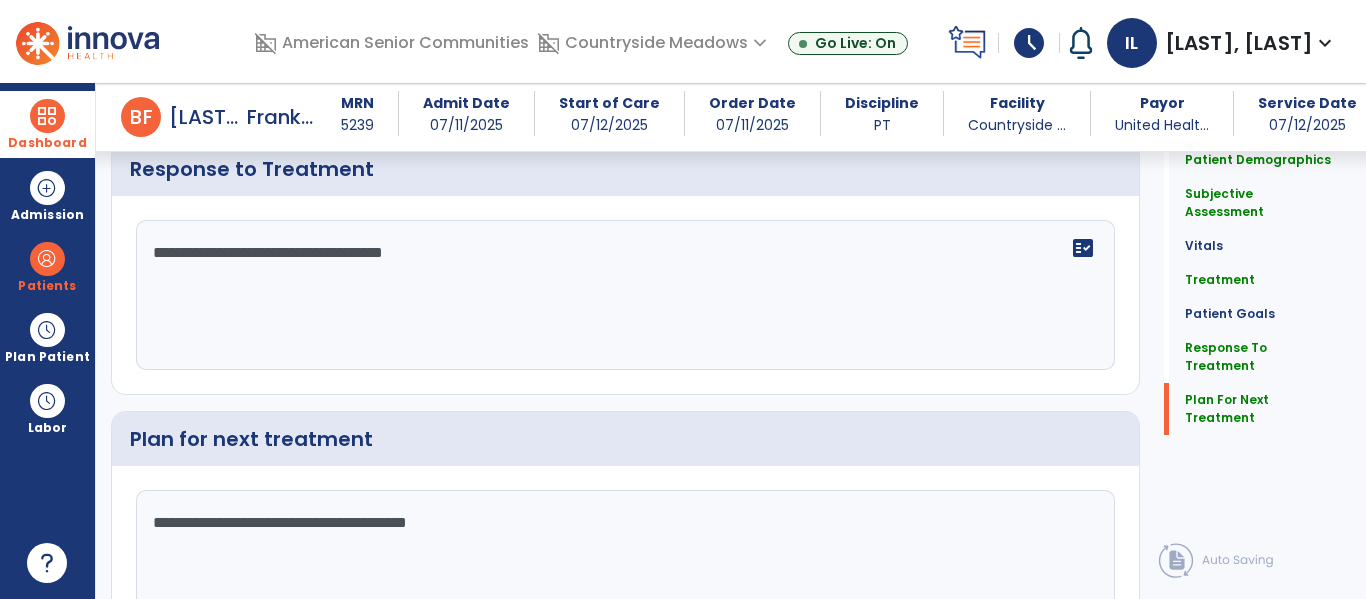 click on "chevron_right" 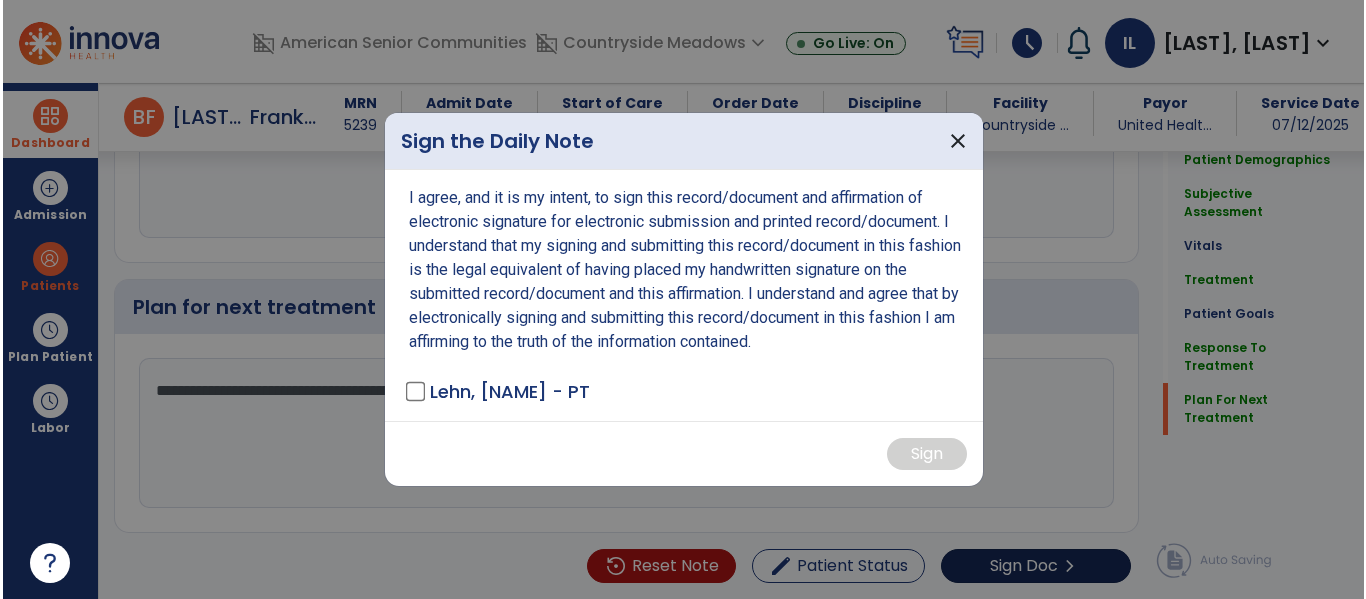 scroll, scrollTop: 2990, scrollLeft: 0, axis: vertical 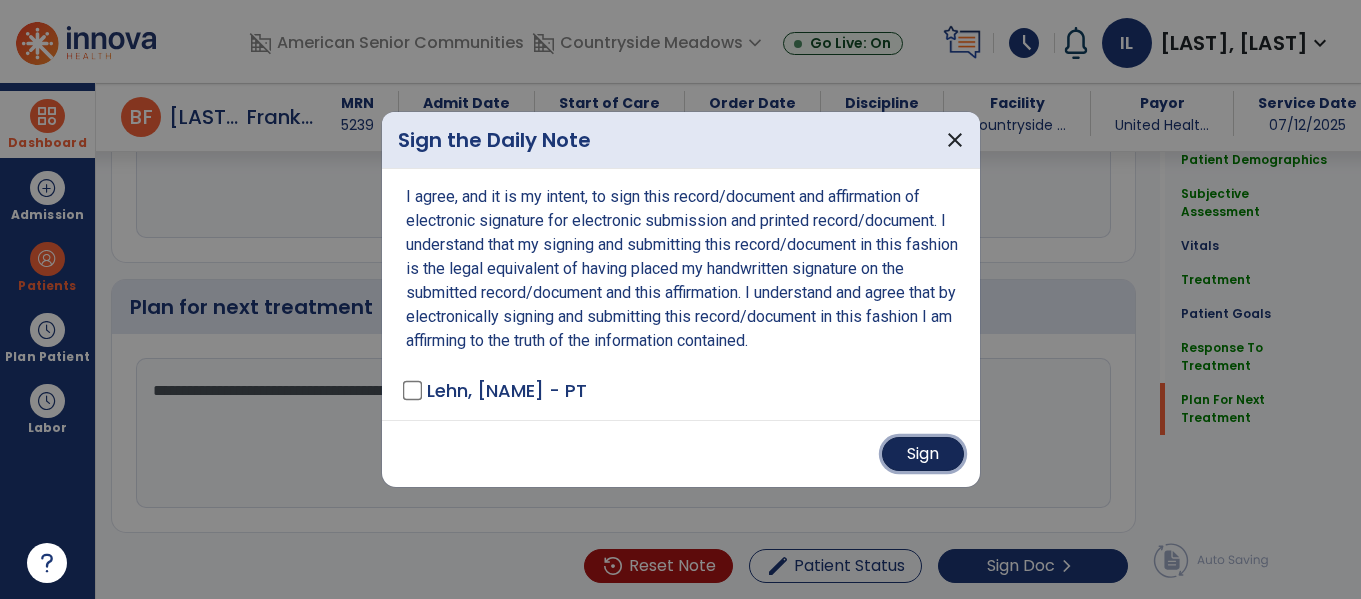 click on "Sign" at bounding box center [923, 454] 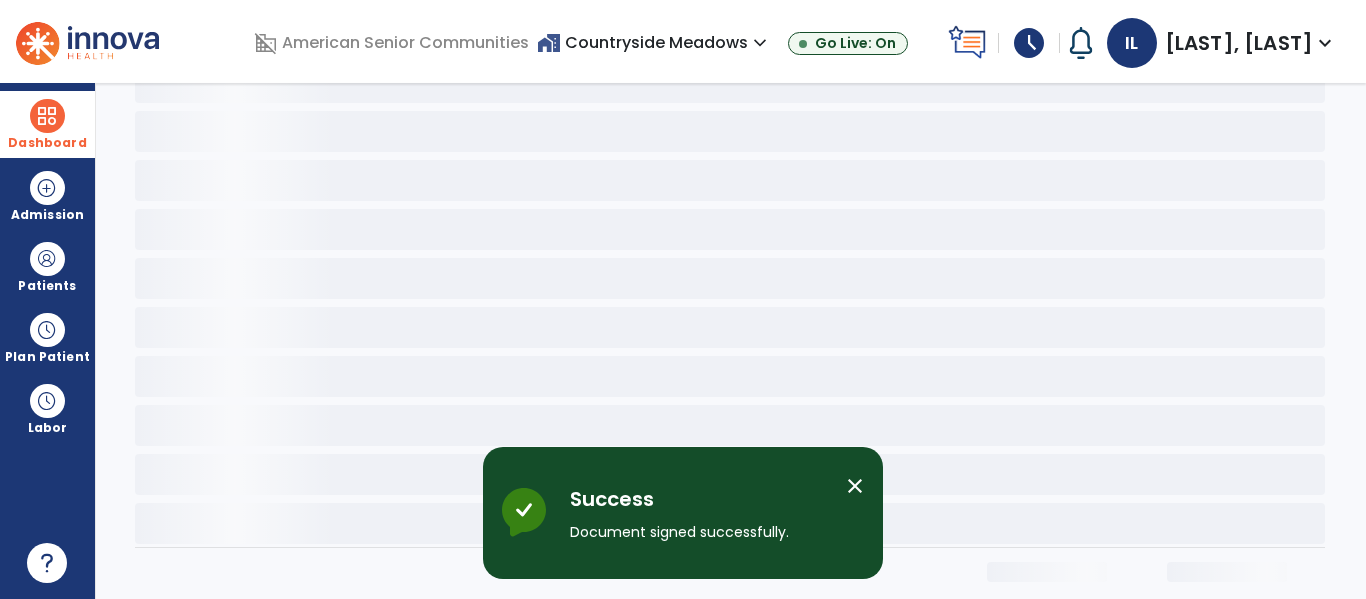 scroll, scrollTop: 0, scrollLeft: 0, axis: both 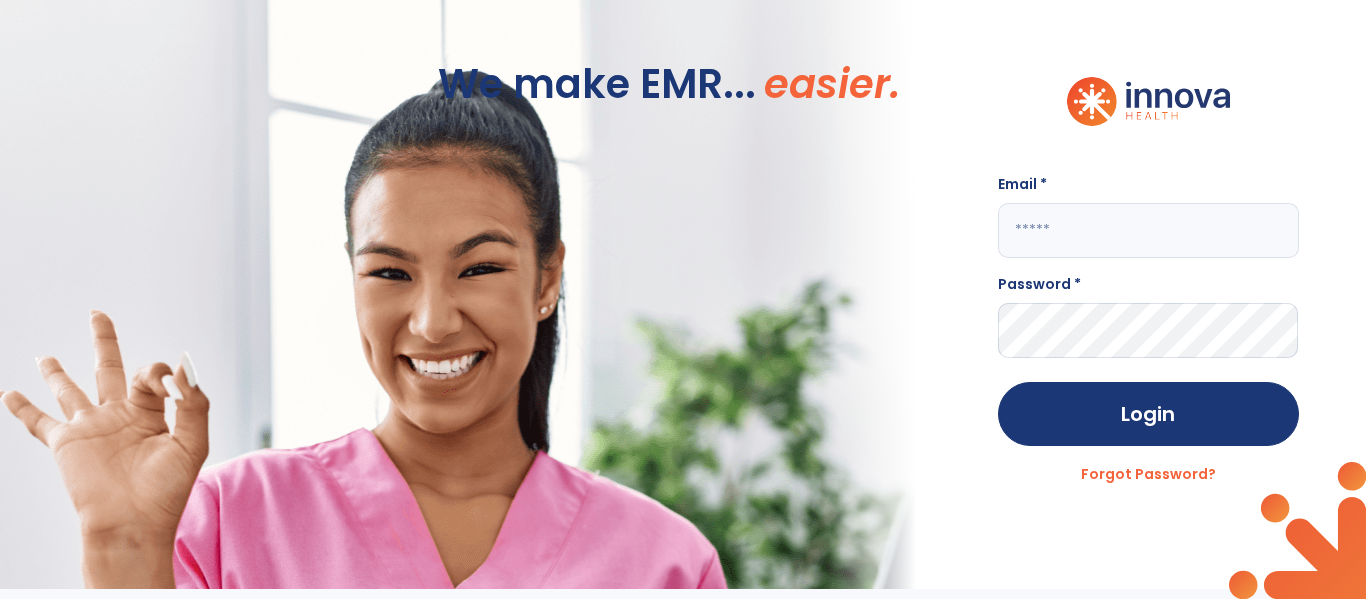 click 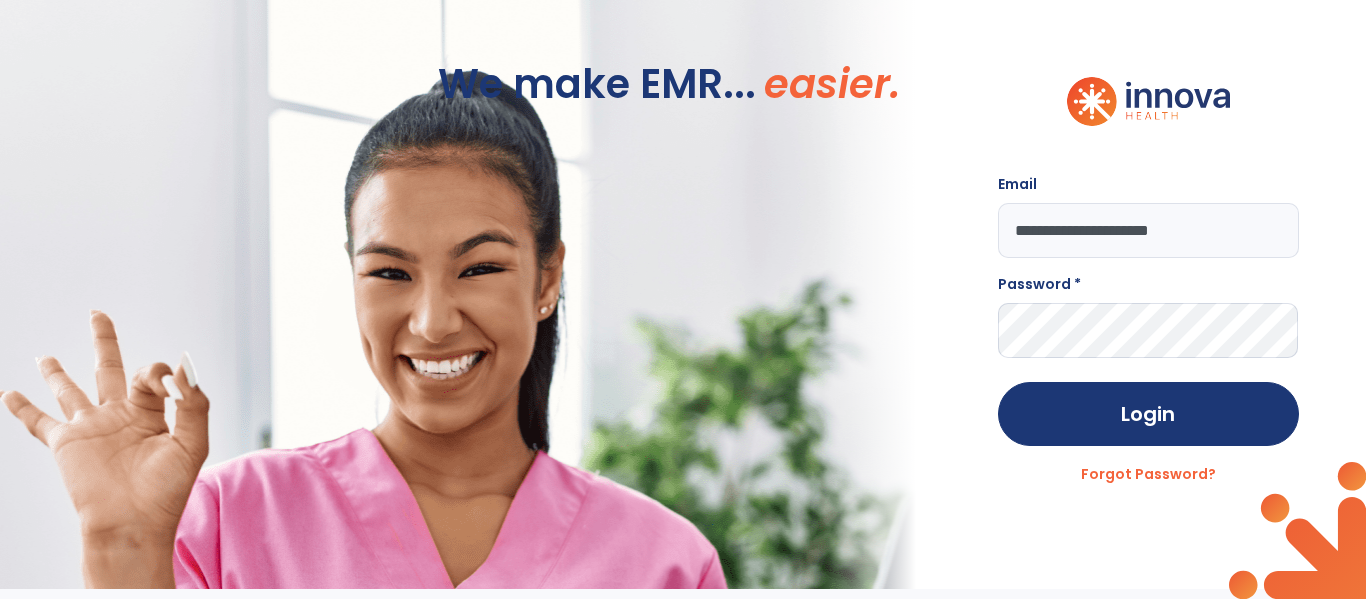 type on "**********" 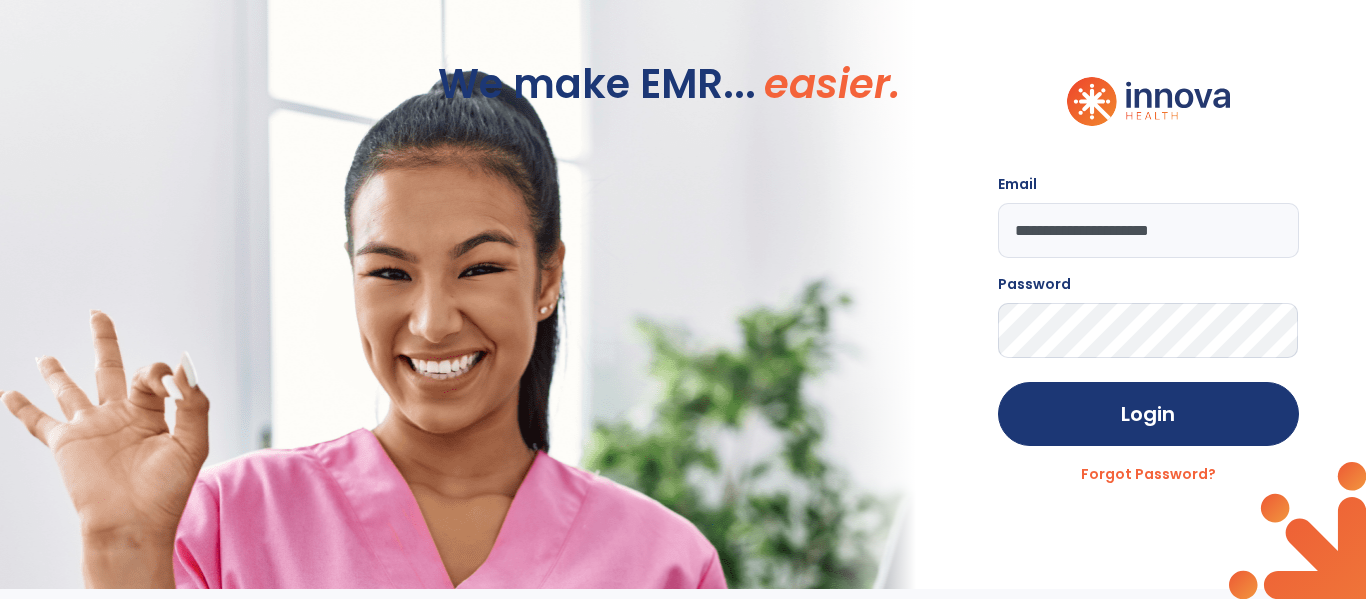 click on "Login" 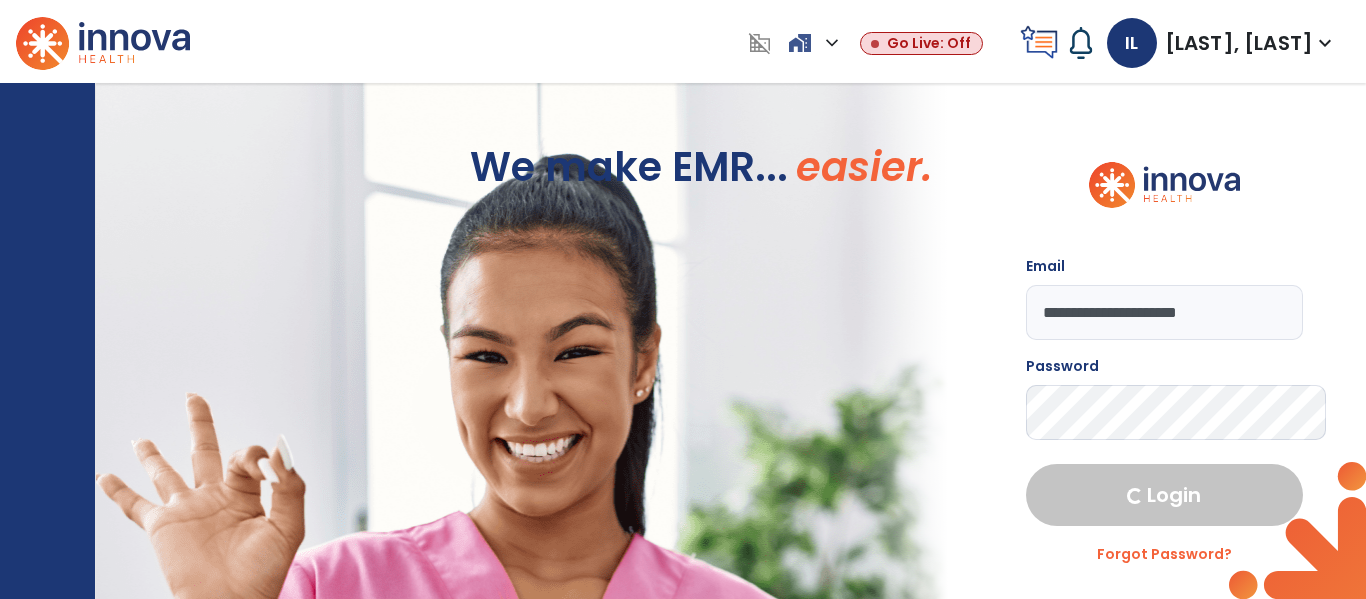 select on "****" 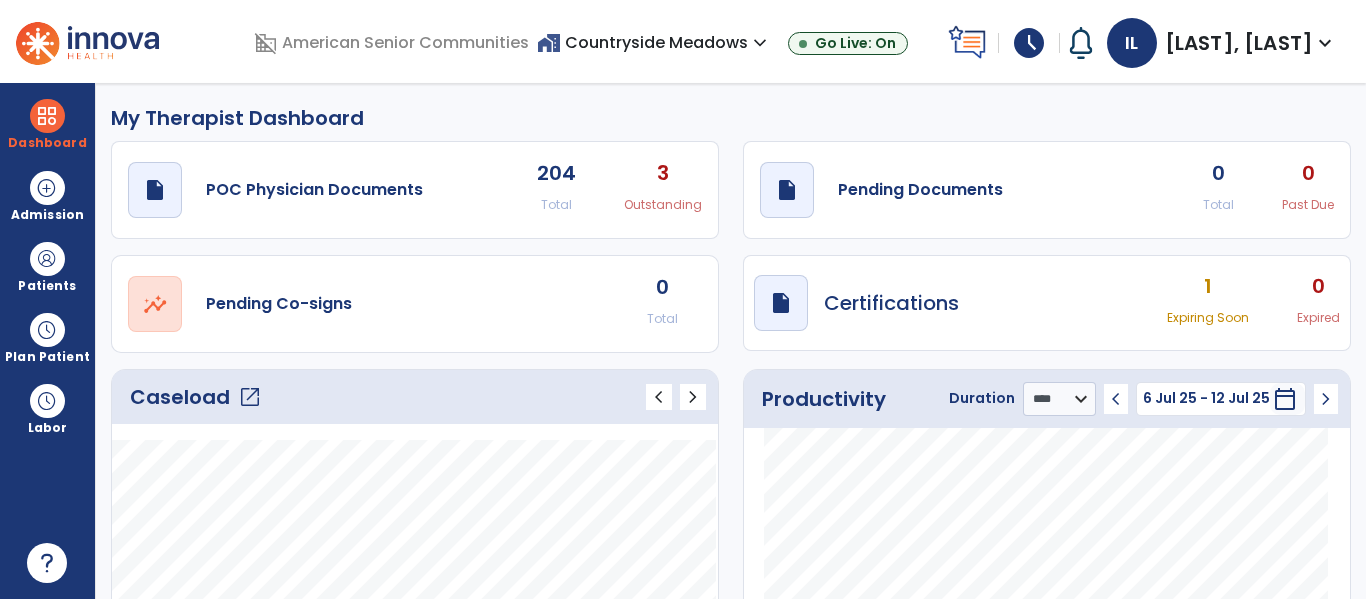 click on "draft   open_in_new  Pending Documents 0 Total 0 Past Due" 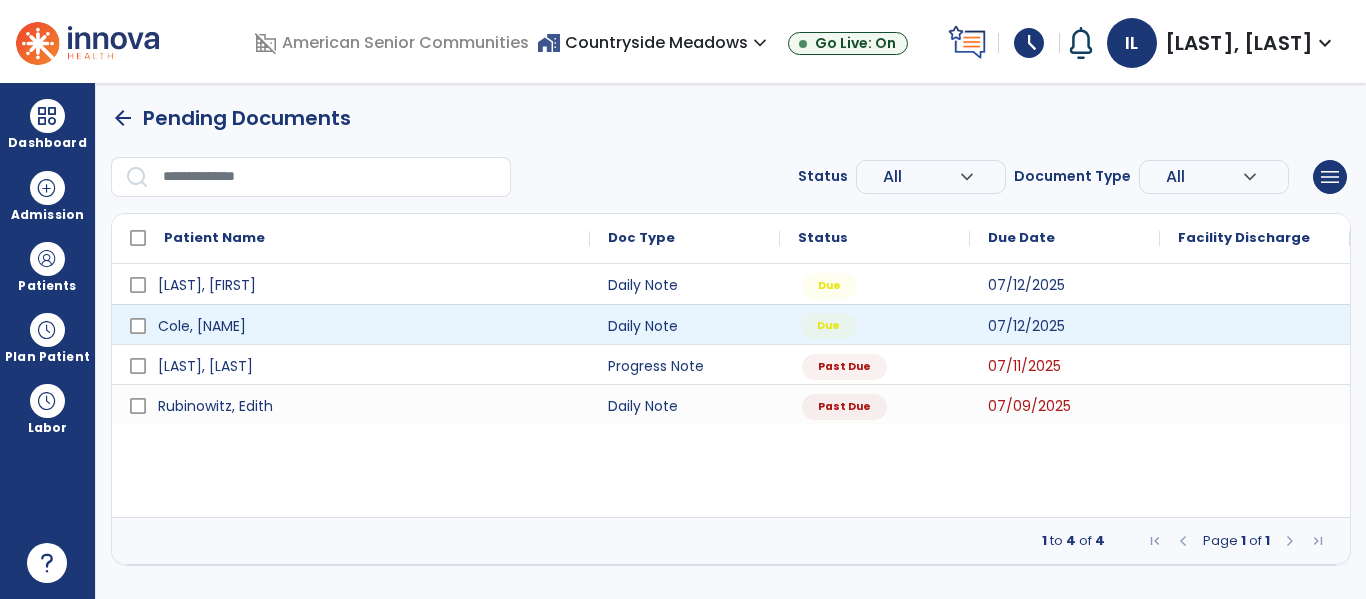 click on "Due" at bounding box center (875, 324) 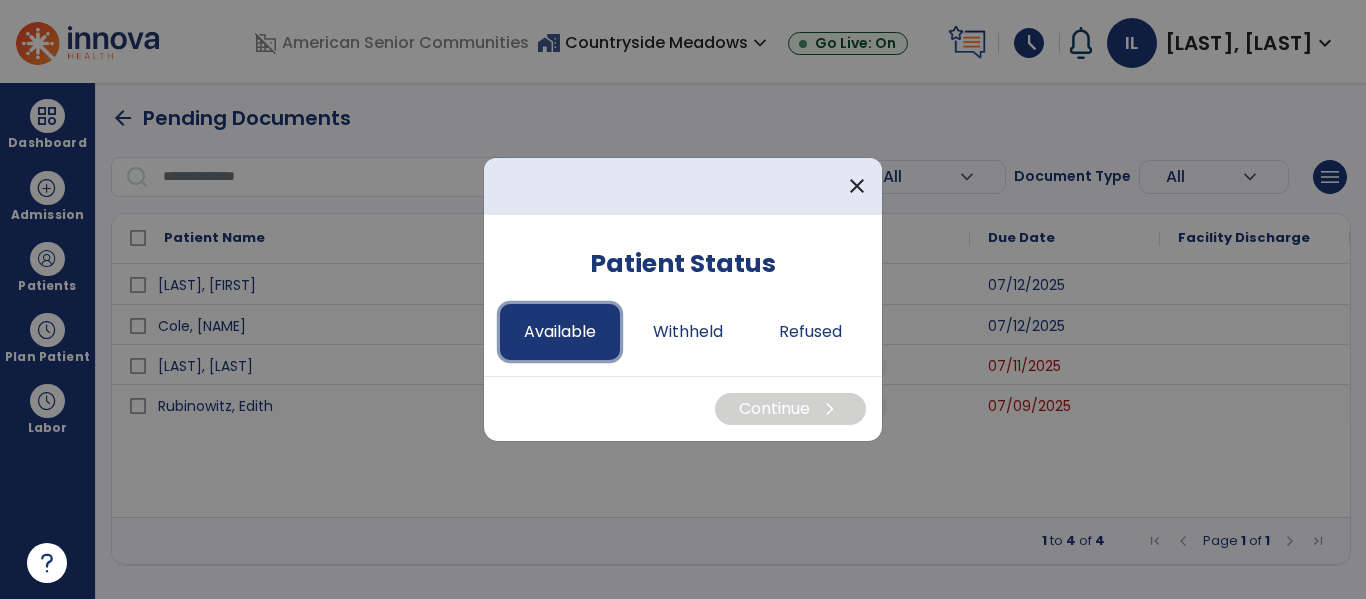 click on "Available" at bounding box center (560, 332) 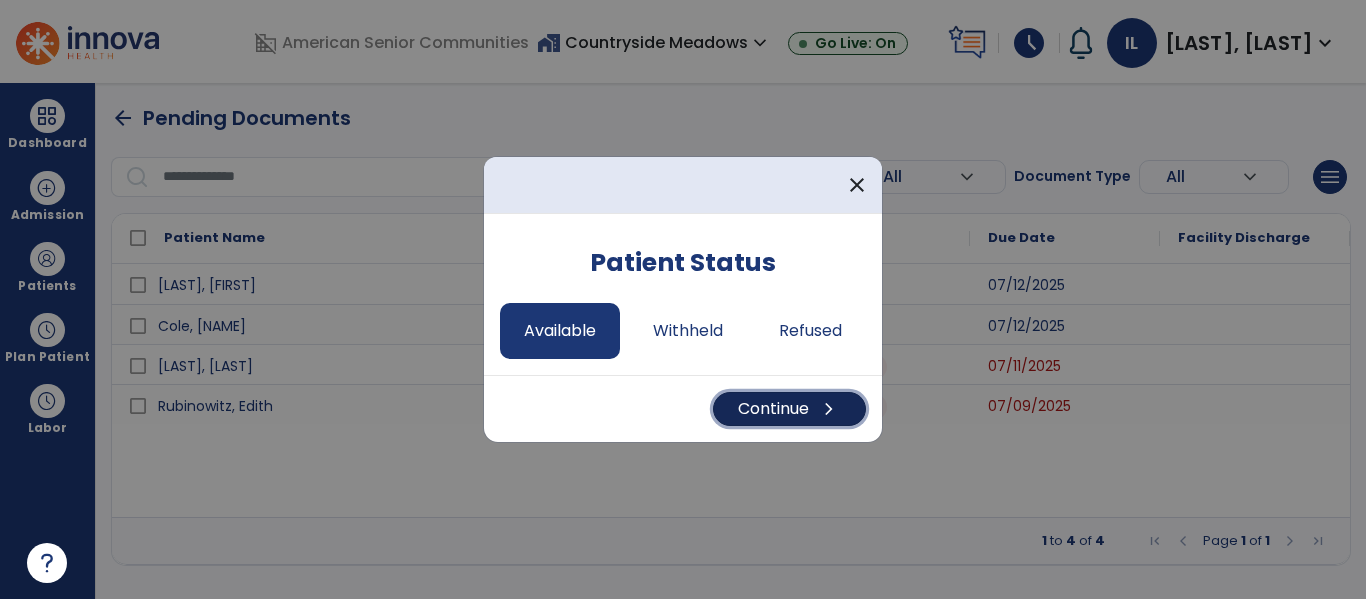 click on "Continue   chevron_right" at bounding box center [789, 409] 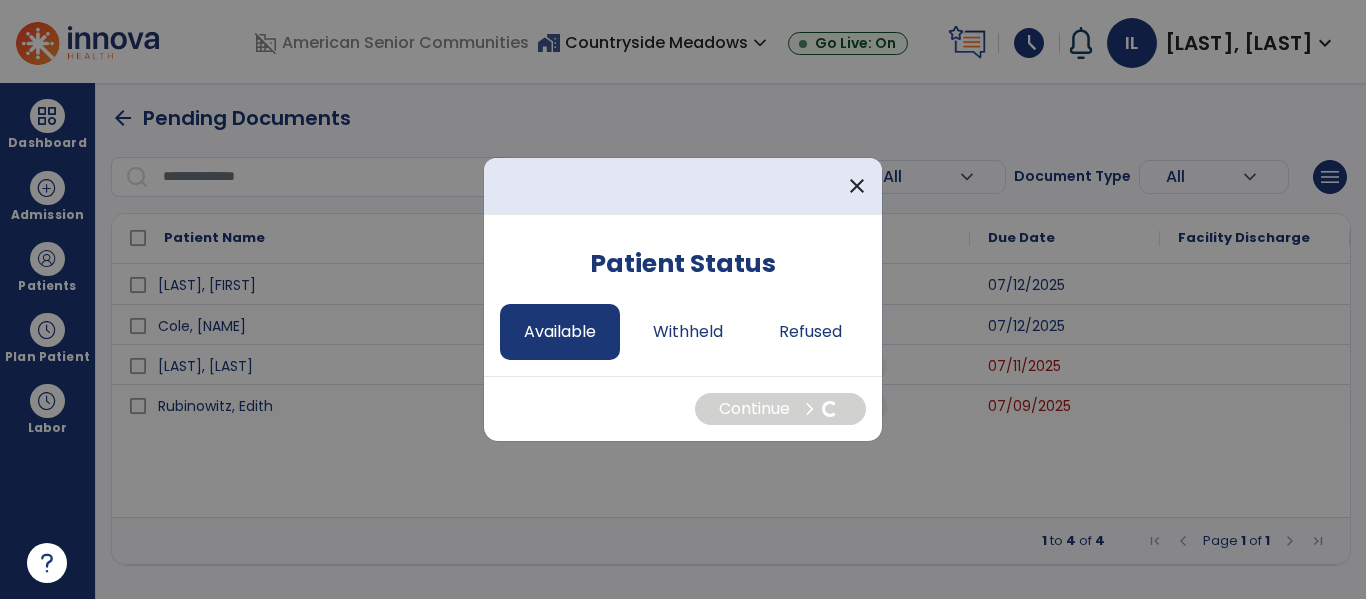select on "*" 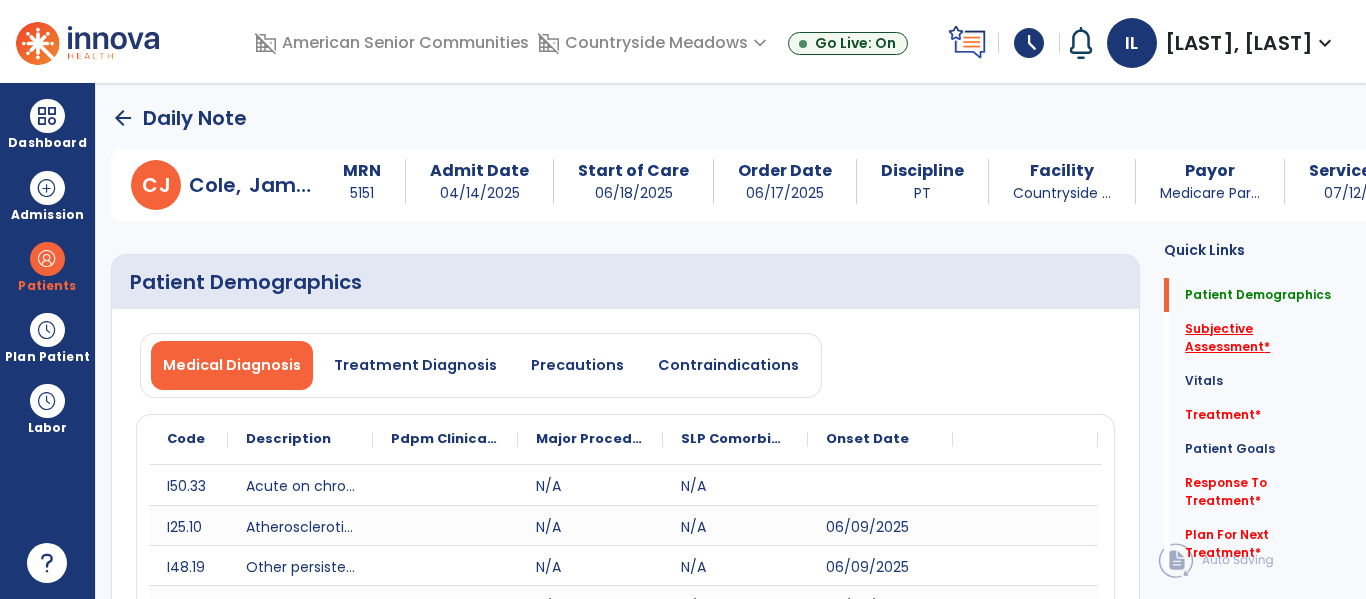 click on "Subjective Assessment   *" 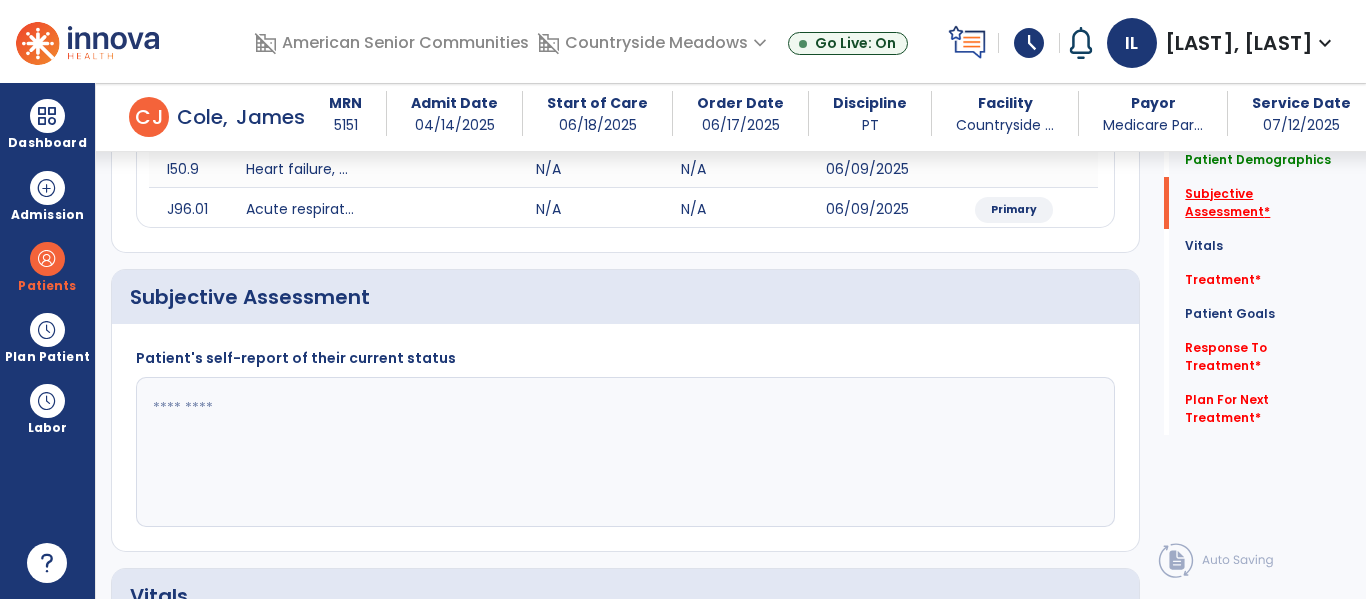 scroll, scrollTop: 507, scrollLeft: 0, axis: vertical 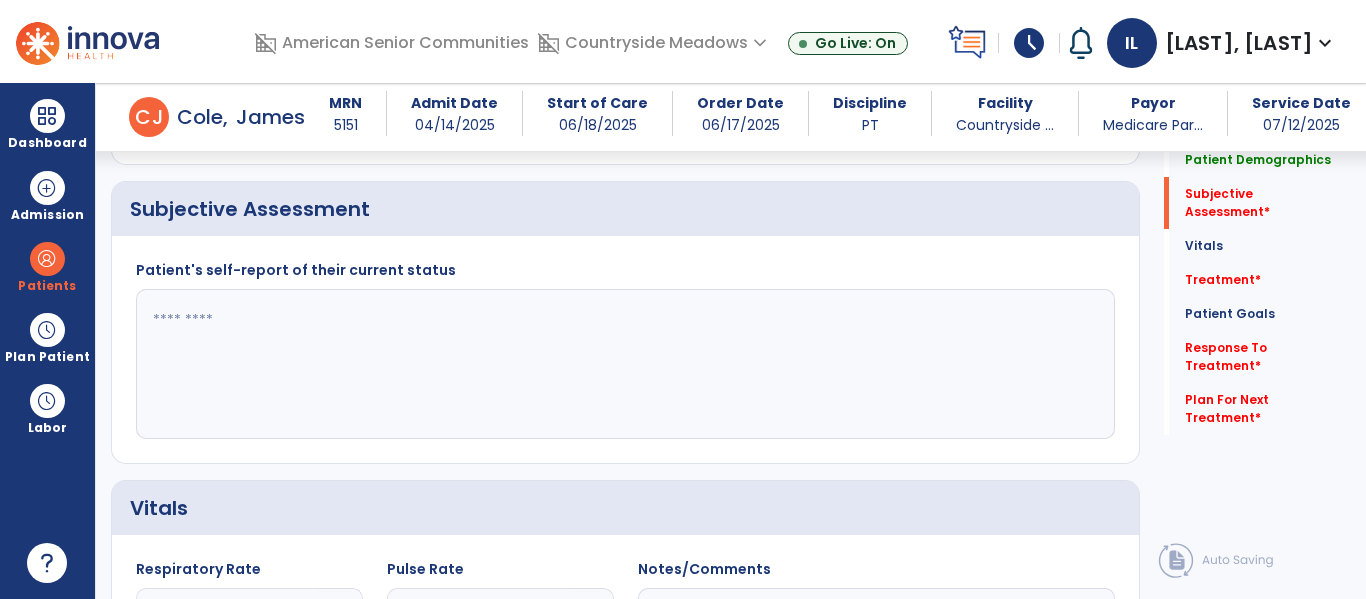 click 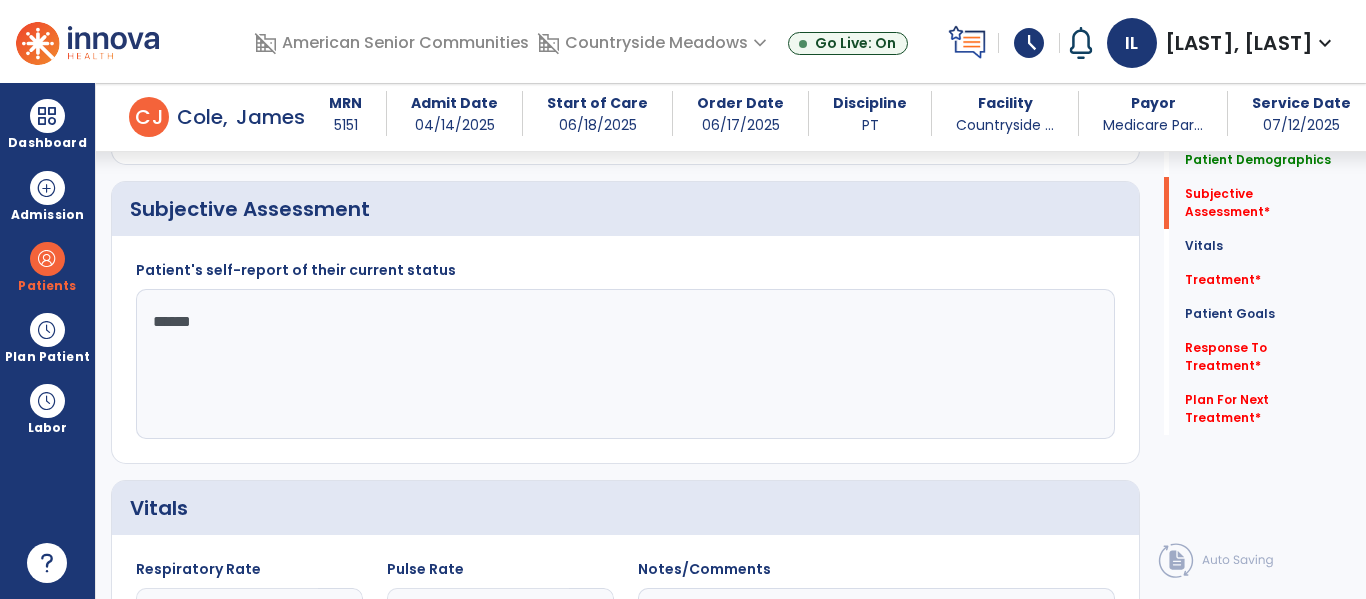 type on "*******" 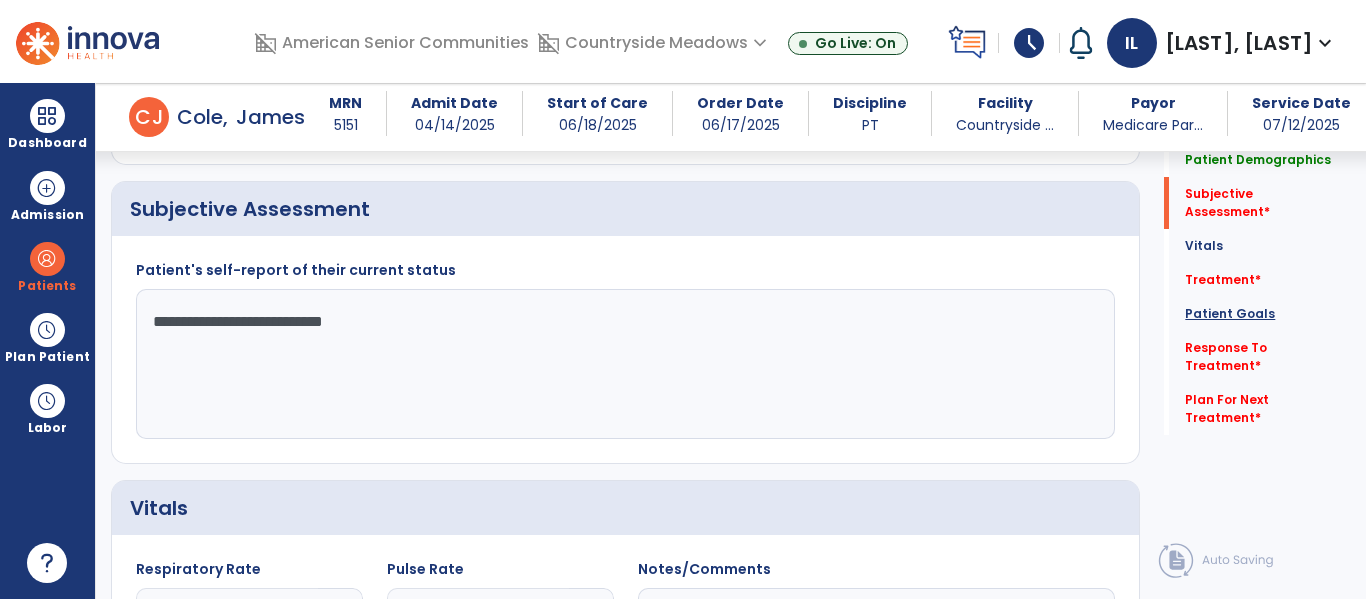 type on "**********" 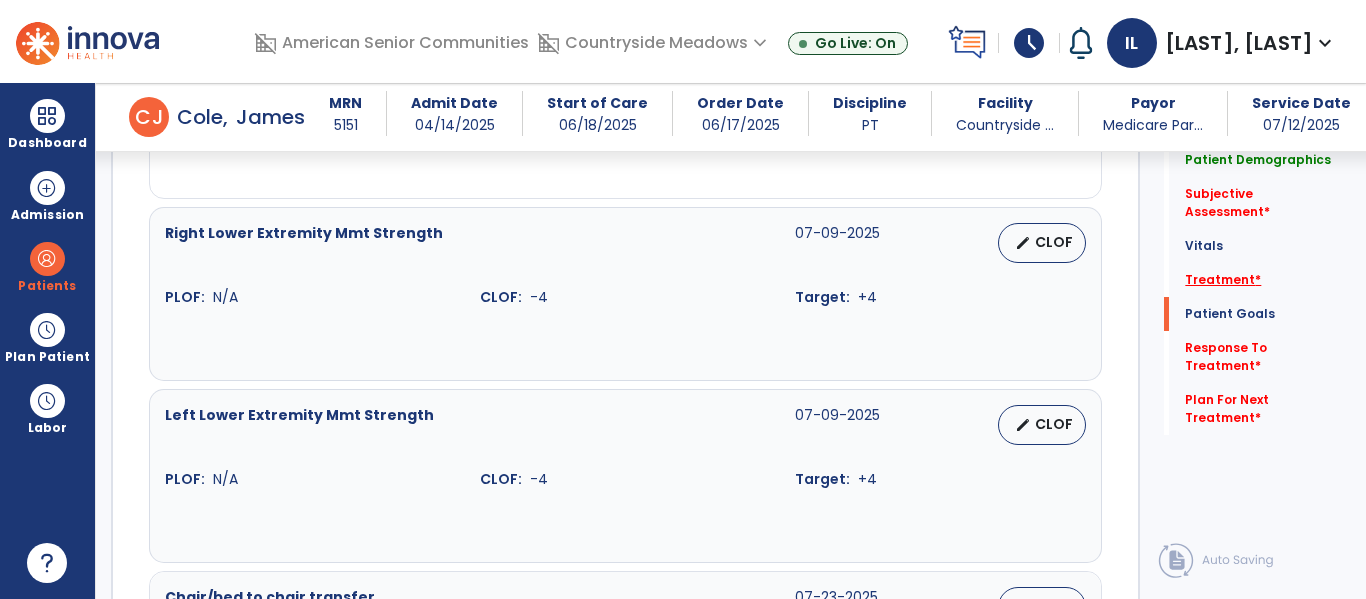 click on "Treatment   *" 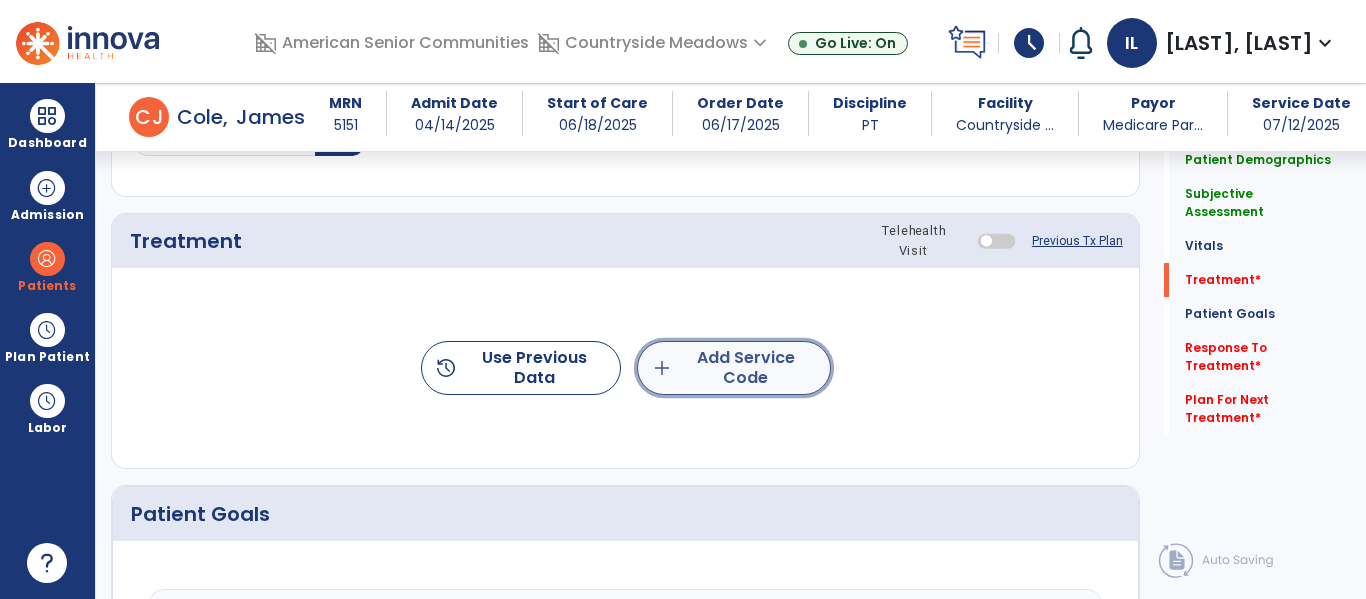 click on "add  Add Service Code" 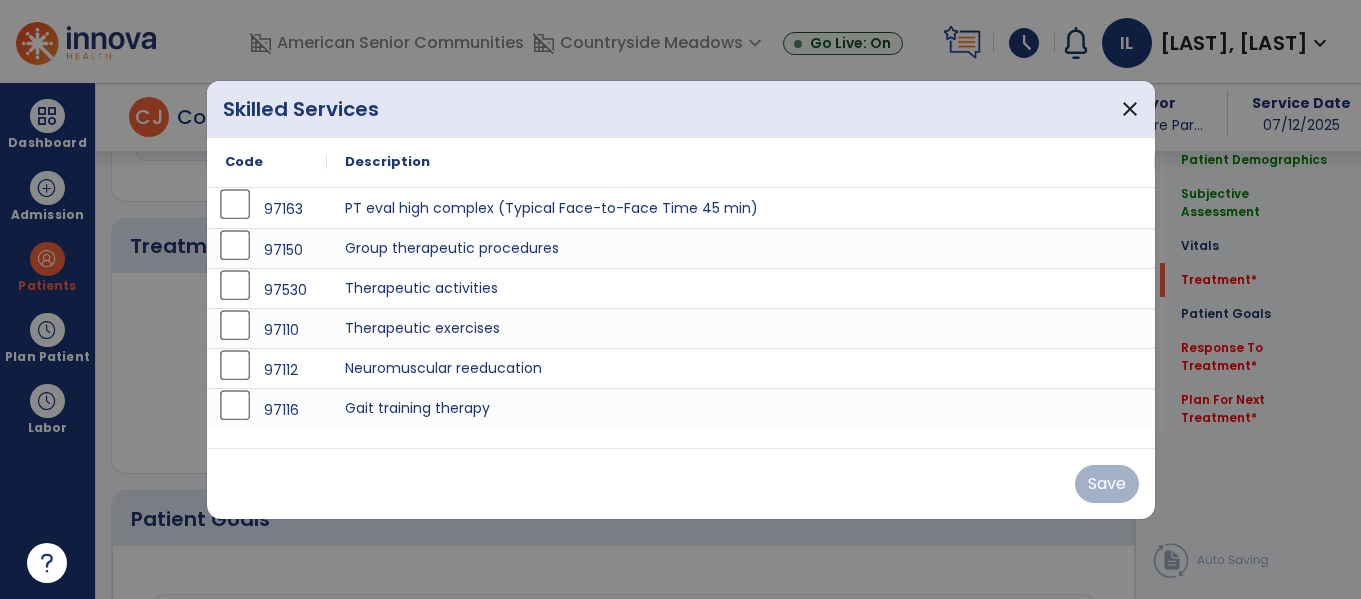 scroll, scrollTop: 1196, scrollLeft: 0, axis: vertical 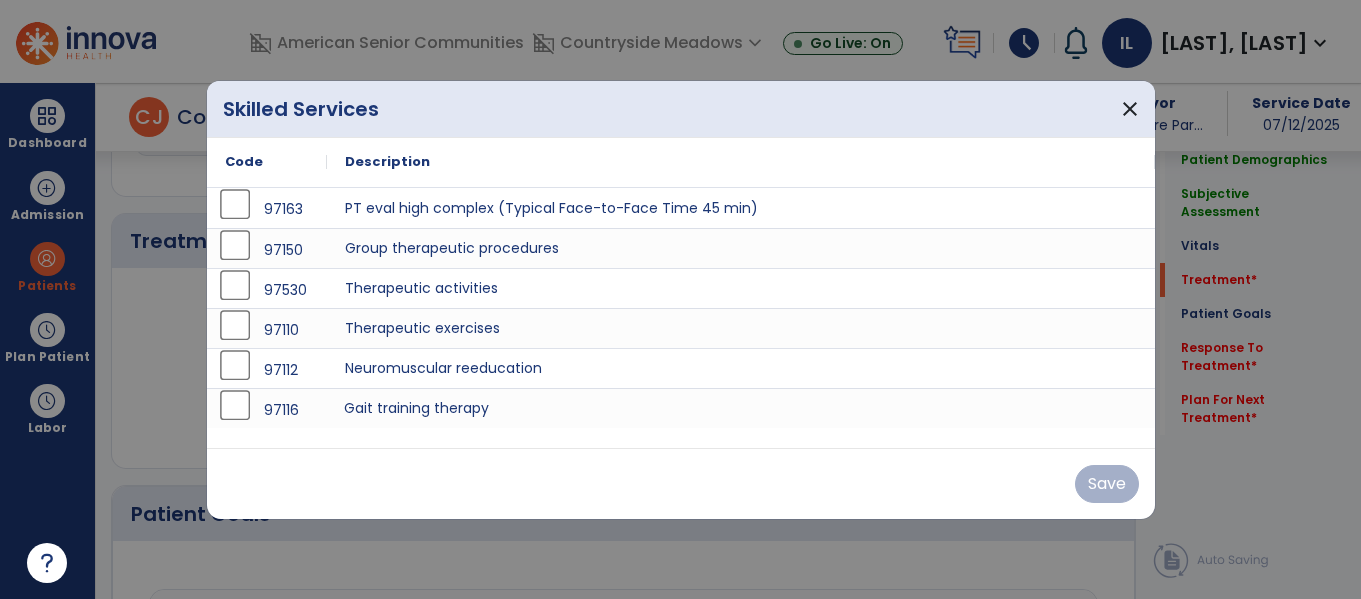 click on "Gait training therapy" at bounding box center [741, 408] 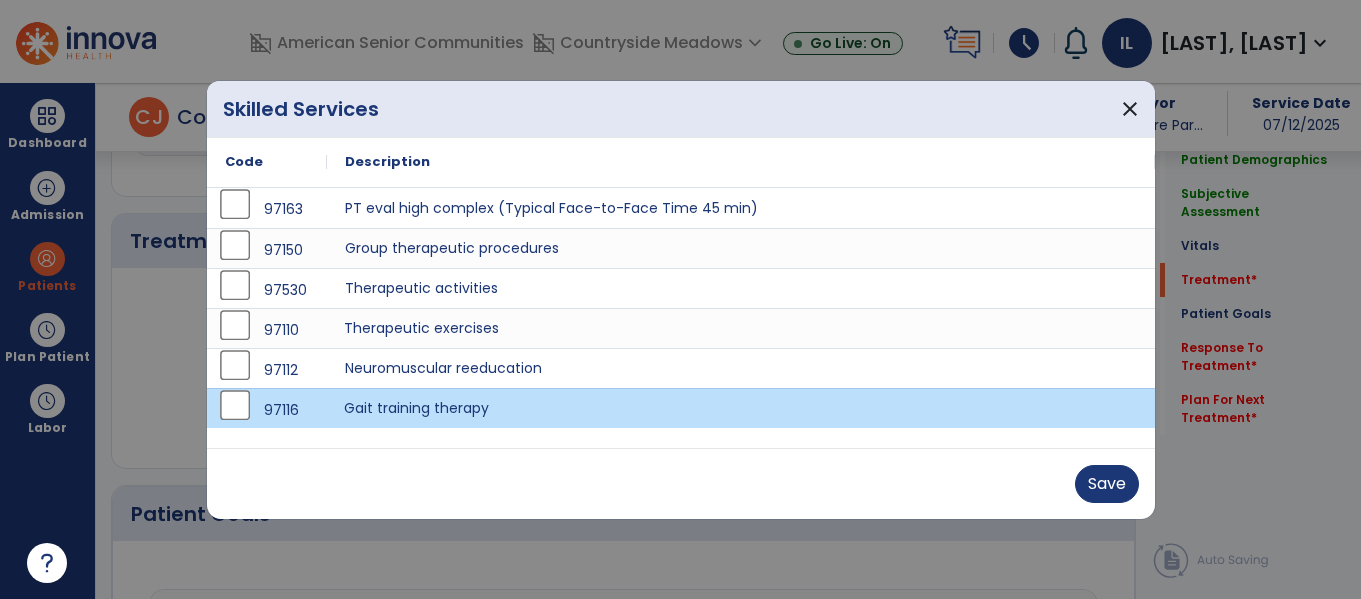 click on "Therapeutic exercises" at bounding box center [741, 328] 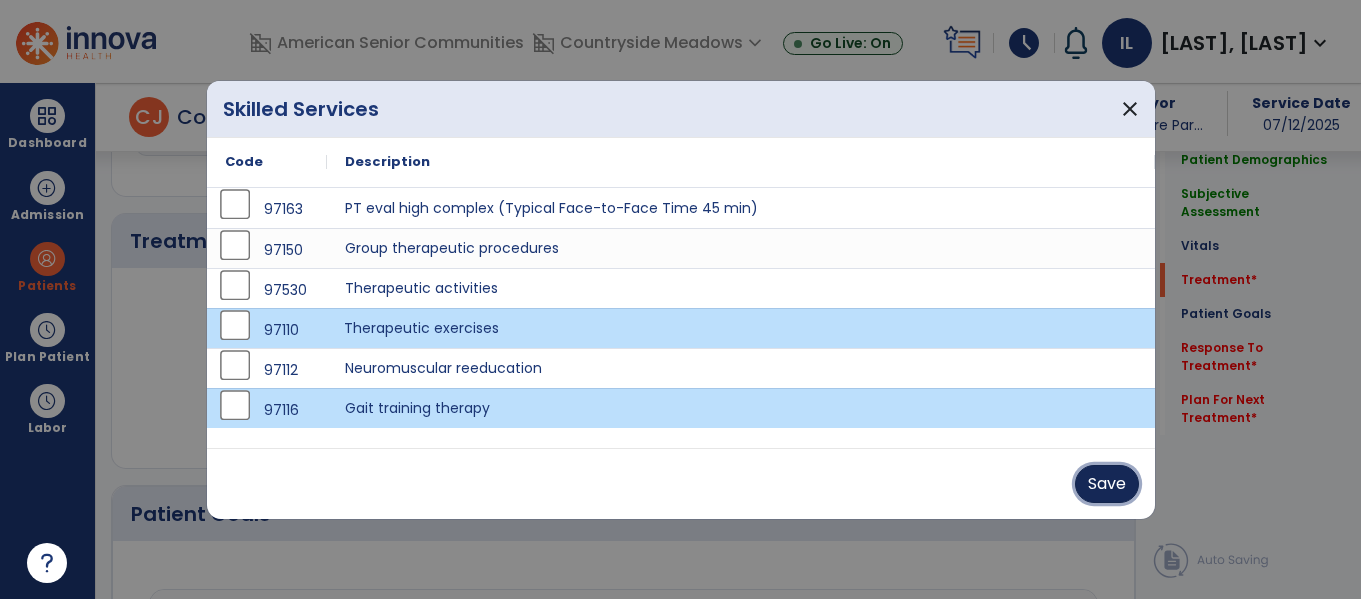click on "Save" at bounding box center [1107, 484] 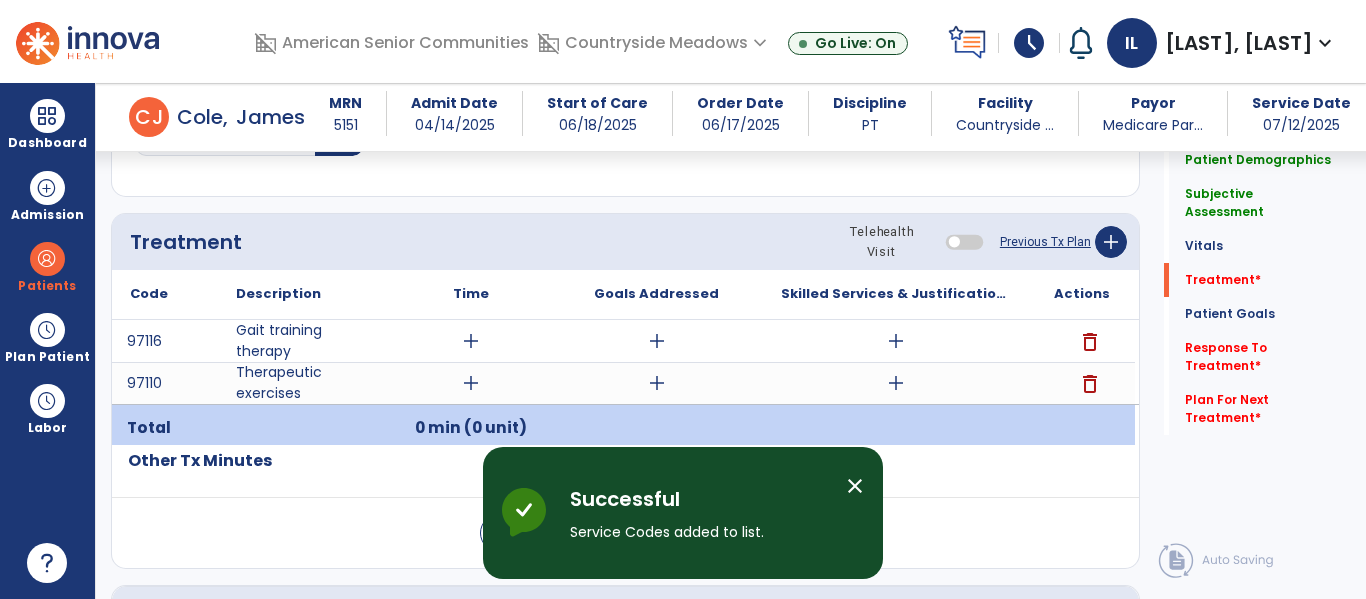 click on "add" at bounding box center (471, 341) 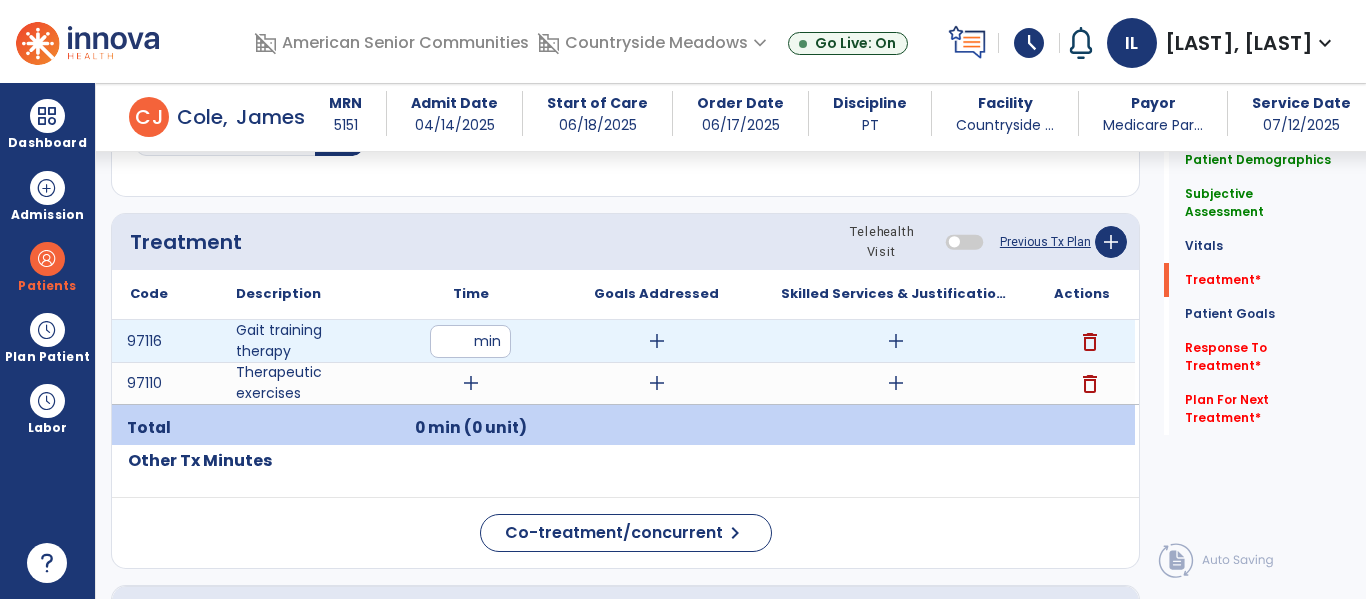 type on "**" 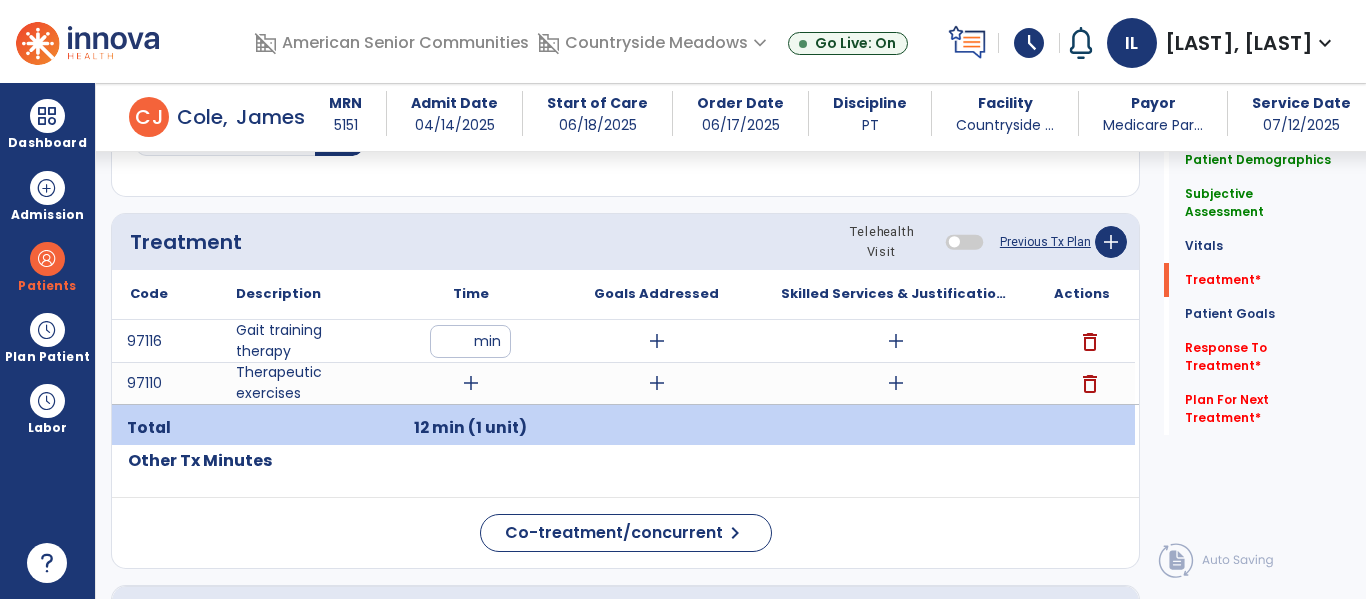 click on "add" at bounding box center (471, 383) 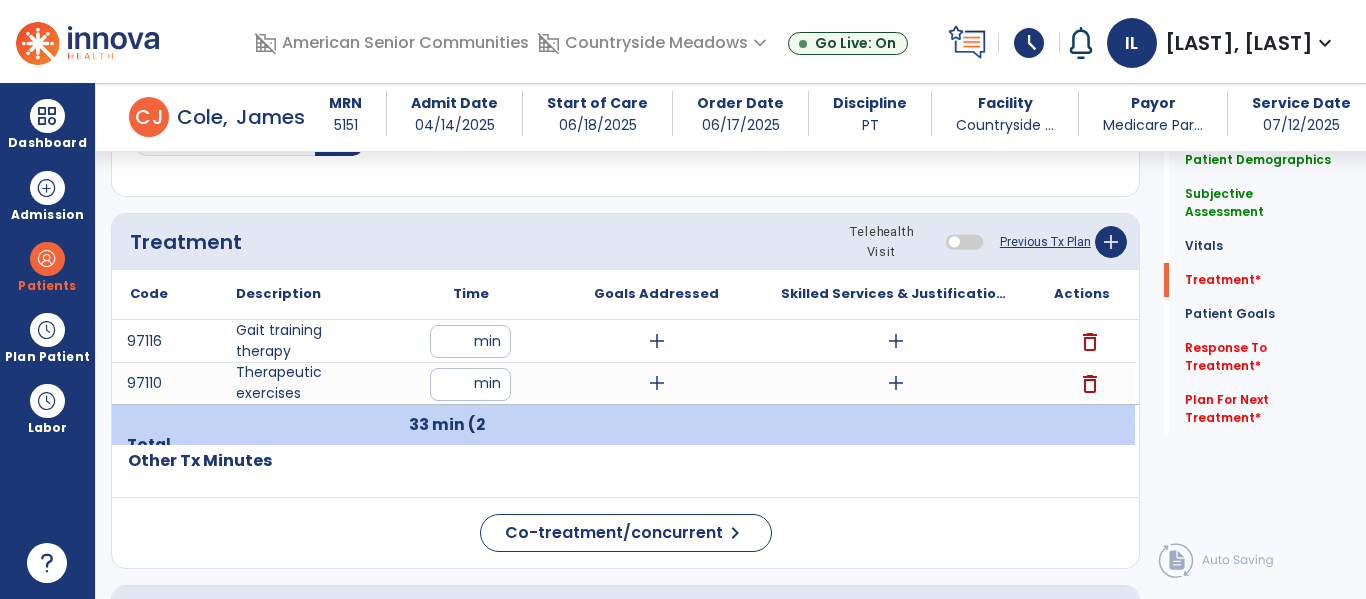 click on "add" at bounding box center [896, 341] 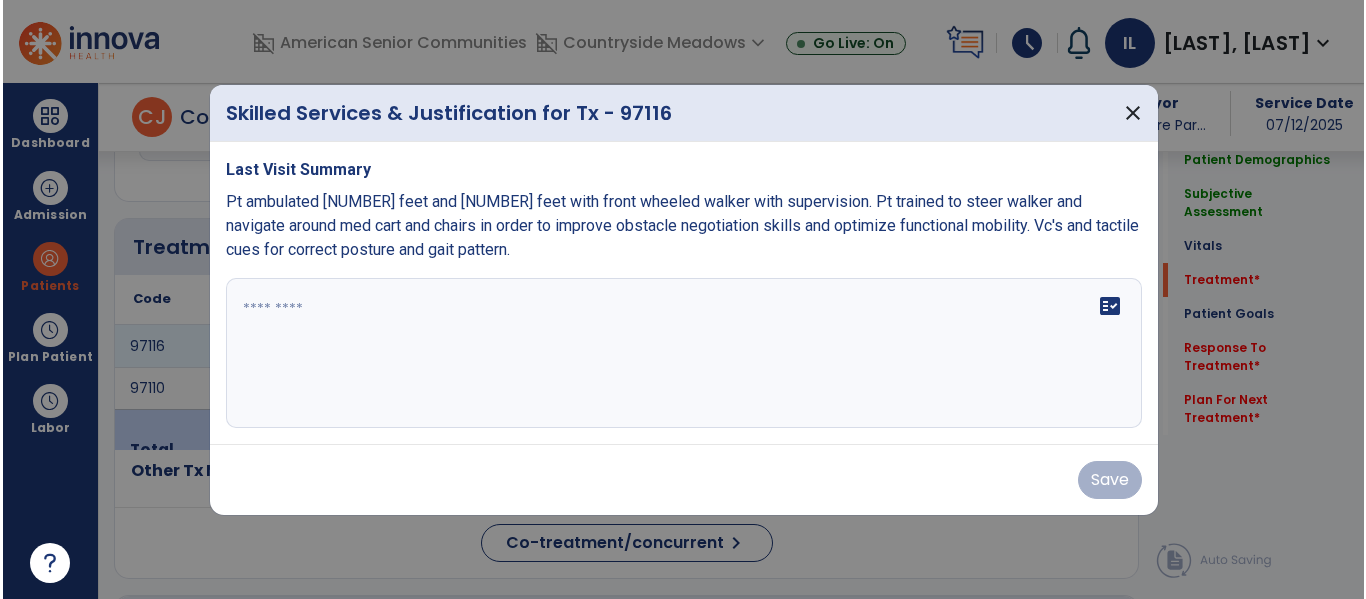 scroll, scrollTop: 1196, scrollLeft: 0, axis: vertical 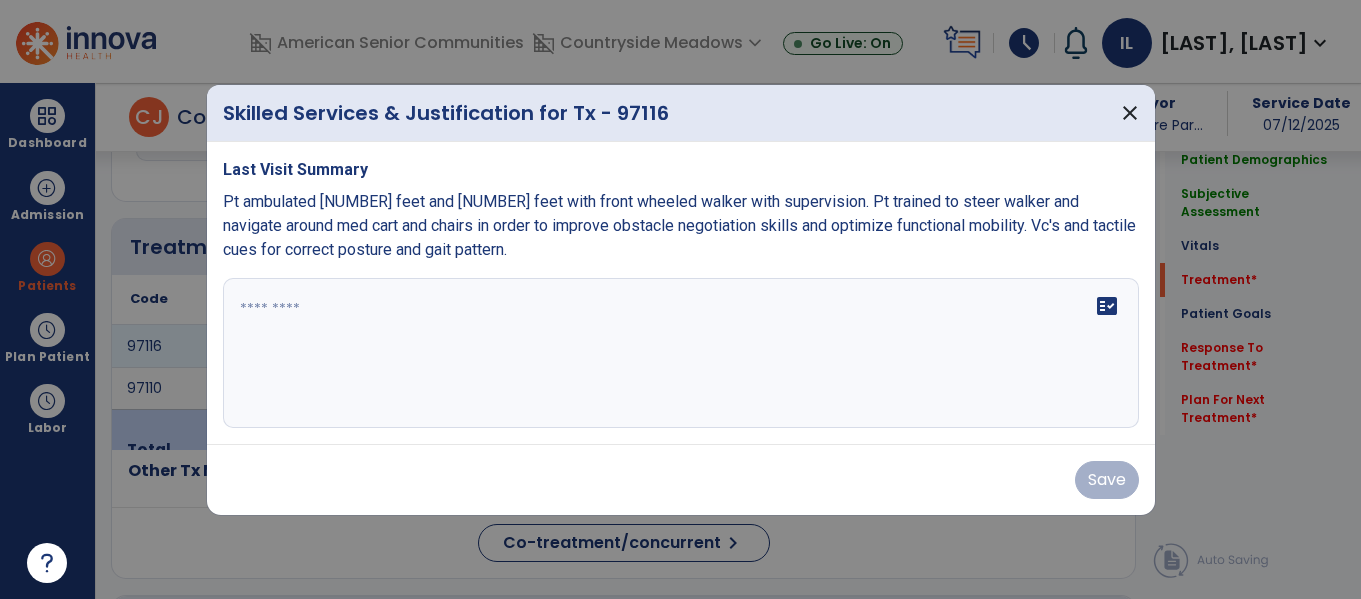 click at bounding box center [681, 353] 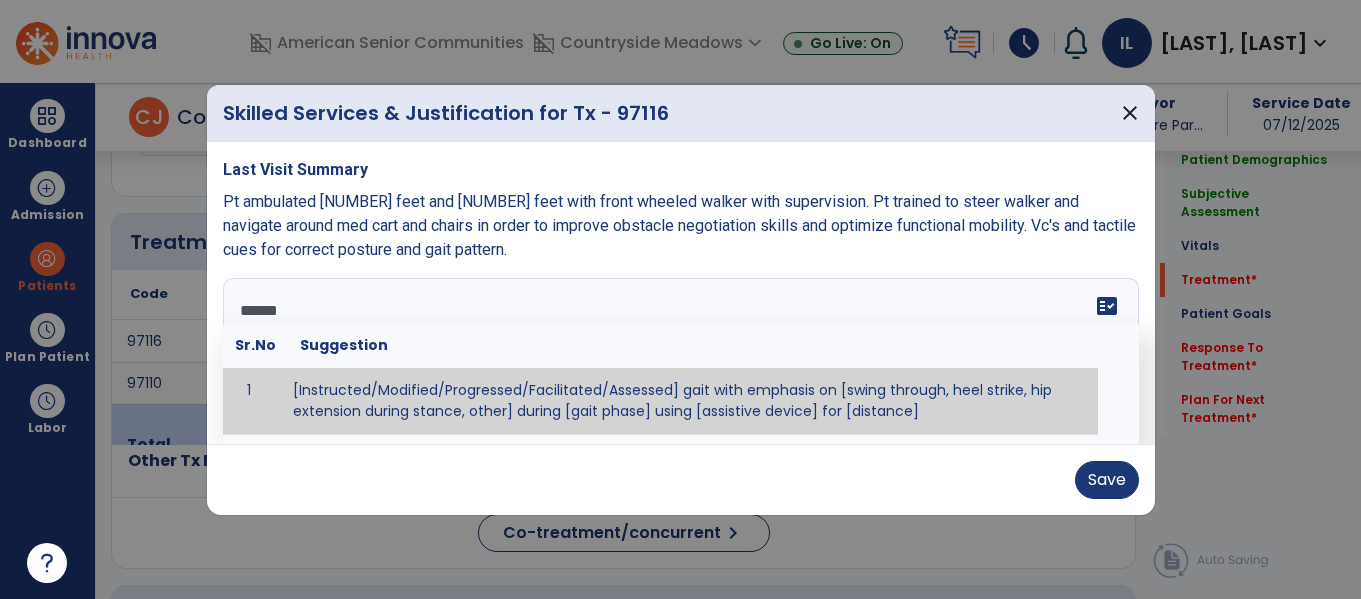 type on "*******" 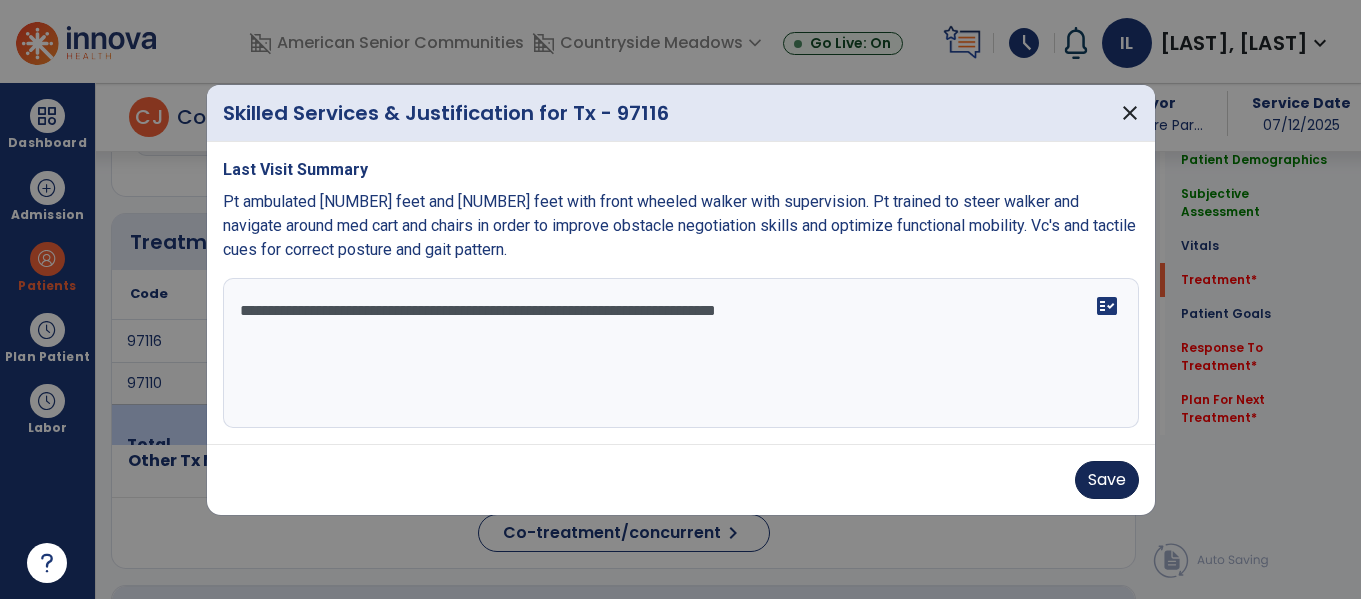 type on "**********" 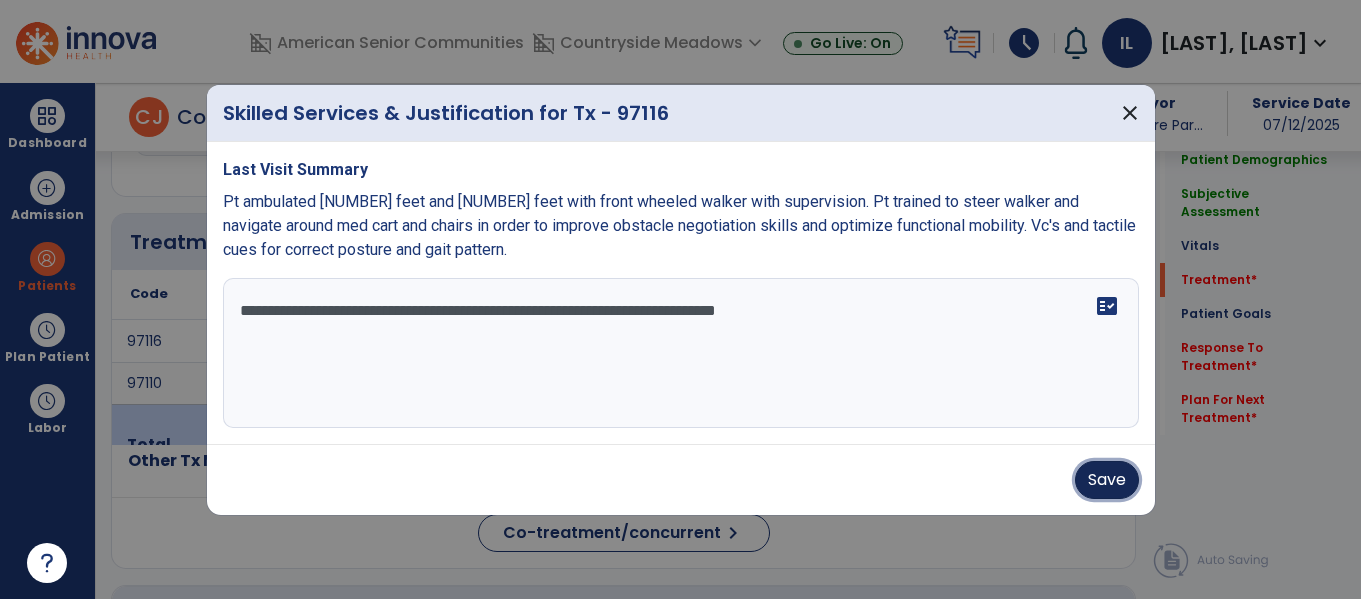 click on "Save" at bounding box center [1107, 480] 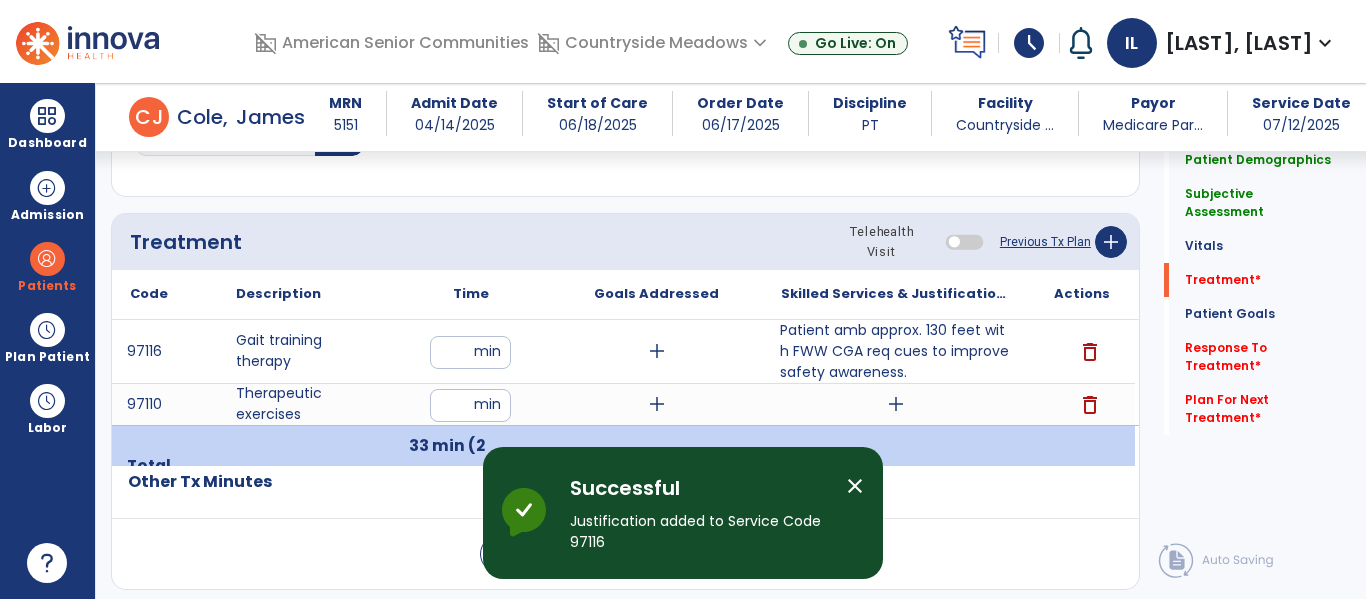 click on "**" at bounding box center (470, 352) 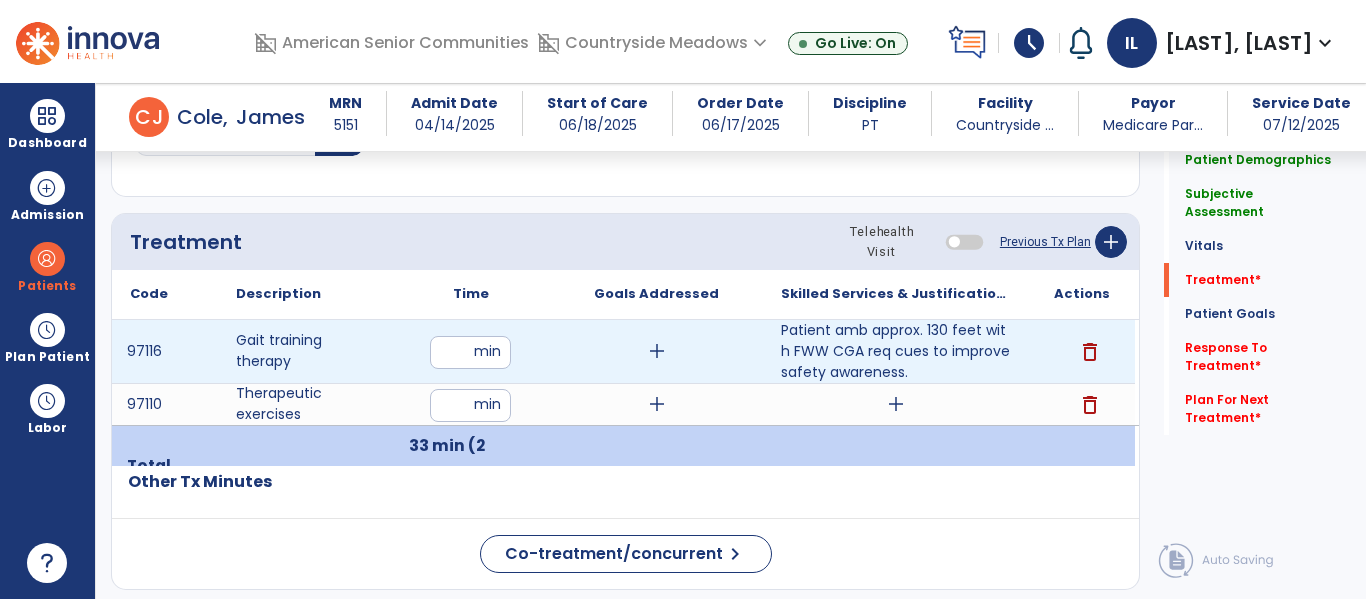 type on "**" 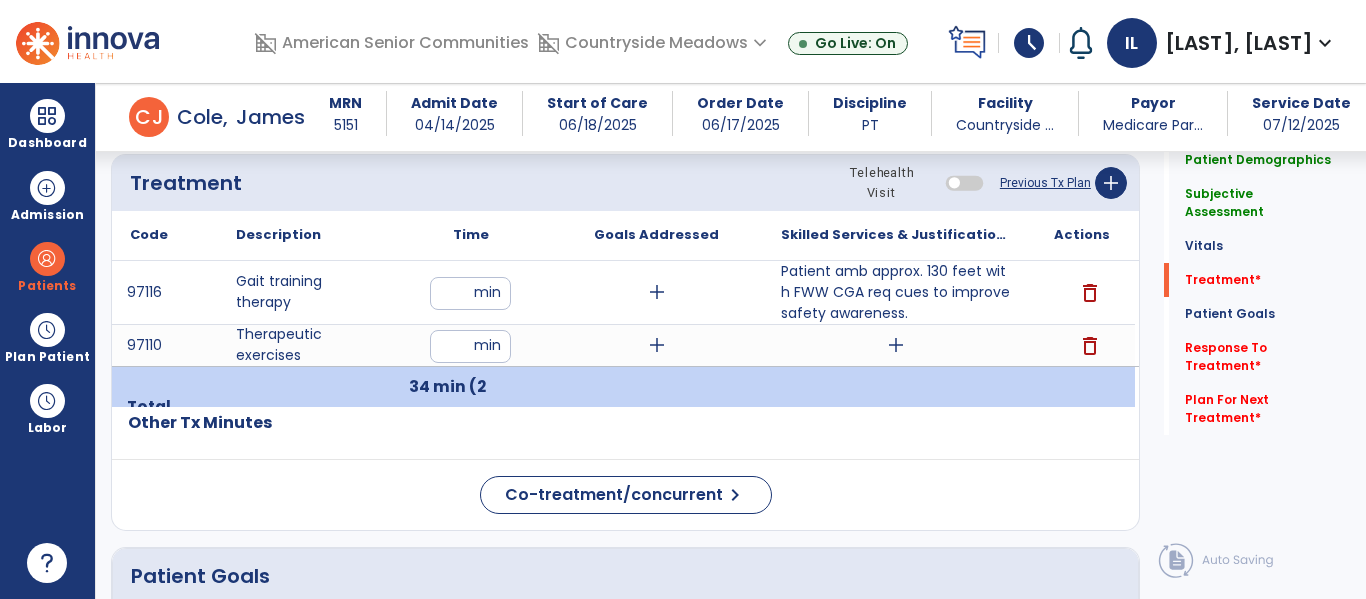 click on "add" at bounding box center (896, 345) 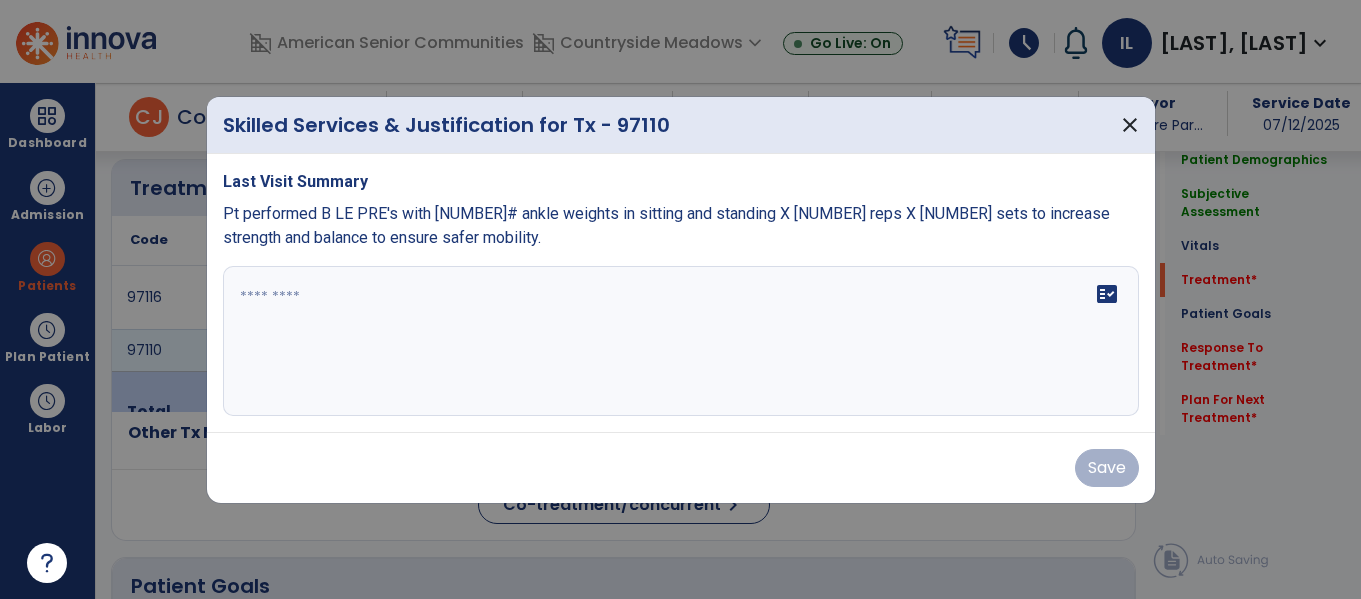 click on "fact_check" at bounding box center (681, 341) 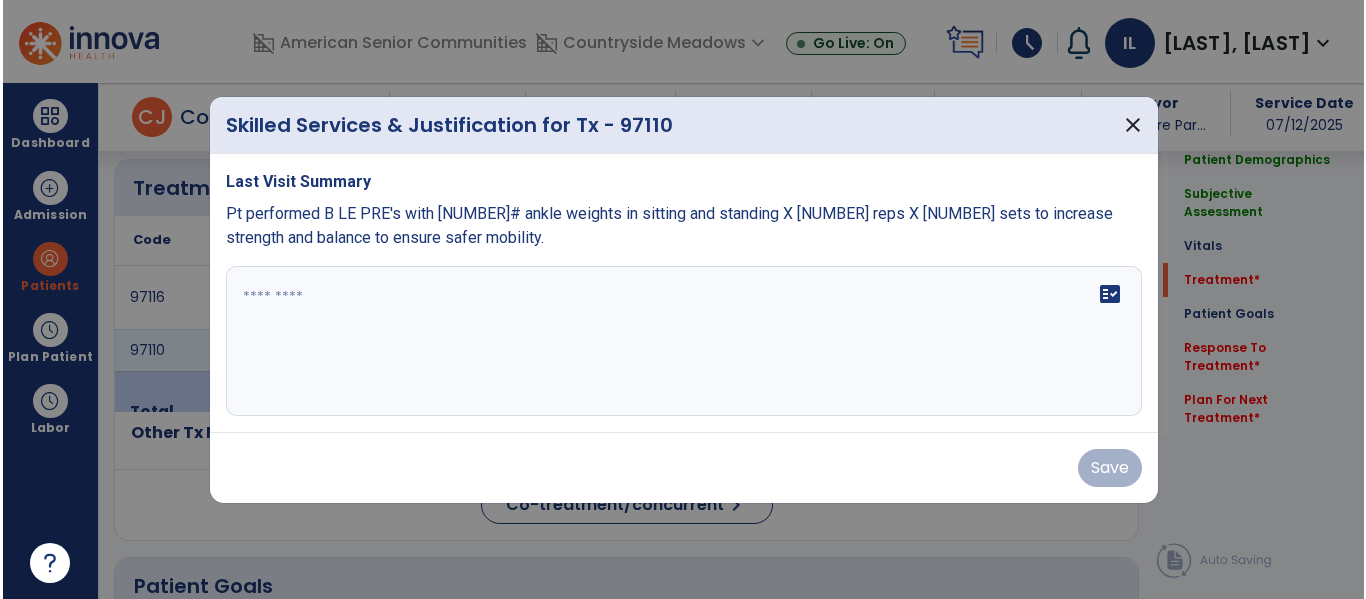 scroll, scrollTop: 1255, scrollLeft: 0, axis: vertical 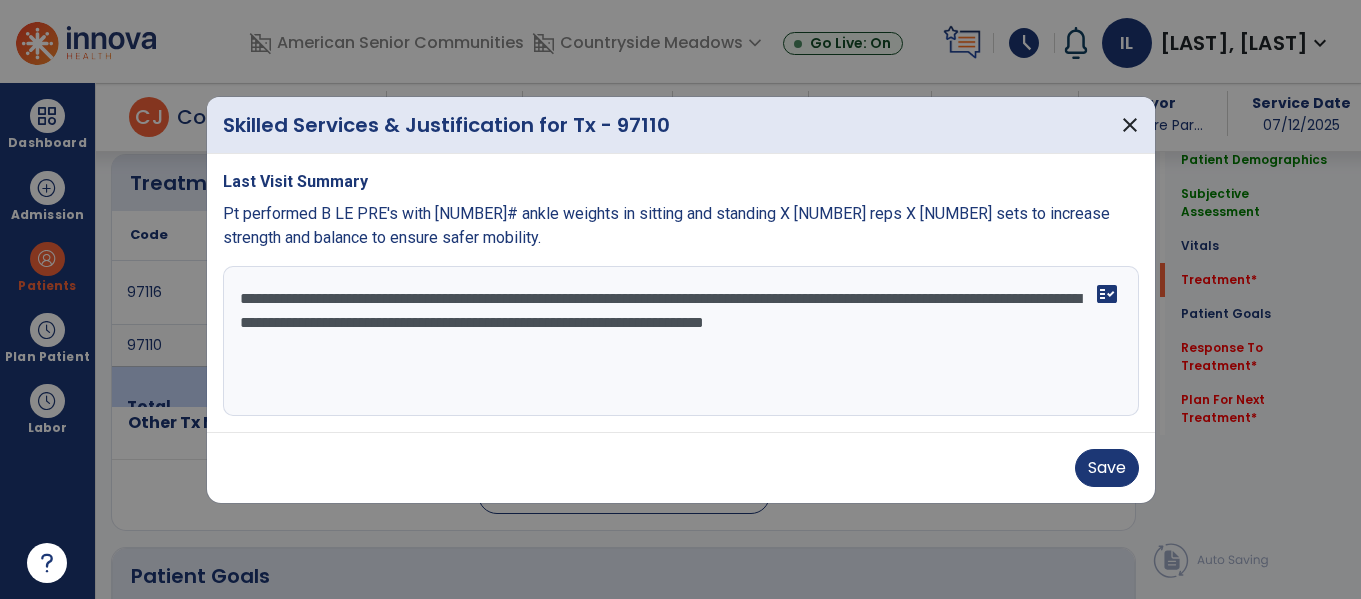 type on "**********" 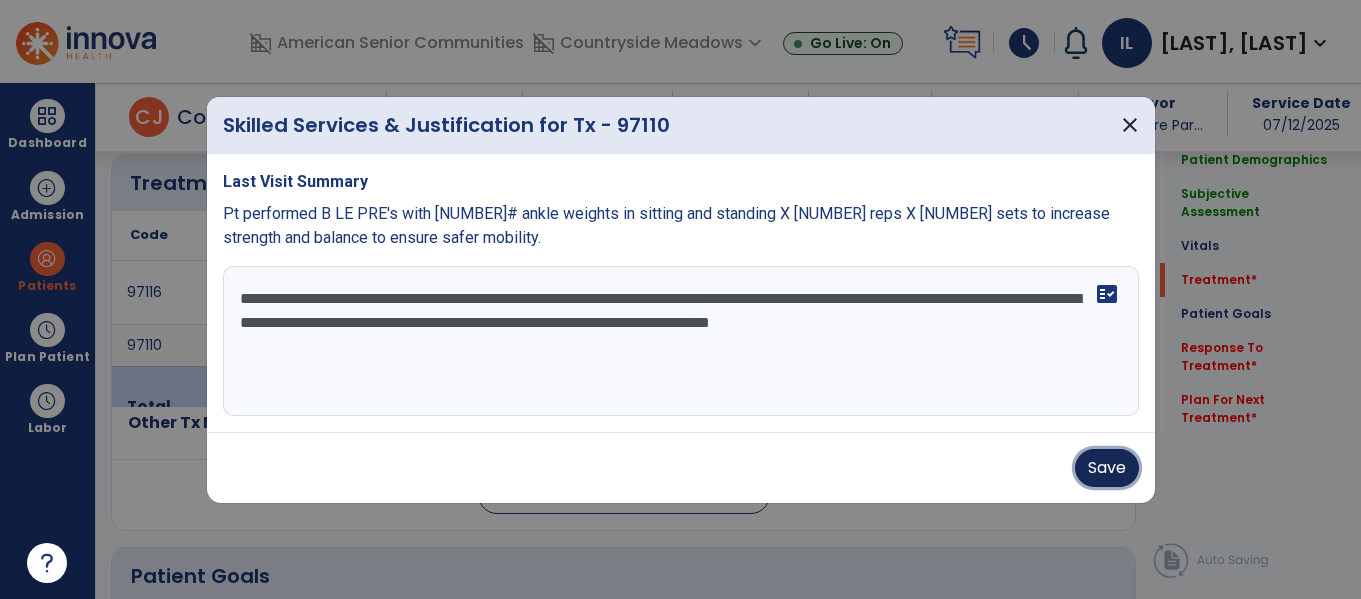 click on "Save" at bounding box center [1107, 468] 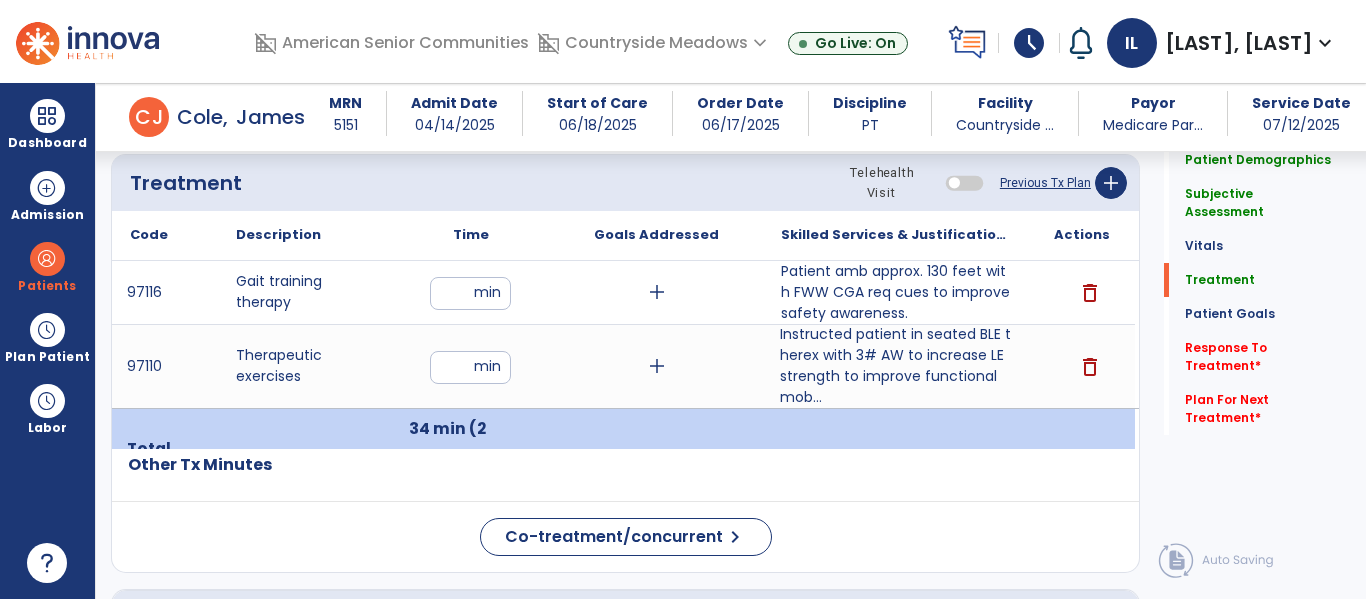 click on "**" at bounding box center (470, 367) 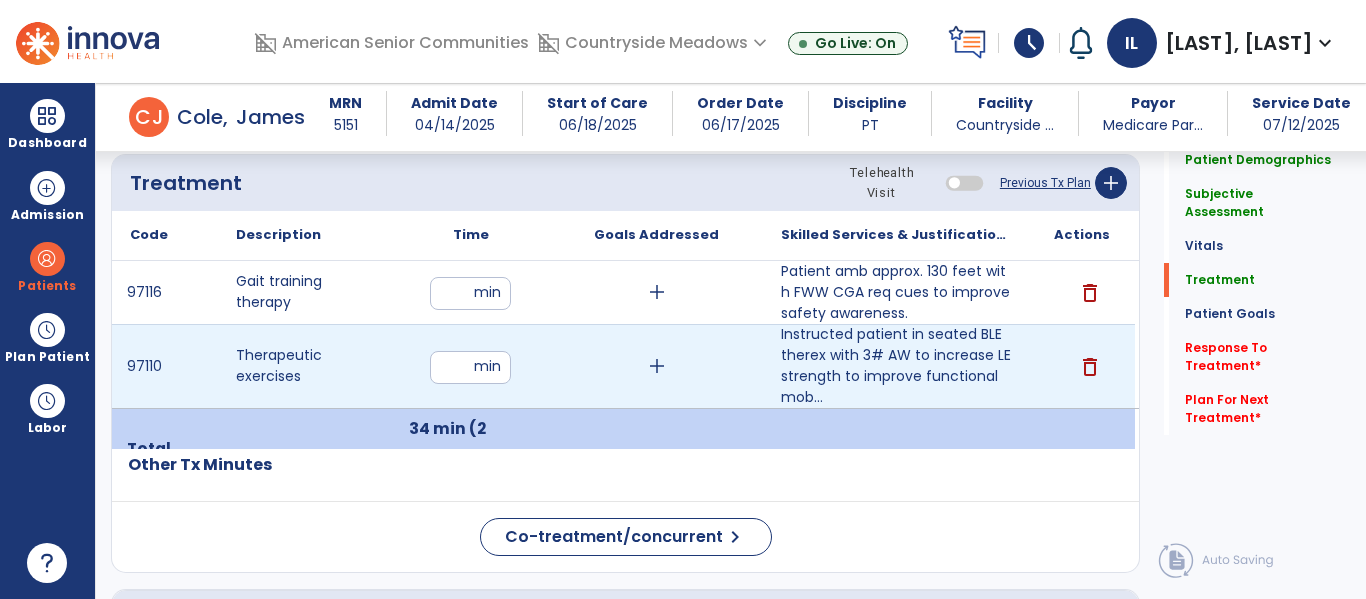type on "**" 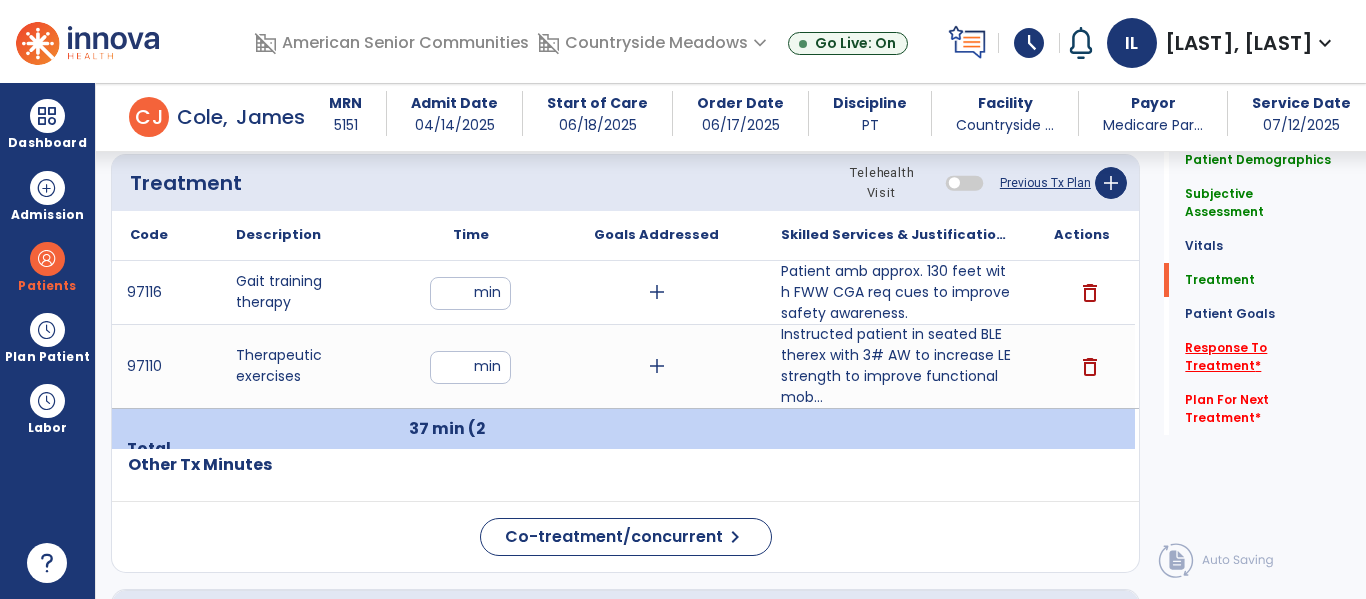 click on "Response To Treatment   *" 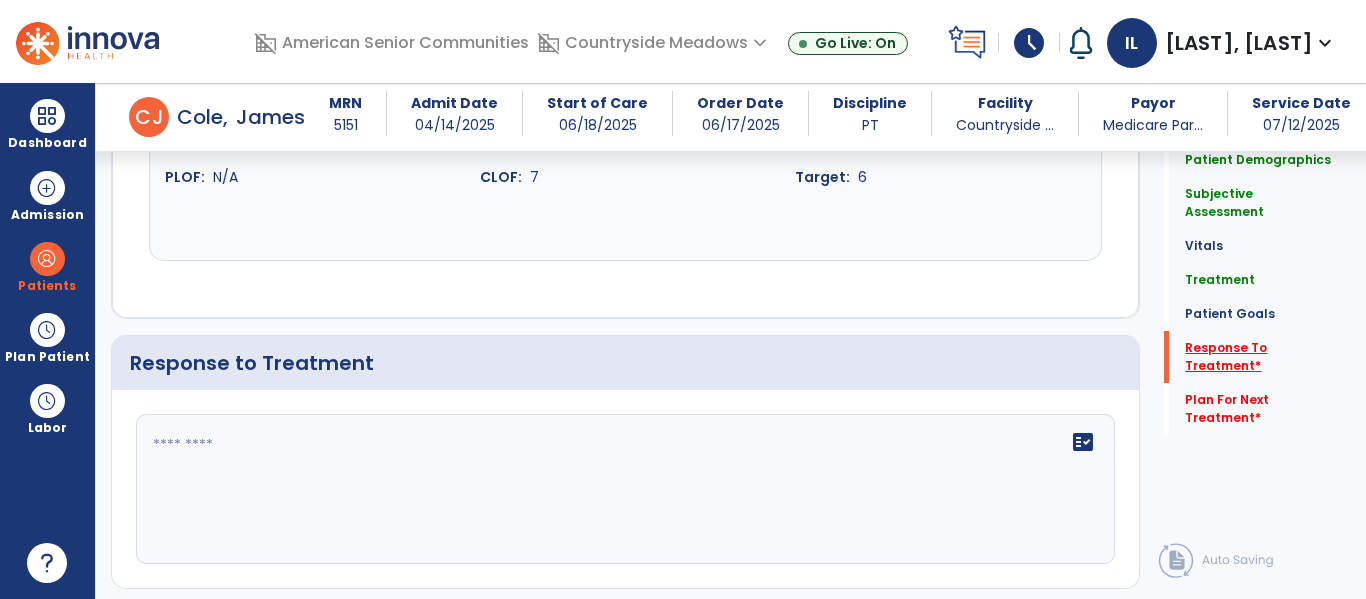 scroll, scrollTop: 3428, scrollLeft: 0, axis: vertical 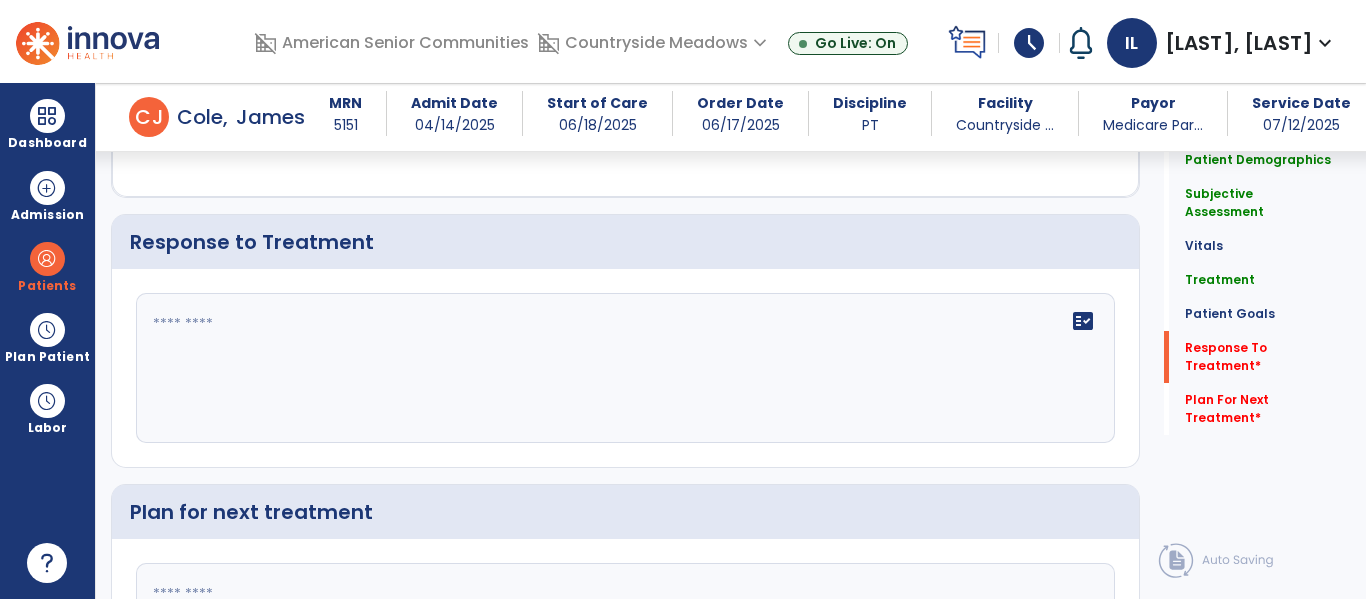 click on "fact_check" 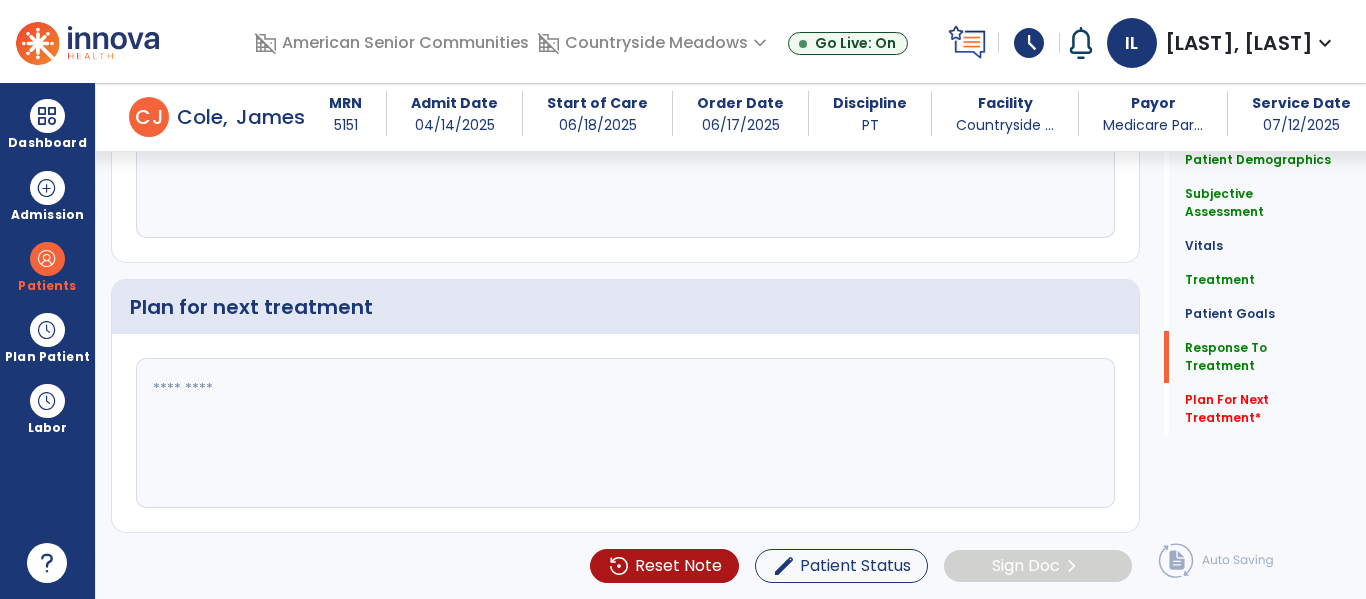 type on "**********" 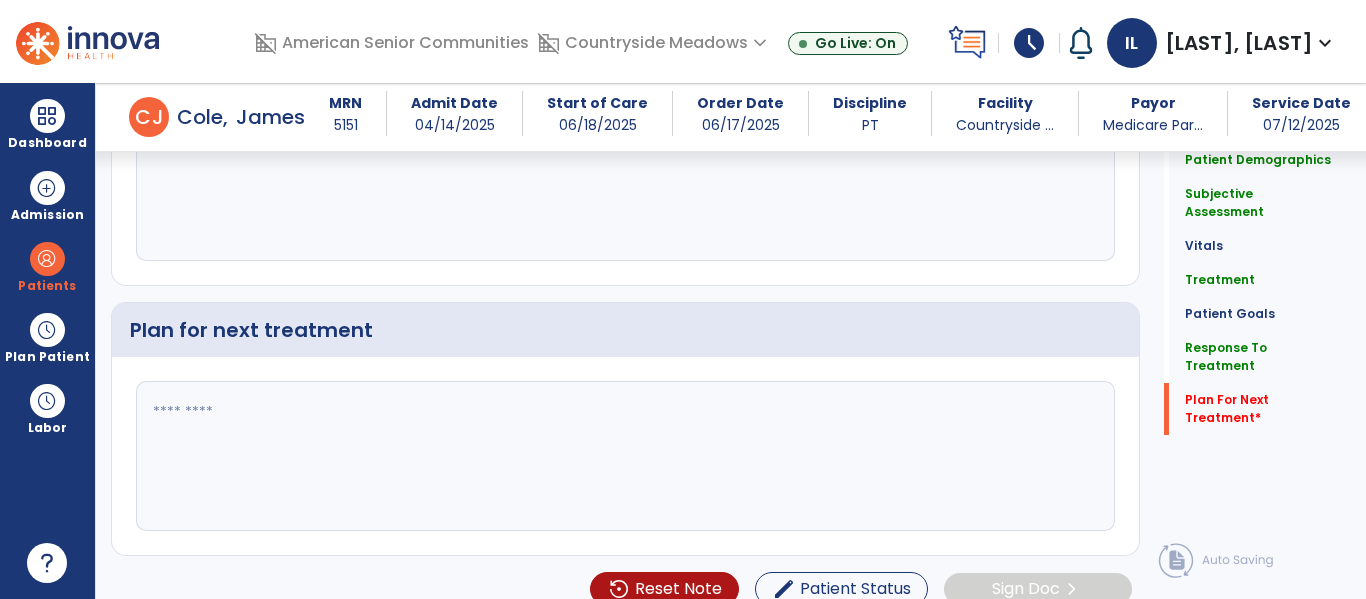 scroll, scrollTop: 3633, scrollLeft: 0, axis: vertical 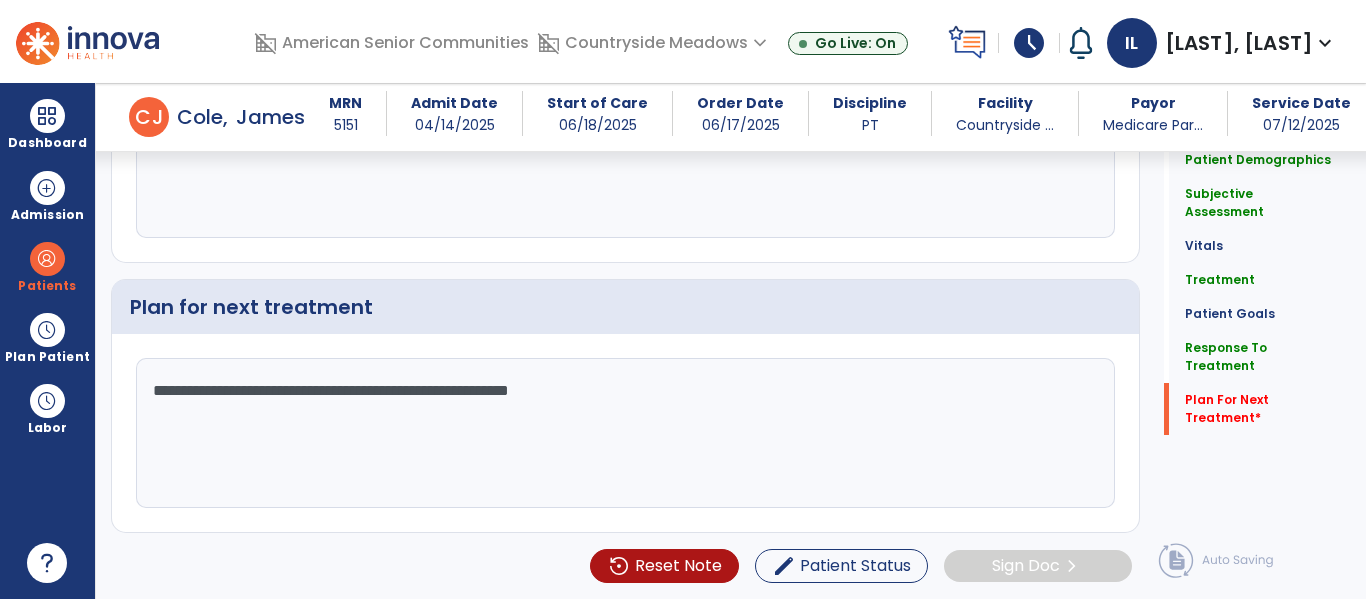 type on "**********" 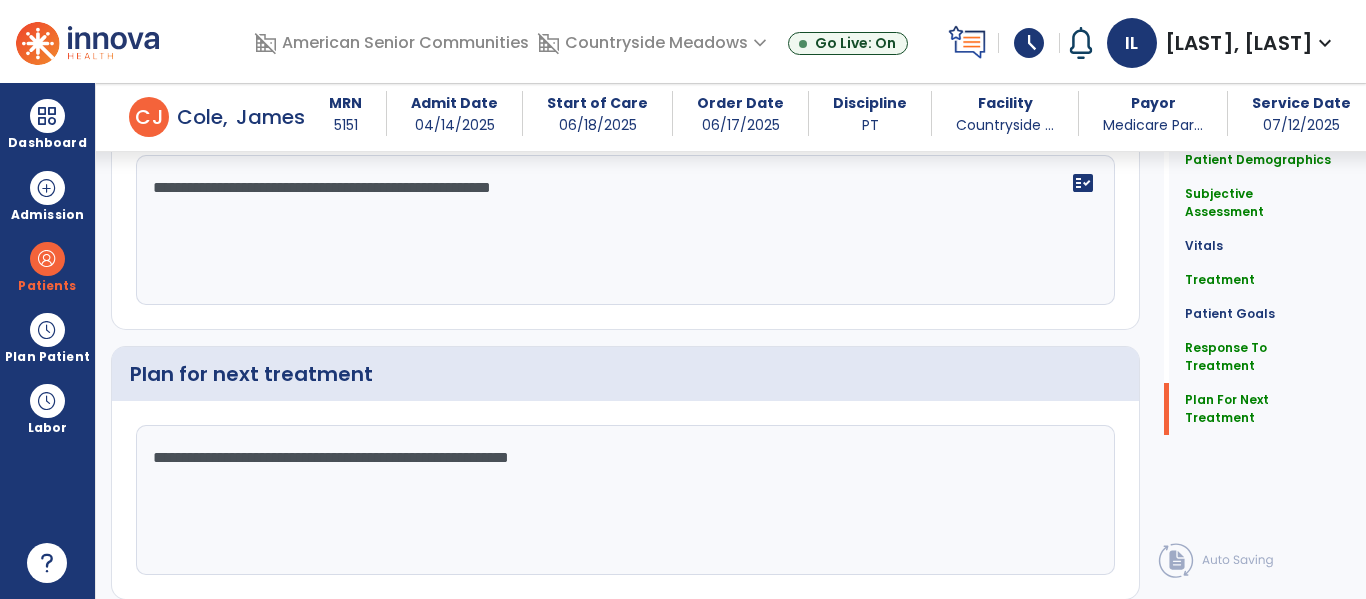 scroll, scrollTop: 3633, scrollLeft: 0, axis: vertical 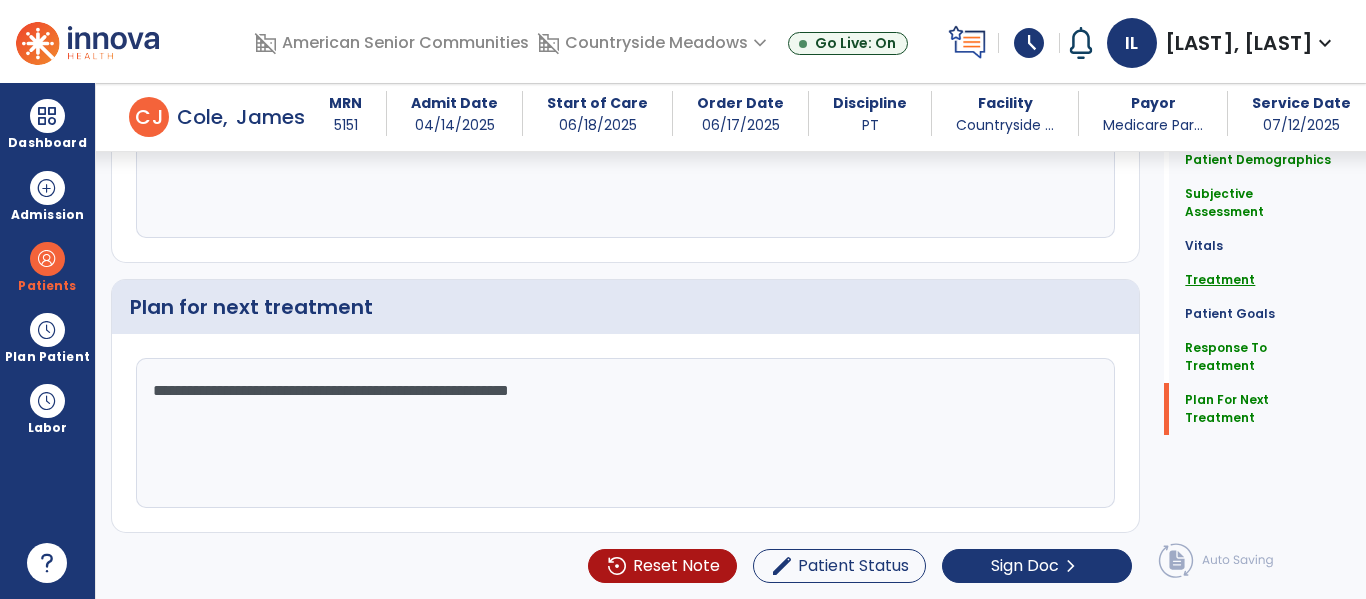 click on "Treatment" 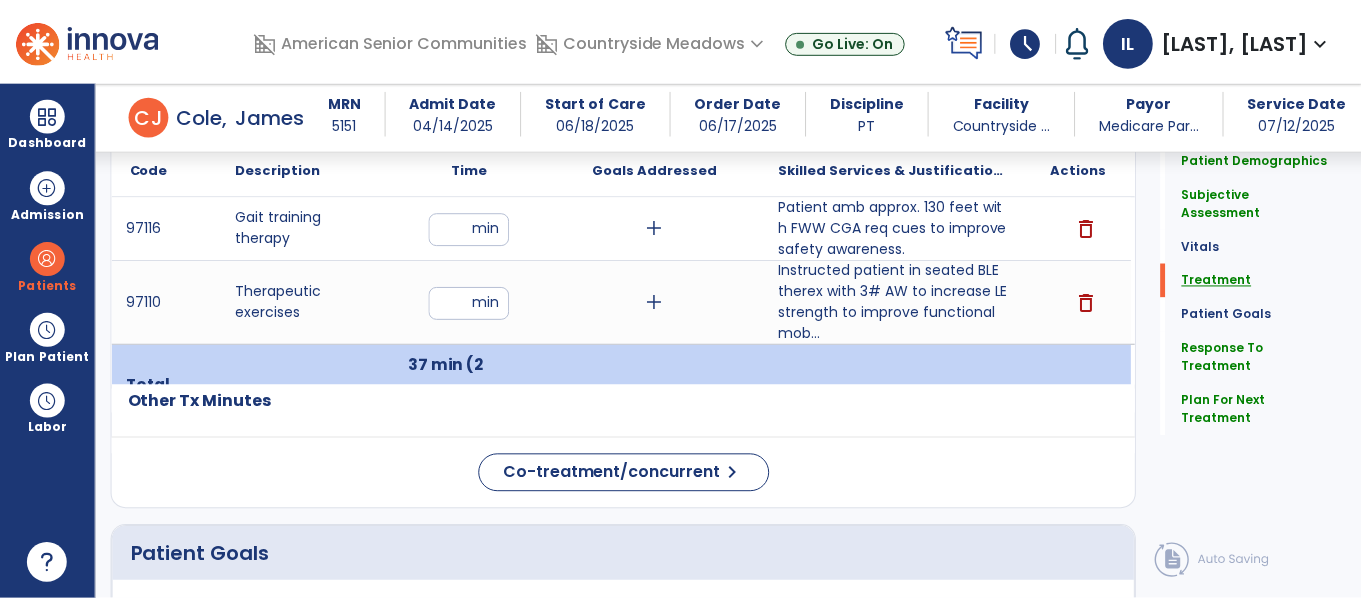 scroll, scrollTop: 1277, scrollLeft: 0, axis: vertical 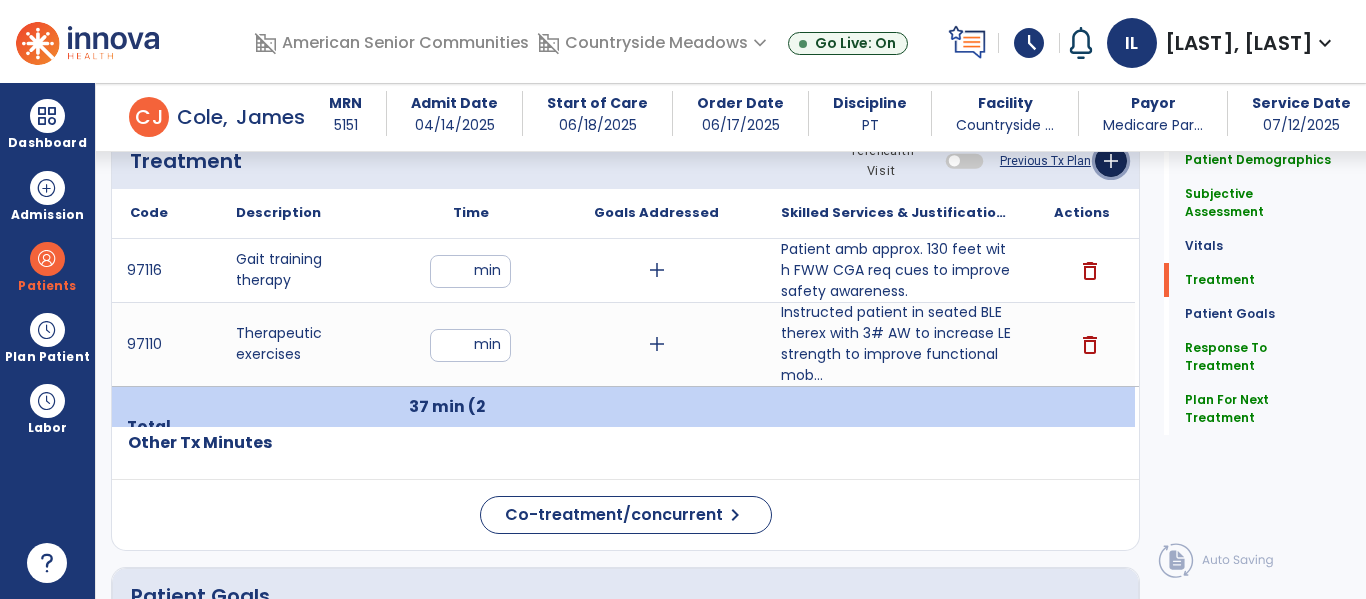 click on "add" 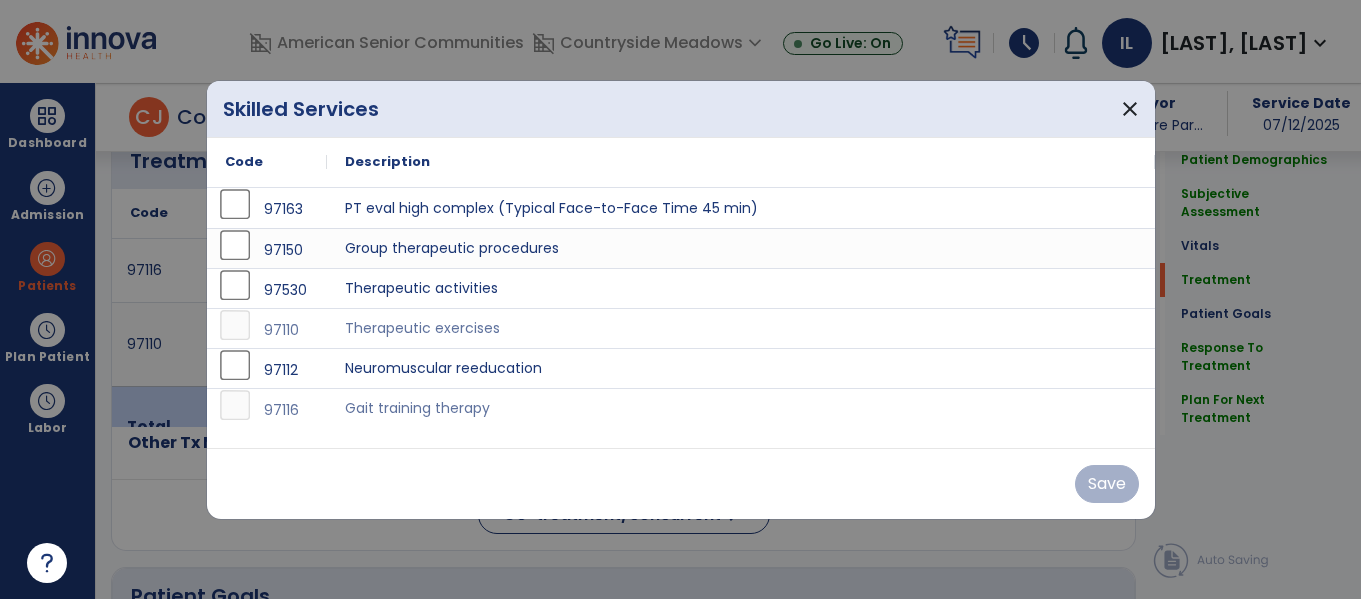 scroll, scrollTop: 1277, scrollLeft: 0, axis: vertical 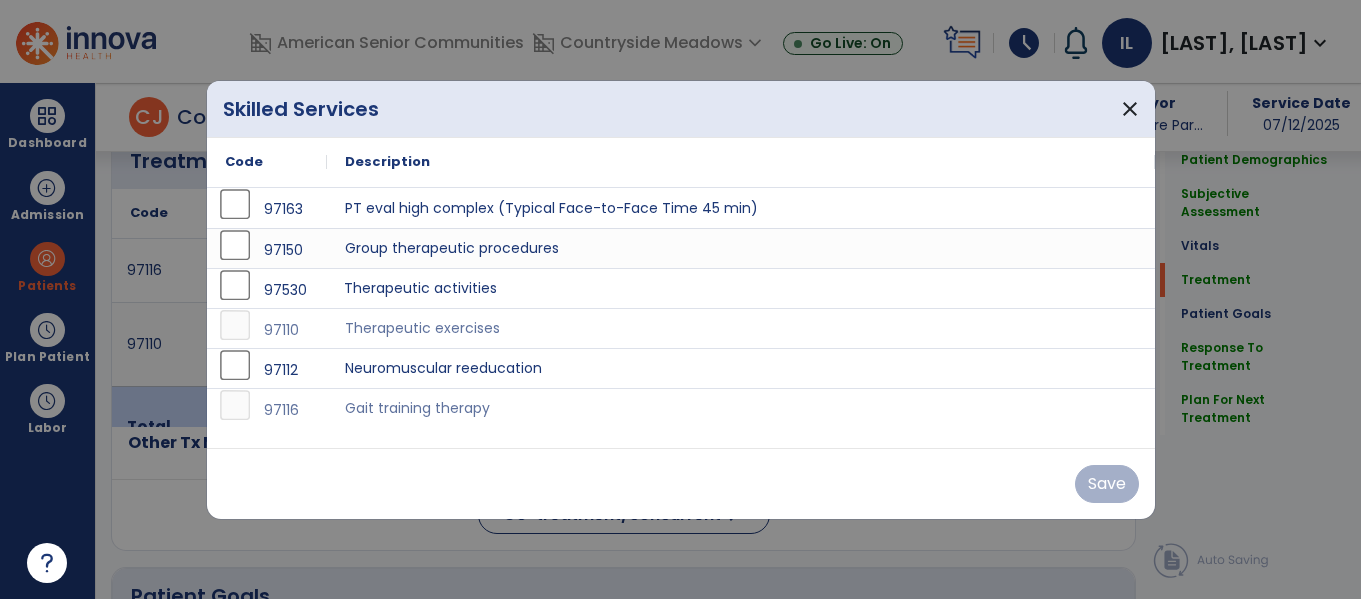 click on "Therapeutic activities" at bounding box center (741, 288) 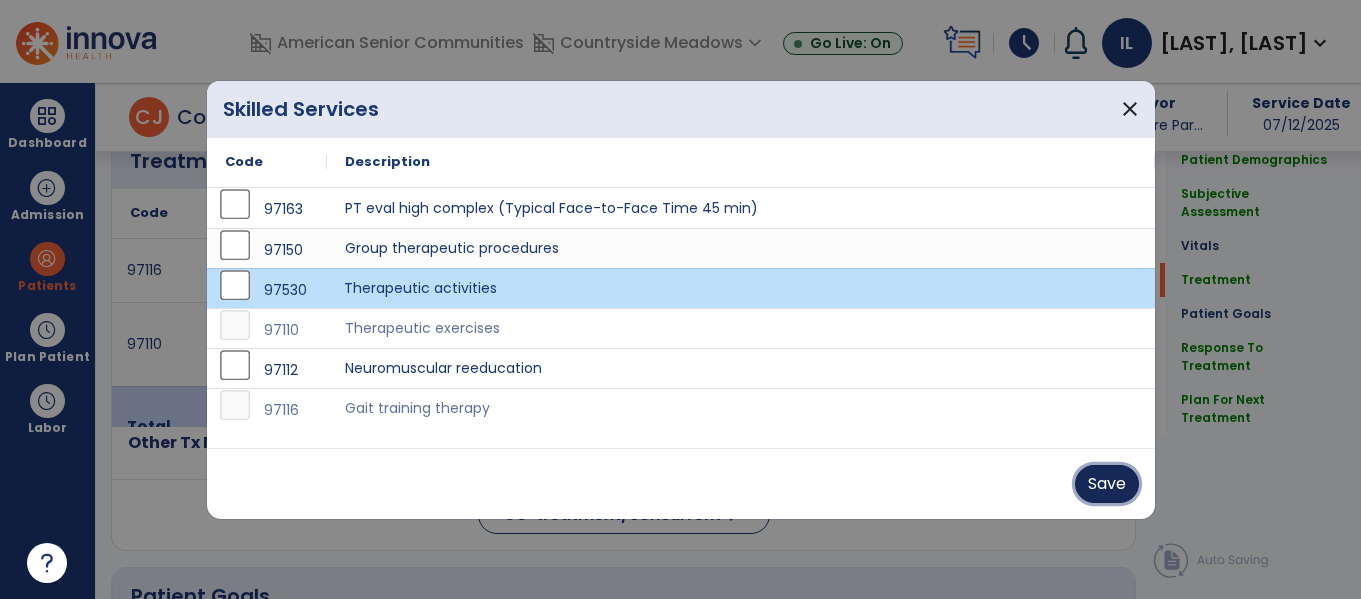 click on "Save" at bounding box center (1107, 484) 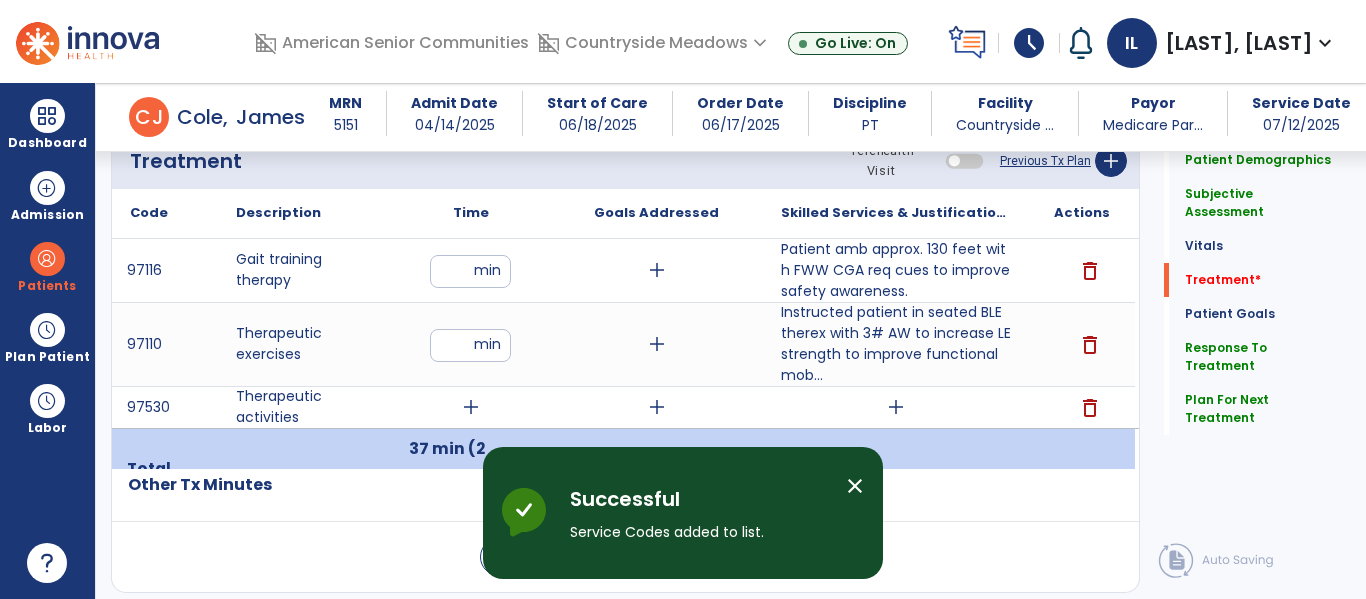 click on "add" at bounding box center (471, 407) 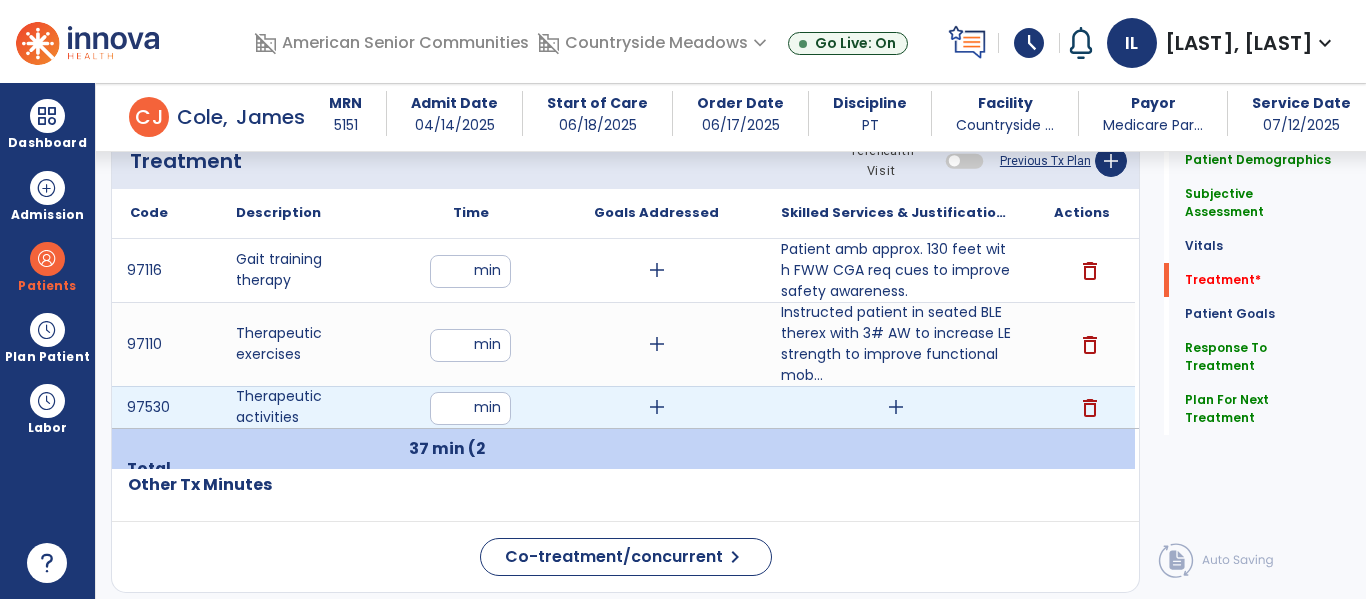 type on "*" 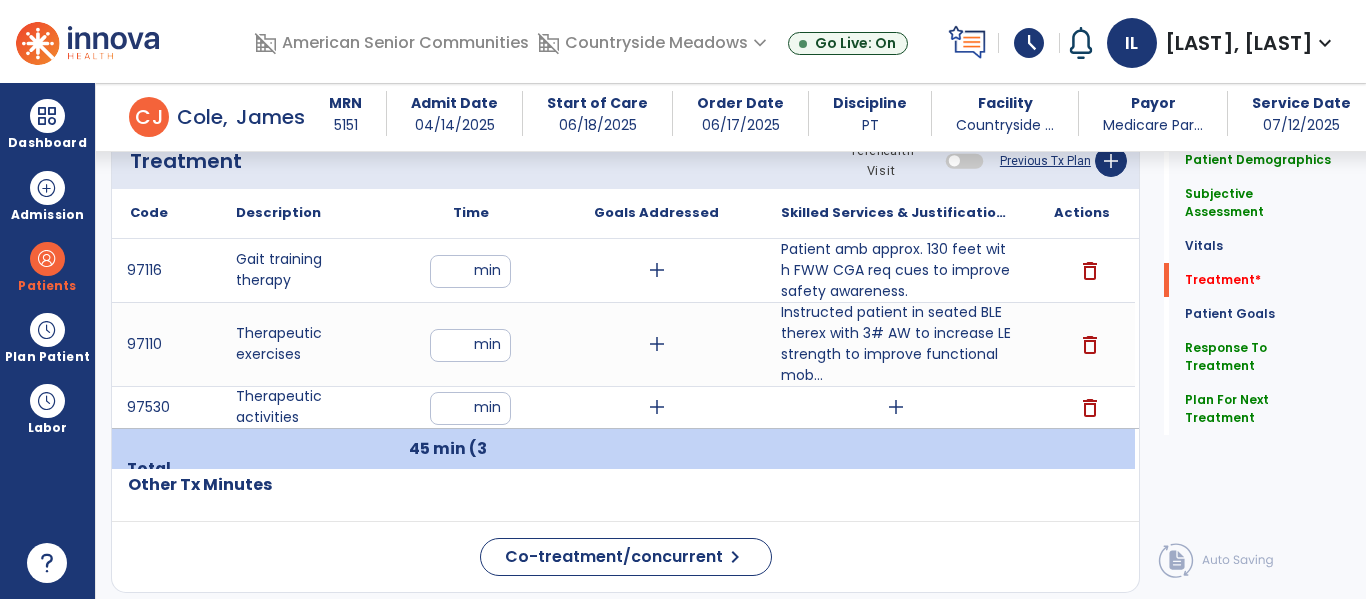click on "**" at bounding box center (470, 345) 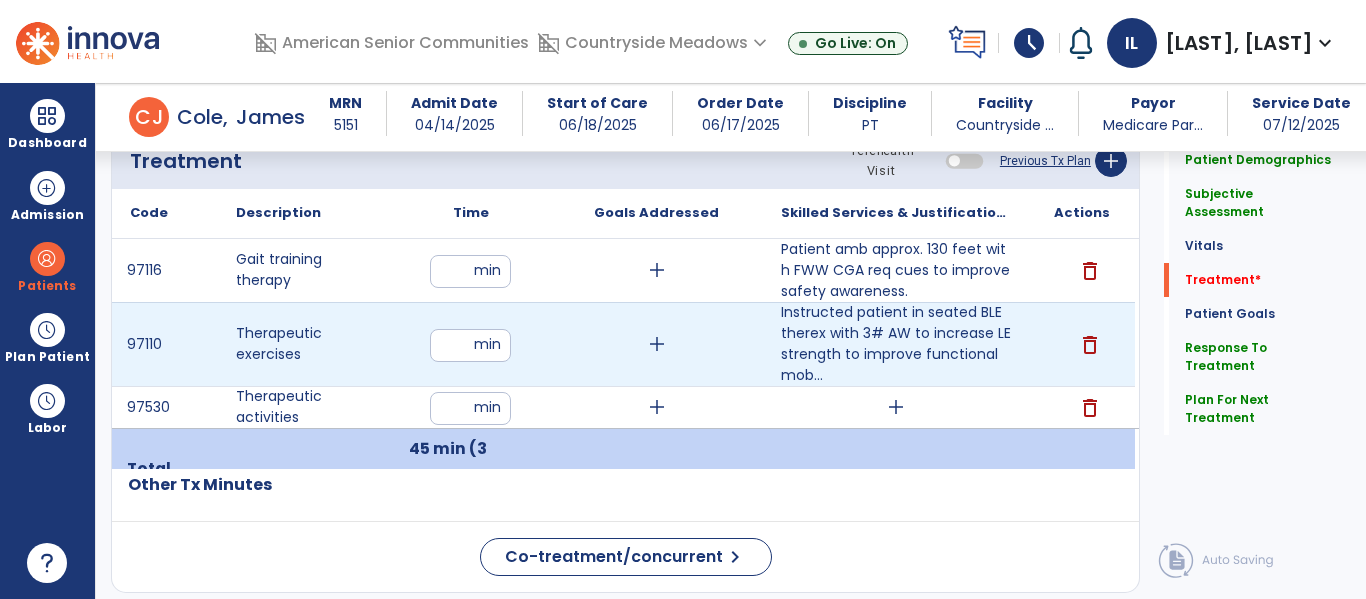 type on "**" 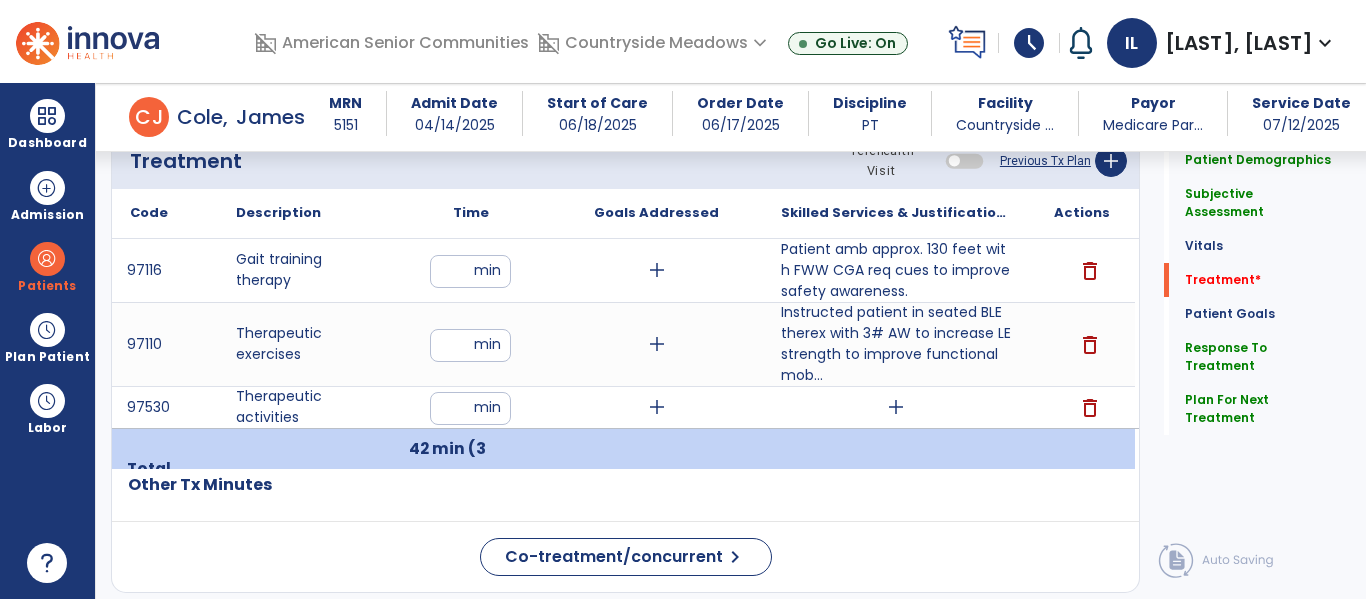 click on "**" at bounding box center (470, 271) 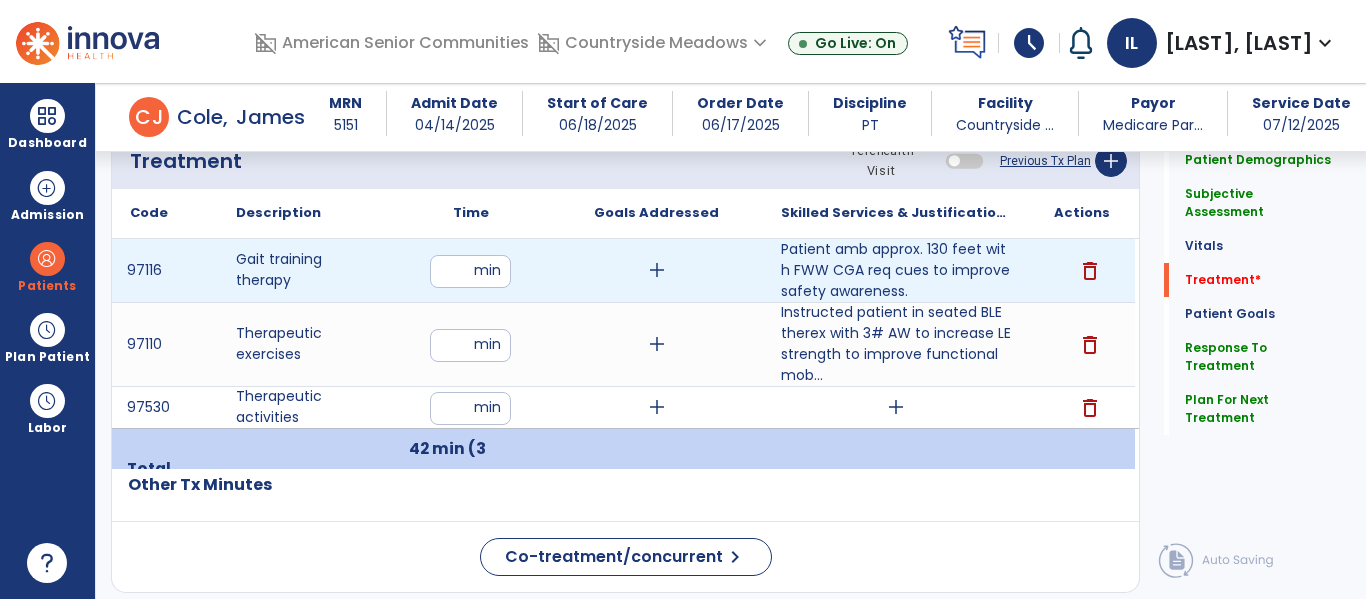 type on "**" 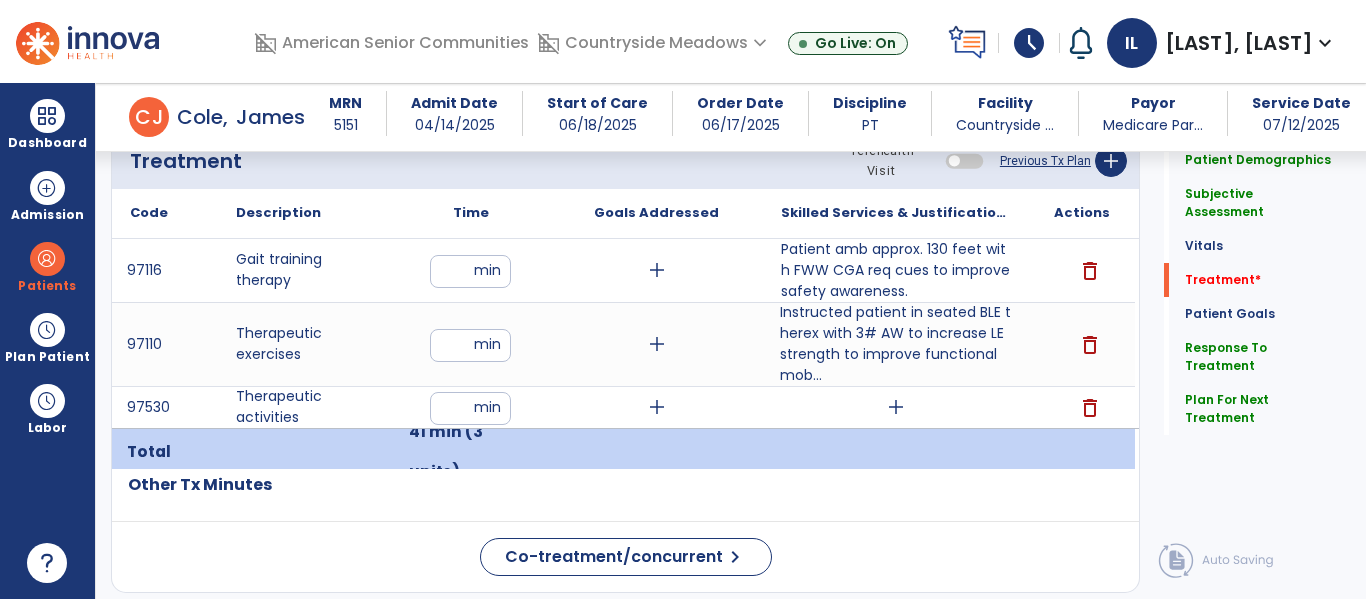 click on "Instructed patient in seated BLE therex with 3# AW to increase LE strength to improve functional mob..." at bounding box center [896, 344] 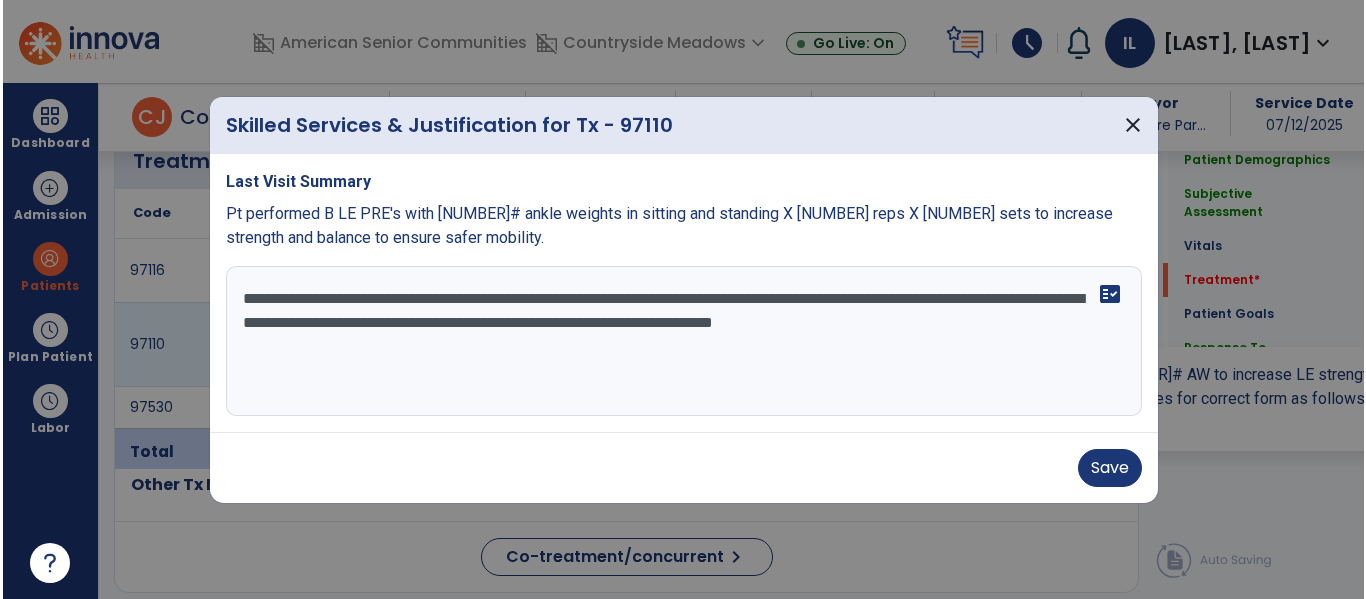 scroll, scrollTop: 1277, scrollLeft: 0, axis: vertical 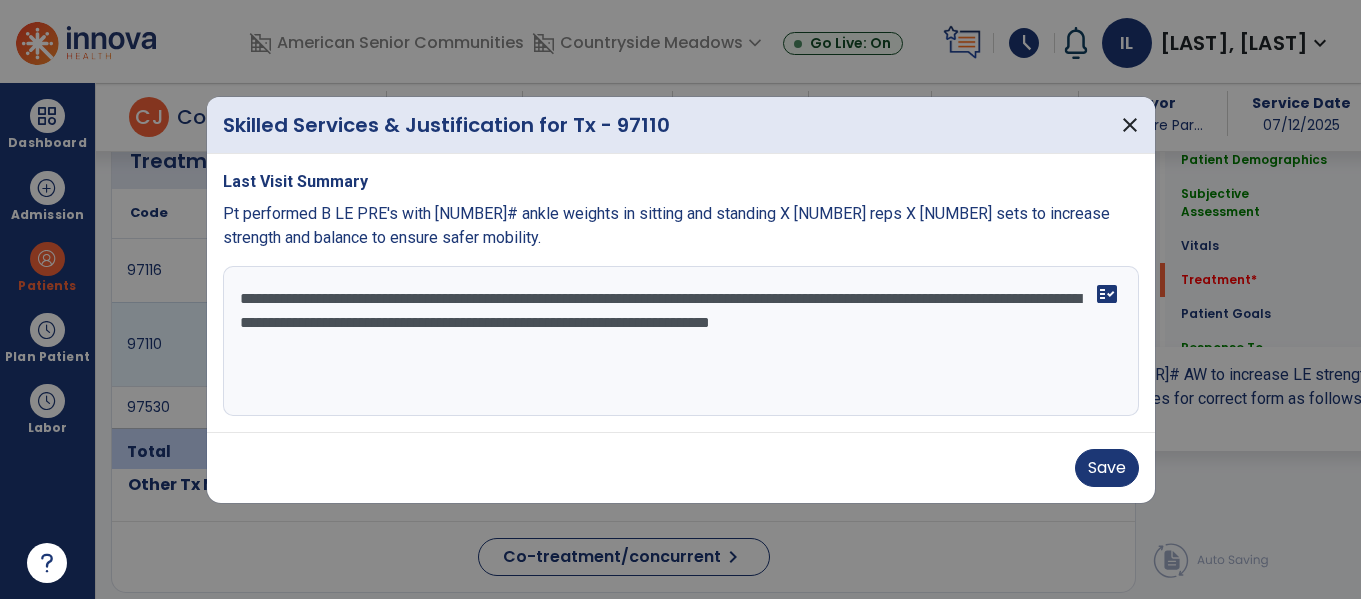 click on "**********" at bounding box center [681, 341] 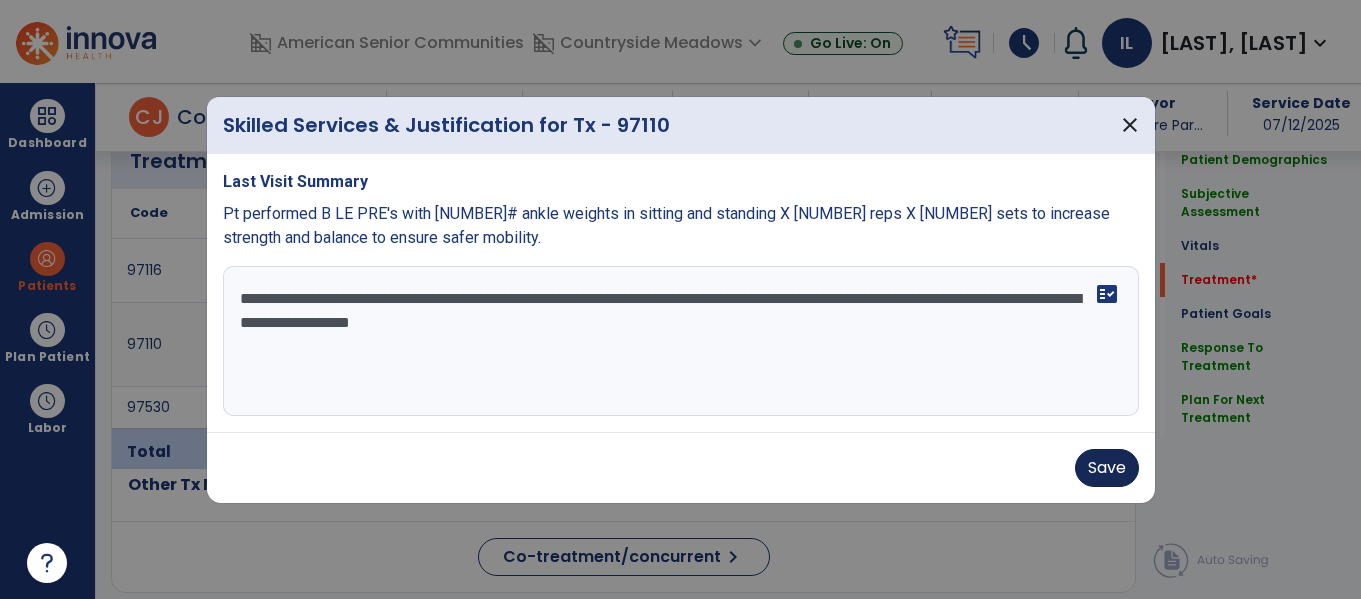 type on "**********" 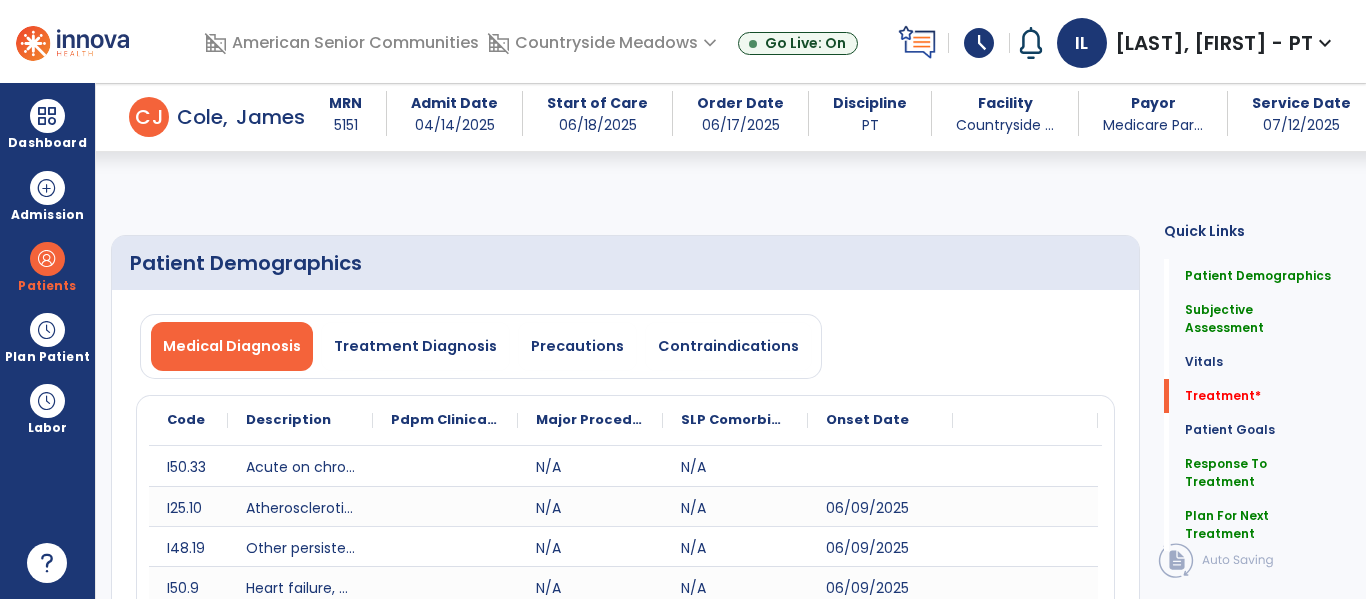 select on "*" 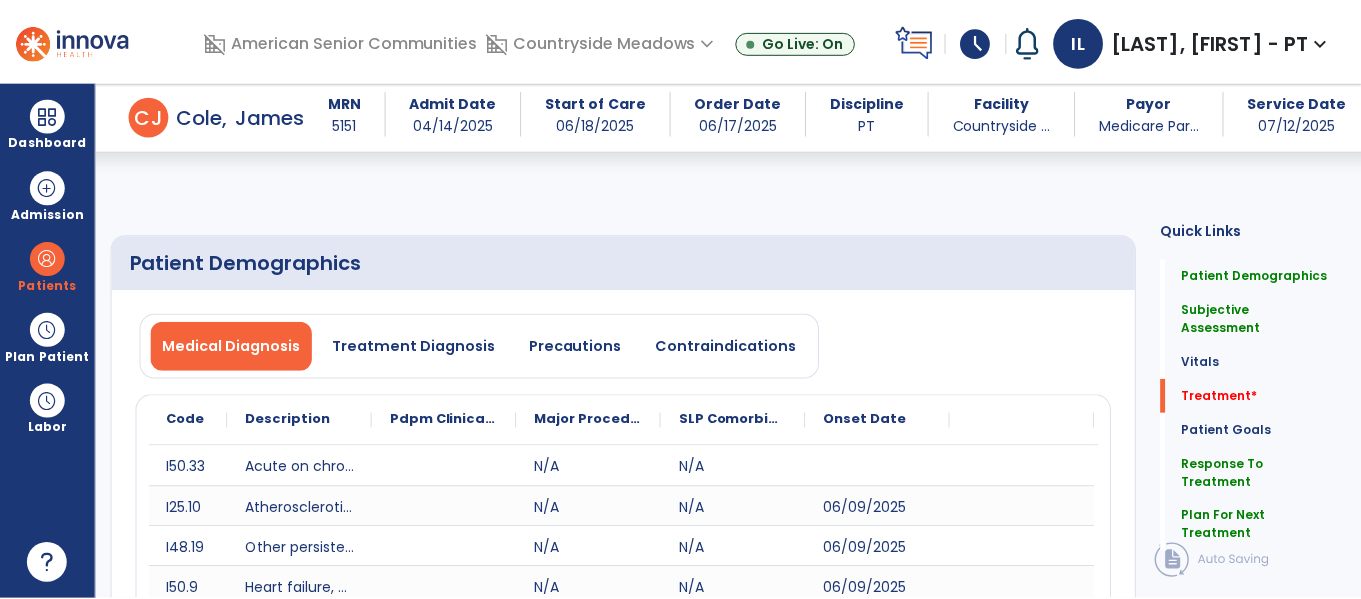 scroll, scrollTop: 1277, scrollLeft: 0, axis: vertical 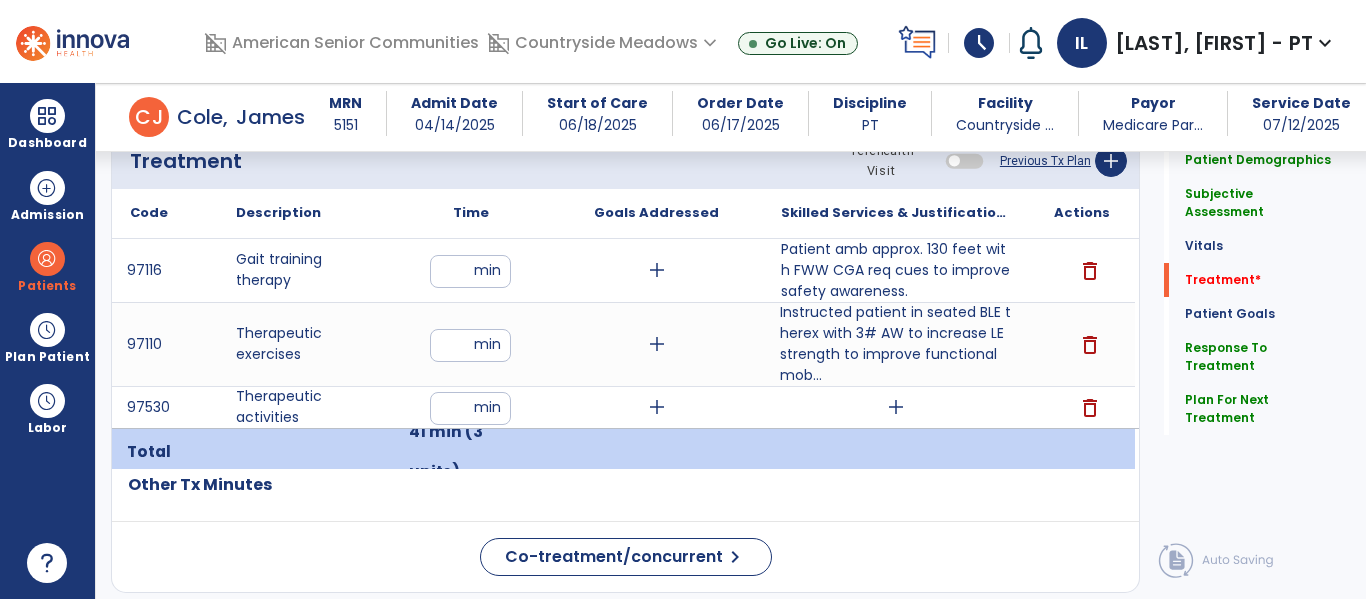 click on "add" at bounding box center [896, 407] 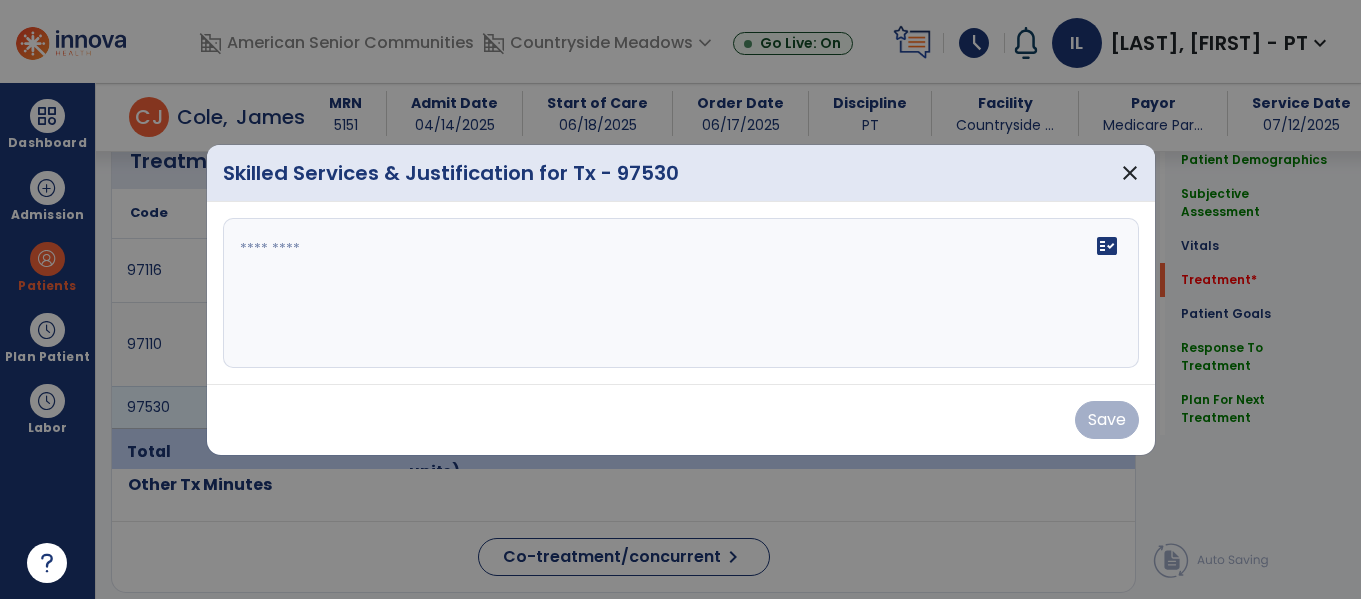 click on "fact_check" at bounding box center [681, 293] 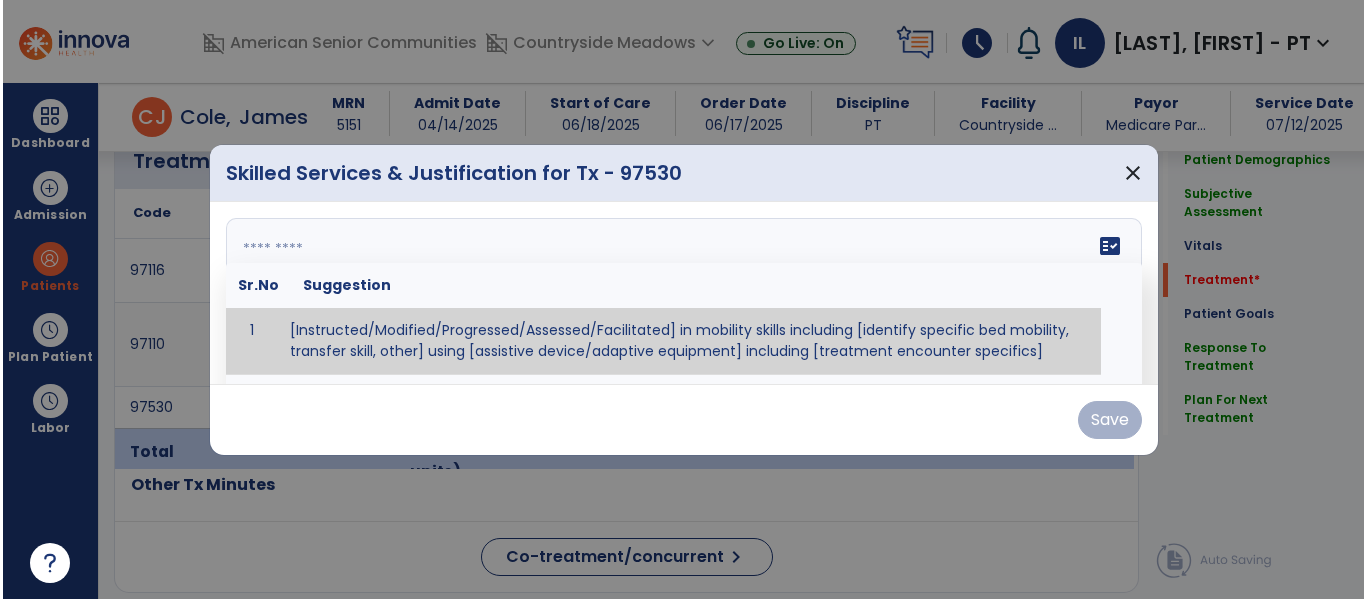 scroll, scrollTop: 1277, scrollLeft: 0, axis: vertical 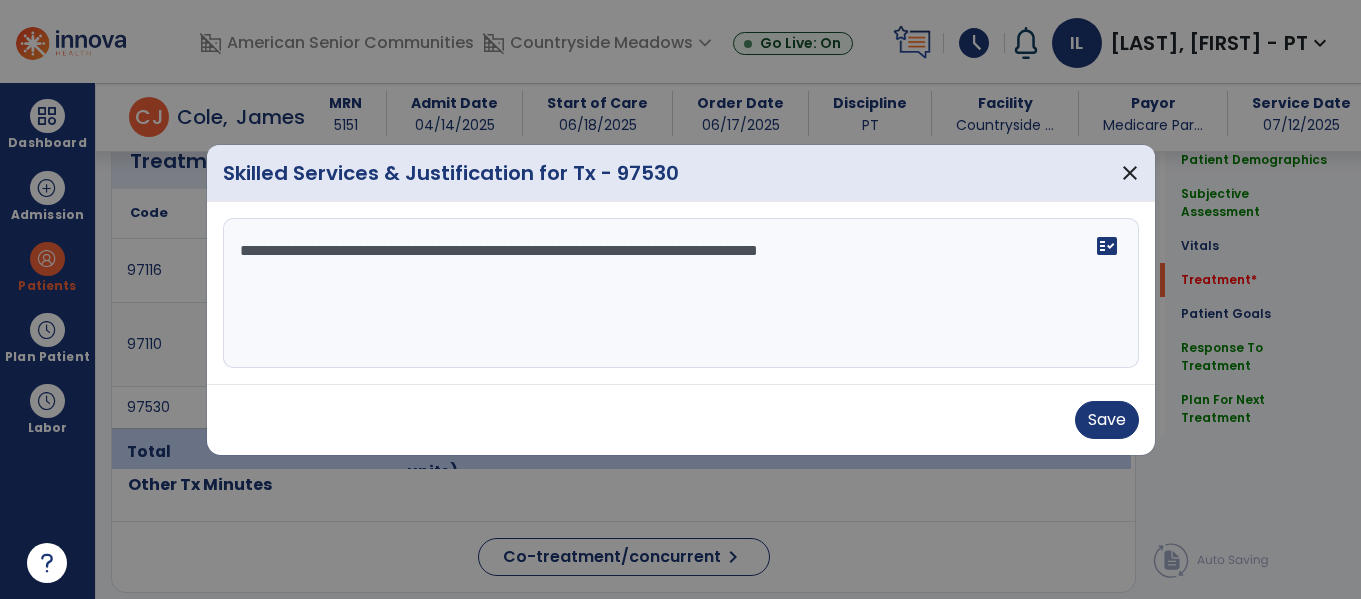 click on "**********" at bounding box center (681, 293) 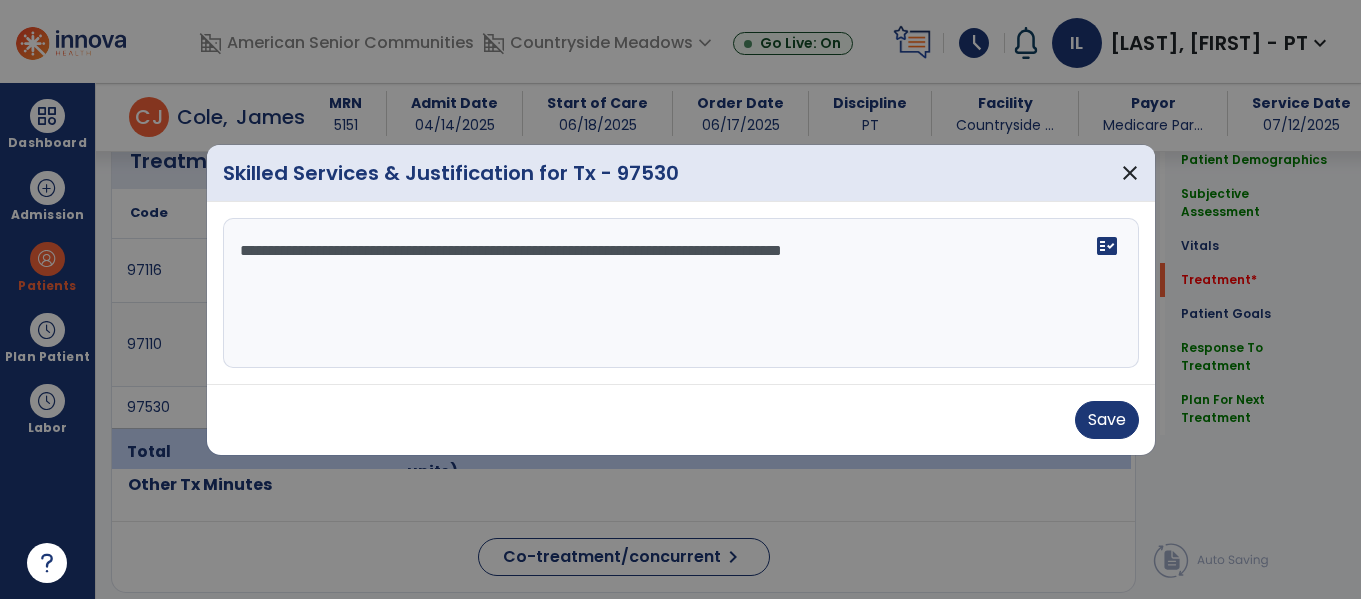 click on "**********" at bounding box center [681, 293] 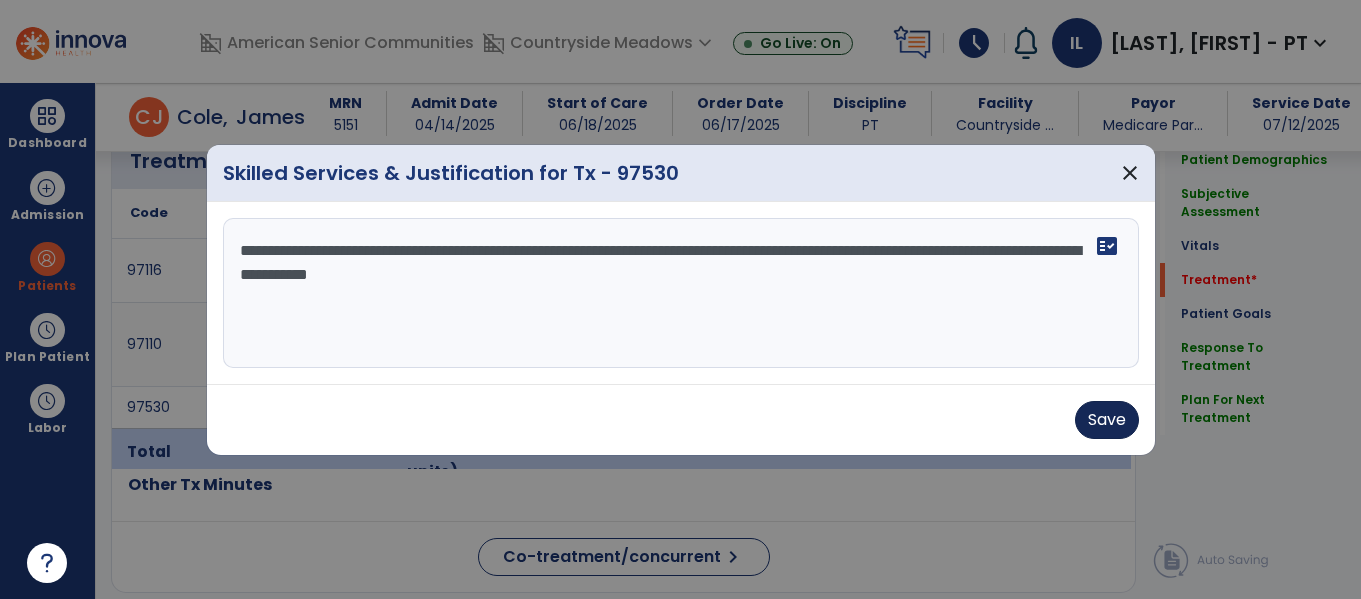 type on "**********" 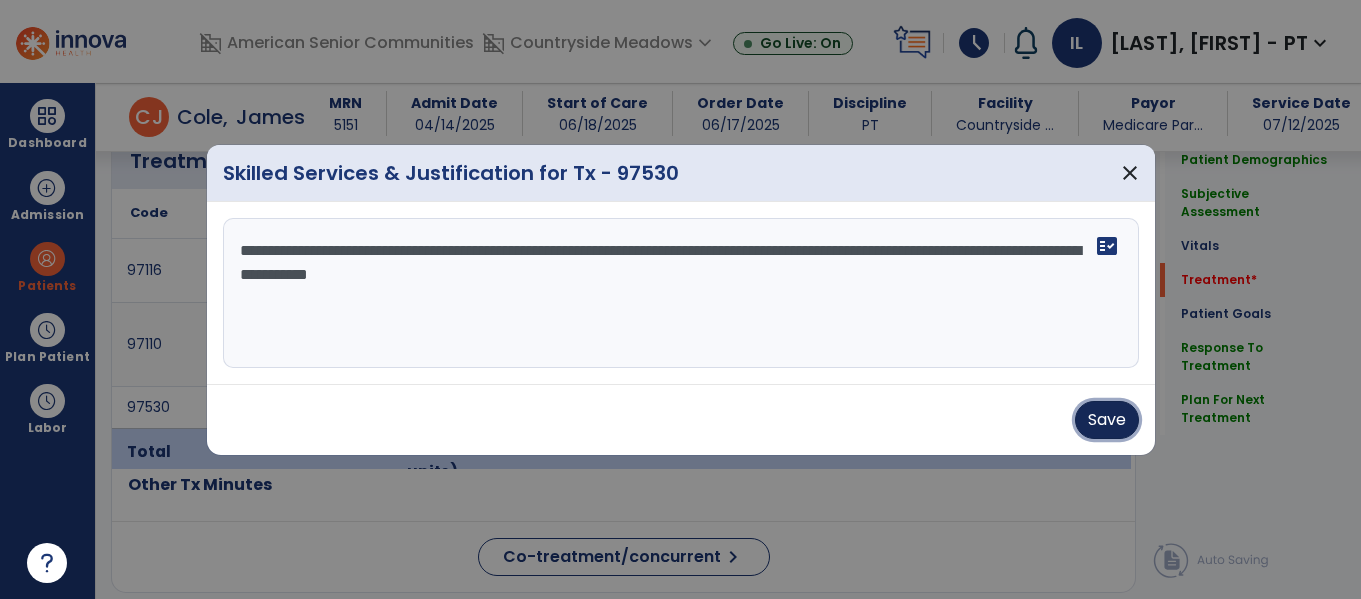 click on "Save" at bounding box center [1107, 420] 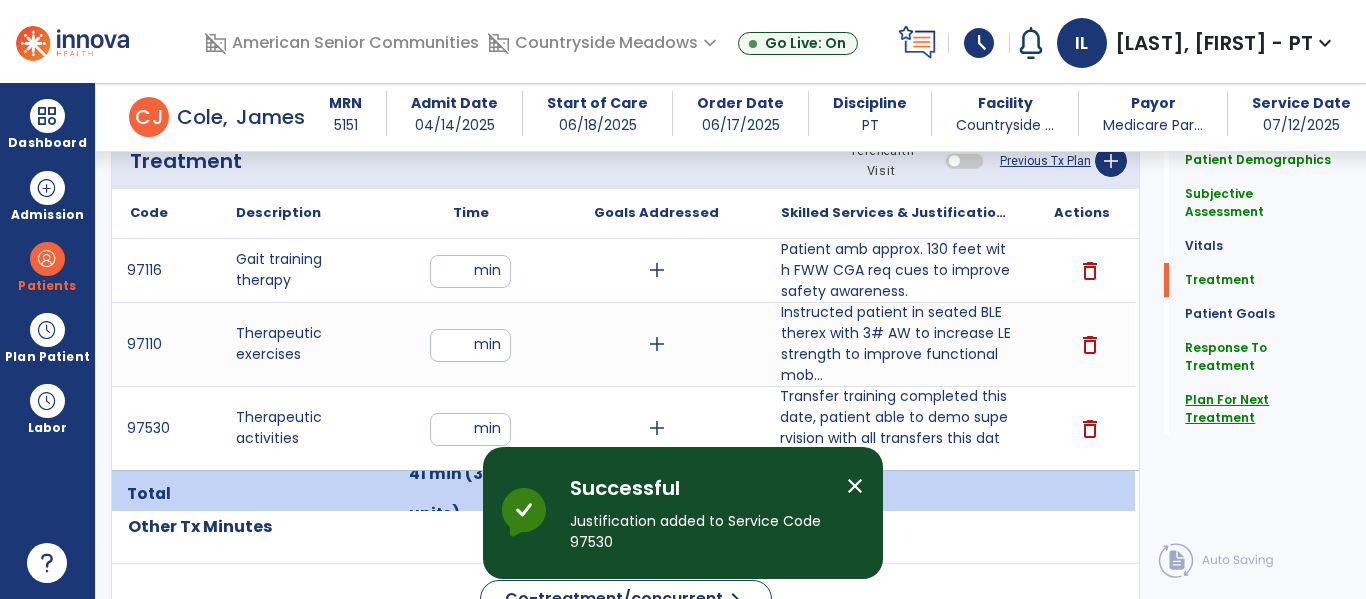 click on "Plan For Next Treatment" 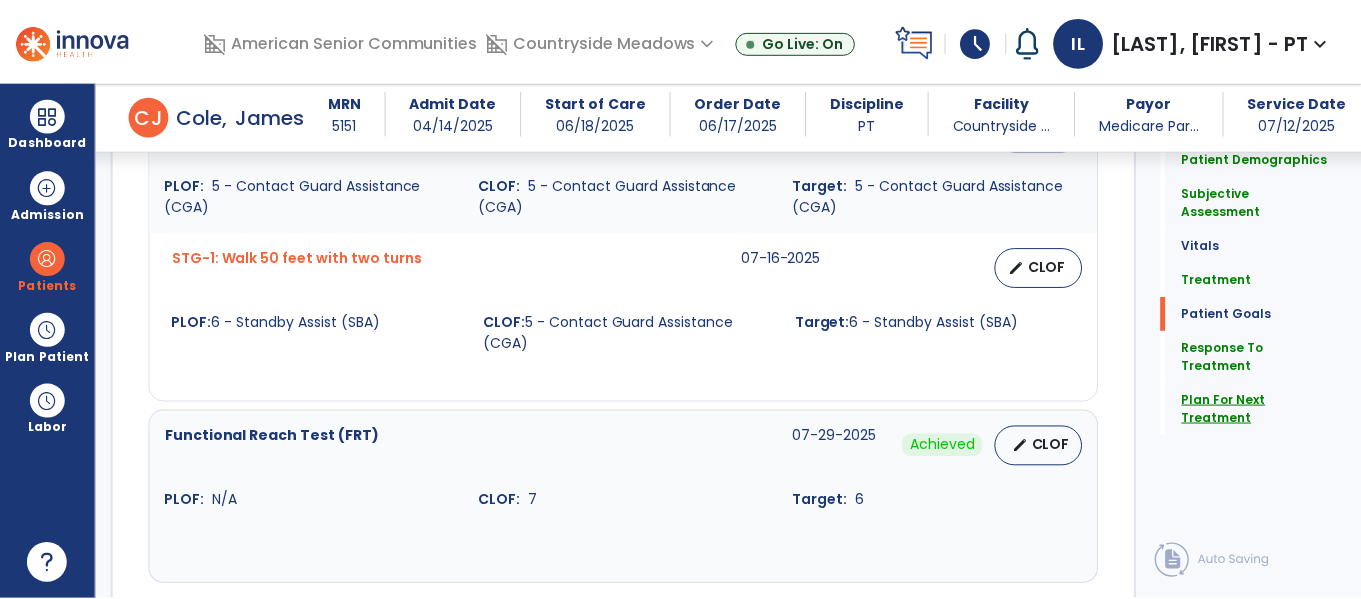 scroll, scrollTop: 3717, scrollLeft: 0, axis: vertical 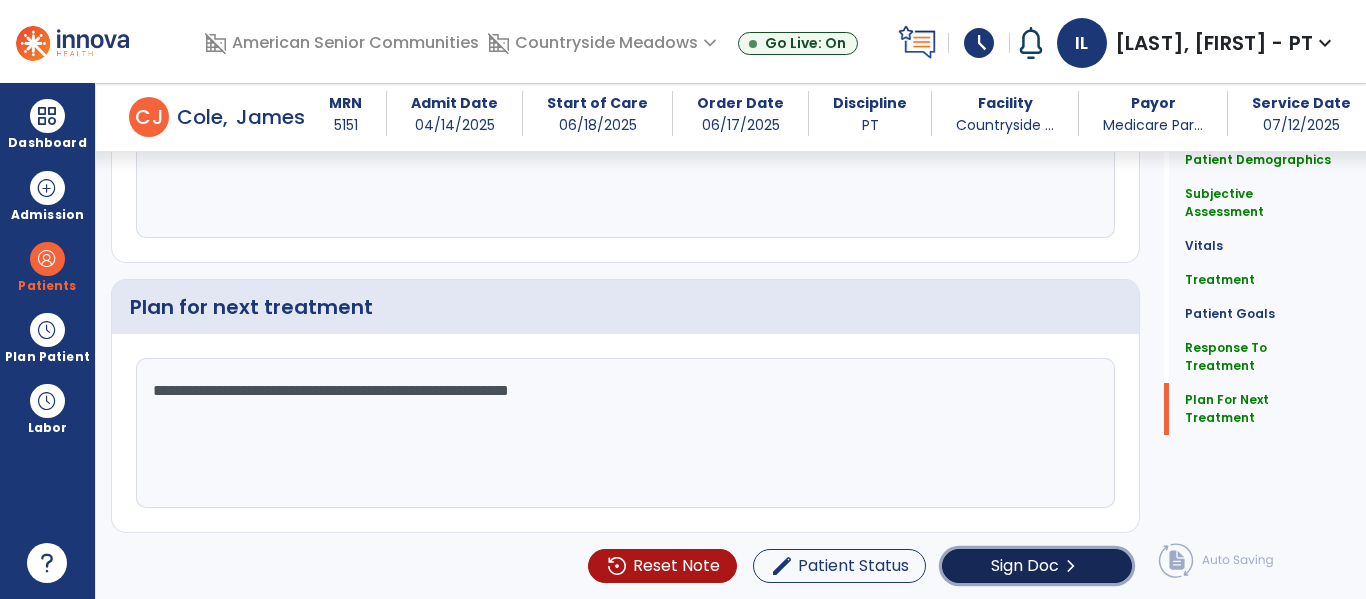 click on "Sign Doc" 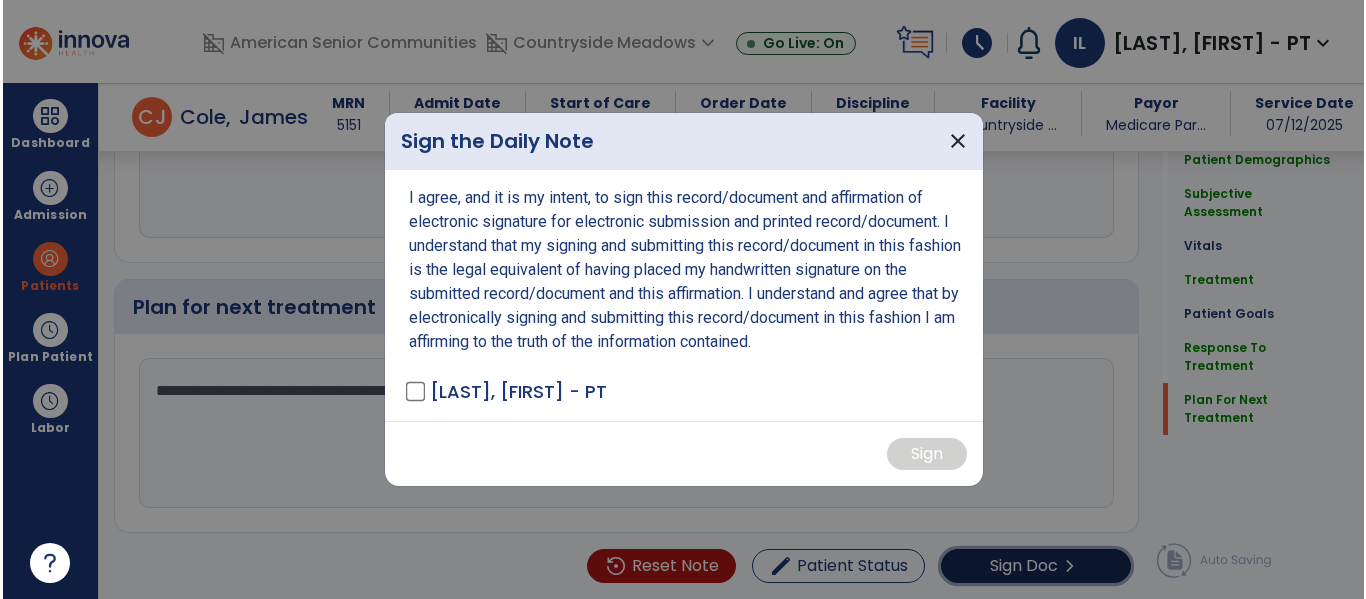 scroll, scrollTop: 3717, scrollLeft: 0, axis: vertical 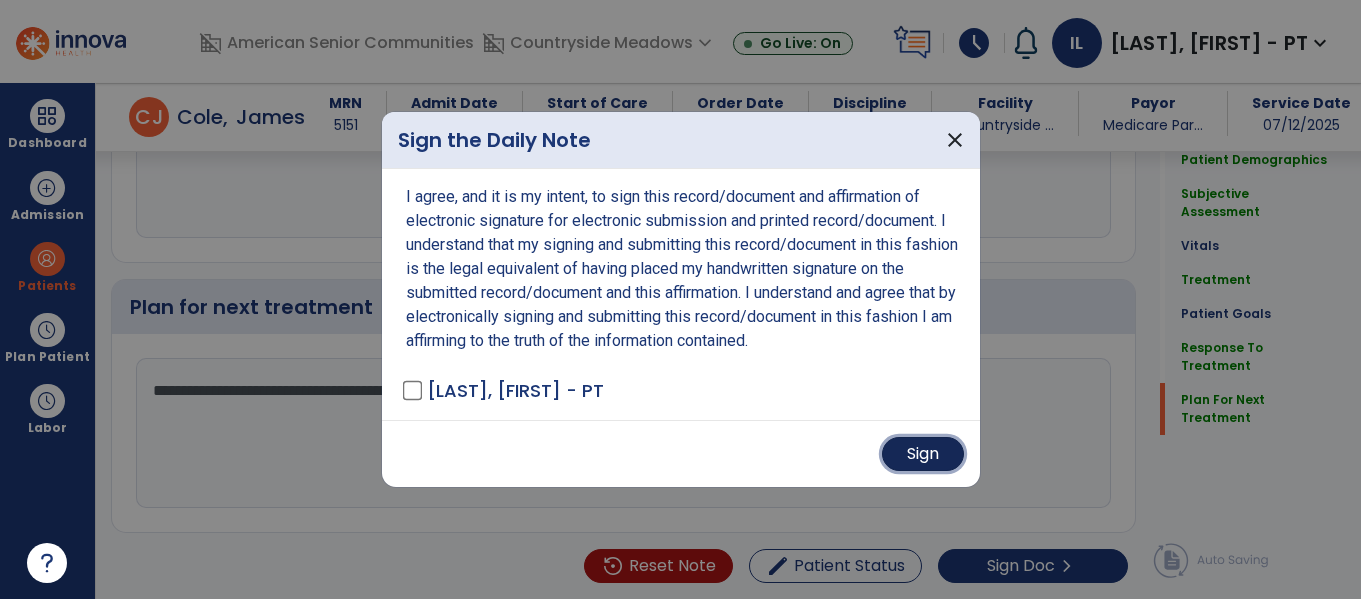 click on "Sign" at bounding box center [923, 454] 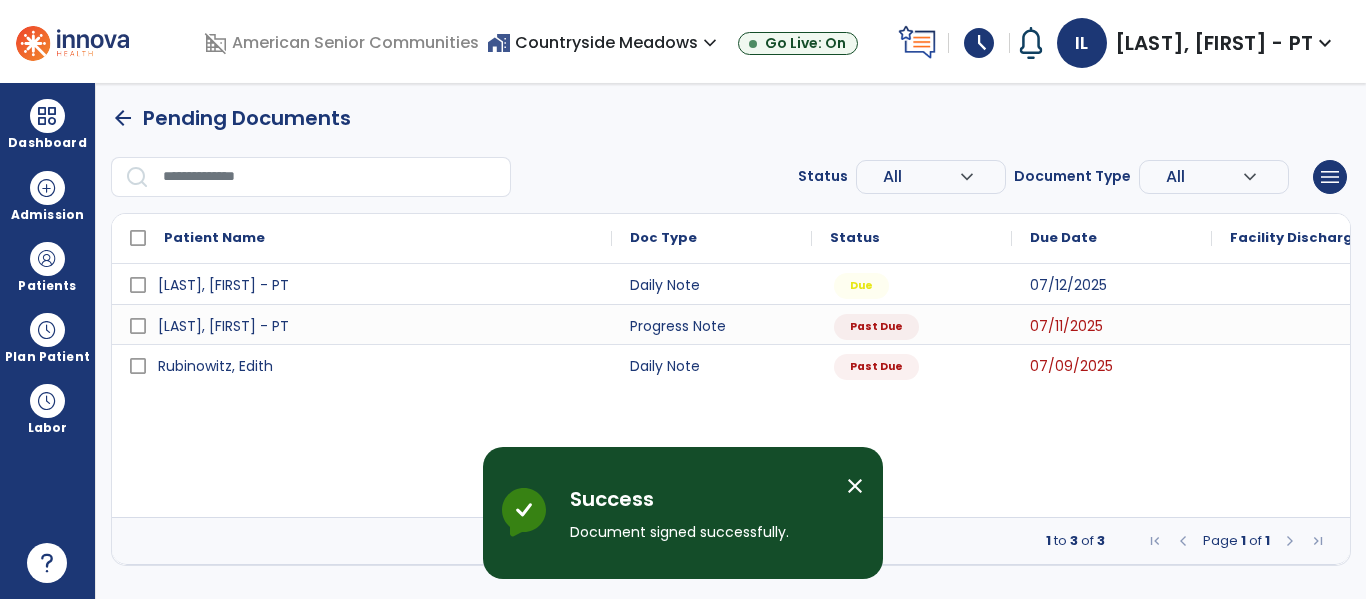 scroll, scrollTop: 0, scrollLeft: 0, axis: both 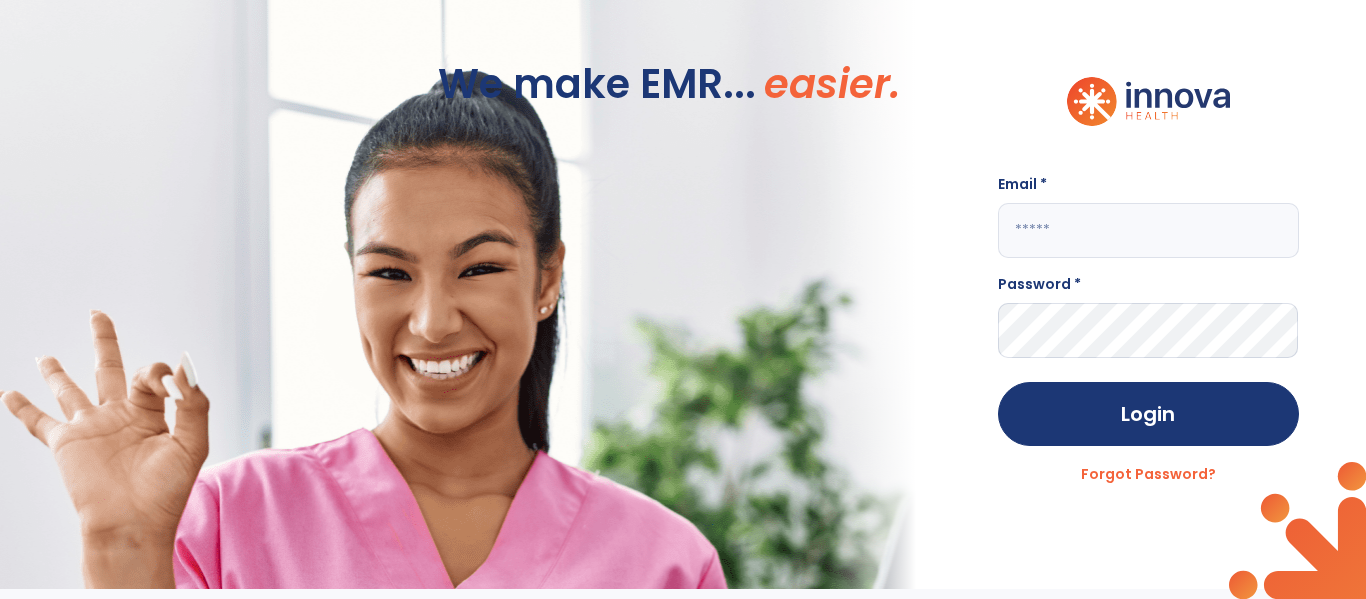 click 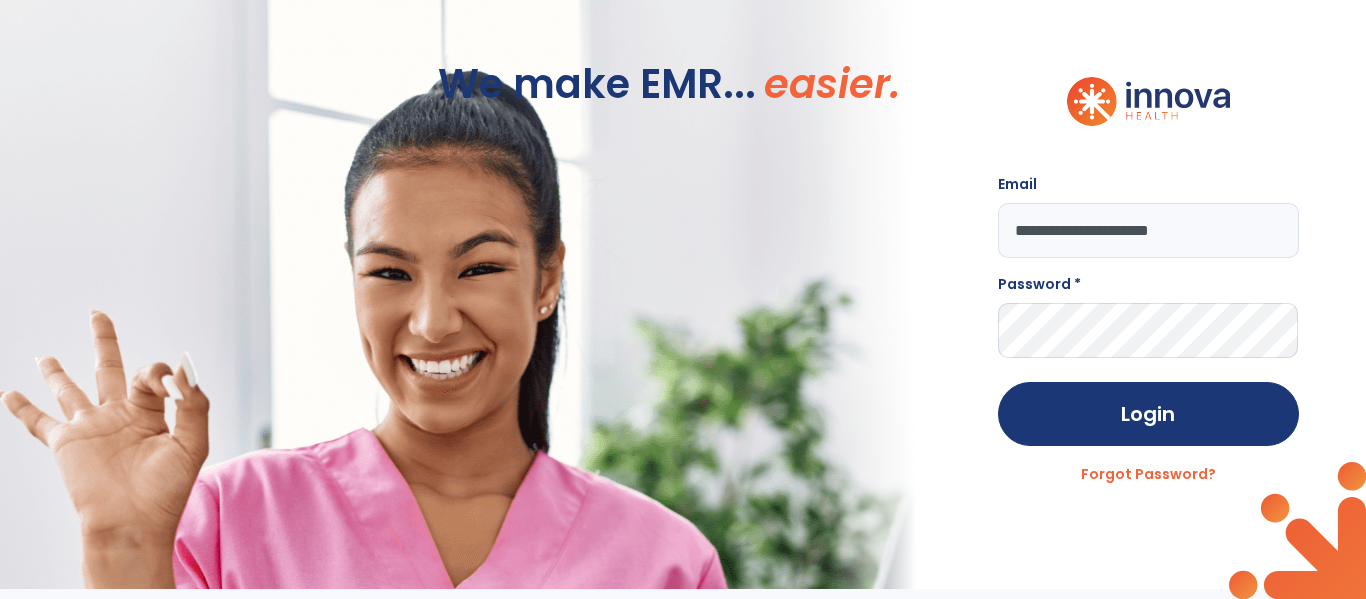 type on "**********" 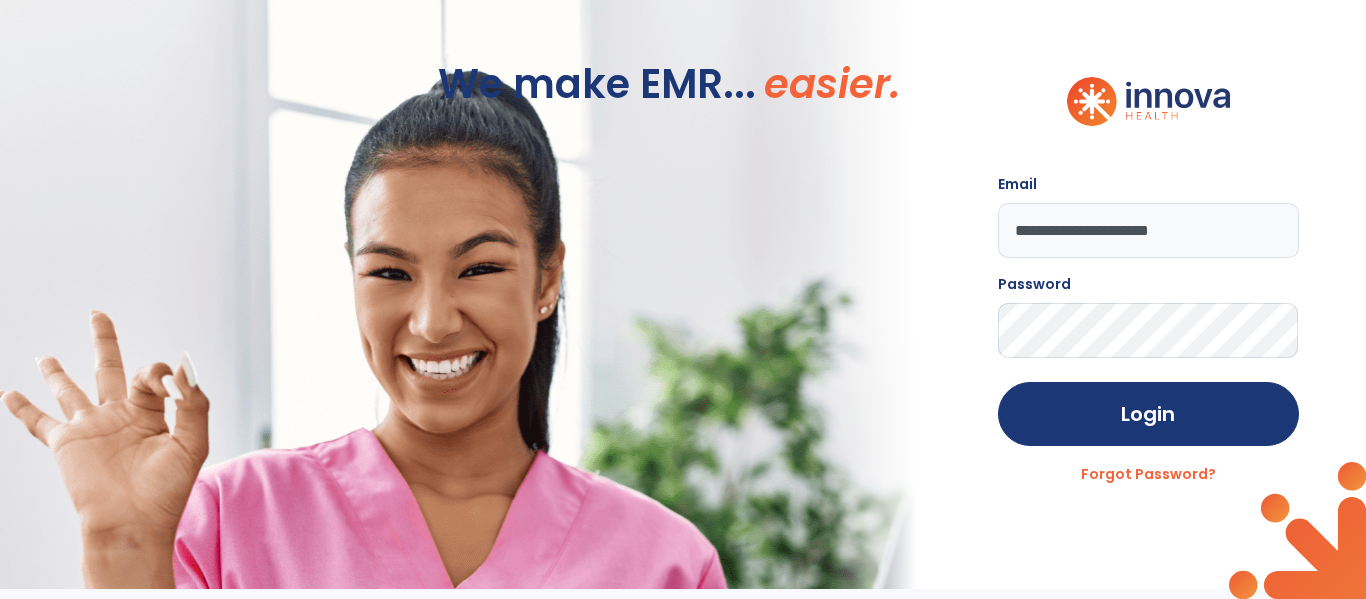click on "Login" 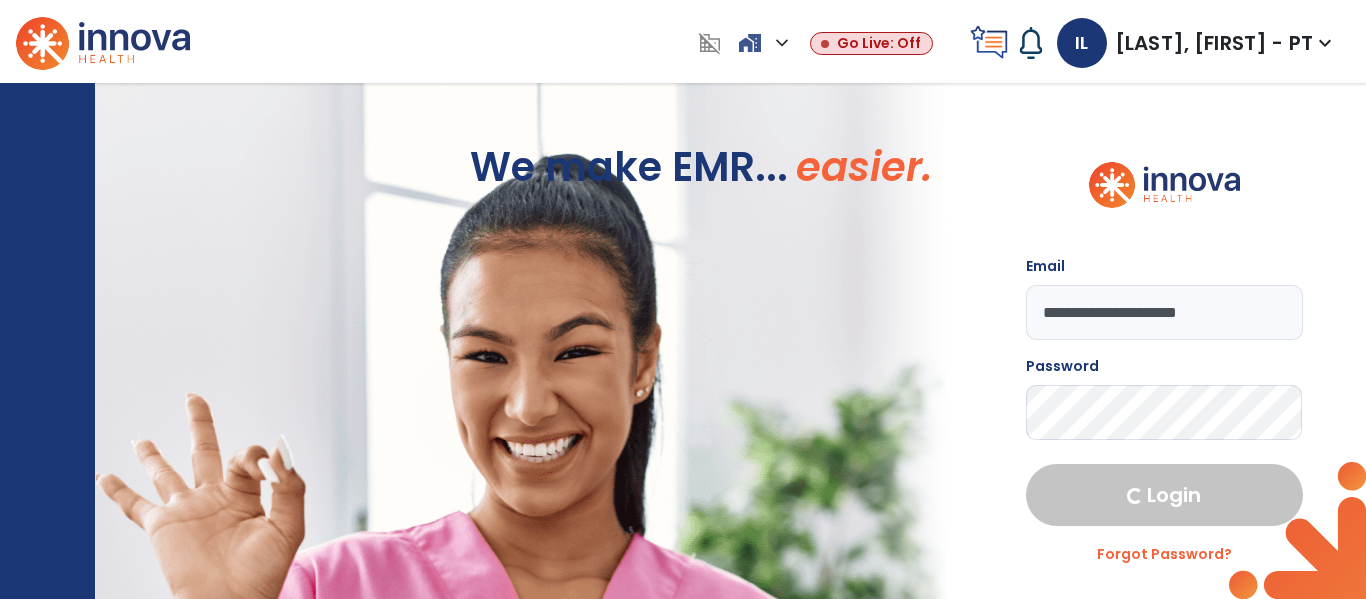 select on "****" 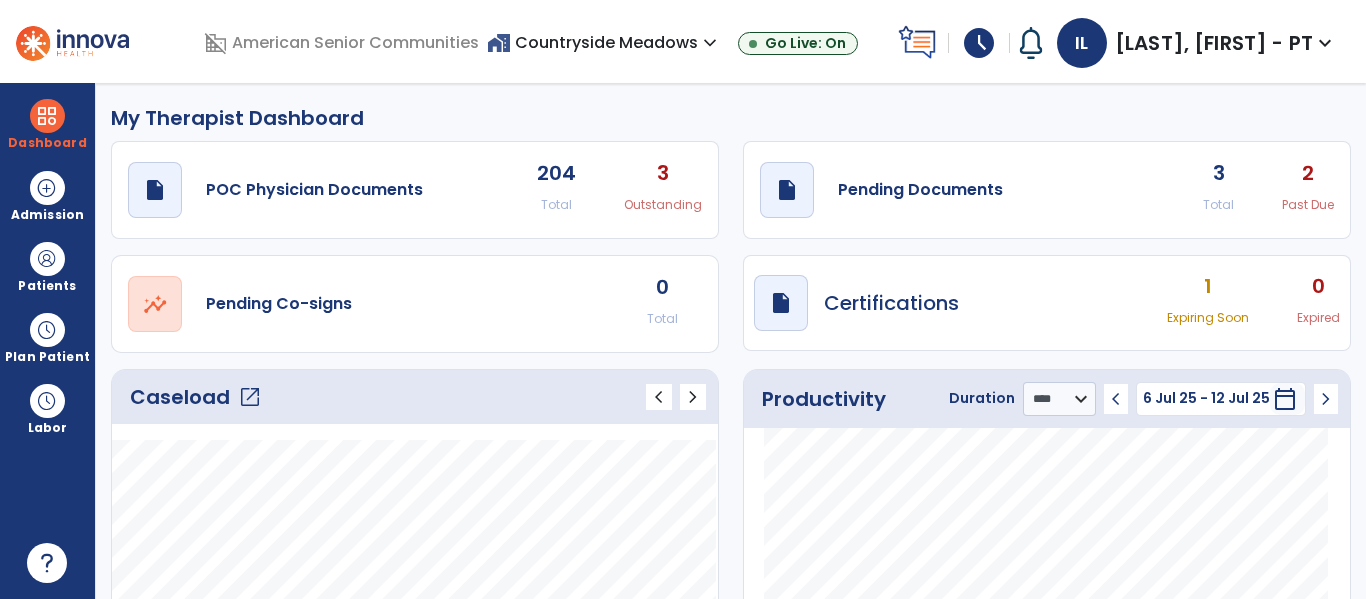 click on "3 Total 2 Past Due" 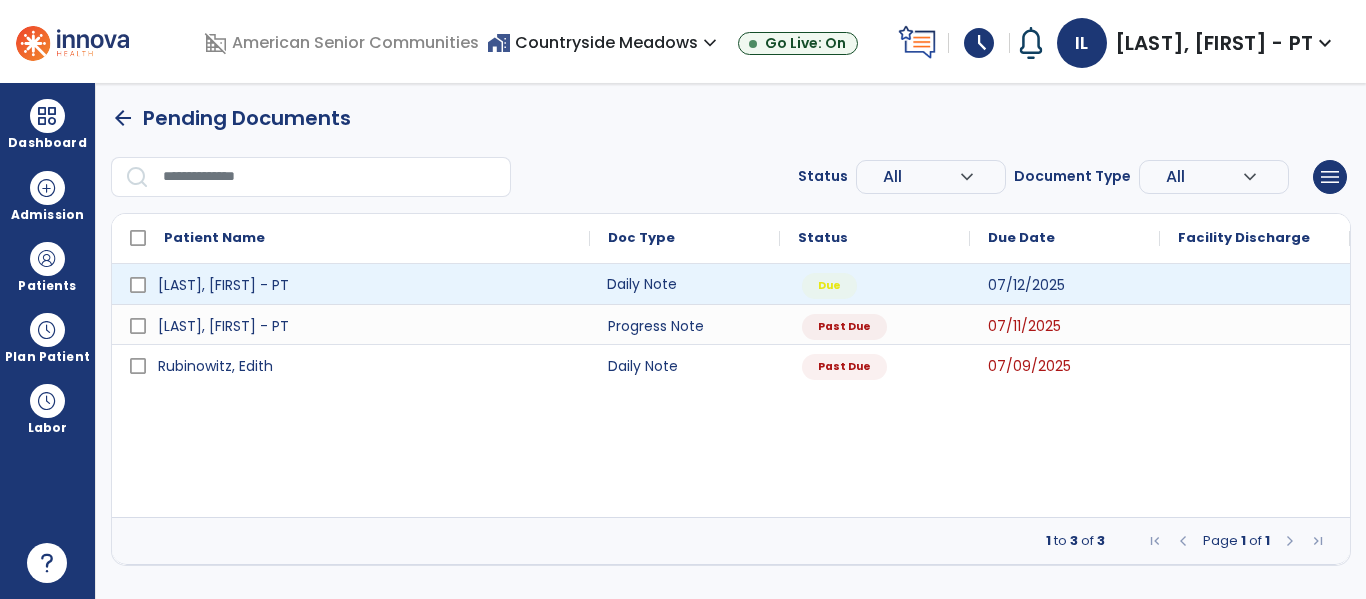 click on "Daily Note" at bounding box center [685, 284] 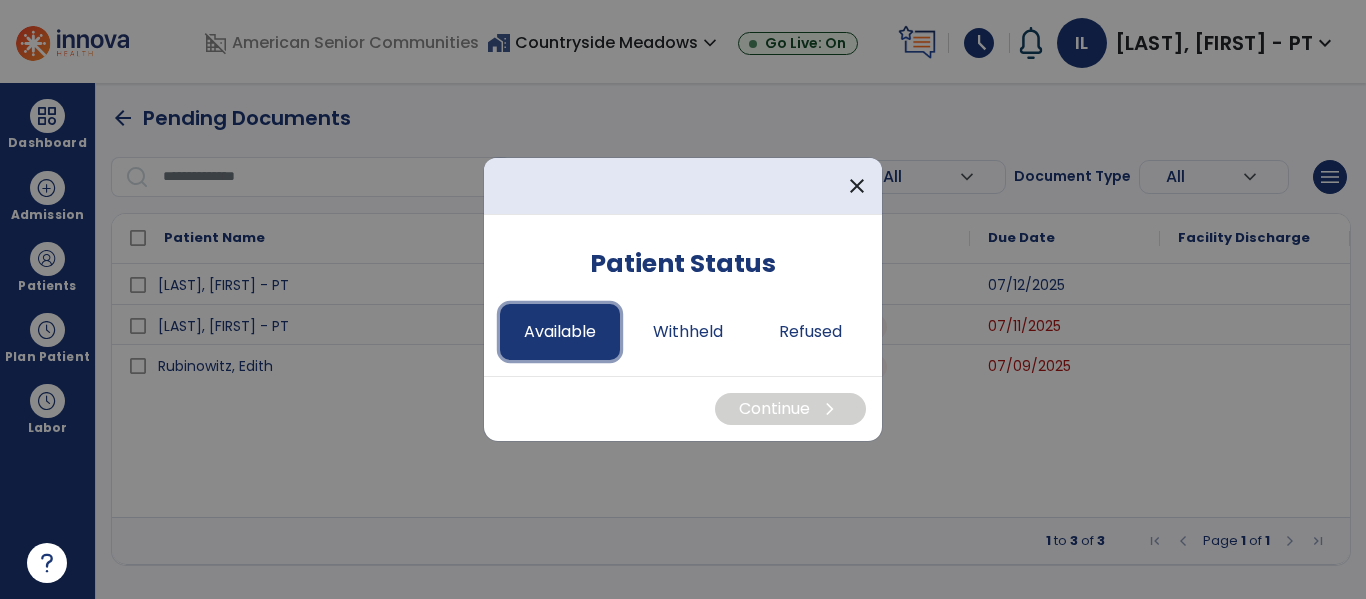 click on "Available" at bounding box center [560, 332] 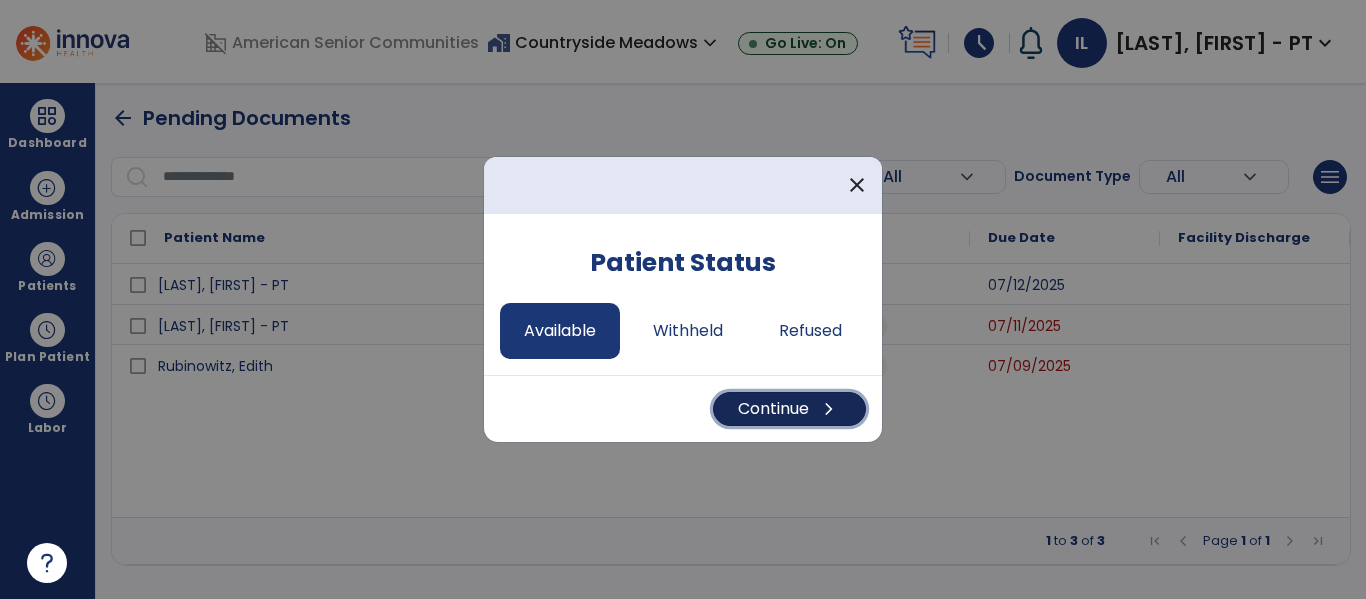 click on "Continue   chevron_right" at bounding box center (789, 409) 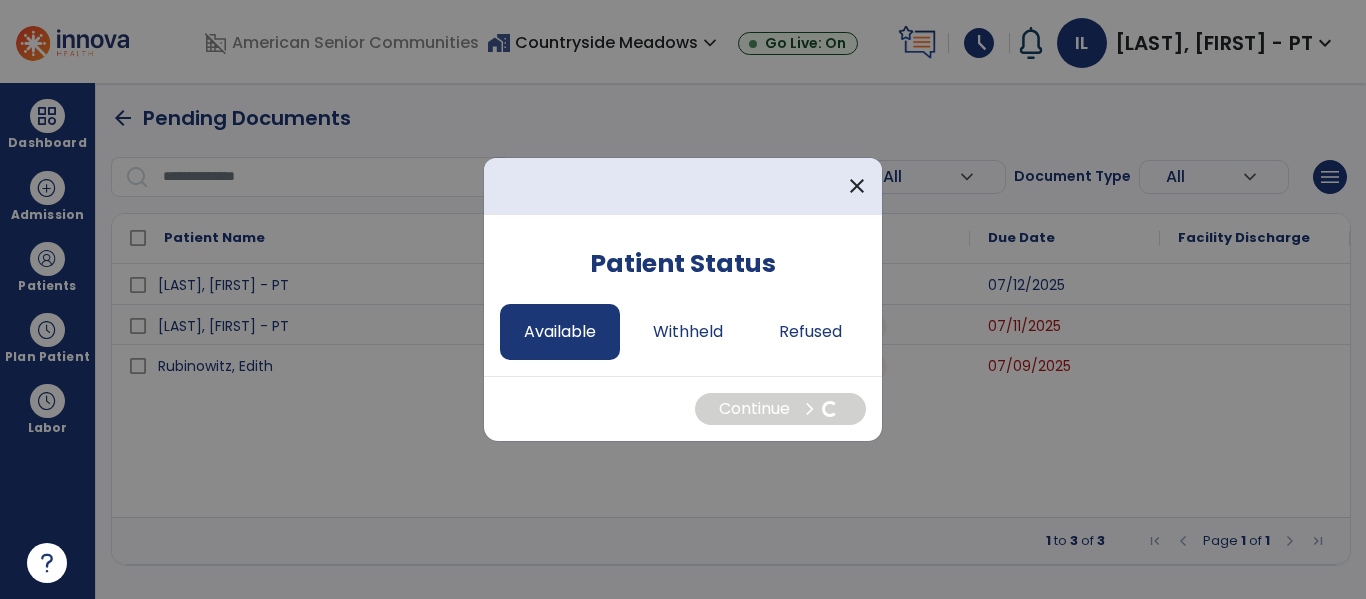 select on "*" 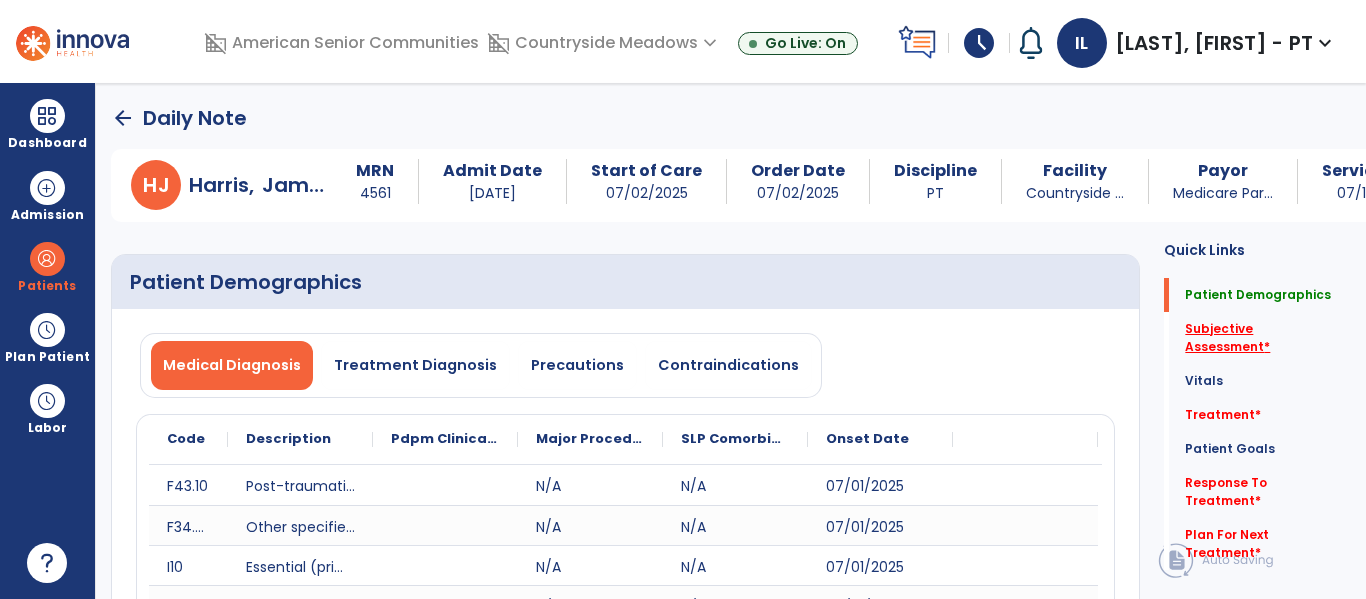 click on "Subjective Assessment   *" 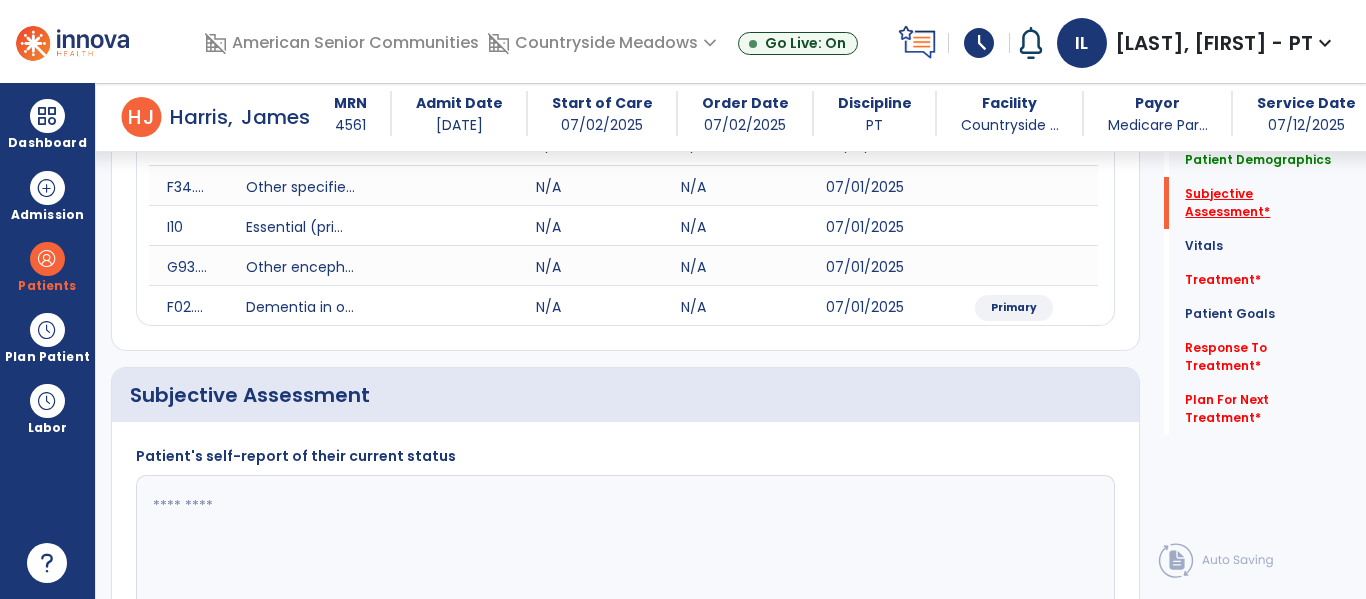 scroll, scrollTop: 507, scrollLeft: 0, axis: vertical 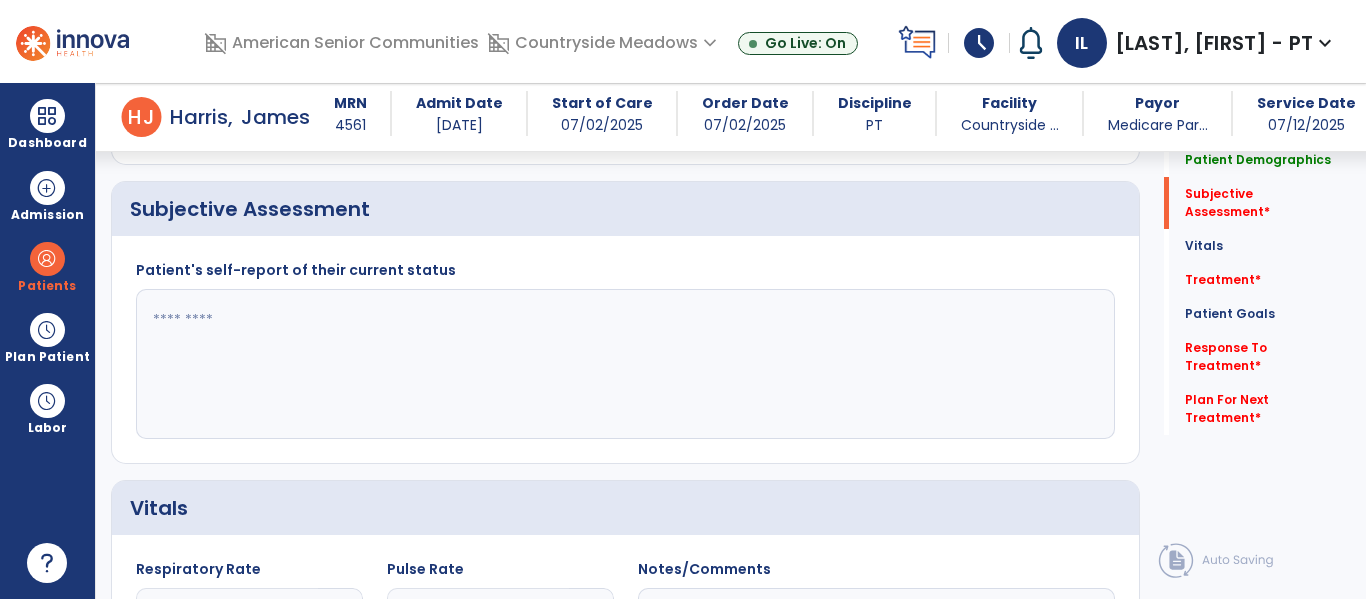 click 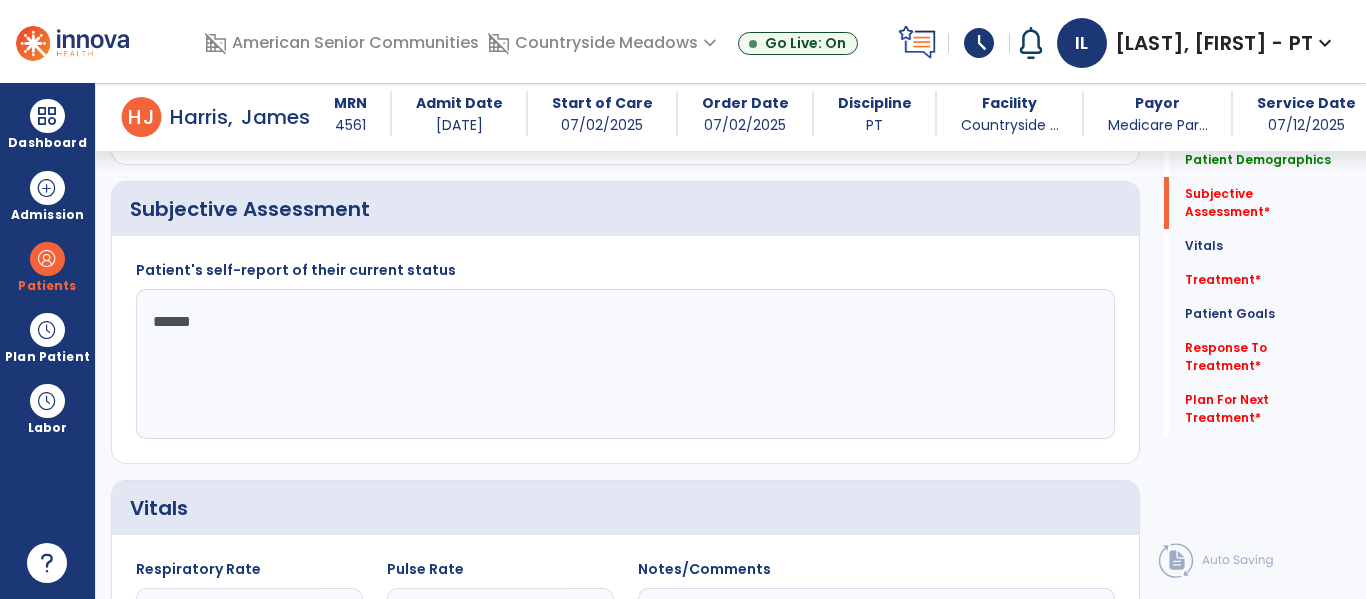 type on "*******" 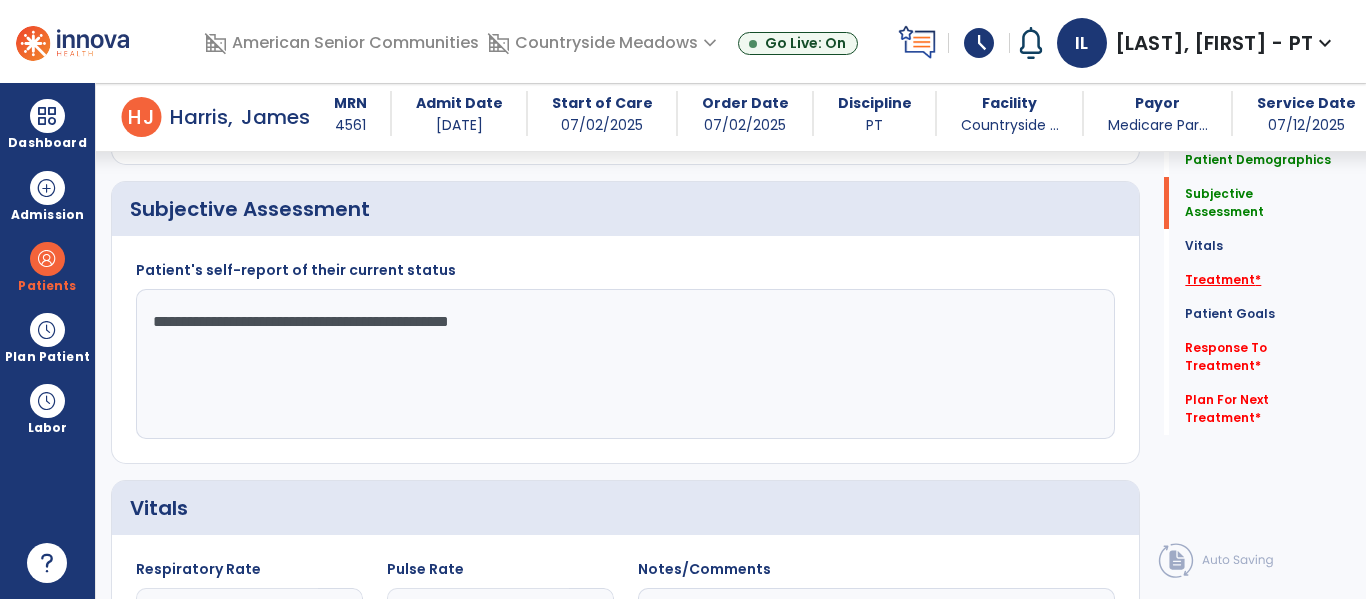 type on "**********" 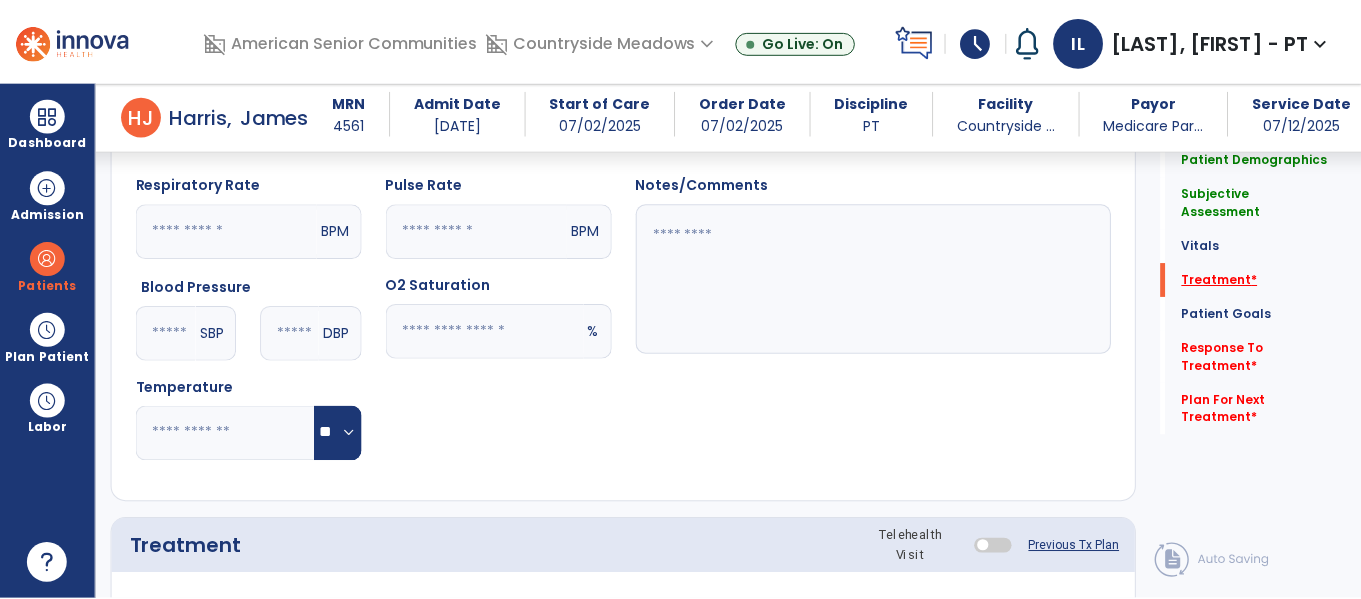 scroll, scrollTop: 1196, scrollLeft: 0, axis: vertical 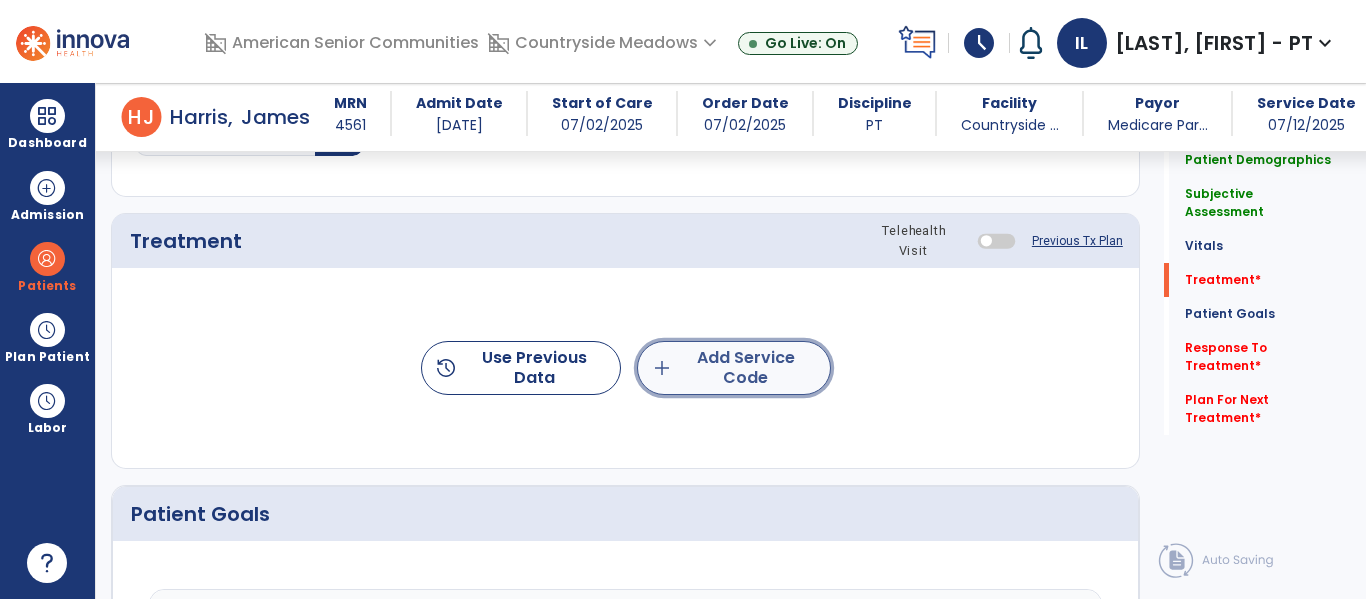 click on "add  Add Service Code" 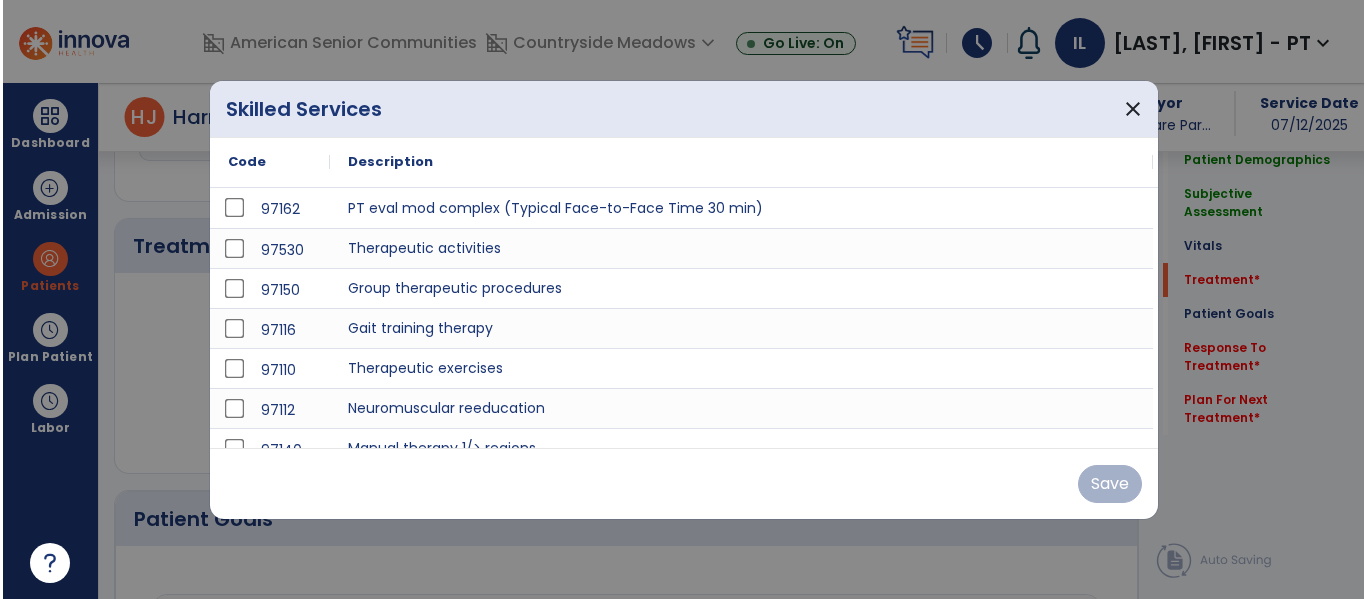scroll, scrollTop: 1196, scrollLeft: 0, axis: vertical 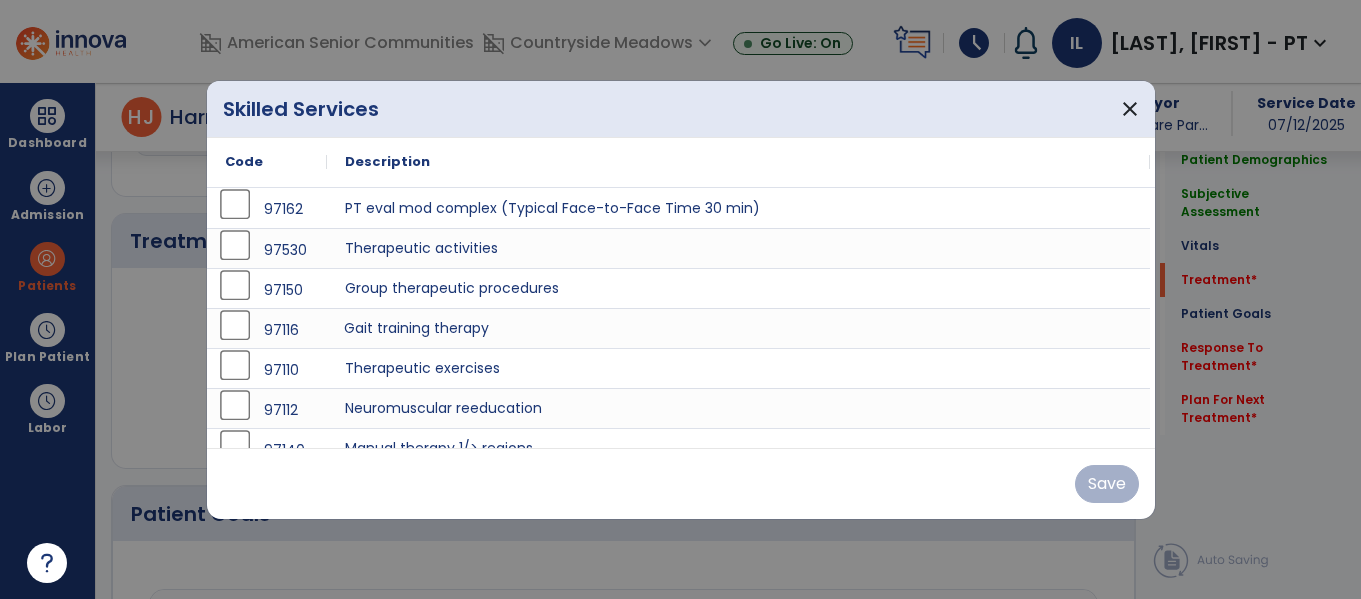 click on "Gait training therapy" at bounding box center [738, 328] 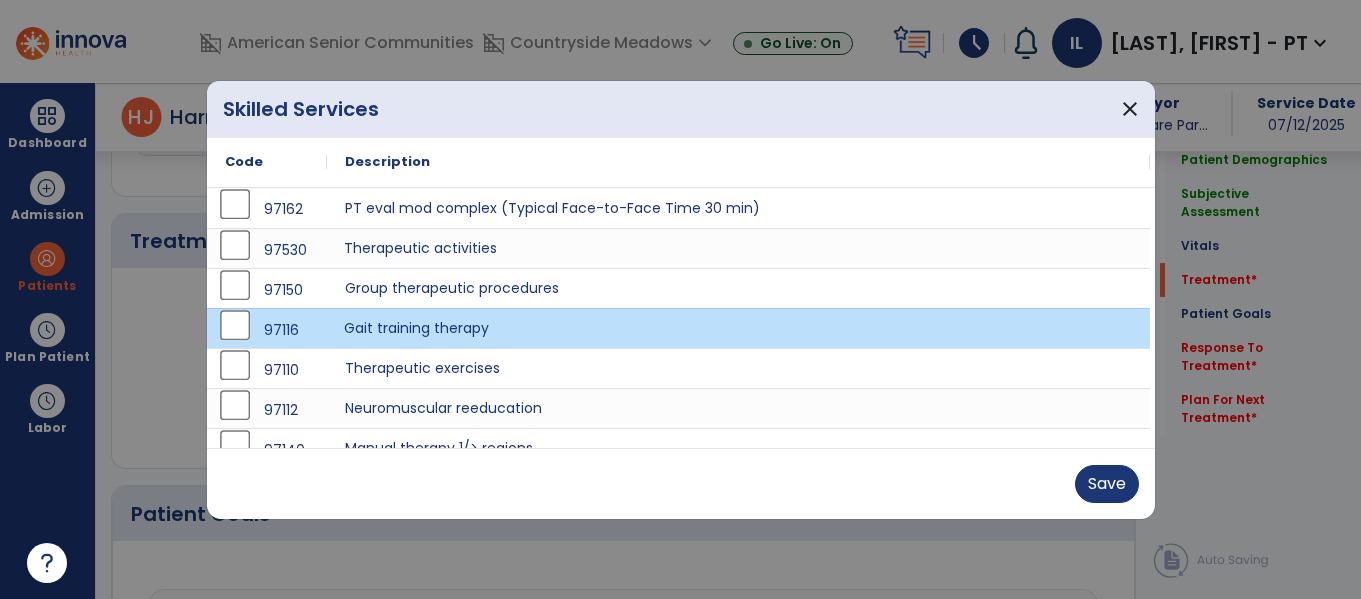 click on "Therapeutic activities" at bounding box center [738, 248] 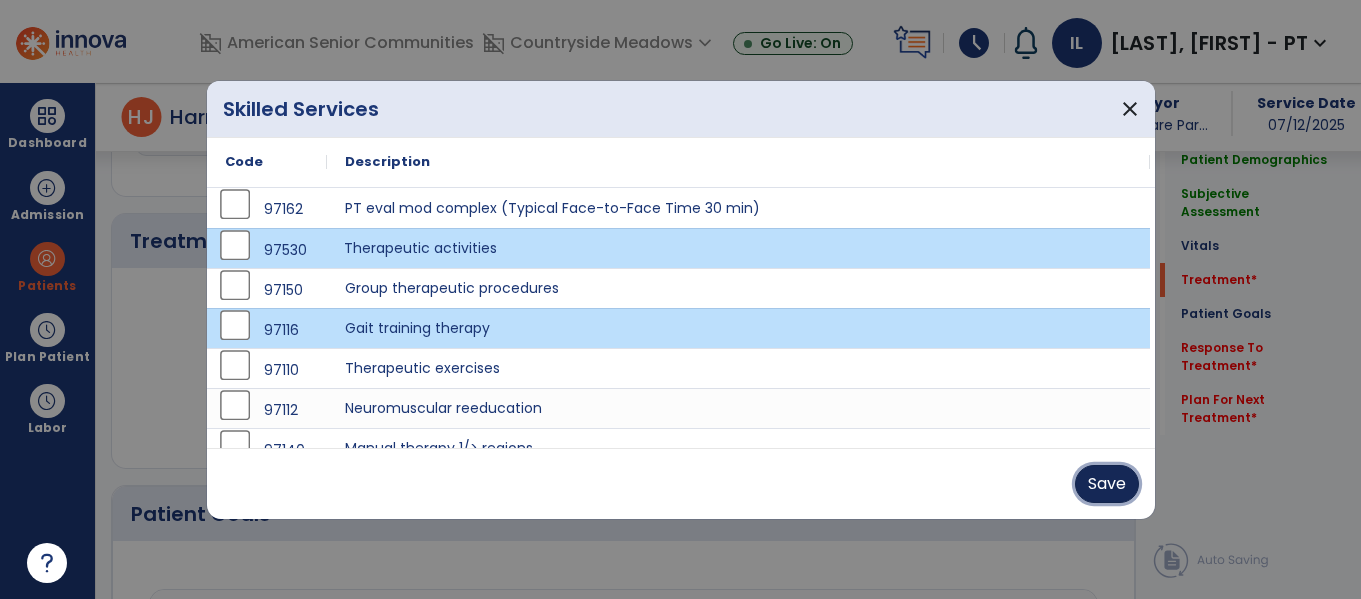 click on "Save" at bounding box center (1107, 484) 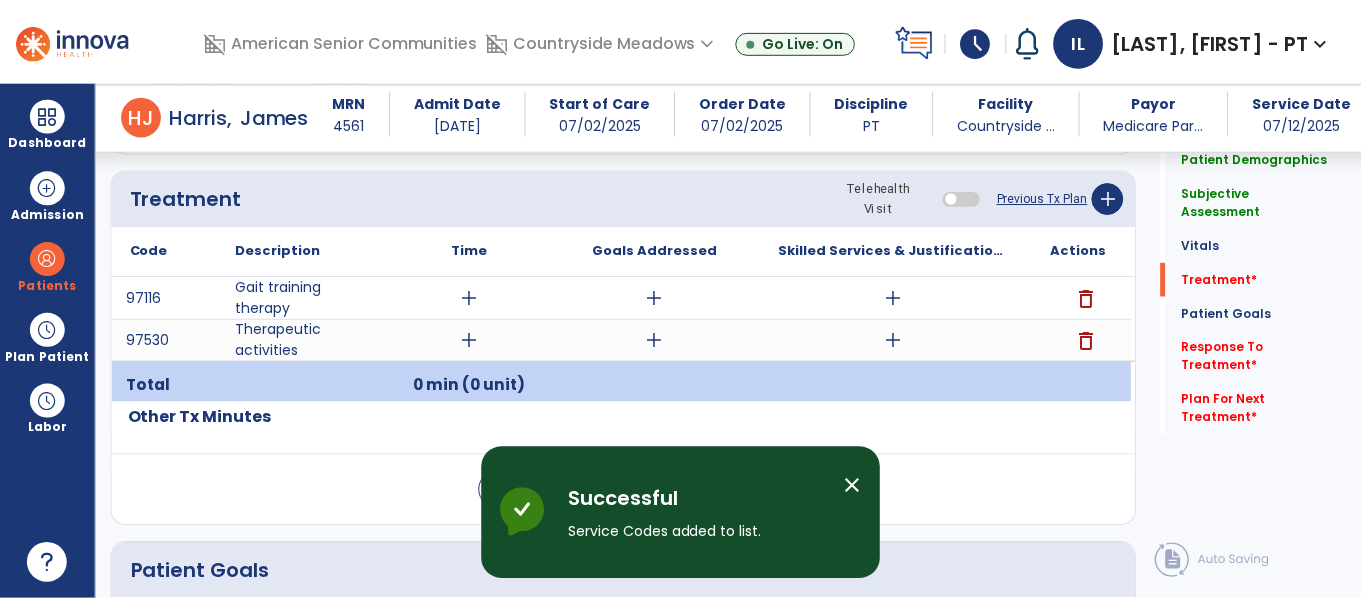 scroll, scrollTop: 1248, scrollLeft: 0, axis: vertical 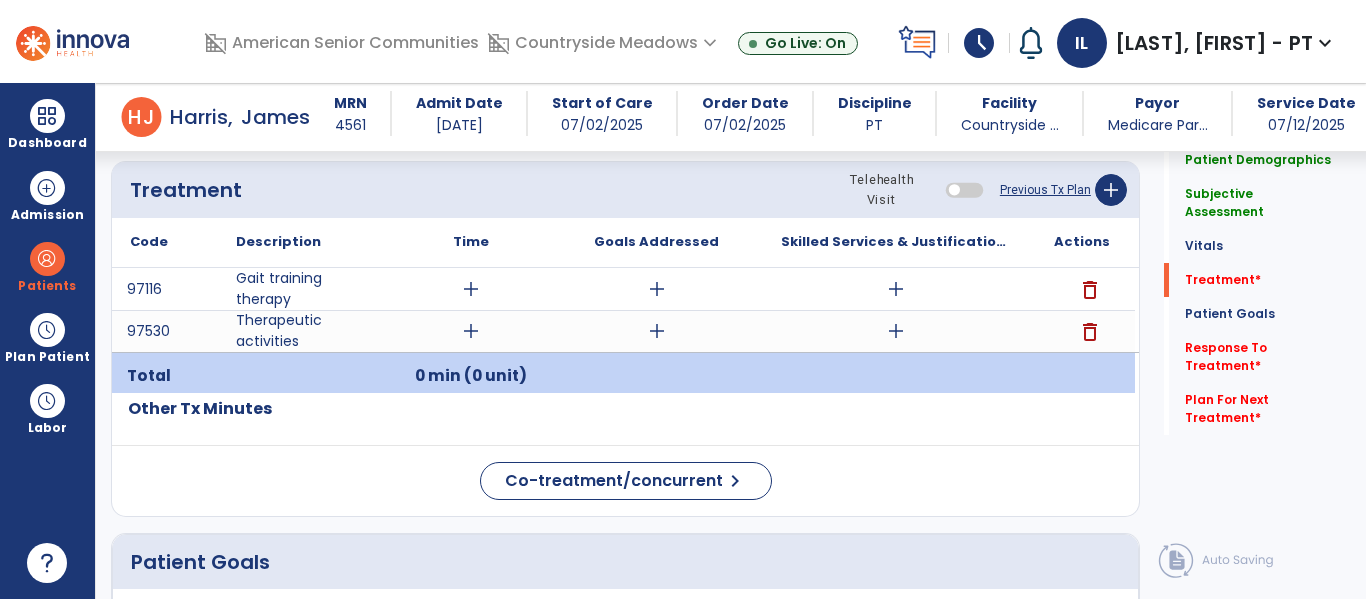 click on "add" at bounding box center (471, 289) 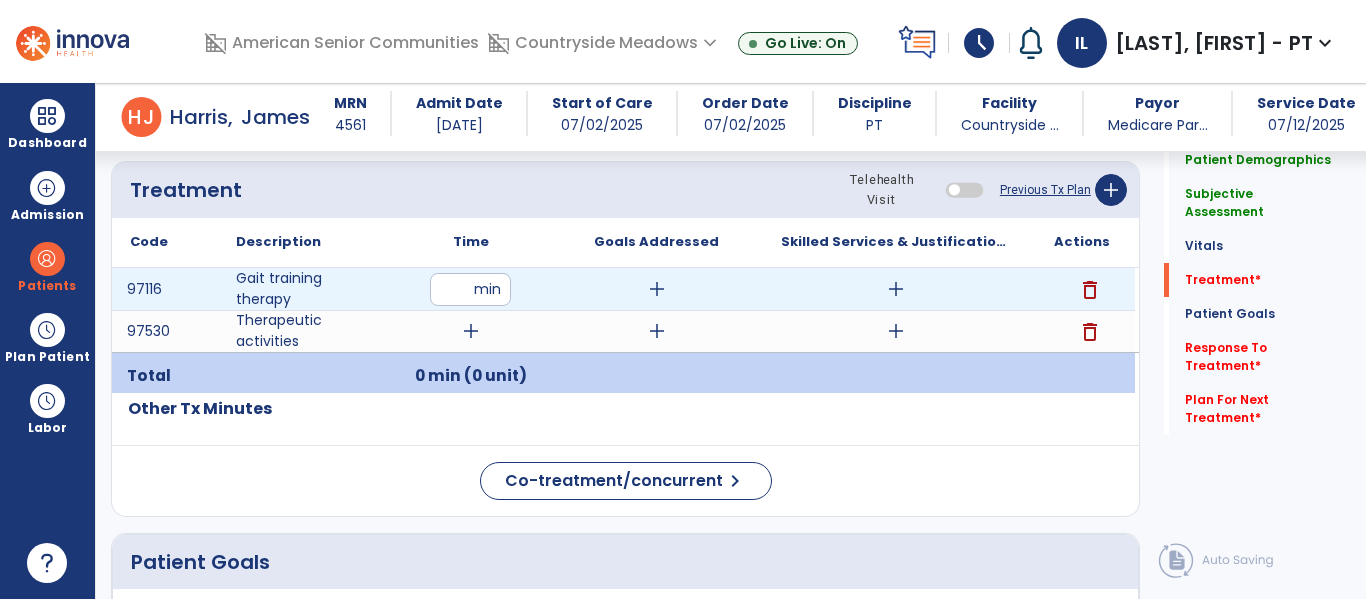 type on "**" 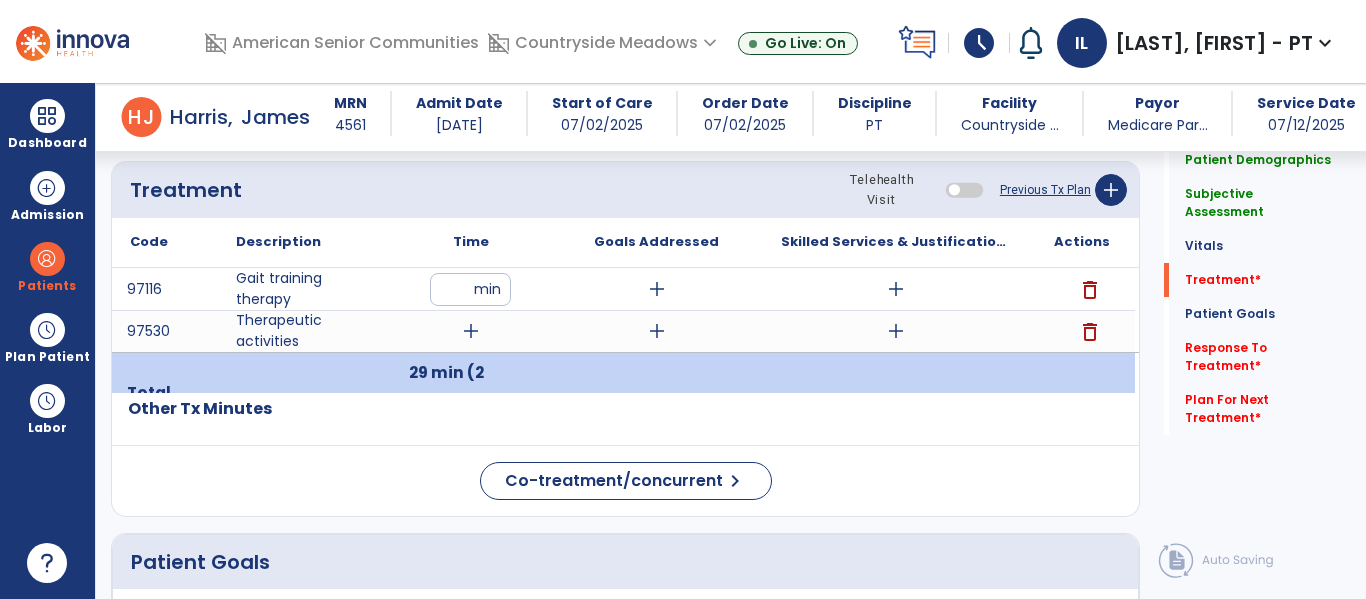 click on "**" at bounding box center (470, 289) 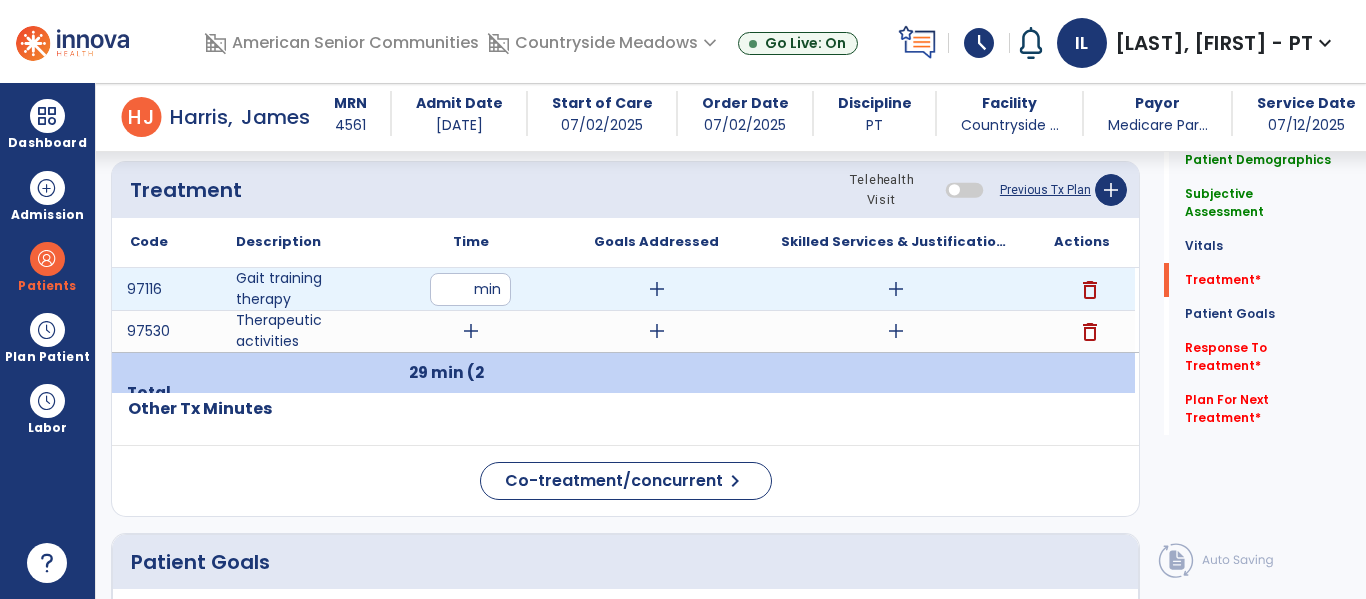 type on "**" 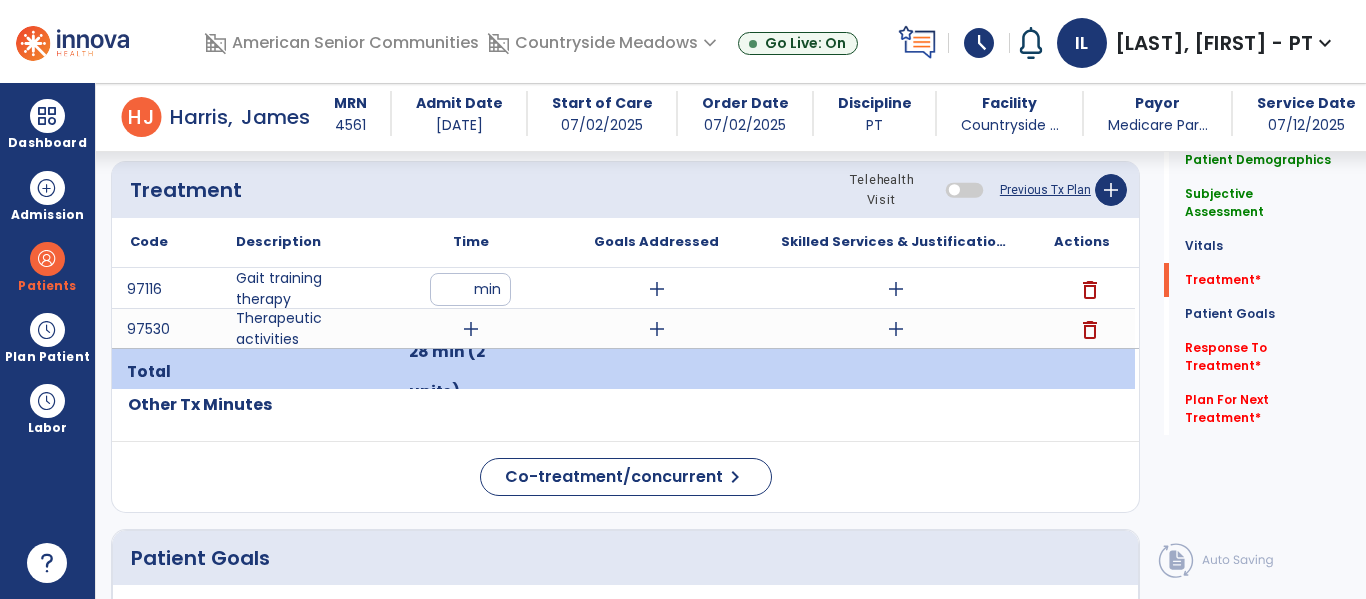 click on "add" at bounding box center (471, 329) 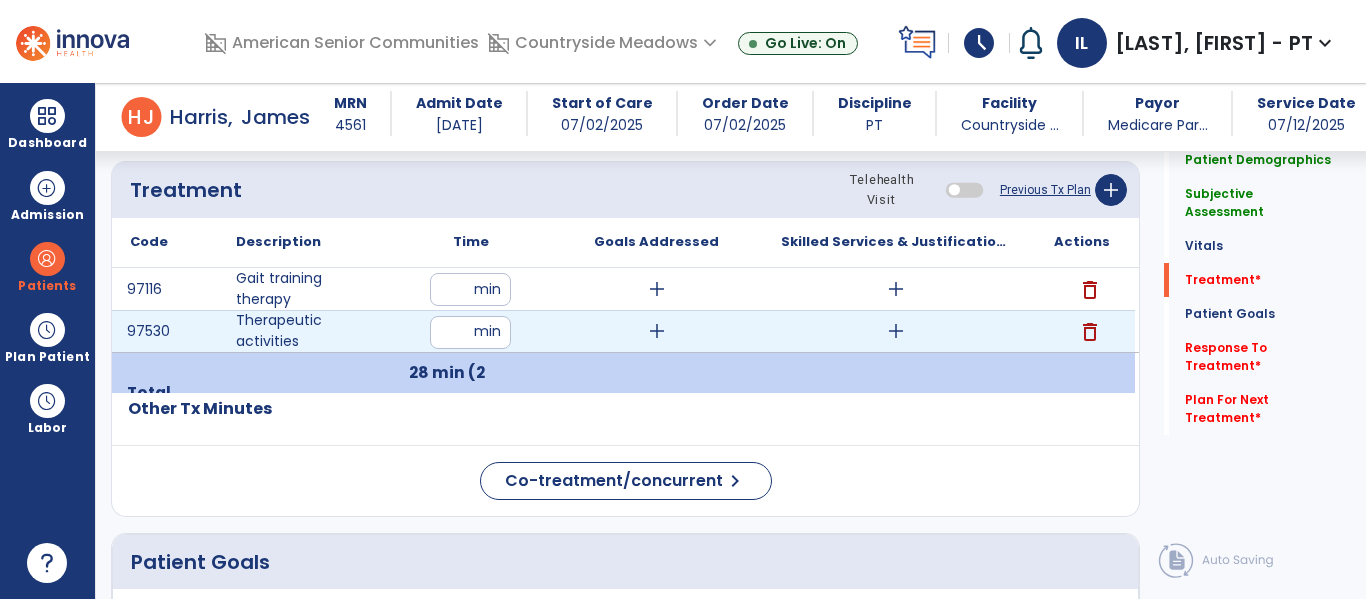 type on "**" 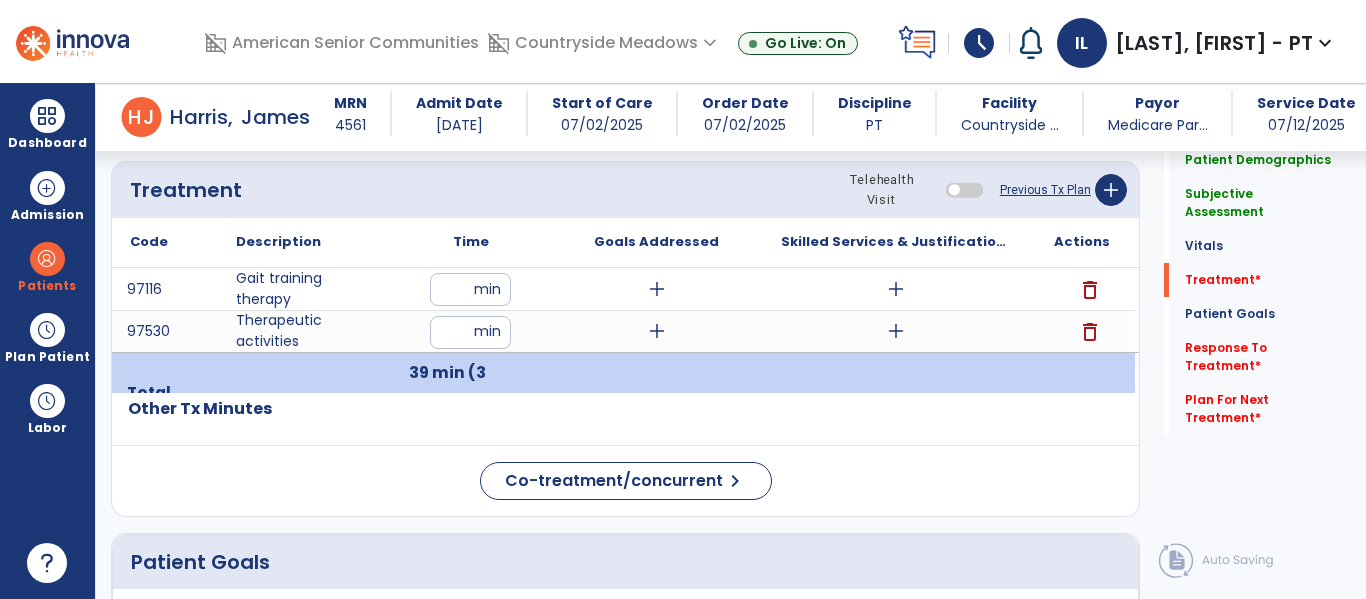 click on "add" at bounding box center (896, 289) 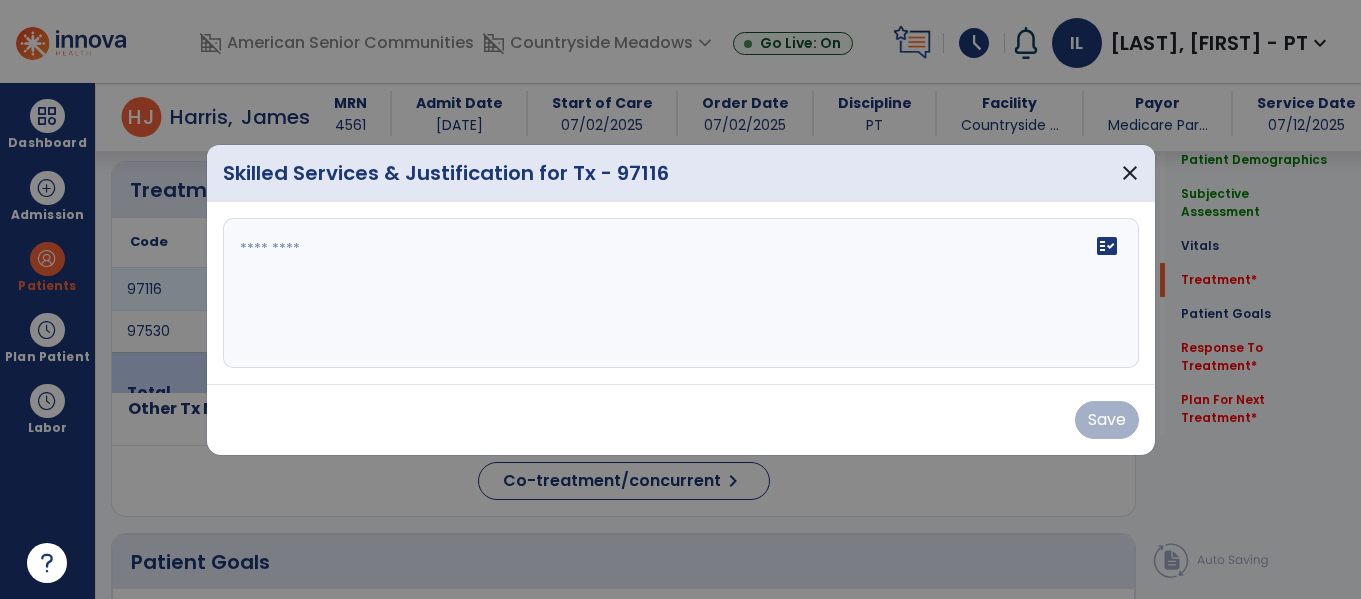 scroll, scrollTop: 1248, scrollLeft: 0, axis: vertical 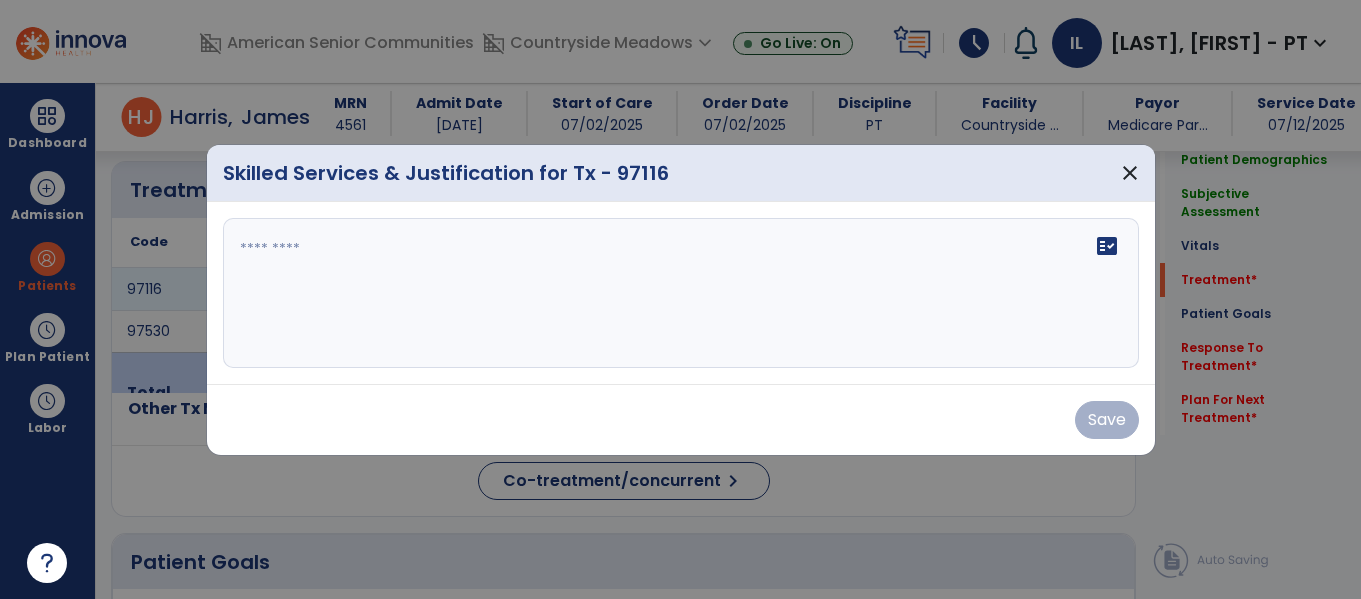 click on "fact_check" at bounding box center (681, 293) 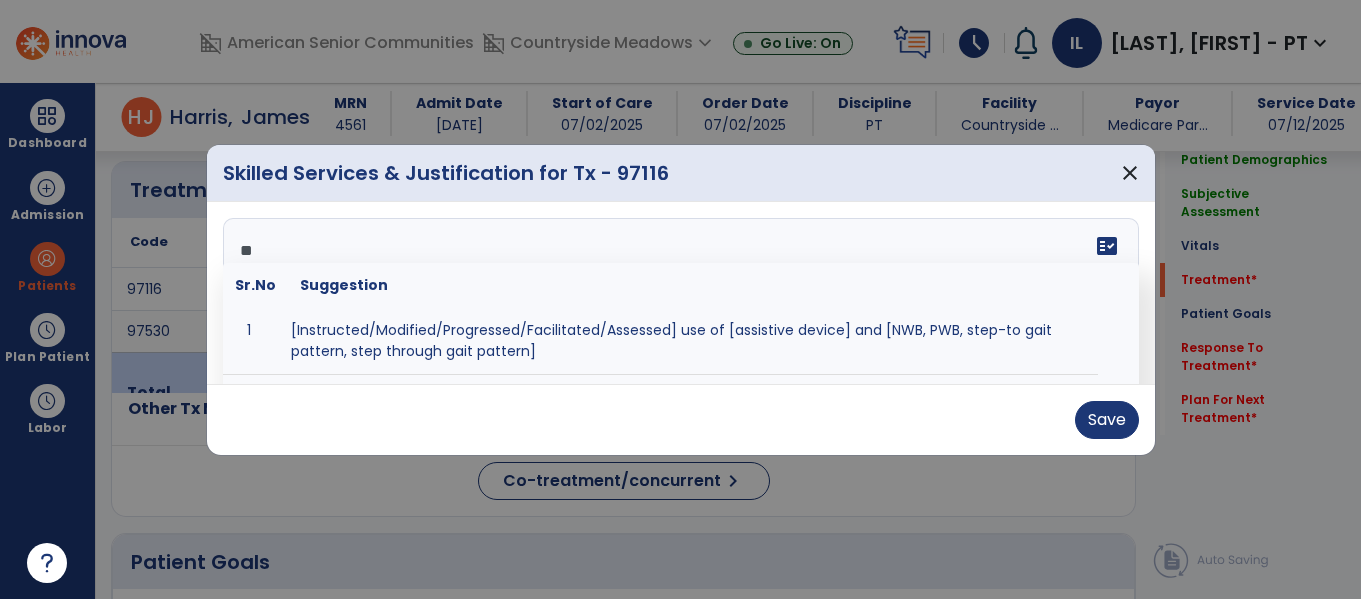 type on "*" 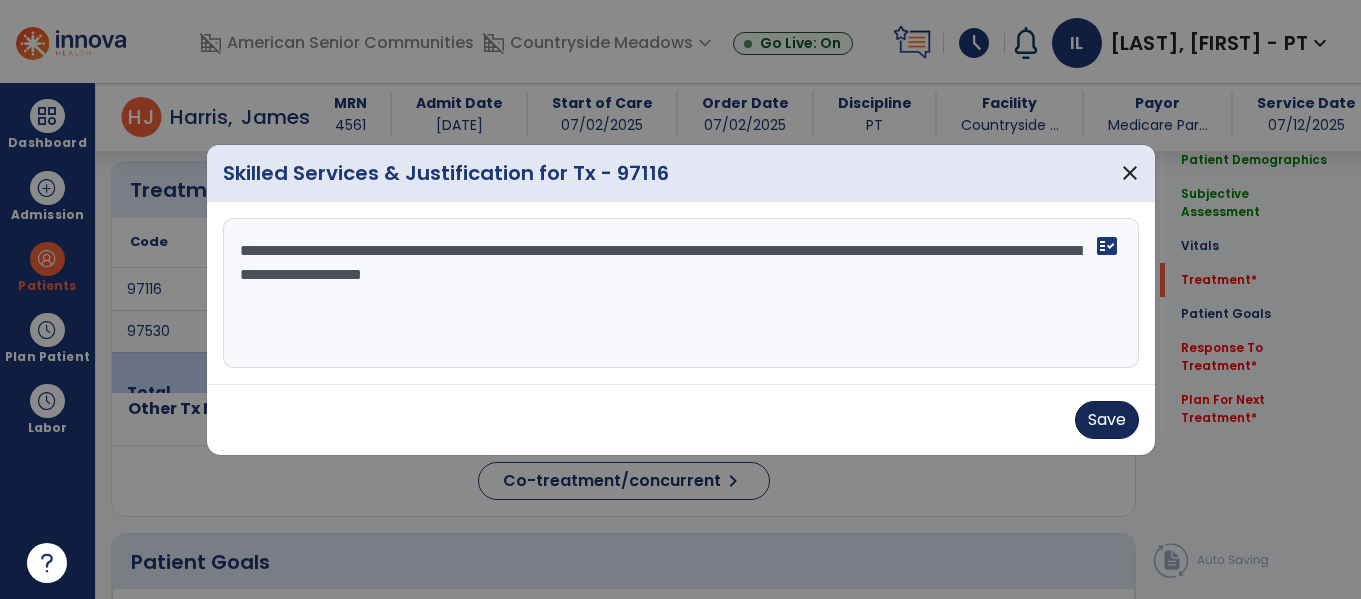 type on "**********" 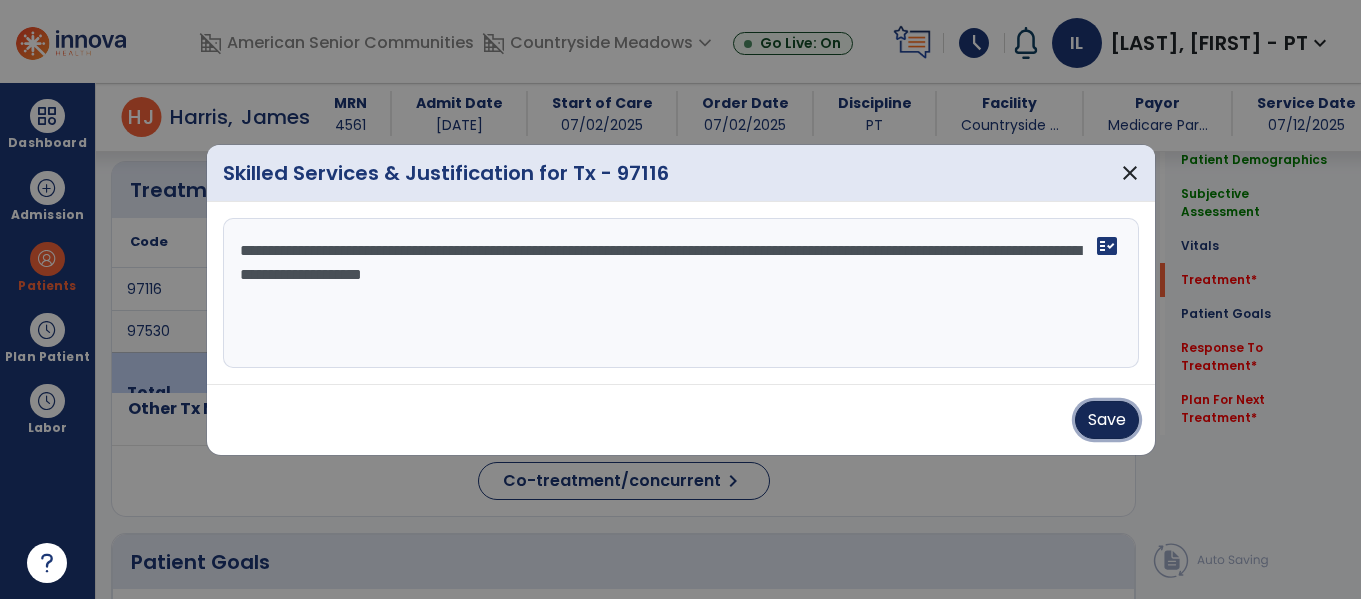 click on "Save" at bounding box center (1107, 420) 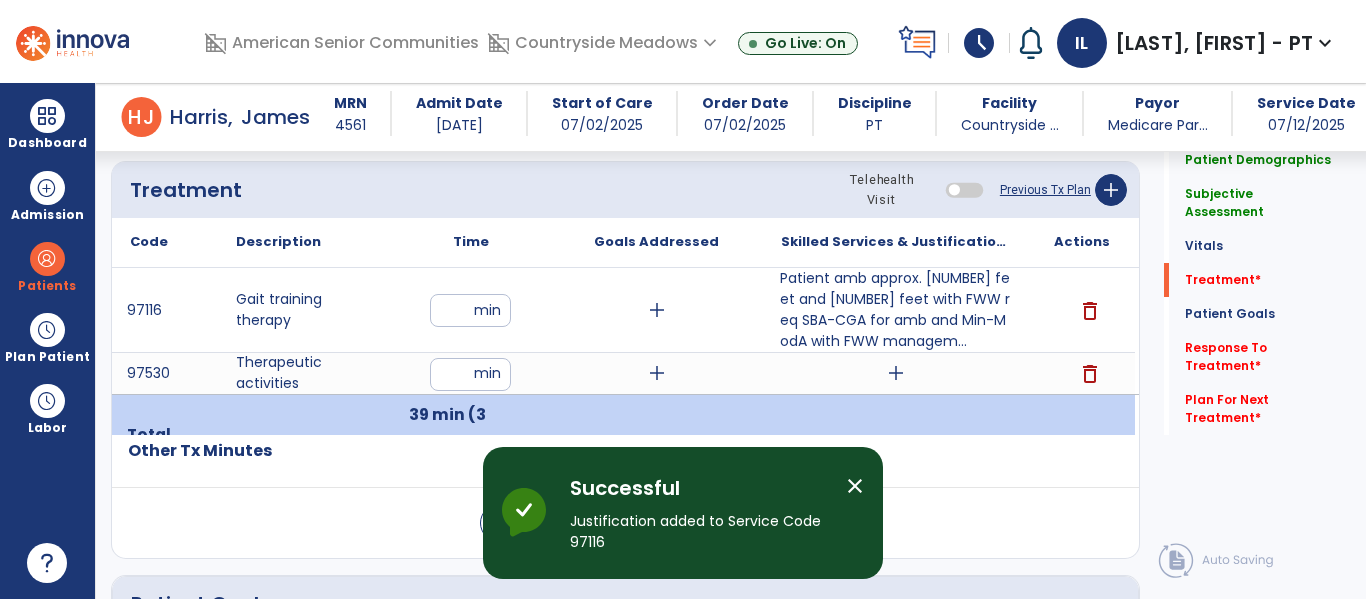 click on "add" at bounding box center [896, 373] 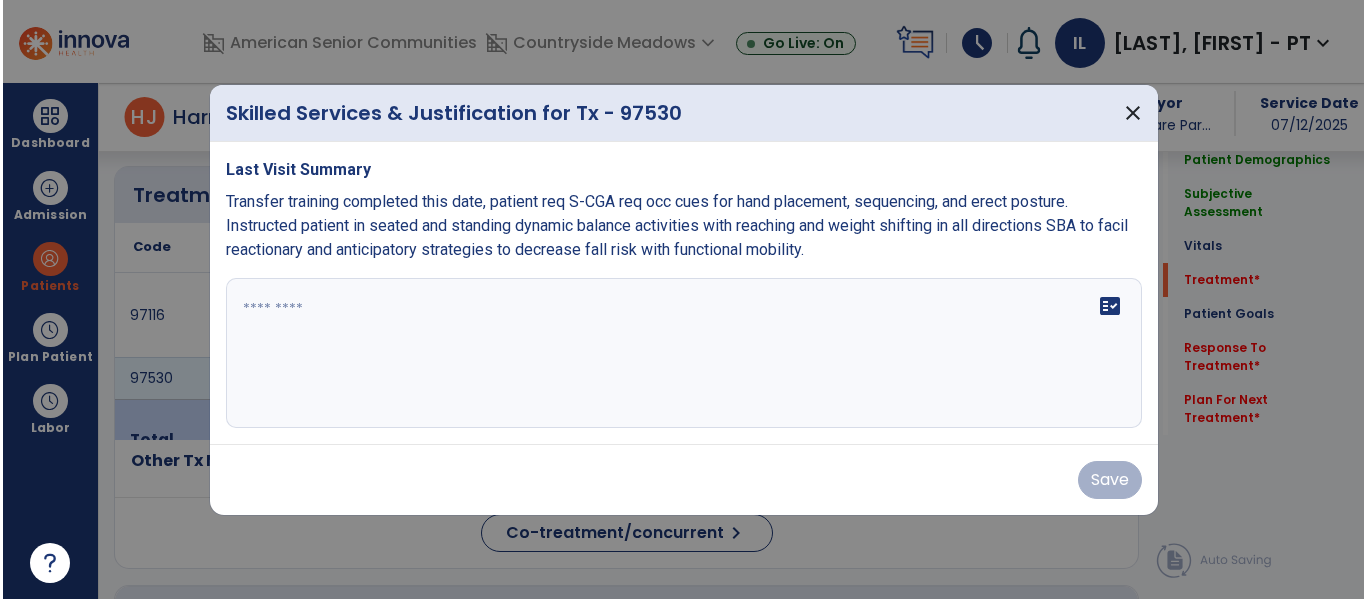 scroll, scrollTop: 1248, scrollLeft: 0, axis: vertical 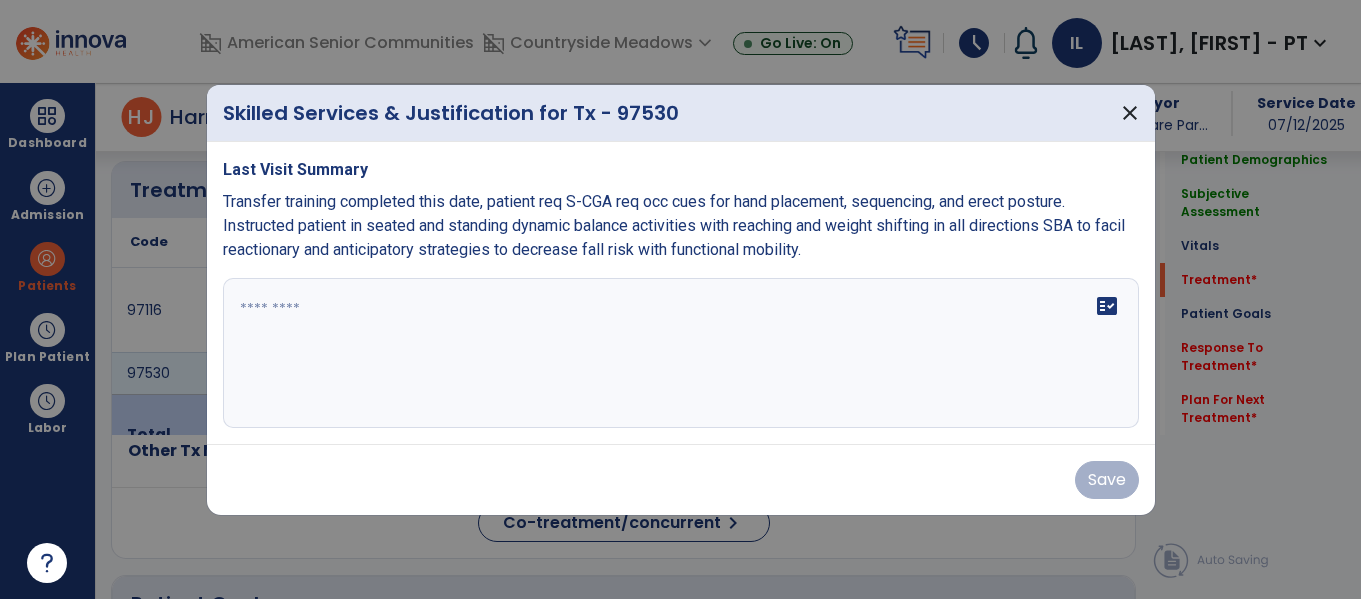 click on "fact_check" at bounding box center (681, 353) 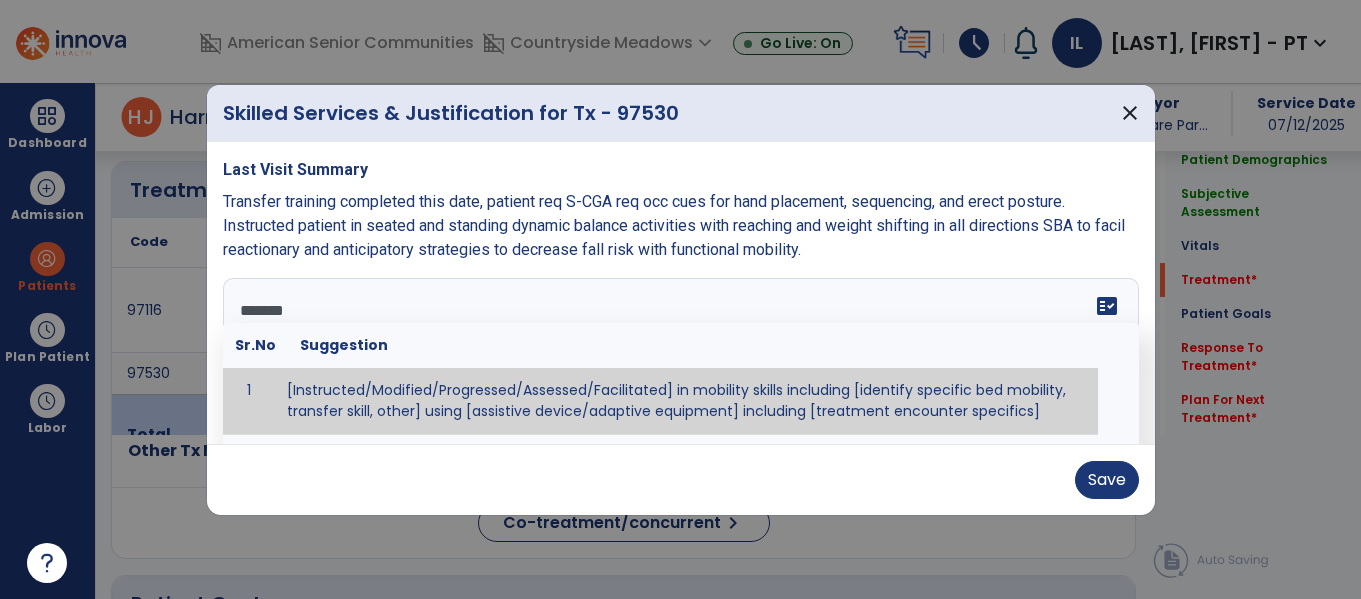 type on "********" 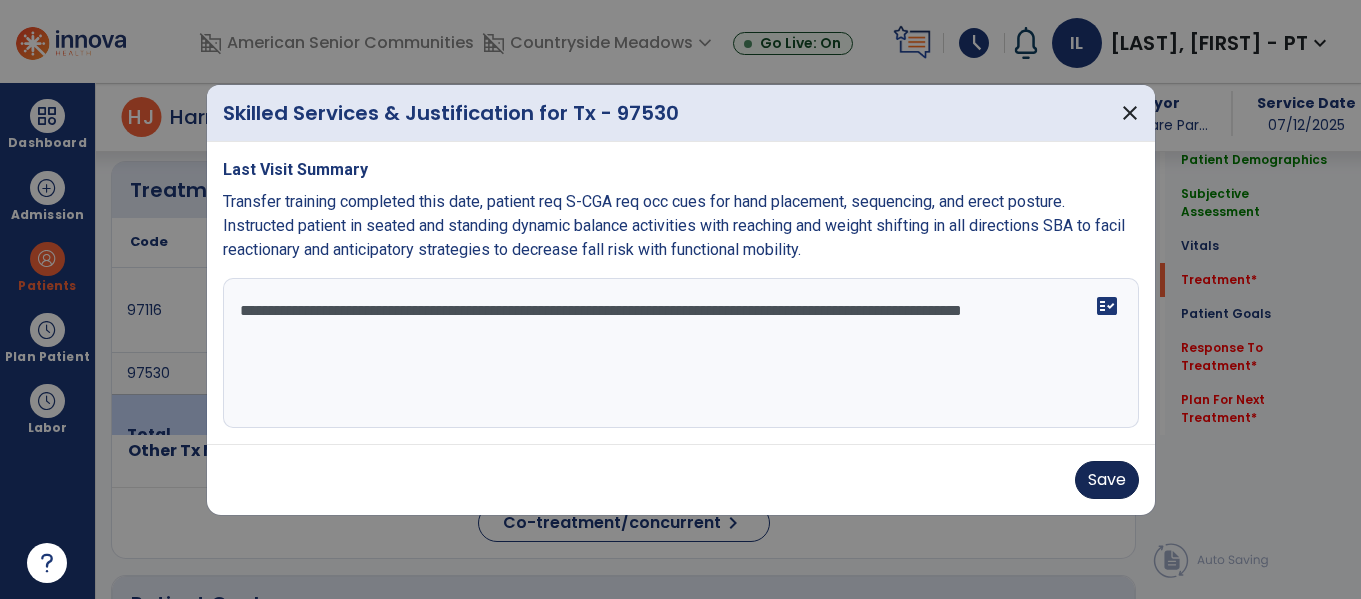 type on "**********" 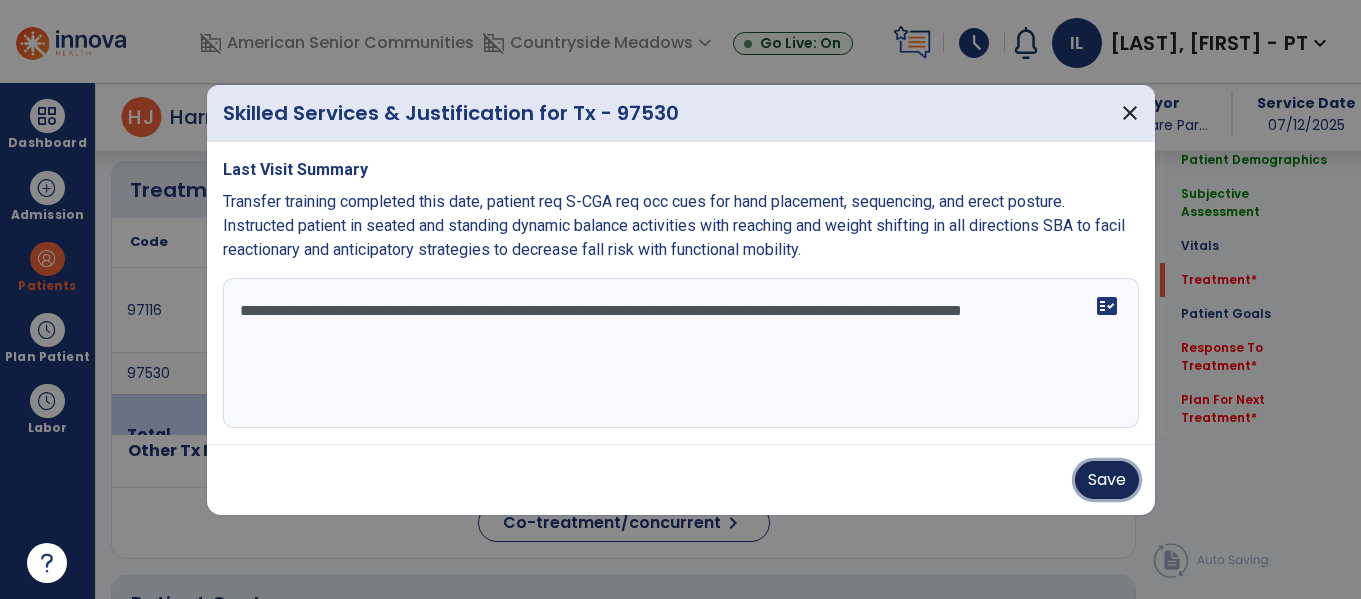 click on "Save" at bounding box center (1107, 480) 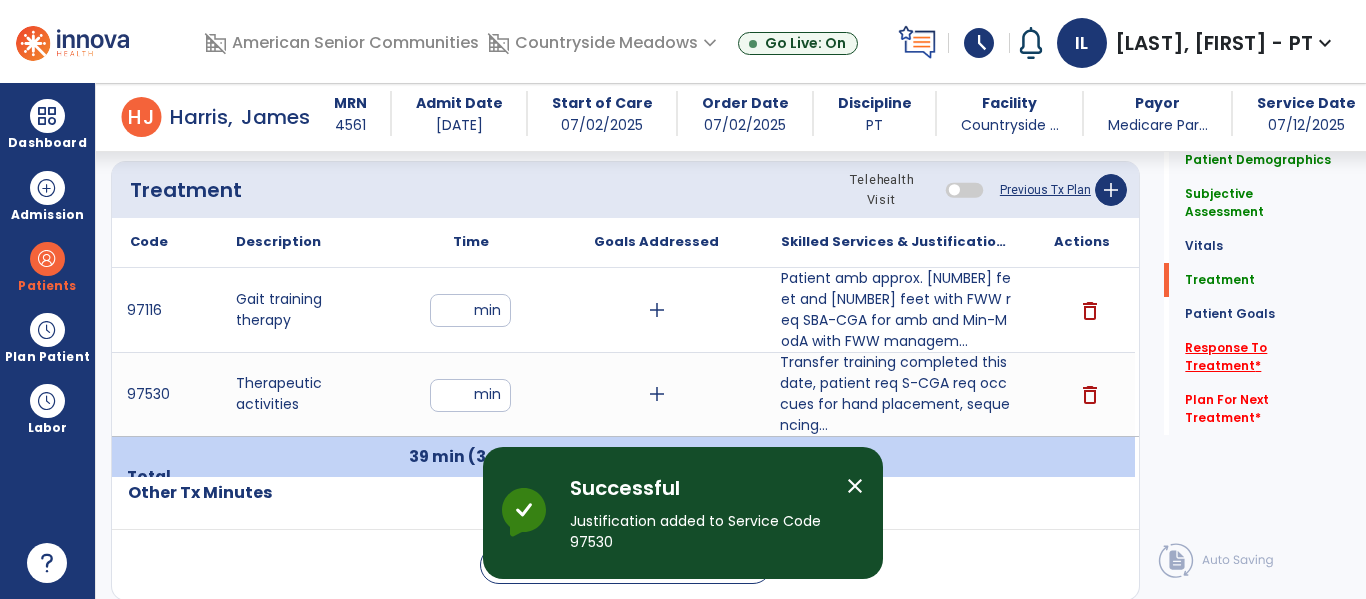 click on "Response To Treatment   *" 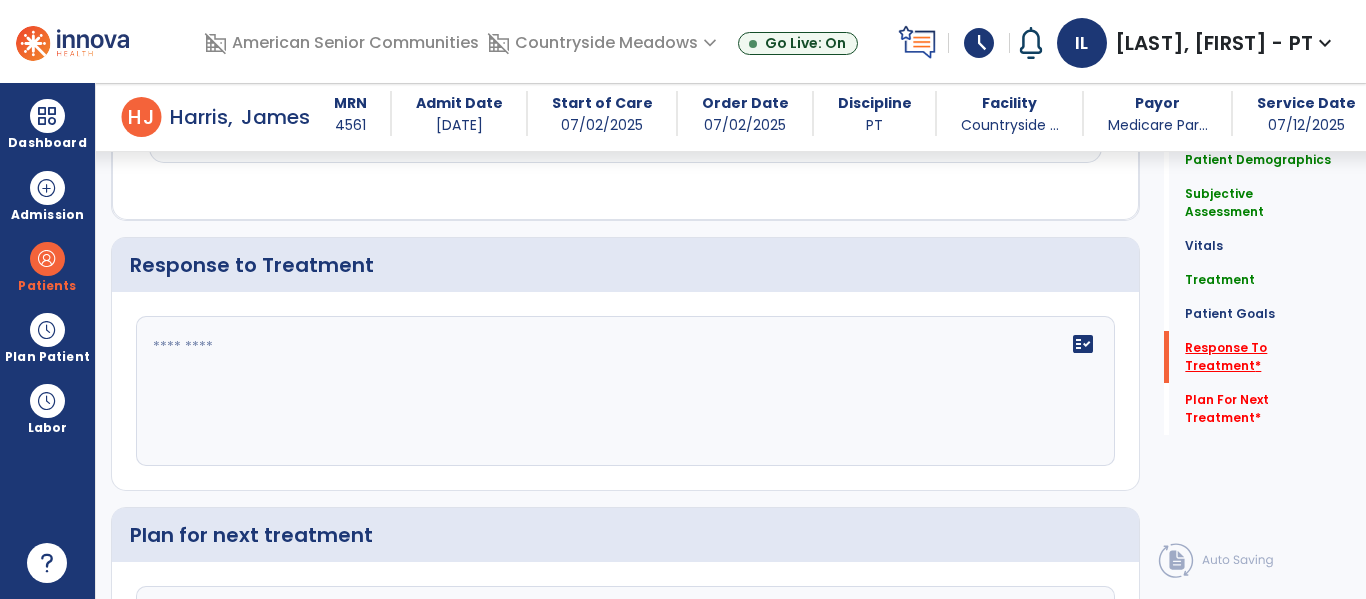 scroll, scrollTop: 2932, scrollLeft: 0, axis: vertical 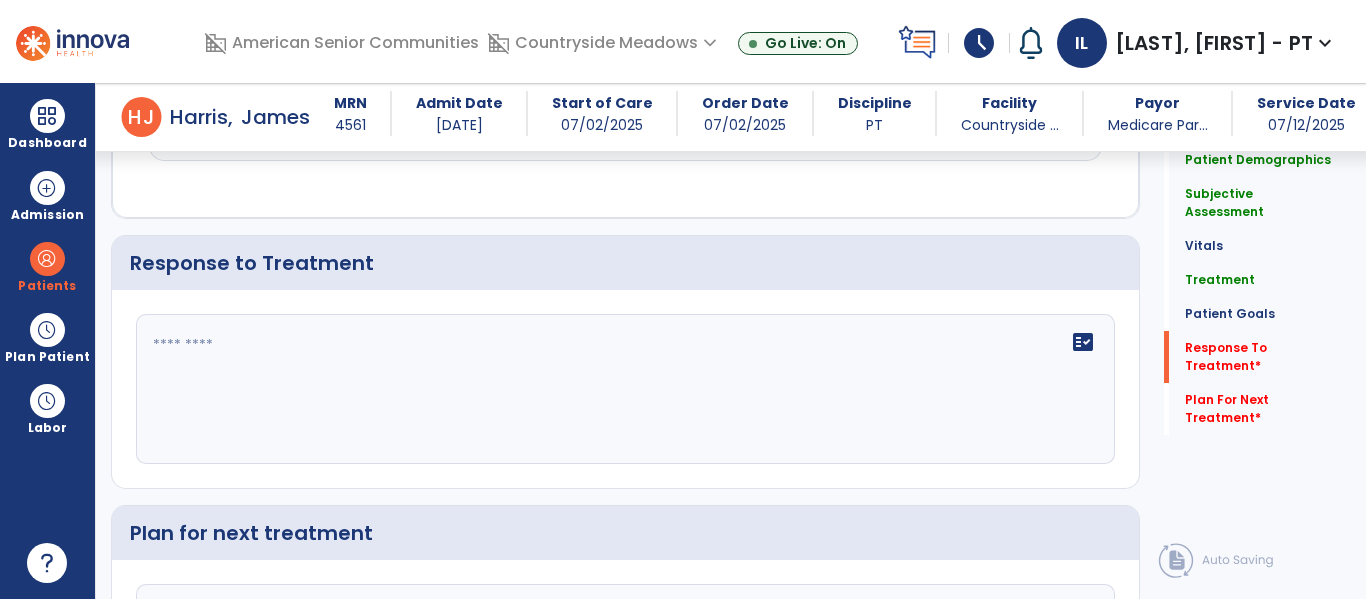 click on "fact_check" 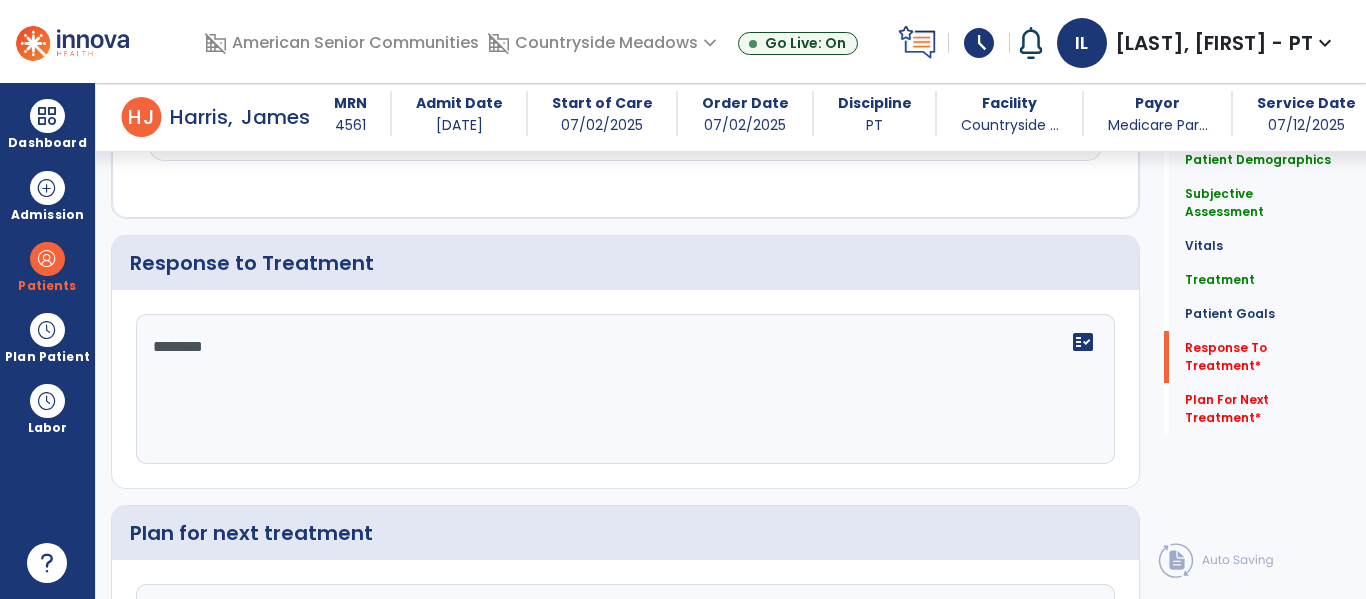 type on "*********" 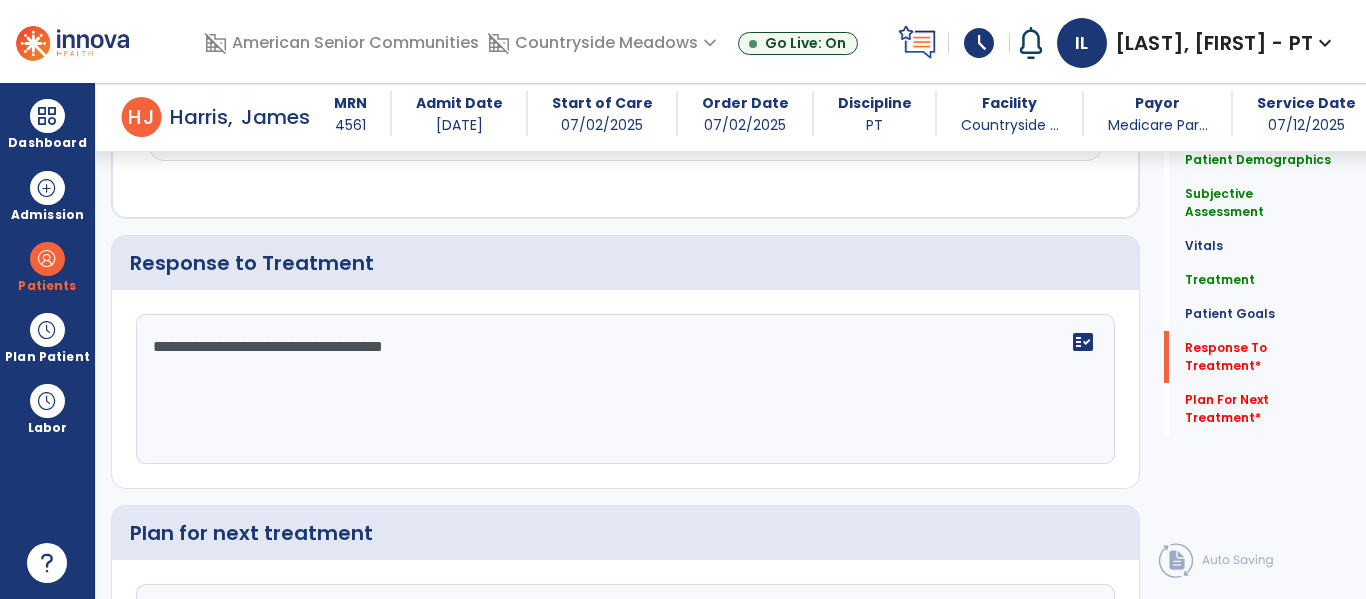 scroll, scrollTop: 3137, scrollLeft: 0, axis: vertical 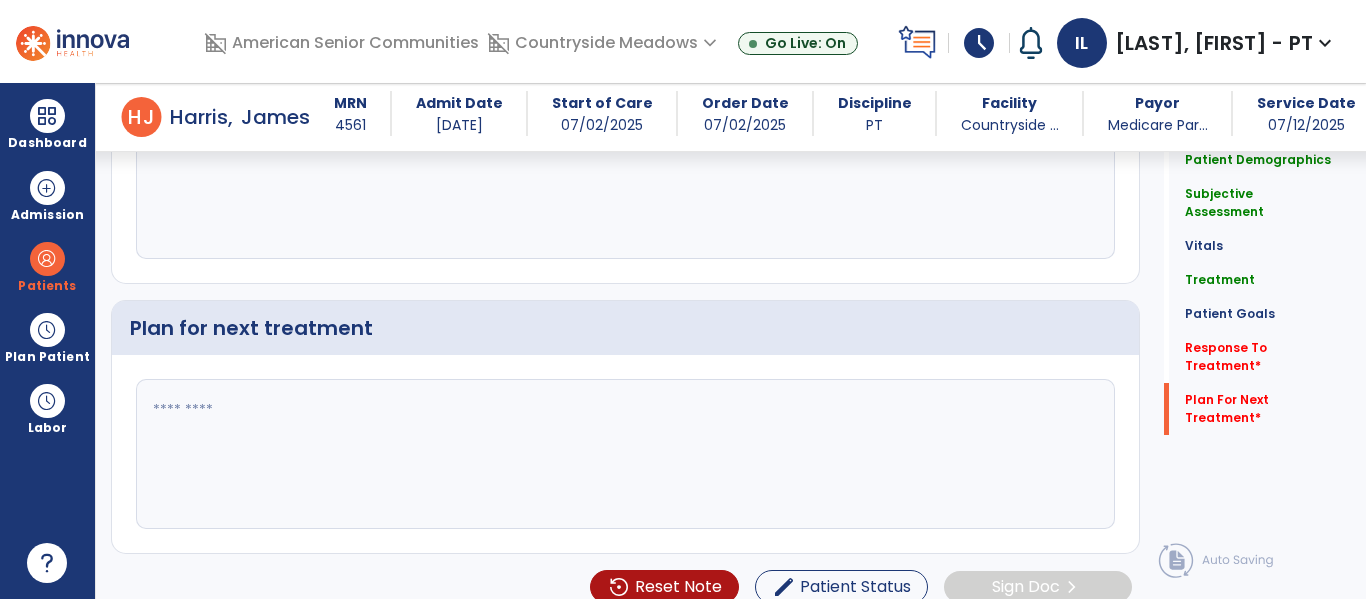 type on "**********" 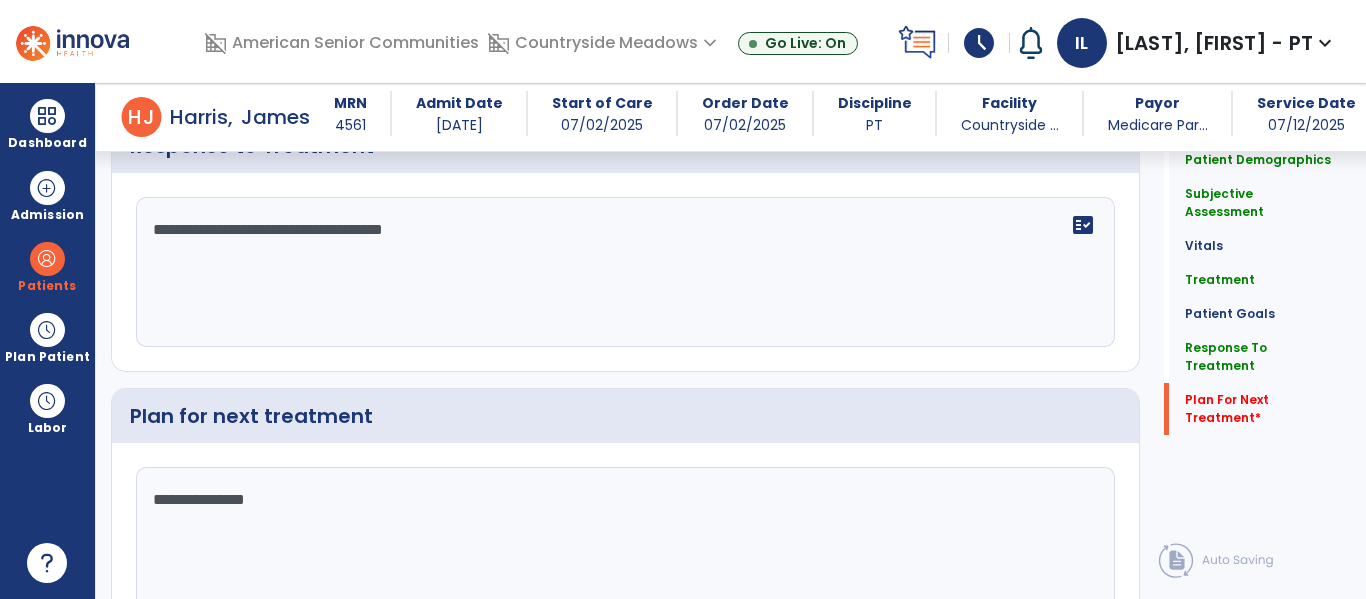 scroll, scrollTop: 3137, scrollLeft: 0, axis: vertical 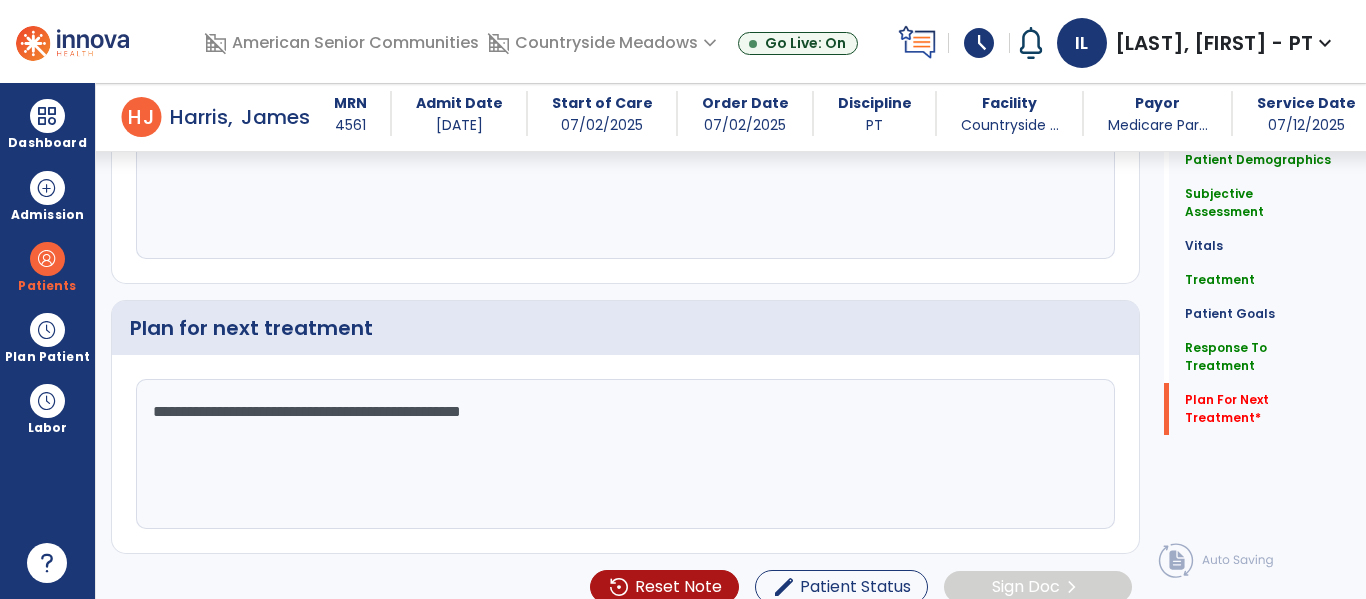 type on "**********" 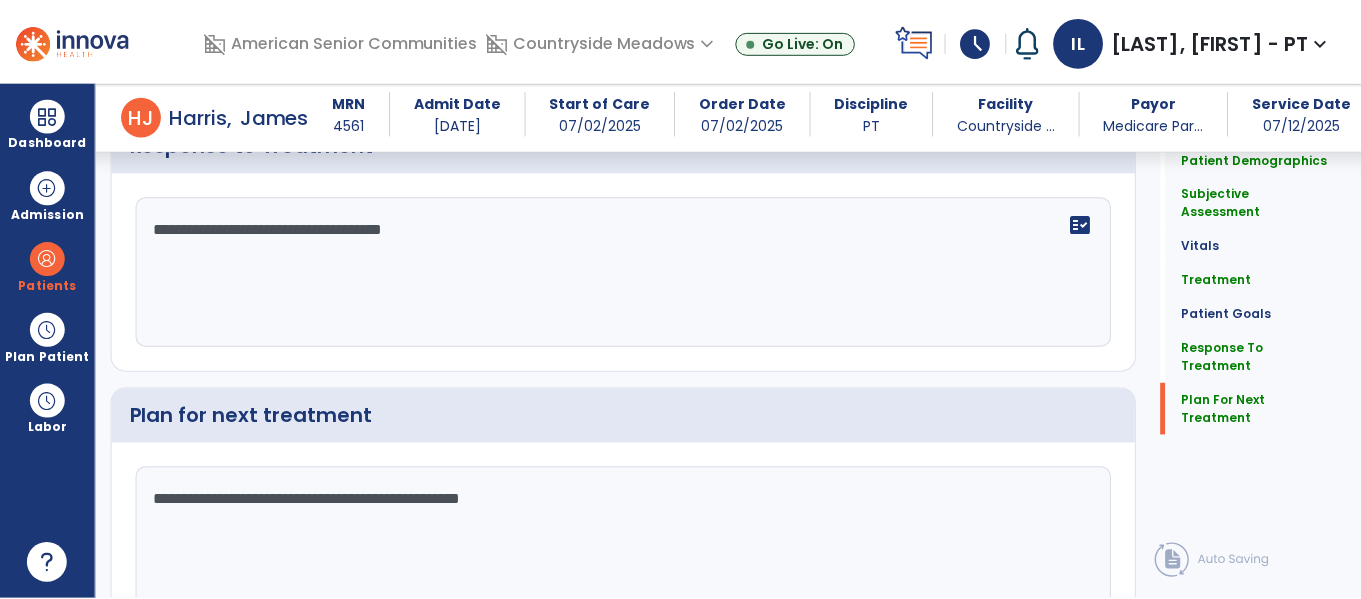 scroll, scrollTop: 3137, scrollLeft: 0, axis: vertical 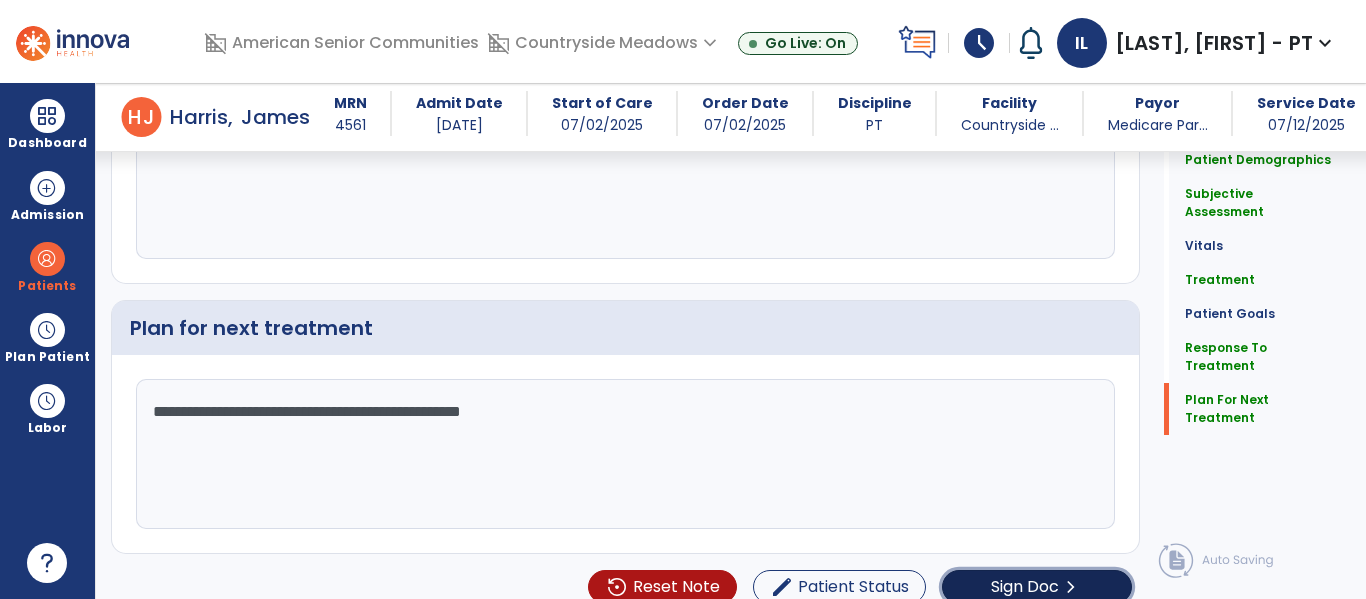 click on "Sign Doc" 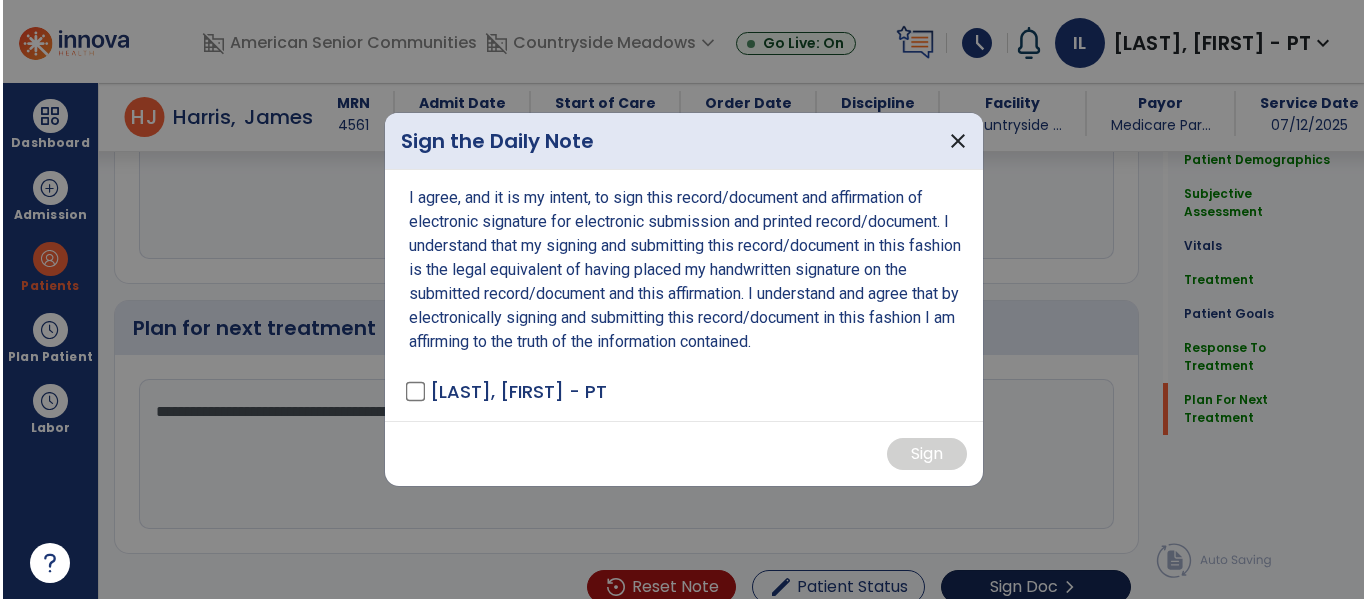 scroll, scrollTop: 3137, scrollLeft: 0, axis: vertical 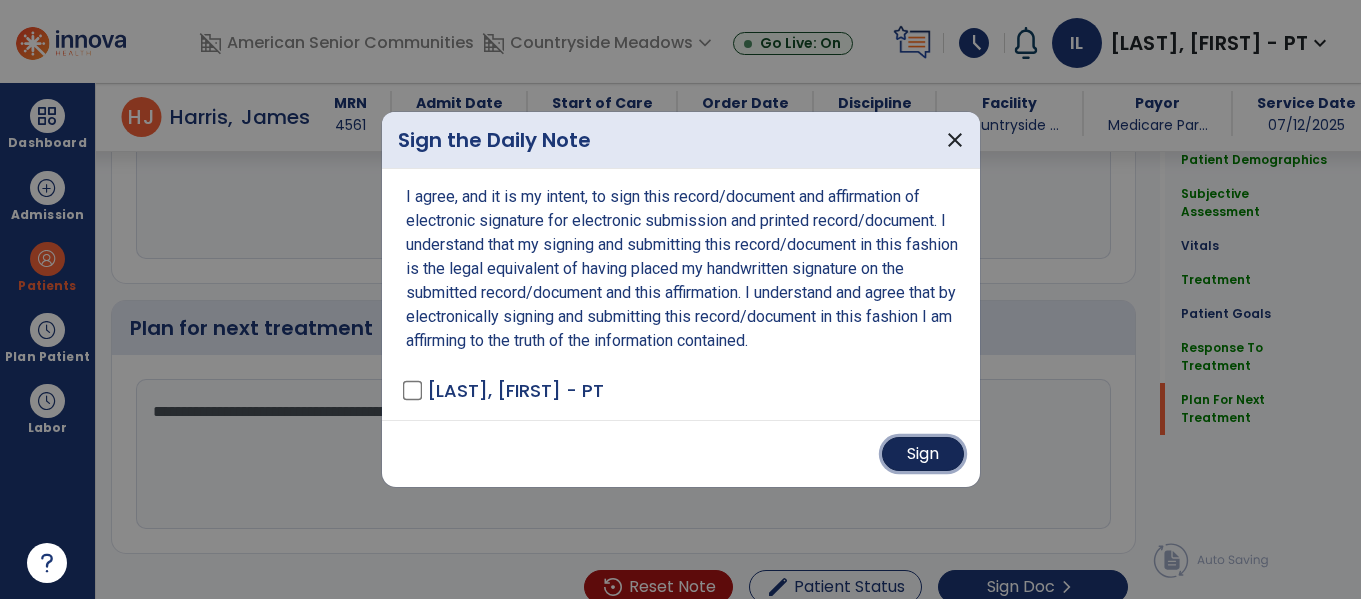 click on "Sign" at bounding box center [923, 454] 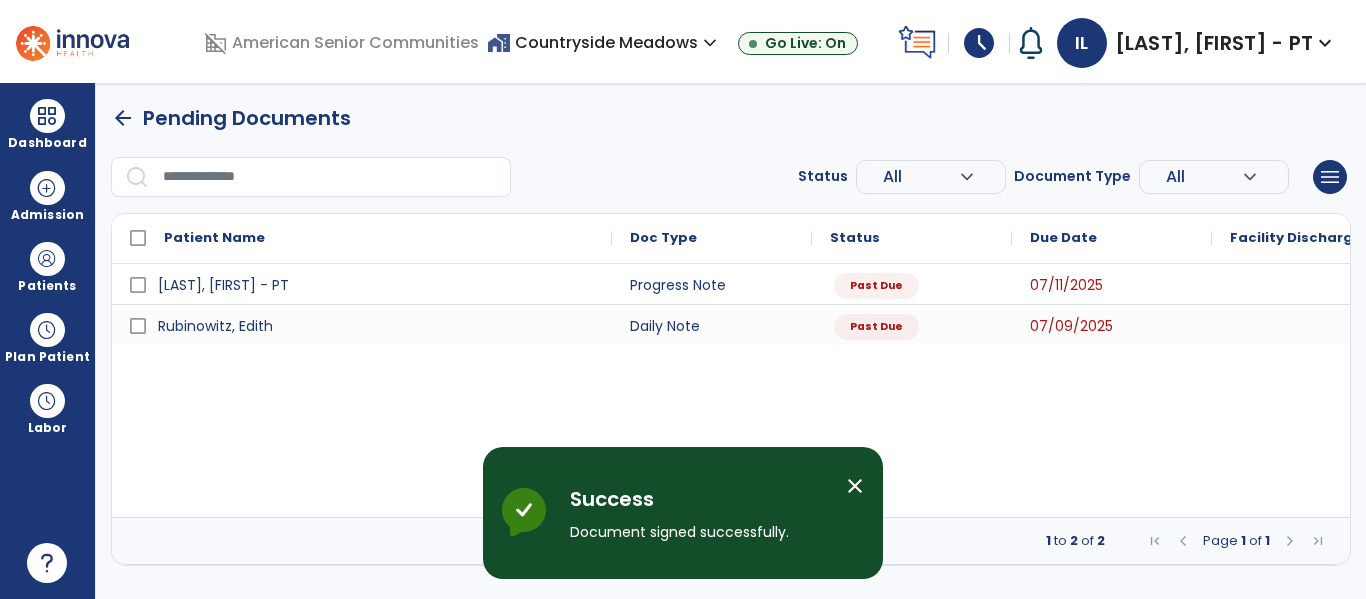 scroll, scrollTop: 0, scrollLeft: 0, axis: both 